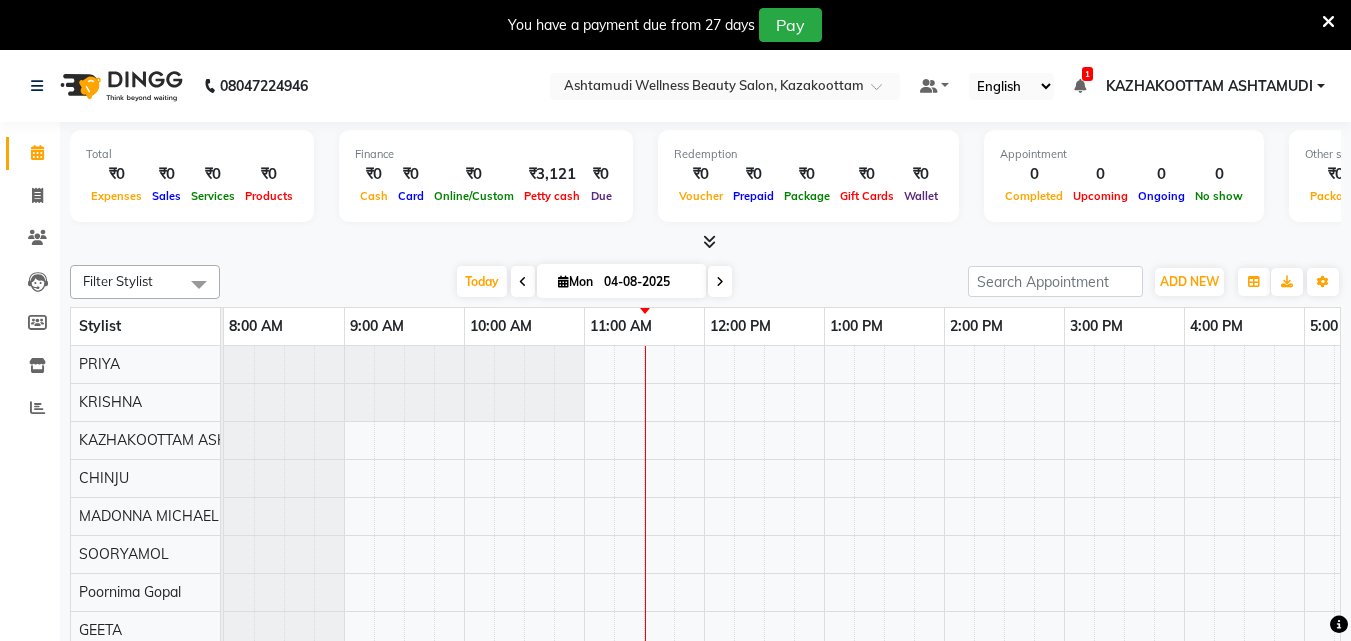 scroll, scrollTop: 0, scrollLeft: 0, axis: both 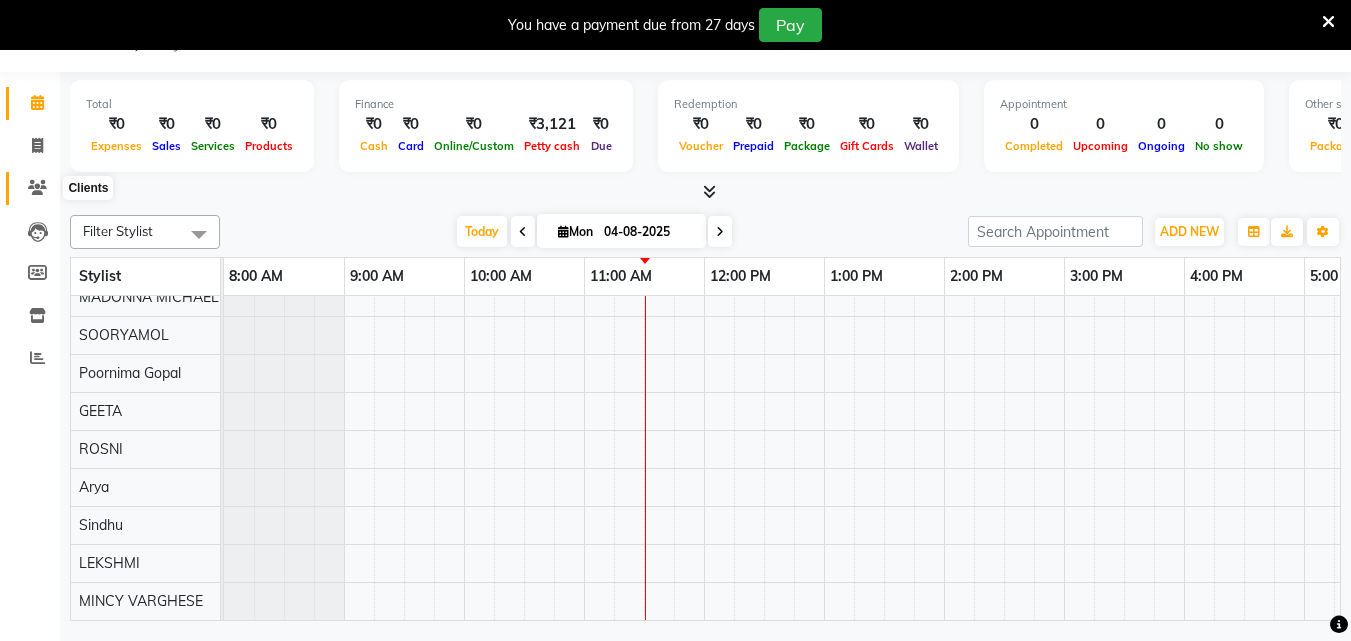 click 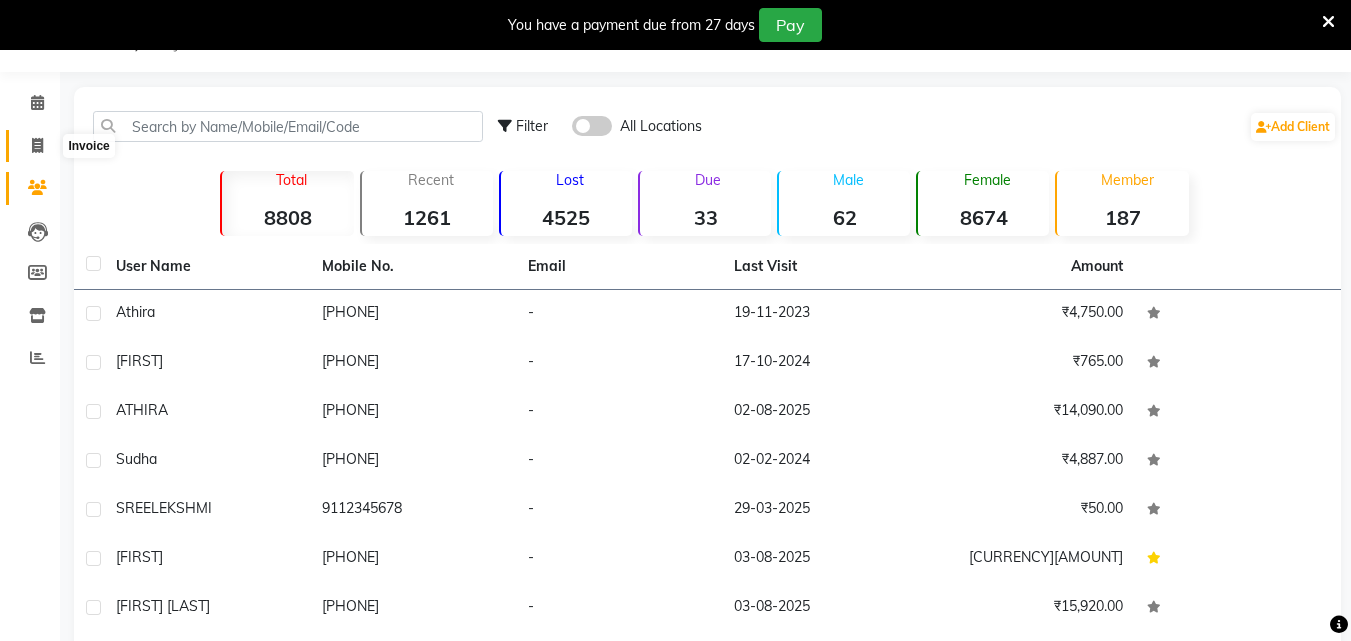 click 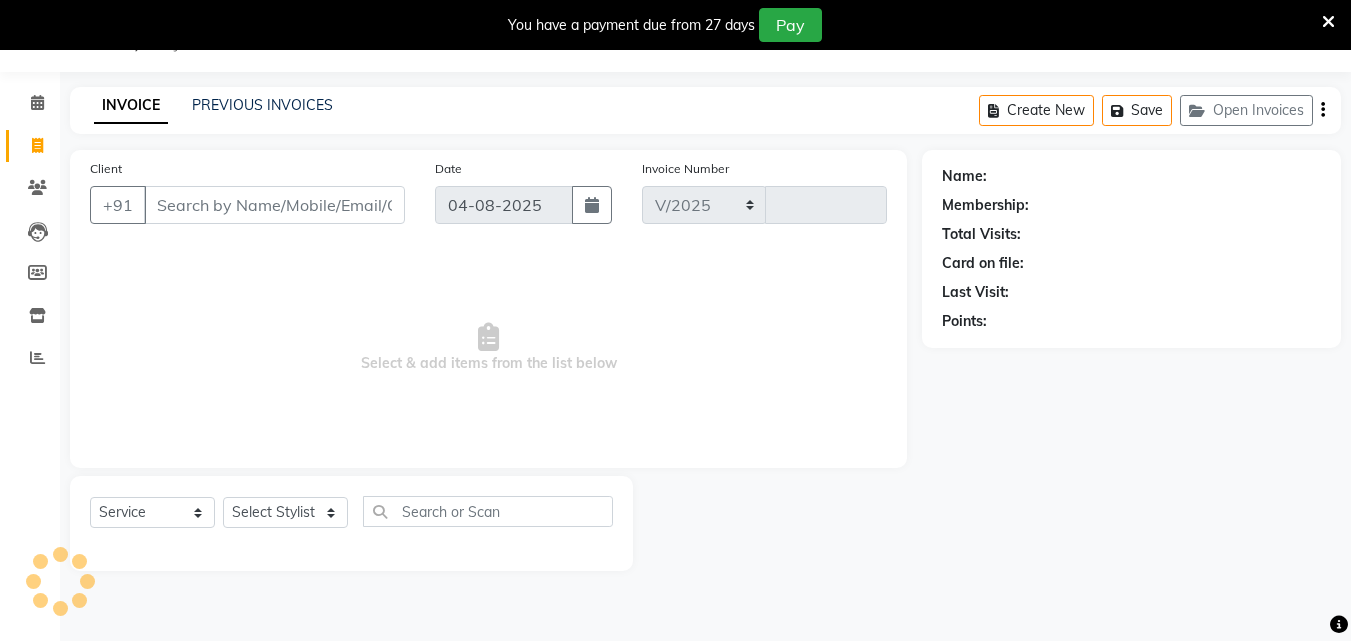 select on "4662" 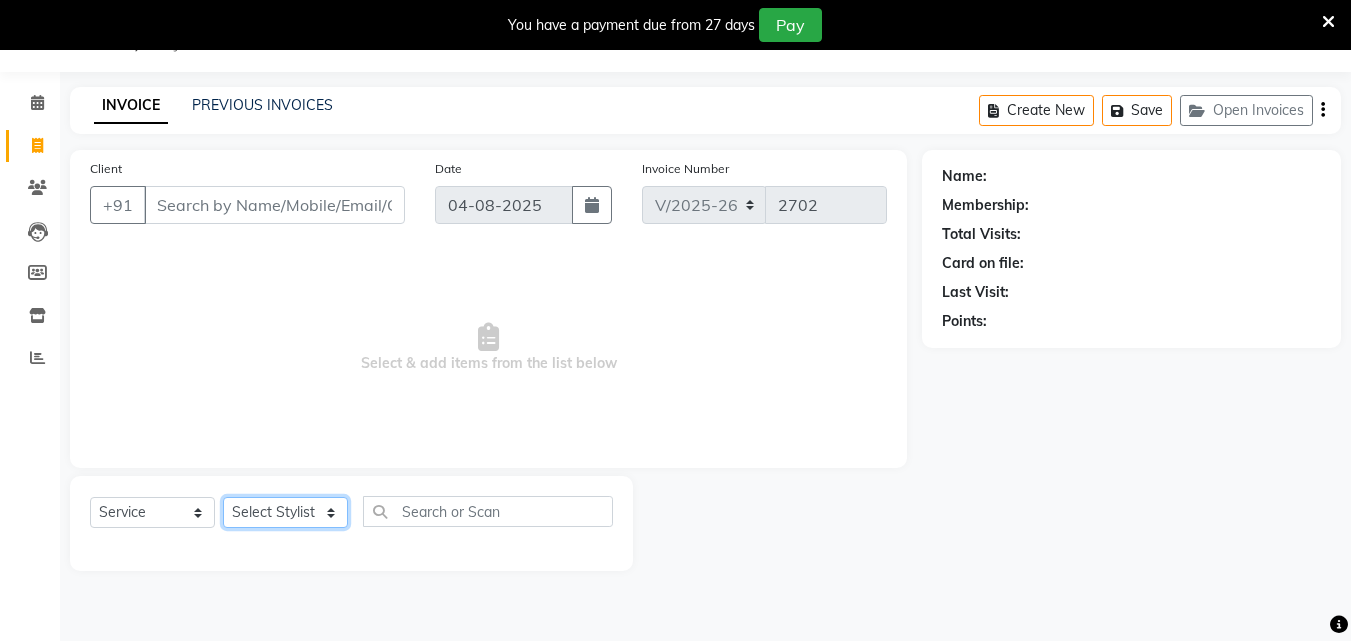 click on "Select Stylist Arya  CHINJU GEETA KAZHAKOOTTAM ASHTAMUDI KRISHNA LEKSHMI MADONNA MICHAEL MINCY VARGHESE Poornima Gopal PRIYA ROSNI Sindhu SOORYAMOL" 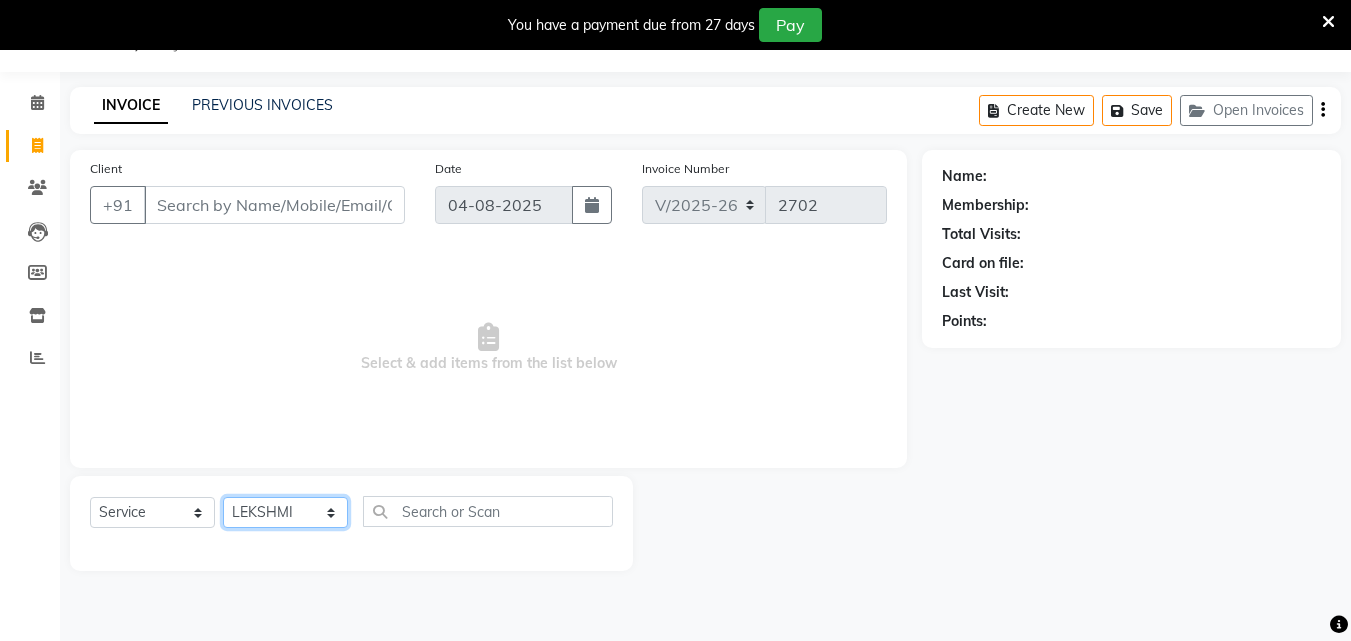 click on "Select Stylist Arya  CHINJU GEETA KAZHAKOOTTAM ASHTAMUDI KRISHNA LEKSHMI MADONNA MICHAEL MINCY VARGHESE Poornima Gopal PRIYA ROSNI Sindhu SOORYAMOL" 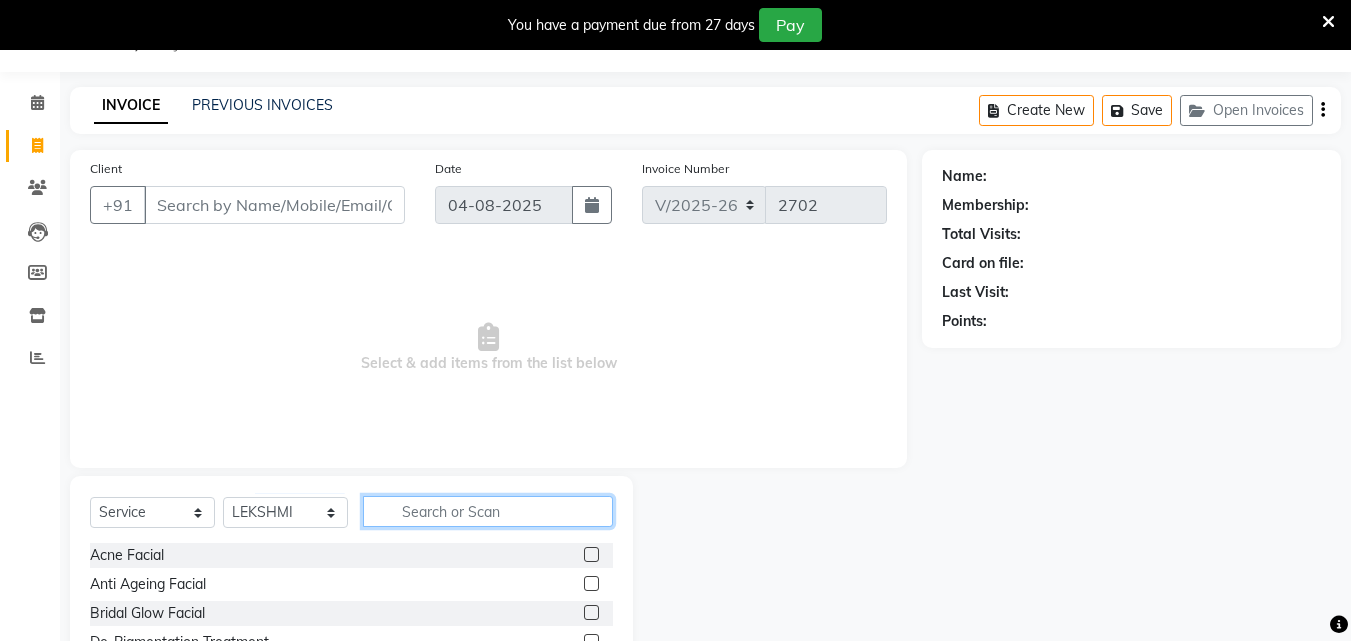 click 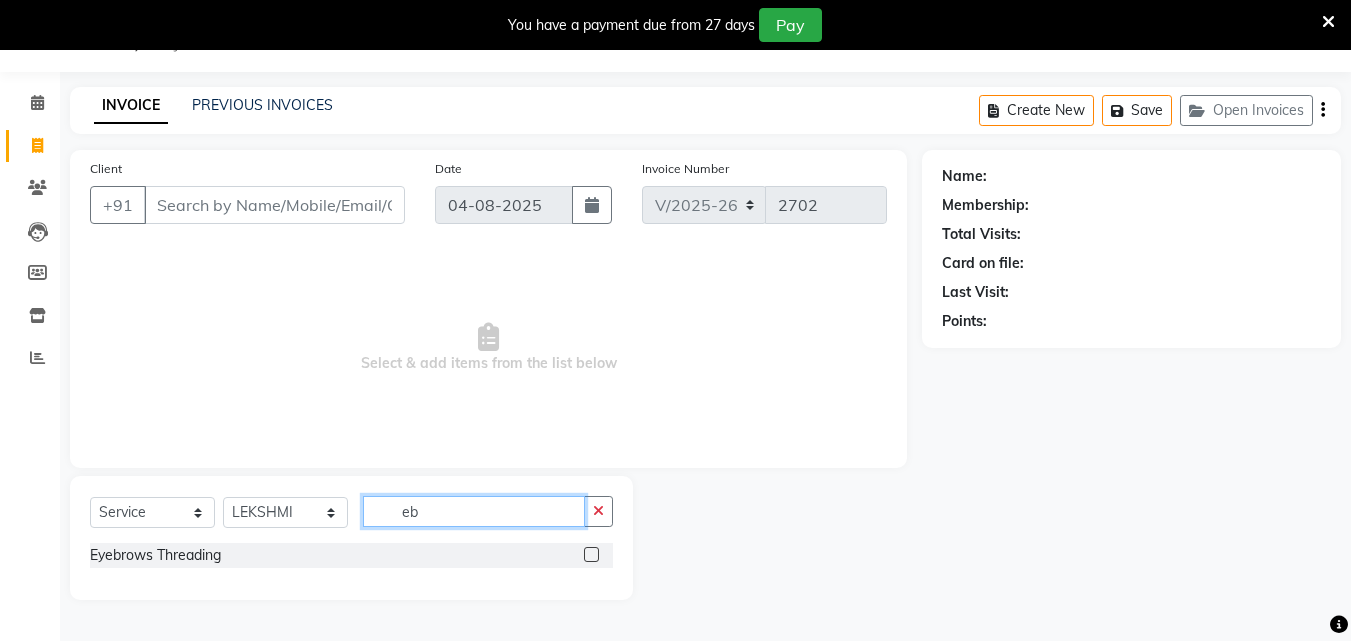 type on "eb" 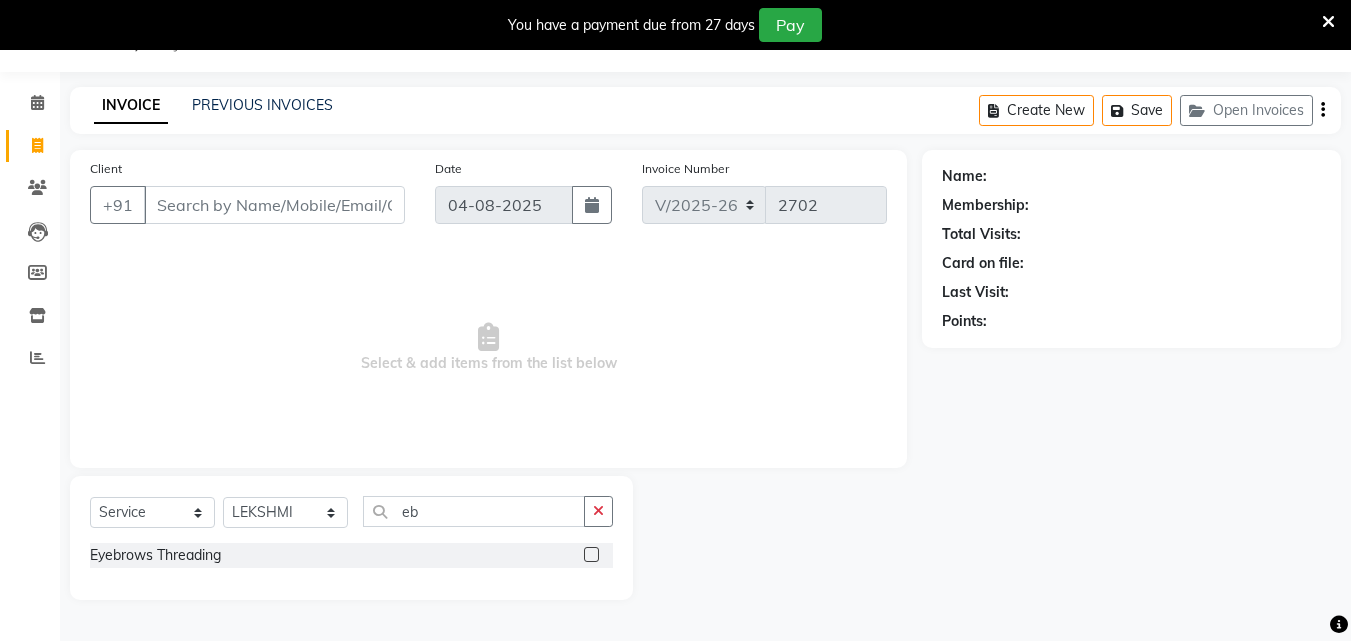 click 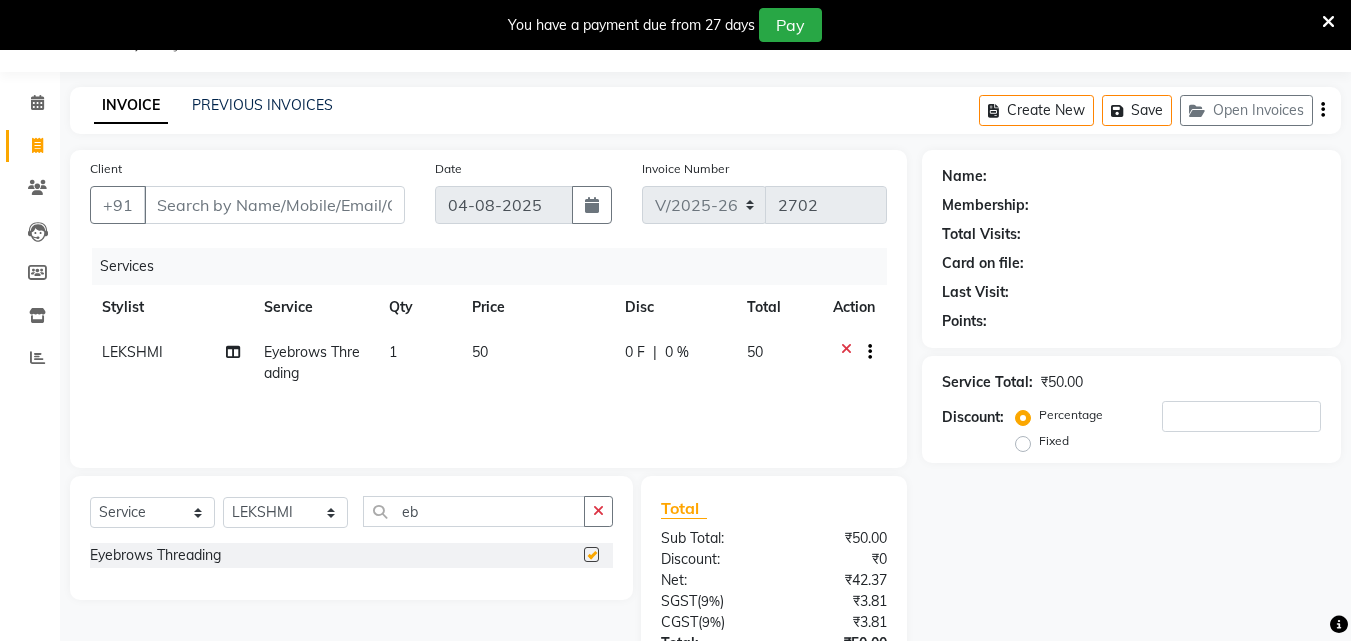 checkbox on "false" 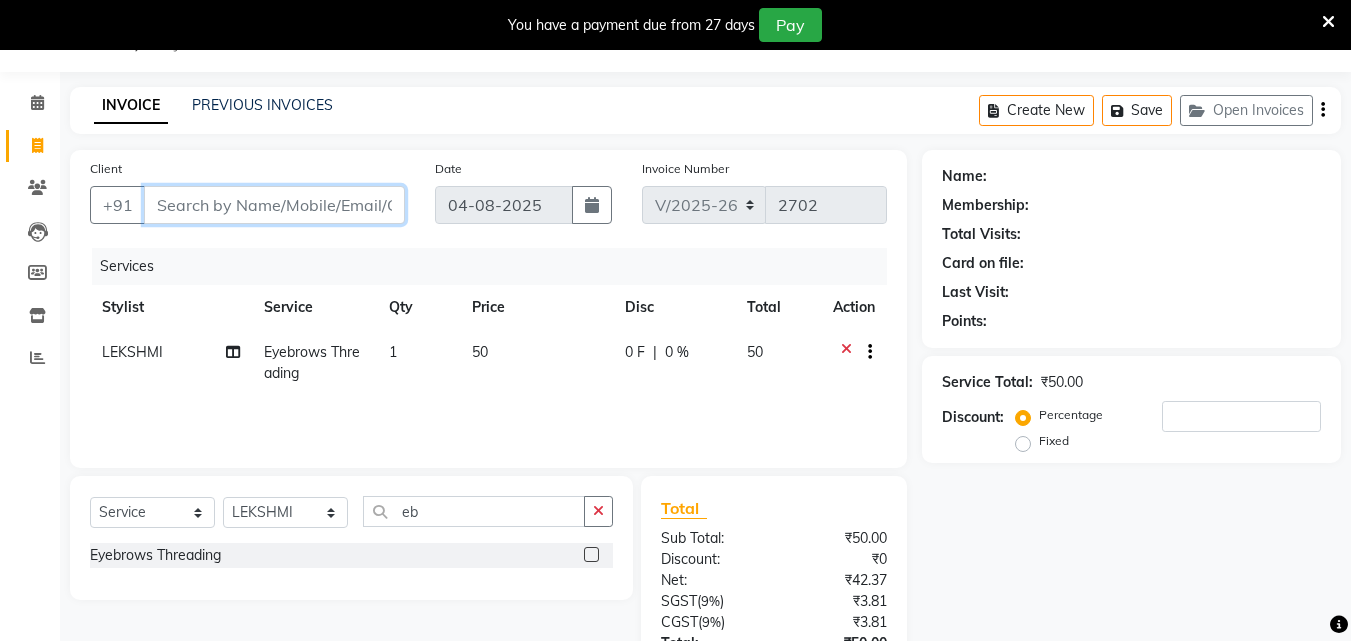 click on "Client" at bounding box center (274, 205) 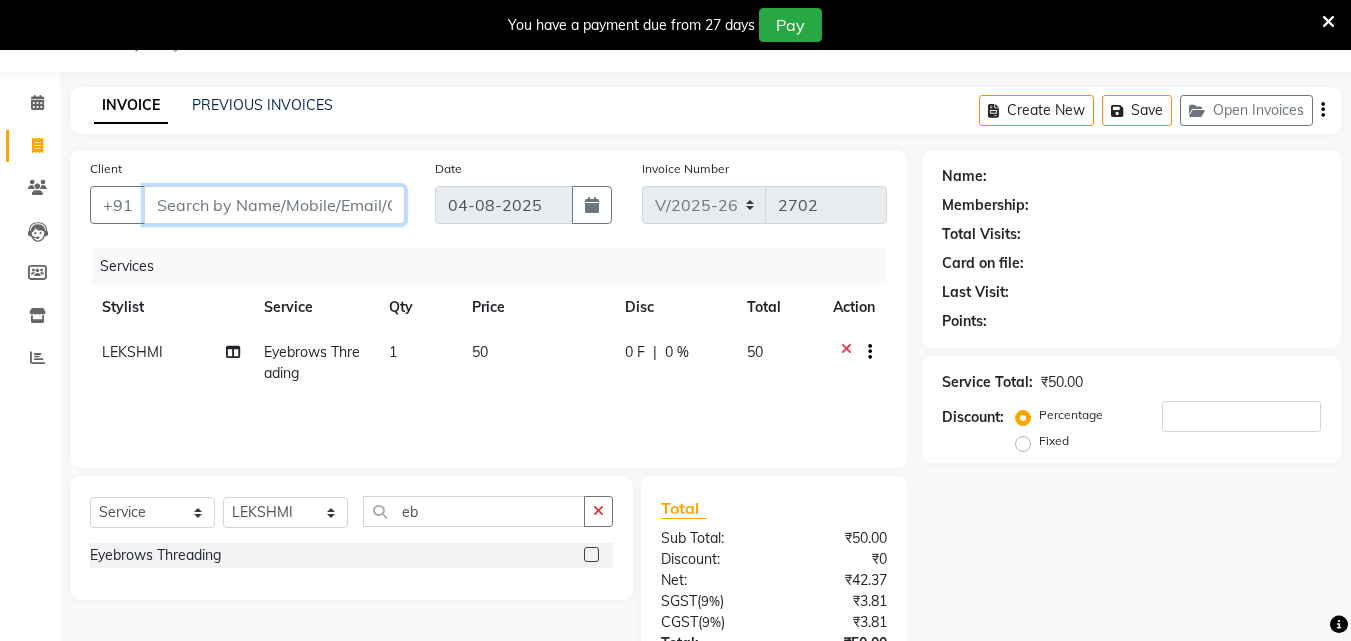 type on "9" 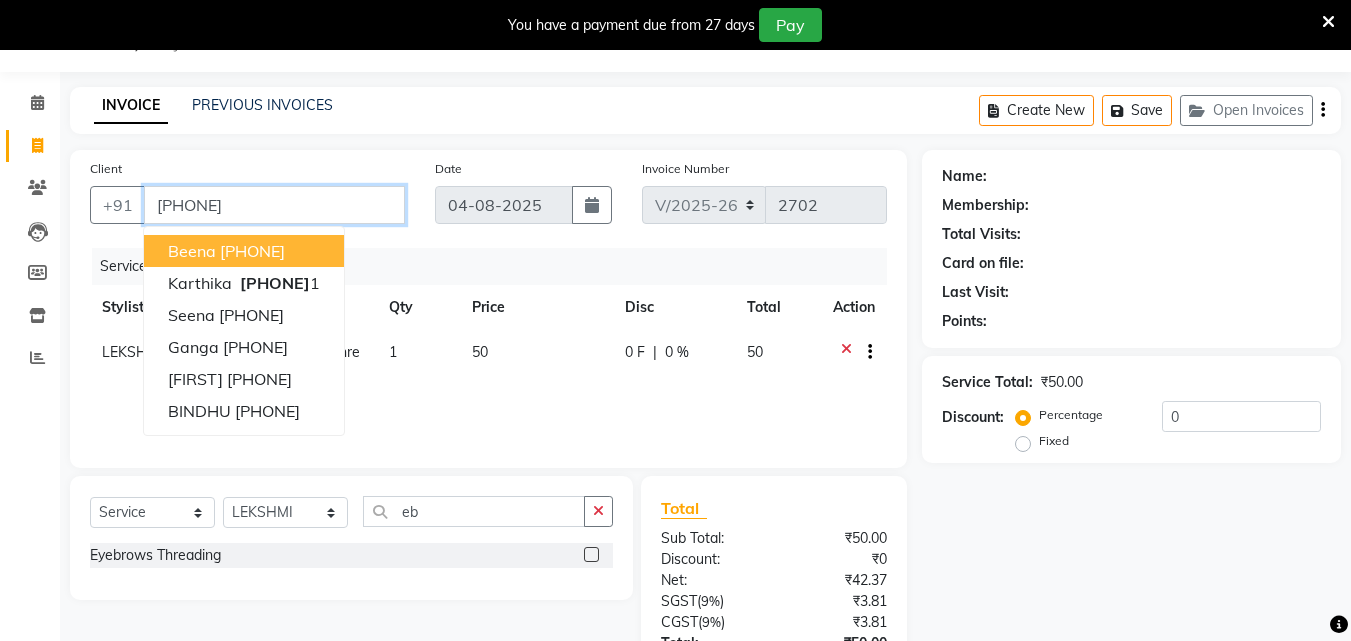 type on "[PHONE]" 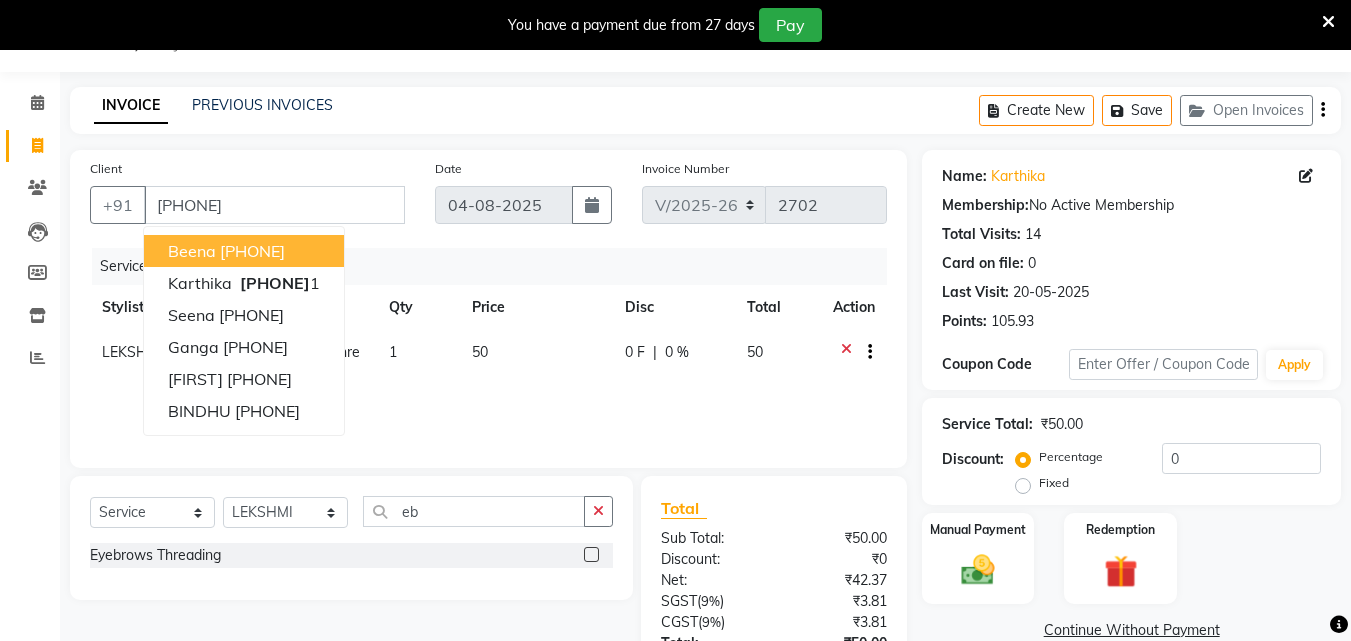 click on "Manual Payment Redemption" 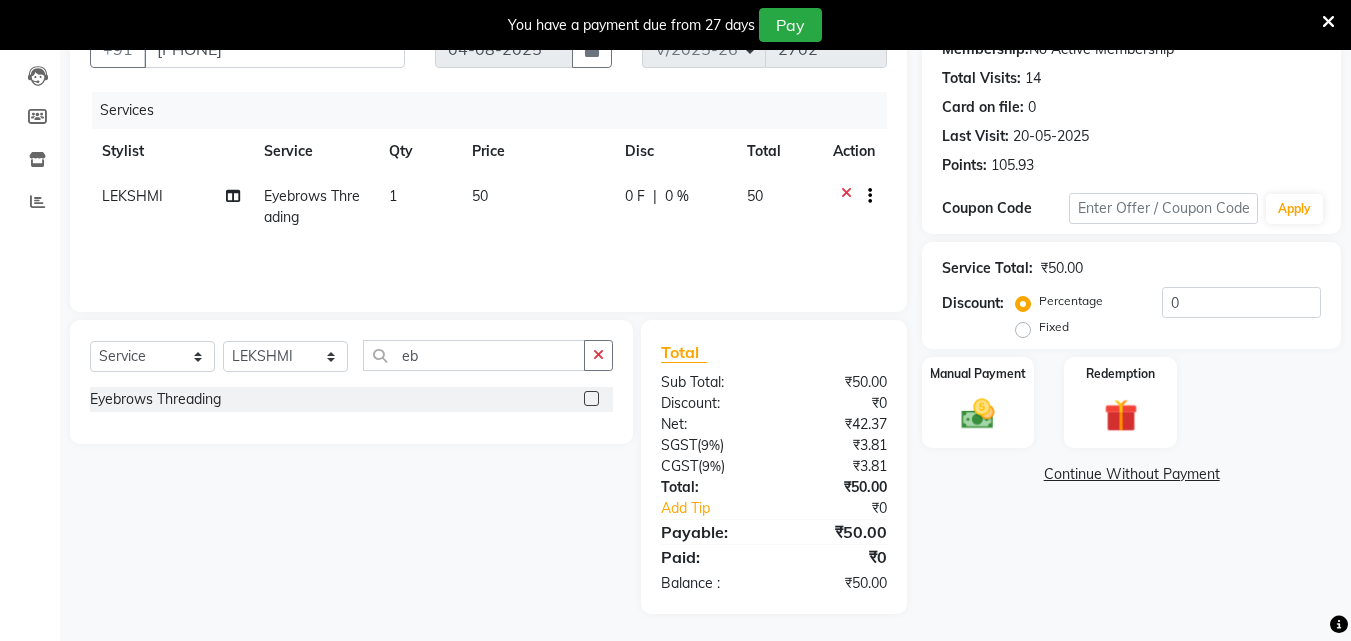 scroll, scrollTop: 209, scrollLeft: 0, axis: vertical 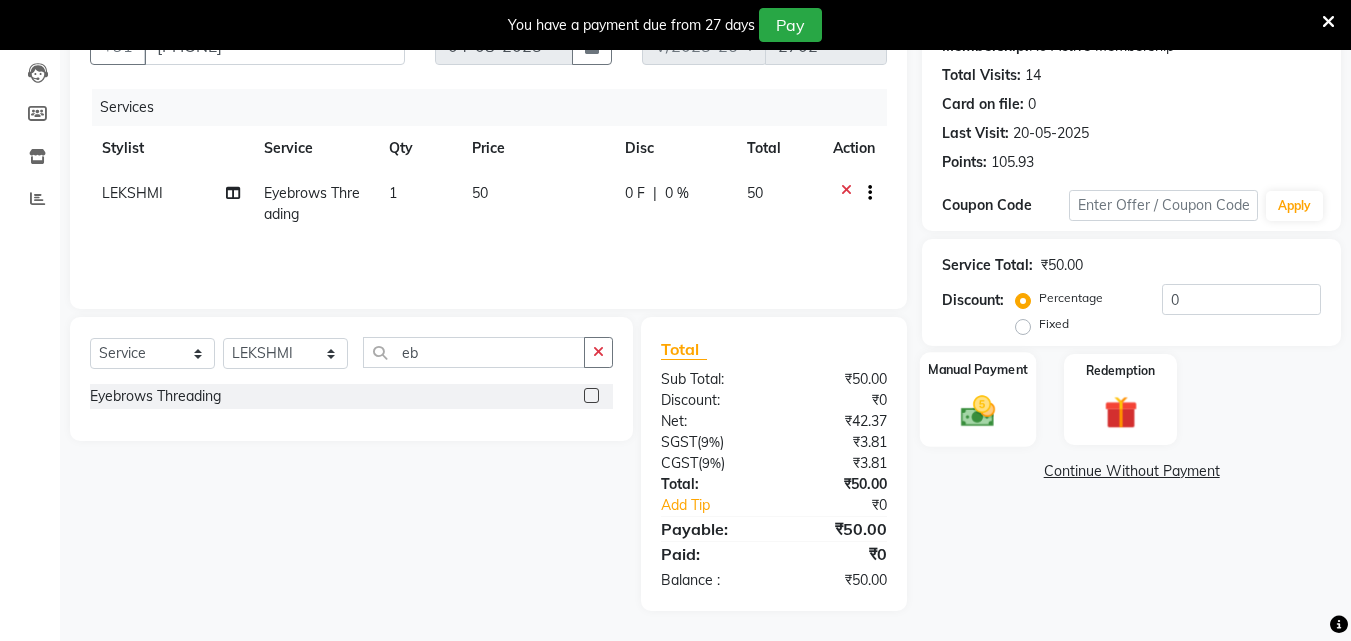 click 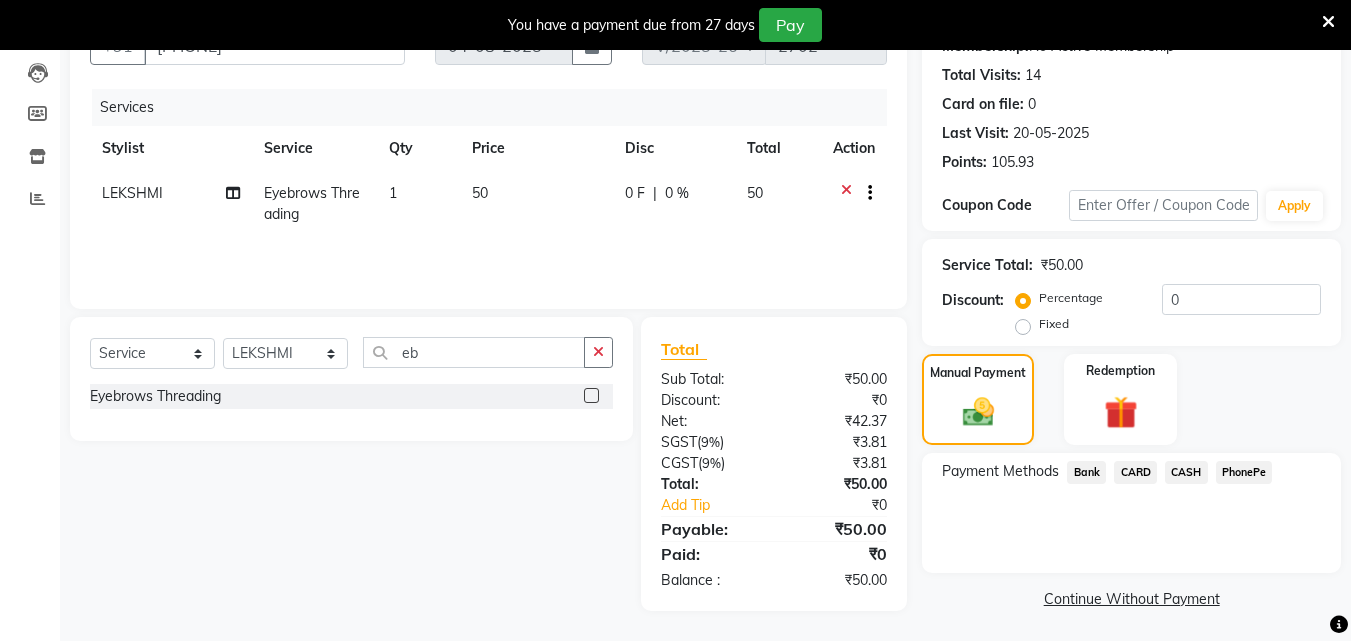click on "PhonePe" 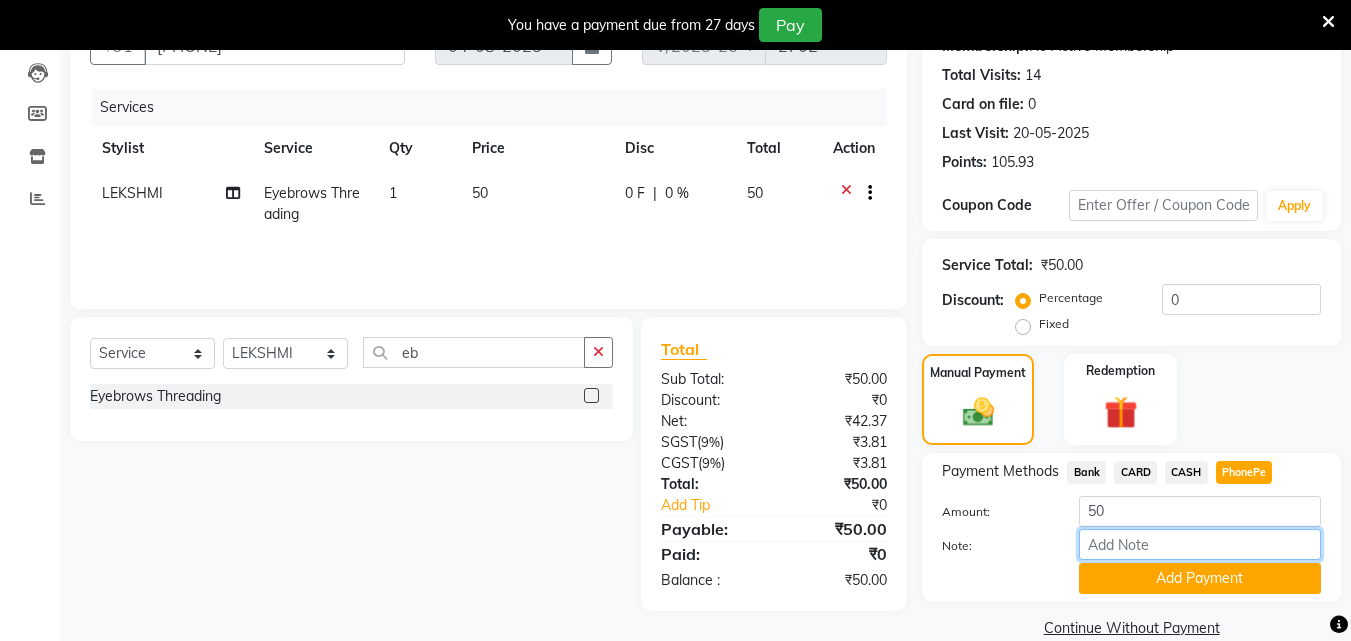 click on "Note:" at bounding box center [1200, 544] 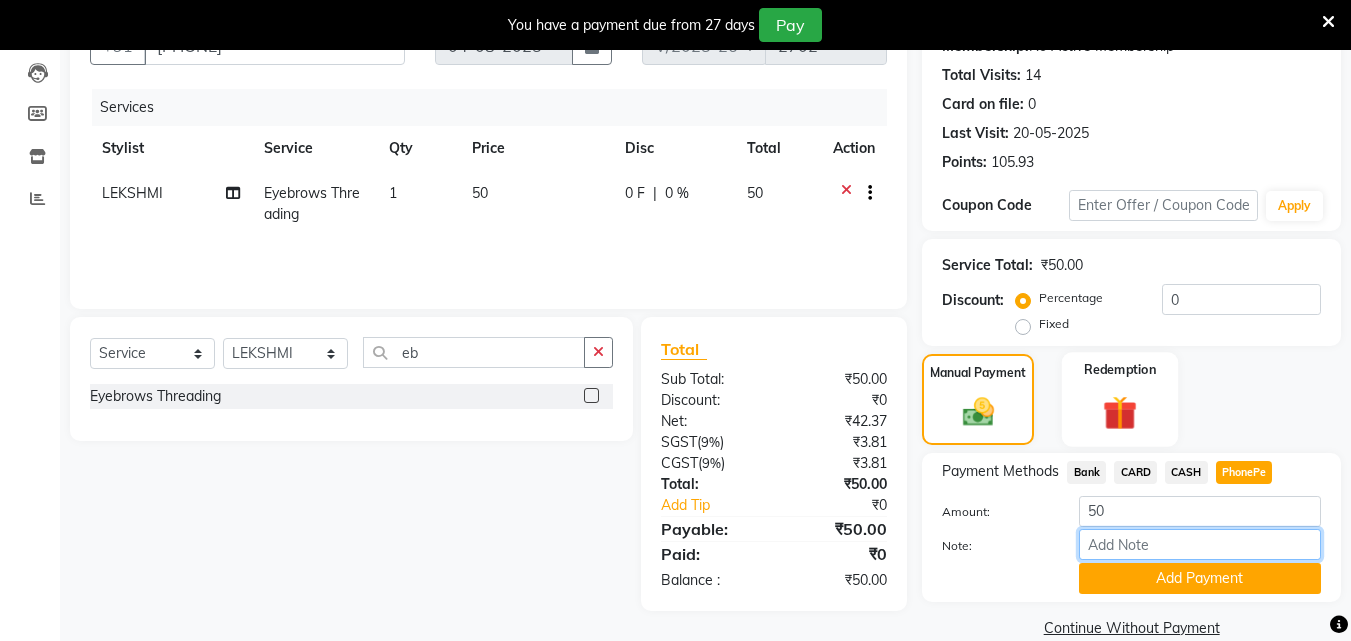type on "[NAME]" 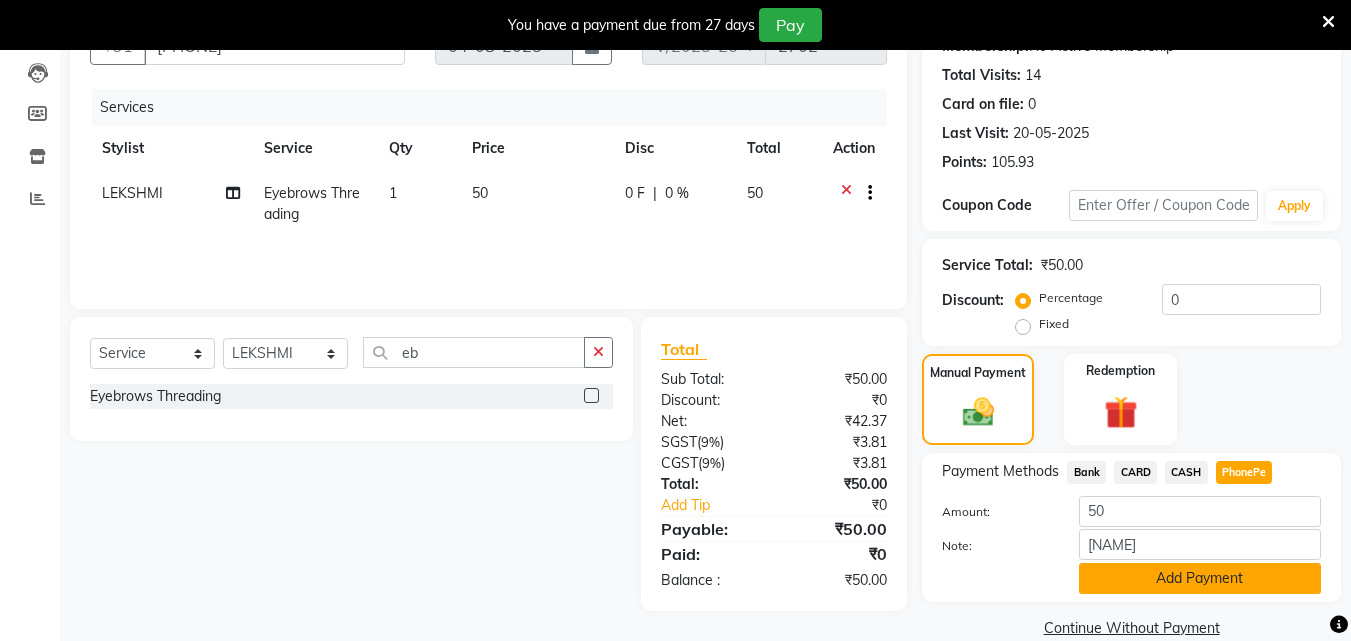 click on "Add Payment" 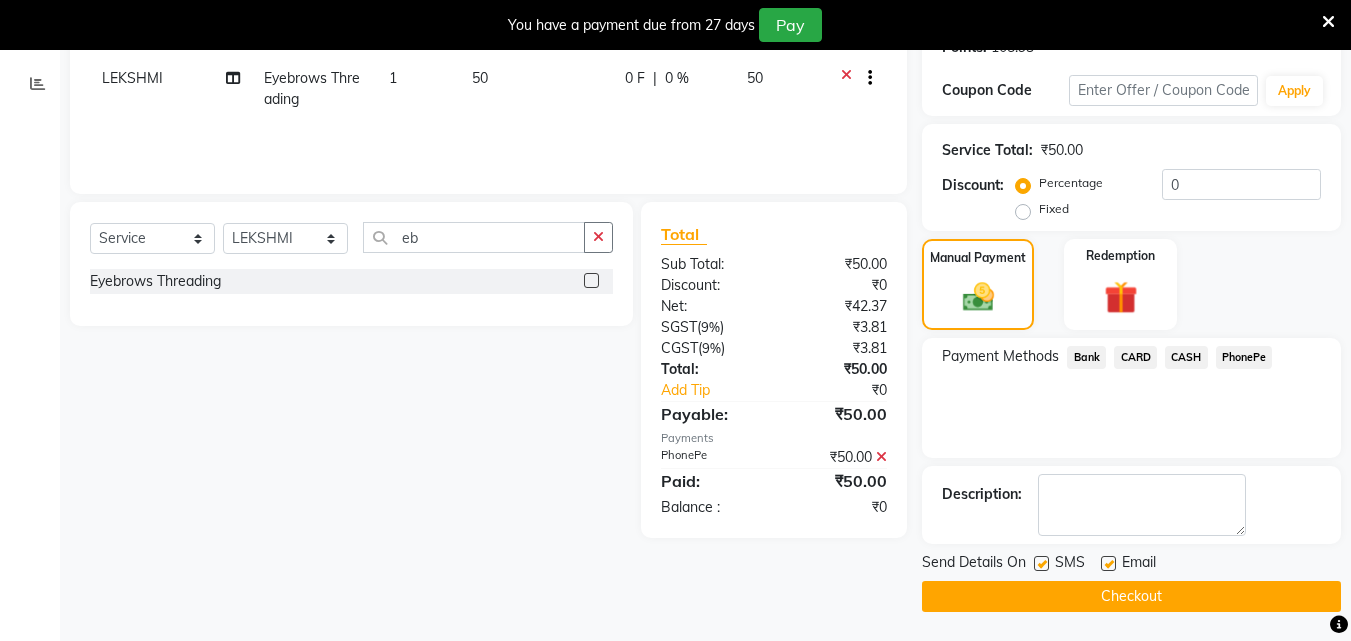 scroll, scrollTop: 325, scrollLeft: 0, axis: vertical 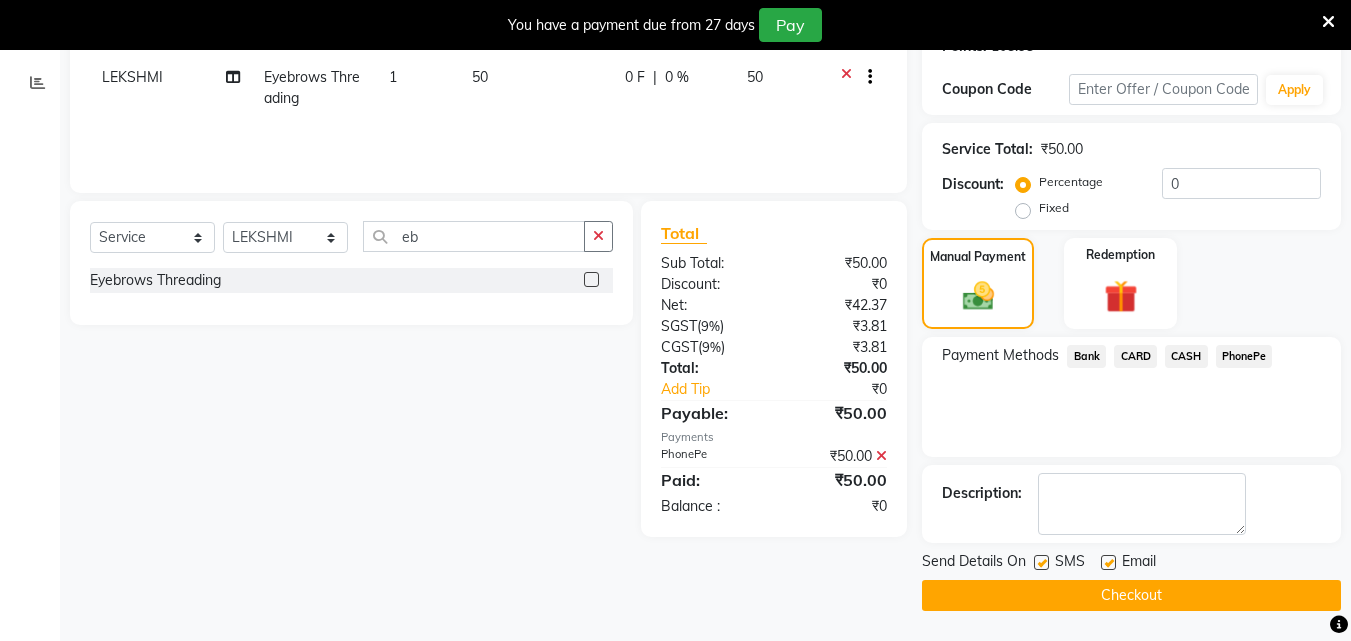 click 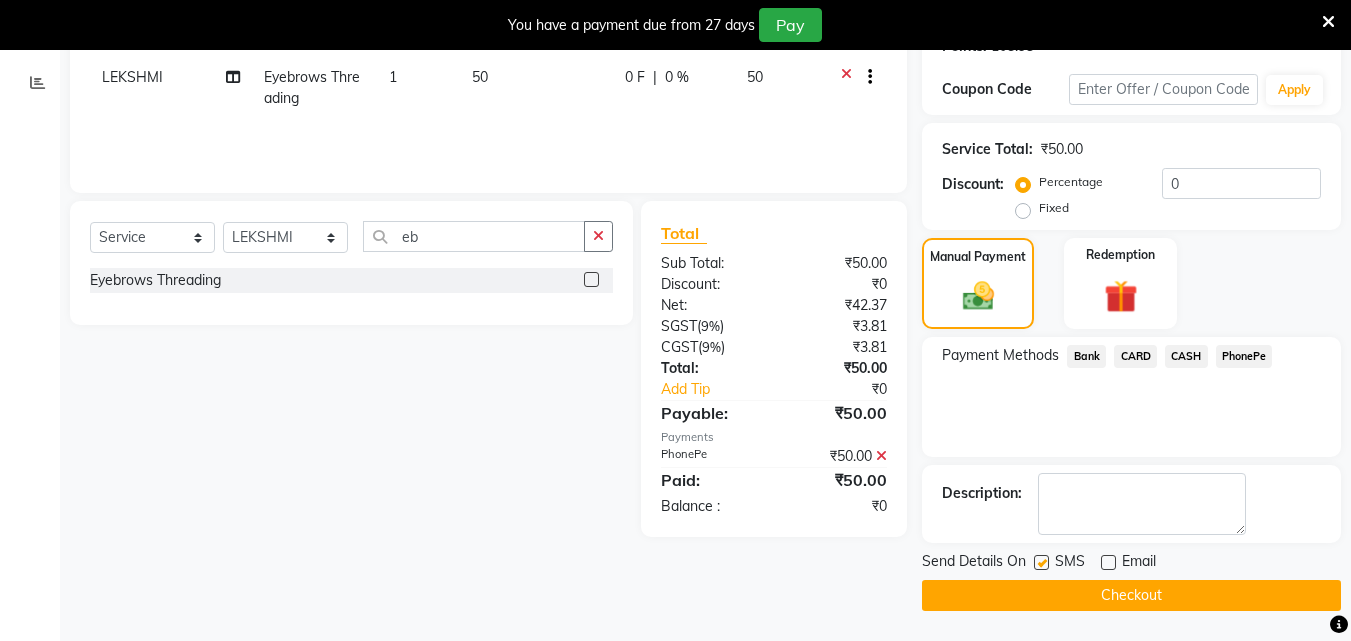 click on "Checkout" 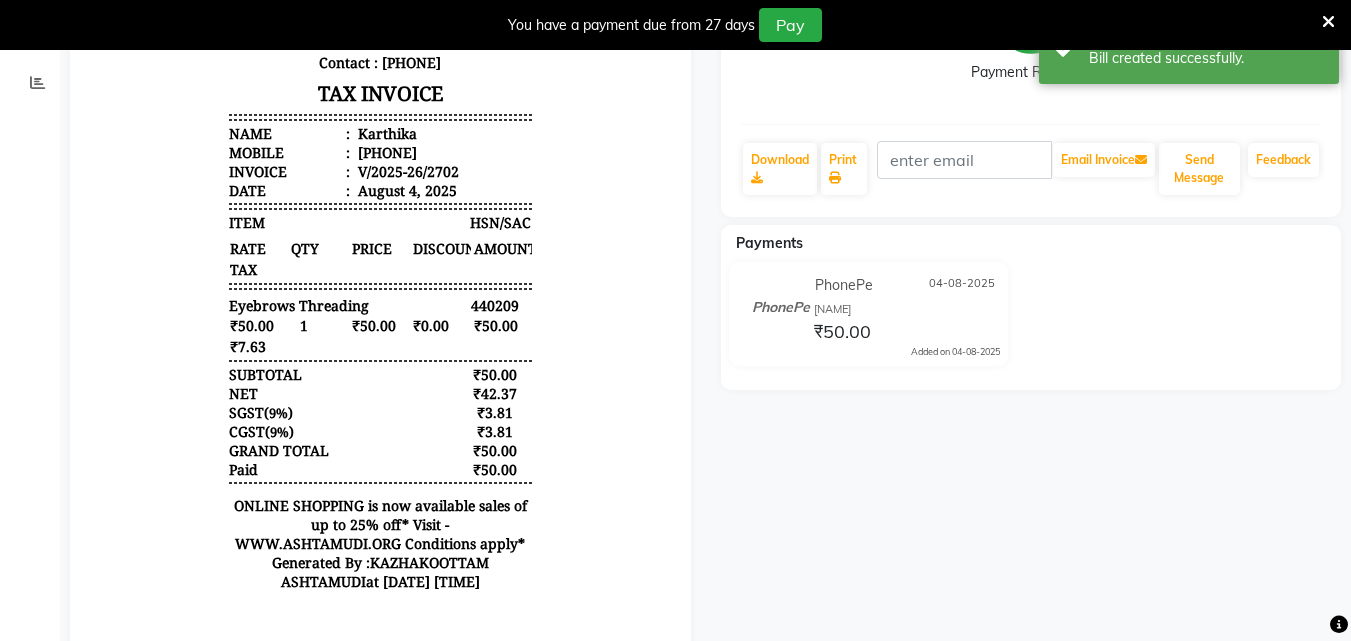 scroll, scrollTop: 0, scrollLeft: 0, axis: both 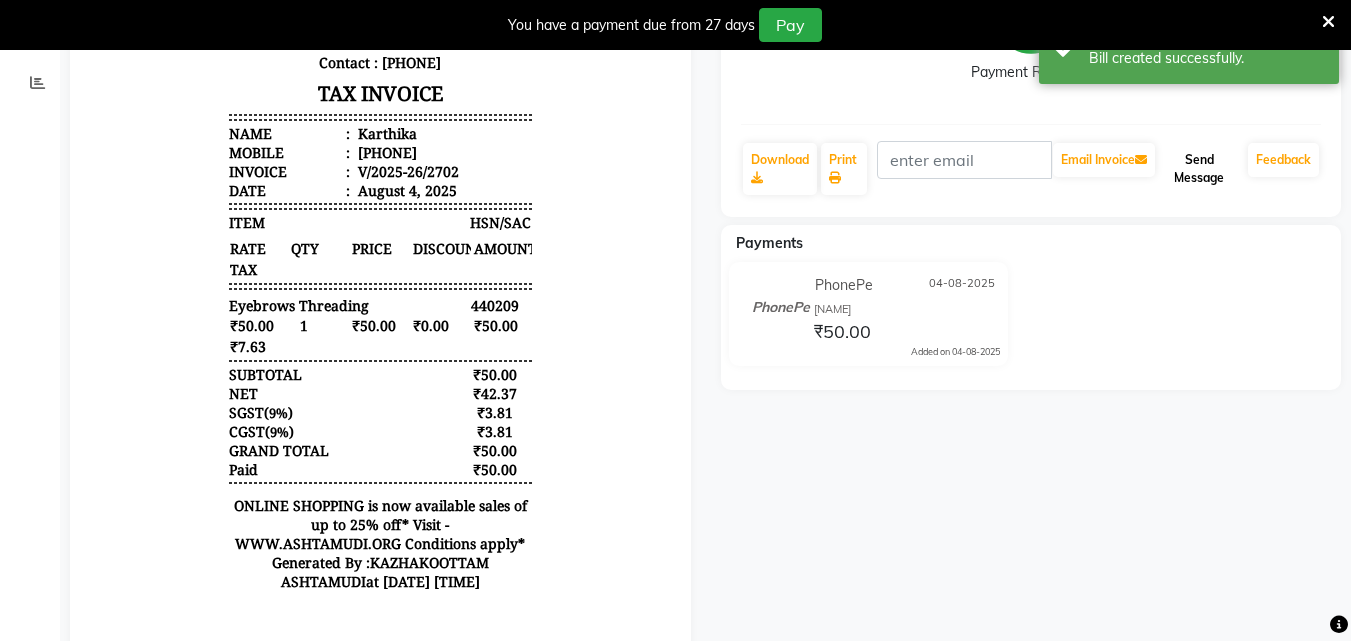 click on "Send Message" 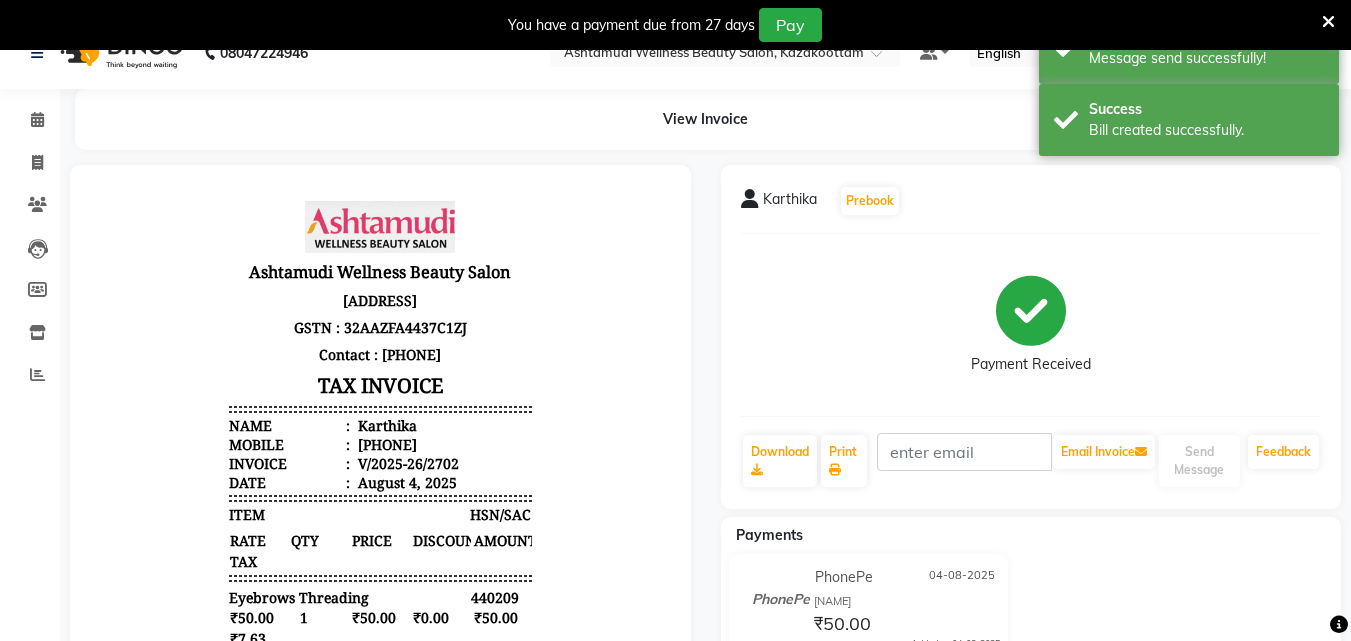 scroll, scrollTop: 0, scrollLeft: 0, axis: both 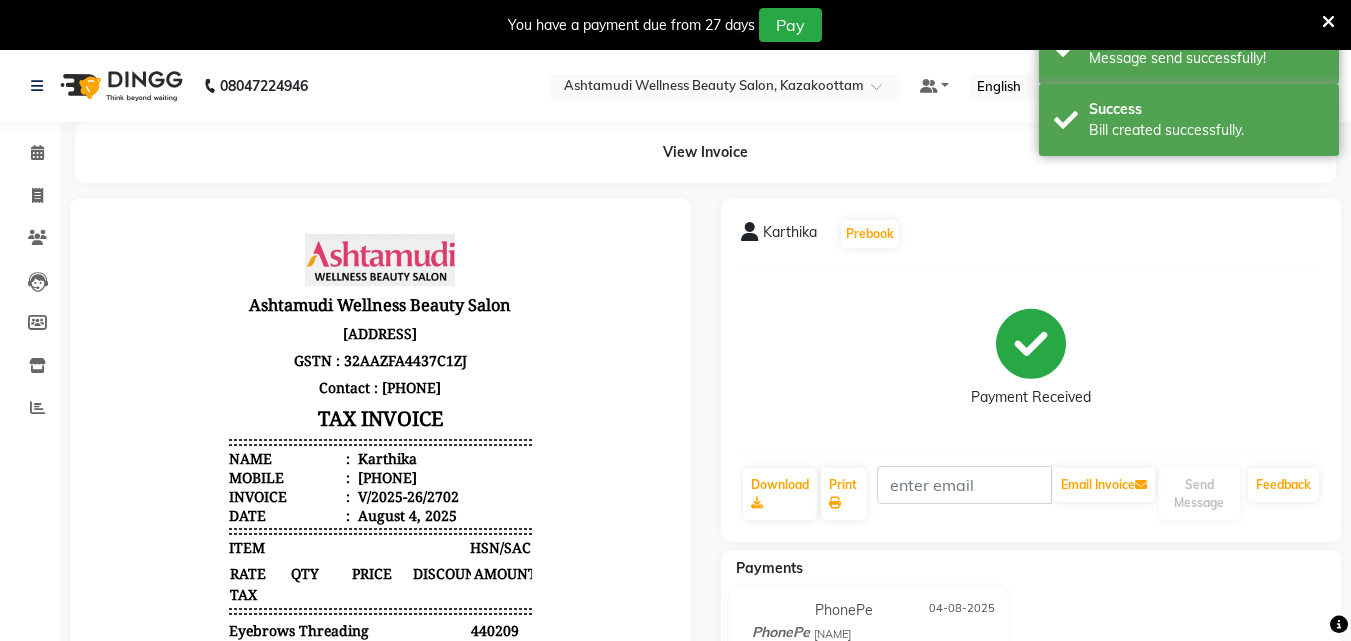 drag, startPoint x: 89, startPoint y: 461, endPoint x: 51, endPoint y: 440, distance: 43.416588 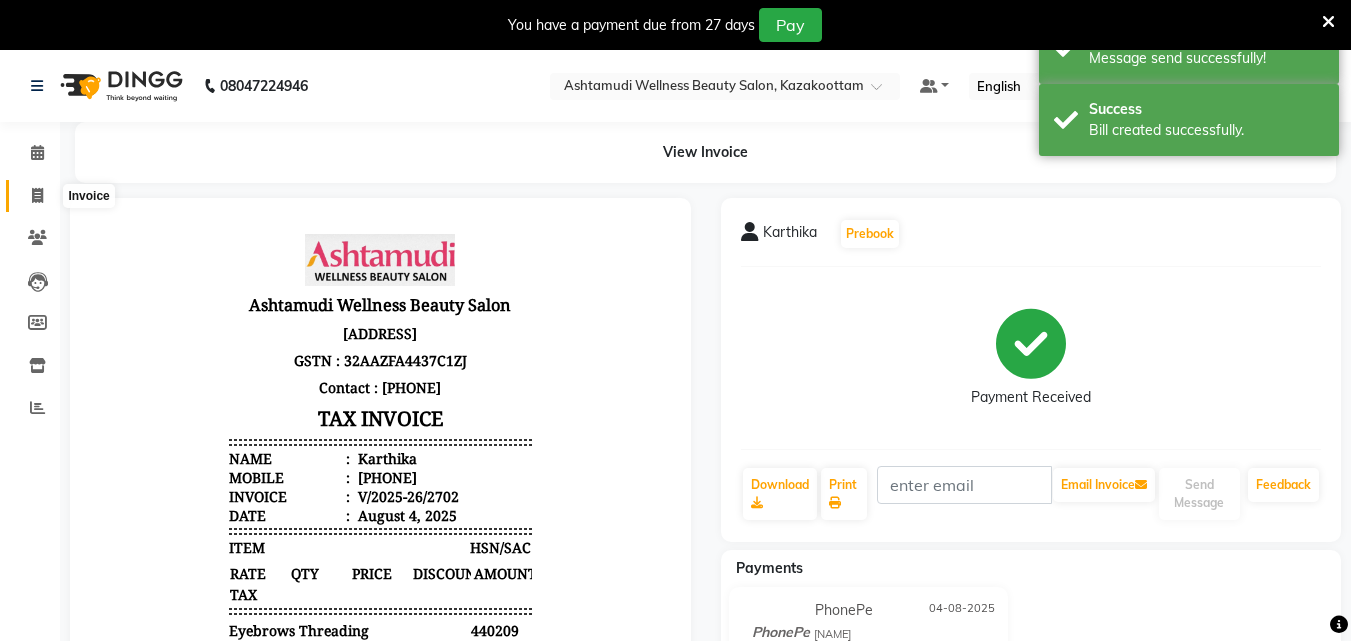 click 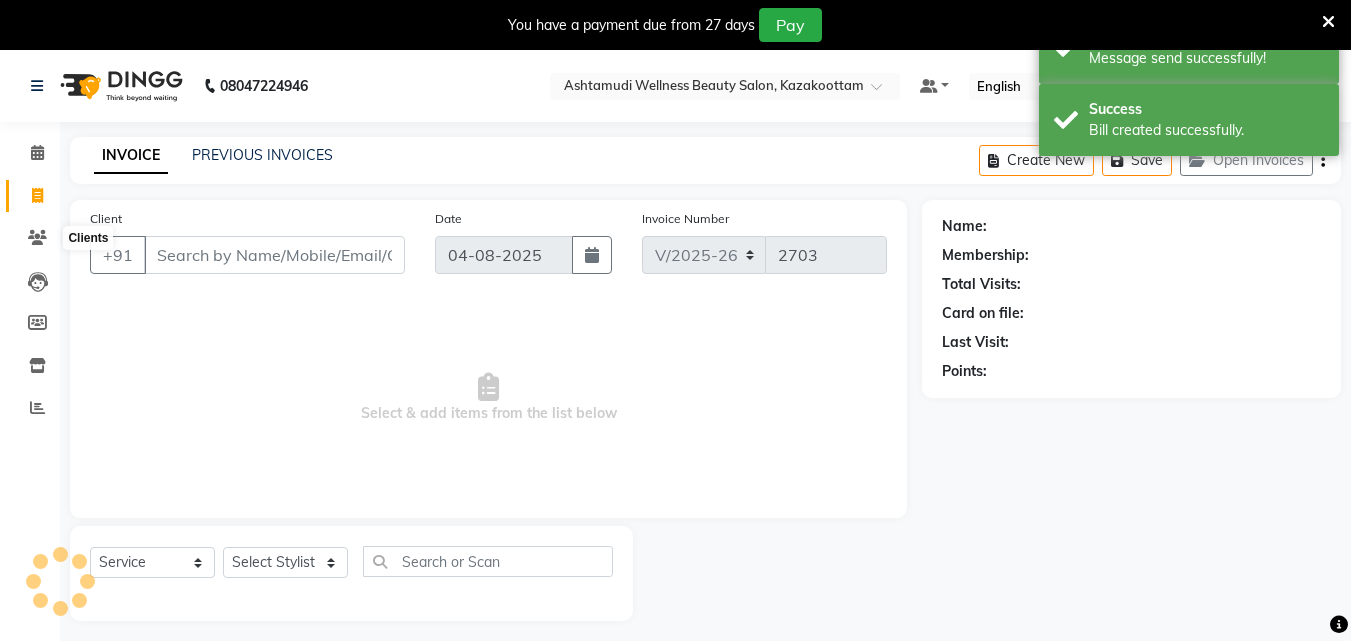scroll, scrollTop: 50, scrollLeft: 0, axis: vertical 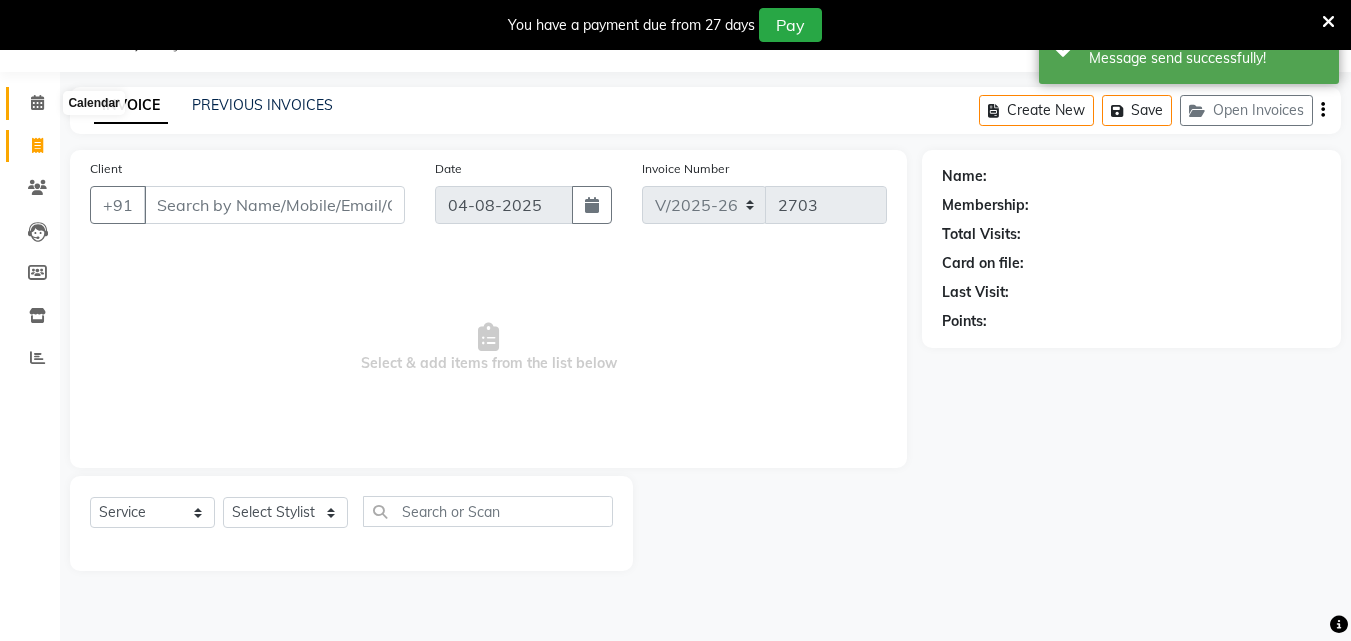 click 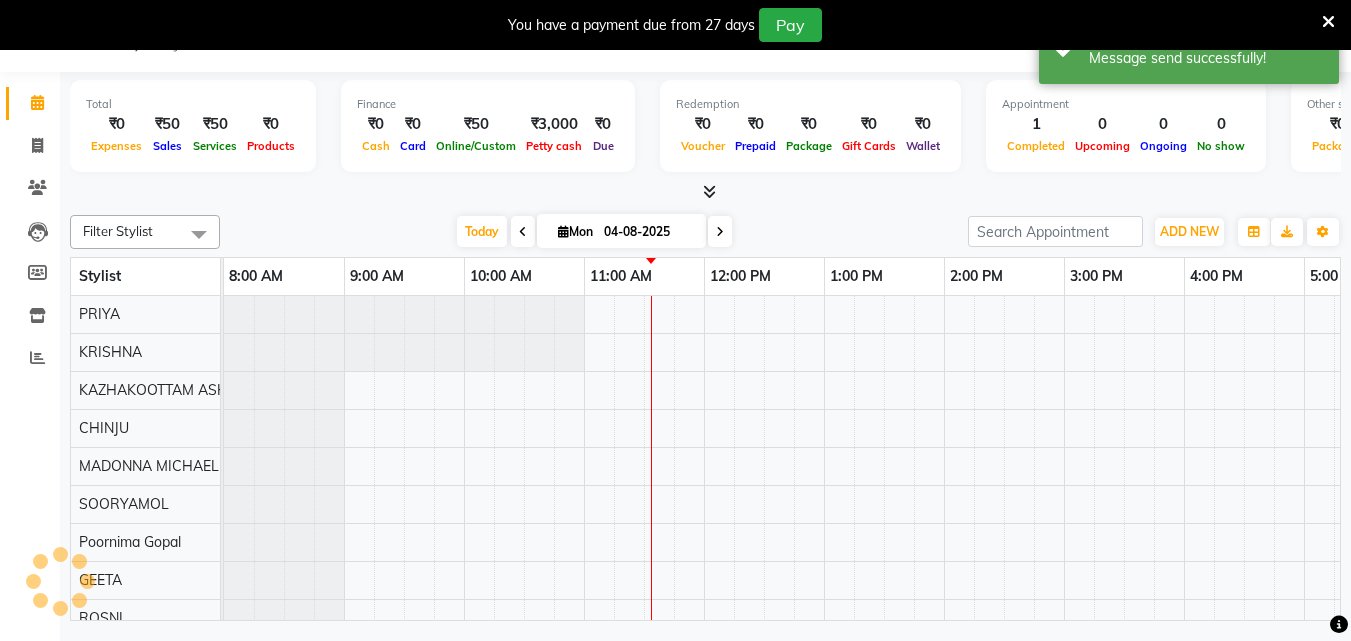 scroll, scrollTop: 0, scrollLeft: 0, axis: both 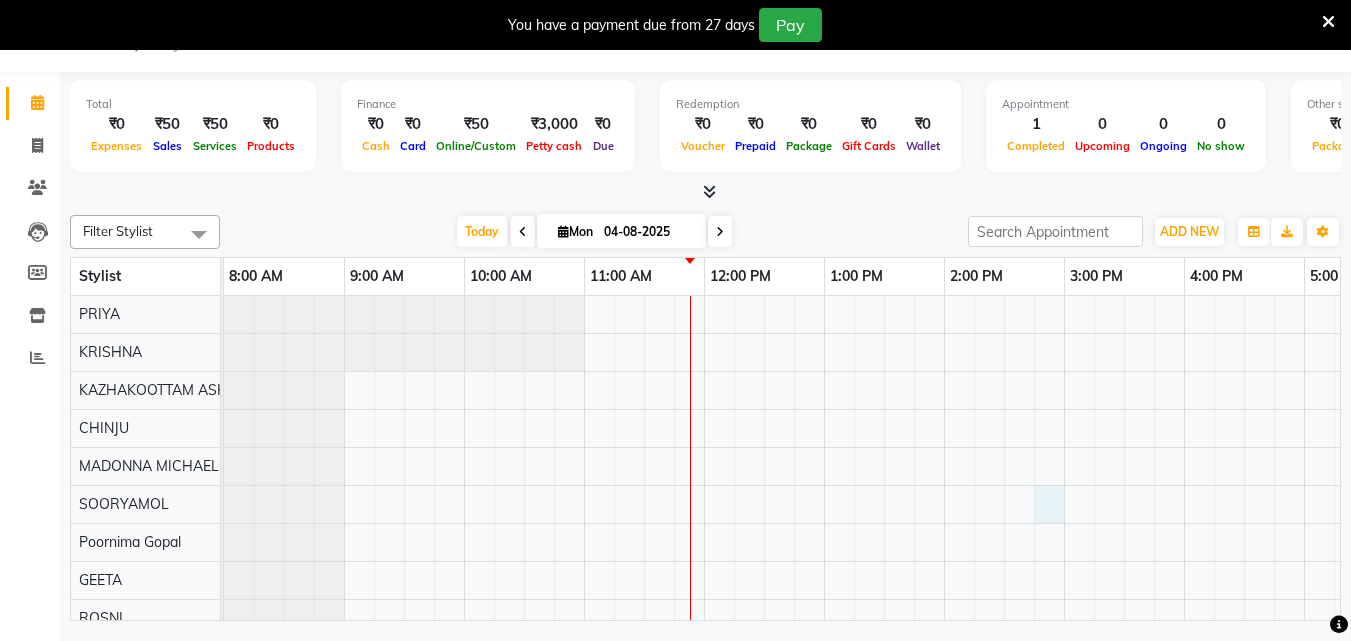 click on "[NAME], TK01, 11:20 AM-11:35 AM, Eyebrows Threading" at bounding box center (1004, 551) 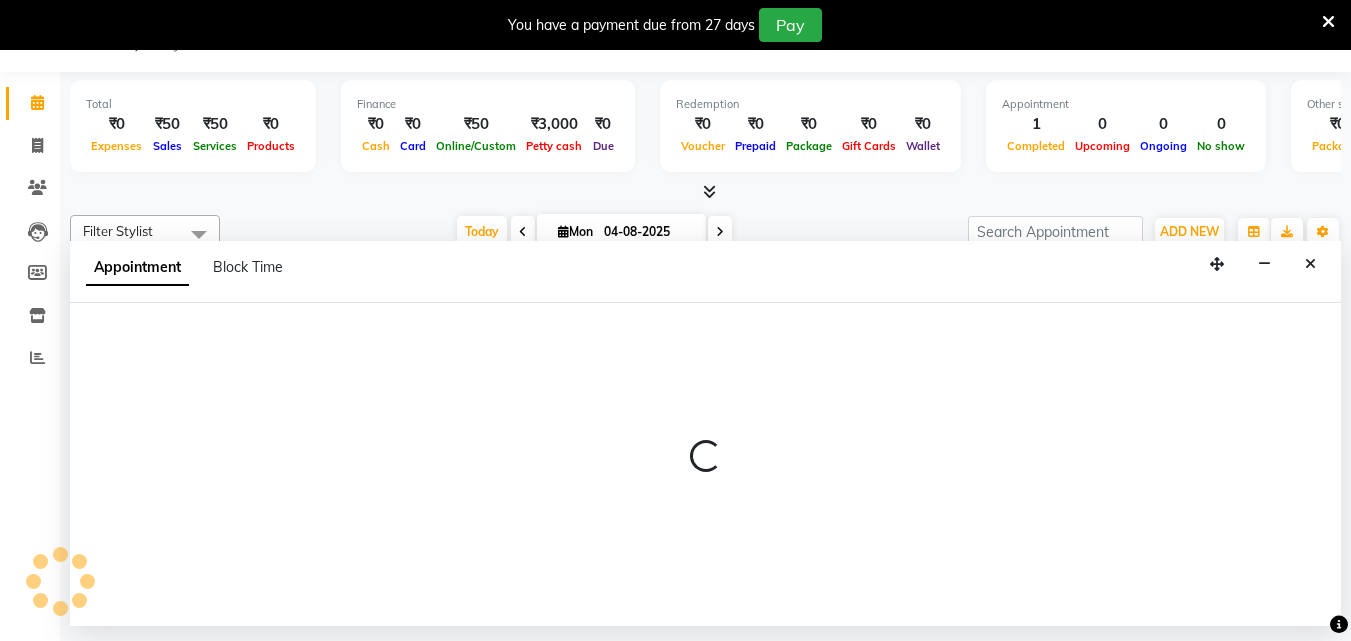 select on "47766" 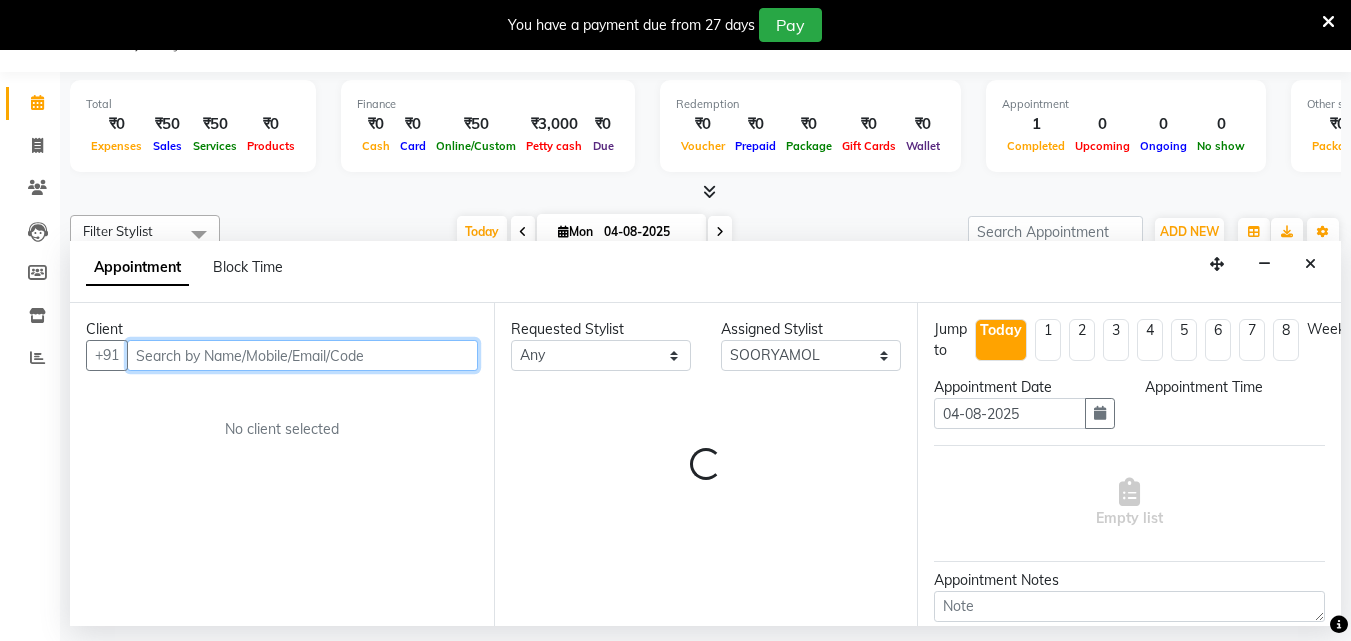 select on "885" 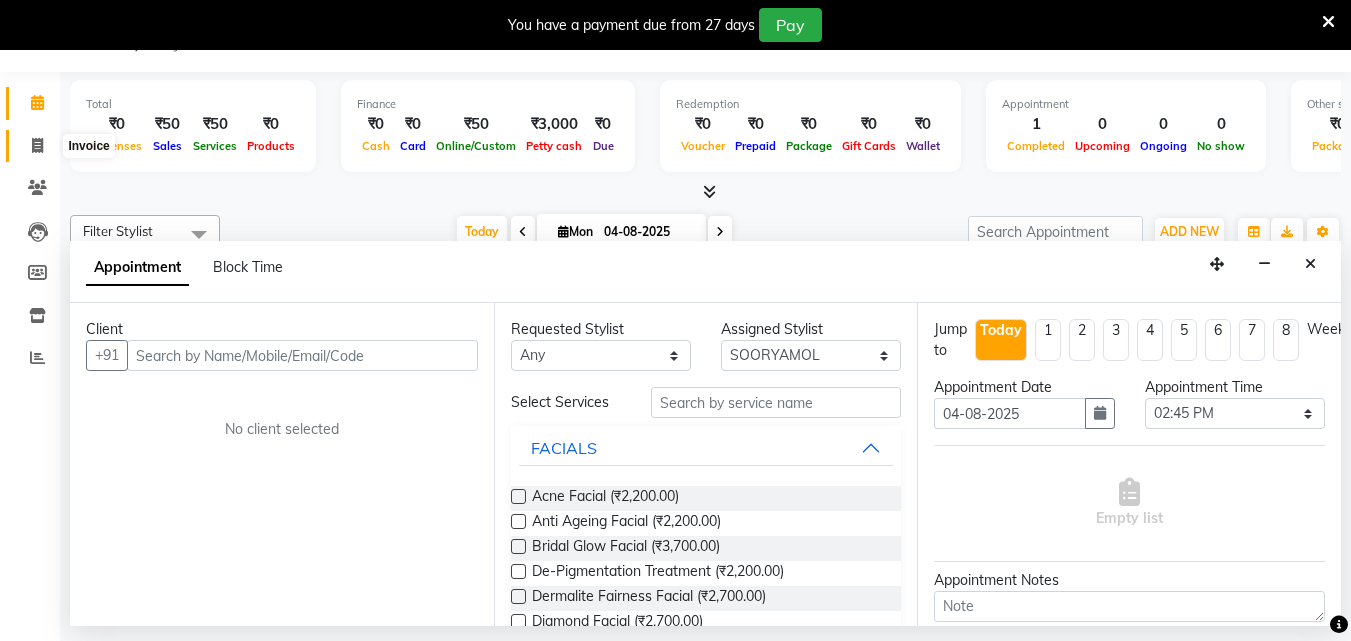 click 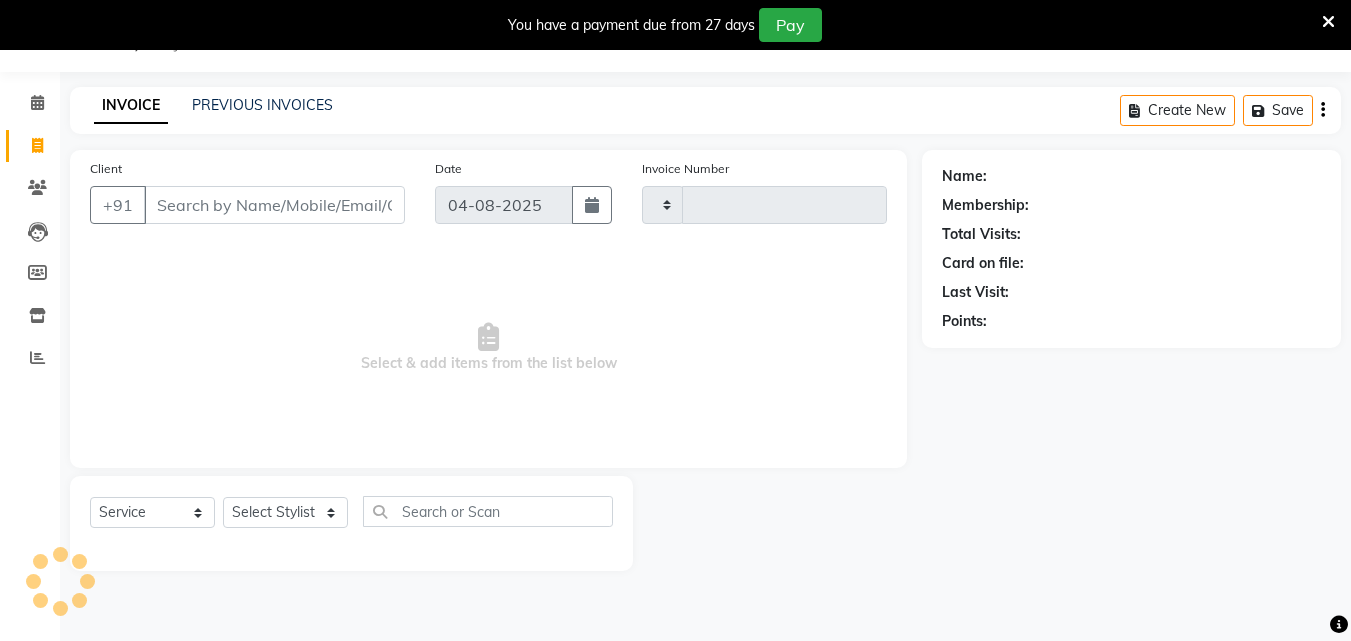 type on "2703" 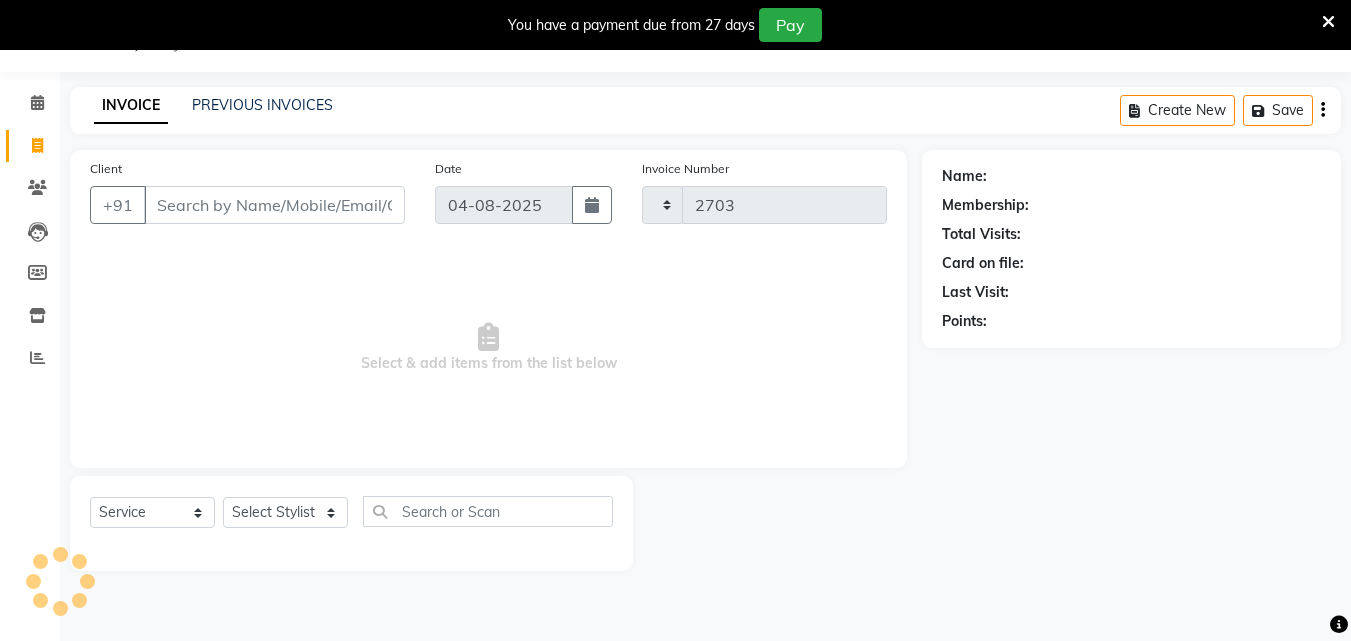 select on "4662" 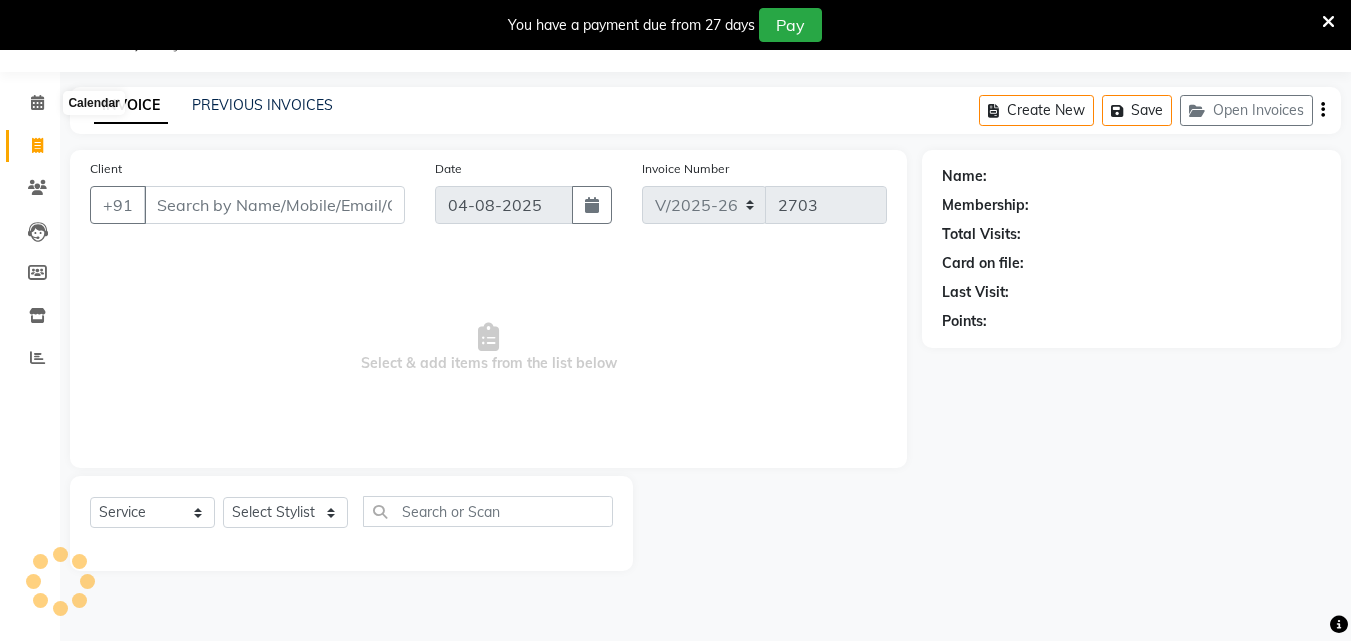 scroll, scrollTop: 0, scrollLeft: 0, axis: both 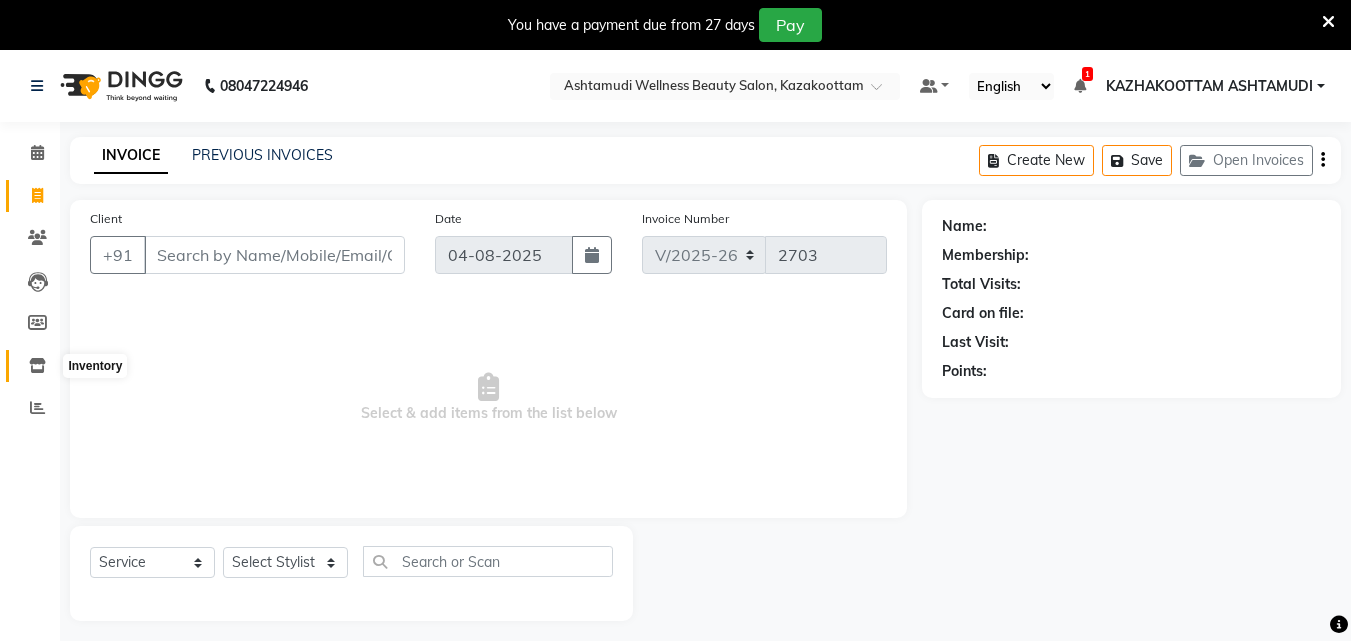 click 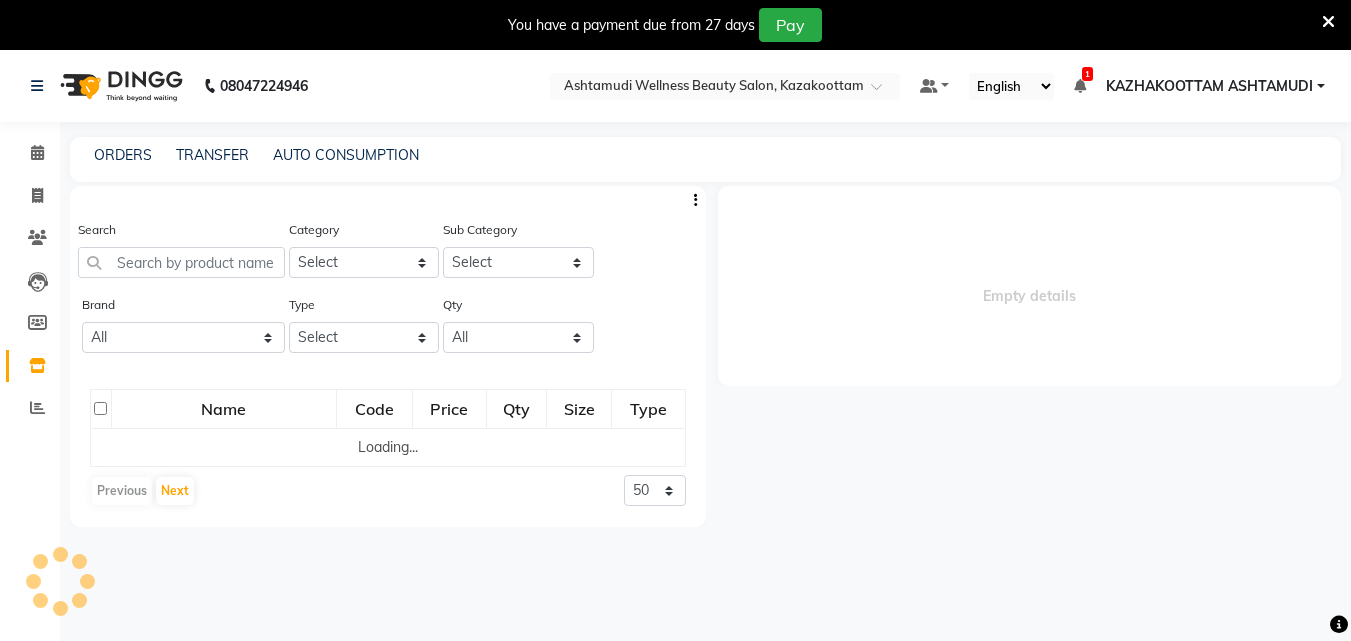 select 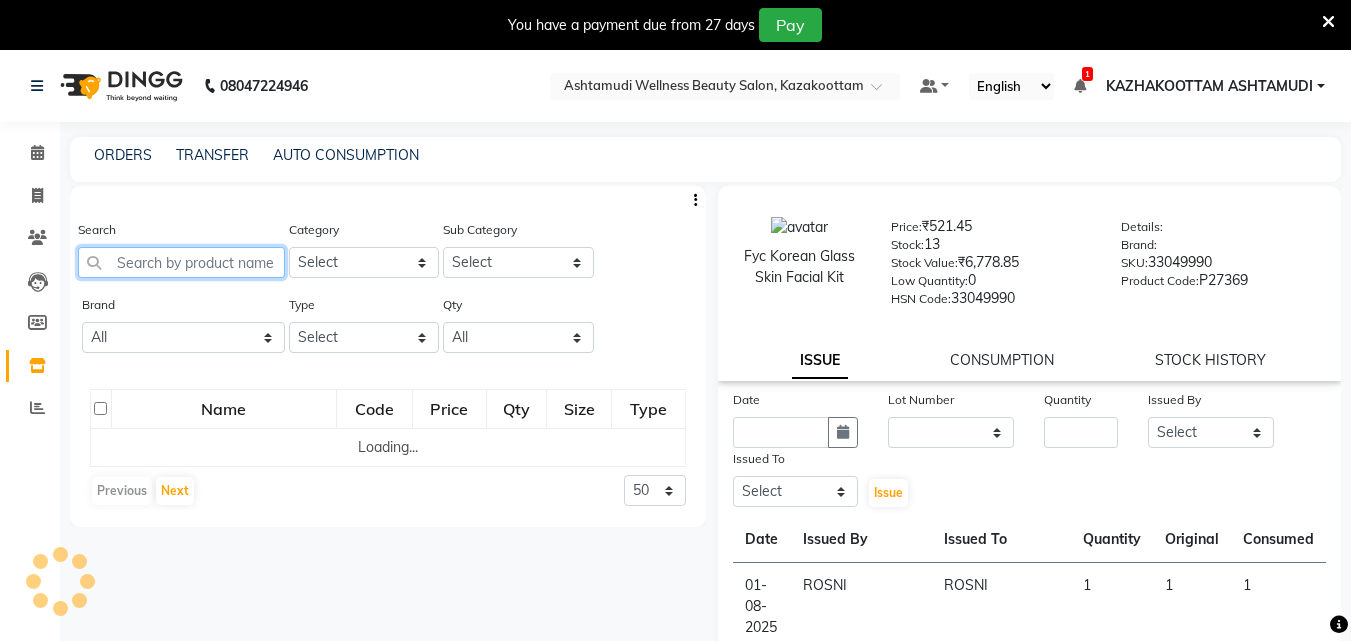 click 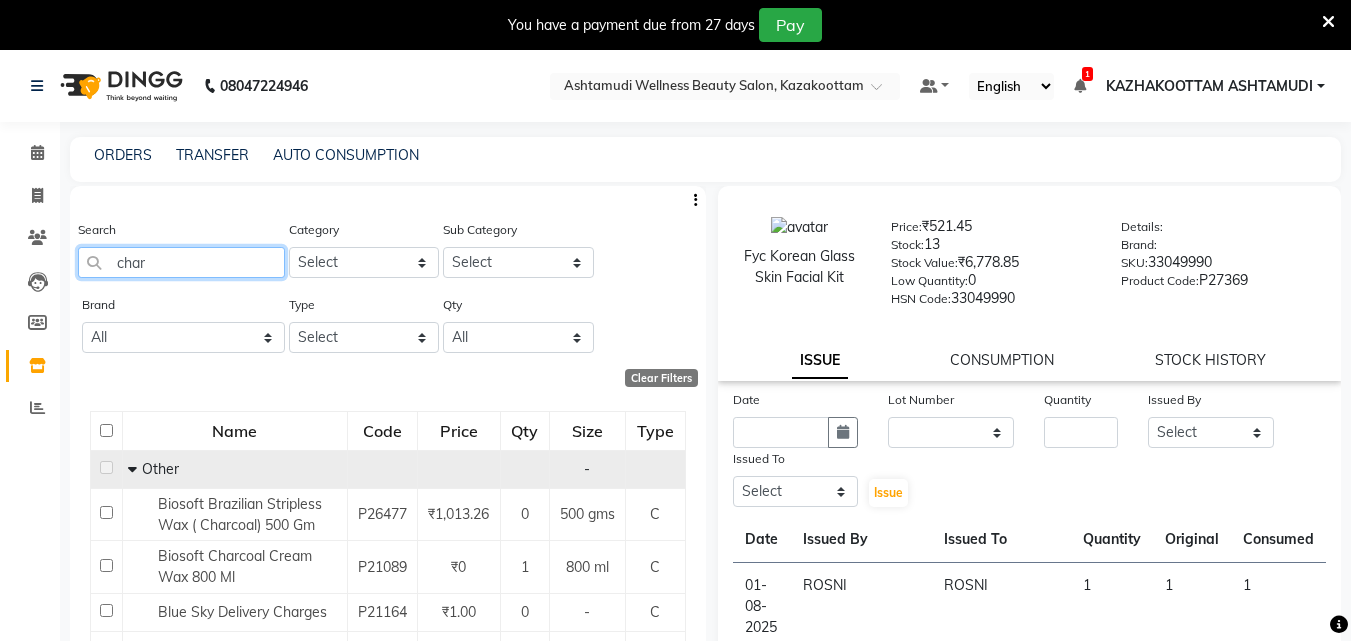 scroll, scrollTop: 100, scrollLeft: 0, axis: vertical 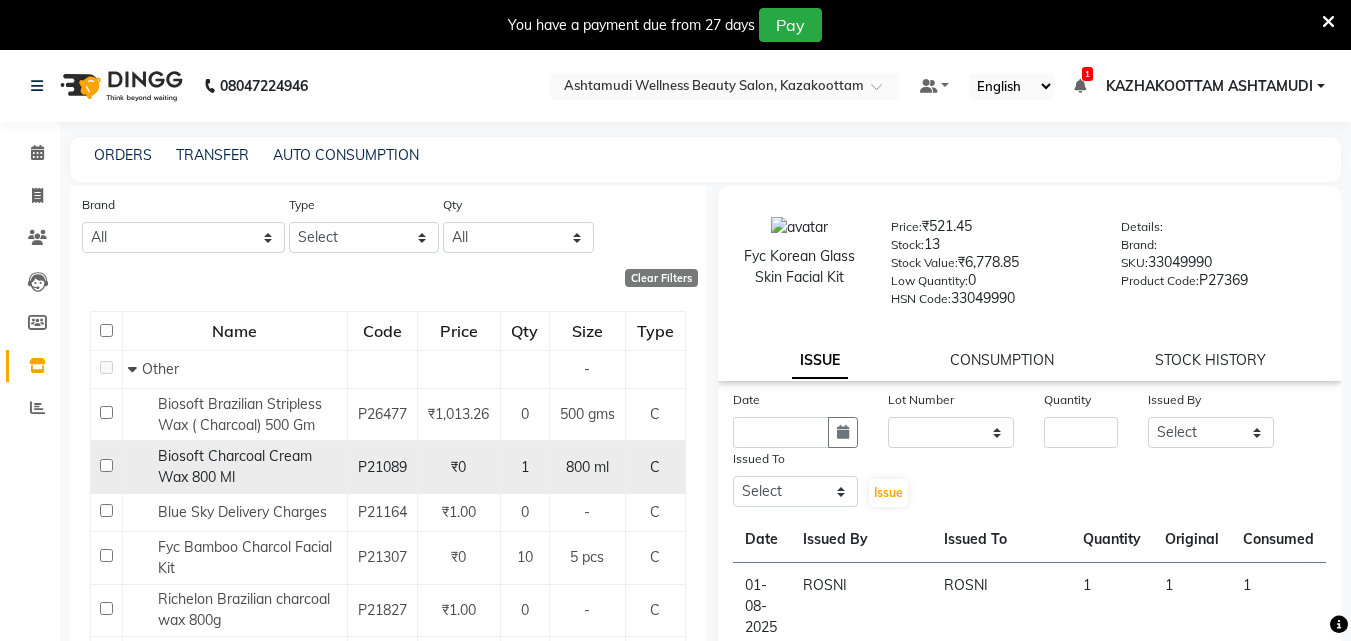 type on "char" 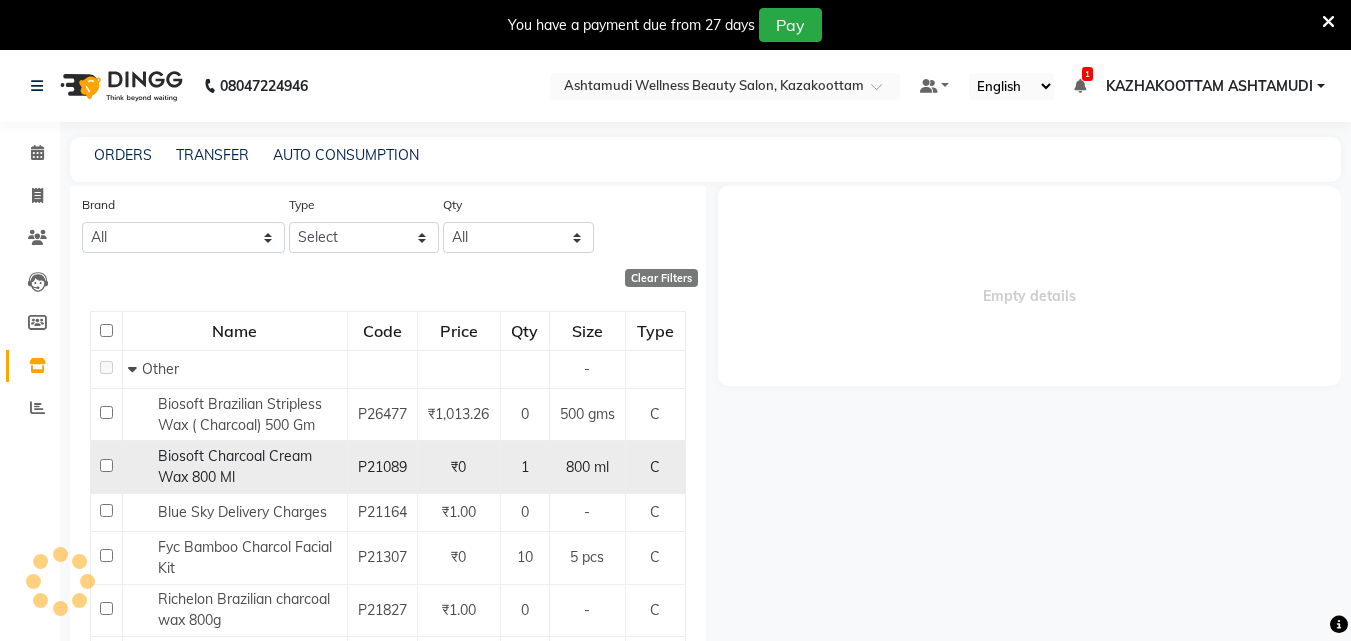 select 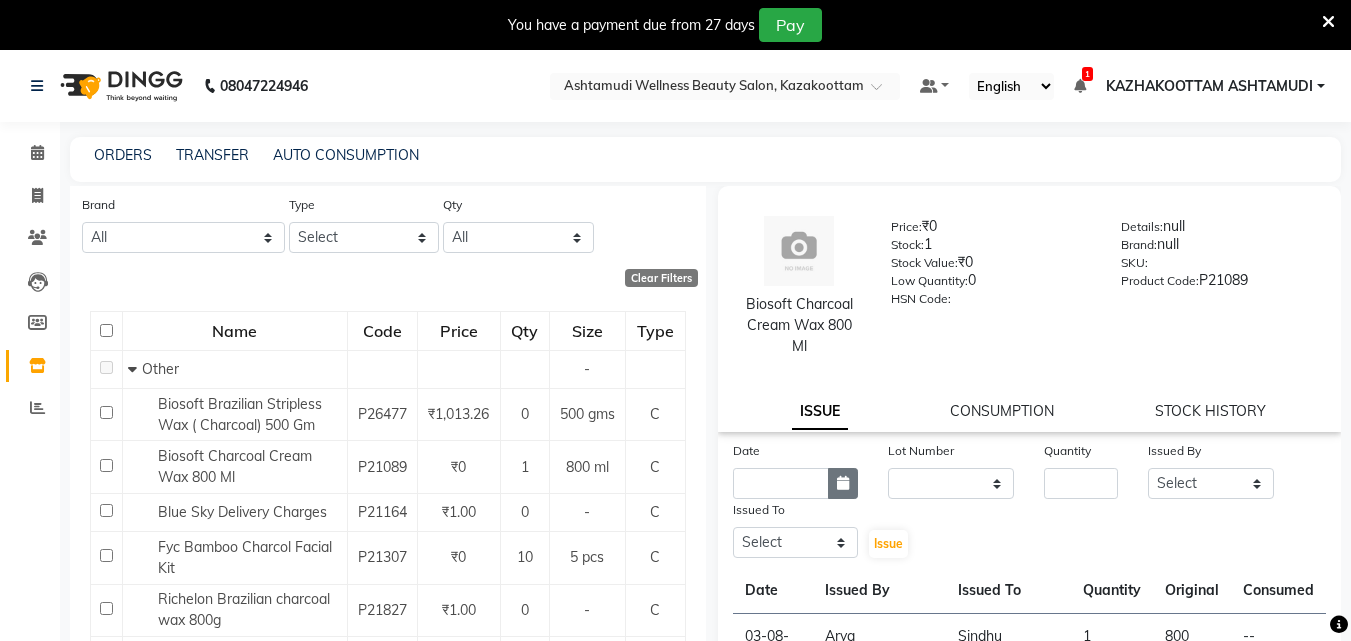 click 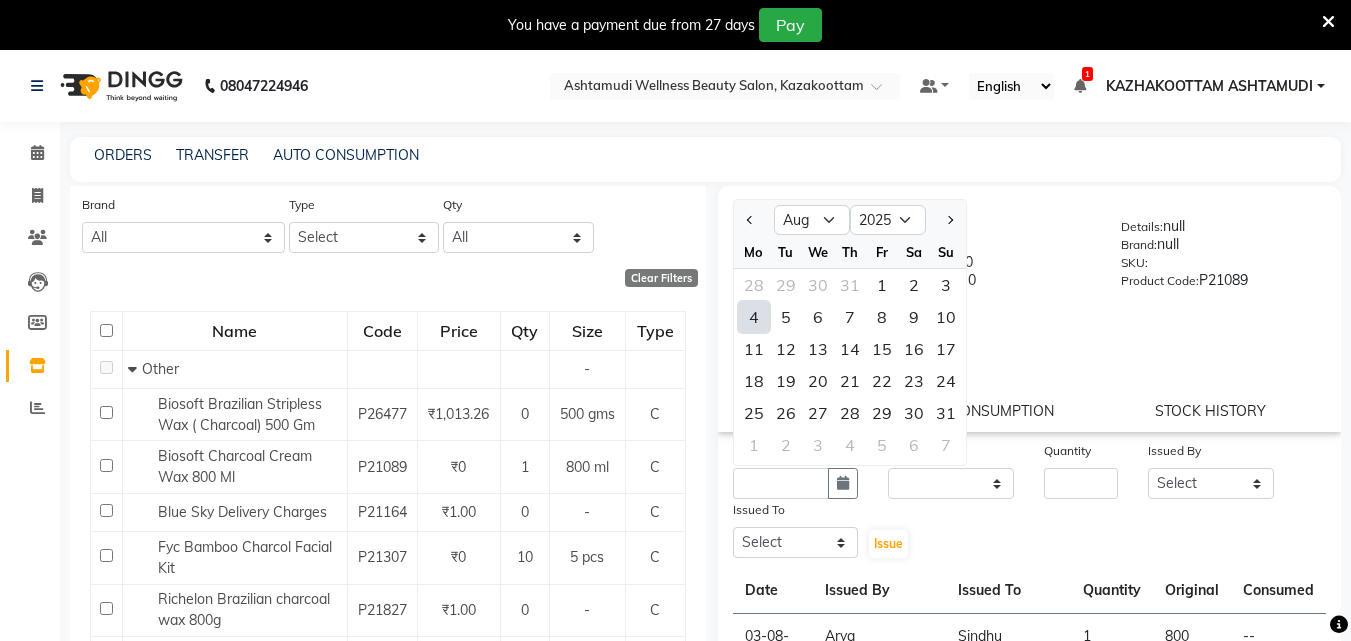 click on "4" 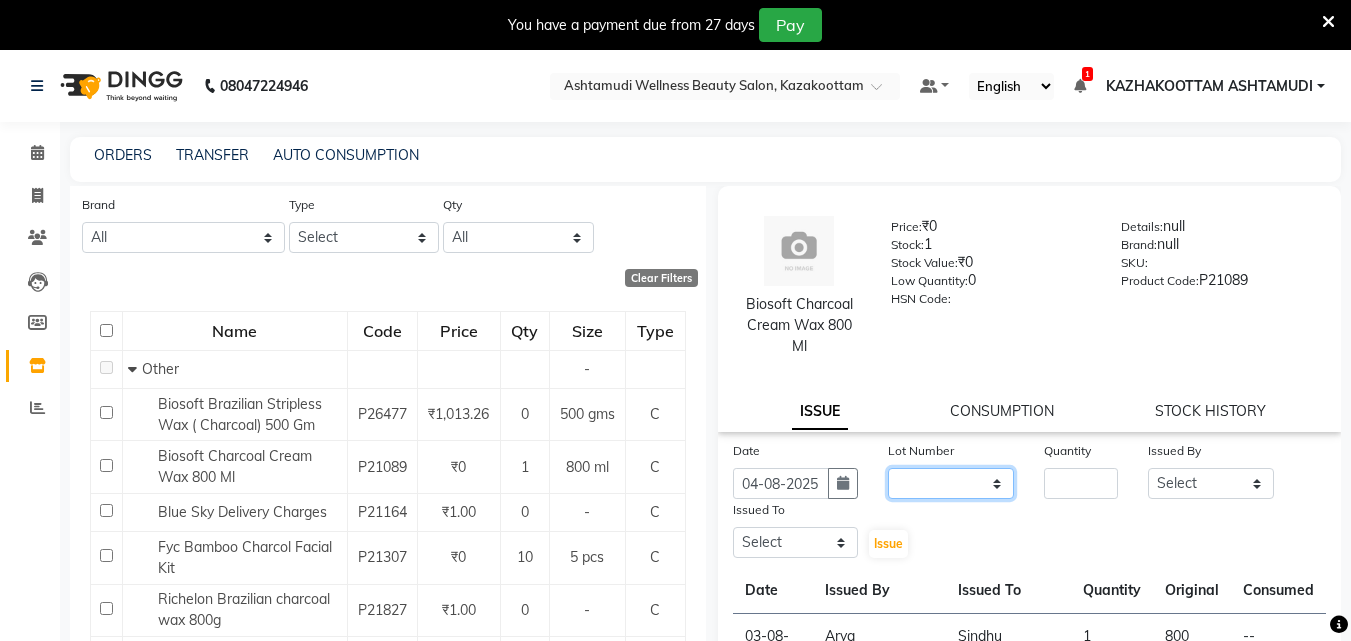 click on "None" 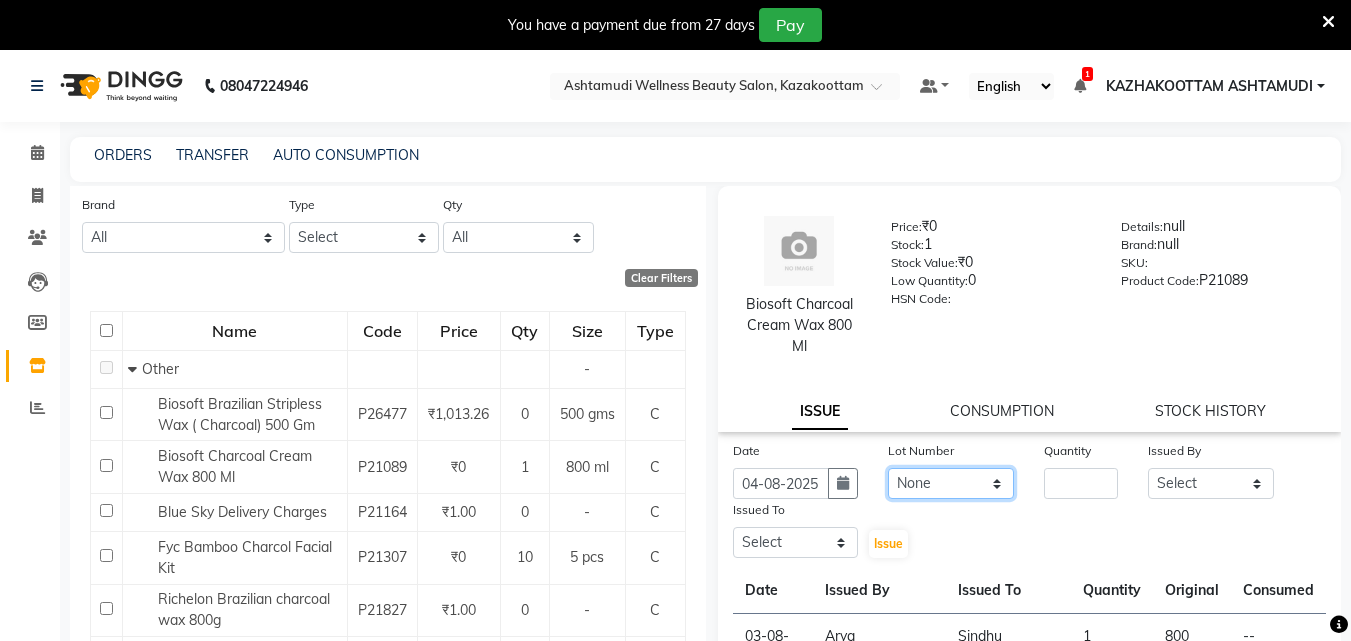 click on "None" 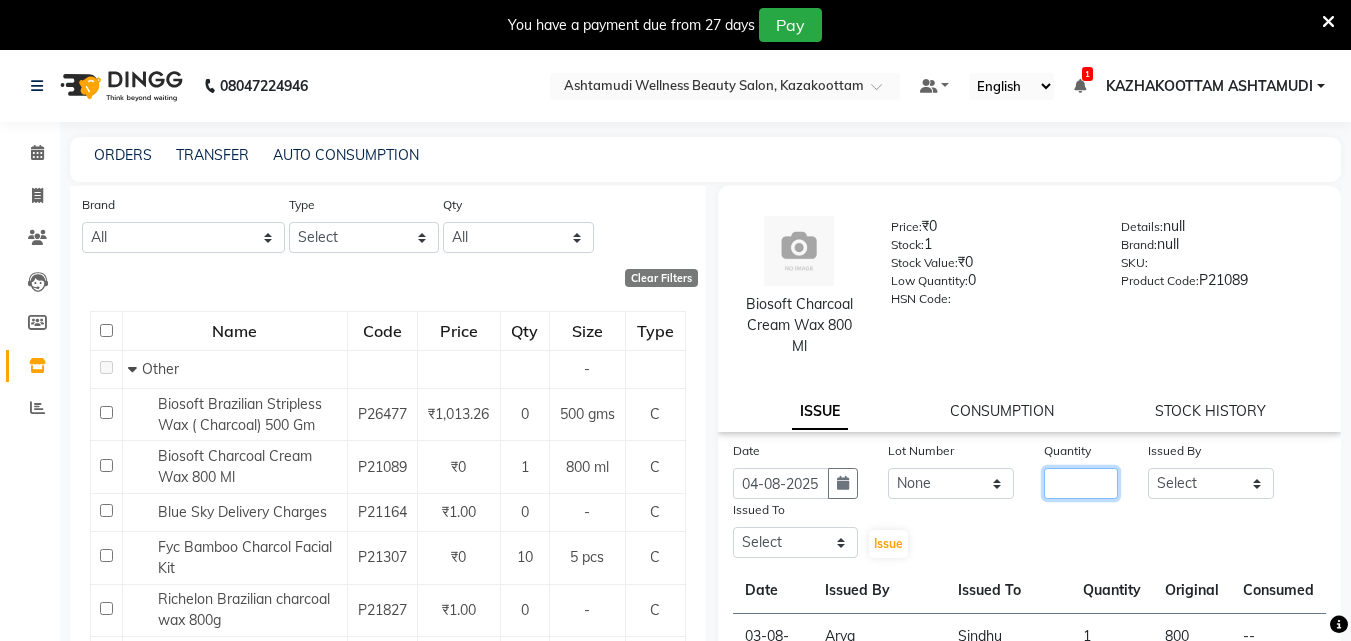 click 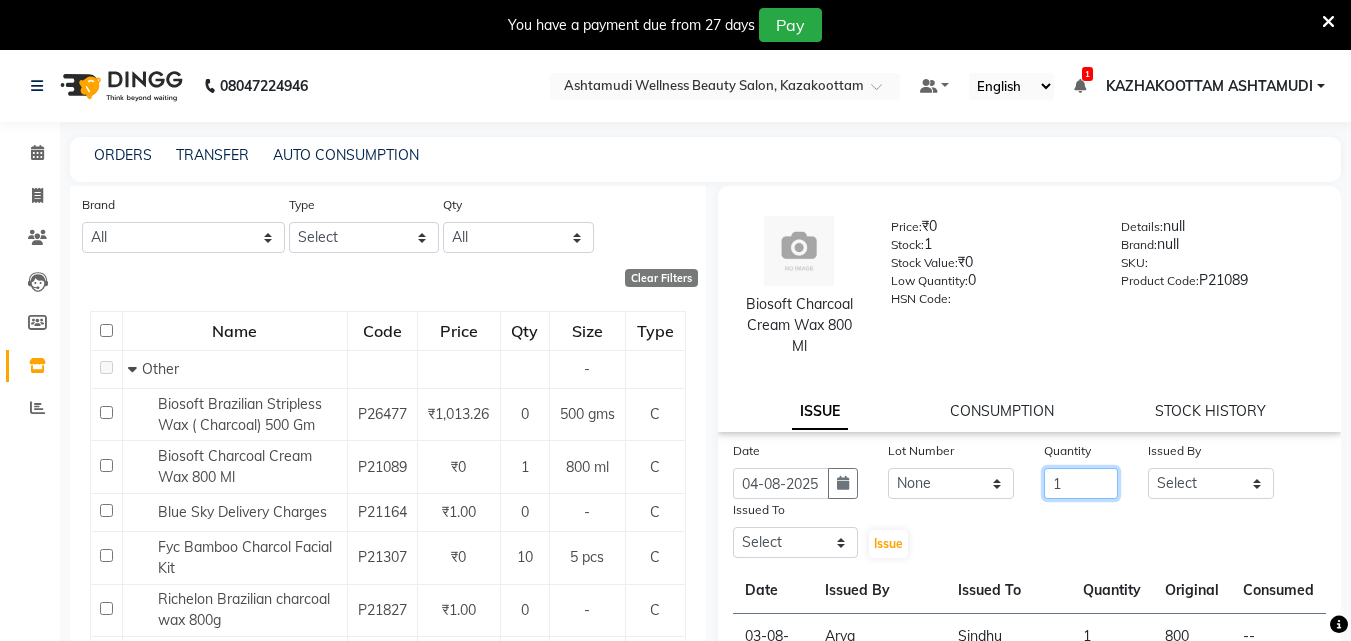 type on "1" 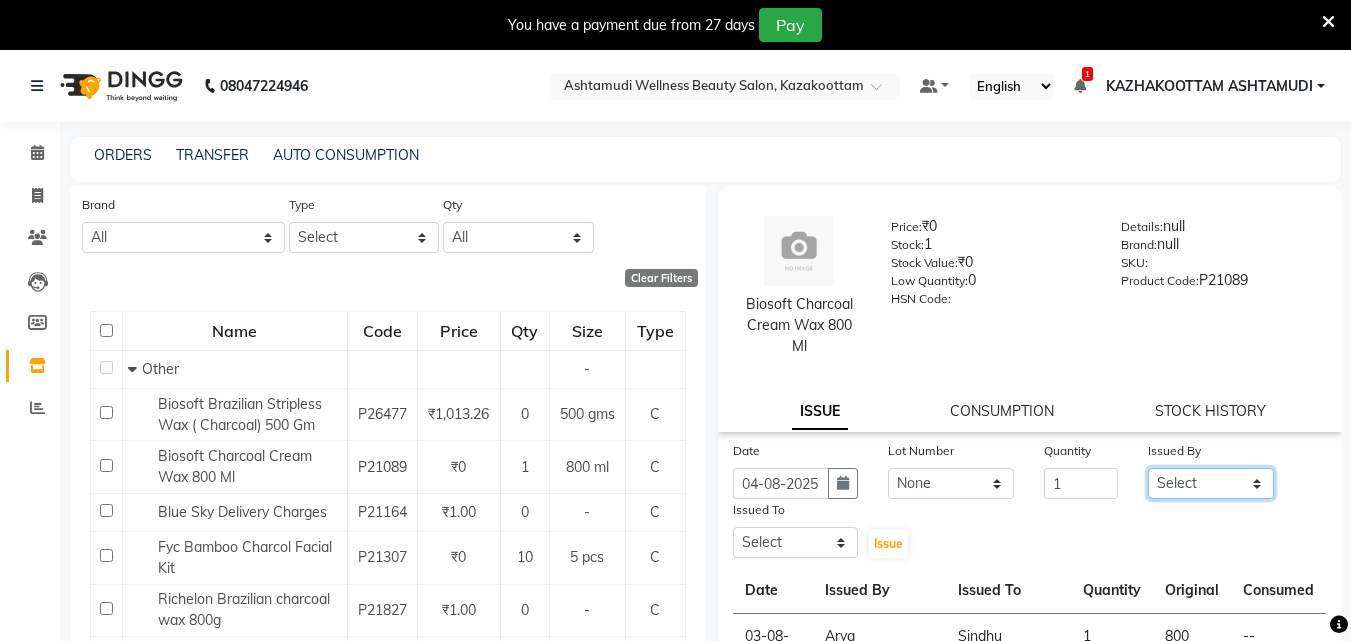 click on "Select Arya  CHINJU GEETA KAZHAKOOTTAM ASHTAMUDI KRISHNA LEKSHMI MADONNA MICHAEL MINCY VARGHESE Poornima Gopal PRIYA ROSNI Sindhu SOORYAMOL" 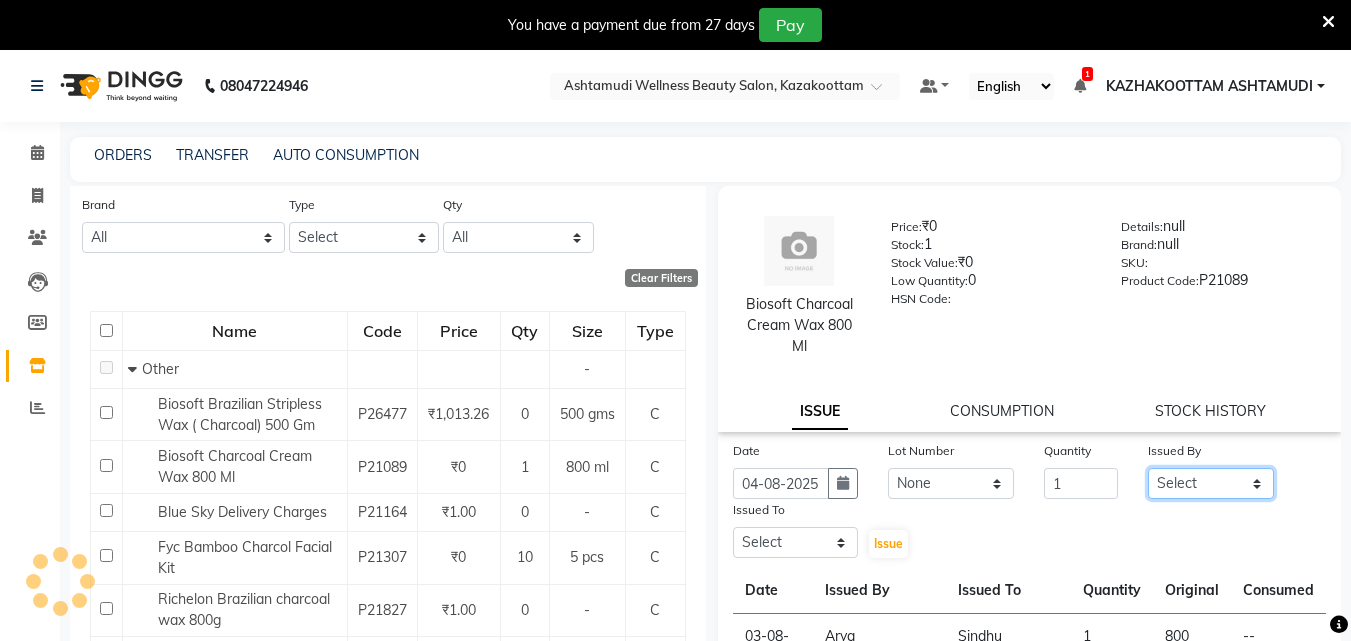 select on "87549" 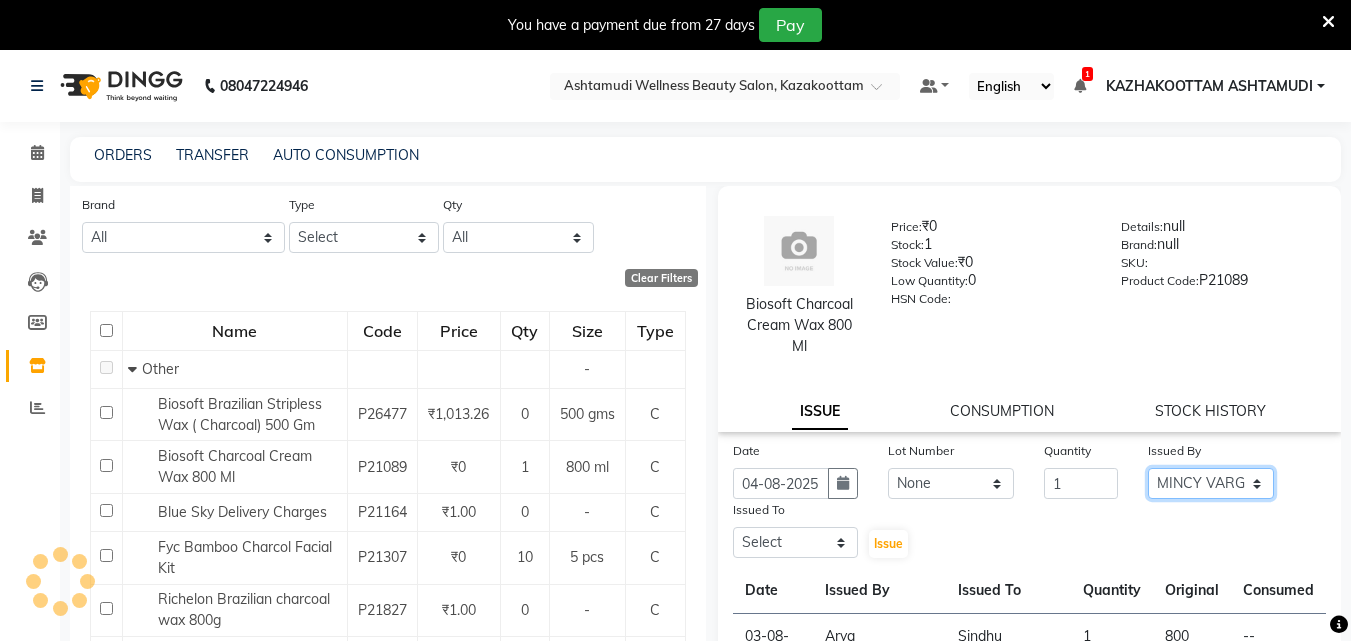 click on "Select Arya  CHINJU GEETA KAZHAKOOTTAM ASHTAMUDI KRISHNA LEKSHMI MADONNA MICHAEL MINCY VARGHESE Poornima Gopal PRIYA ROSNI Sindhu SOORYAMOL" 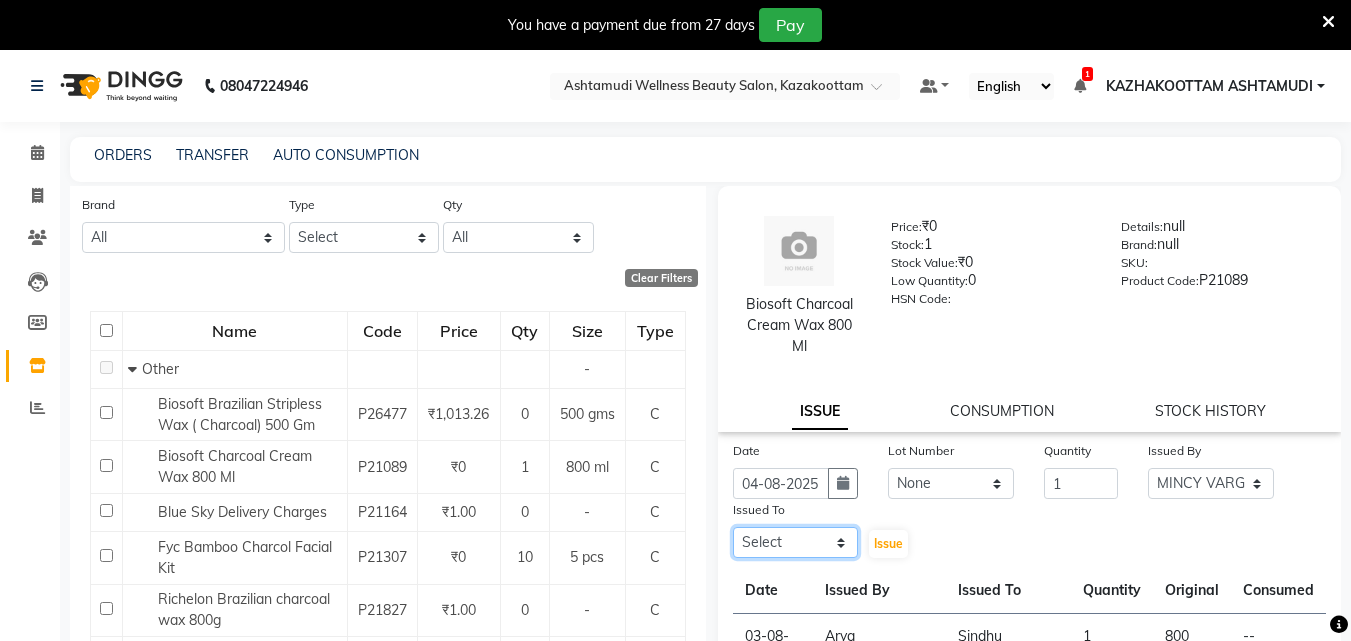 click on "Select Arya  CHINJU GEETA KAZHAKOOTTAM ASHTAMUDI KRISHNA LEKSHMI MADONNA MICHAEL MINCY VARGHESE Poornima Gopal PRIYA ROSNI Sindhu SOORYAMOL" 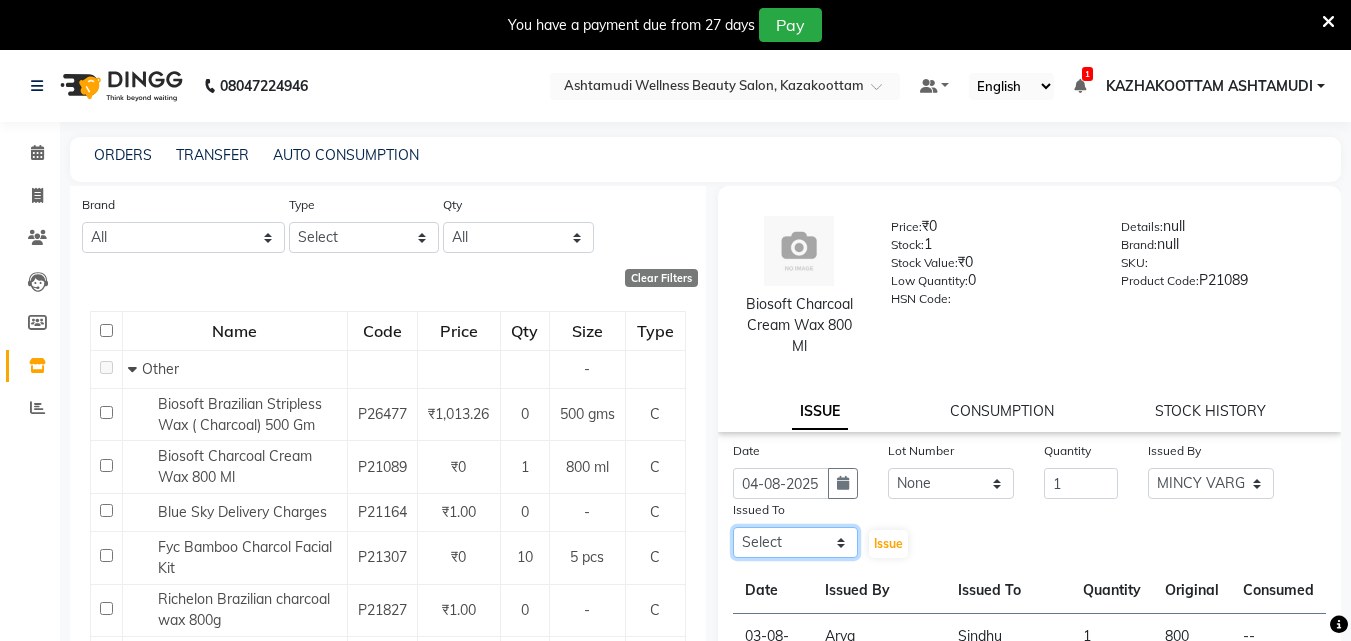 select on "85074" 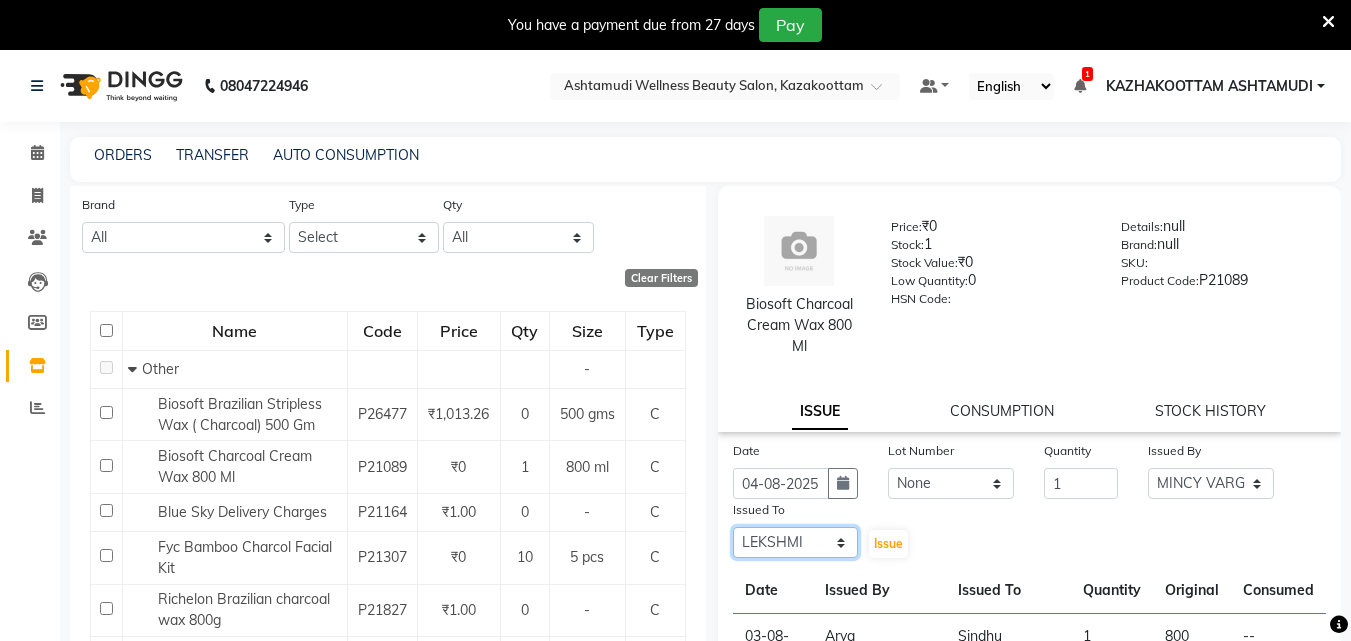 click on "Select Arya  CHINJU GEETA KAZHAKOOTTAM ASHTAMUDI KRISHNA LEKSHMI MADONNA MICHAEL MINCY VARGHESE Poornima Gopal PRIYA ROSNI Sindhu SOORYAMOL" 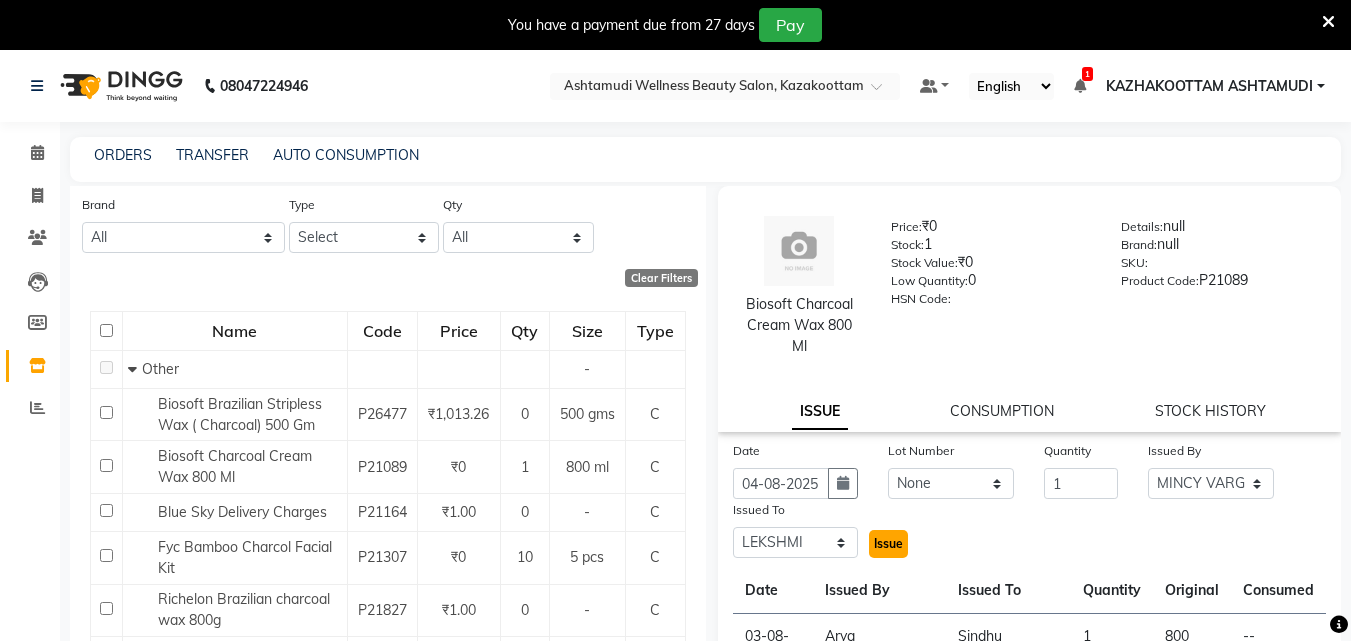 click on "Issue" 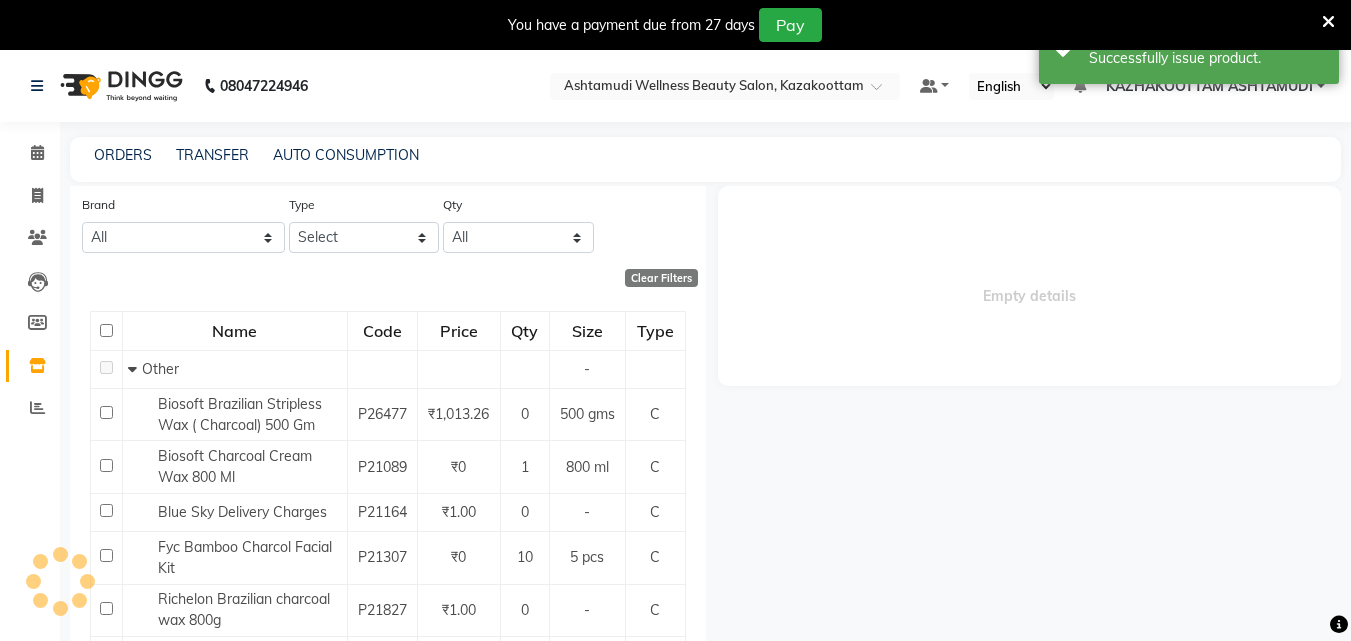 select 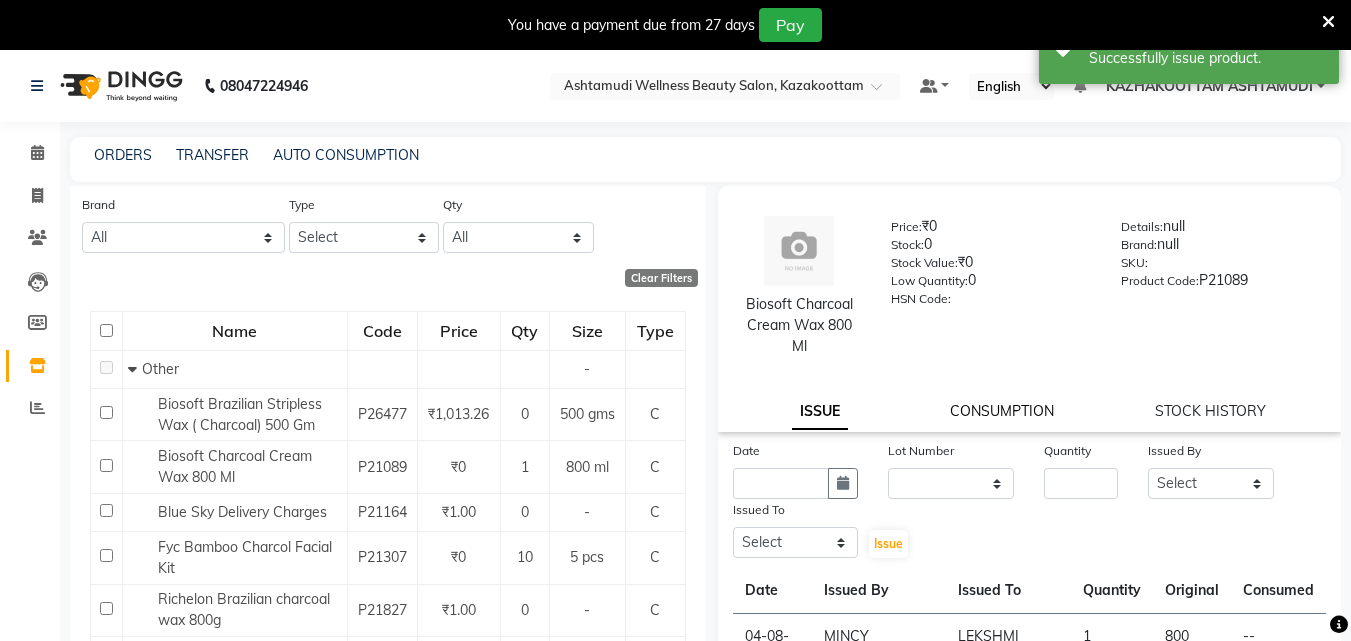 click on "CONSUMPTION" 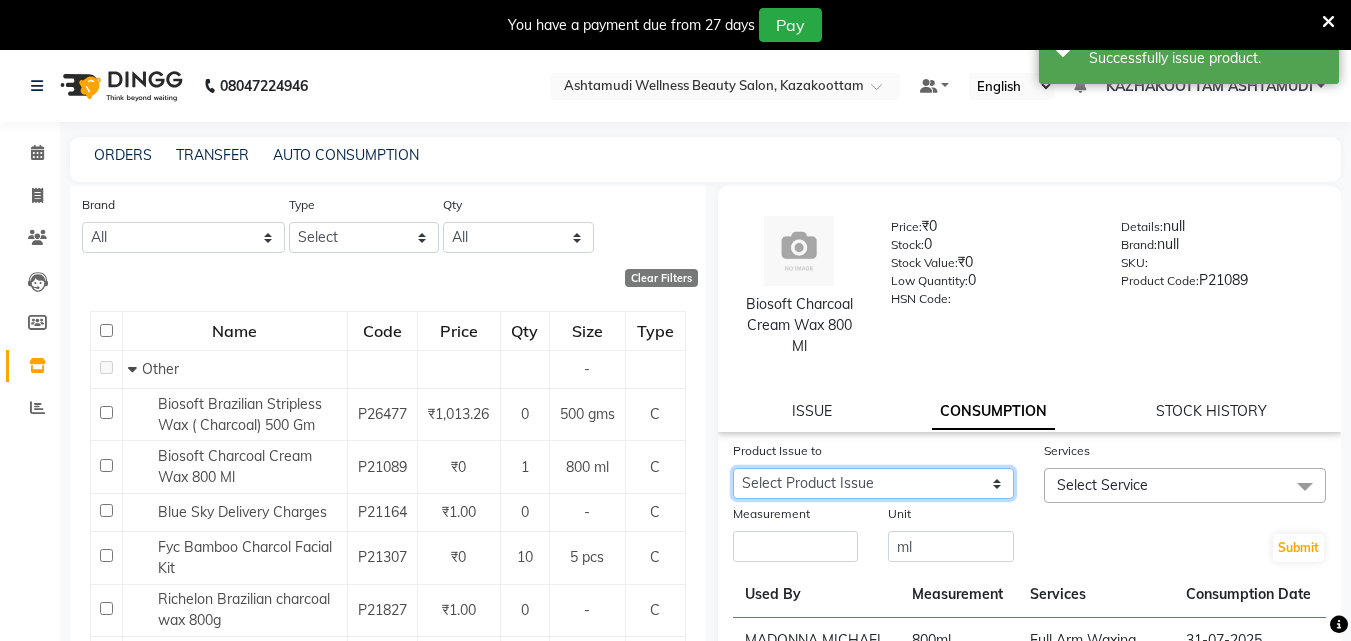 click on "Select Product Issue [DATE], Issued to: [NAME], Balance: 800 [DATE], Issued to: [NAME], Balance: 800" 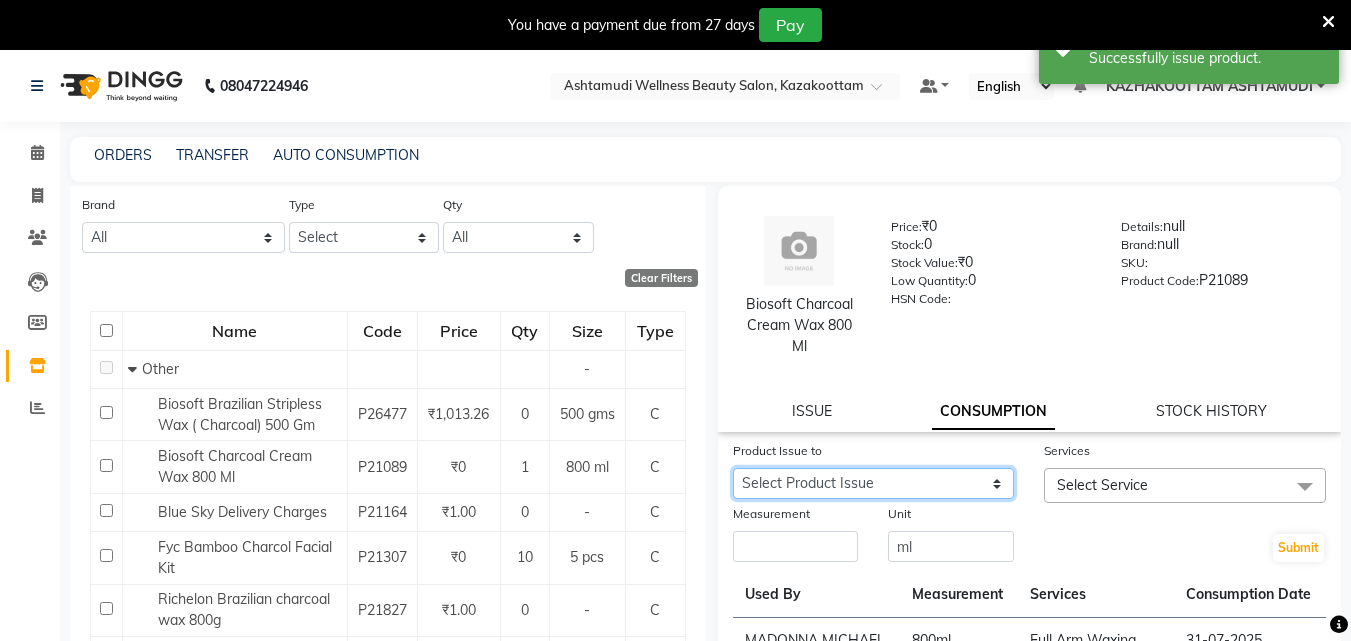 select on "1102126" 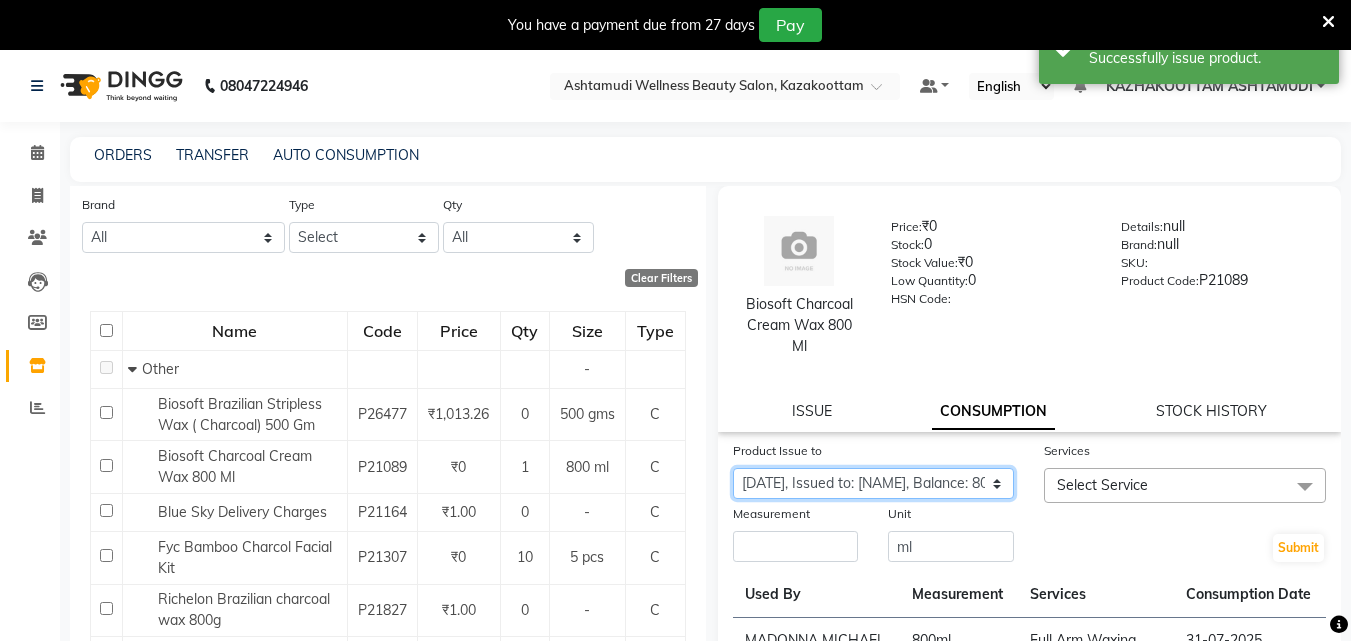 click on "Select Product Issue [DATE], Issued to: [NAME], Balance: 800 [DATE], Issued to: [NAME], Balance: 800" 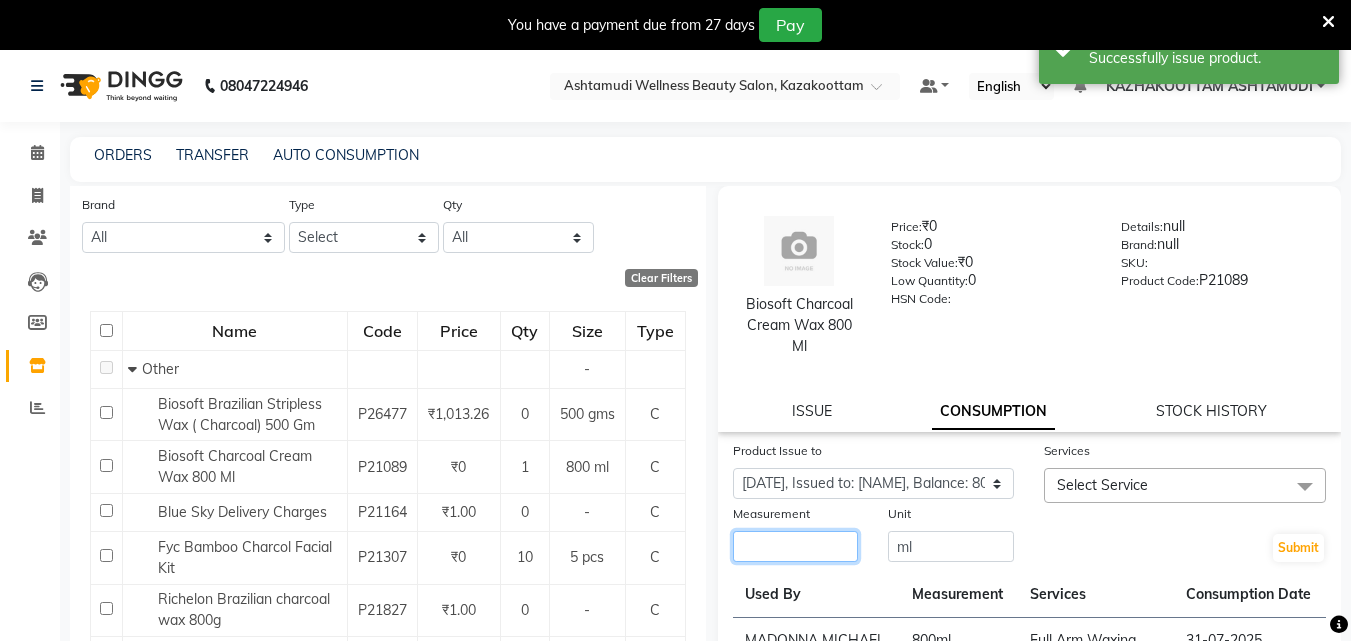 click 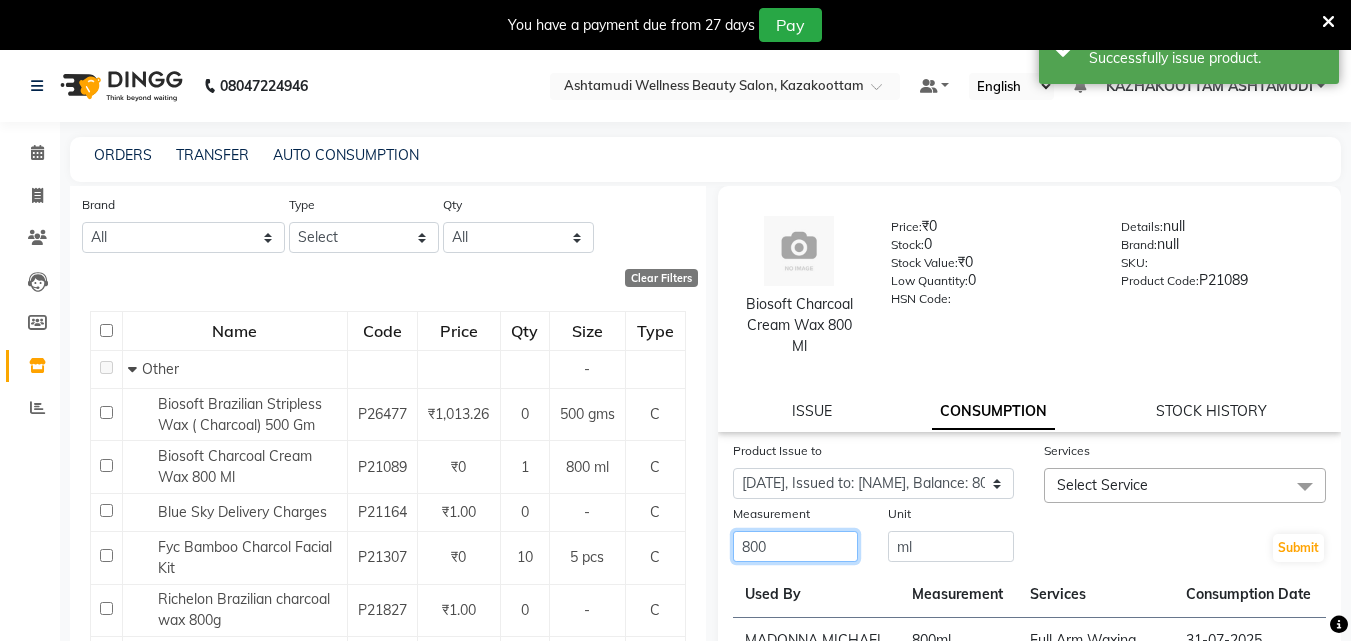 type on "800" 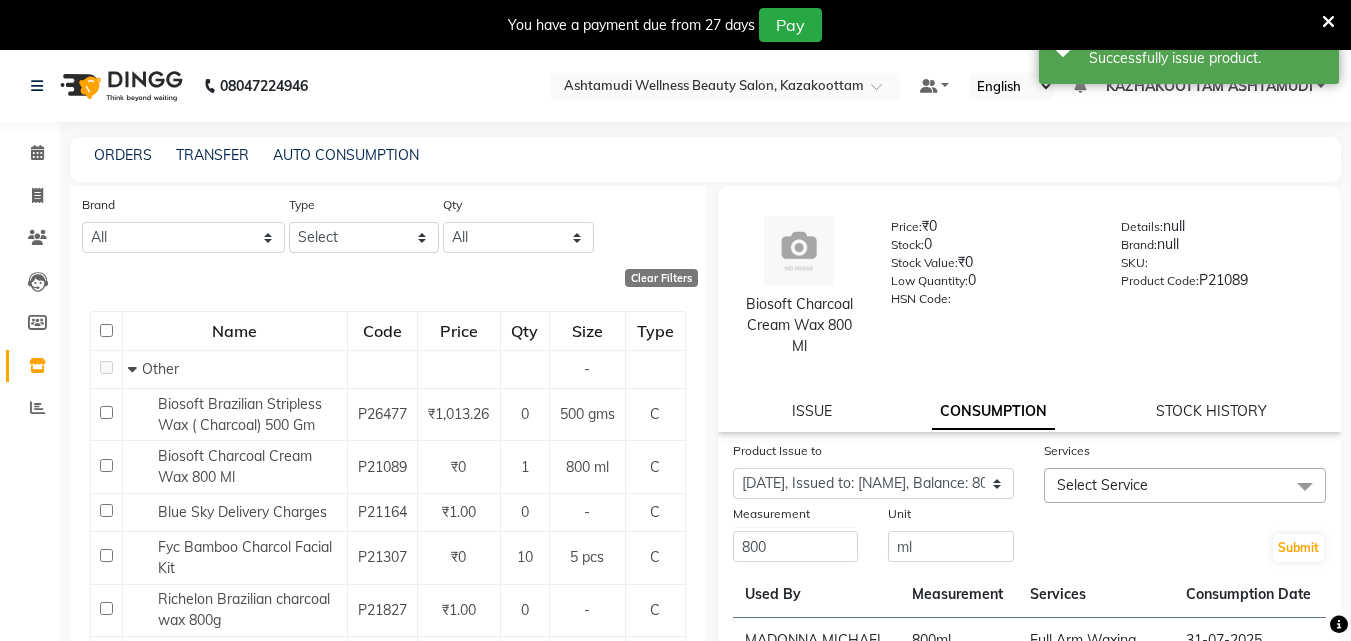 click on "Select Service" 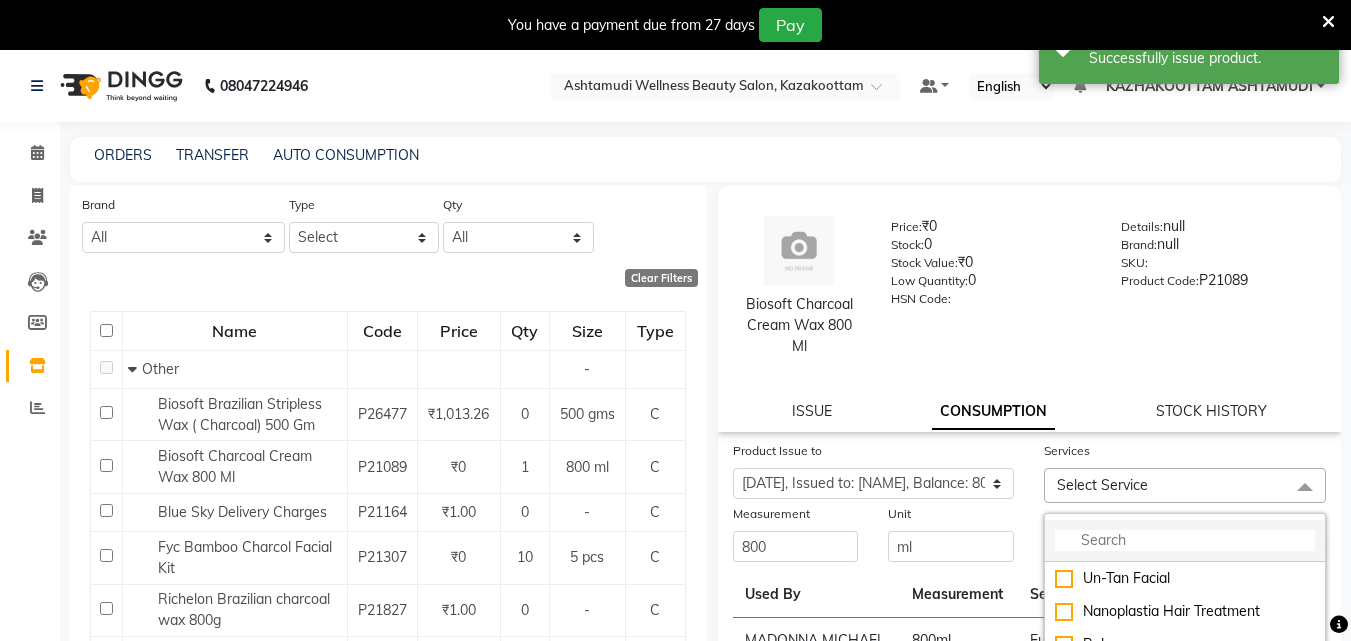 click 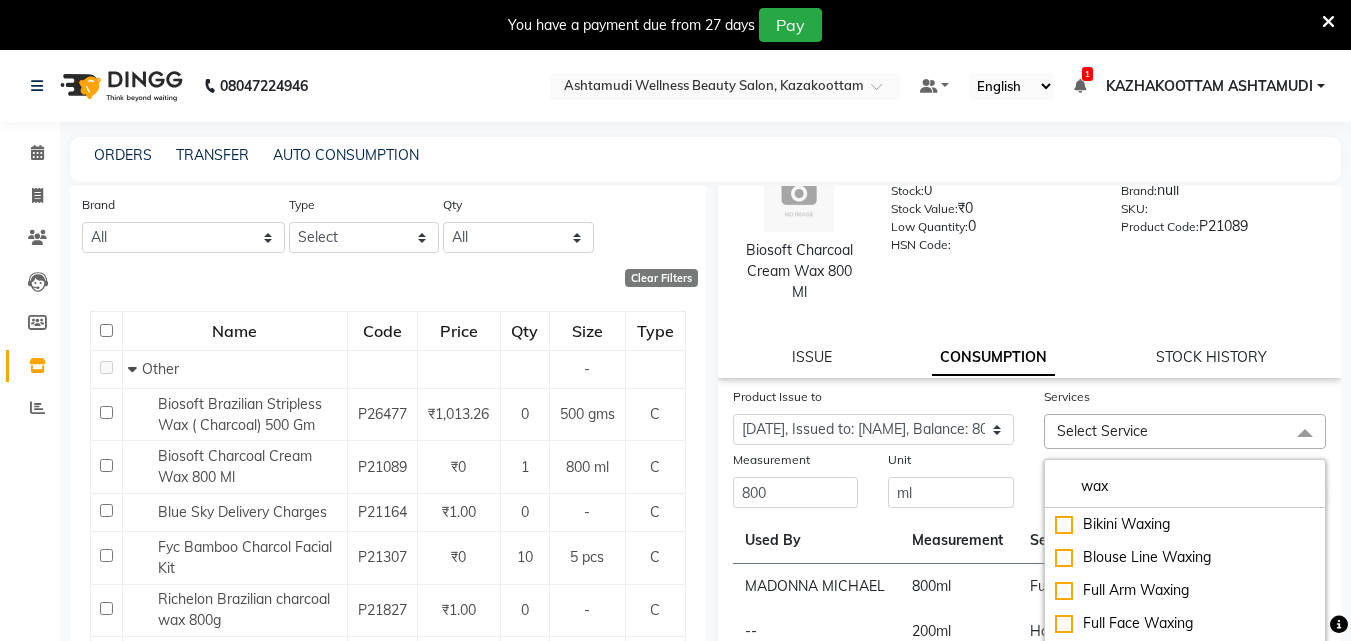 scroll, scrollTop: 200, scrollLeft: 0, axis: vertical 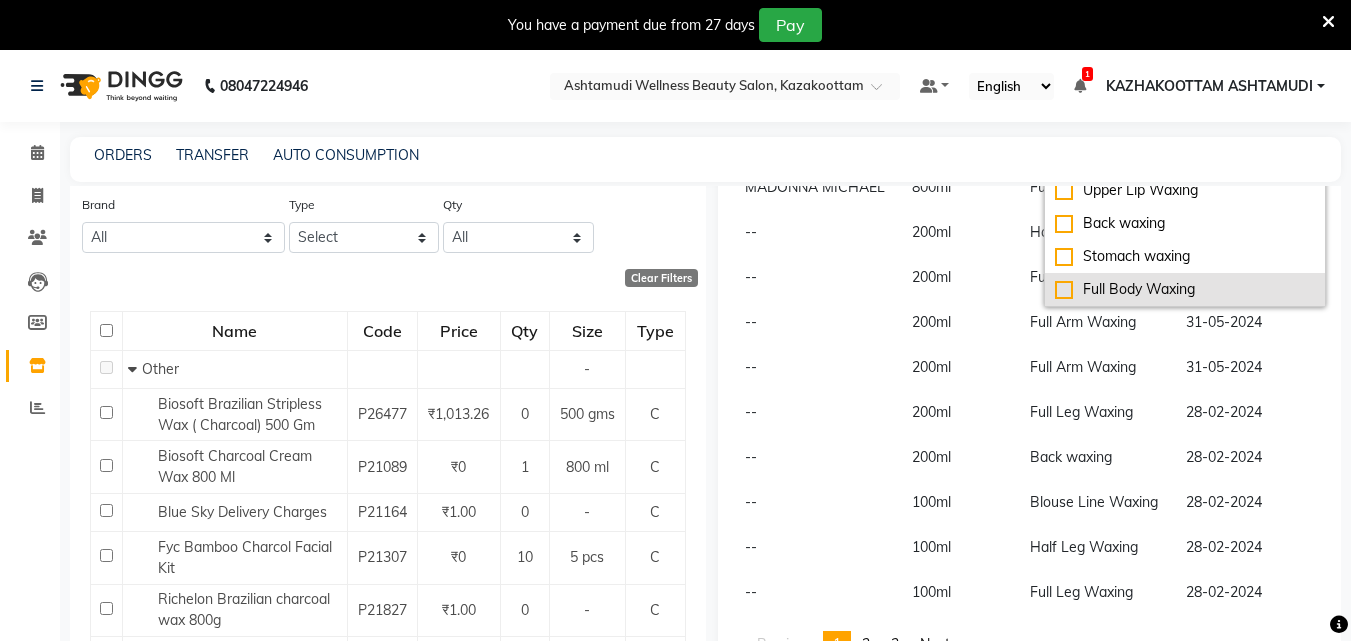 type on "wax" 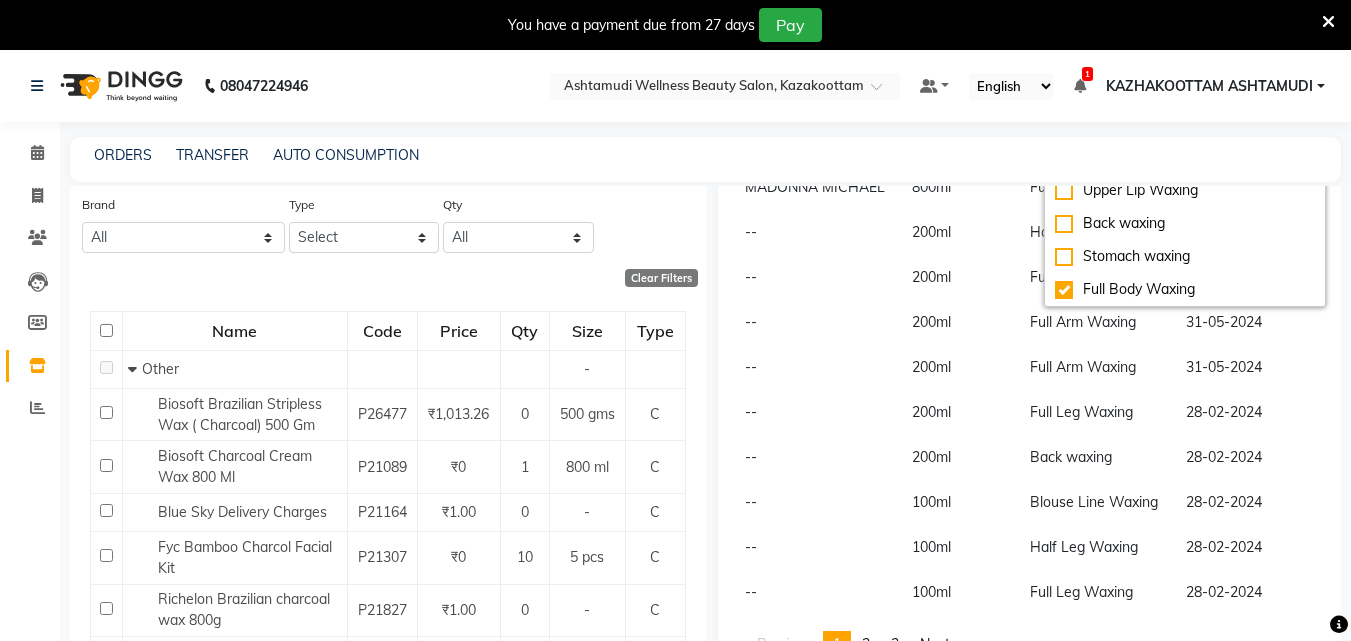scroll, scrollTop: 406, scrollLeft: 0, axis: vertical 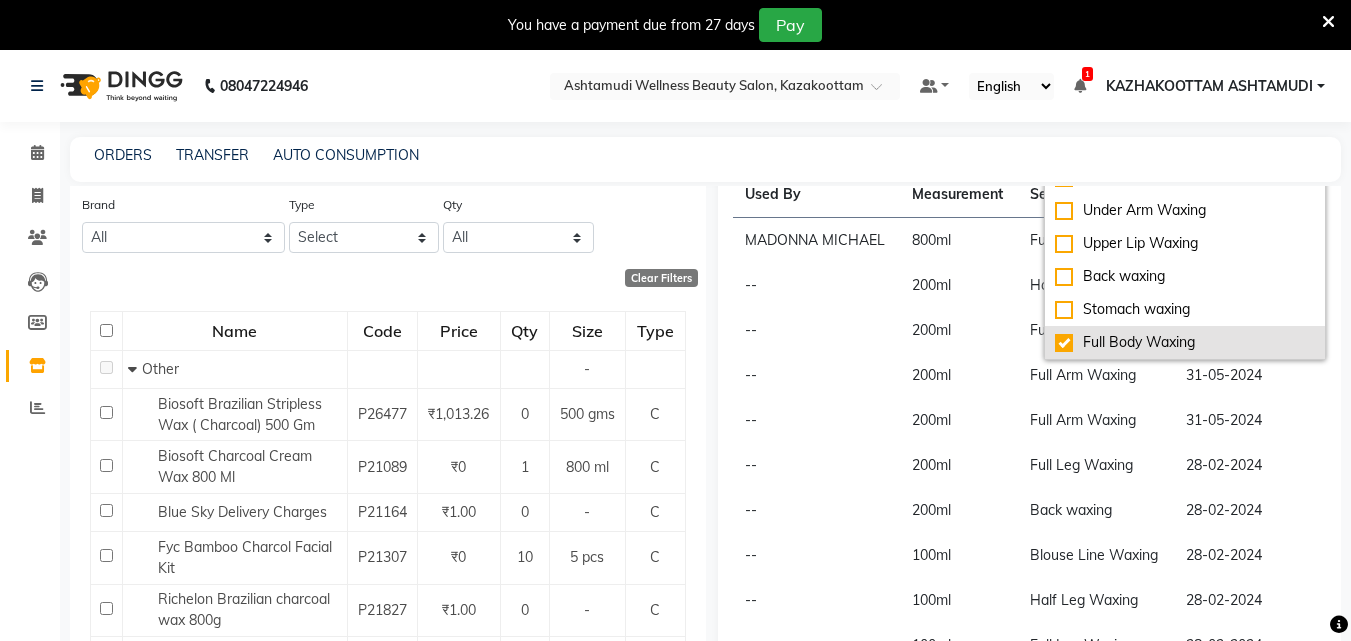 click on "Full Body Waxing" 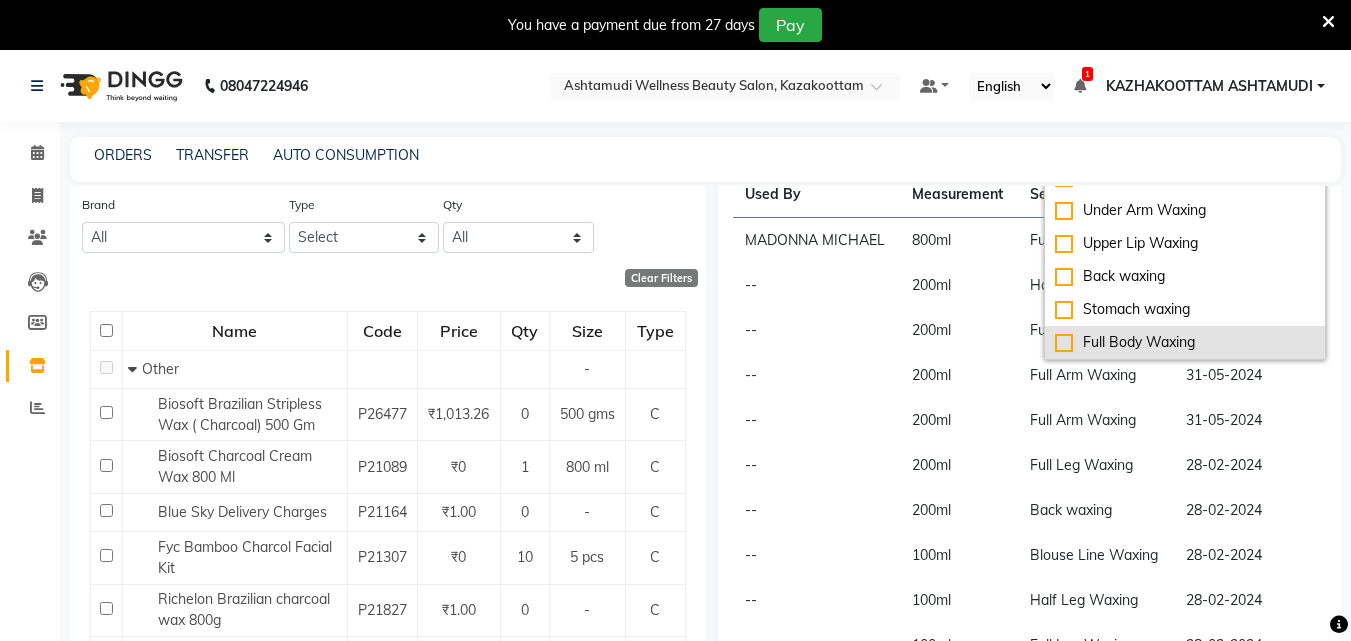 checkbox on "false" 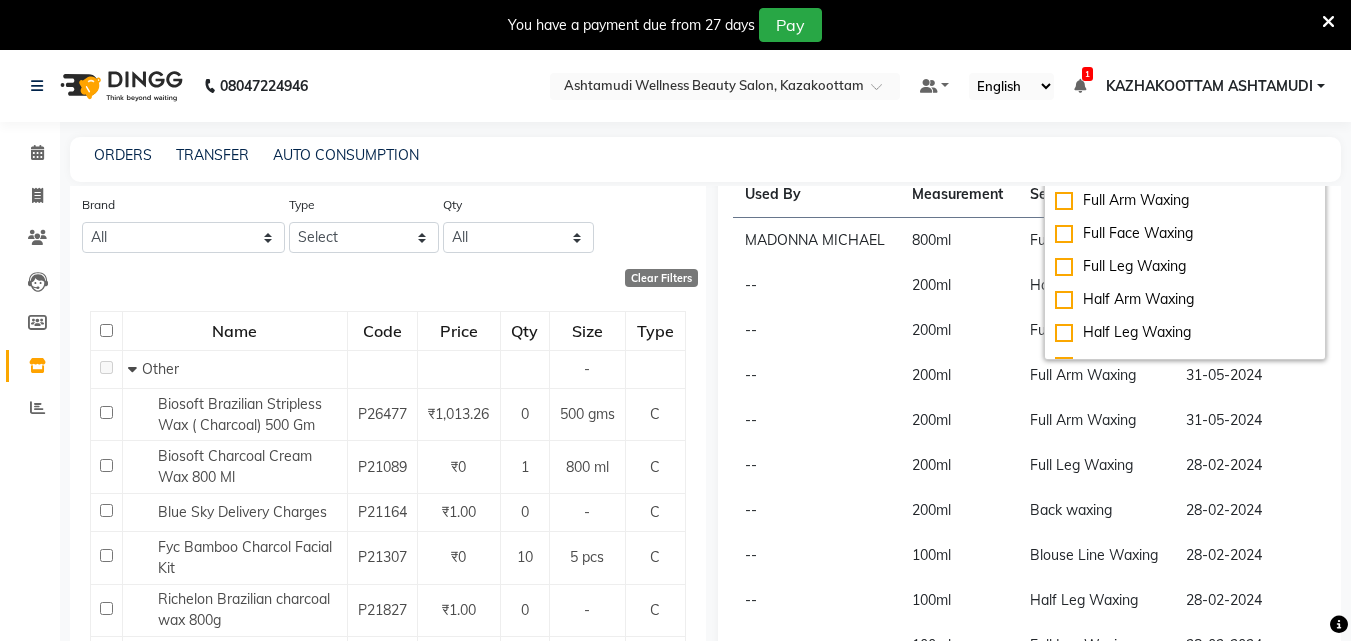 scroll, scrollTop: 0, scrollLeft: 0, axis: both 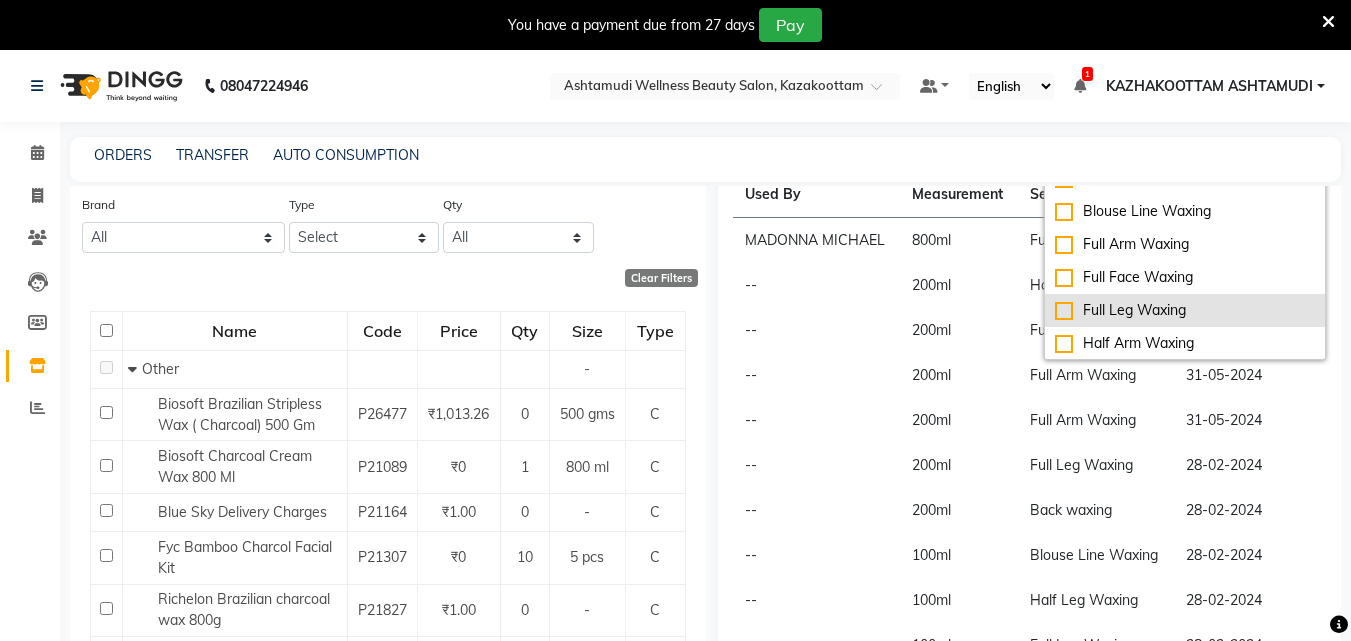 click on "Full Leg Waxing" 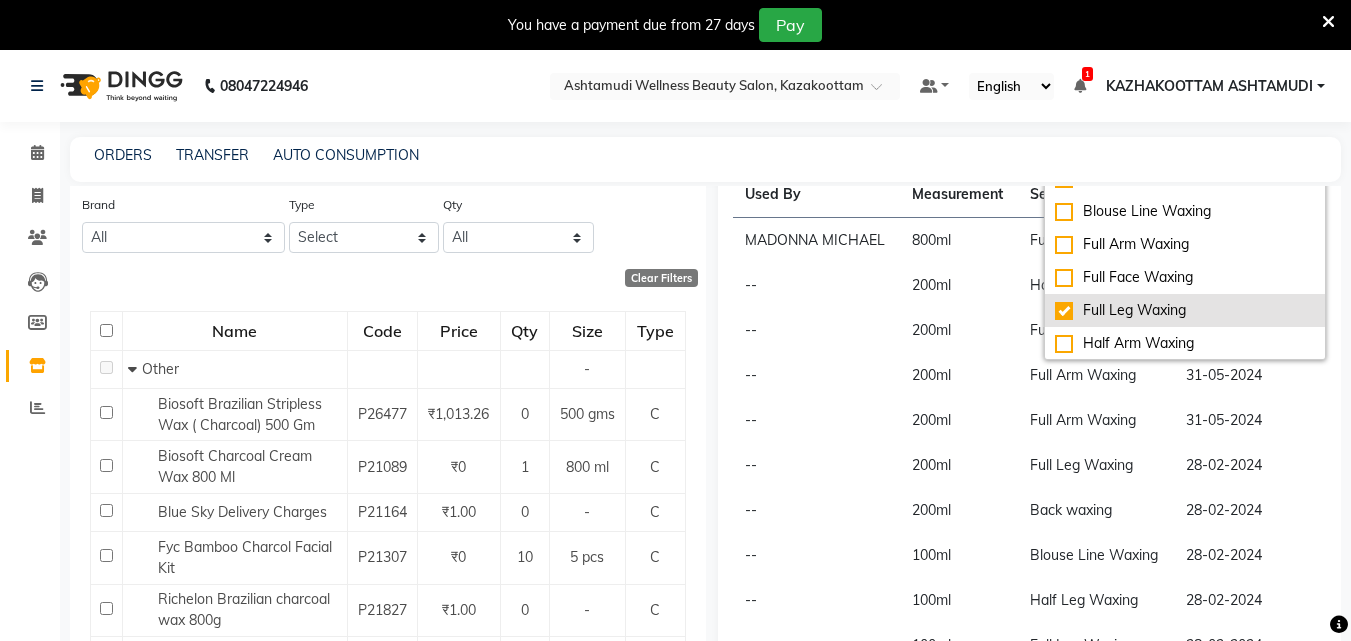 checkbox on "true" 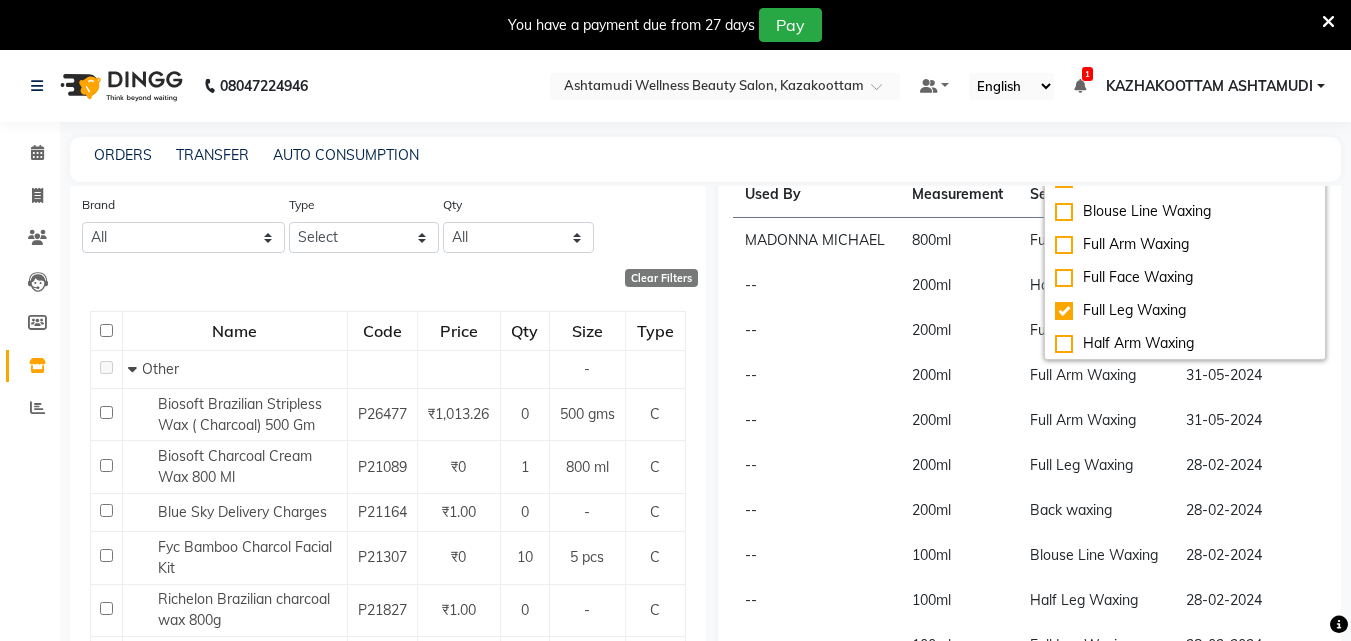 scroll, scrollTop: 306, scrollLeft: 0, axis: vertical 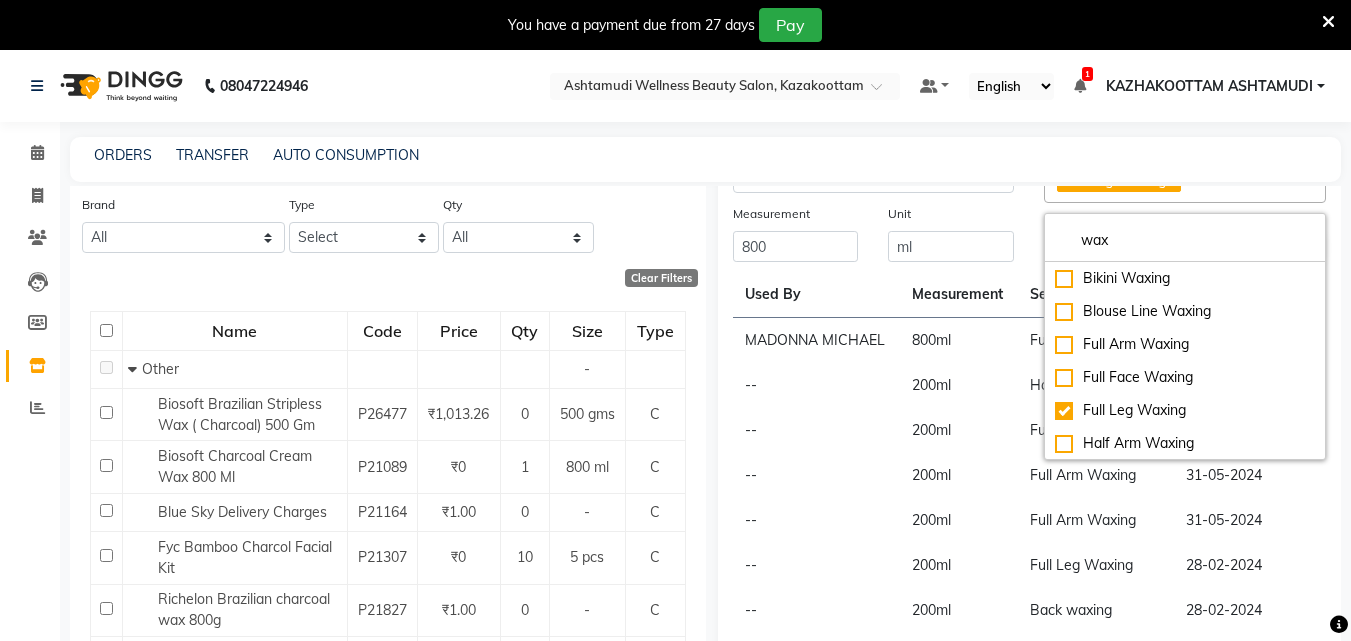 drag, startPoint x: 966, startPoint y: 281, endPoint x: 1025, endPoint y: 284, distance: 59.07622 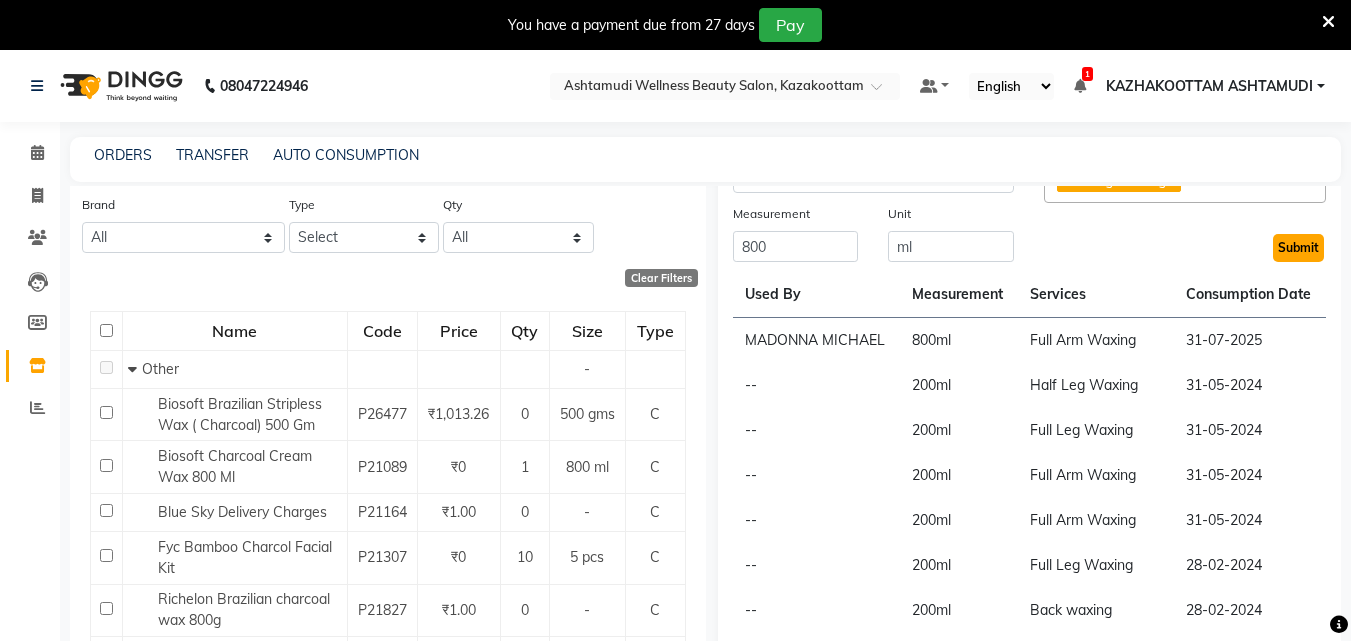 click on "Submit" 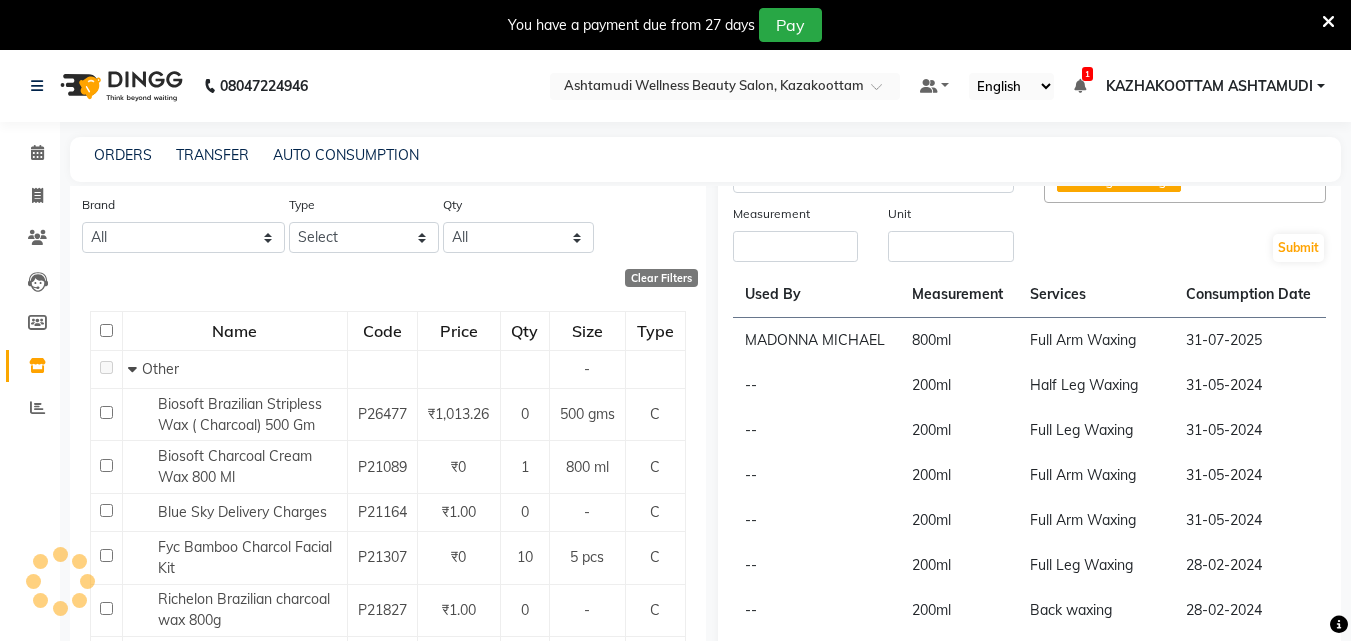 scroll, scrollTop: 0, scrollLeft: 0, axis: both 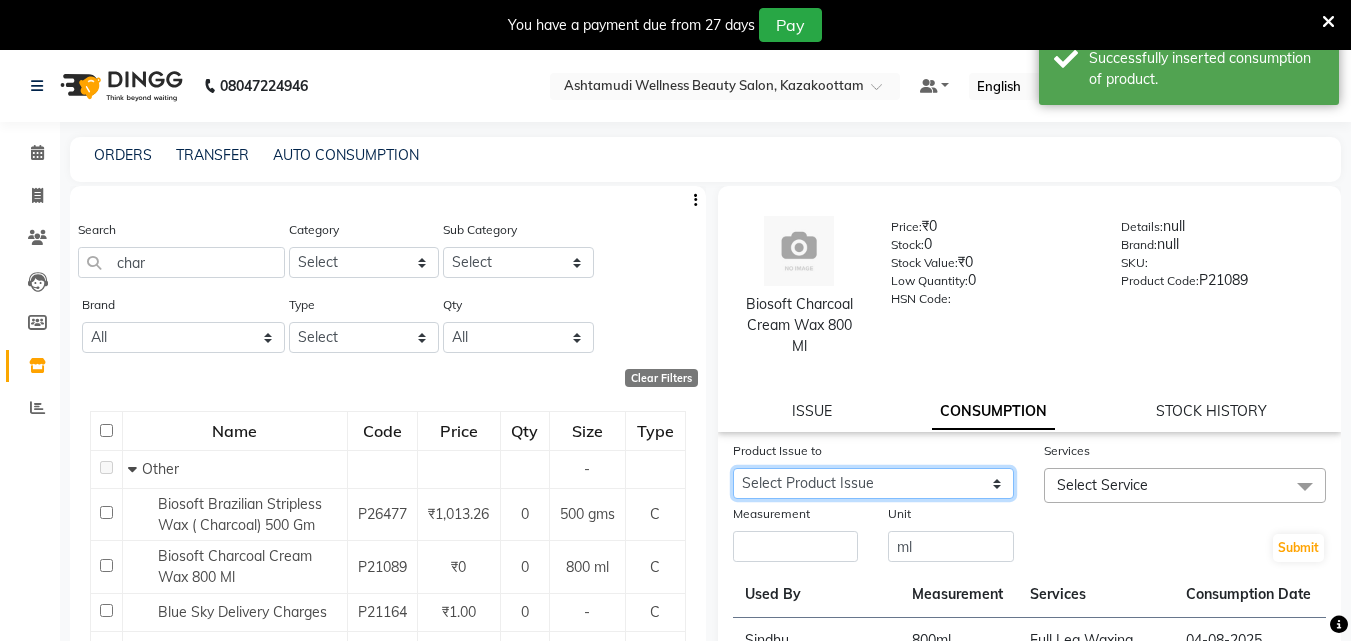 click on "Select Product Issue [DATE], Issued to: [NAME], Balance: 800 [DATE], Issued to: [NAME], Balance: 800" 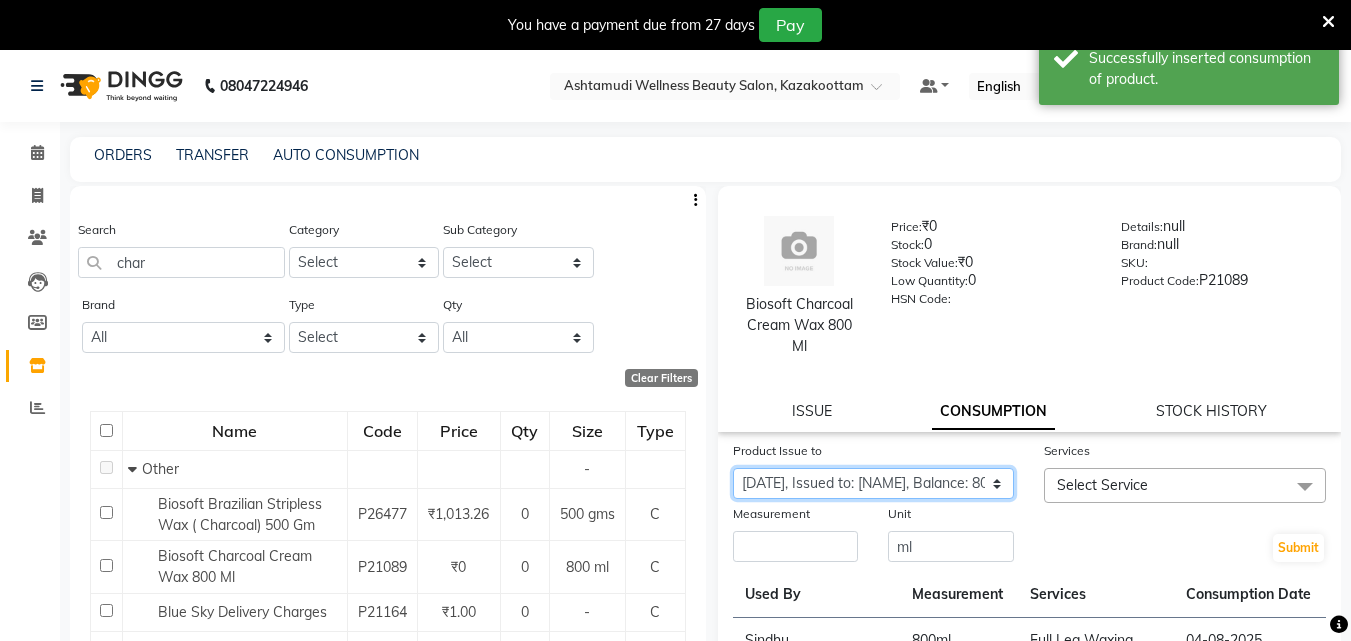 click on "Select Product Issue [DATE], Issued to: [NAME], Balance: 800 [DATE], Issued to: [NAME], Balance: 800" 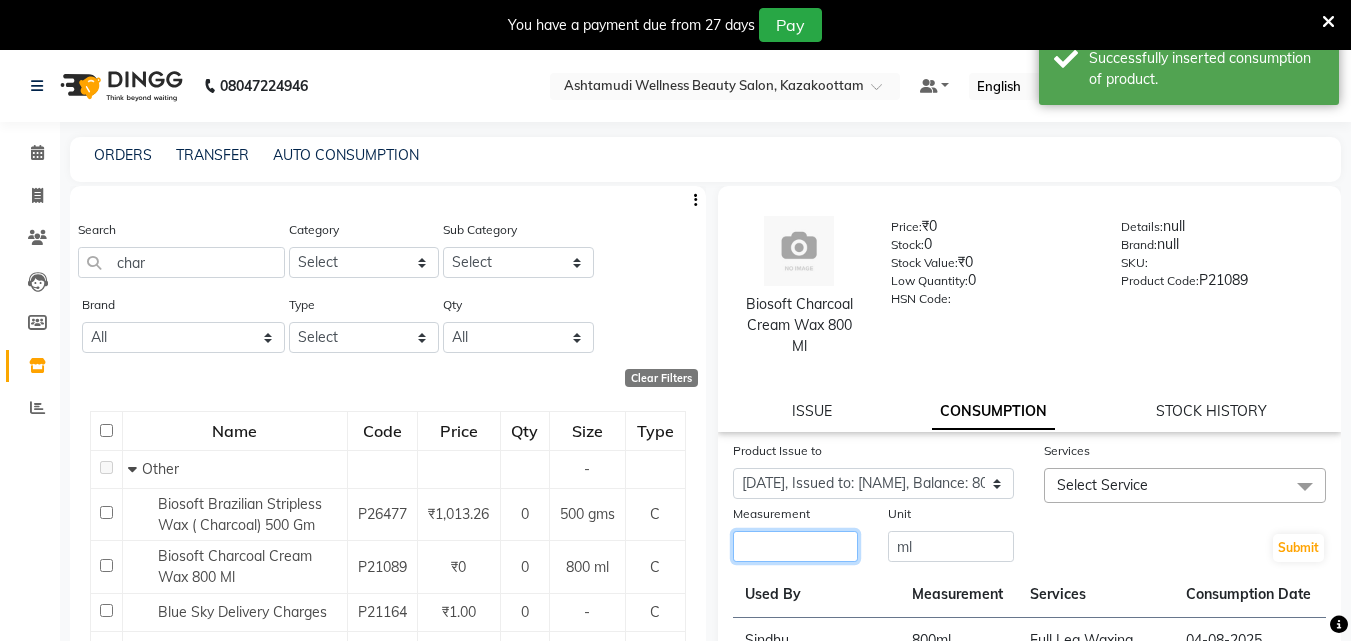 click 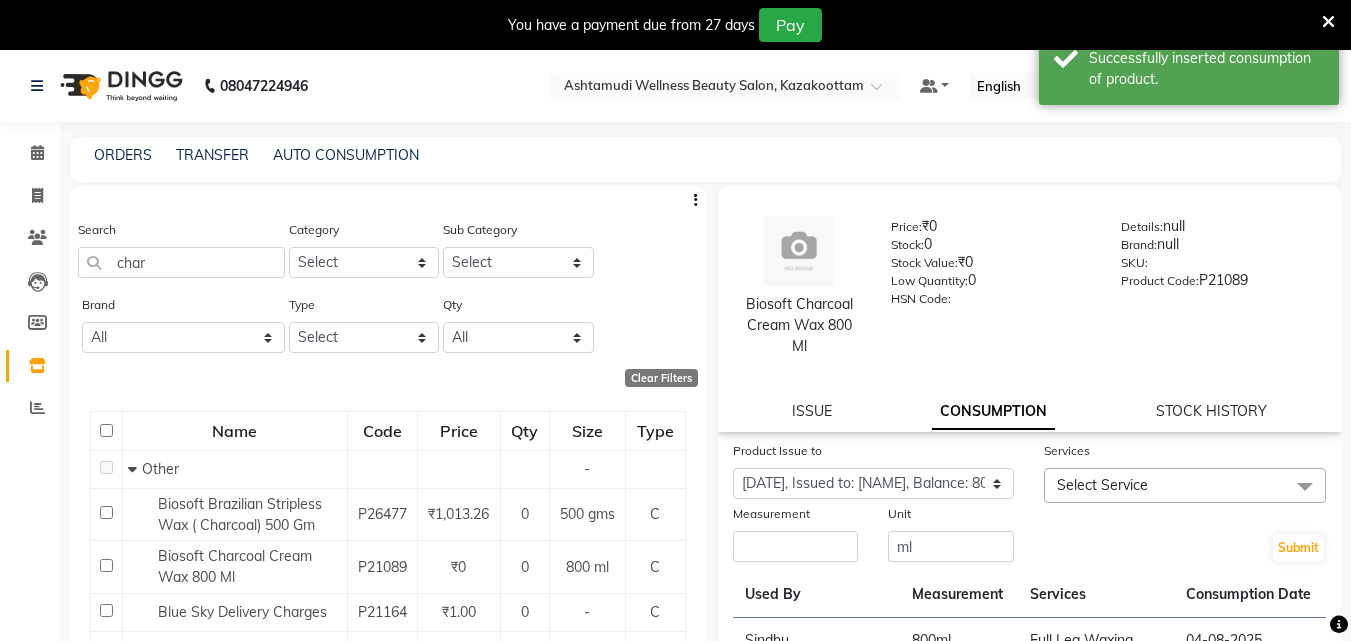 click on "Product Issue to Select Product Issue [DATE], Issued to: [NAME], Balance: 800 [DATE], Issued to: [NAME], Balance: 800 Services Select Service Un-Tan Facial  Nanoplastia Hair Treatment Balayage Ear to于 Ear Colour Bikini Waxing Hair Spa Bridal Package 1 - 7000 Bridal package 3 - 15000 Bridal package 4 - 15000 Bridal package 5 - 15000 Bridal Package 2 - 10000 Global Coloring  Korean Glass Skin Facial Palm D tan Acne Facial Anti Ageing Facial Bridal Glow Facial De-Pigmentation Treatment Dermalite Fairness Facial Gold Moroccan Vit C facial Dry Skin Gold Moroccan Vit C facial Oily Skin Hydra Facial Hydramoist Facial Microdermabrasion Treatment Normal Cleanup O2C2 Facial Oxy Blast Facial Oxy Bleach Pearl Facial Protein Bleach Red Carpet DNA facial Sensi Glow Facial Skin Glow Facial Protien Spa" 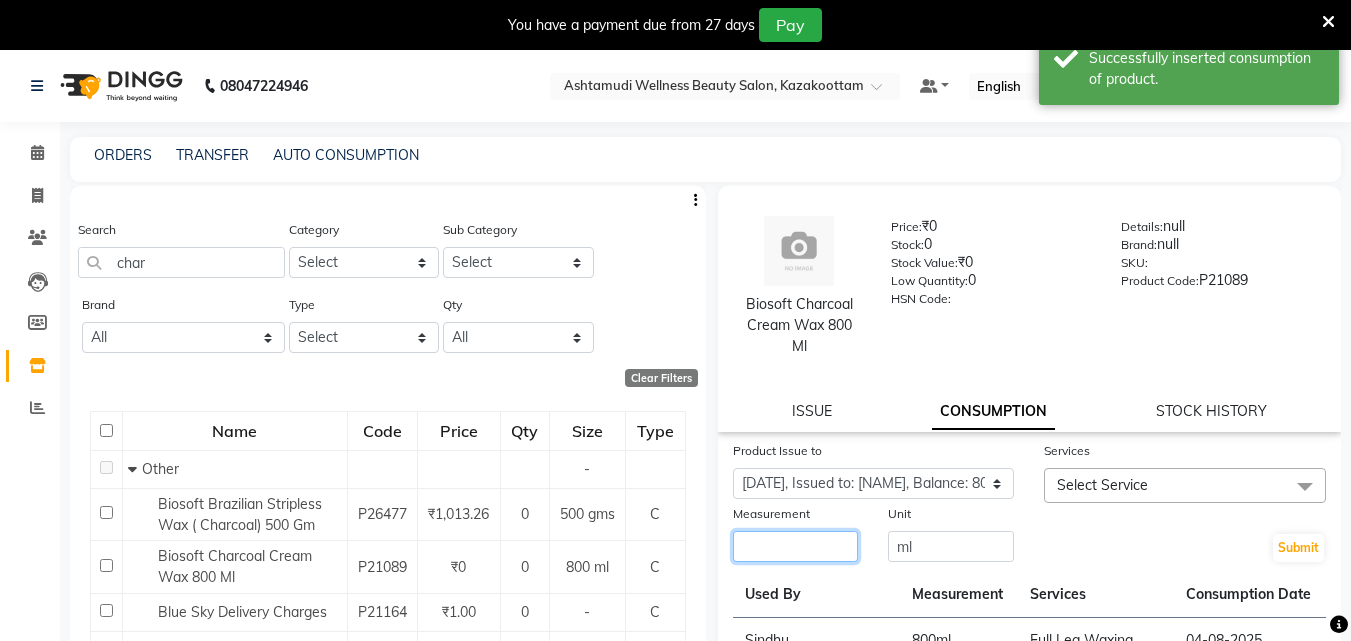 click 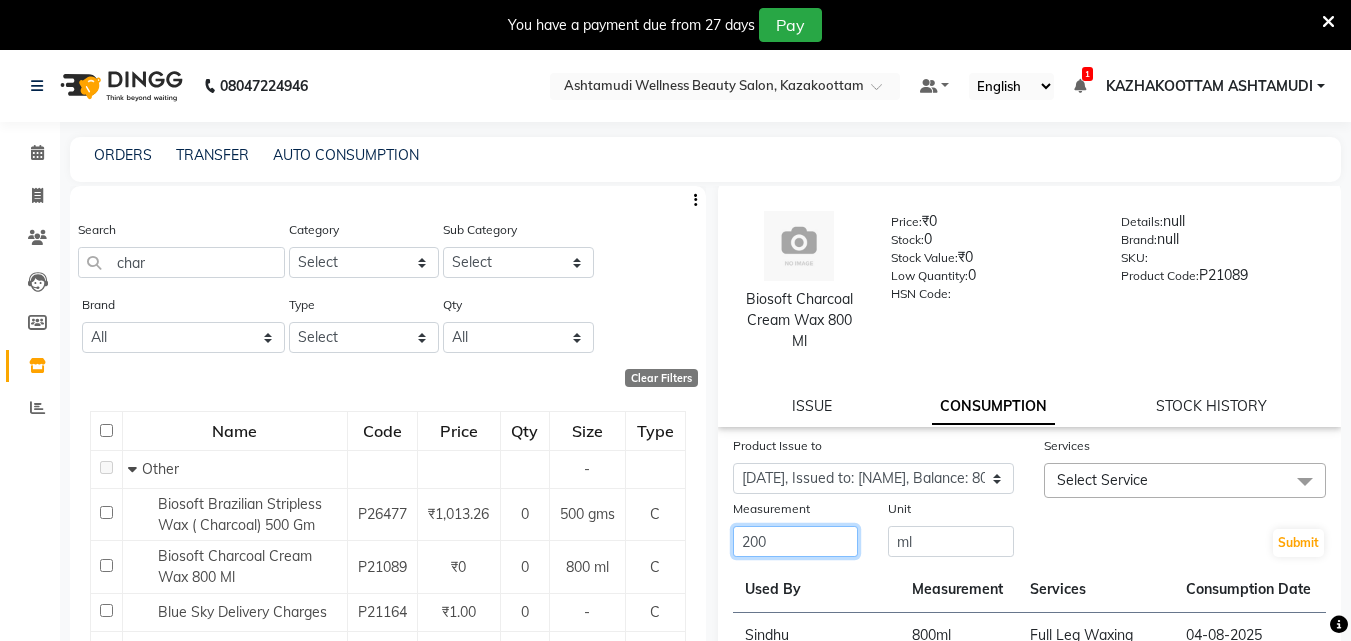 scroll, scrollTop: 0, scrollLeft: 0, axis: both 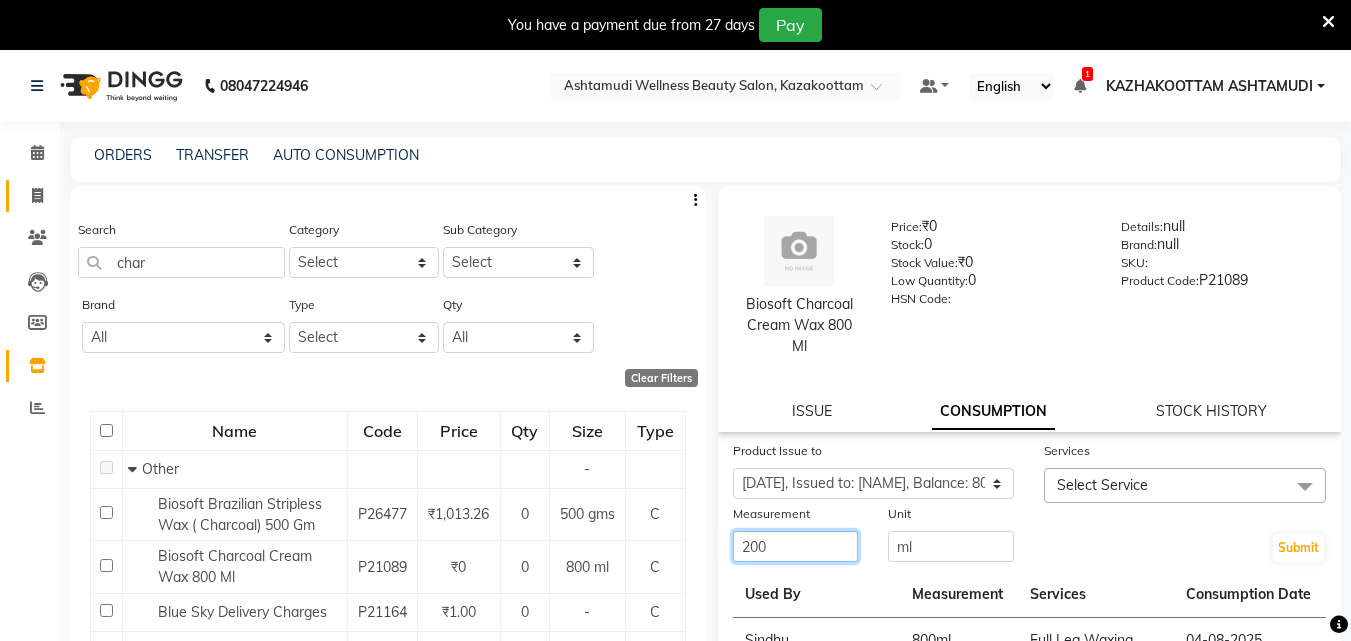 type on "200" 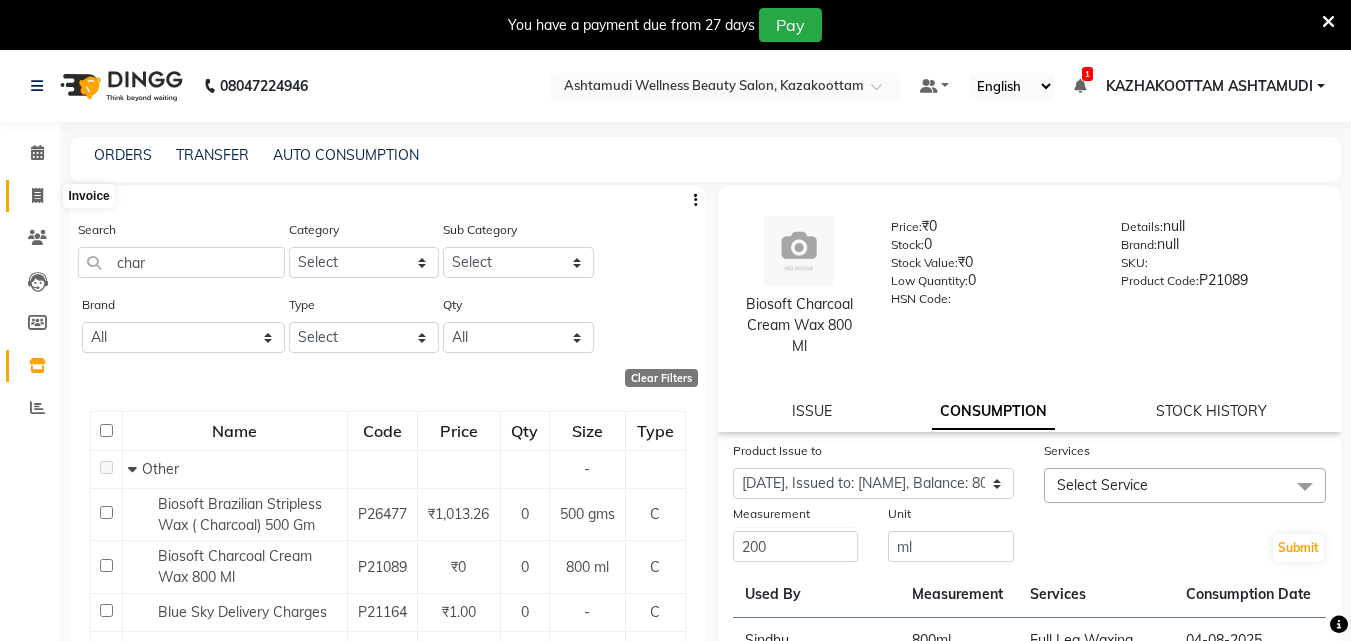 click 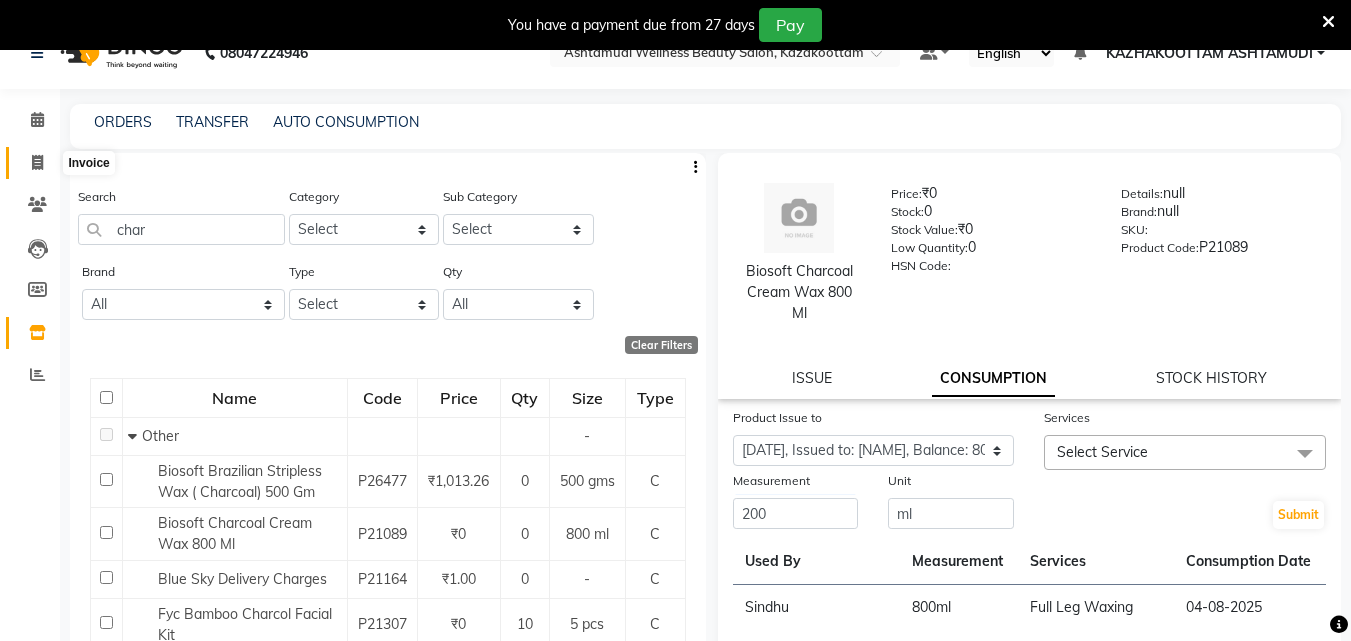 select on "4662" 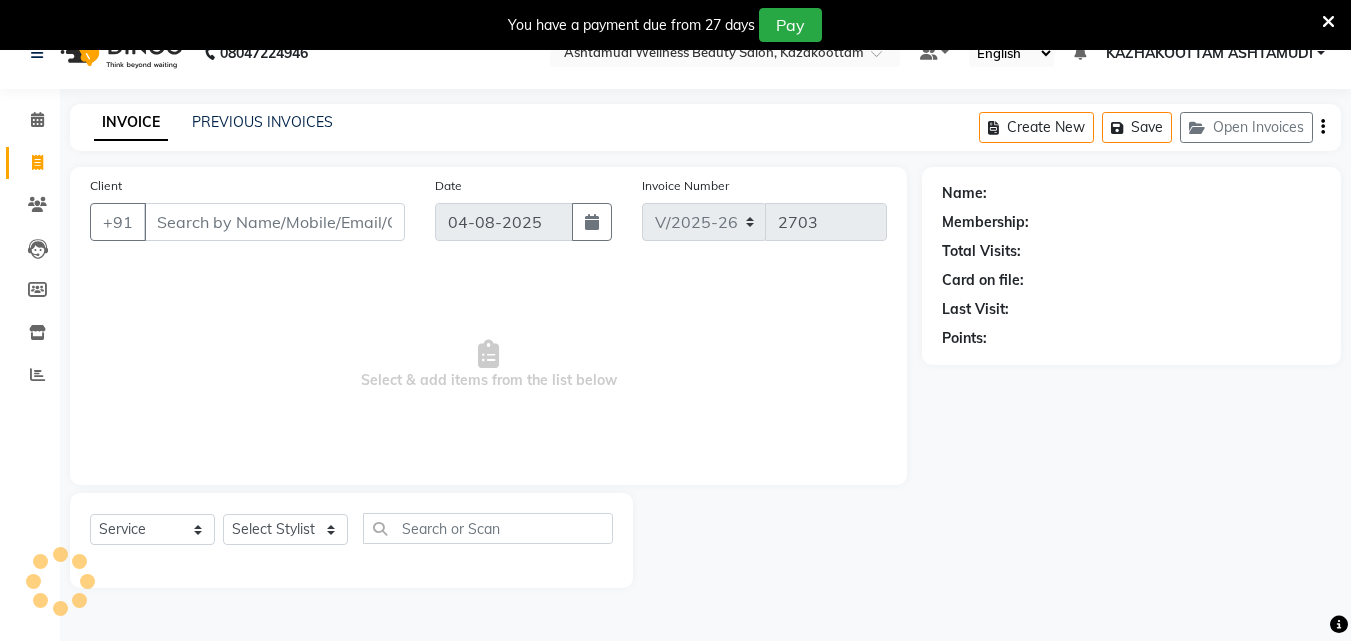 scroll, scrollTop: 50, scrollLeft: 0, axis: vertical 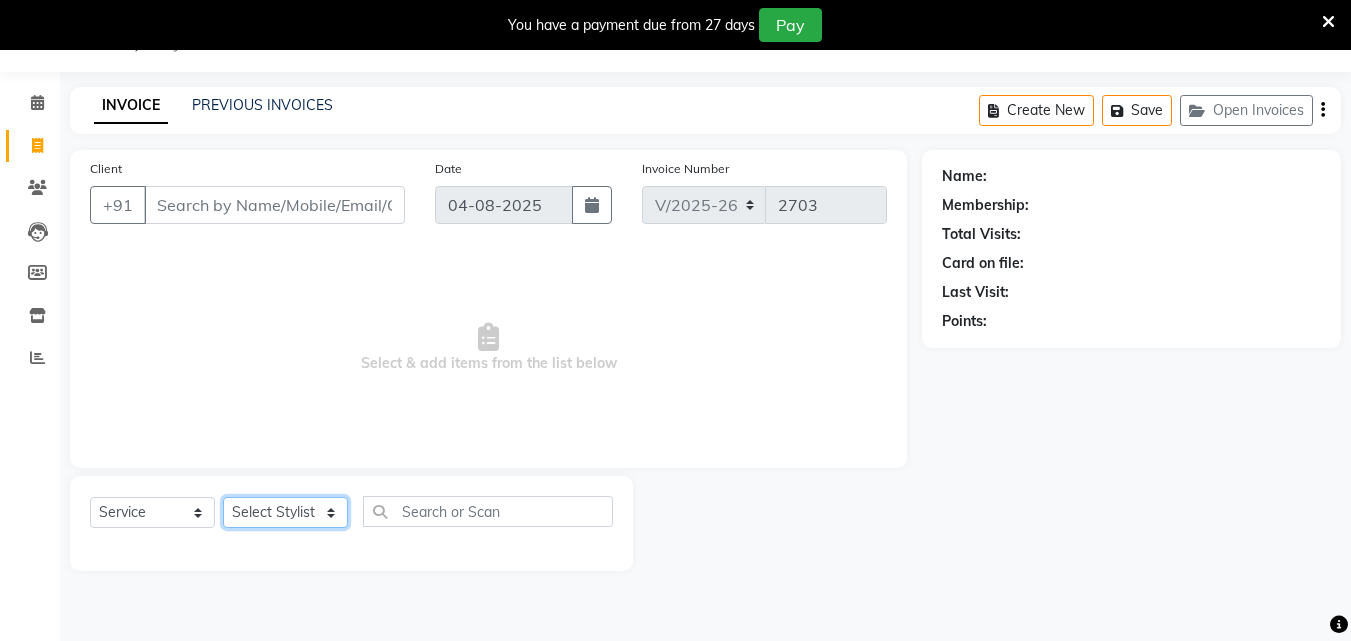 click on "Select Stylist Arya  CHINJU GEETA KAZHAKOOTTAM ASHTAMUDI KRISHNA LEKSHMI MADONNA MICHAEL MINCY VARGHESE Poornima Gopal PRIYA ROSNI Sindhu SOORYAMOL" 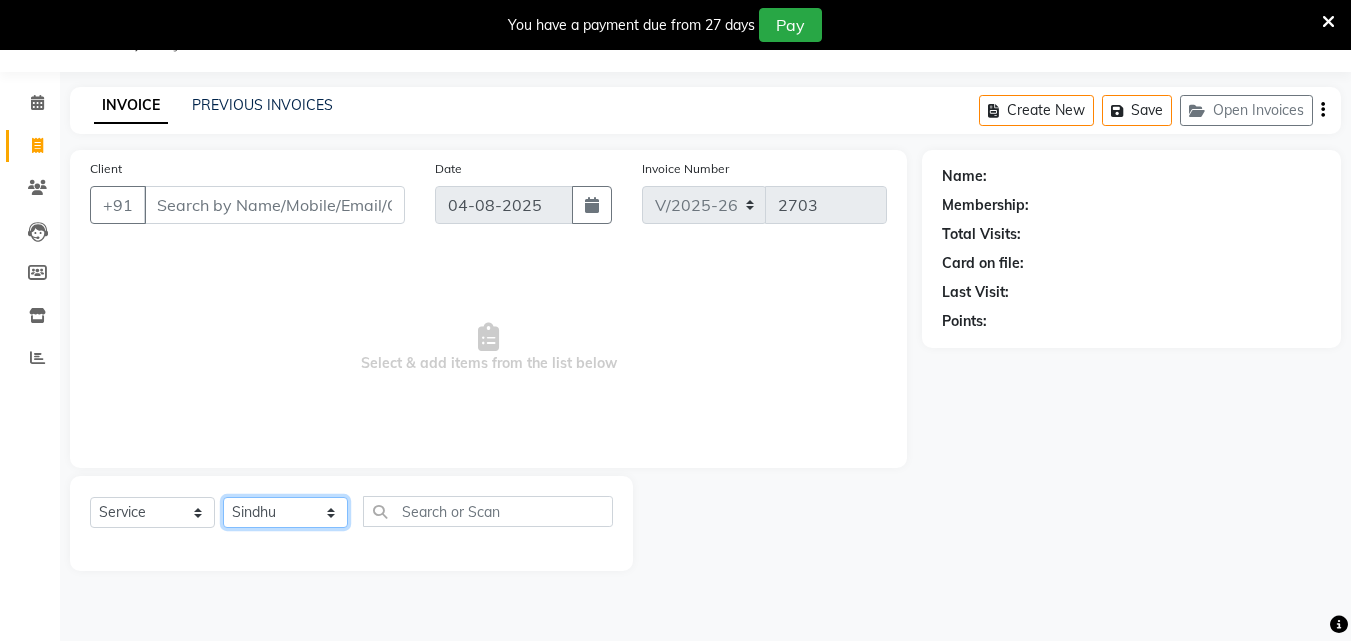 click on "Select Stylist Arya  CHINJU GEETA KAZHAKOOTTAM ASHTAMUDI KRISHNA LEKSHMI MADONNA MICHAEL MINCY VARGHESE Poornima Gopal PRIYA ROSNI Sindhu SOORYAMOL" 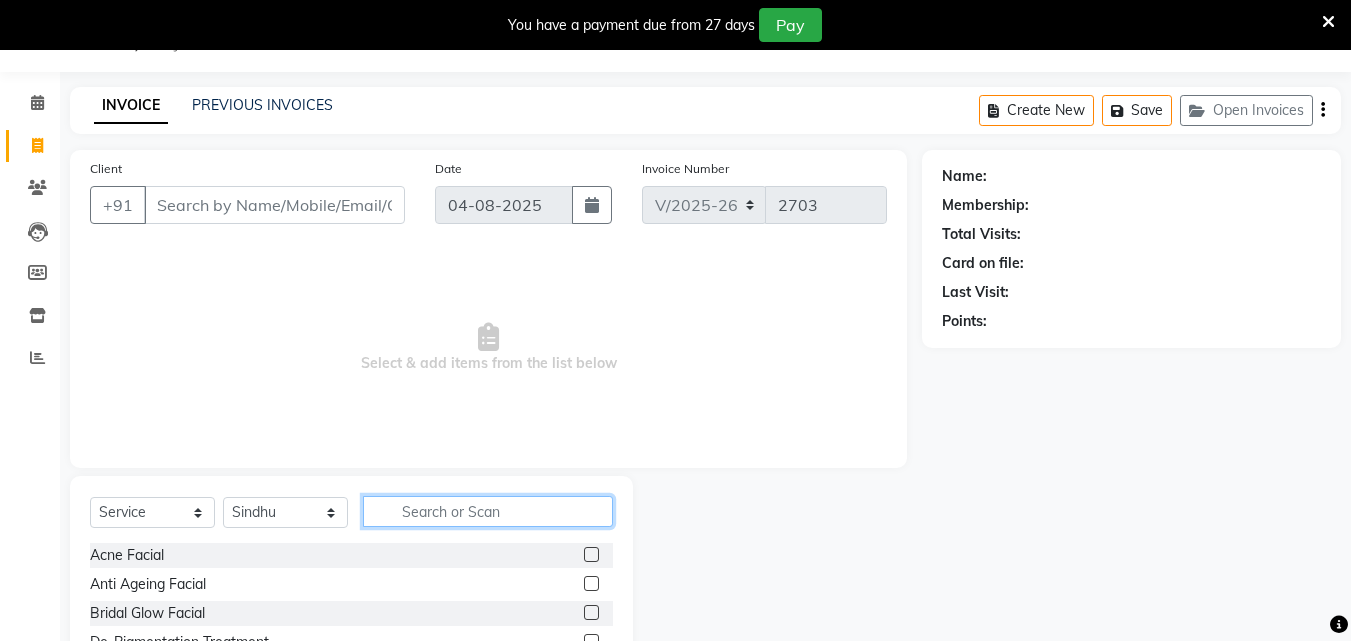 click 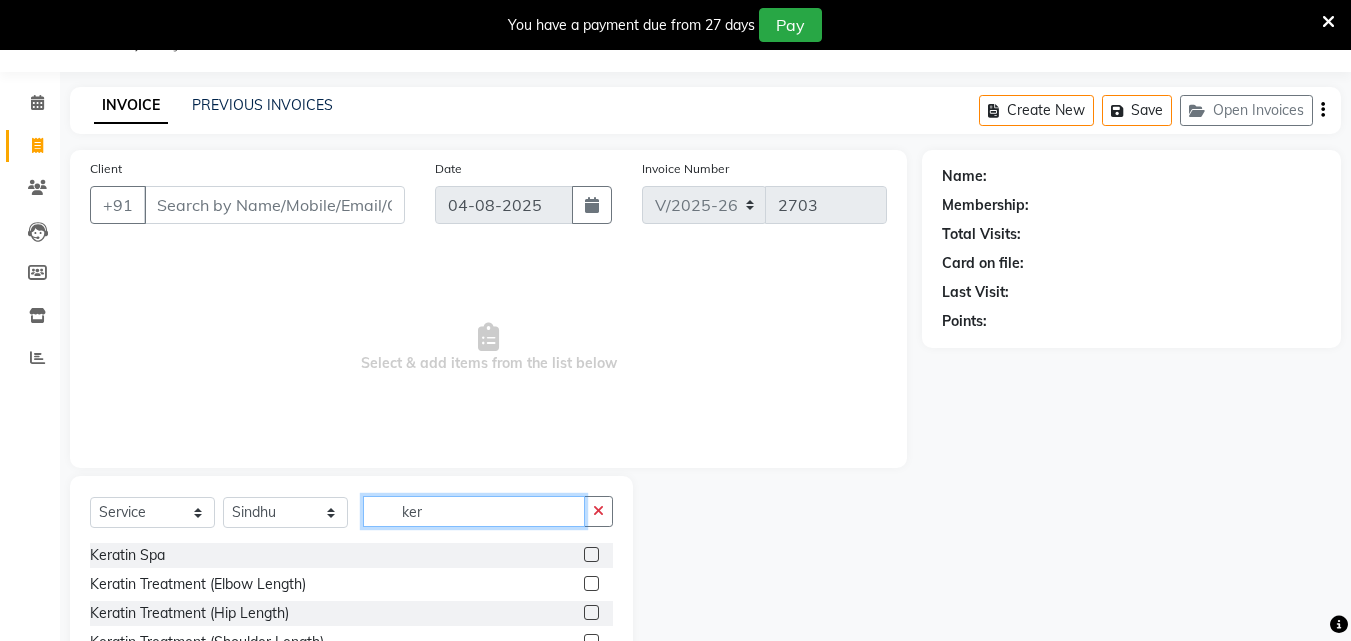 type on "ker" 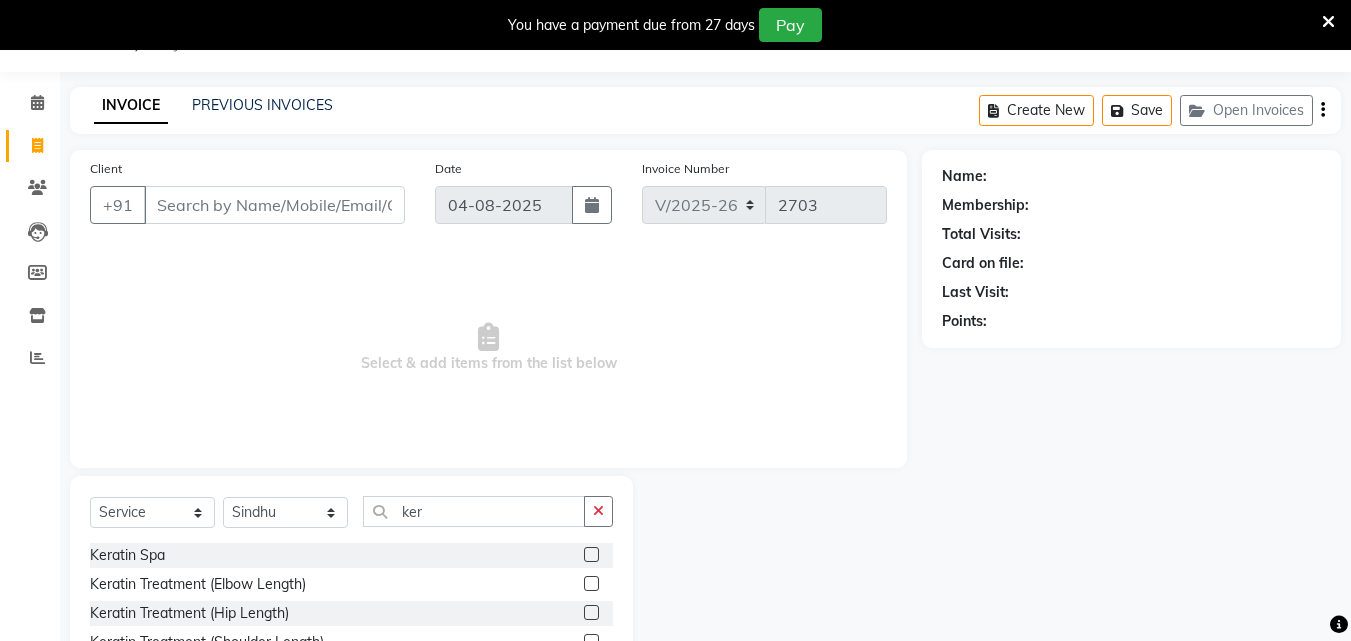 click 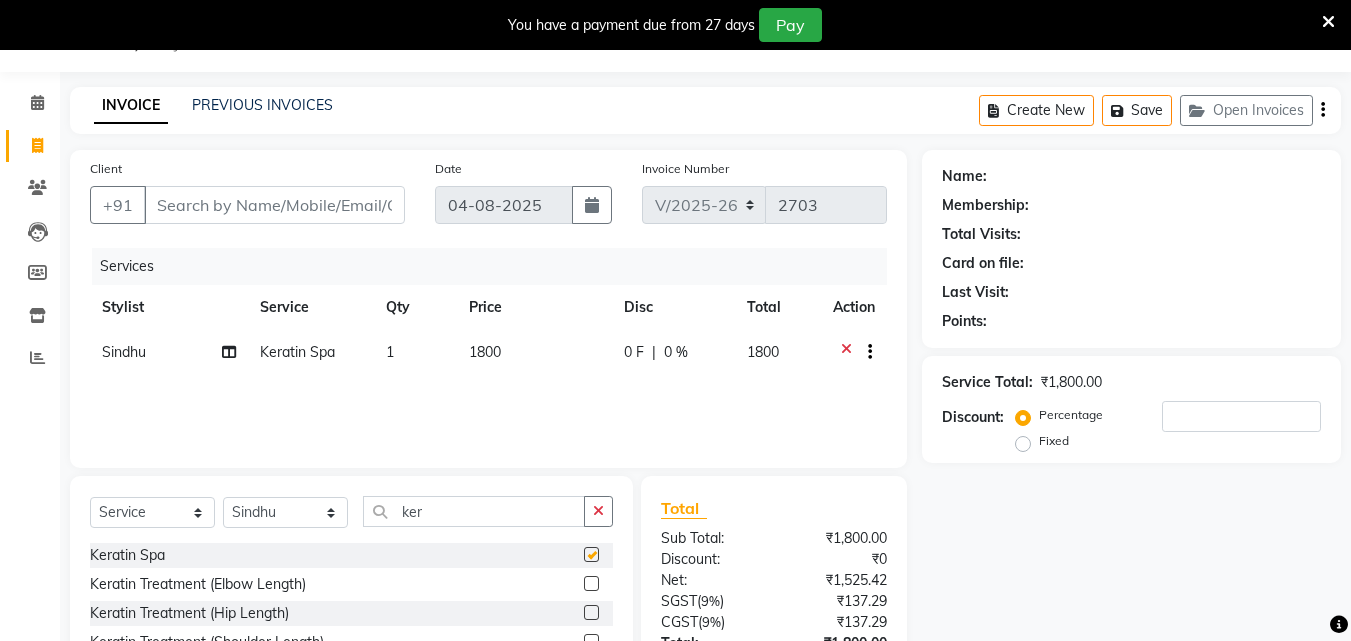 checkbox on "false" 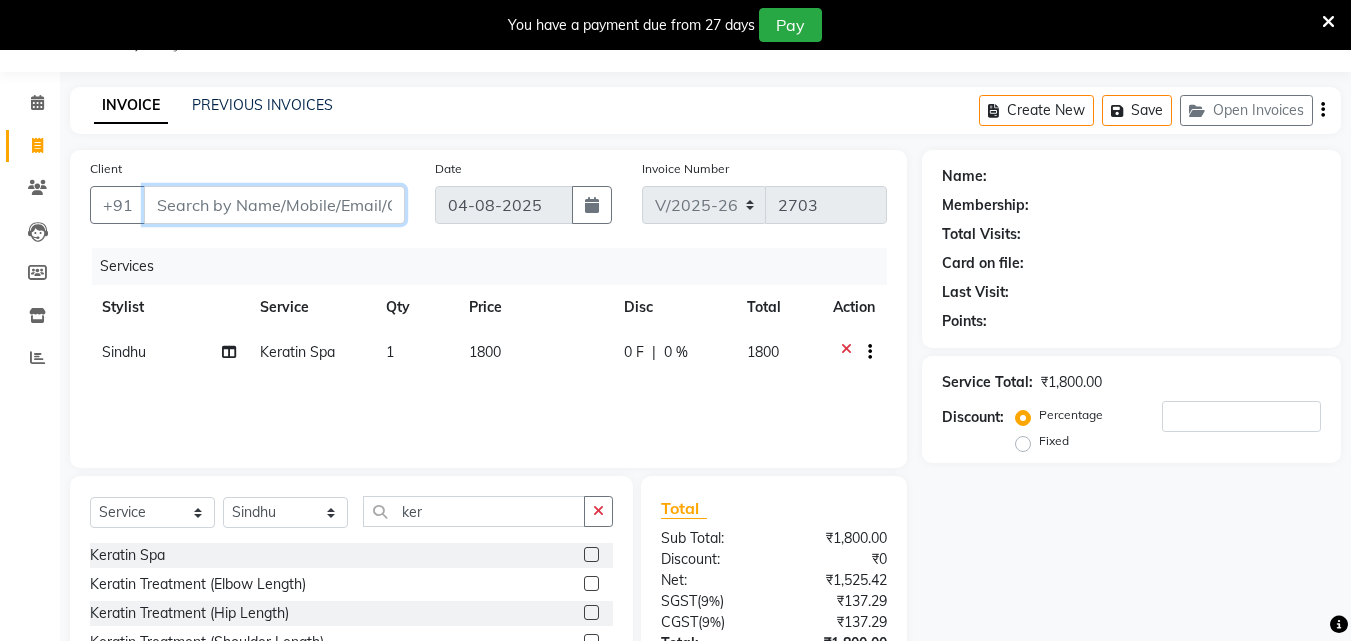 click on "Client" at bounding box center [274, 205] 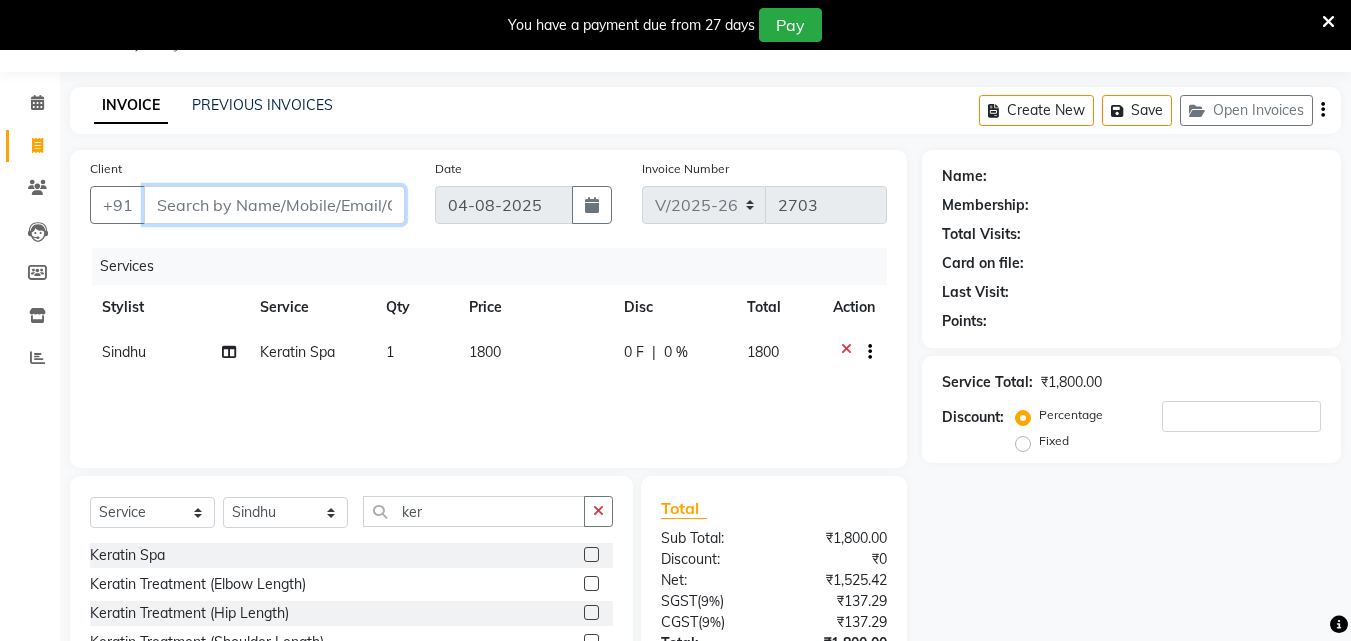 type on "7" 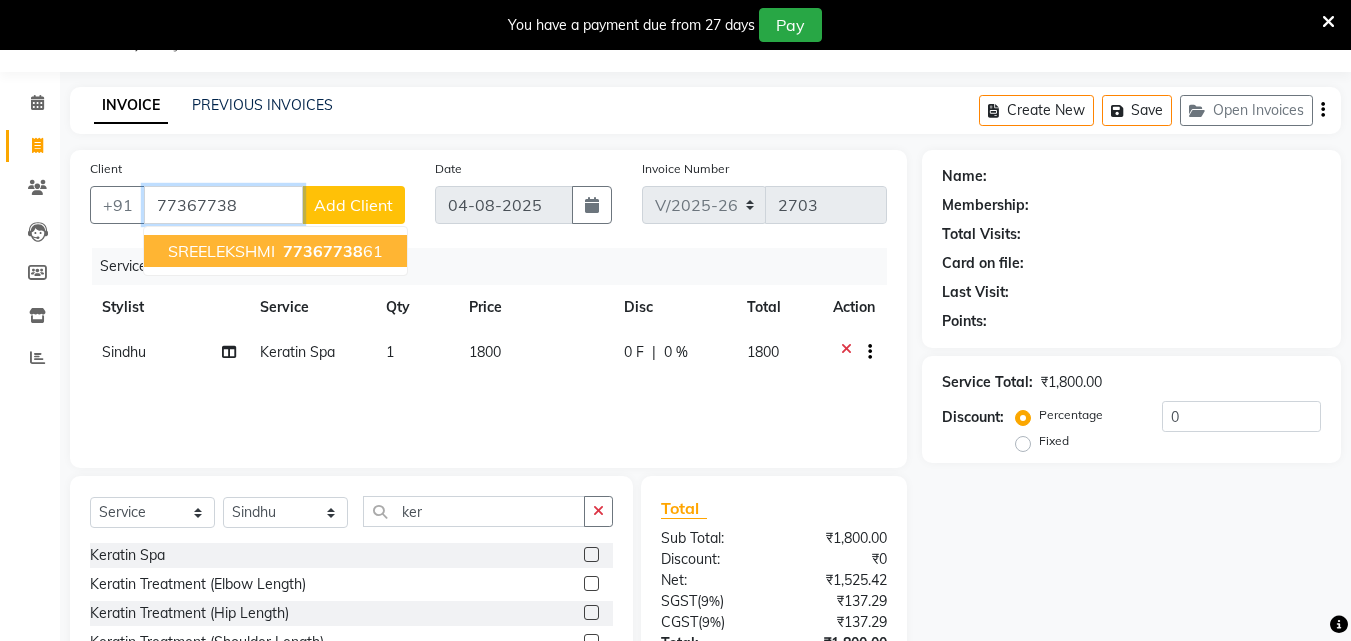 click on "SREELEKSHMI" at bounding box center (221, 251) 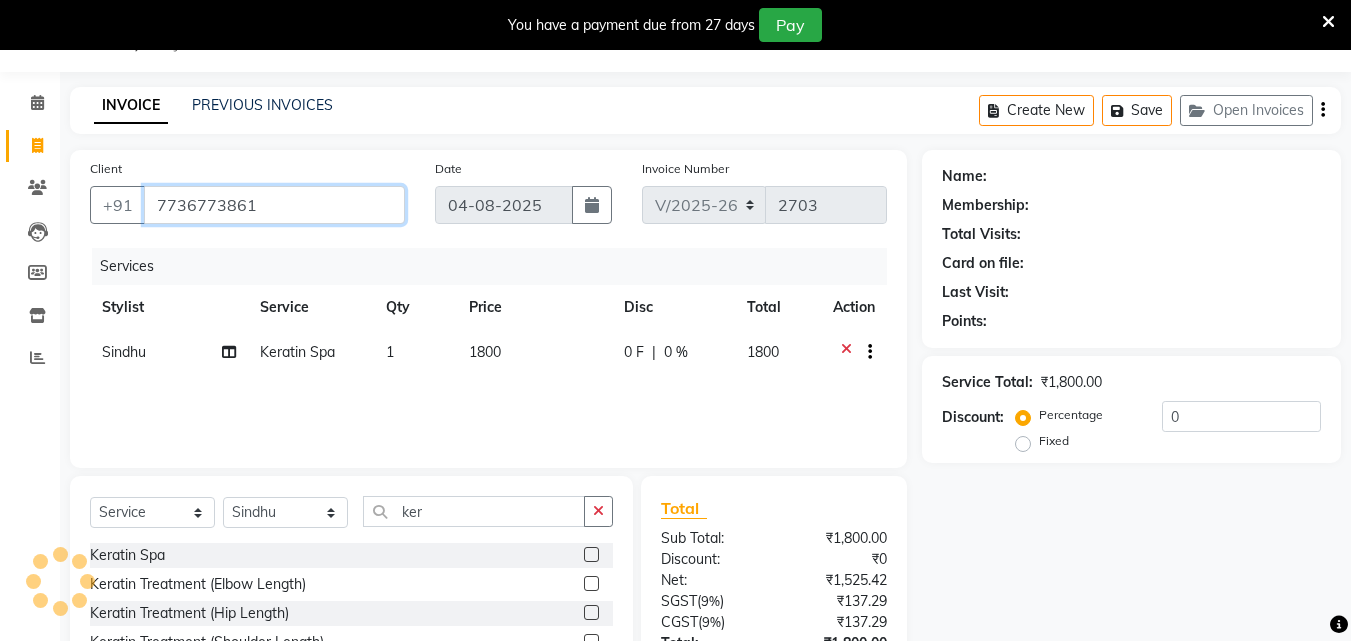 type on "7736773861" 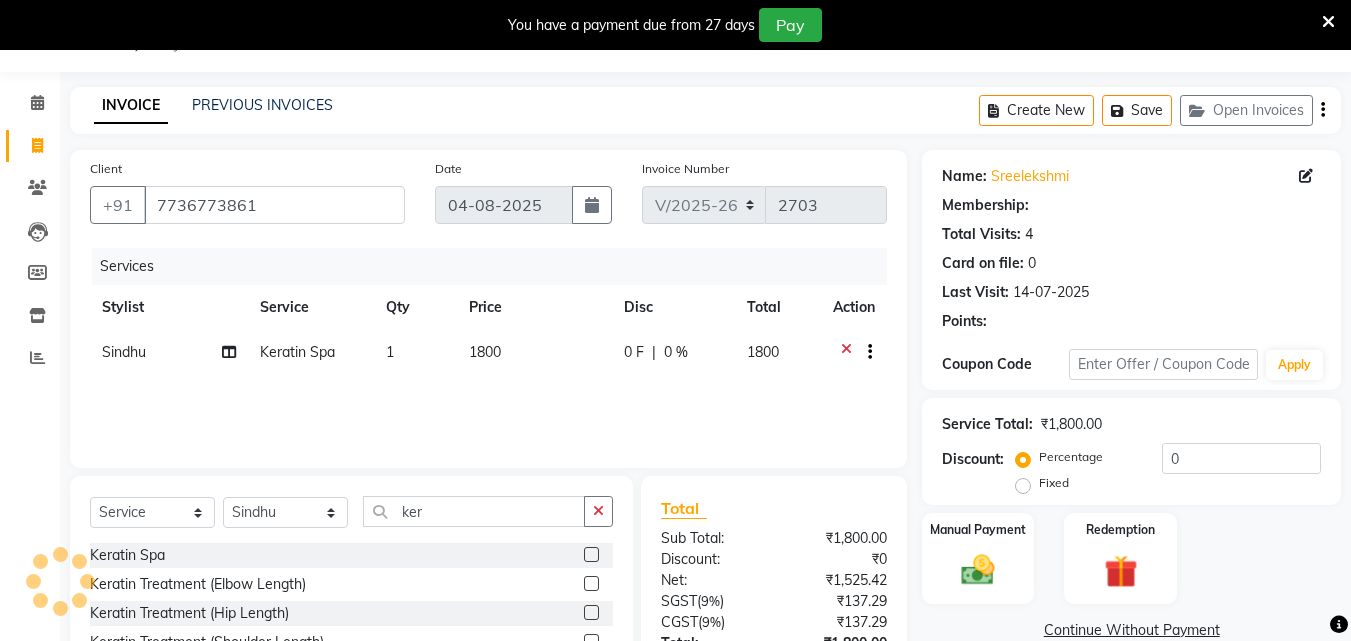 select on "1: Object" 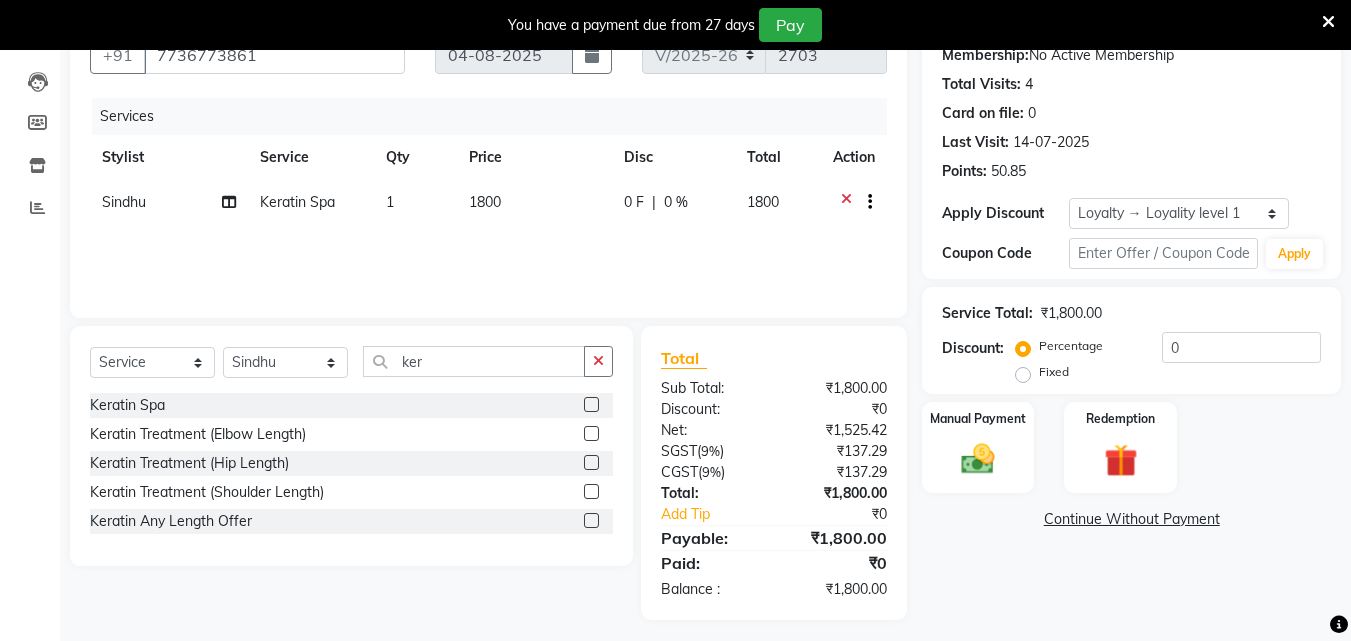 scroll, scrollTop: 209, scrollLeft: 0, axis: vertical 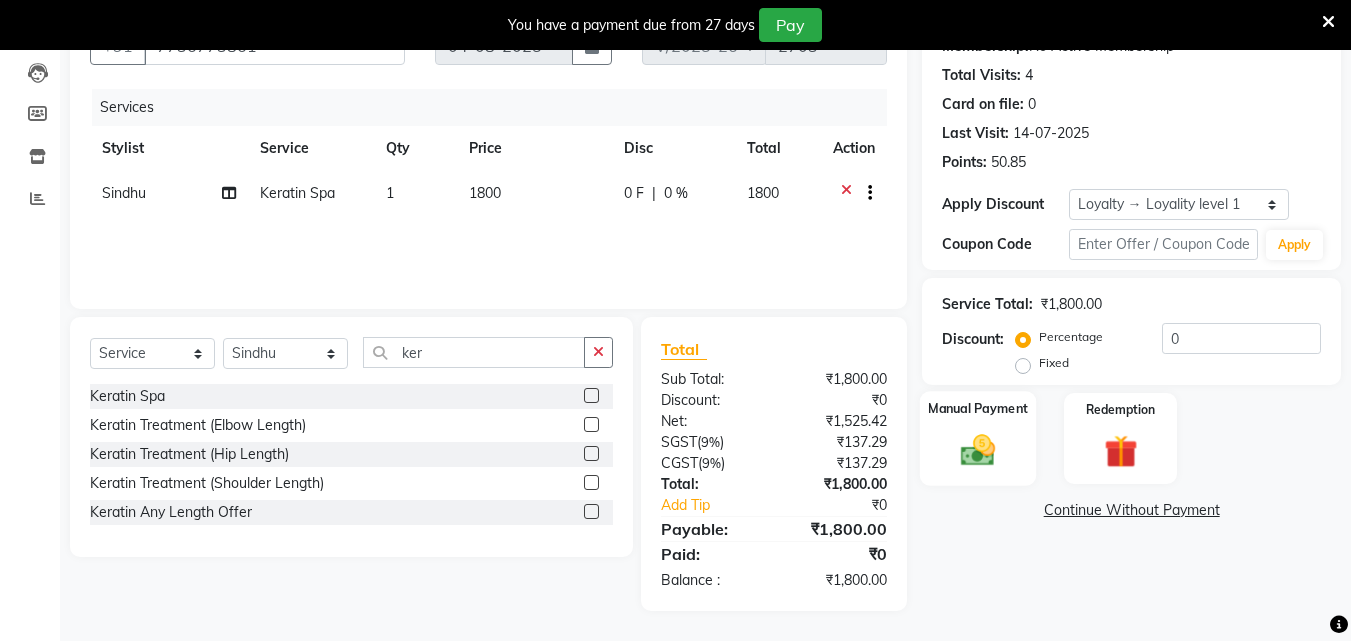 click 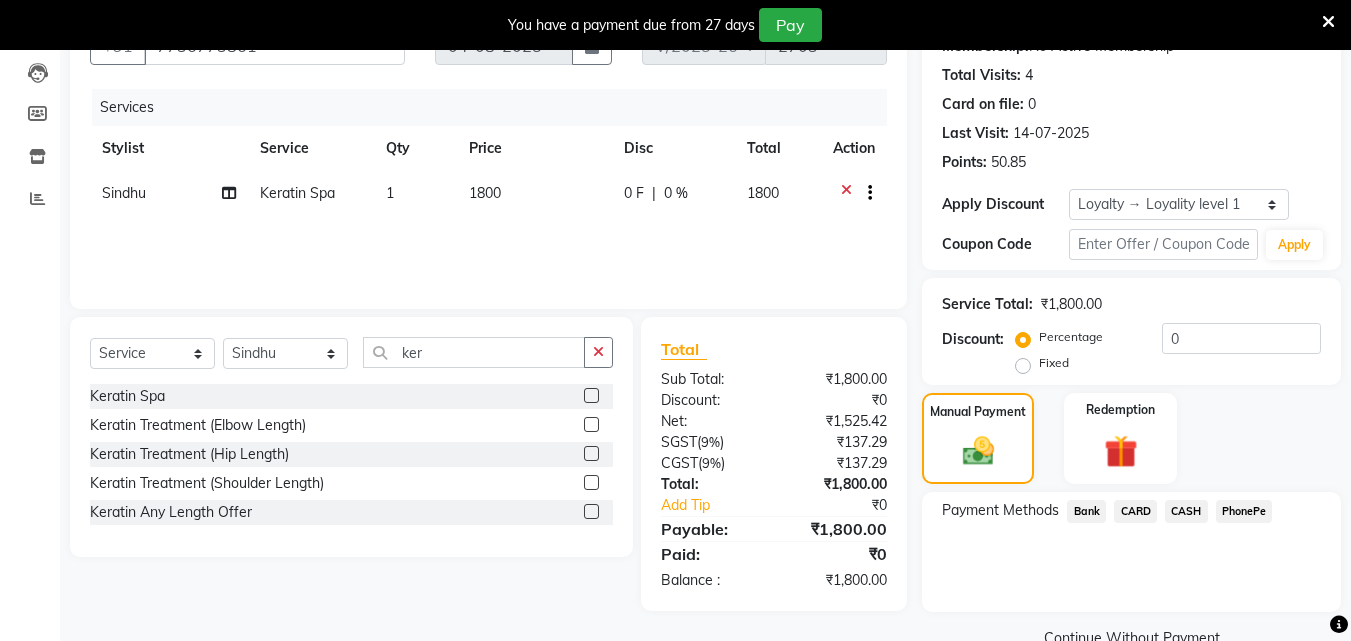 click on "PhonePe" 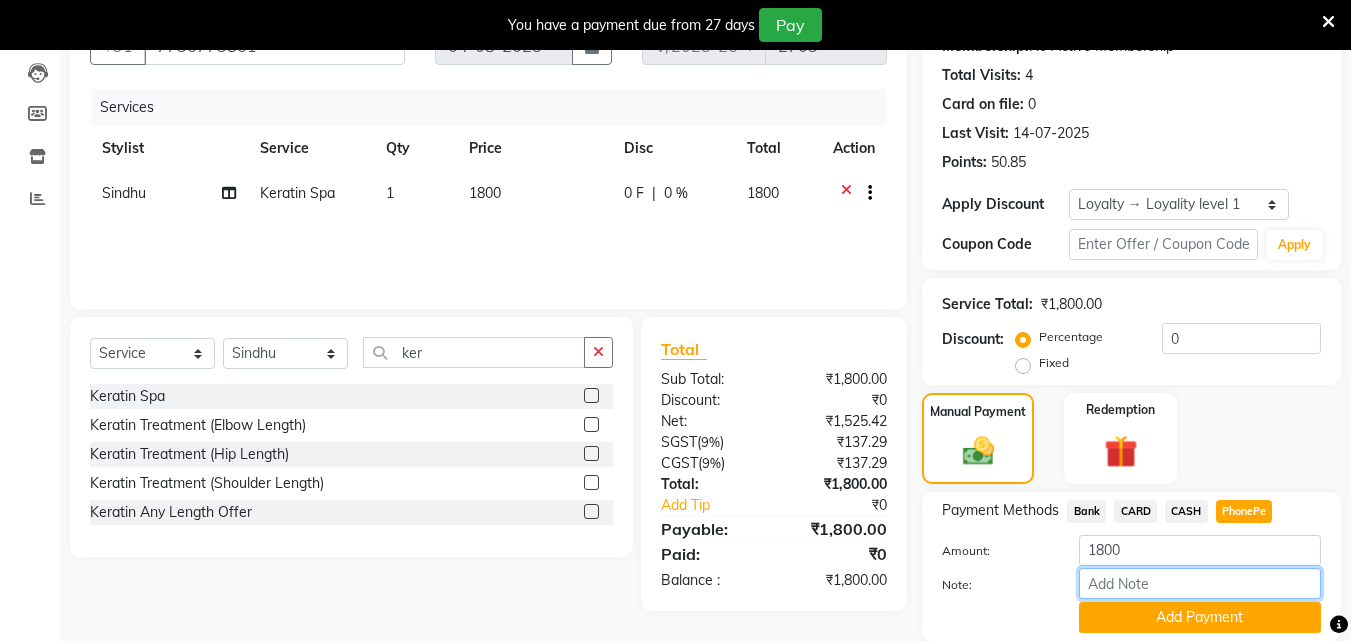 click on "Note:" at bounding box center [1200, 583] 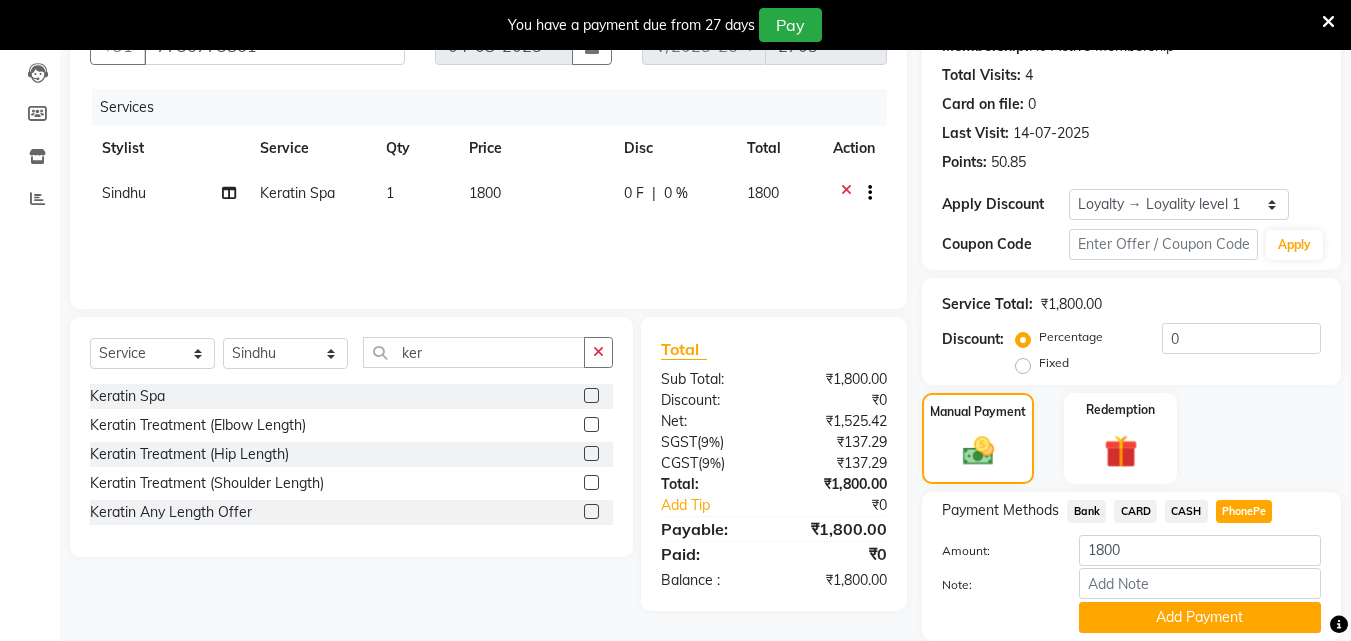 click on "Percentage   Fixed" 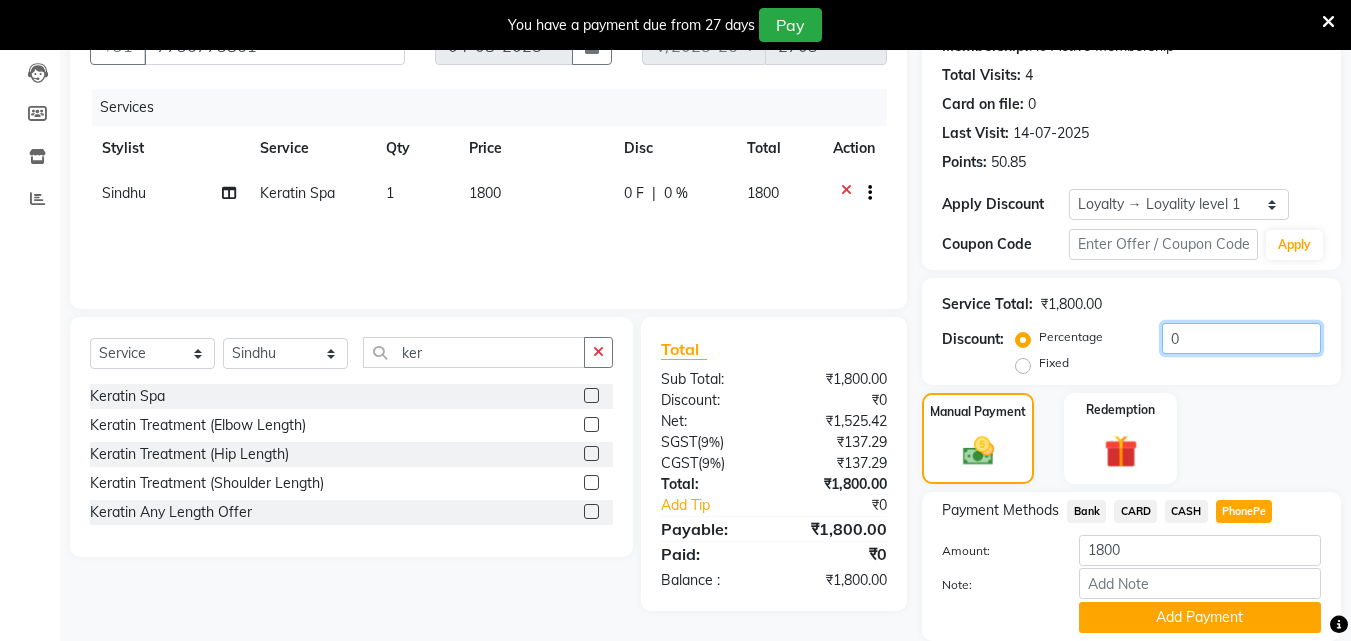 click on "0" 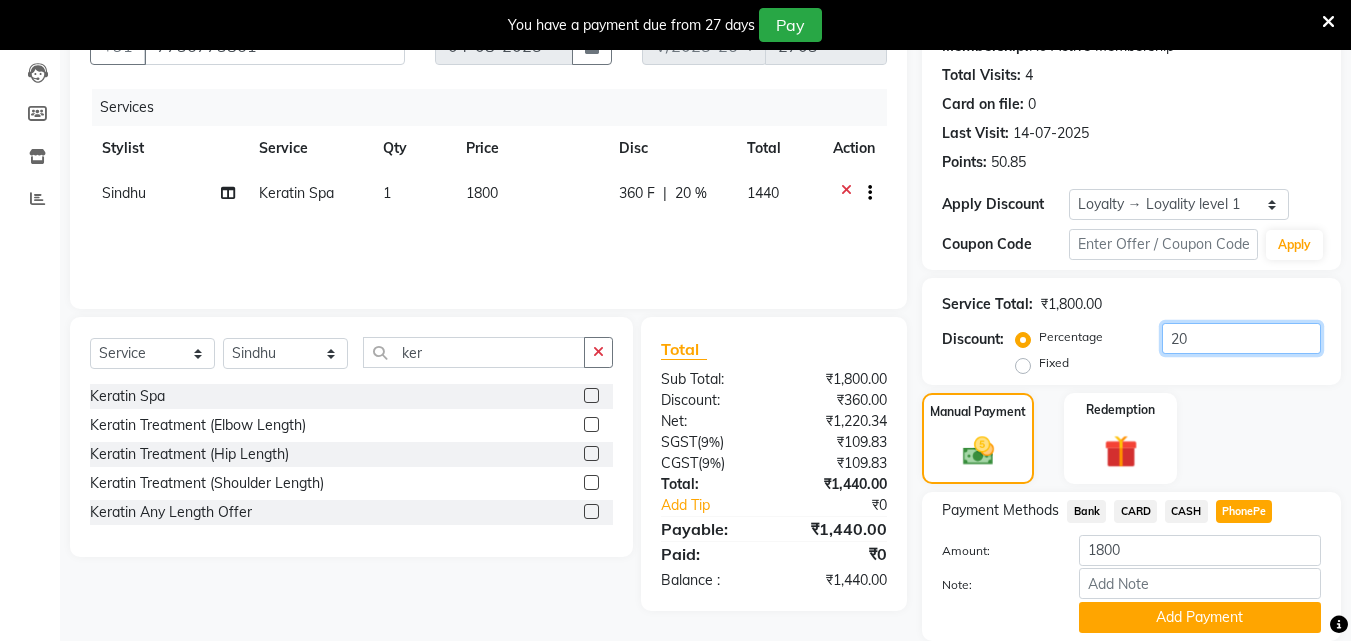 scroll, scrollTop: 280, scrollLeft: 0, axis: vertical 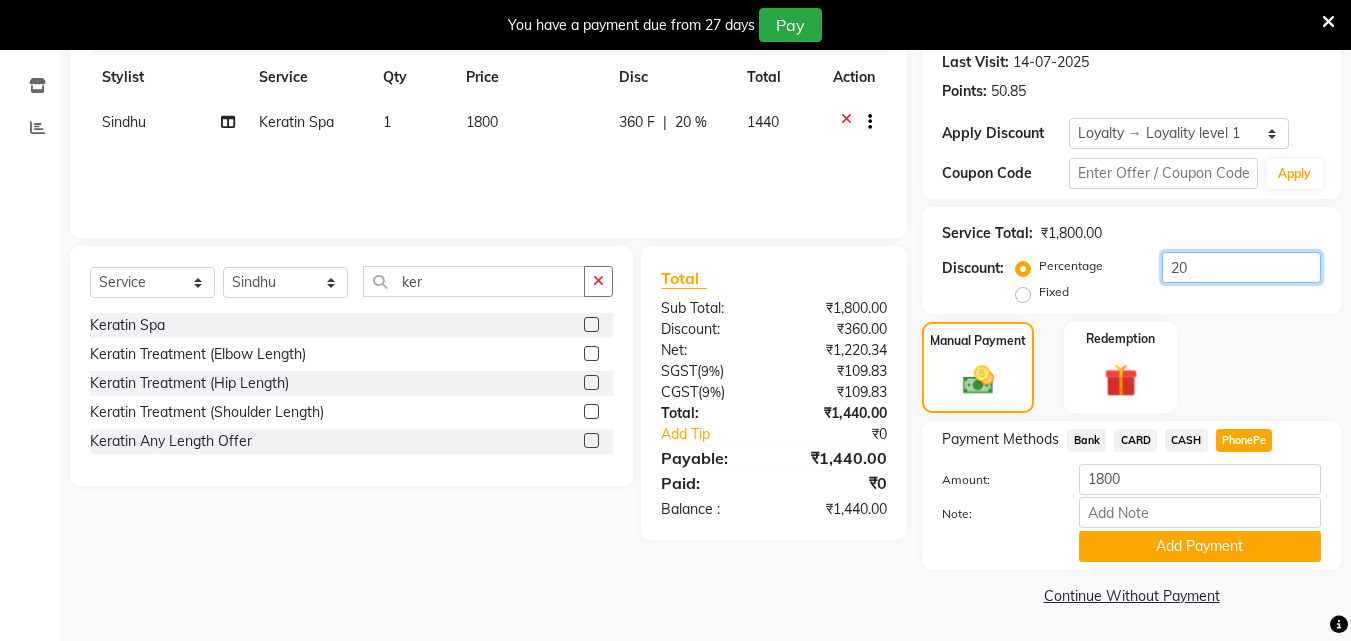 type on "20" 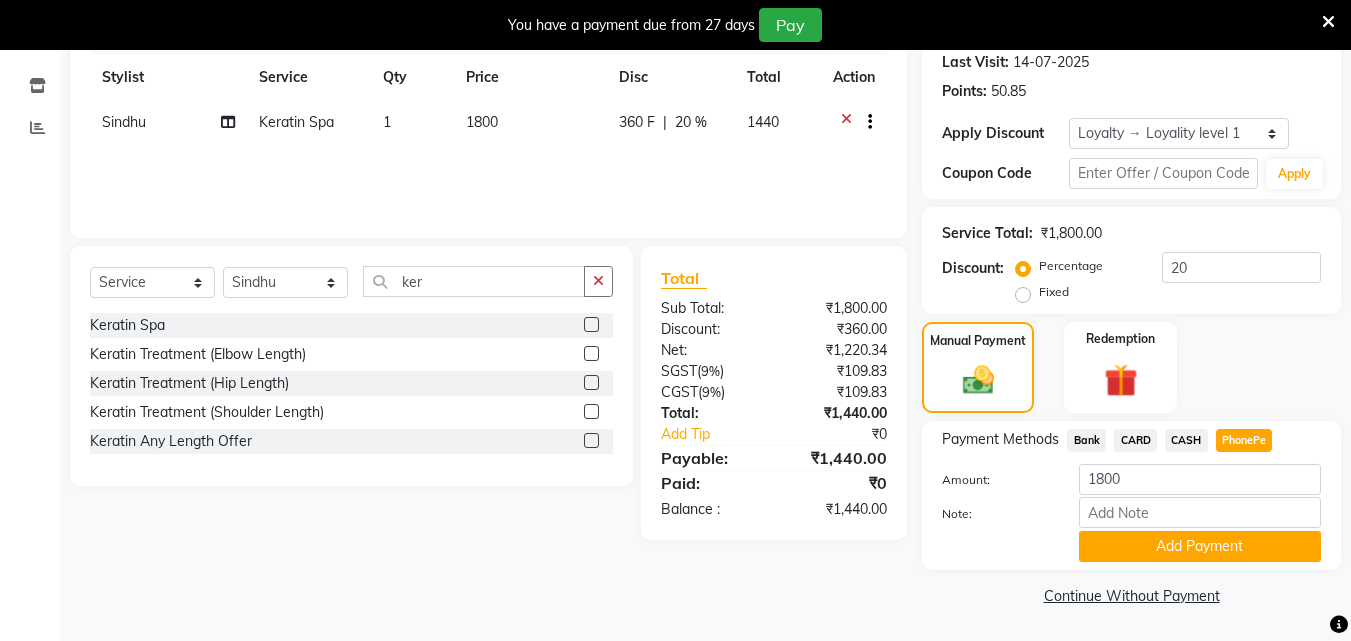 click on "CASH" 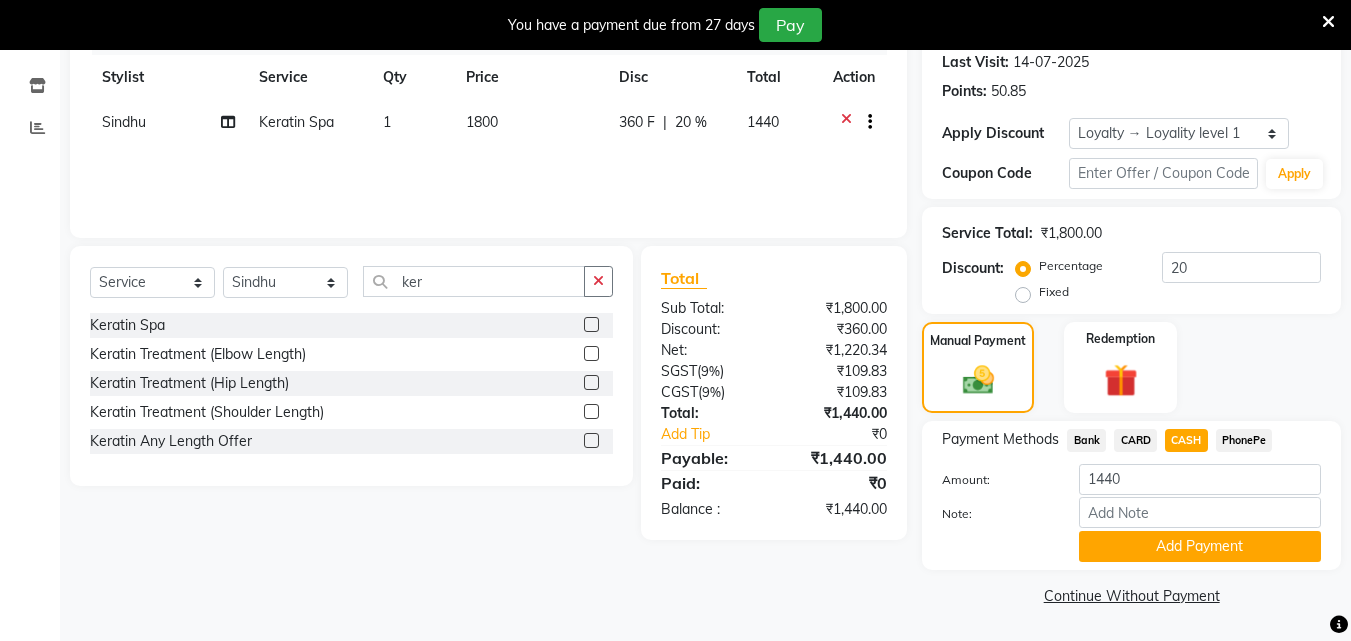 click on "PhonePe" 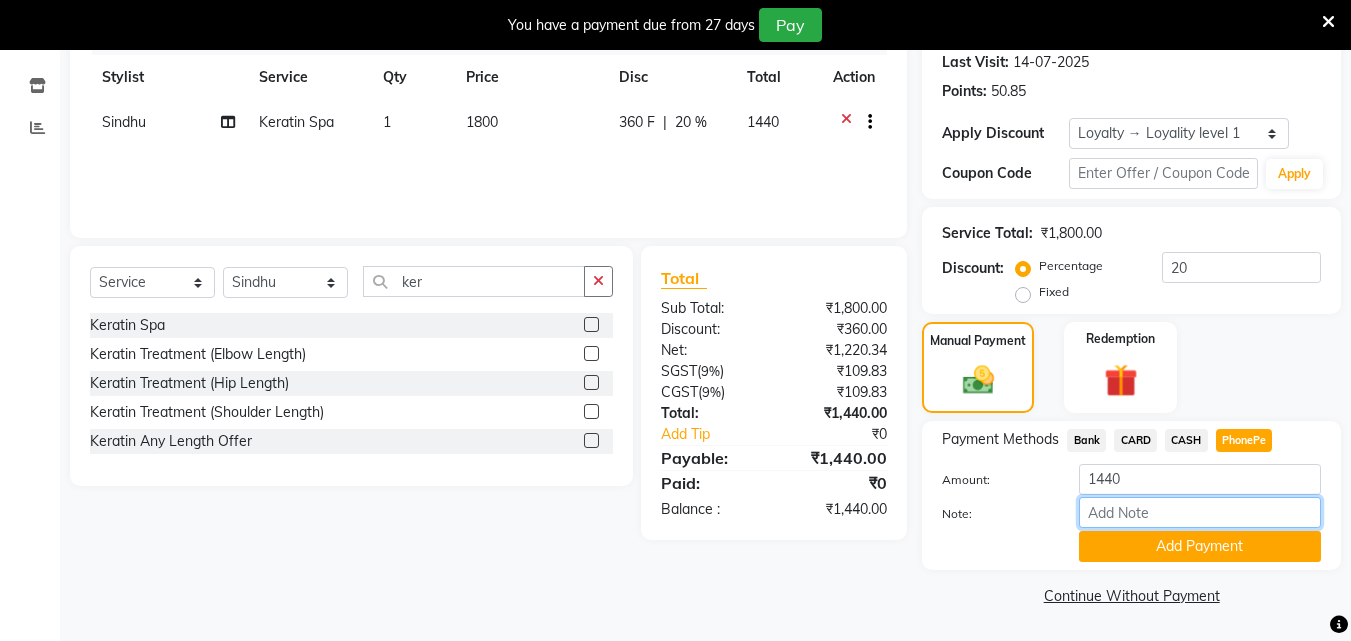 click on "Note:" at bounding box center (1200, 512) 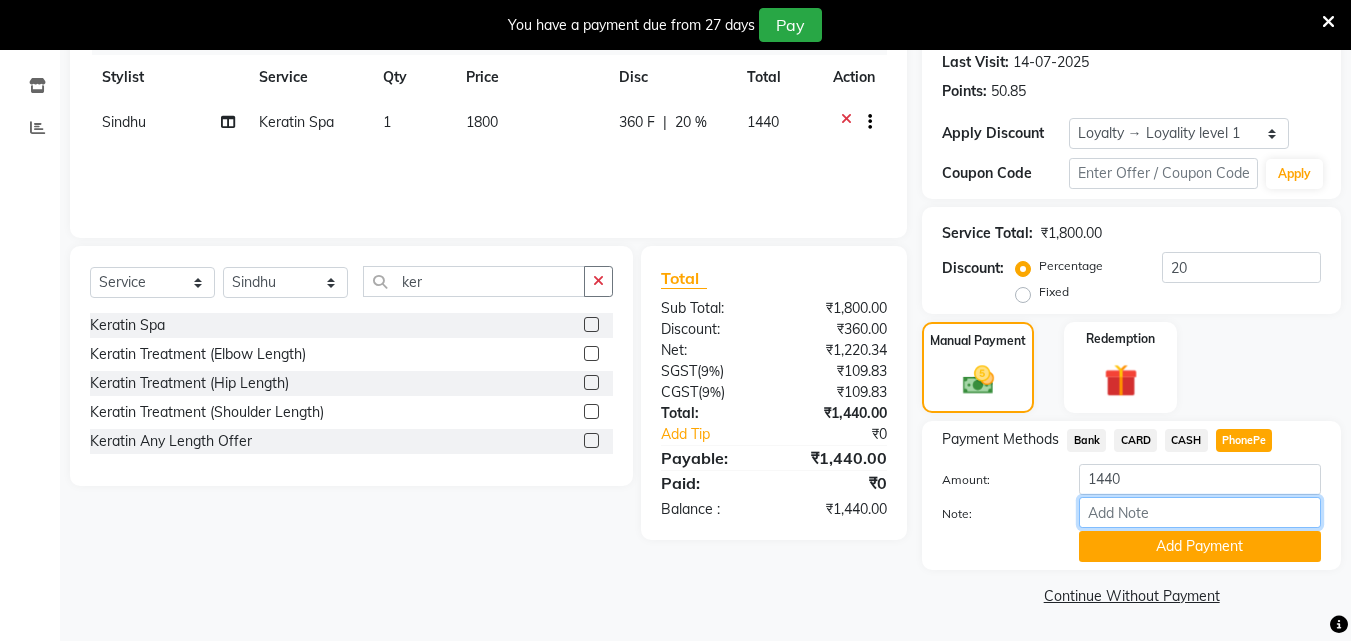 type on "arya" 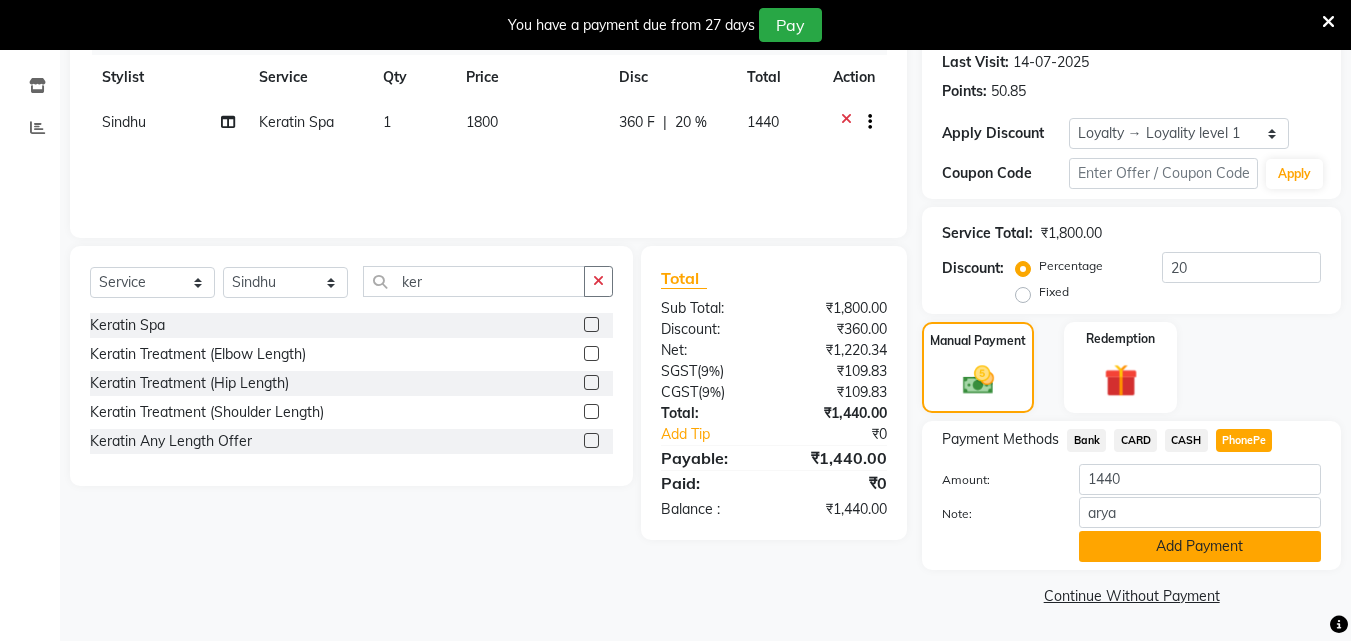 click on "Add Payment" 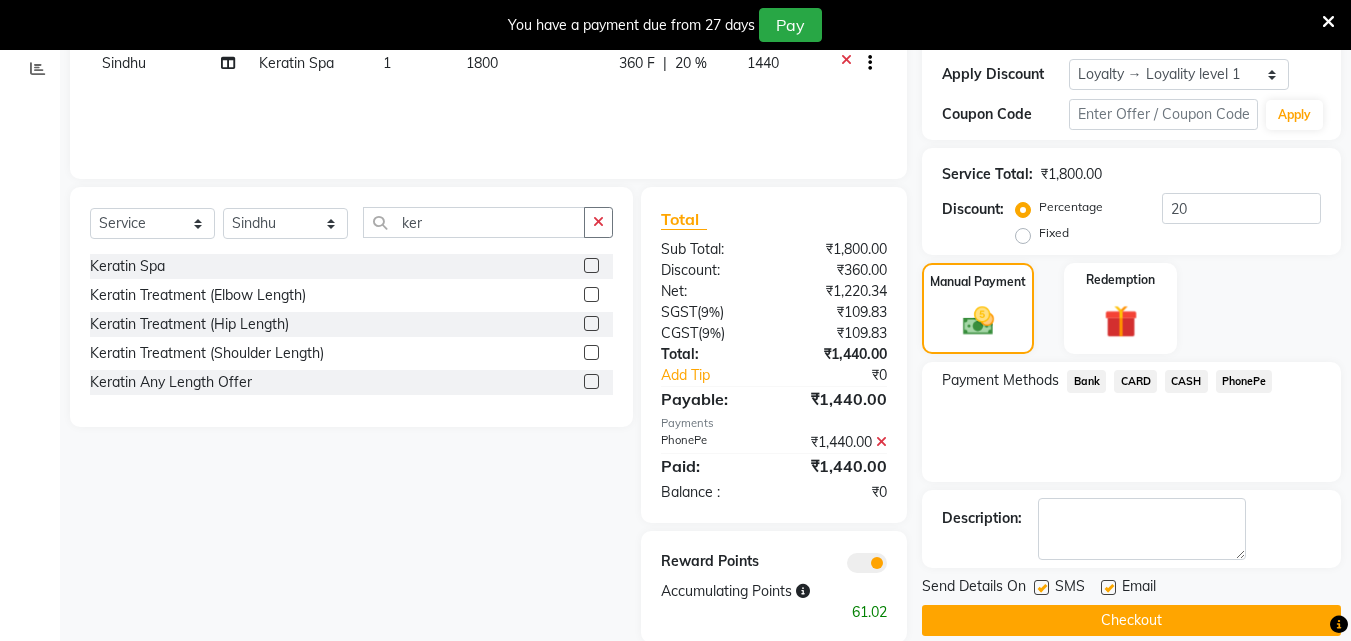 scroll, scrollTop: 371, scrollLeft: 0, axis: vertical 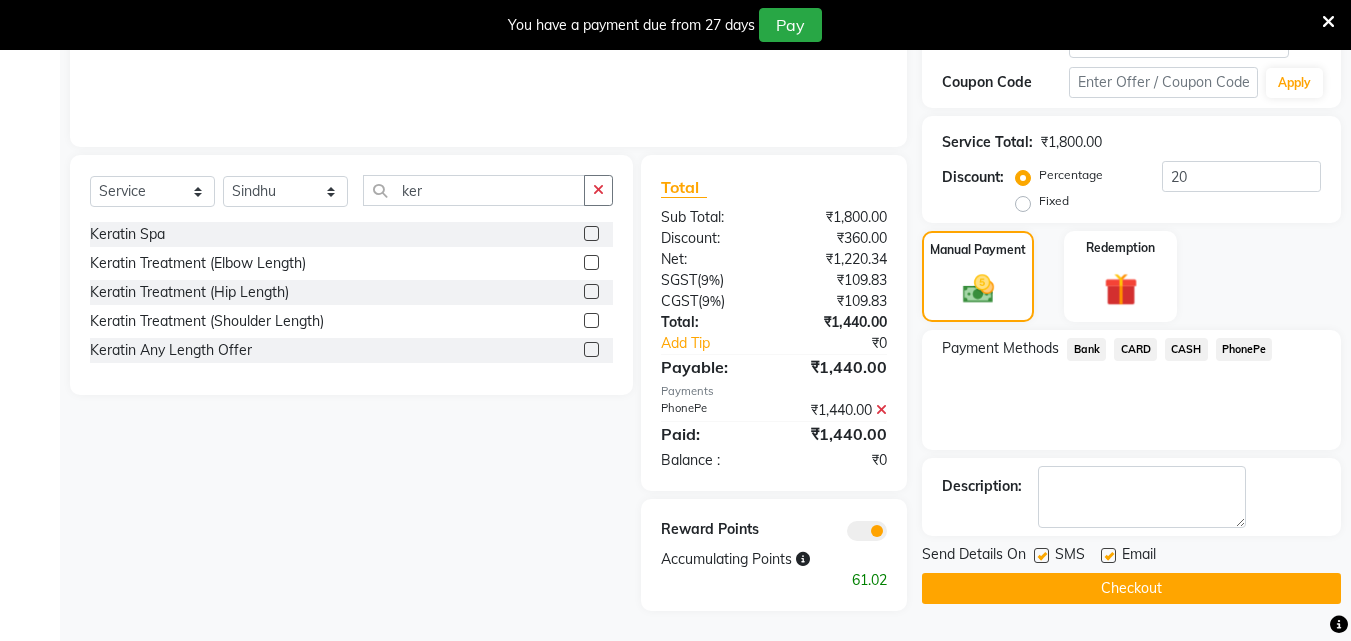 click 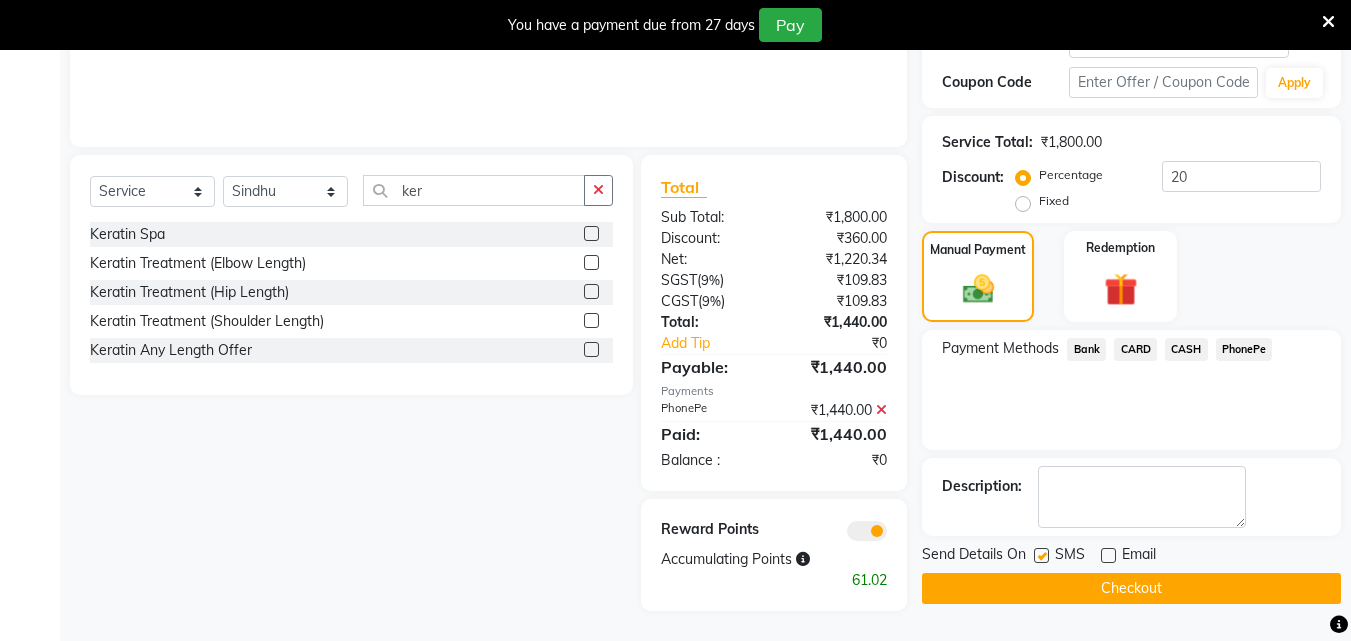 click 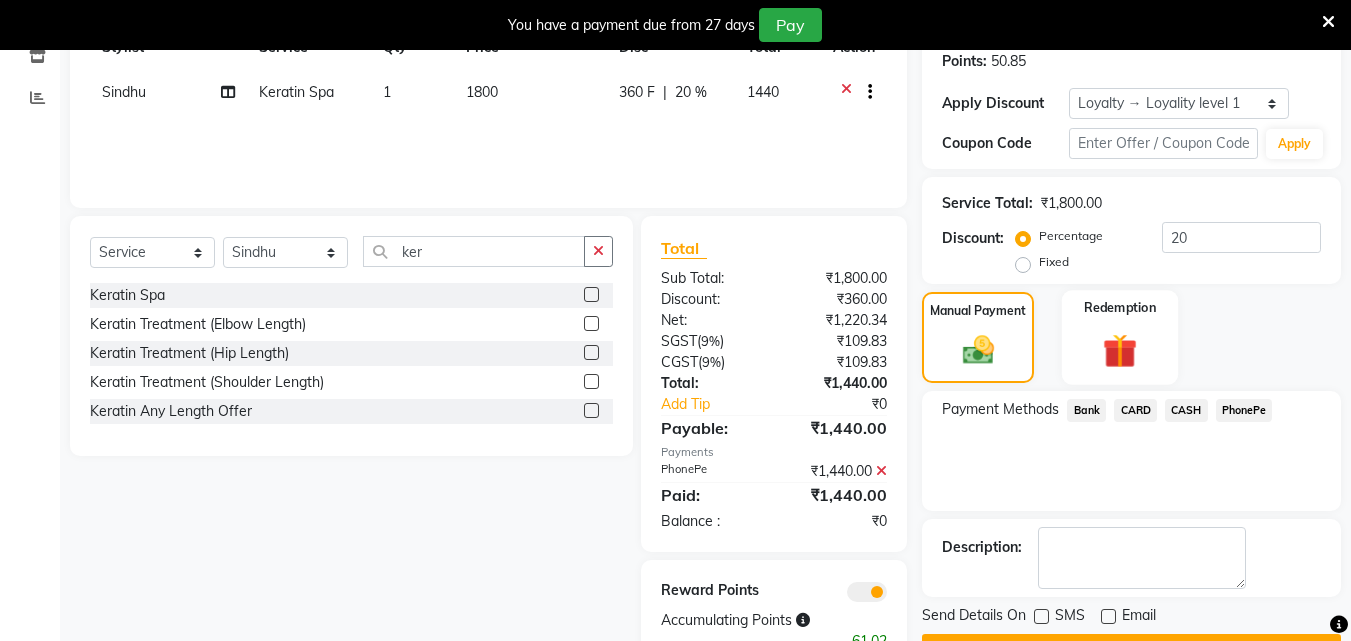 scroll, scrollTop: 371, scrollLeft: 0, axis: vertical 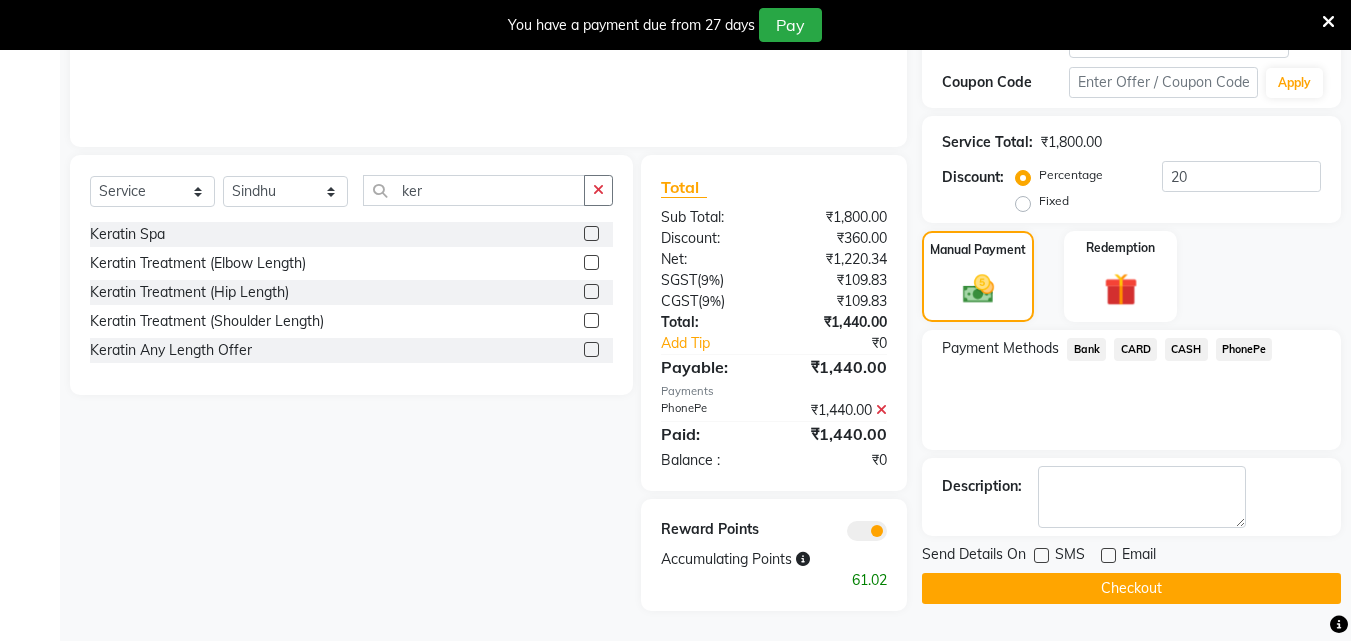 click on "Checkout" 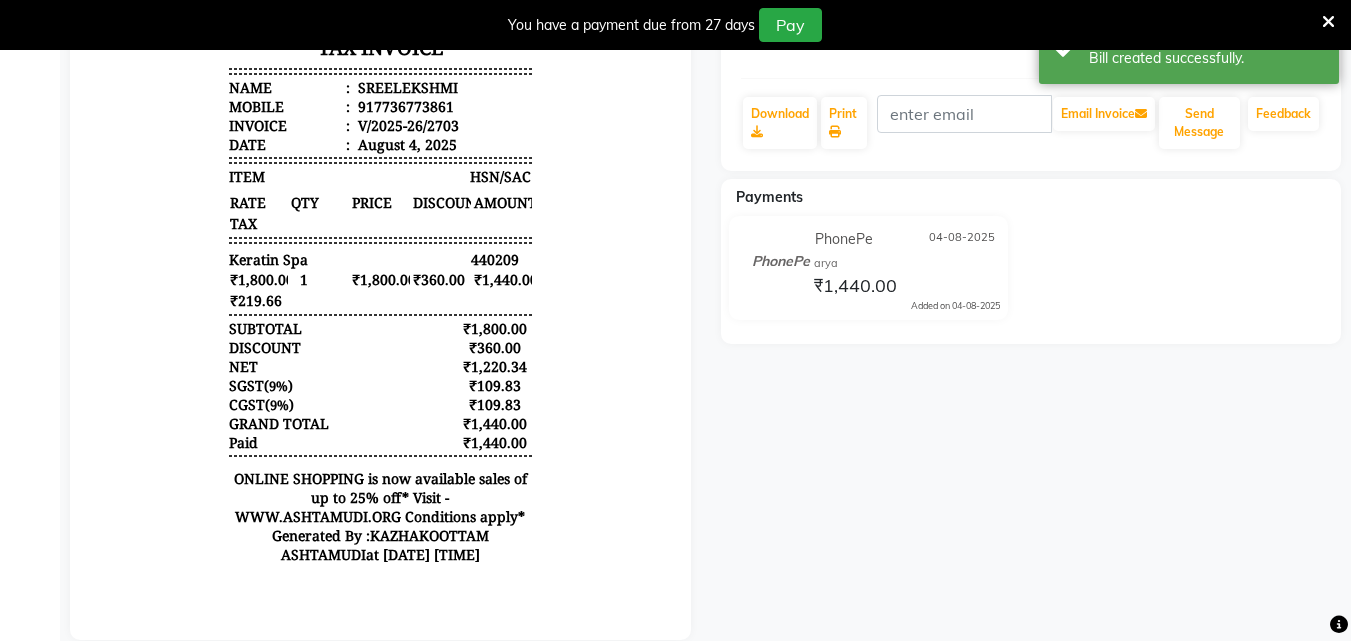 scroll, scrollTop: 0, scrollLeft: 0, axis: both 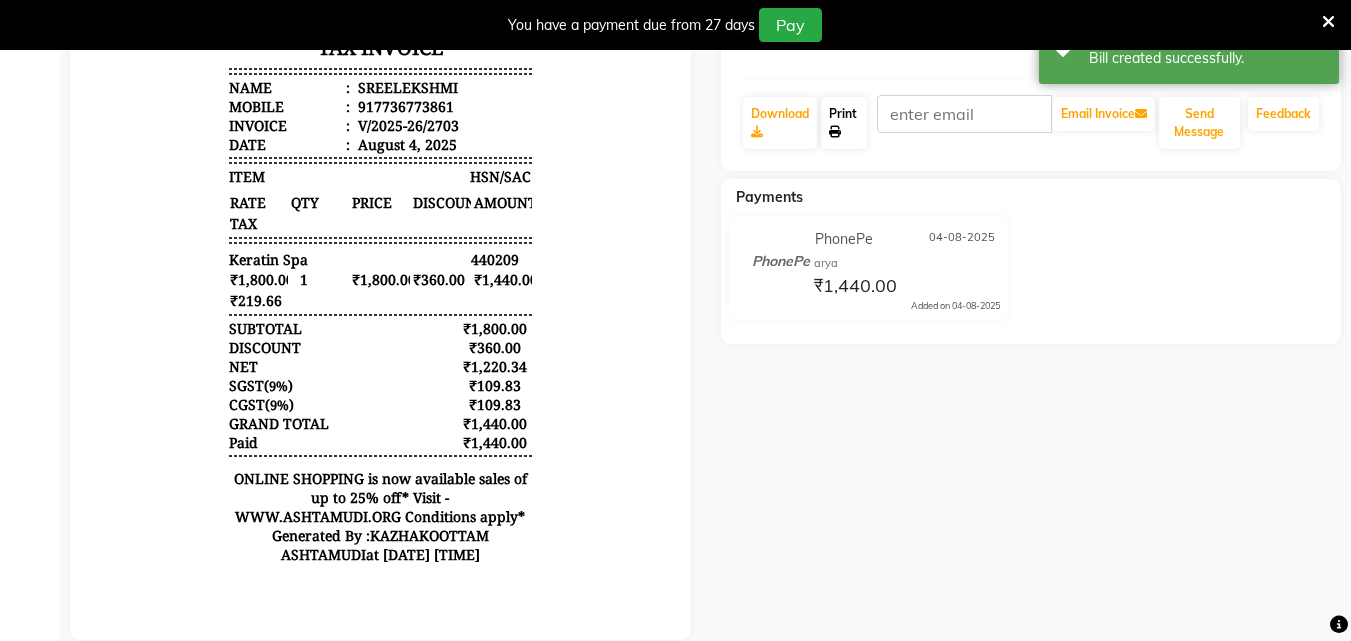 click on "Print" 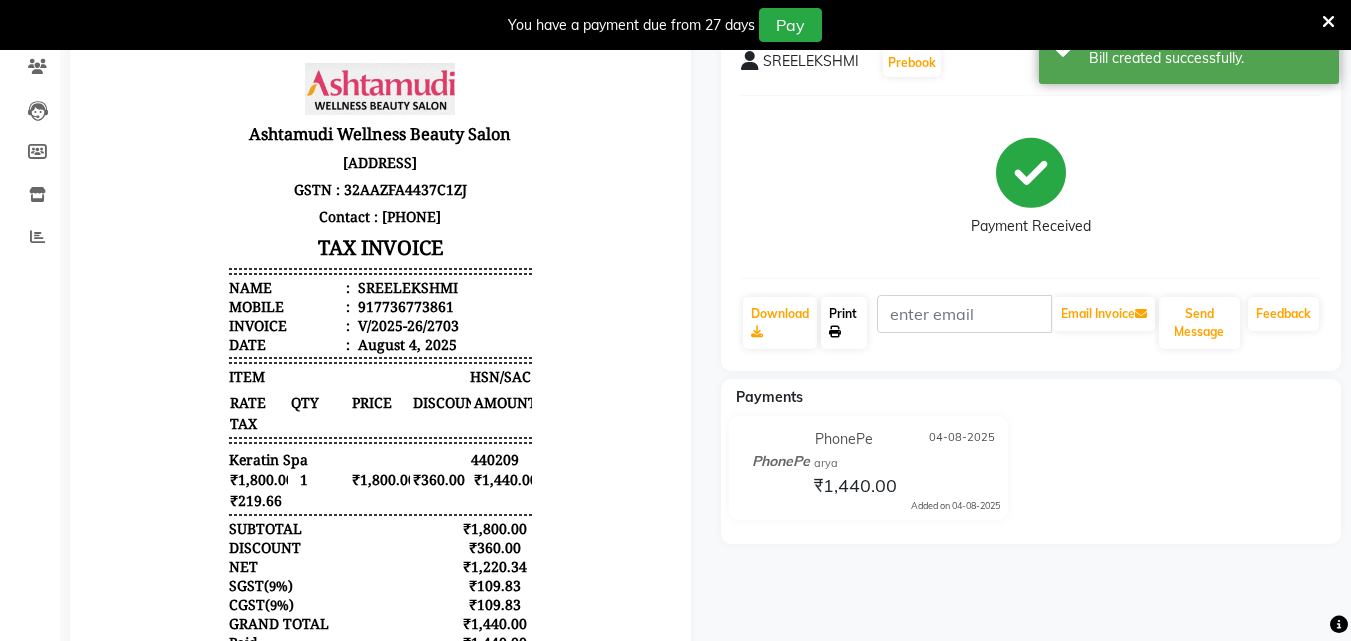 scroll, scrollTop: 0, scrollLeft: 0, axis: both 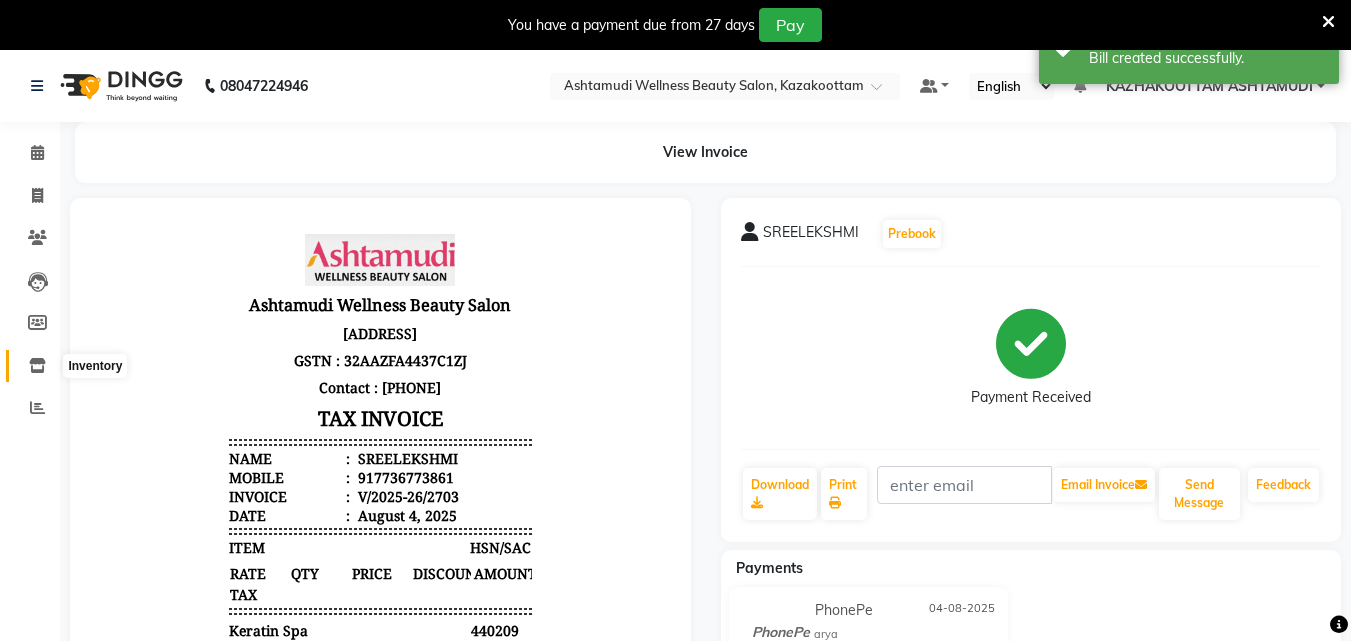 click 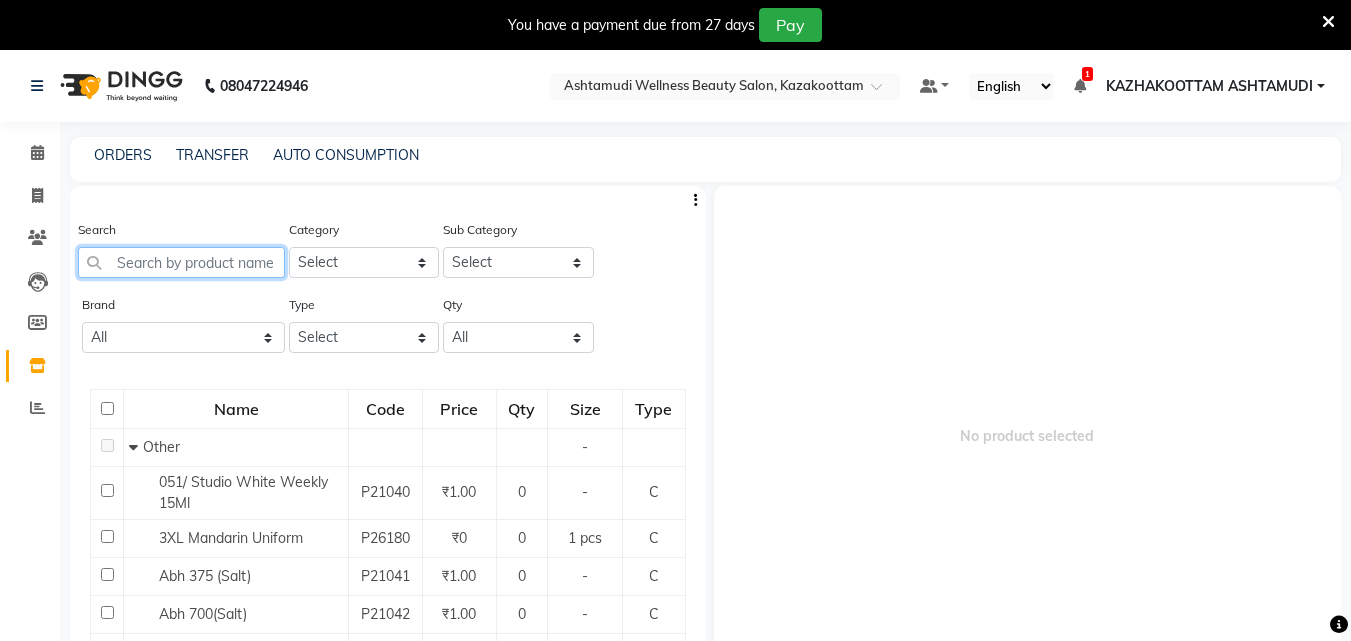 click 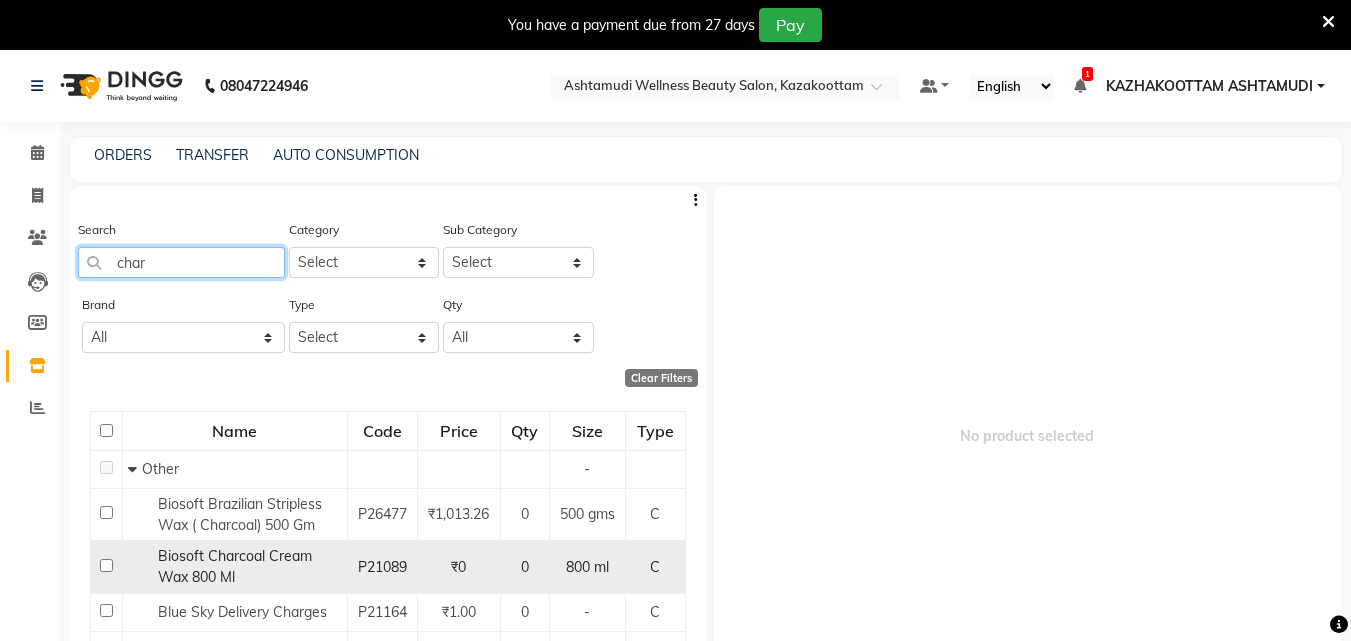 type on "char" 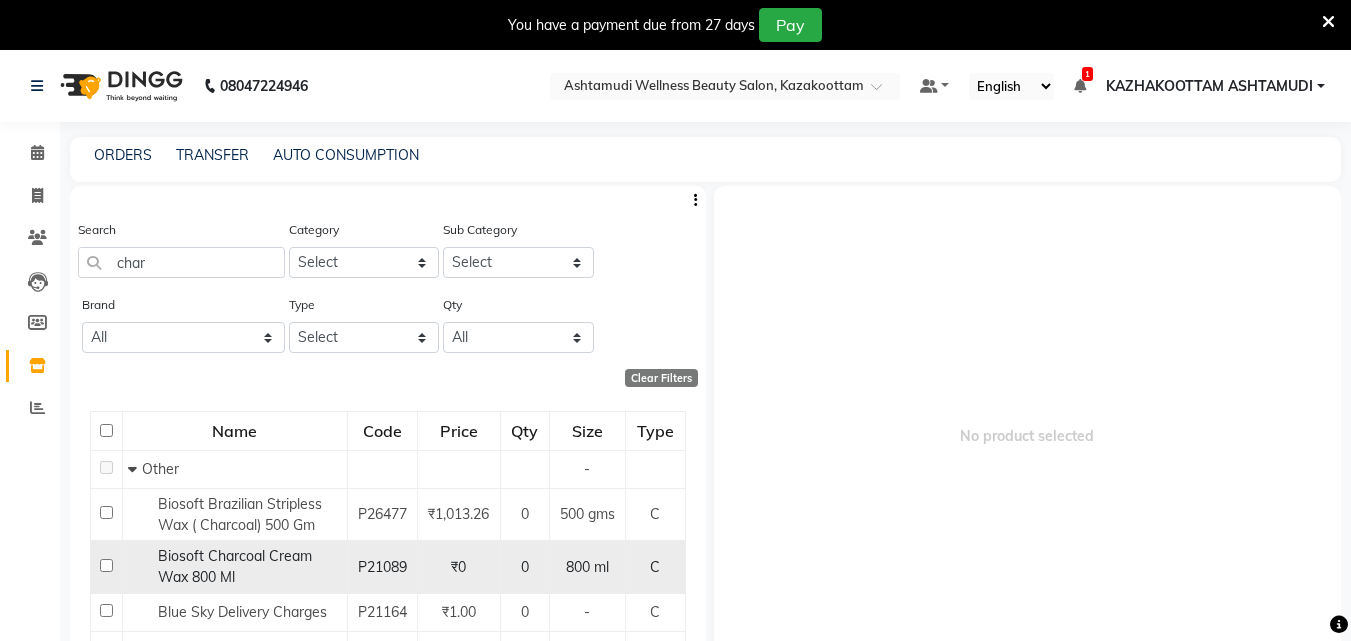 click on "P21089" 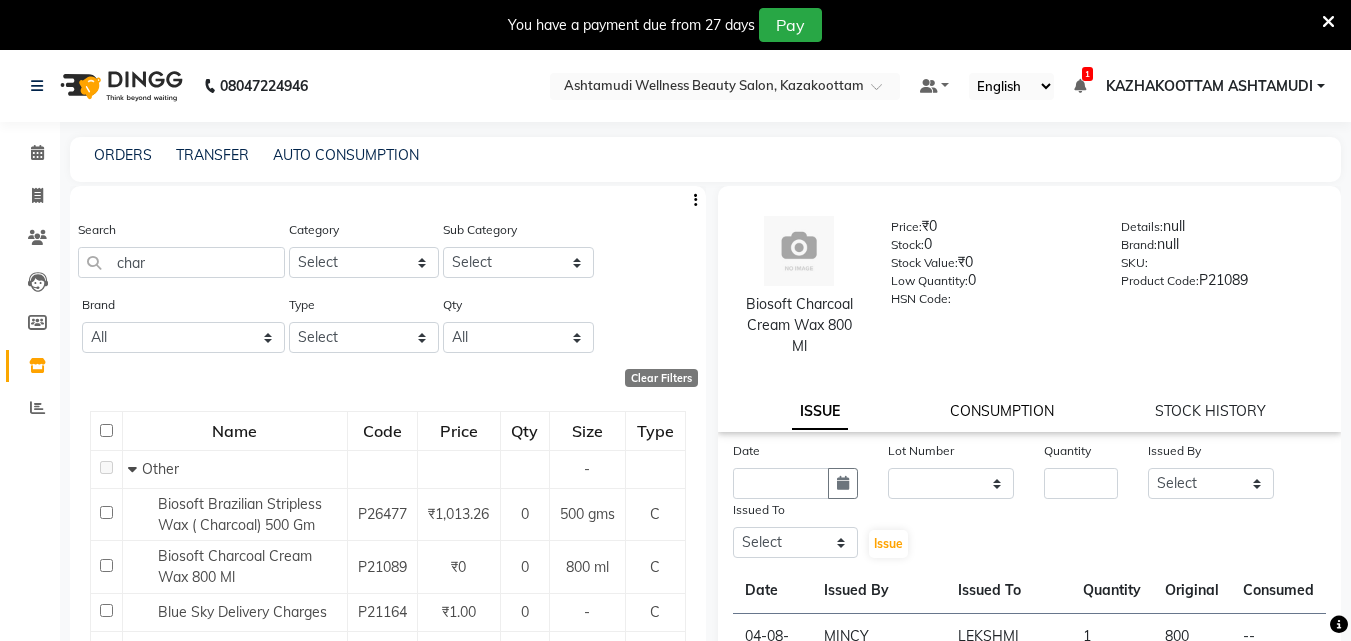 click on "CONSUMPTION" 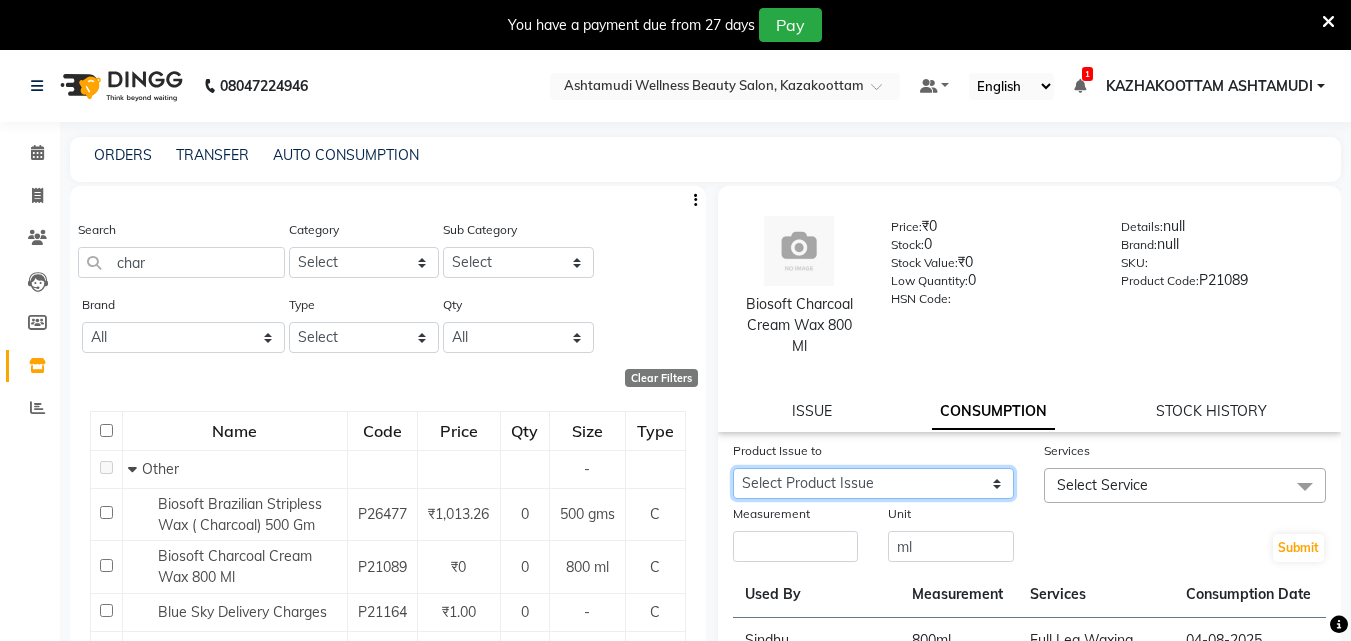 click on "Select Product Issue [DATE], Issued to: [NAME], Balance: 800 [DATE], Issued to: [NAME], Balance: 800" 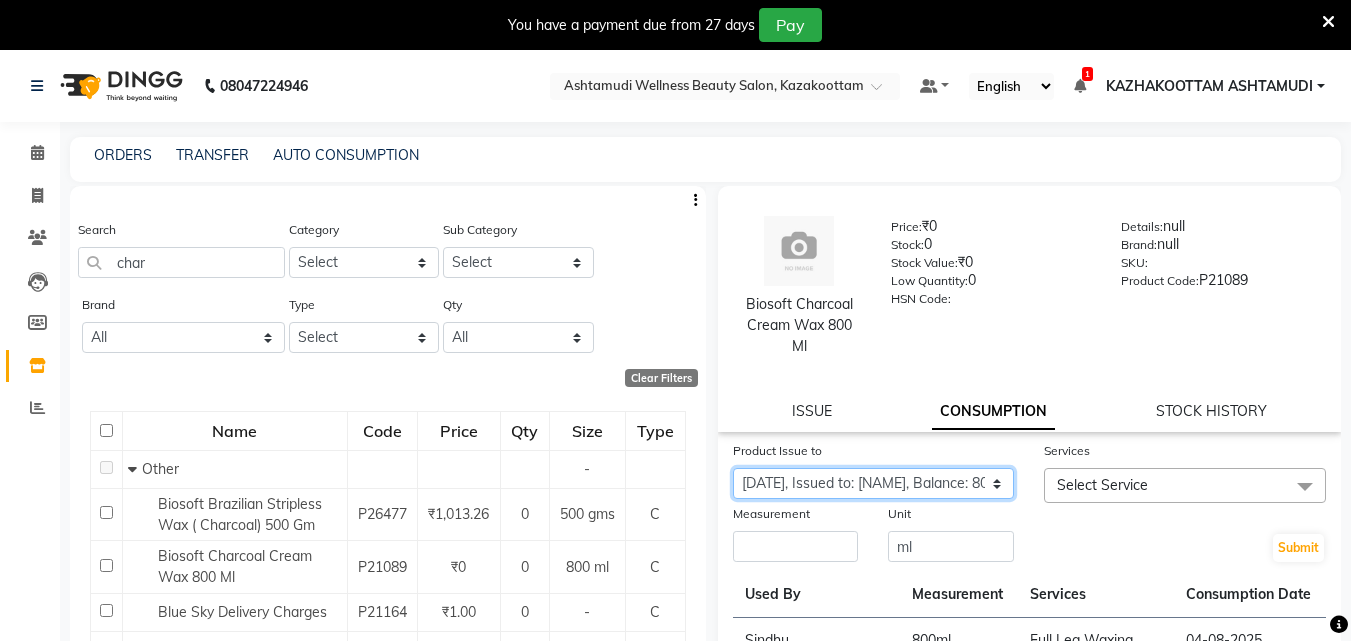 click on "Select Product Issue [DATE], Issued to: [NAME], Balance: 800 [DATE], Issued to: [NAME], Balance: 800" 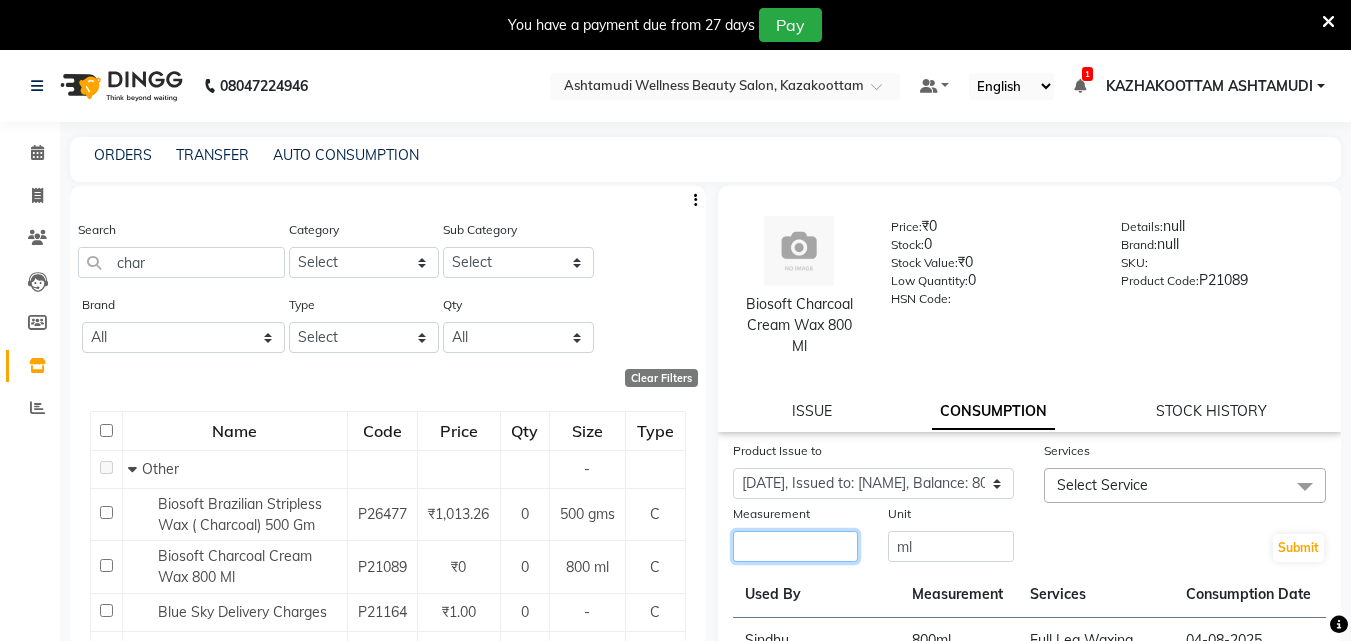 click 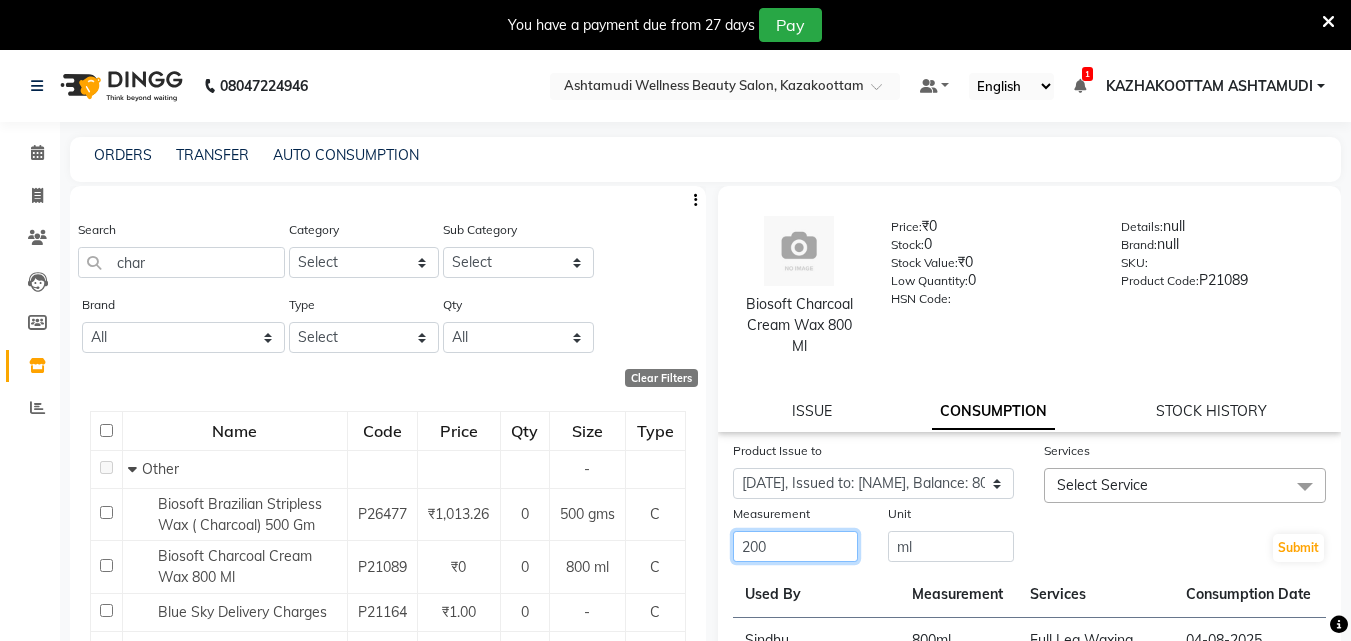 type on "200" 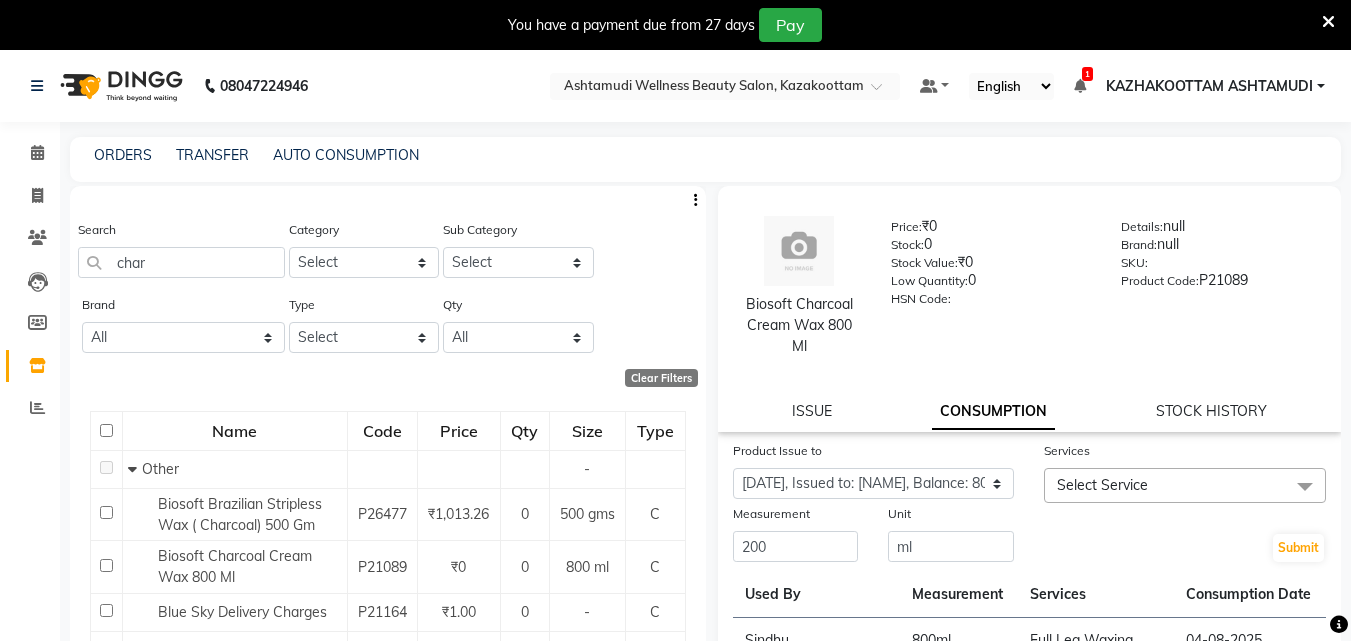 click on "Select Service" 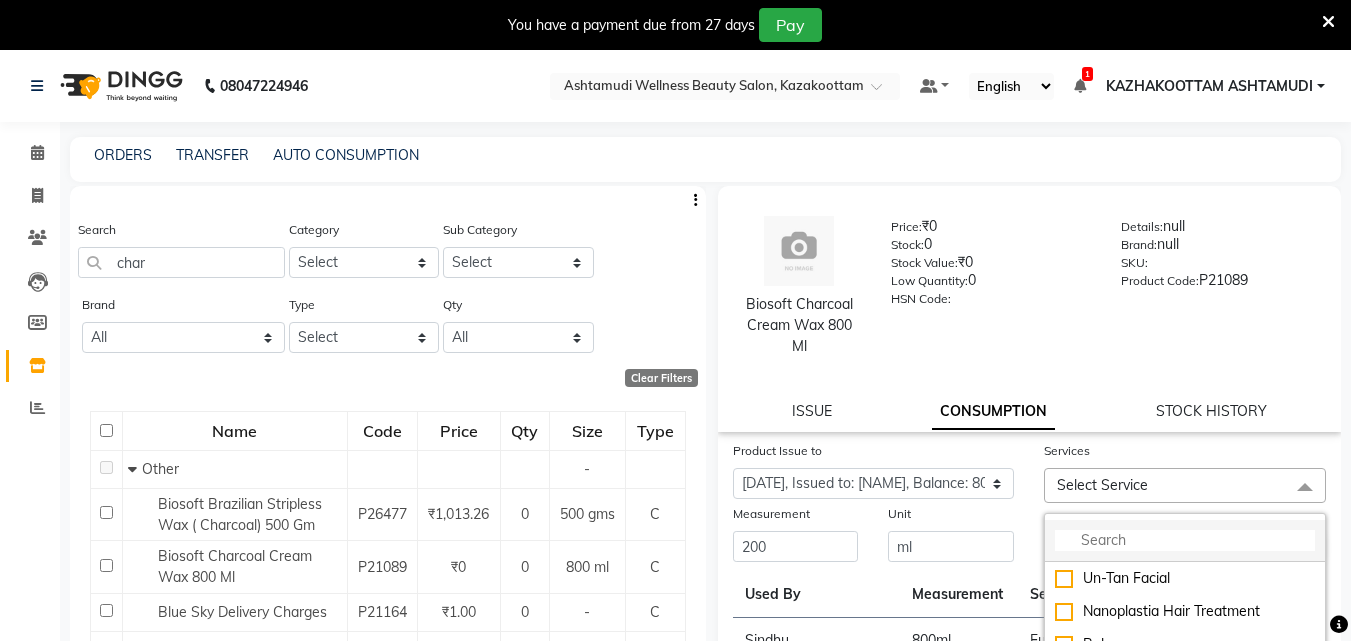 click 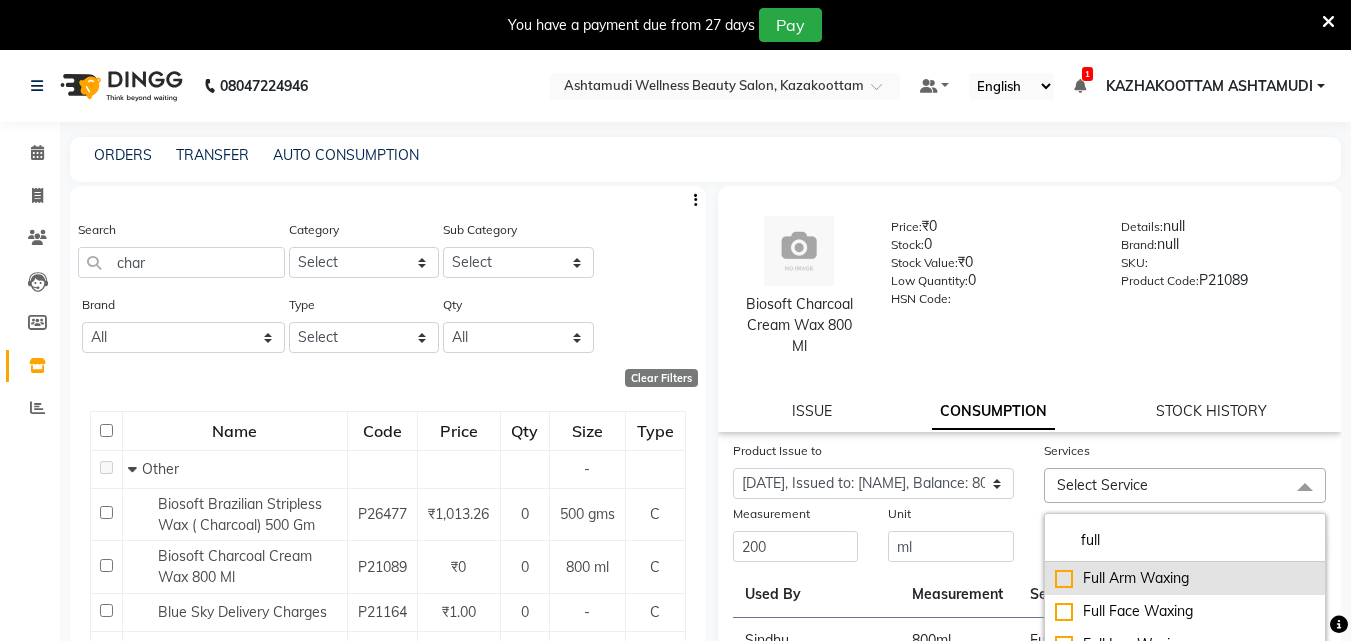 type on "full" 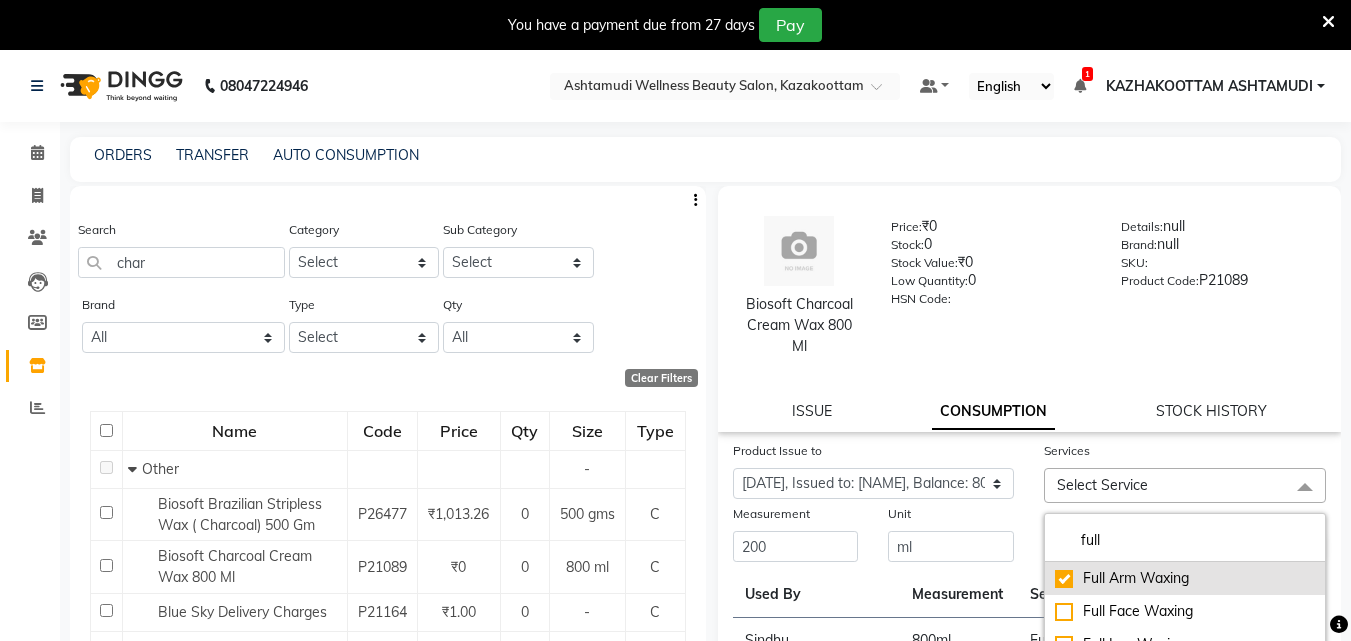 checkbox on "true" 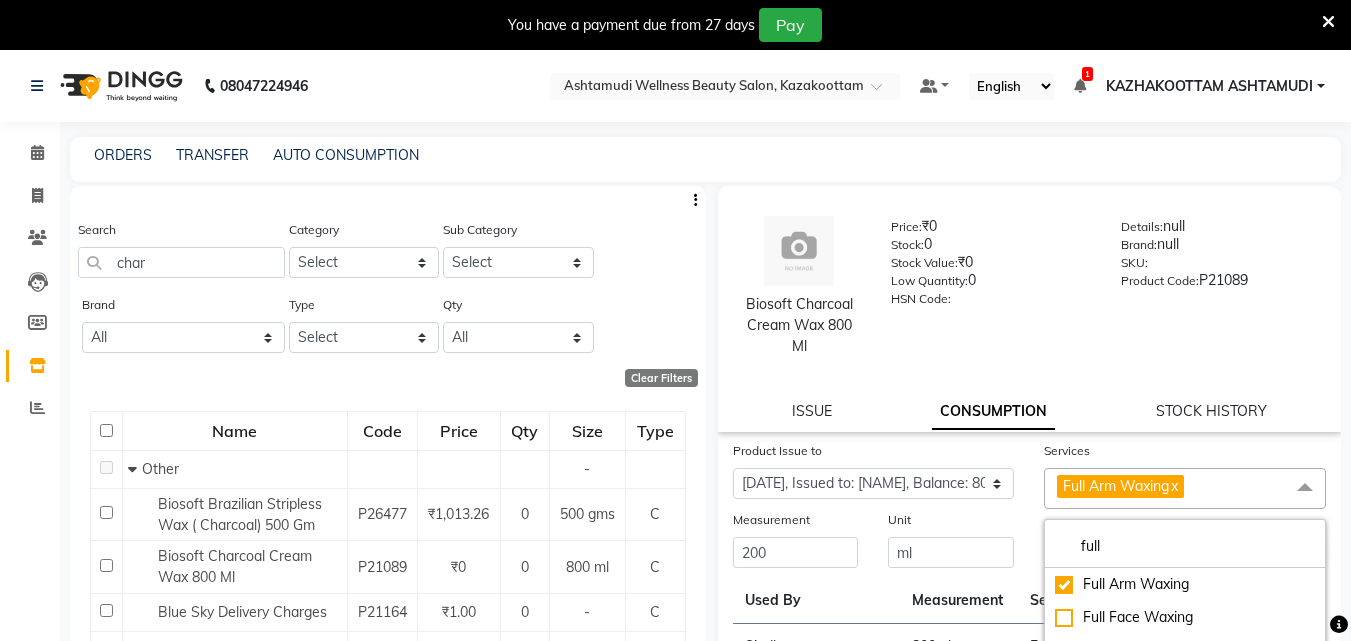 click on "Product Issue to Select Product Issue [DATE], Issued to: [NAME], Balance: 800 [DATE], Issued to: [NAME], Balance: 800" 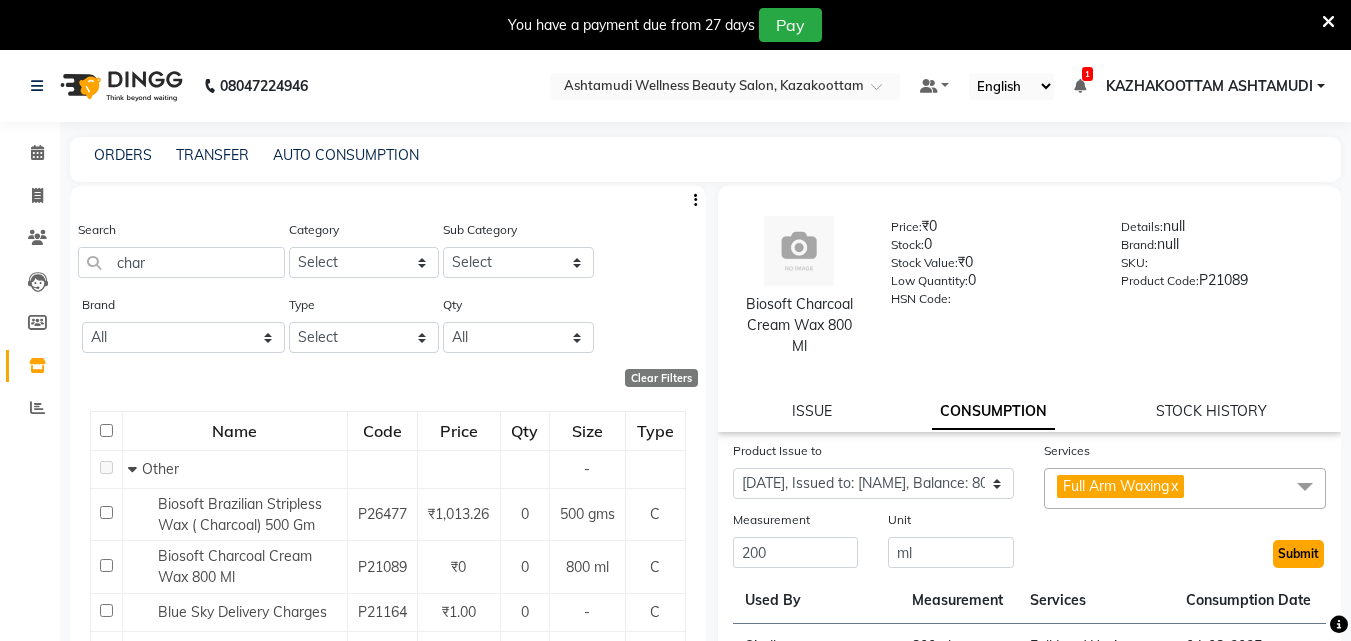 click on "Submit" 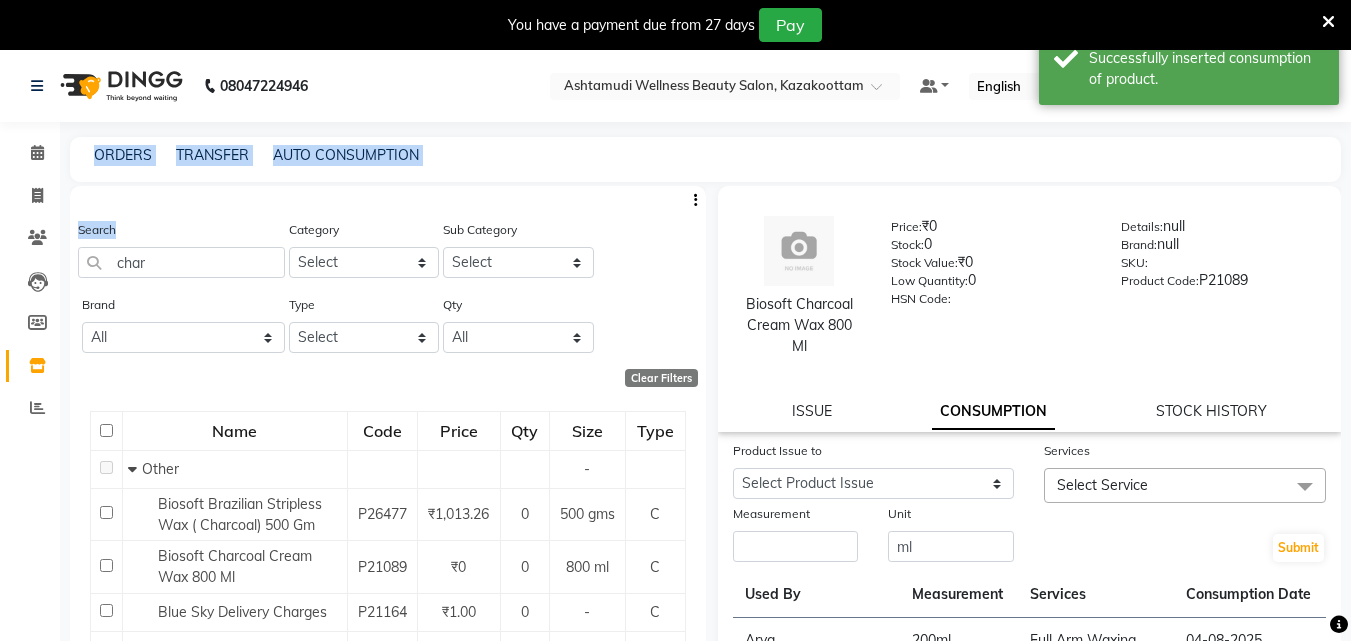drag, startPoint x: 167, startPoint y: 240, endPoint x: 0, endPoint y: 219, distance: 168.31519 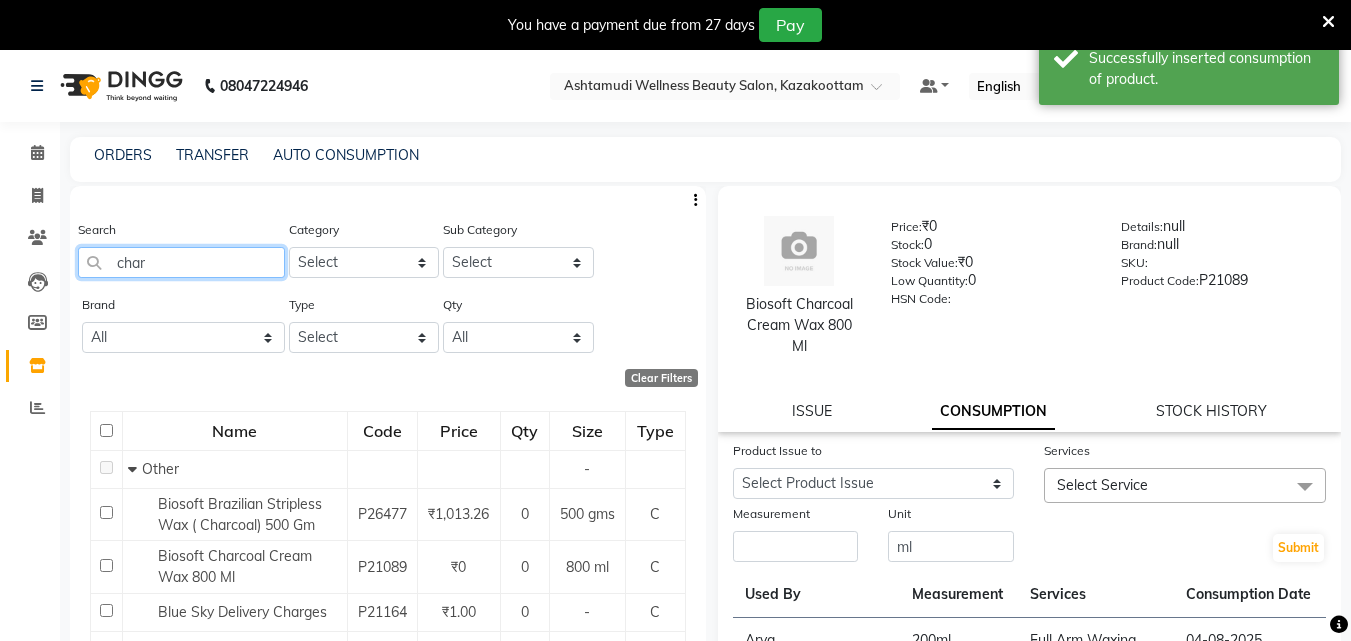 drag, startPoint x: 198, startPoint y: 255, endPoint x: 0, endPoint y: 264, distance: 198.20444 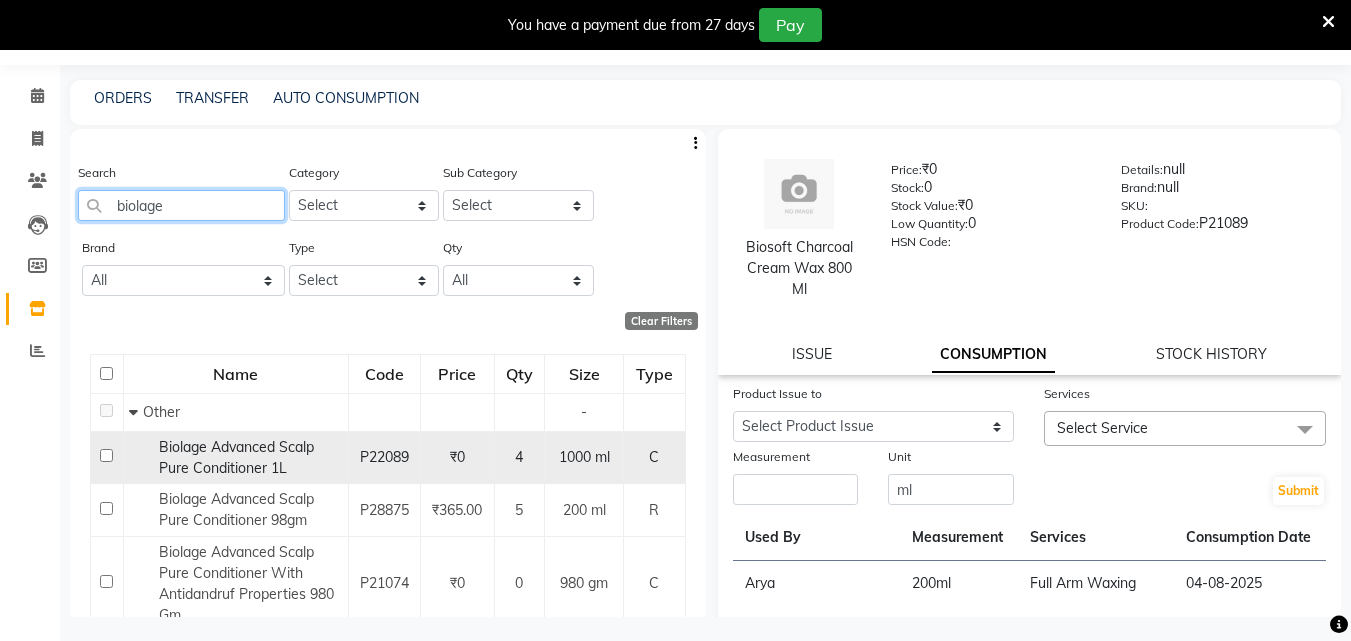 scroll, scrollTop: 63, scrollLeft: 0, axis: vertical 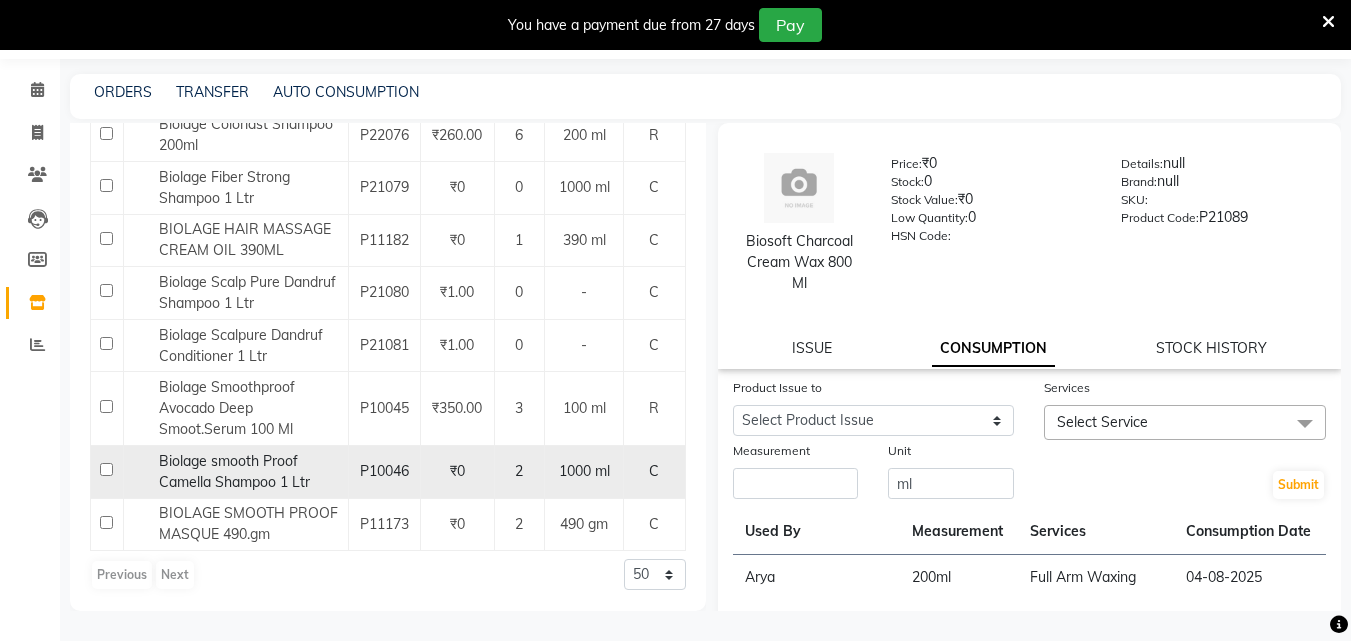 type on "biolage" 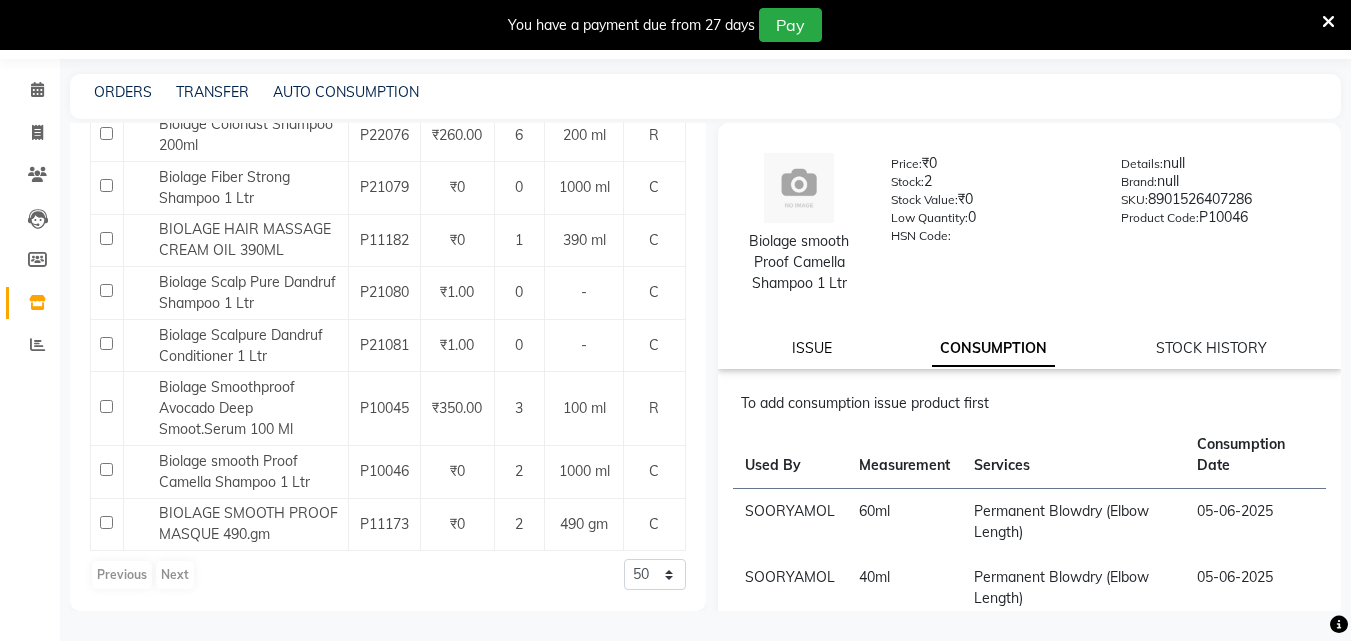 click on "ISSUE" 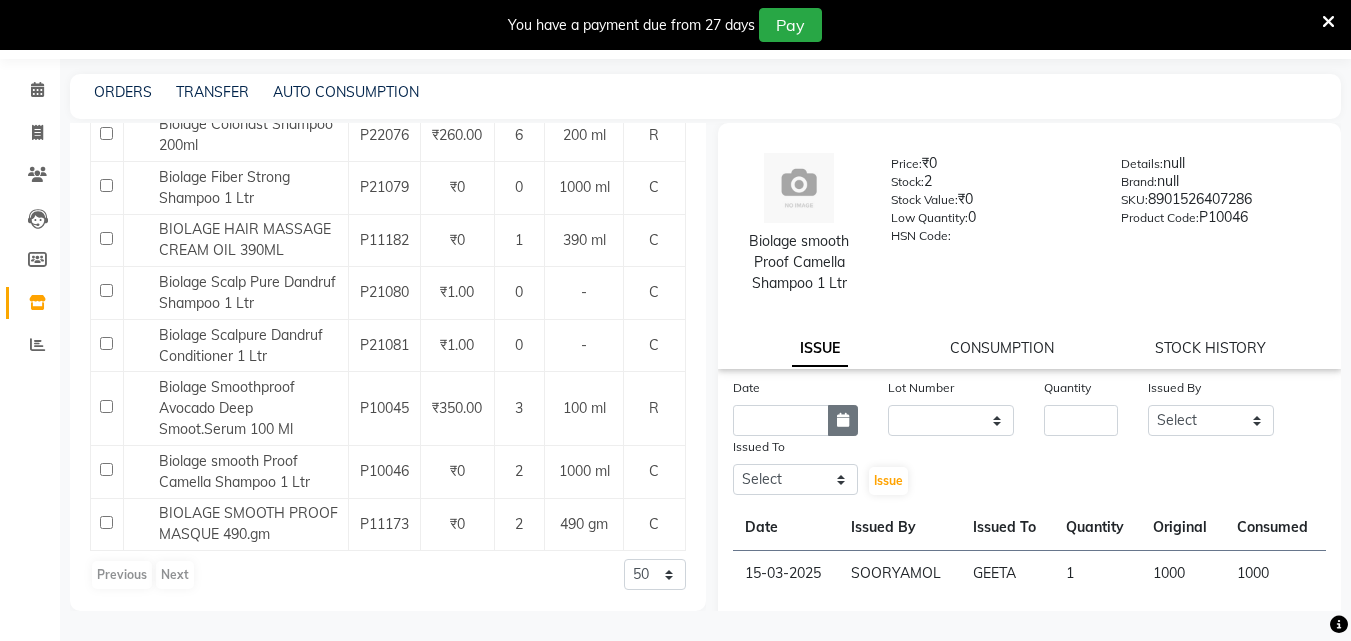 click 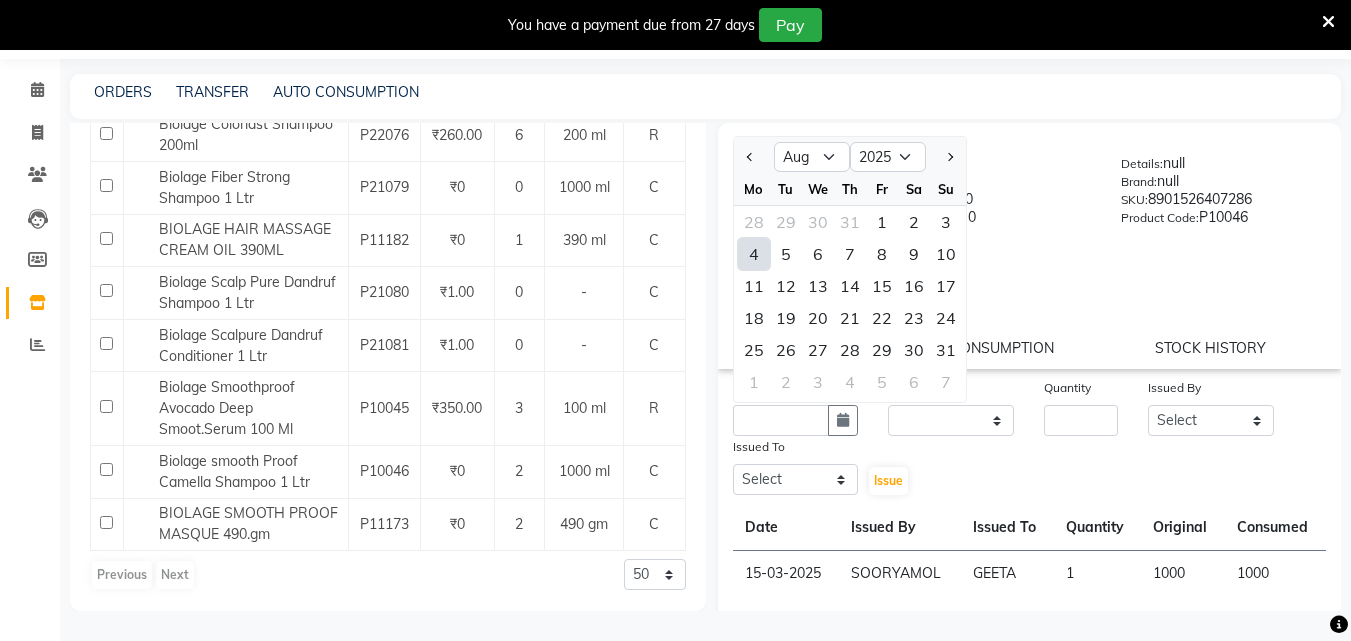 click on "4" 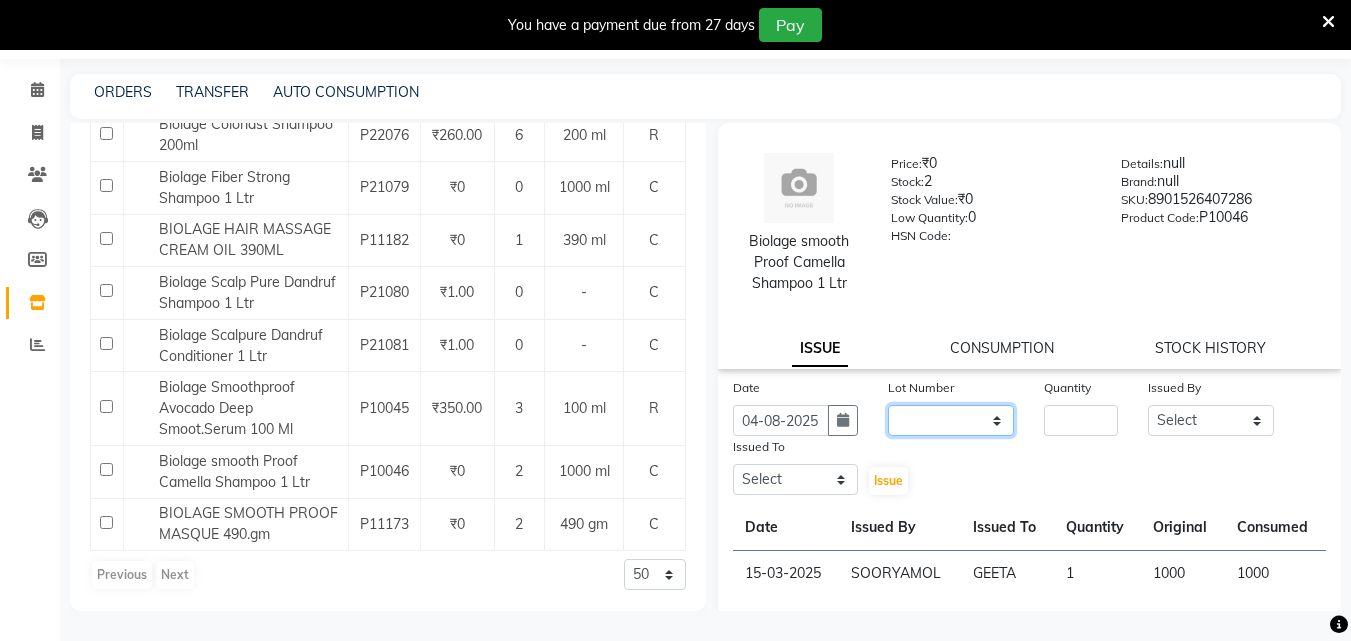 click on "None" 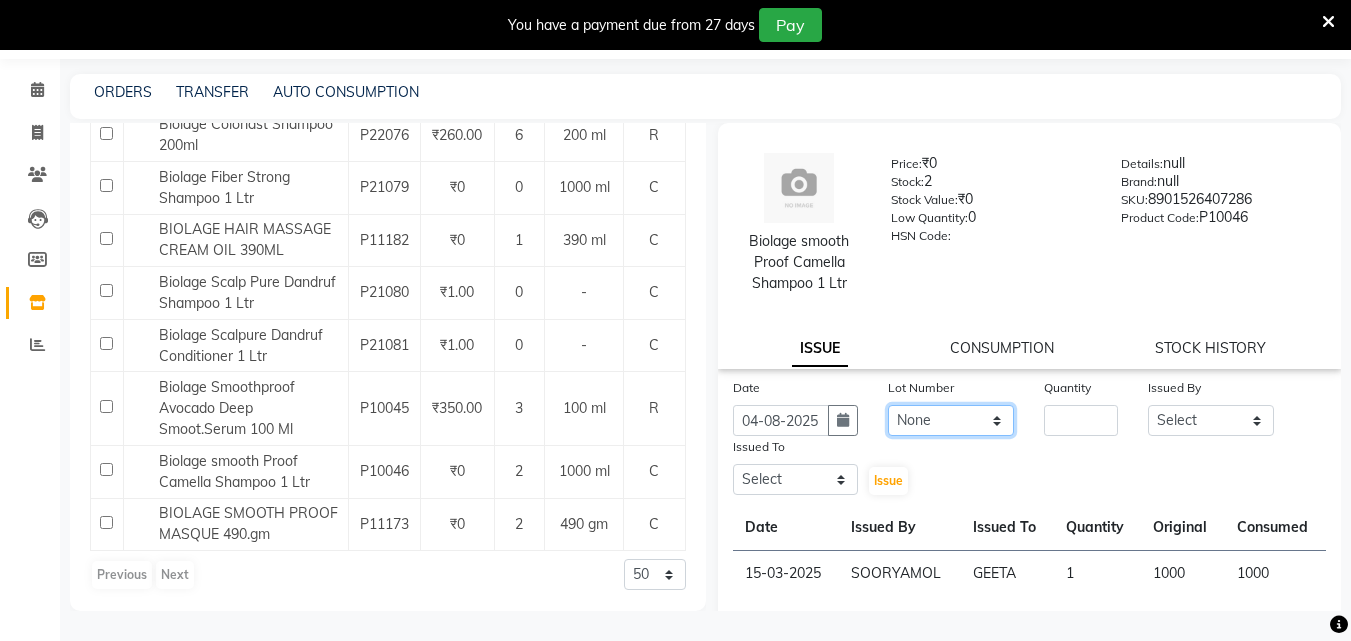click on "None" 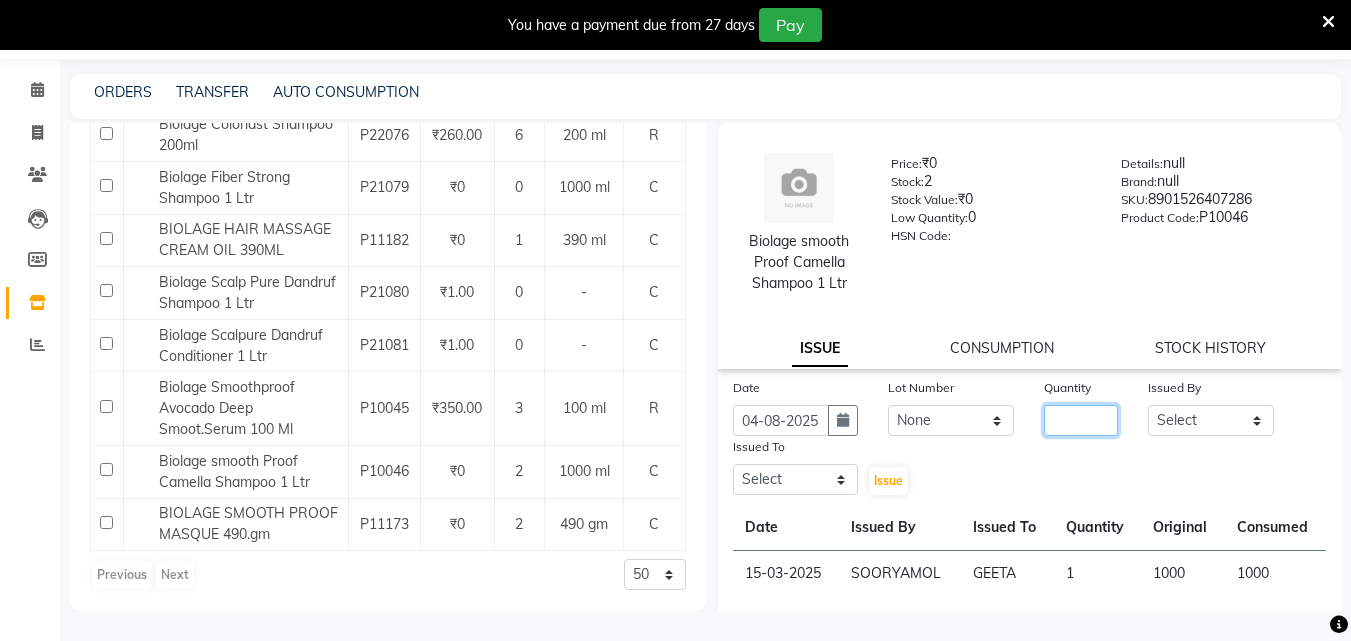 click 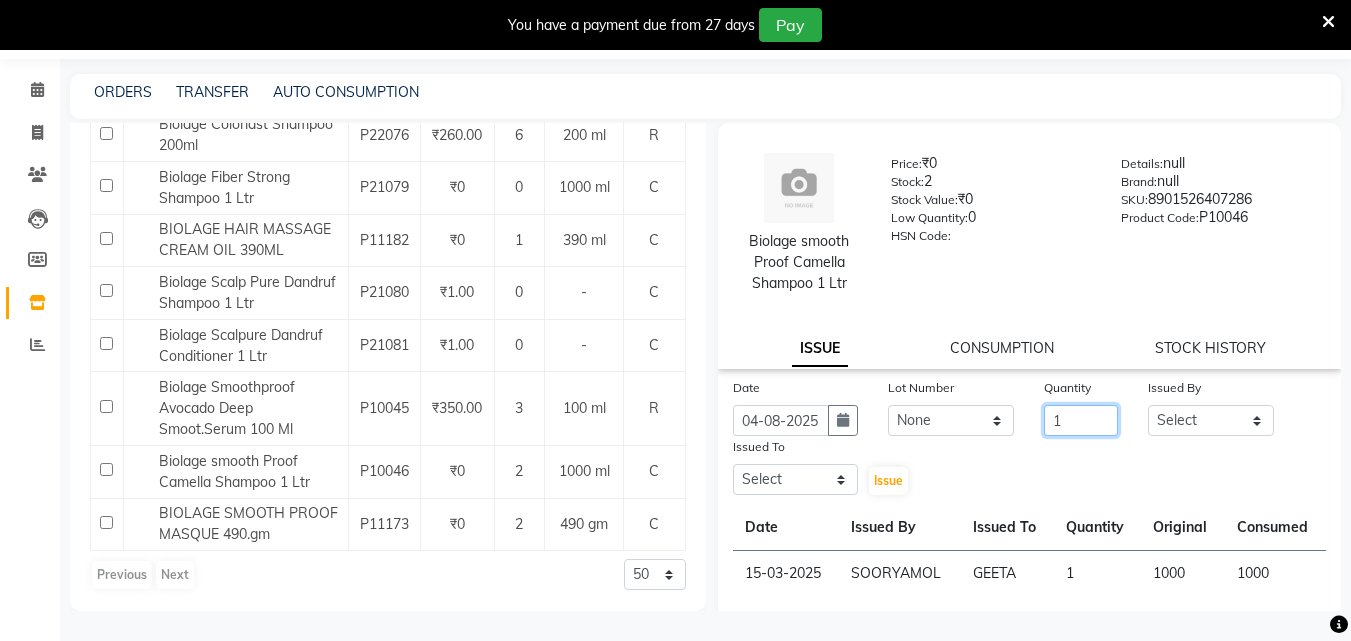 type on "1" 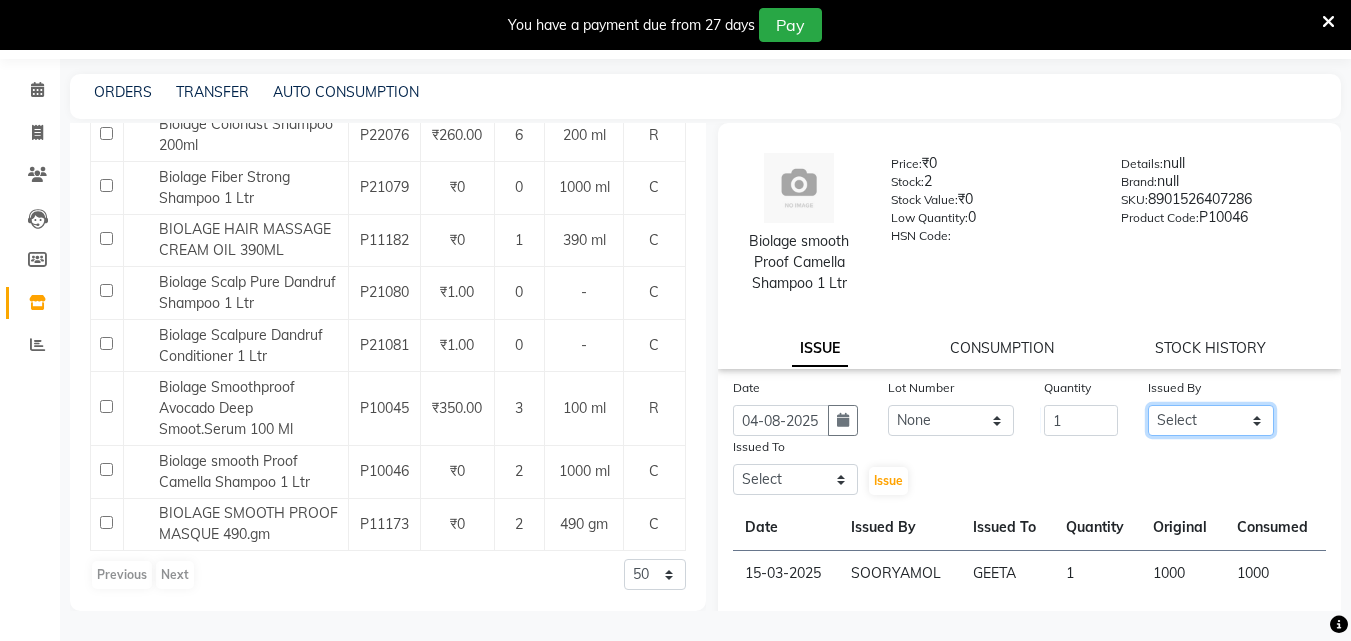 click on "Select Arya  CHINJU GEETA KAZHAKOOTTAM ASHTAMUDI KRISHNA LEKSHMI MADONNA MICHAEL MINCY VARGHESE Poornima Gopal PRIYA ROSNI Sindhu SOORYAMOL" 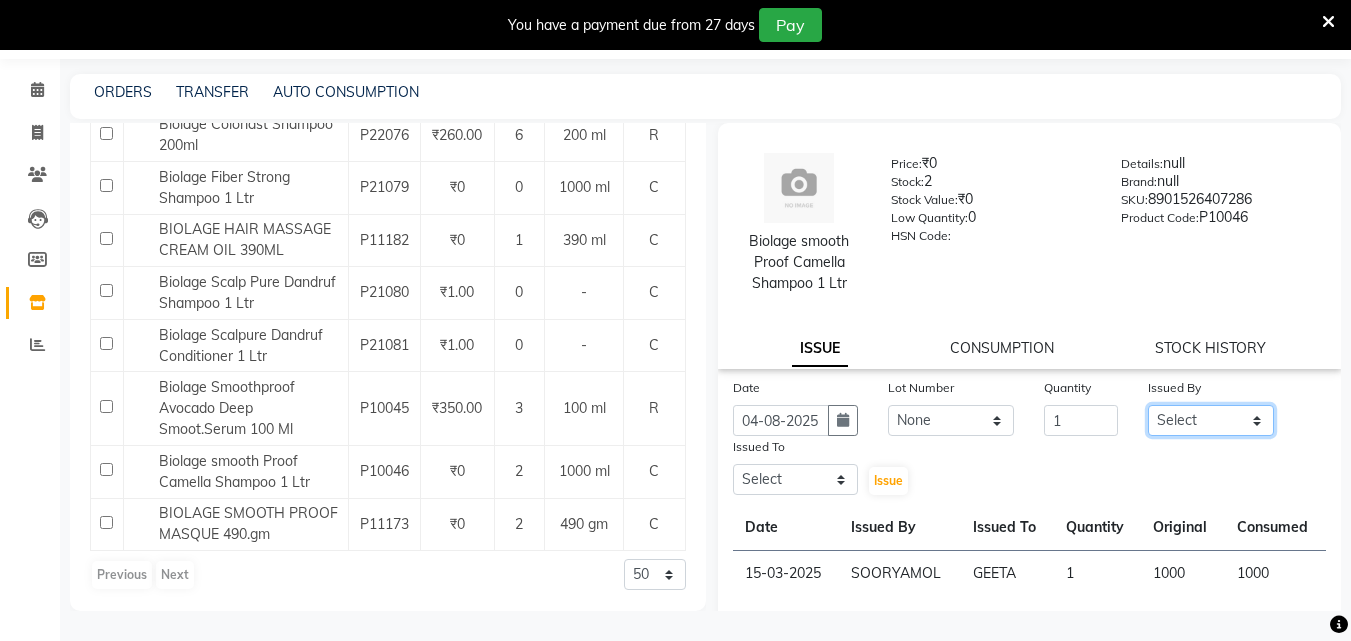 select on "54015" 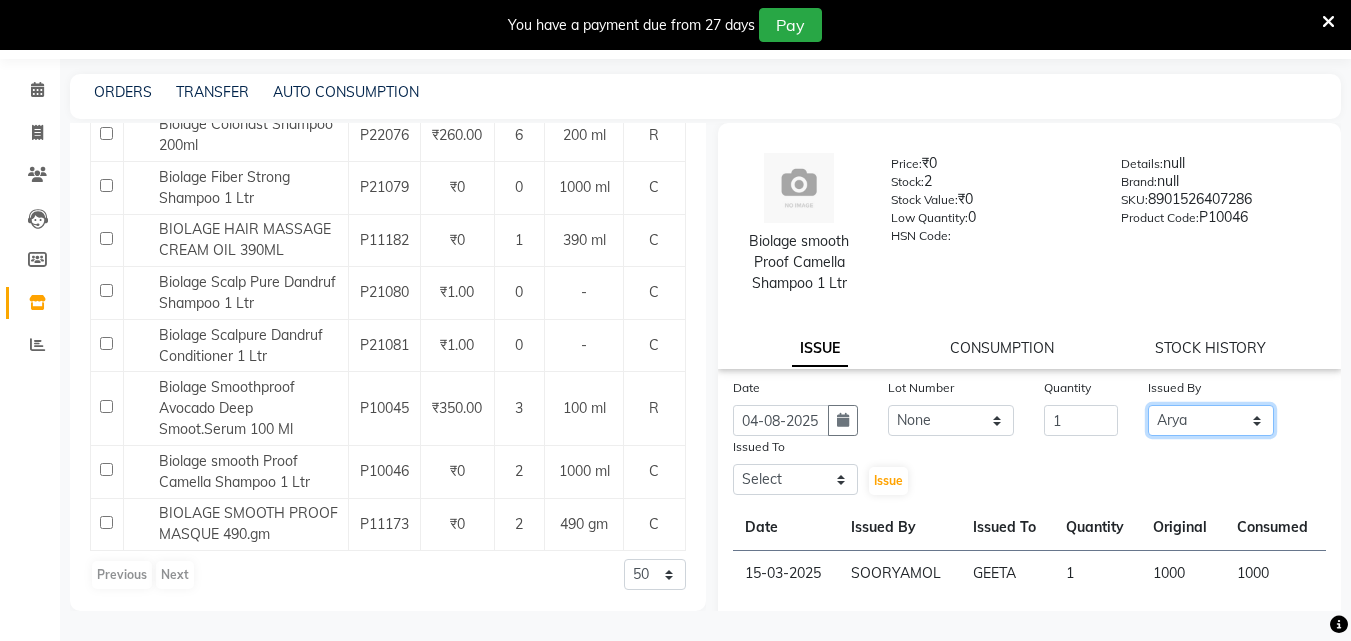 click on "Select Arya  CHINJU GEETA KAZHAKOOTTAM ASHTAMUDI KRISHNA LEKSHMI MADONNA MICHAEL MINCY VARGHESE Poornima Gopal PRIYA ROSNI Sindhu SOORYAMOL" 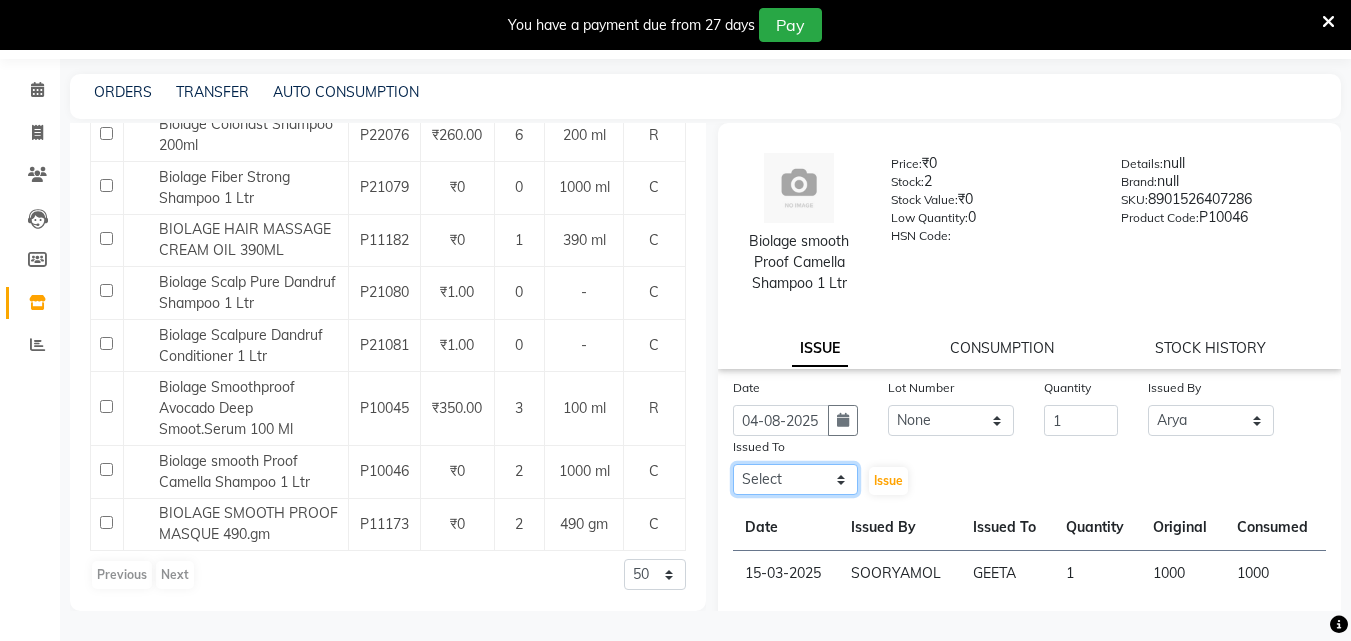 click on "Select Arya  CHINJU GEETA KAZHAKOOTTAM ASHTAMUDI KRISHNA LEKSHMI MADONNA MICHAEL MINCY VARGHESE Poornima Gopal PRIYA ROSNI Sindhu SOORYAMOL" 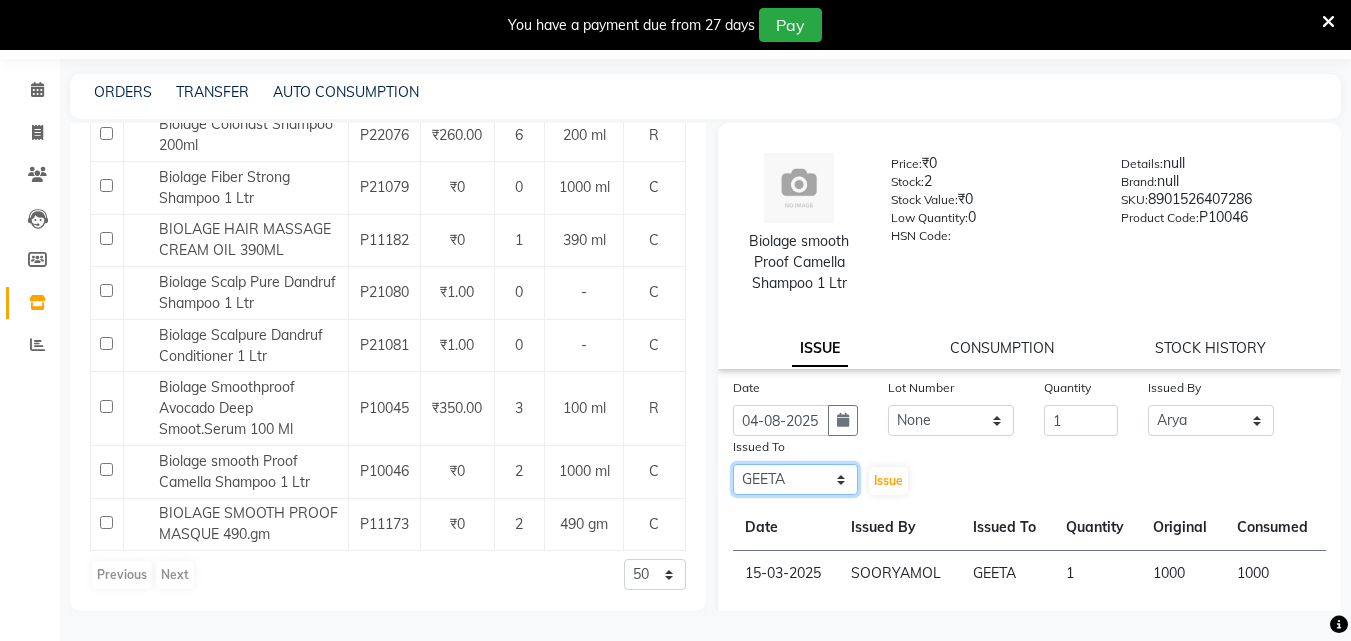 click on "Select Arya  CHINJU GEETA KAZHAKOOTTAM ASHTAMUDI KRISHNA LEKSHMI MADONNA MICHAEL MINCY VARGHESE Poornima Gopal PRIYA ROSNI Sindhu SOORYAMOL" 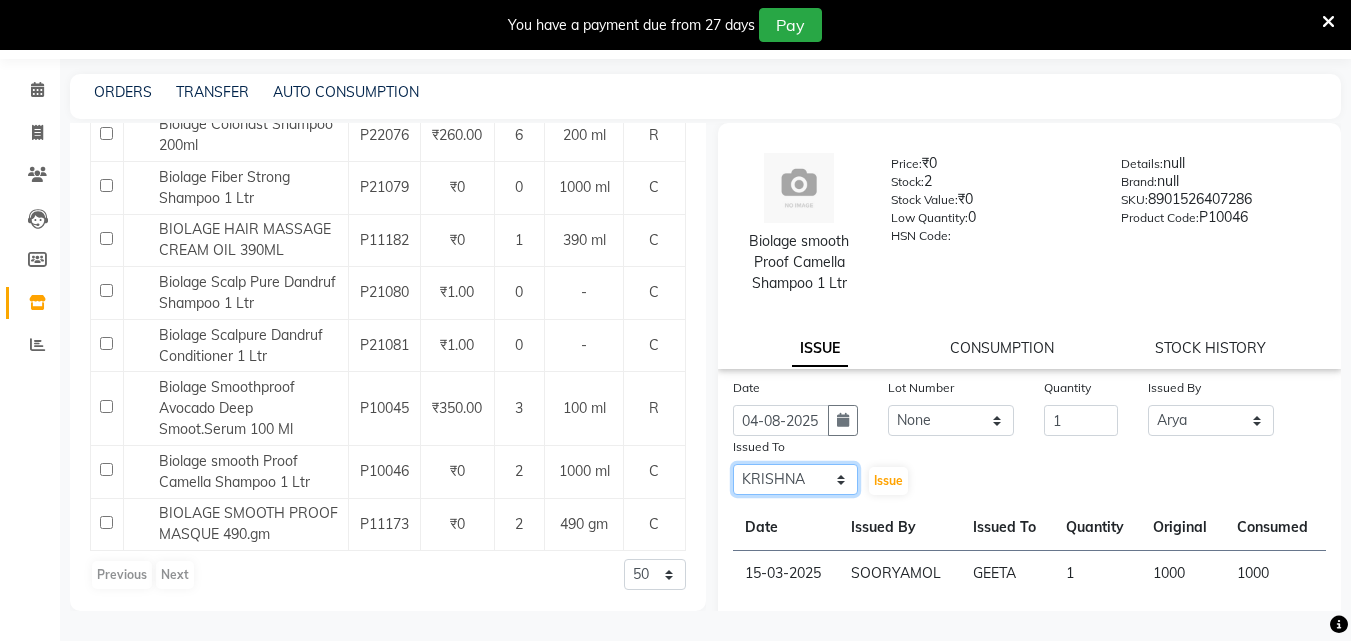 click on "Select Arya  CHINJU GEETA KAZHAKOOTTAM ASHTAMUDI KRISHNA LEKSHMI MADONNA MICHAEL MINCY VARGHESE Poornima Gopal PRIYA ROSNI Sindhu SOORYAMOL" 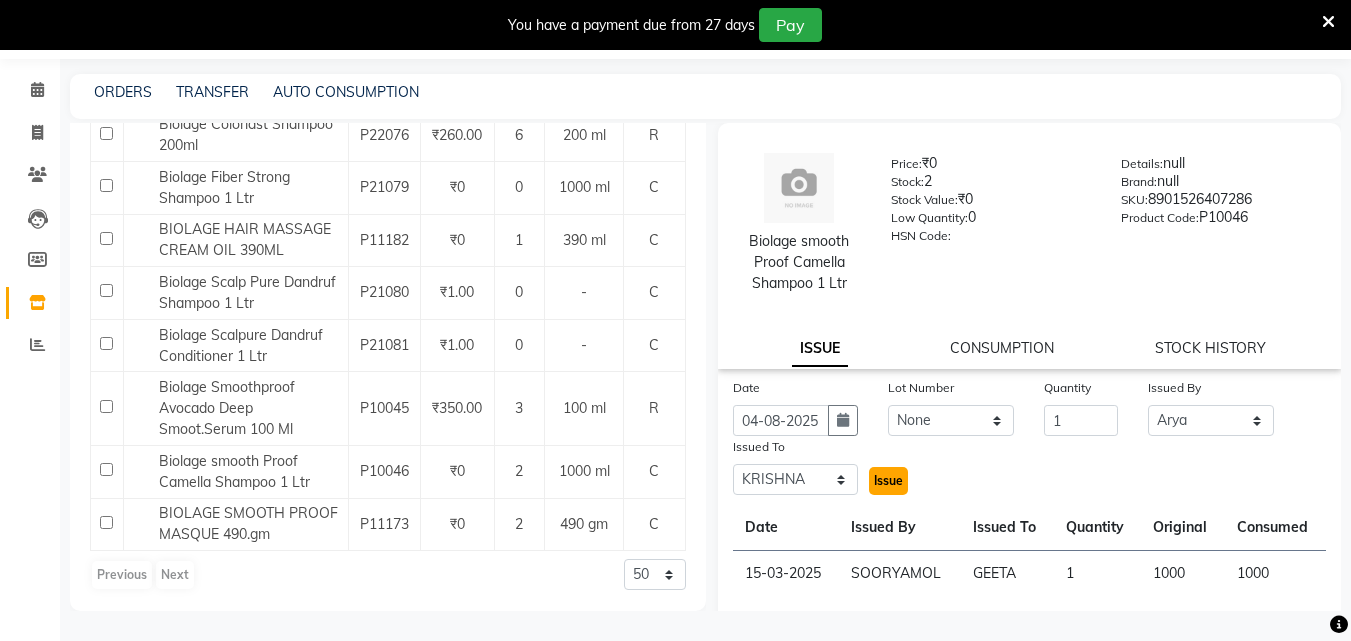click on "Issue" 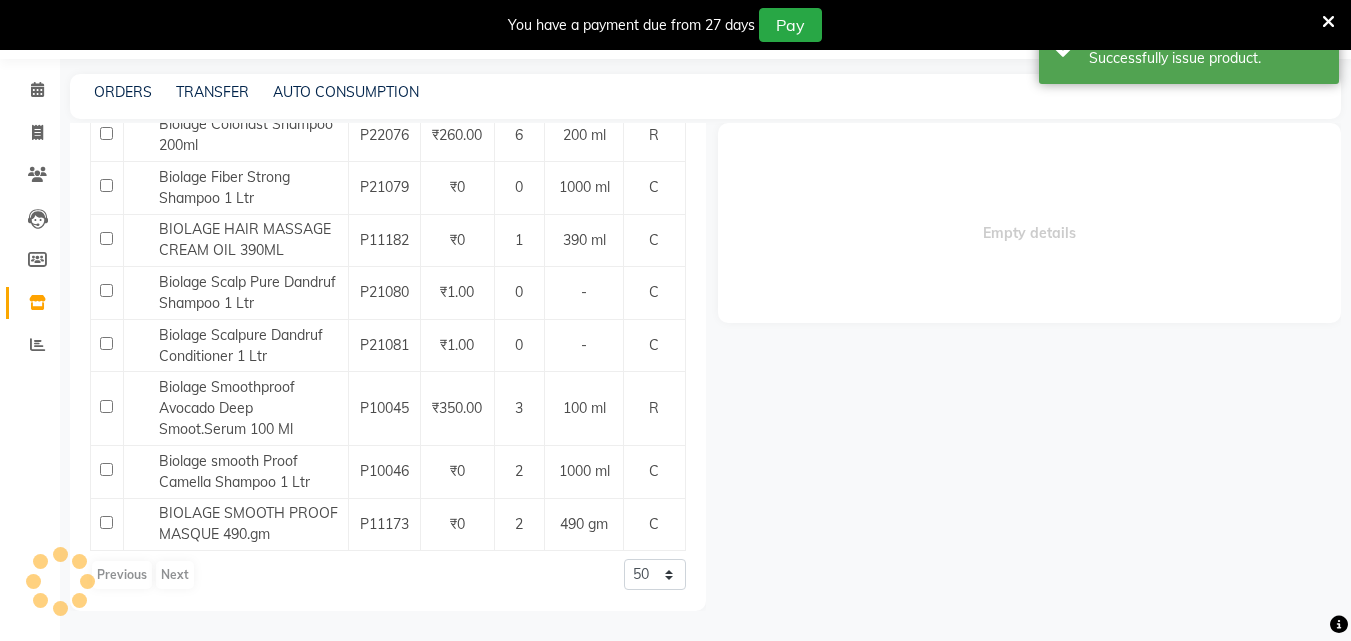 select 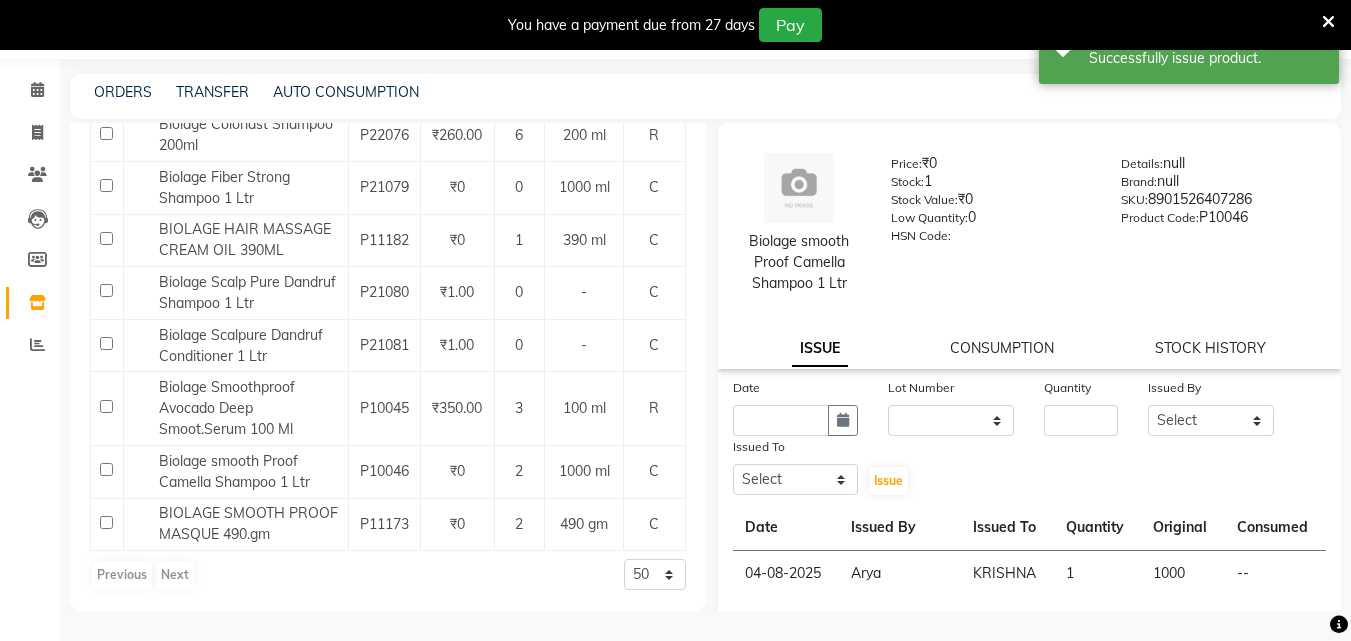 click on "CONSUMPTION" 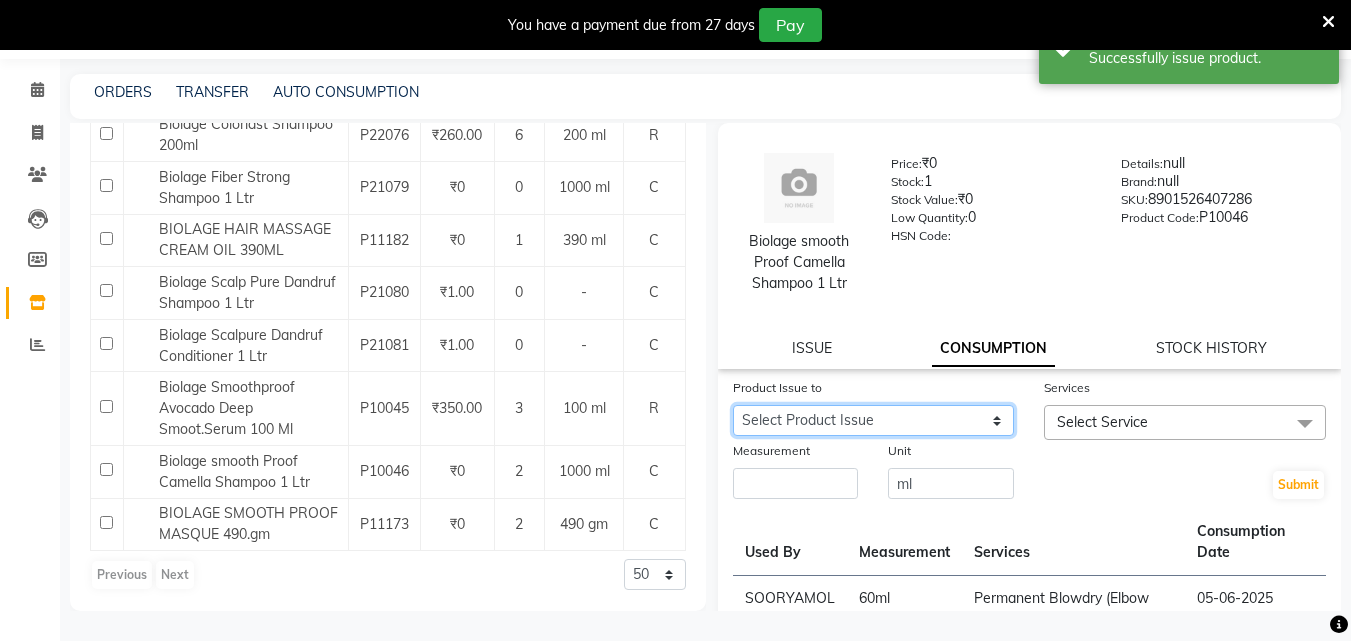 click on "Select Product Issue [DATE], Issued to: [NAME], Balance: 1000" 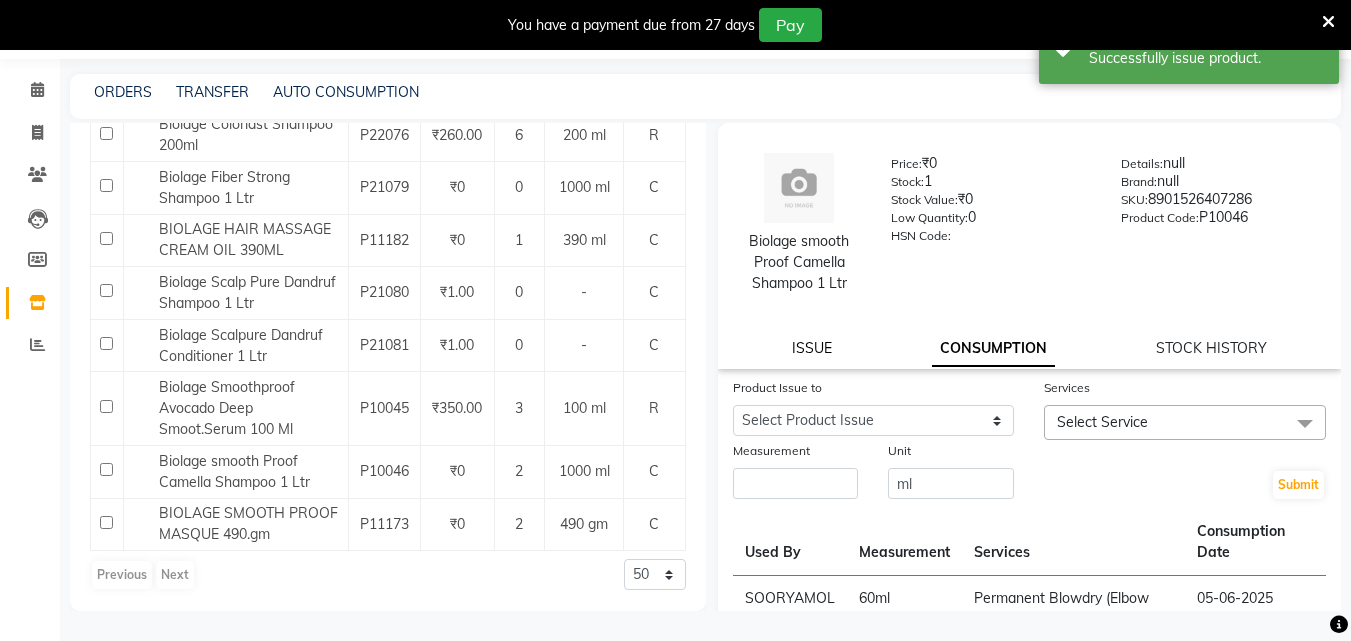 click on "ISSUE" 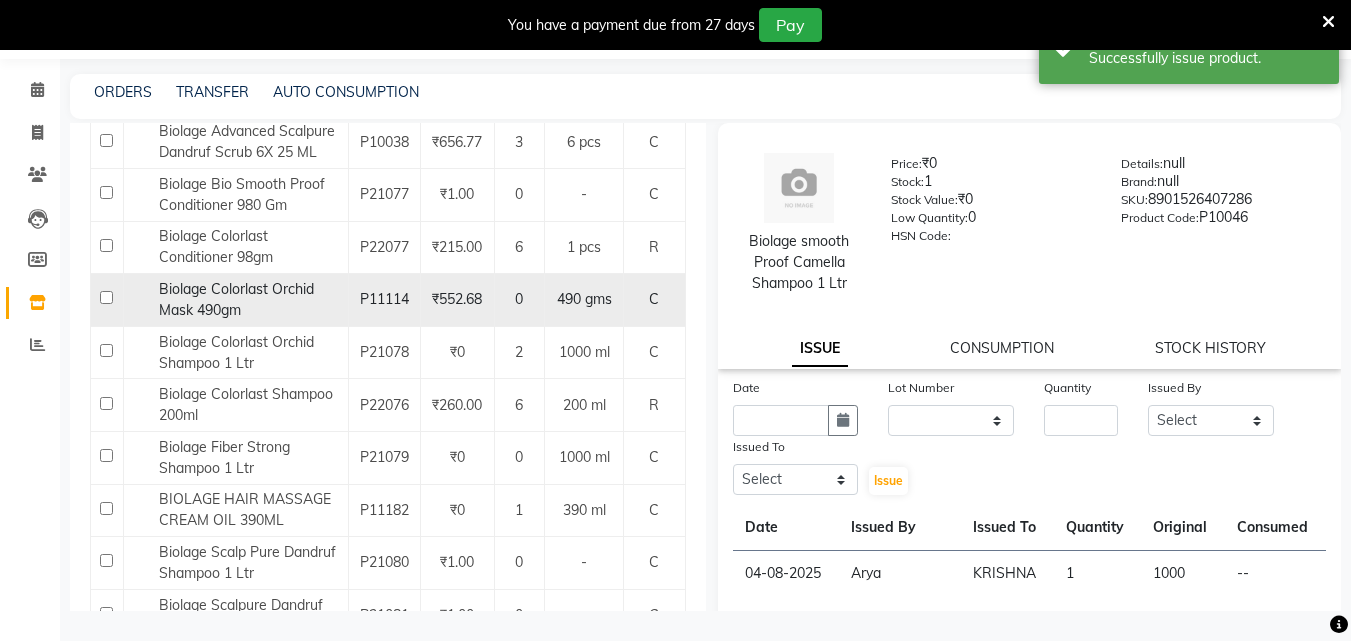scroll, scrollTop: 658, scrollLeft: 0, axis: vertical 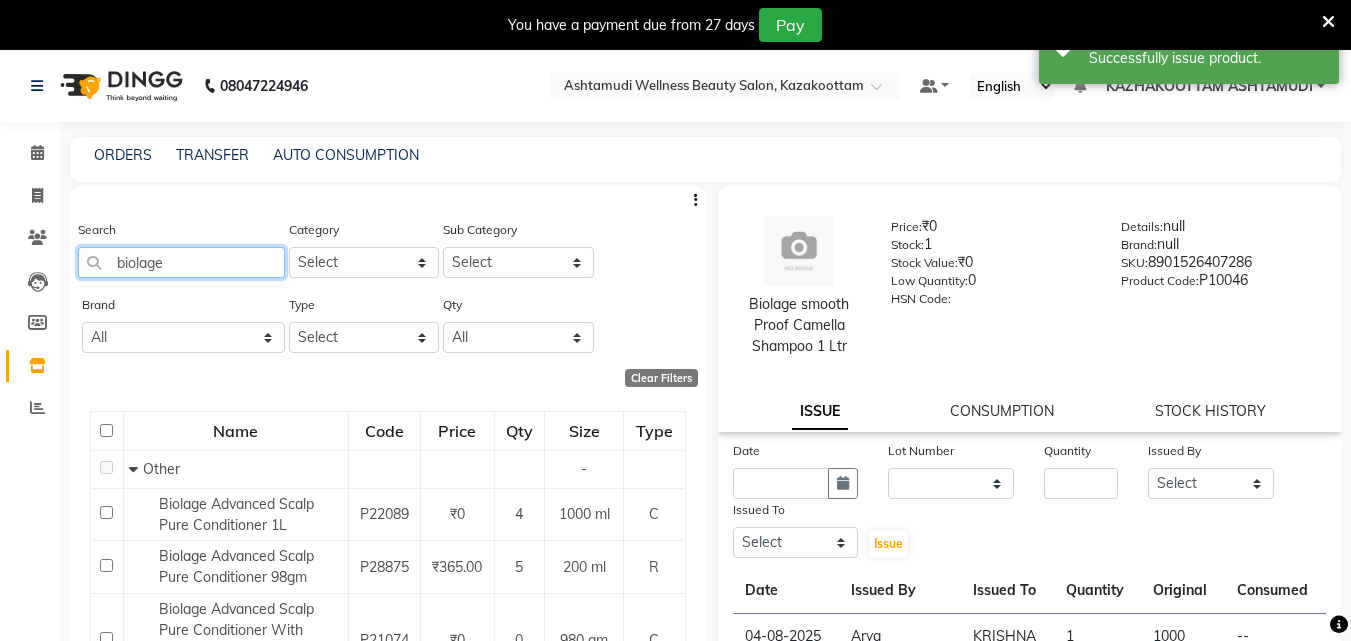 drag, startPoint x: 208, startPoint y: 269, endPoint x: 0, endPoint y: 175, distance: 228.25424 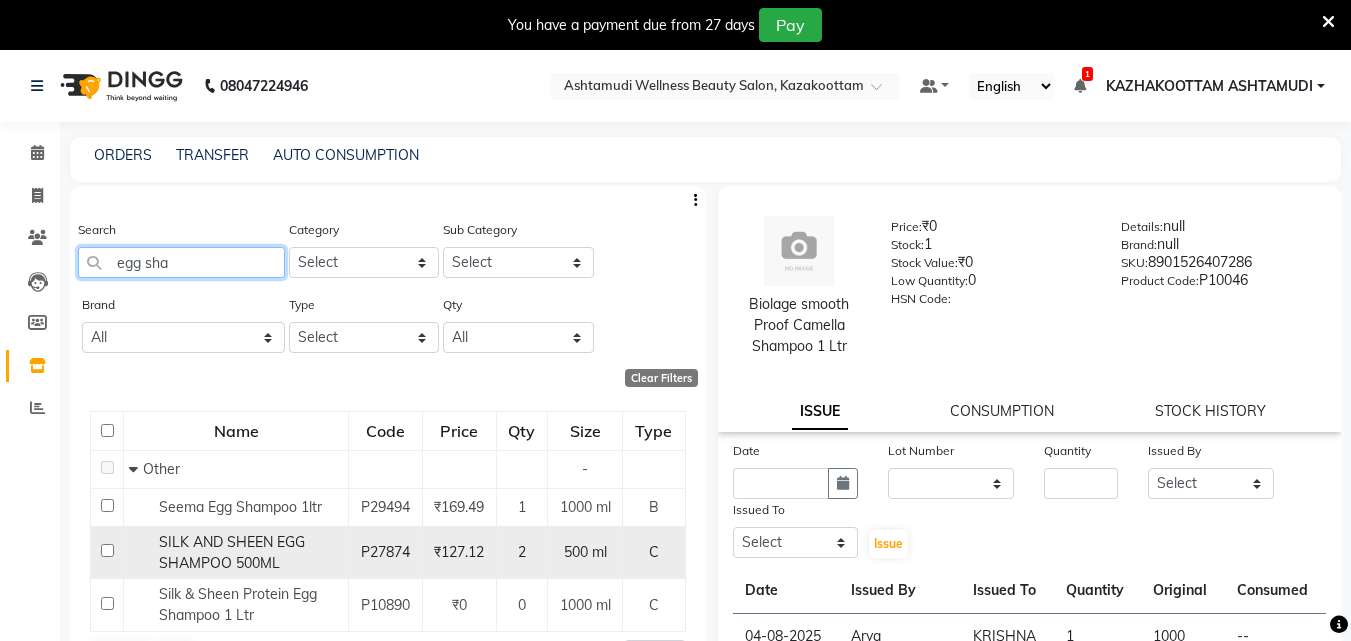 type on "egg sha" 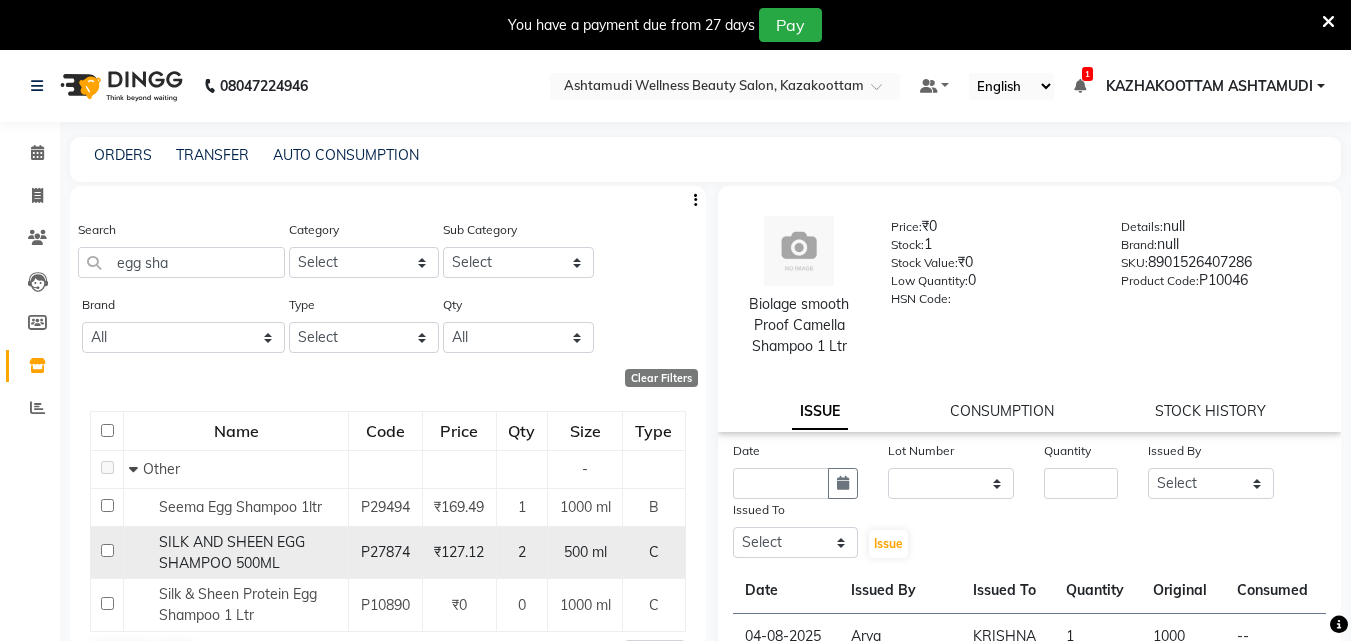 click on "SILK AND SHEEN EGG SHAMPOO 500ML" 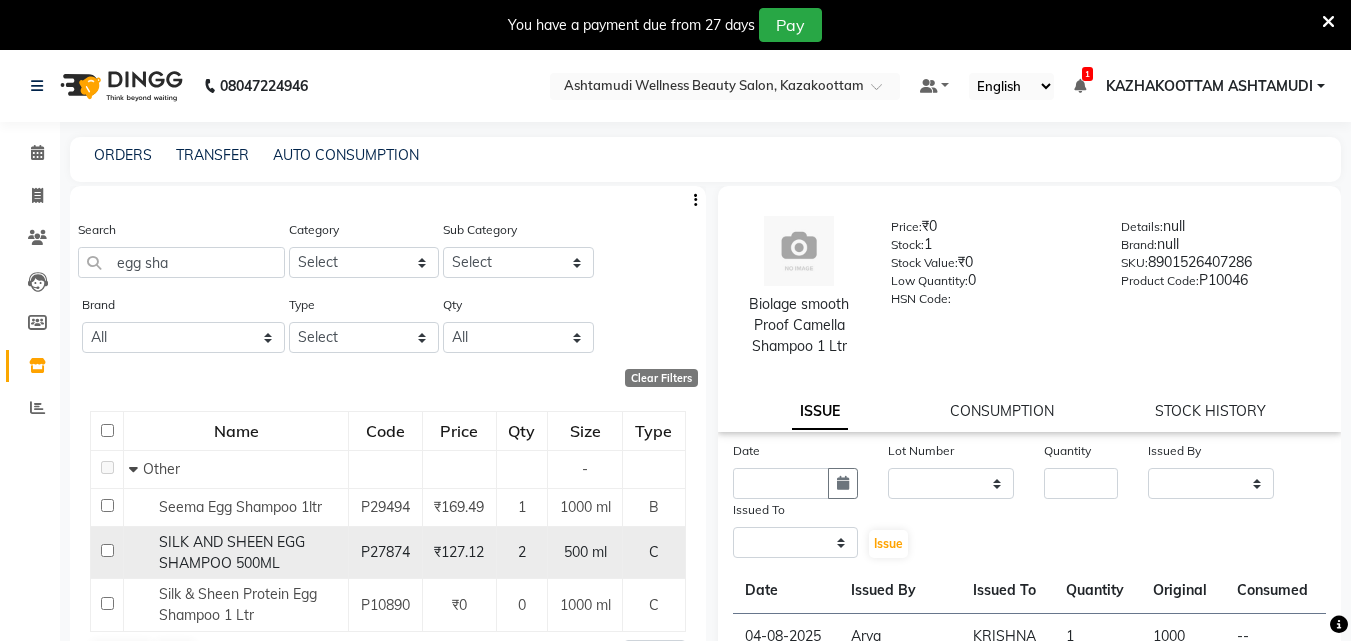 select 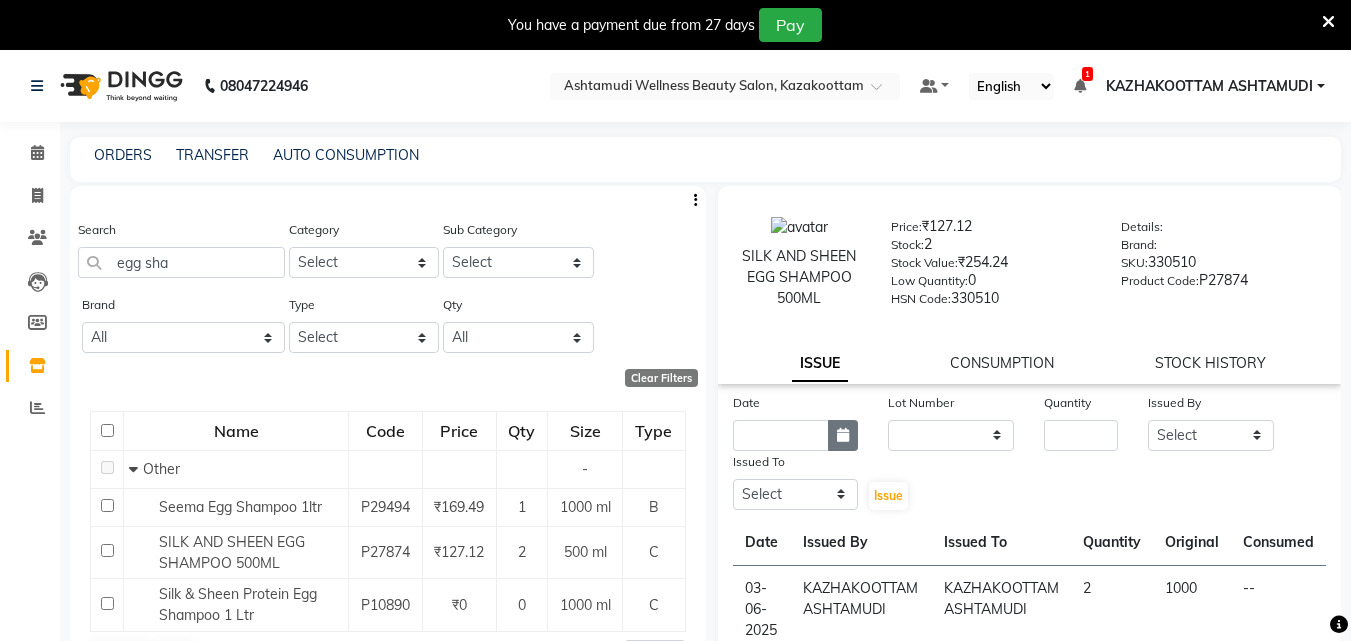 click 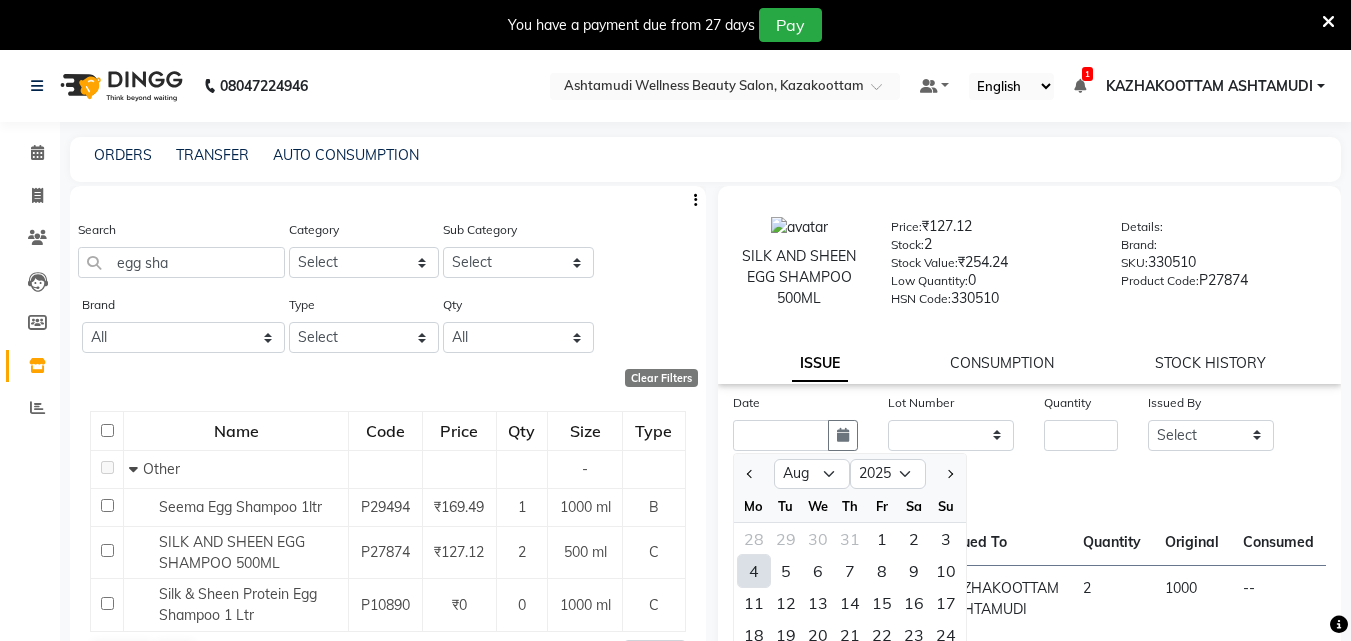 click on "4" 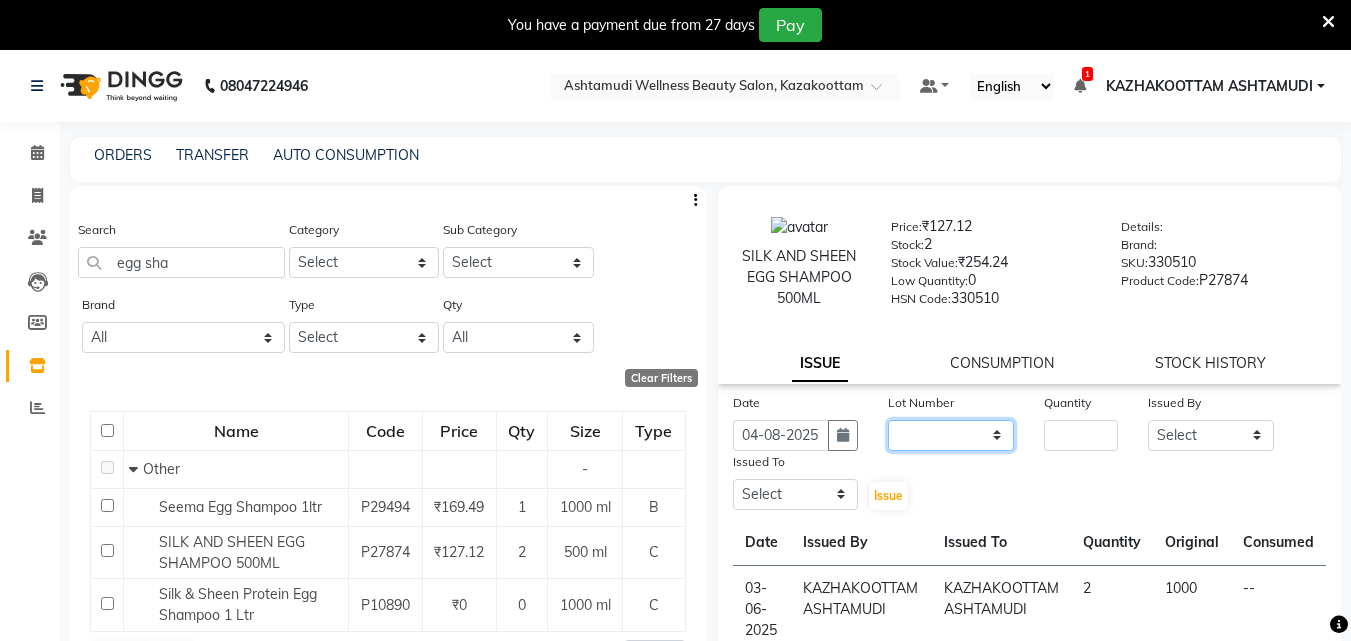 click on "None" 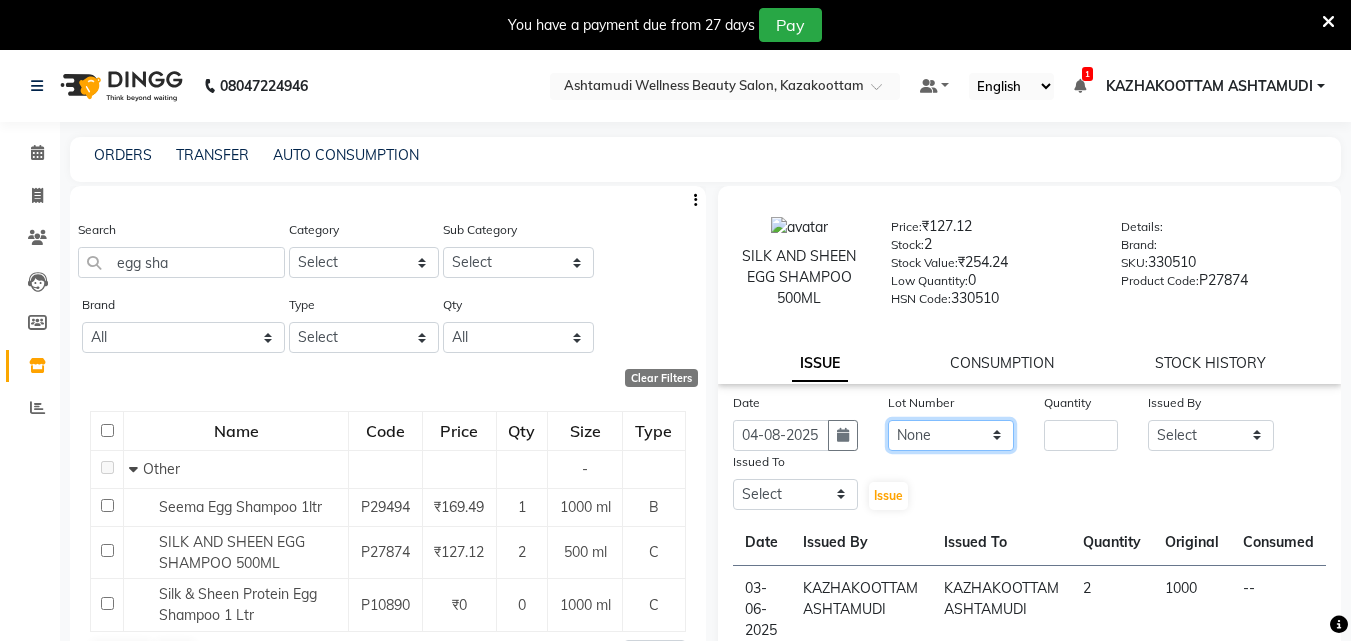 click on "None" 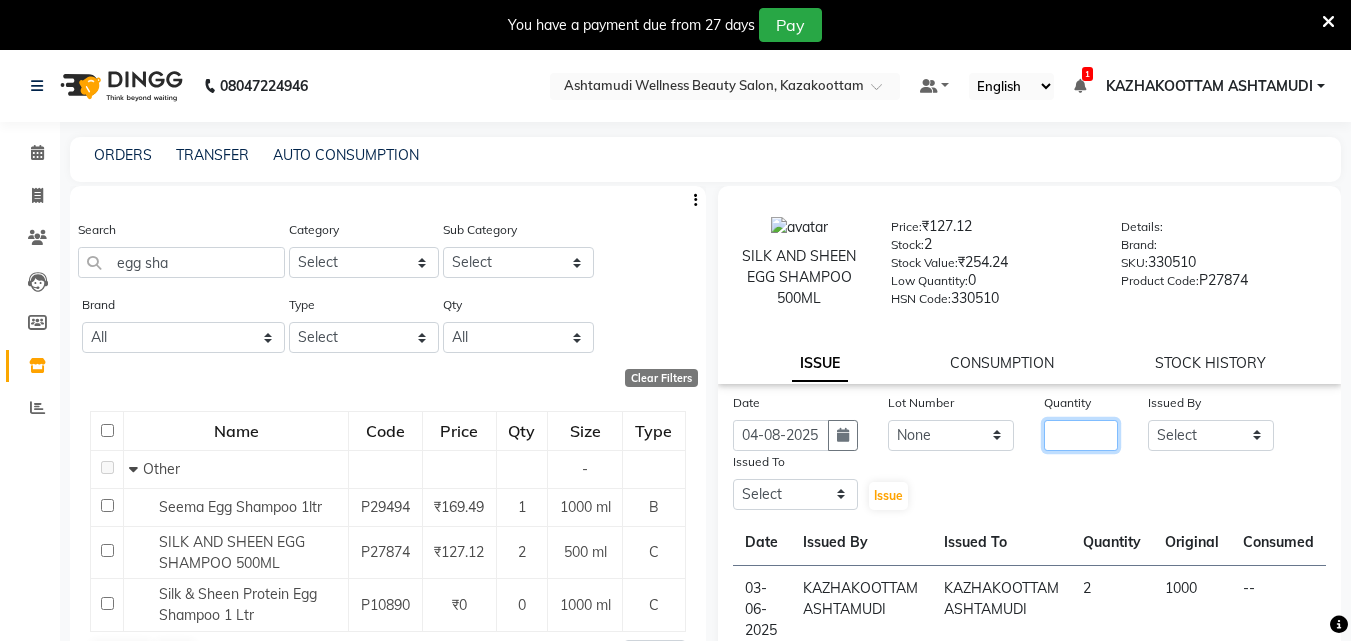 click 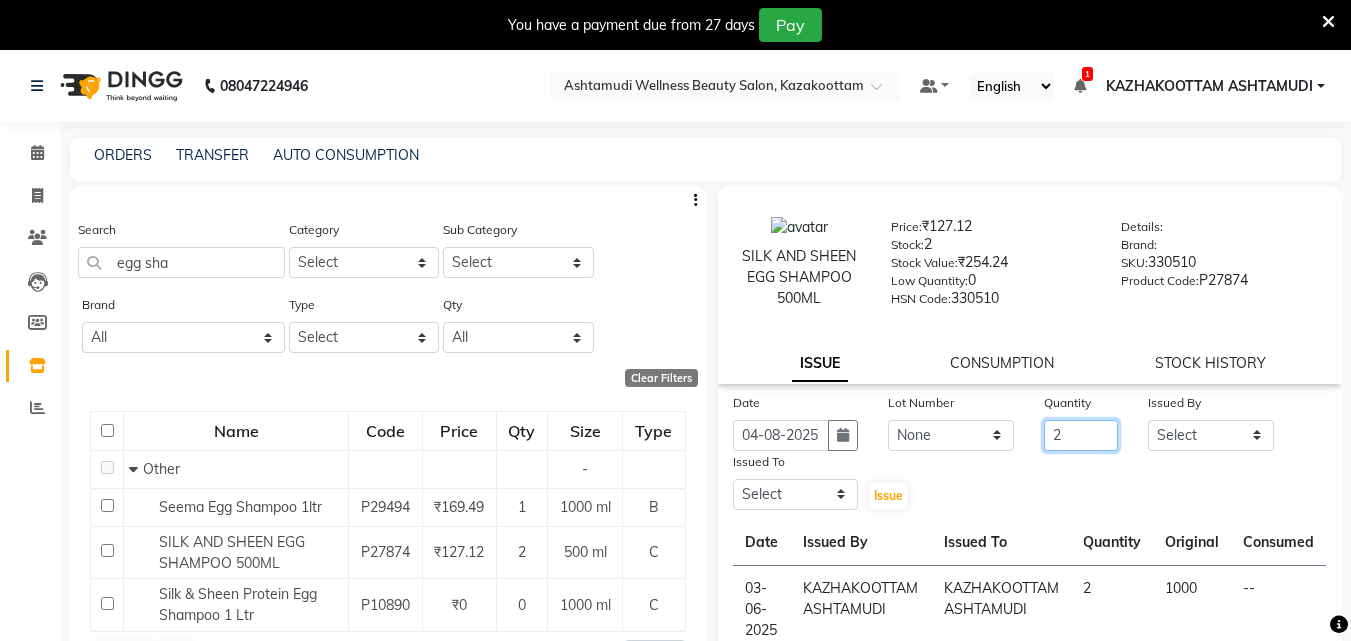 type on "2" 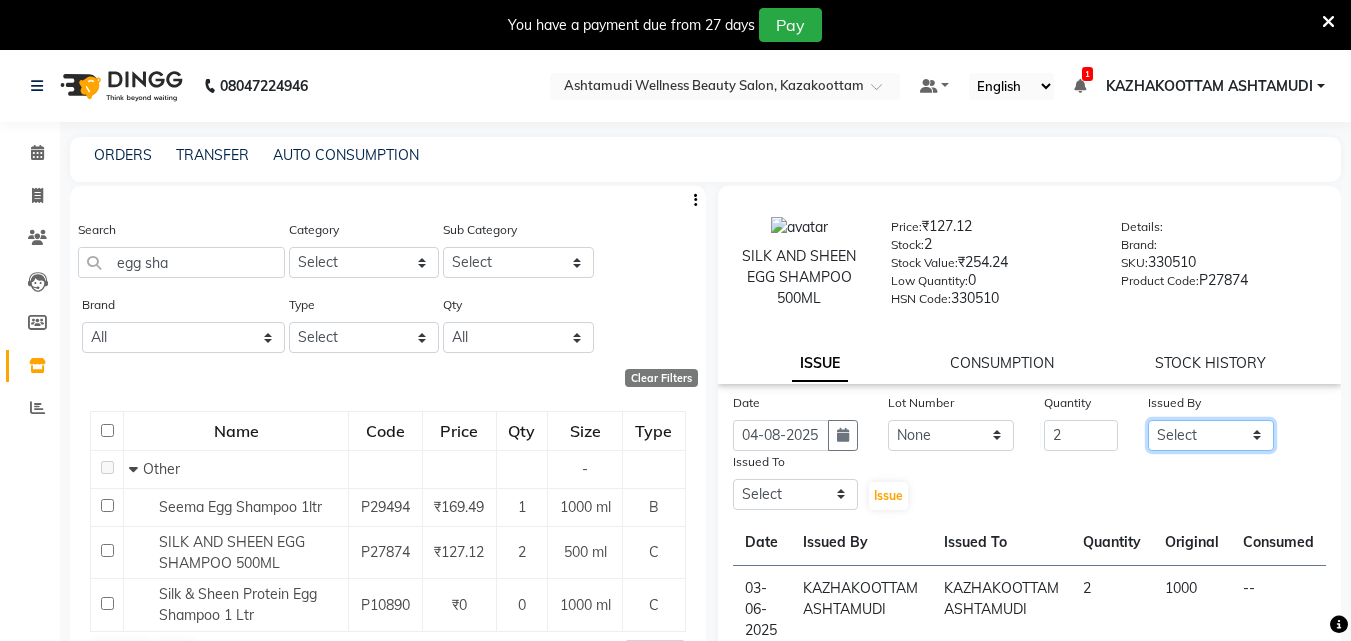 click on "Select Arya  CHINJU GEETA KAZHAKOOTTAM ASHTAMUDI KRISHNA LEKSHMI MADONNA MICHAEL MINCY VARGHESE Poornima Gopal PRIYA ROSNI Sindhu SOORYAMOL" 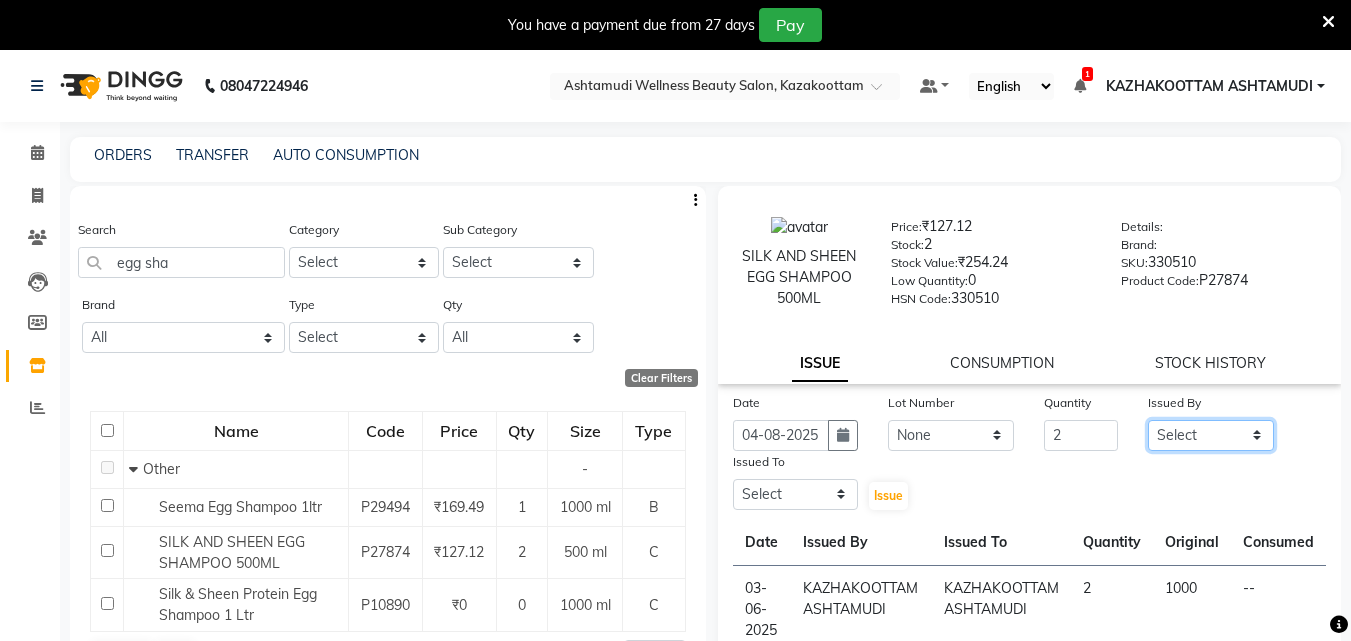 select on "54015" 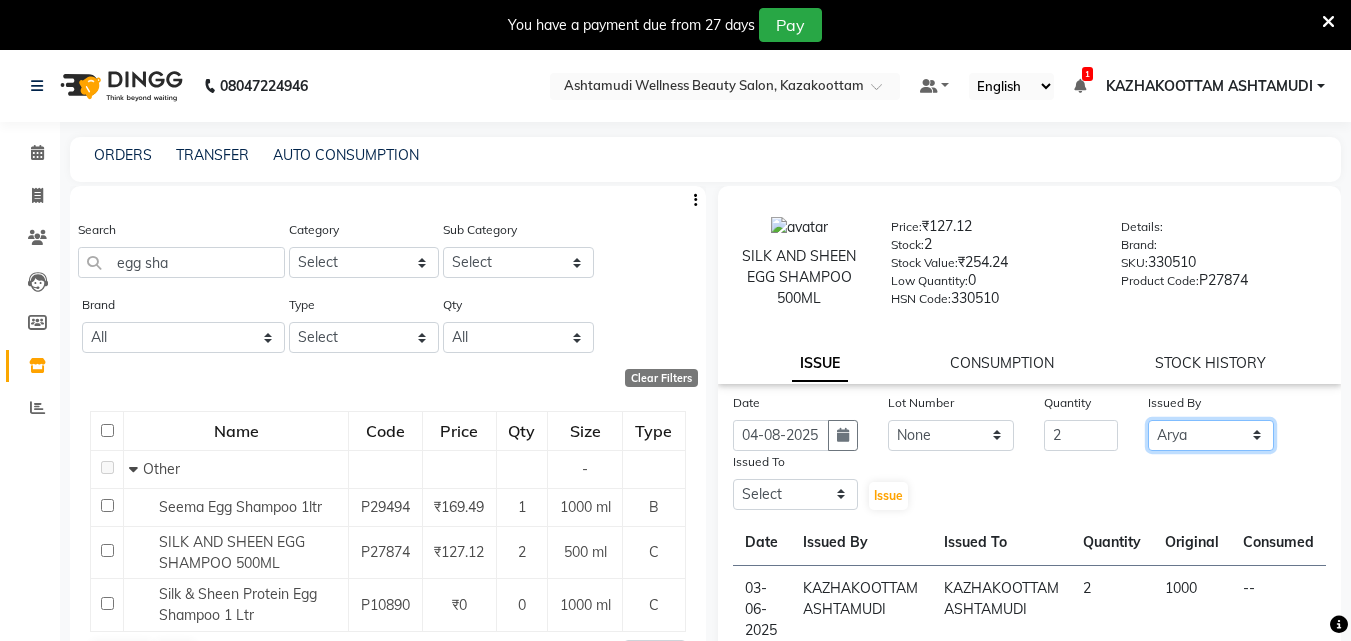 click on "Select Arya  CHINJU GEETA KAZHAKOOTTAM ASHTAMUDI KRISHNA LEKSHMI MADONNA MICHAEL MINCY VARGHESE Poornima Gopal PRIYA ROSNI Sindhu SOORYAMOL" 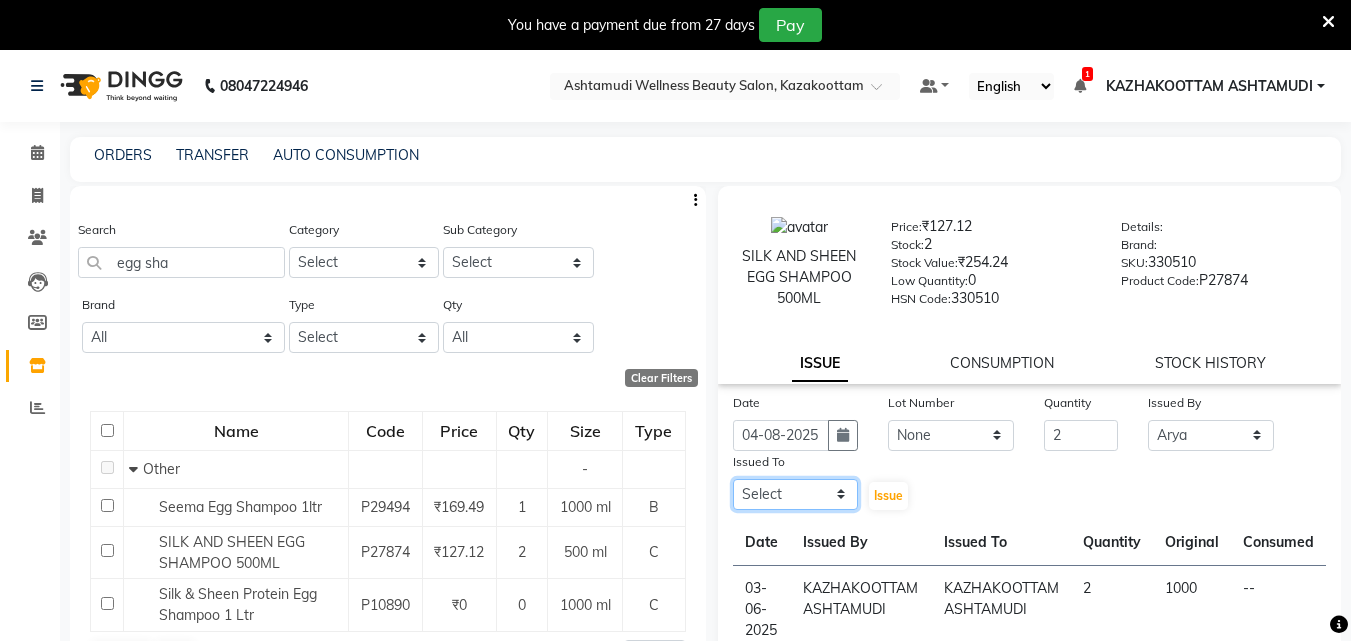click on "Select Arya  CHINJU GEETA KAZHAKOOTTAM ASHTAMUDI KRISHNA LEKSHMI MADONNA MICHAEL MINCY VARGHESE Poornima Gopal PRIYA ROSNI Sindhu SOORYAMOL" 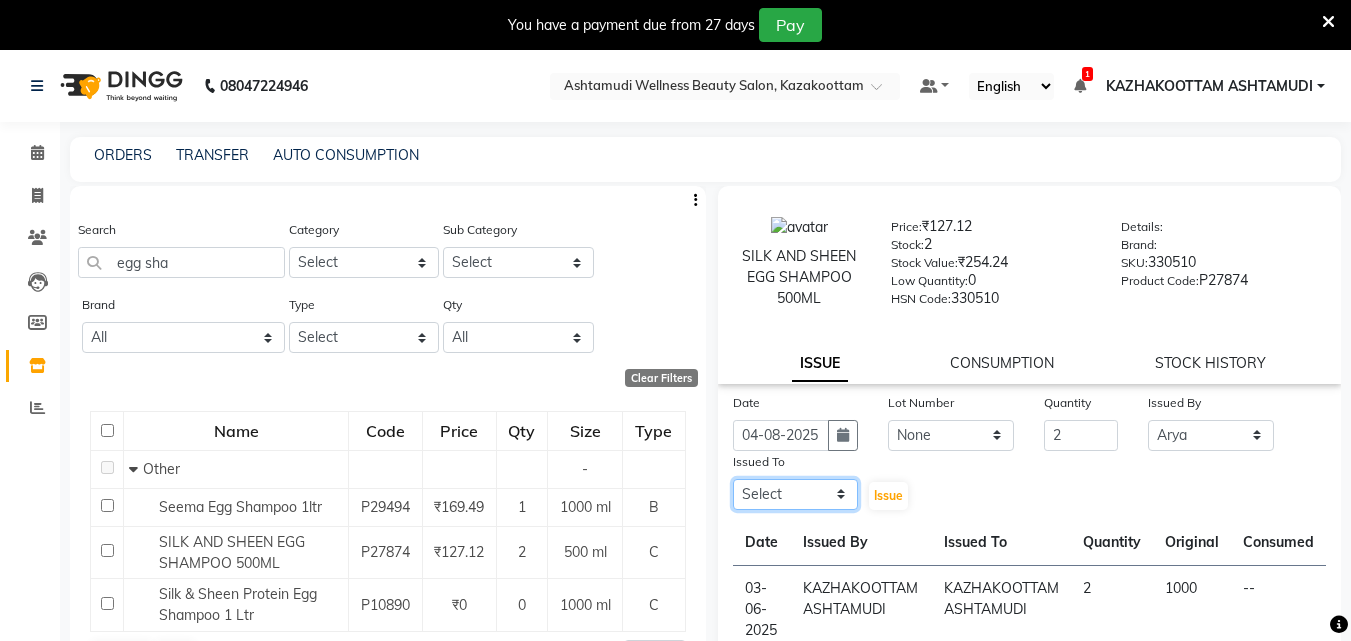 select on "27419" 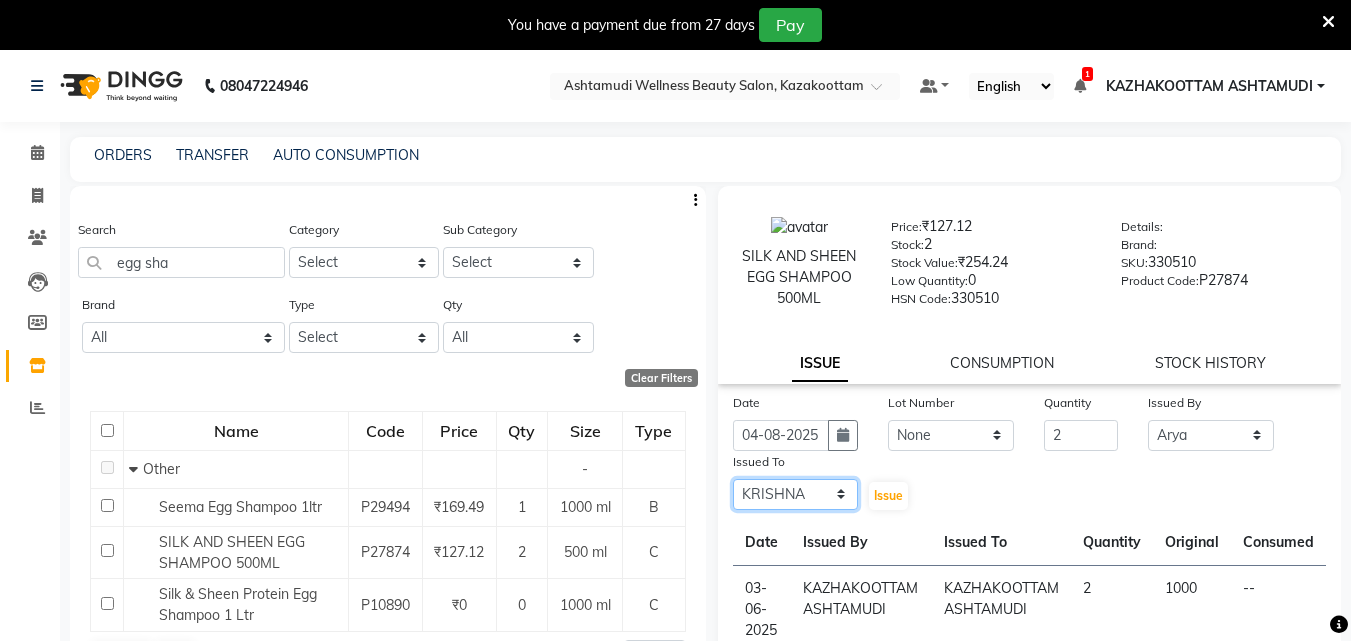 click on "Select Arya  CHINJU GEETA KAZHAKOOTTAM ASHTAMUDI KRISHNA LEKSHMI MADONNA MICHAEL MINCY VARGHESE Poornima Gopal PRIYA ROSNI Sindhu SOORYAMOL" 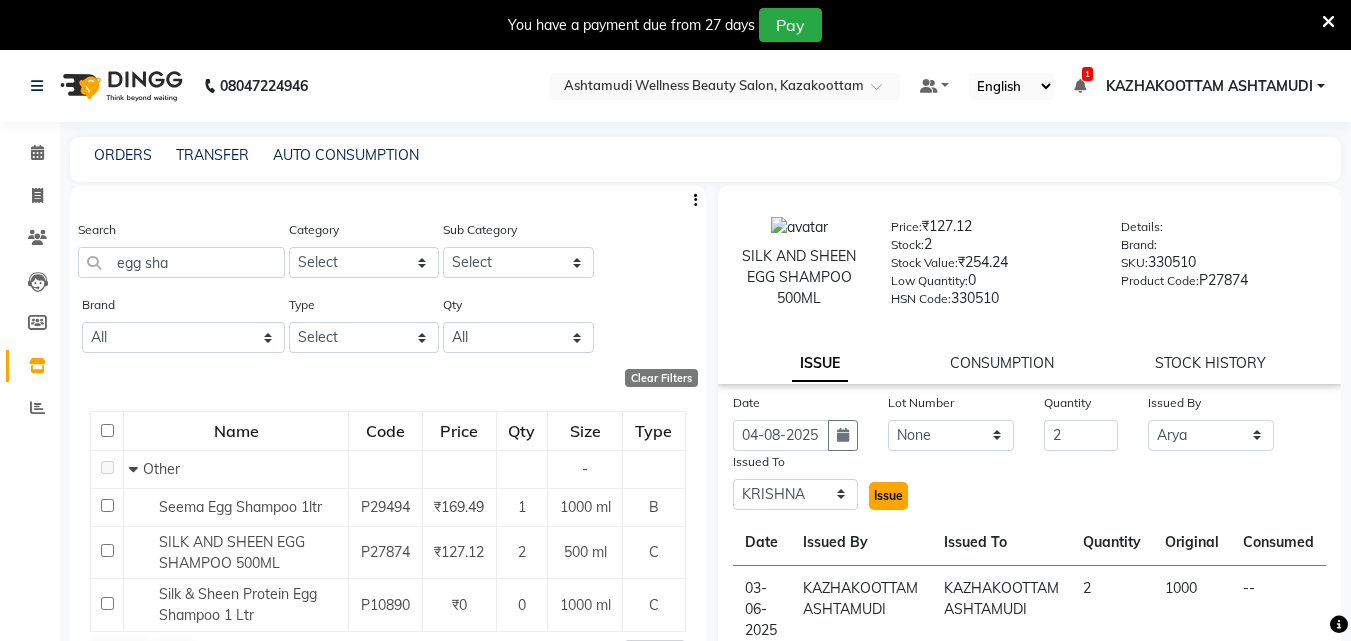 click on "Issue" 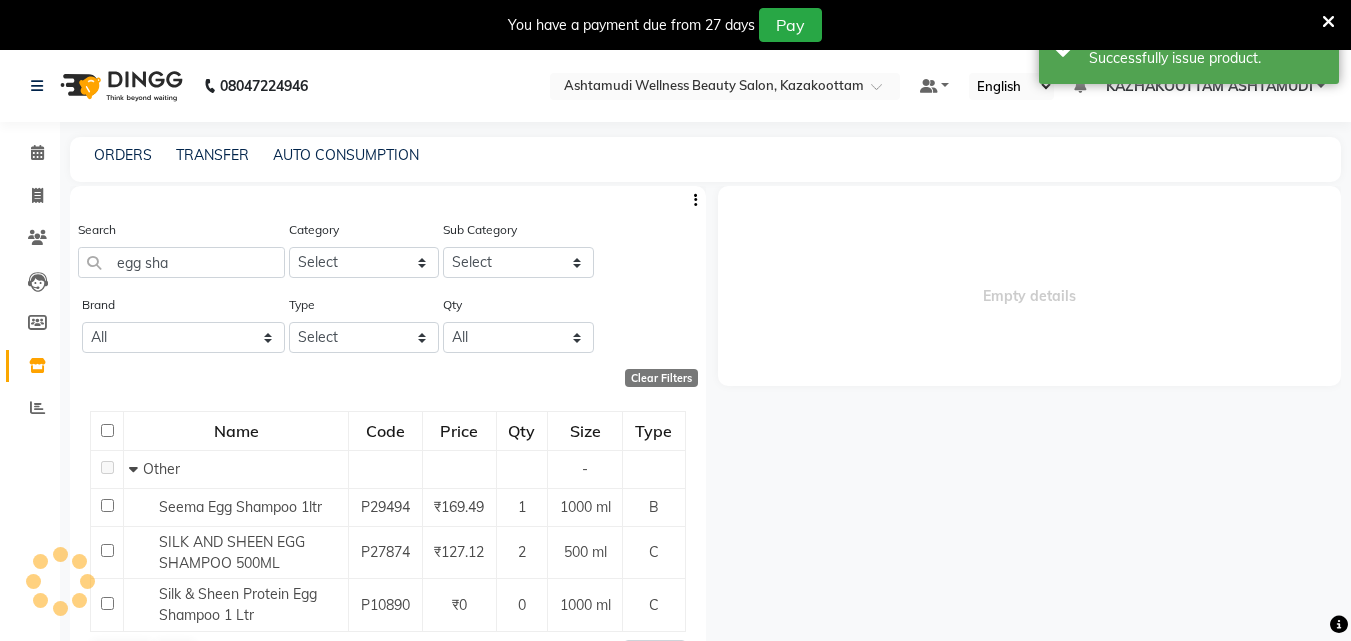 select 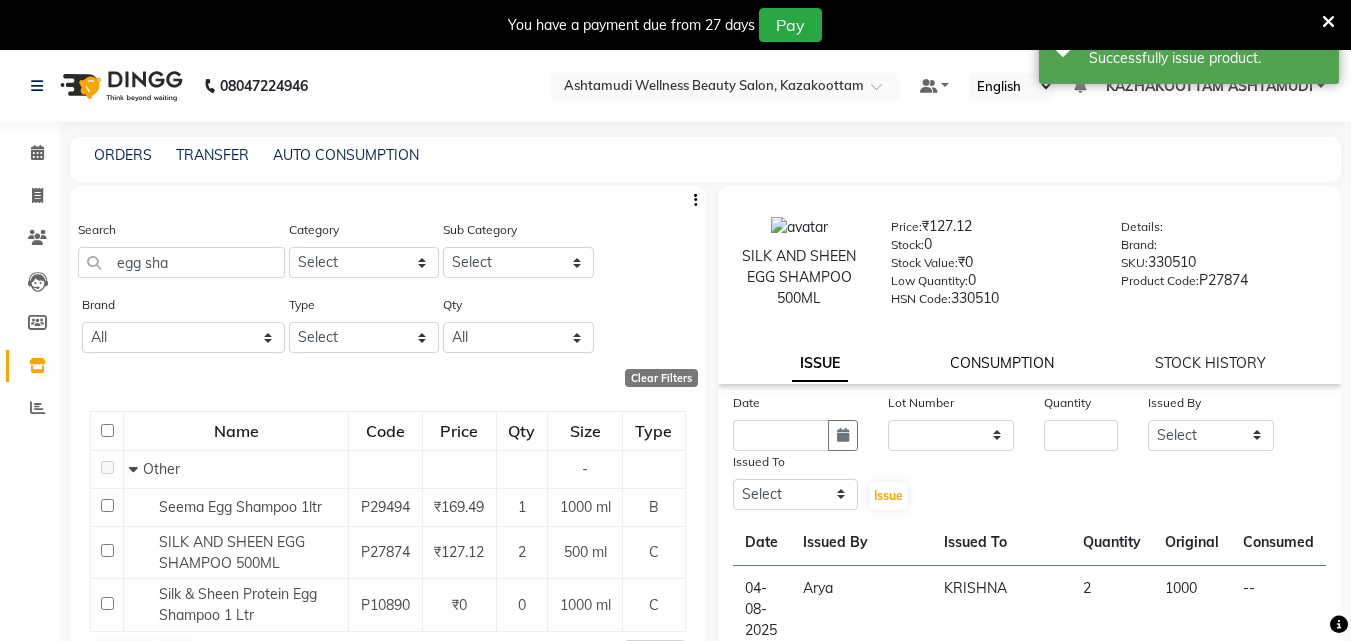 click on "CONSUMPTION" 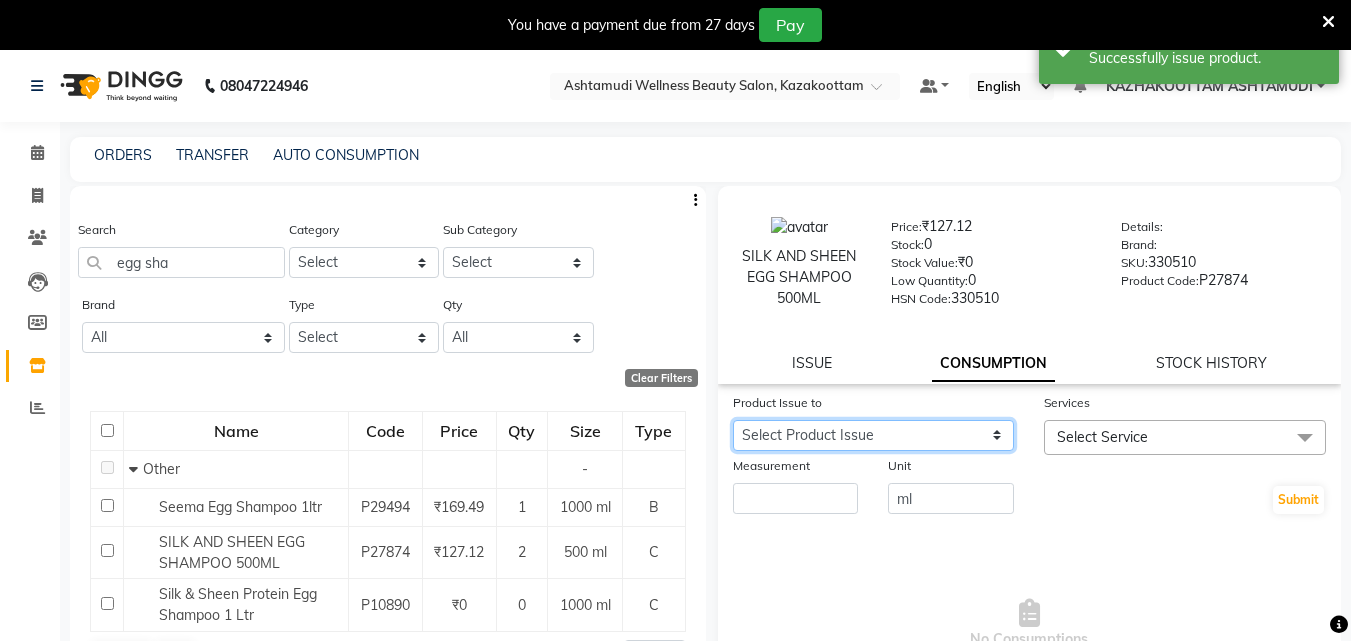click on "Select Product Issue [DATE], Issued to: [NAME], Balance: 1000 [DATE], Issued to: [CITY] [NAME], Balance: 1000 [DATE], Issued to: [NAME], Balance: 1000 [DATE], Issued to: [NAME], Balance: 500 [DATE], Issued to: [NAME], Balance: 500" 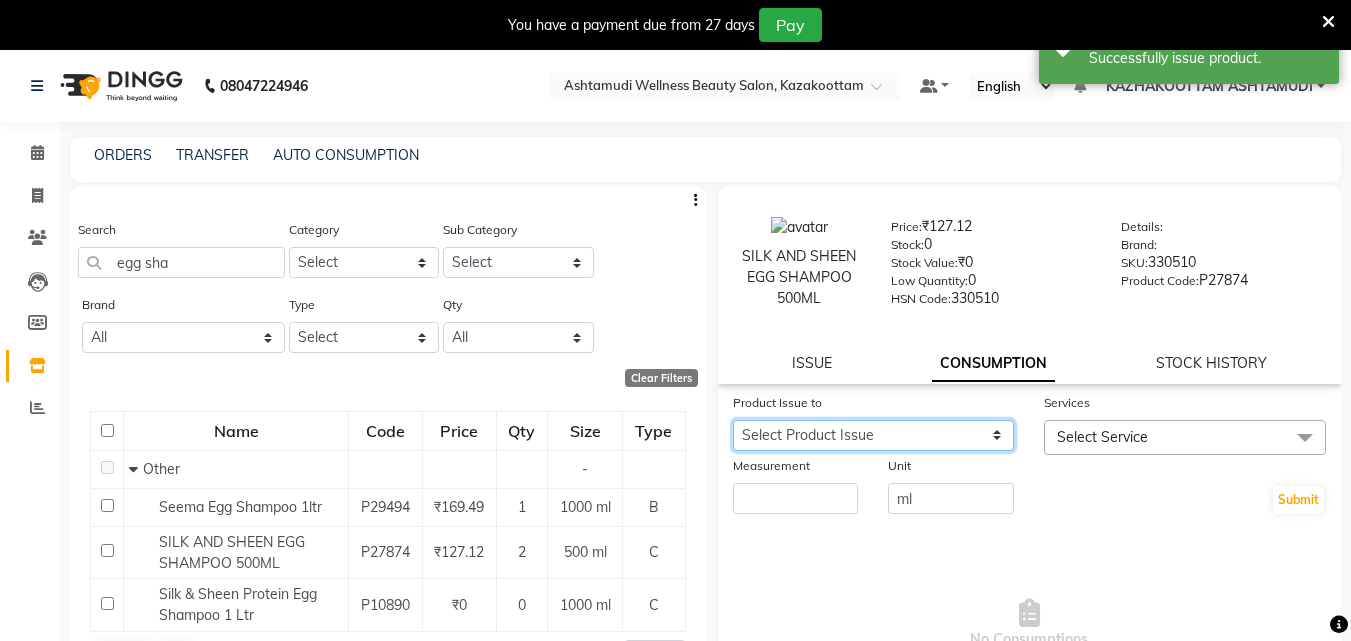 select on "912372" 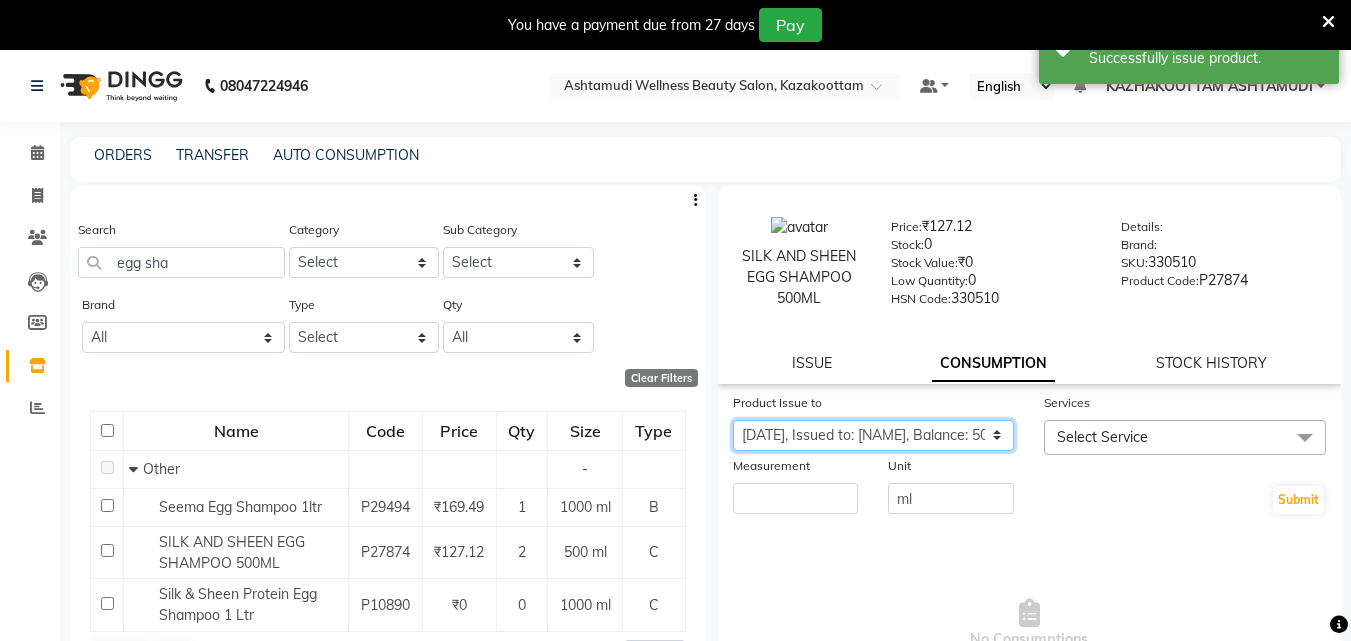 click on "Select Product Issue [DATE], Issued to: [NAME], Balance: 1000 [DATE], Issued to: [CITY] [NAME], Balance: 1000 [DATE], Issued to: [NAME], Balance: 1000 [DATE], Issued to: [NAME], Balance: 500 [DATE], Issued to: [NAME], Balance: 500" 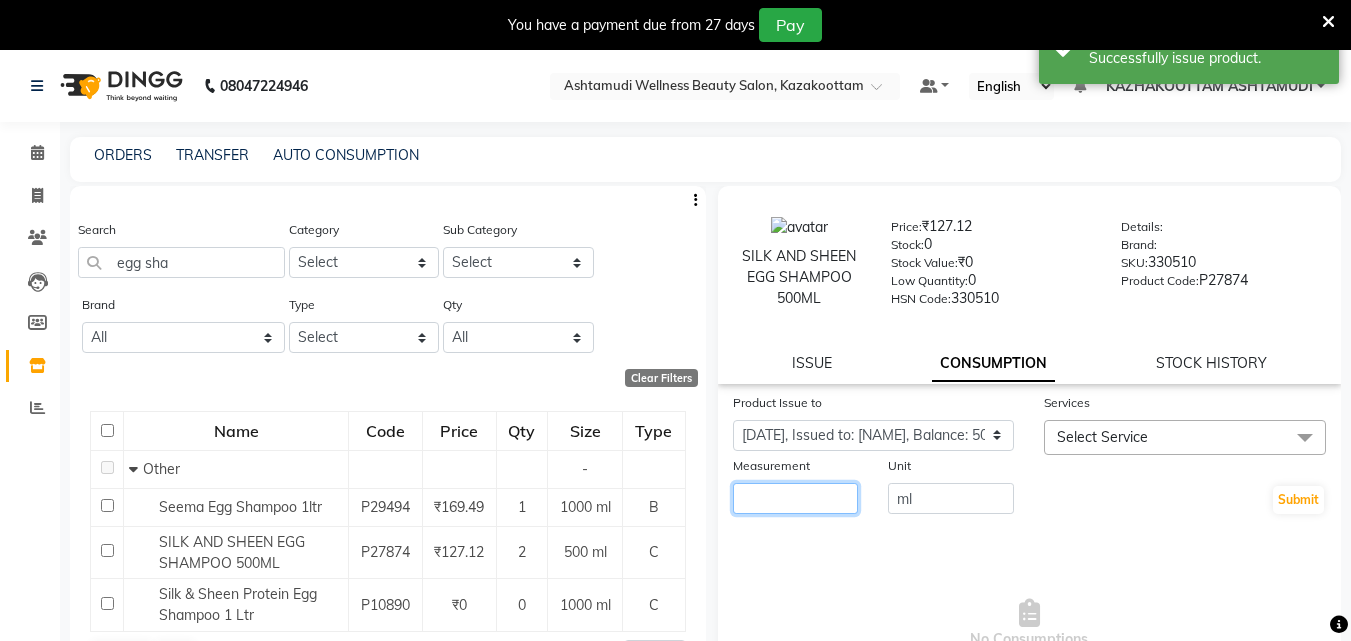 click 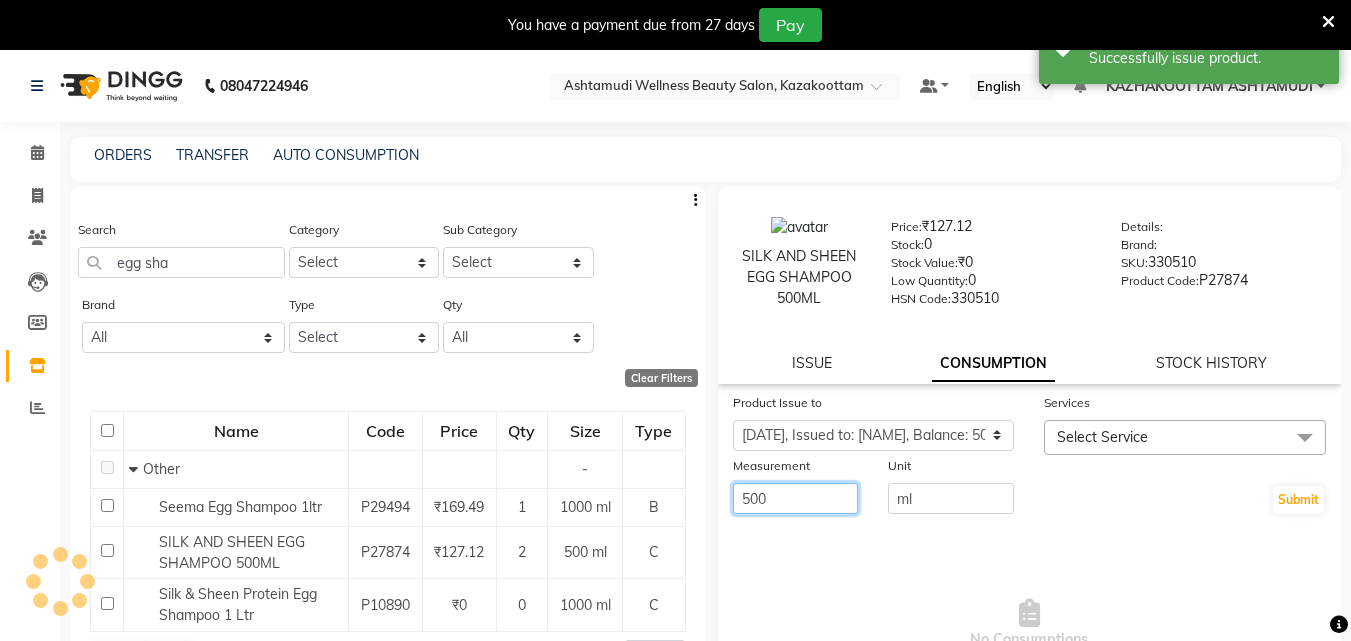 type on "500" 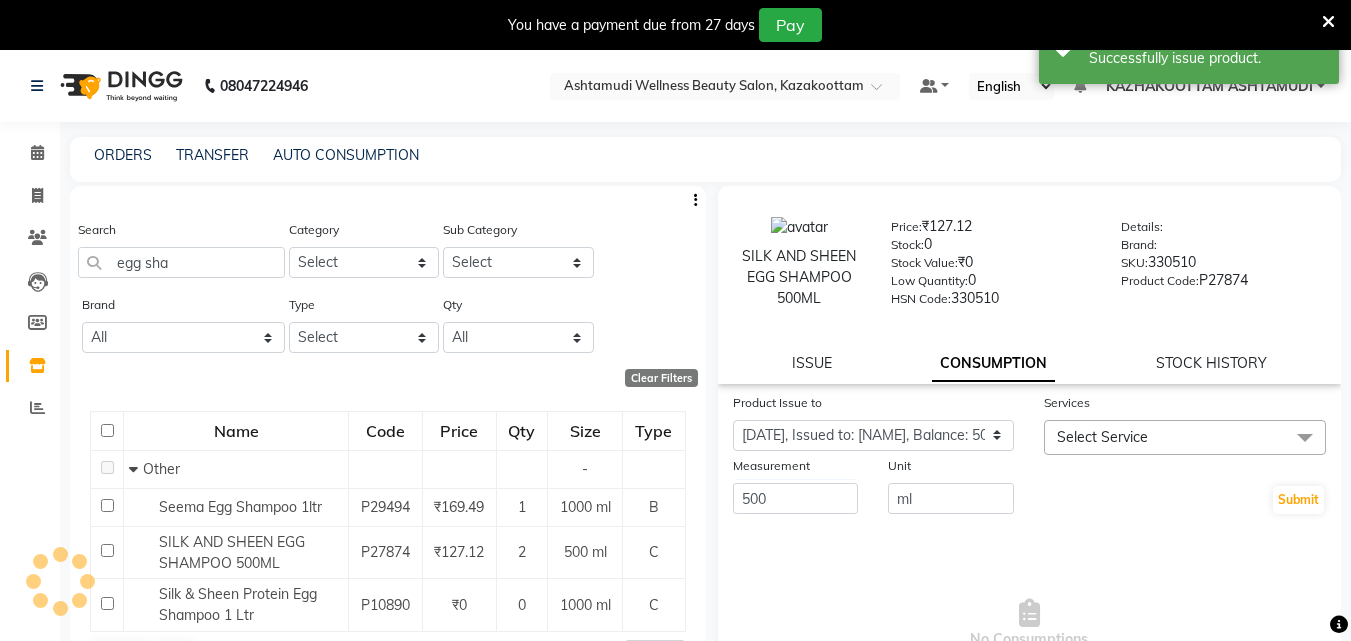 click on "Select Service" 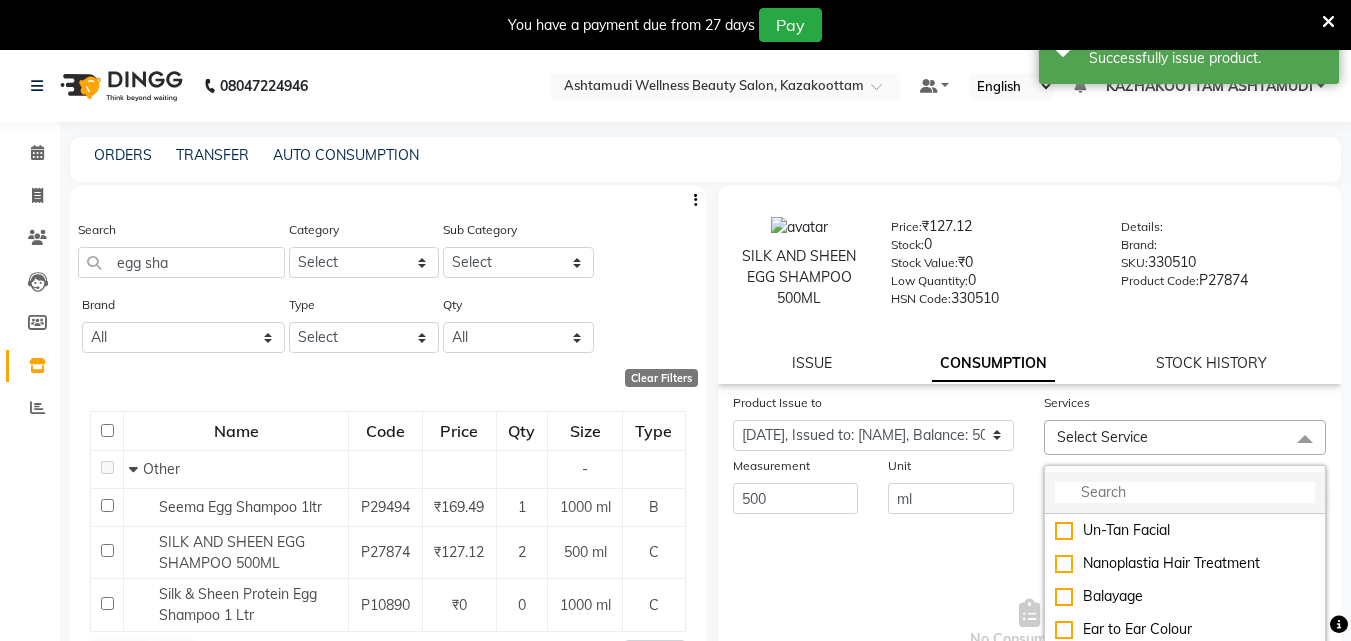click 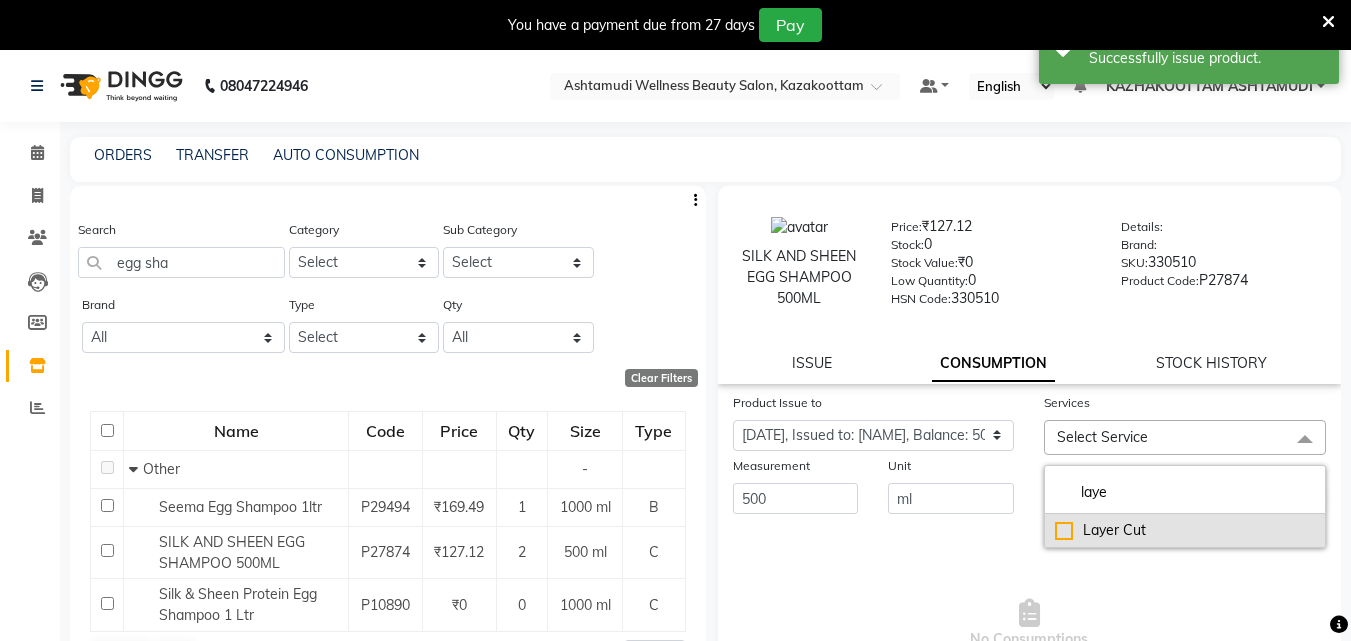 type on "laye" 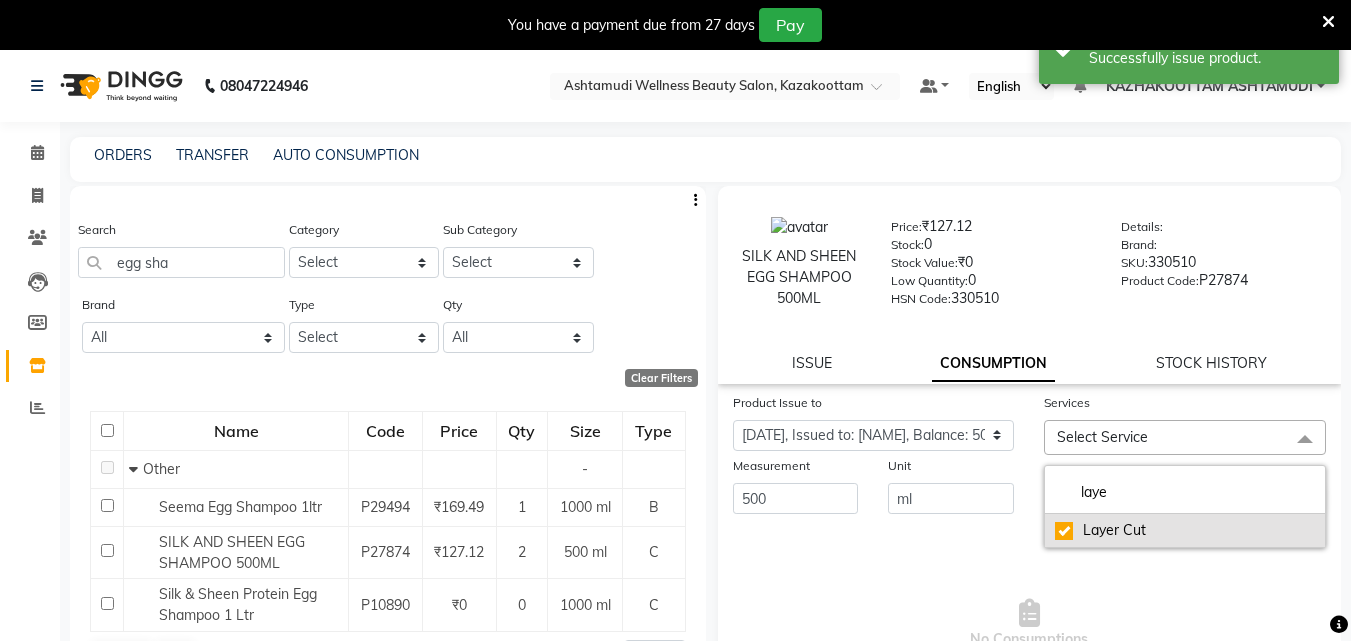 checkbox on "true" 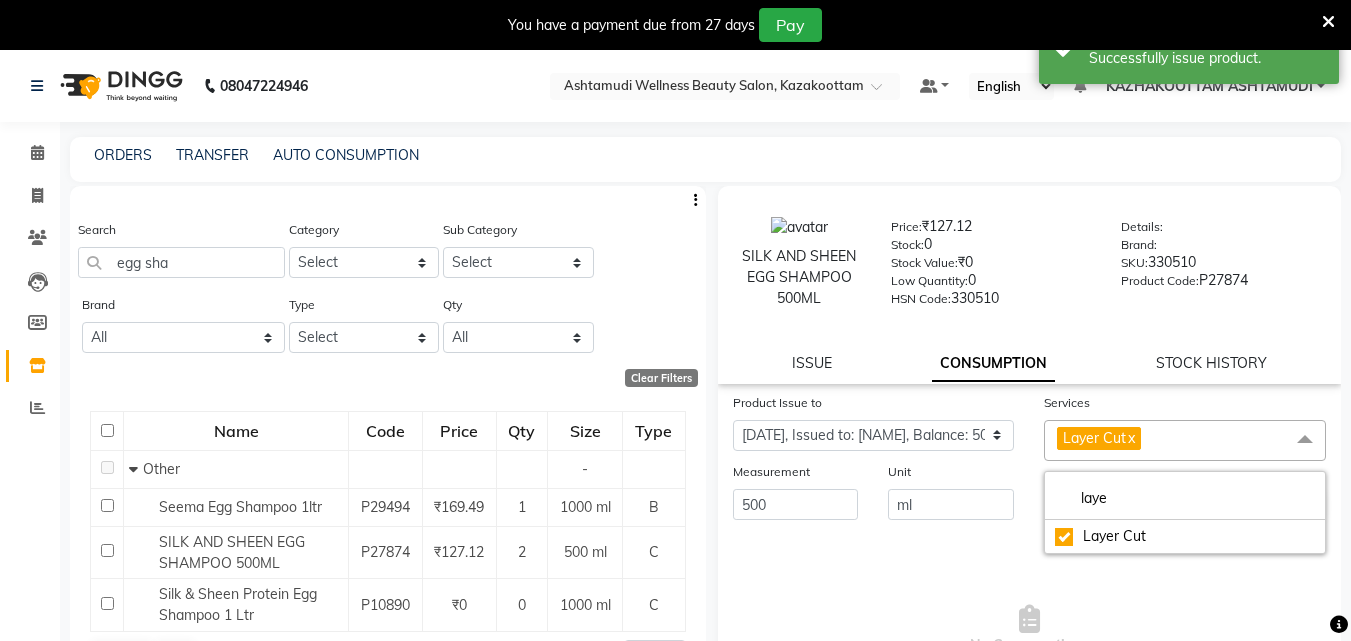 click on "Unit ml" 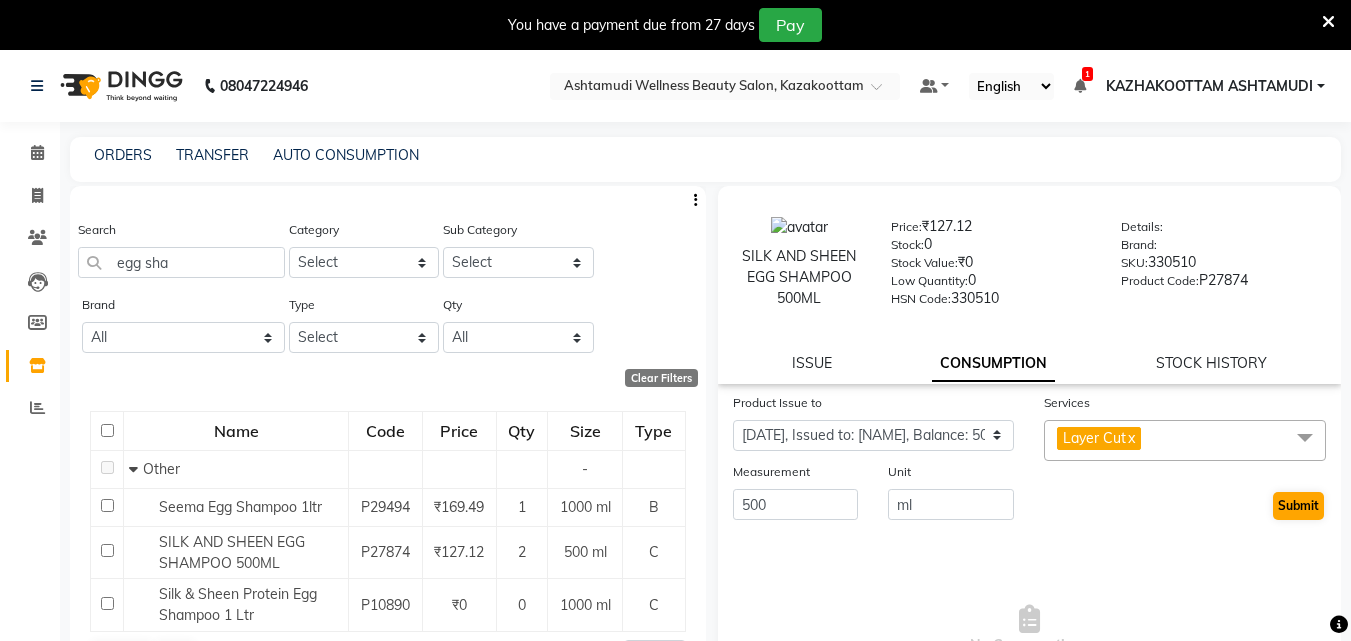 drag, startPoint x: 1315, startPoint y: 511, endPoint x: 1296, endPoint y: 511, distance: 19 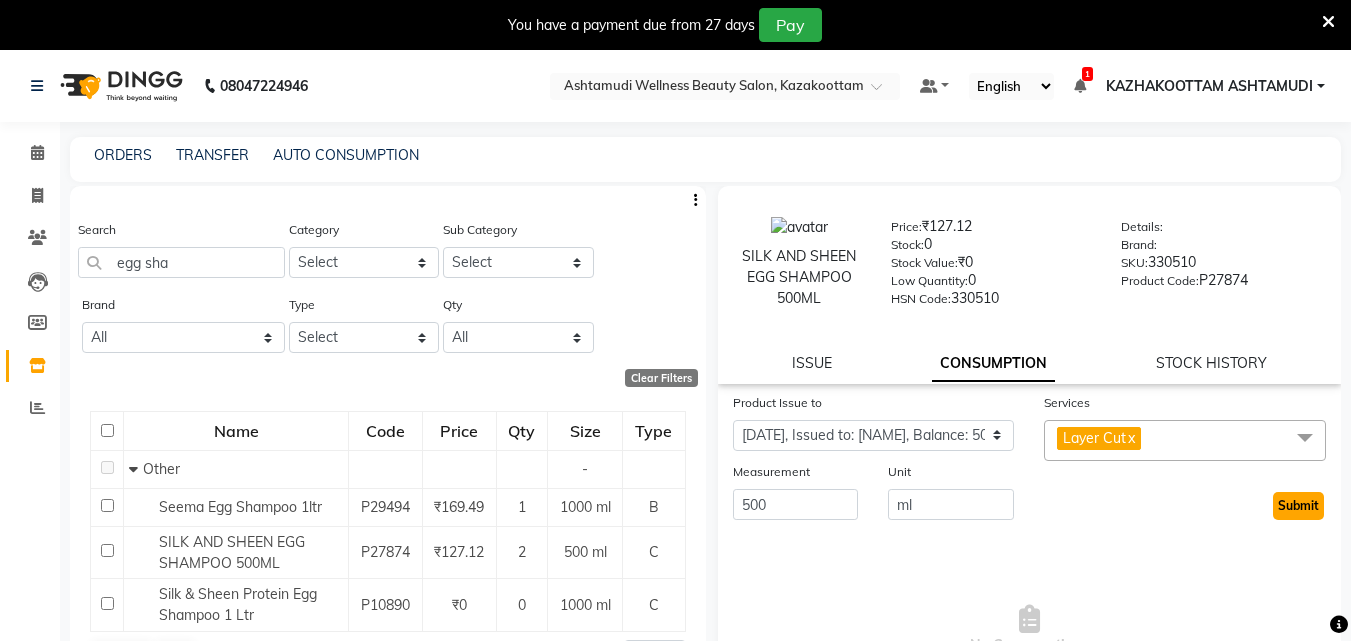 click on "Submit" 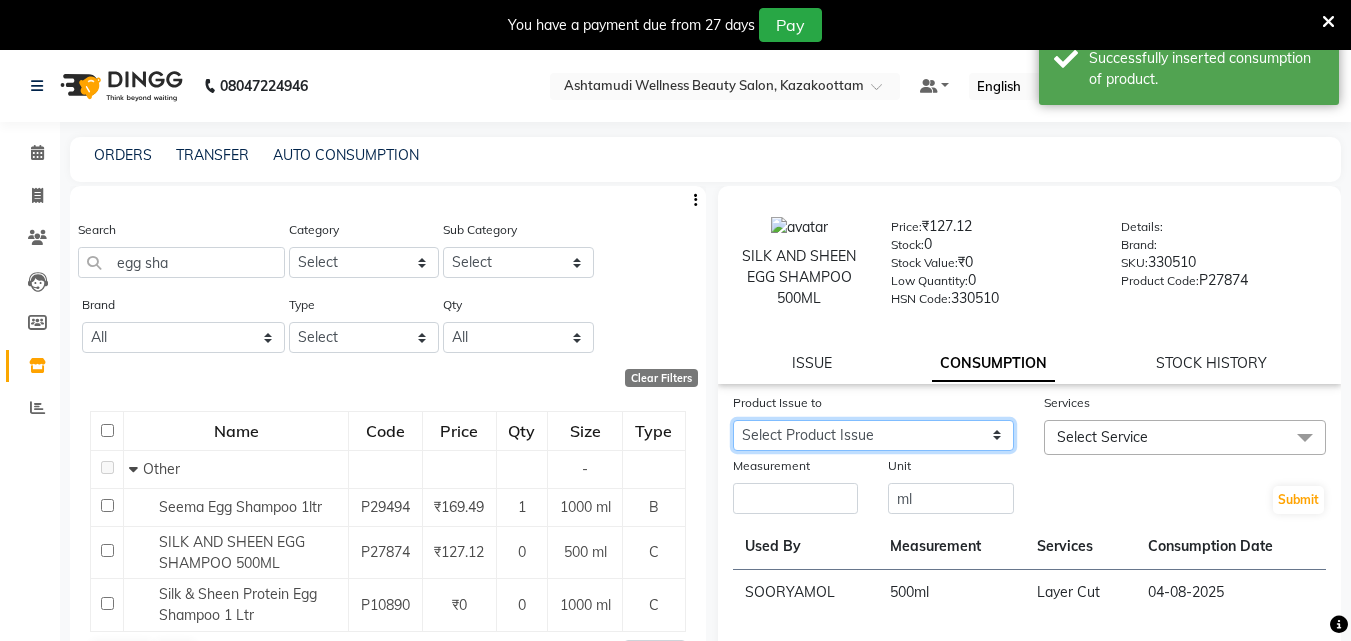 click on "Select Product Issue [DATE], Issued to: [NAME], Balance: 1000 [DATE], Issued to: KAZHAKOOTTAM ASHTAMUDI, Balance: 1000 [DATE], Issued to: [NAME], Balance: 1000 [DATE], Issued to: [NAME], Balance: 500" 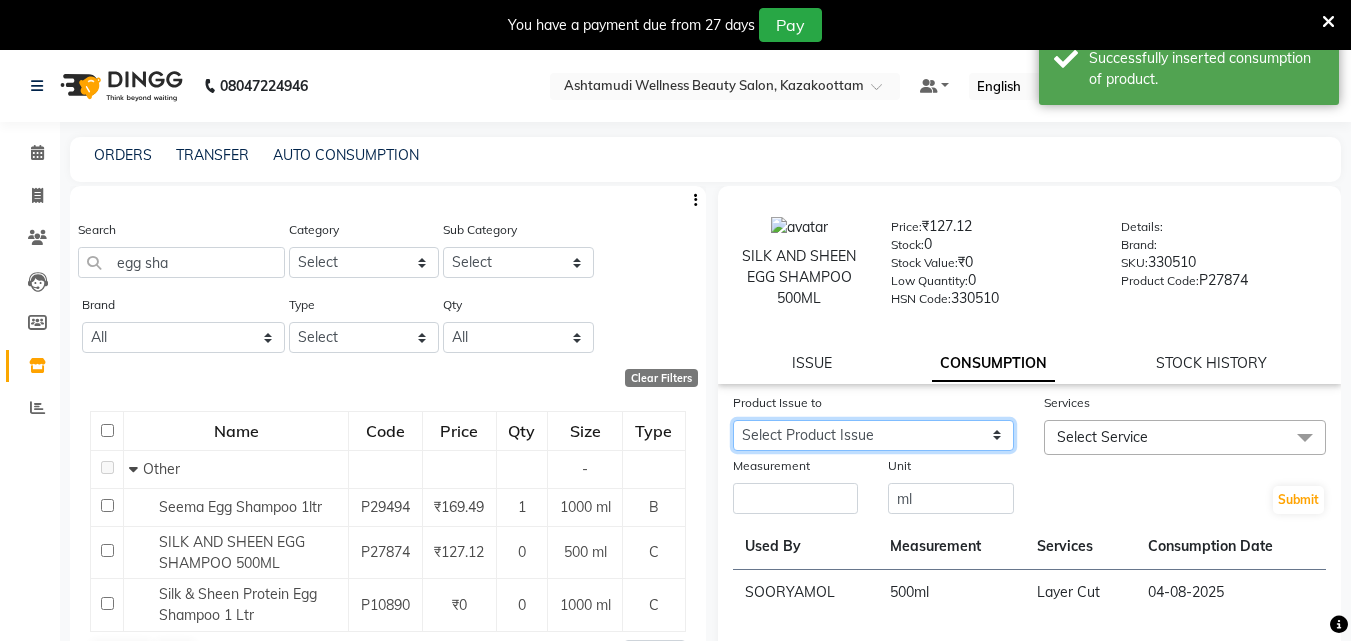 click on "Select Product Issue [DATE], Issued to: [NAME], Balance: 1000 [DATE], Issued to: KAZHAKOOTTAM ASHTAMUDI, Balance: 1000 [DATE], Issued to: [NAME], Balance: 1000 [DATE], Issued to: [NAME], Balance: 500" 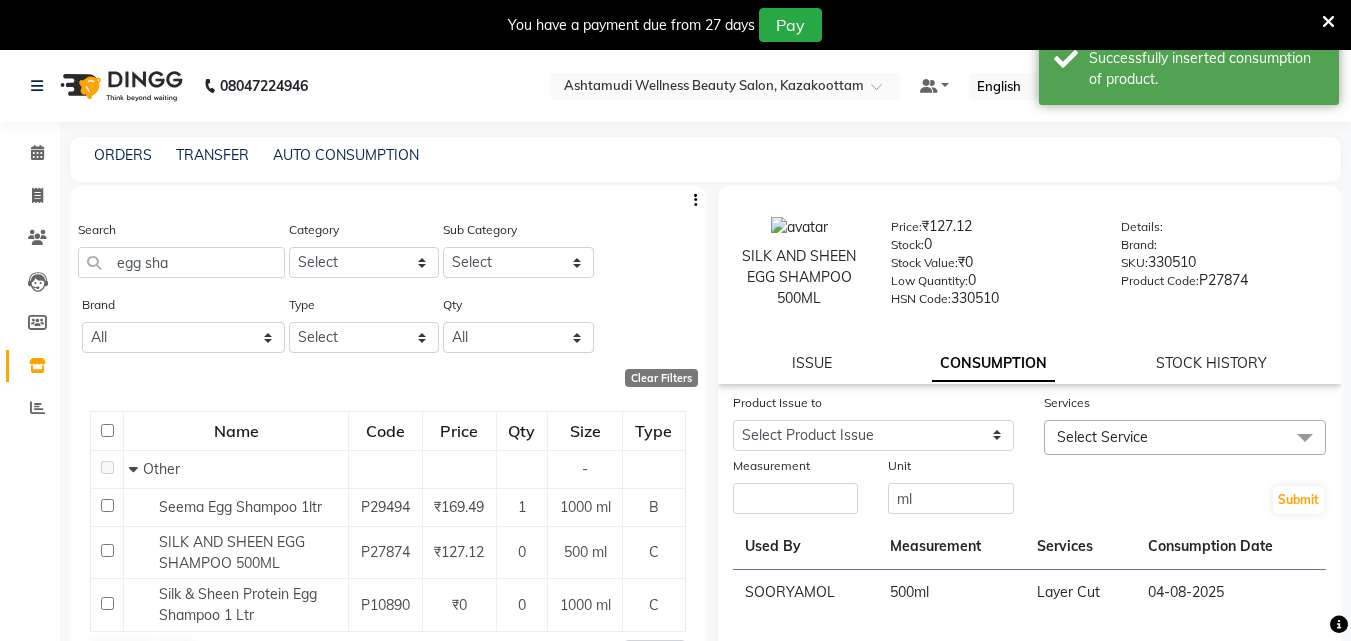click on "Used By" 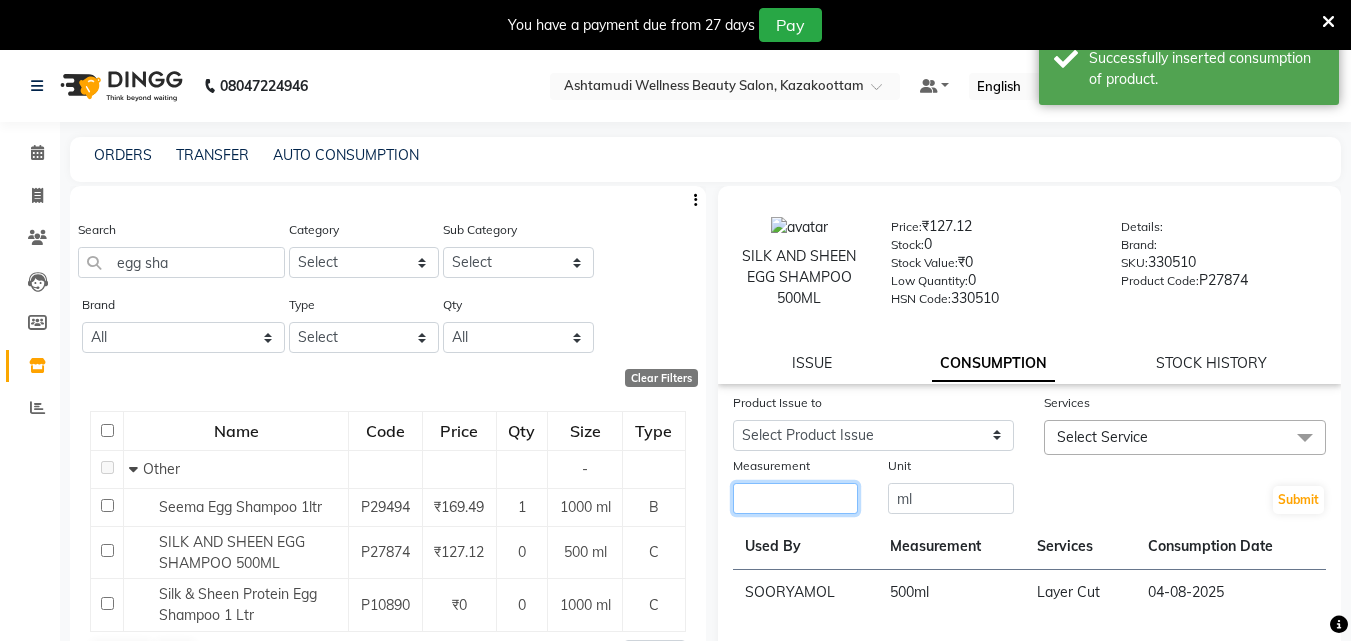 click 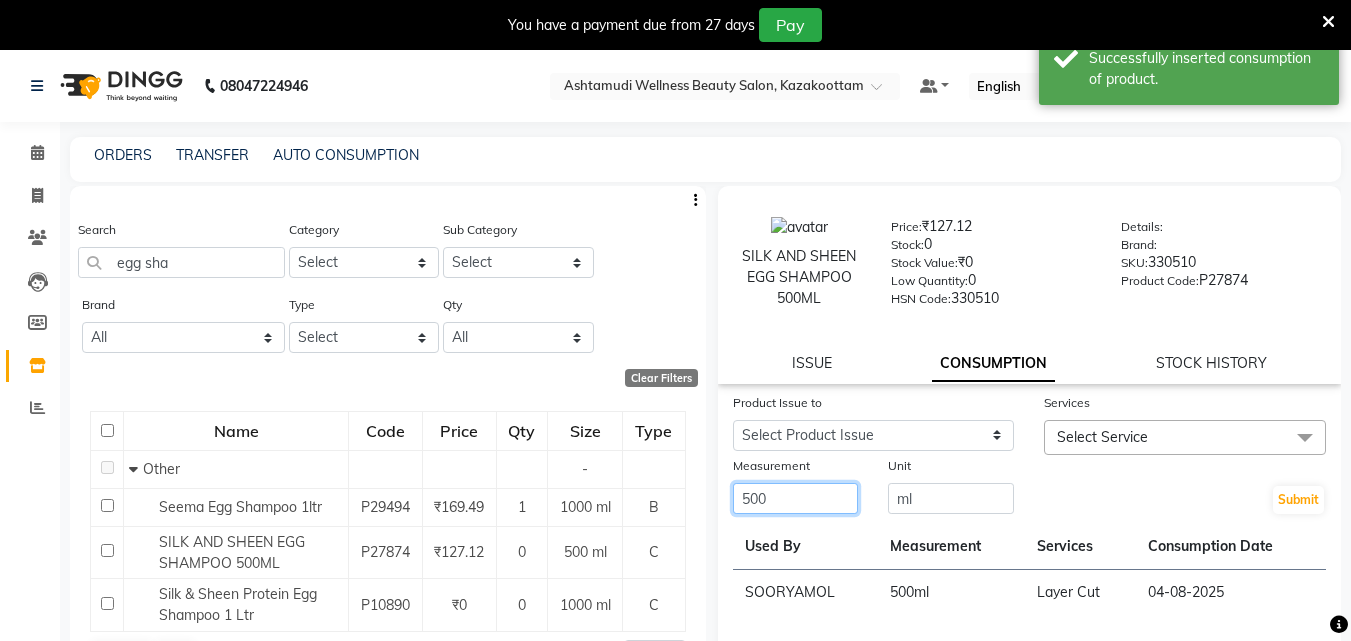 type on "500" 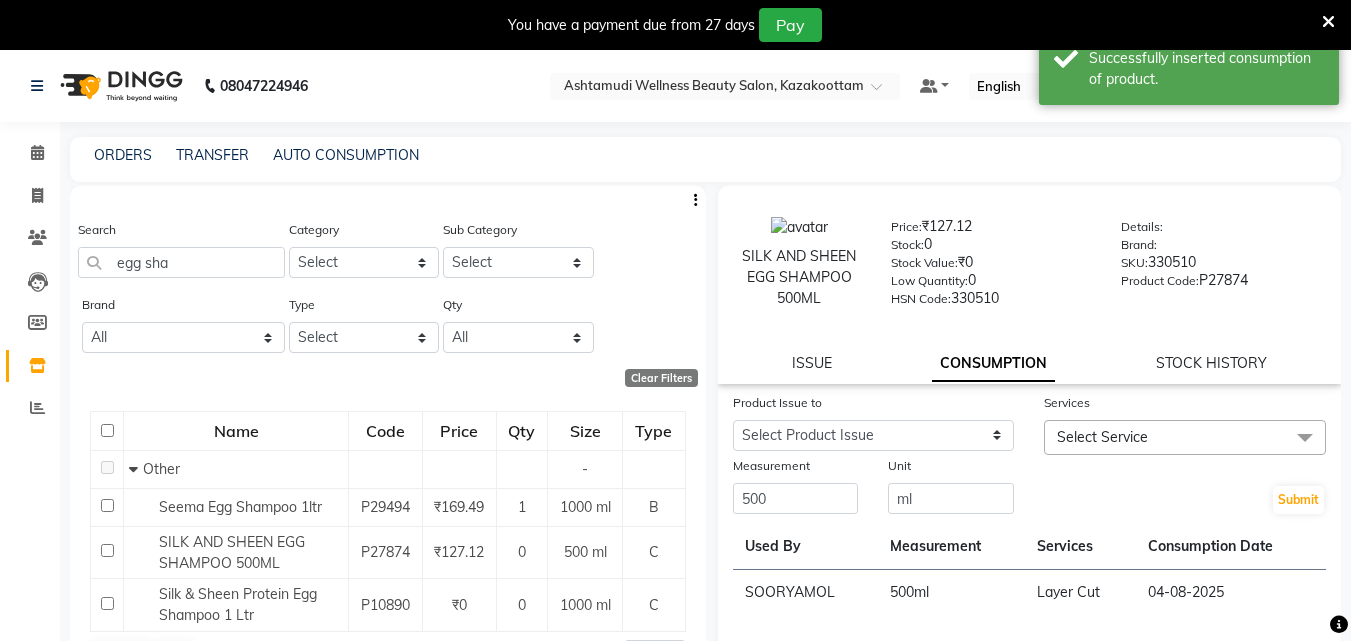 click on "Select Service" 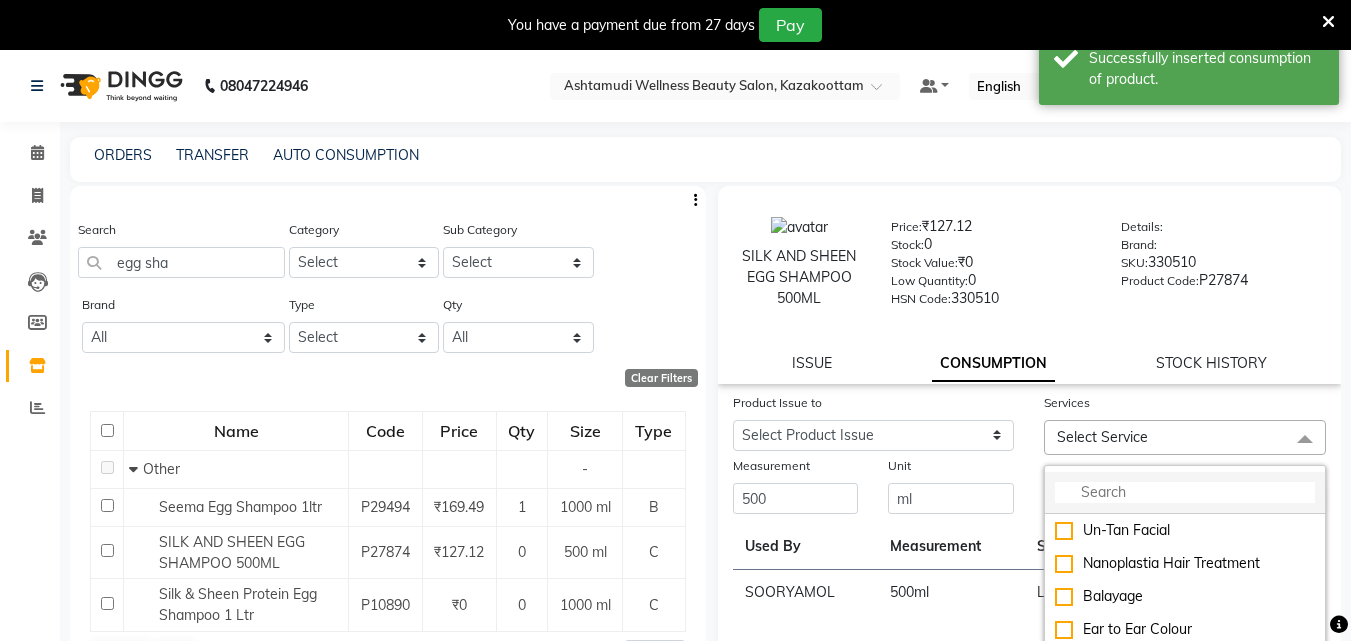 click 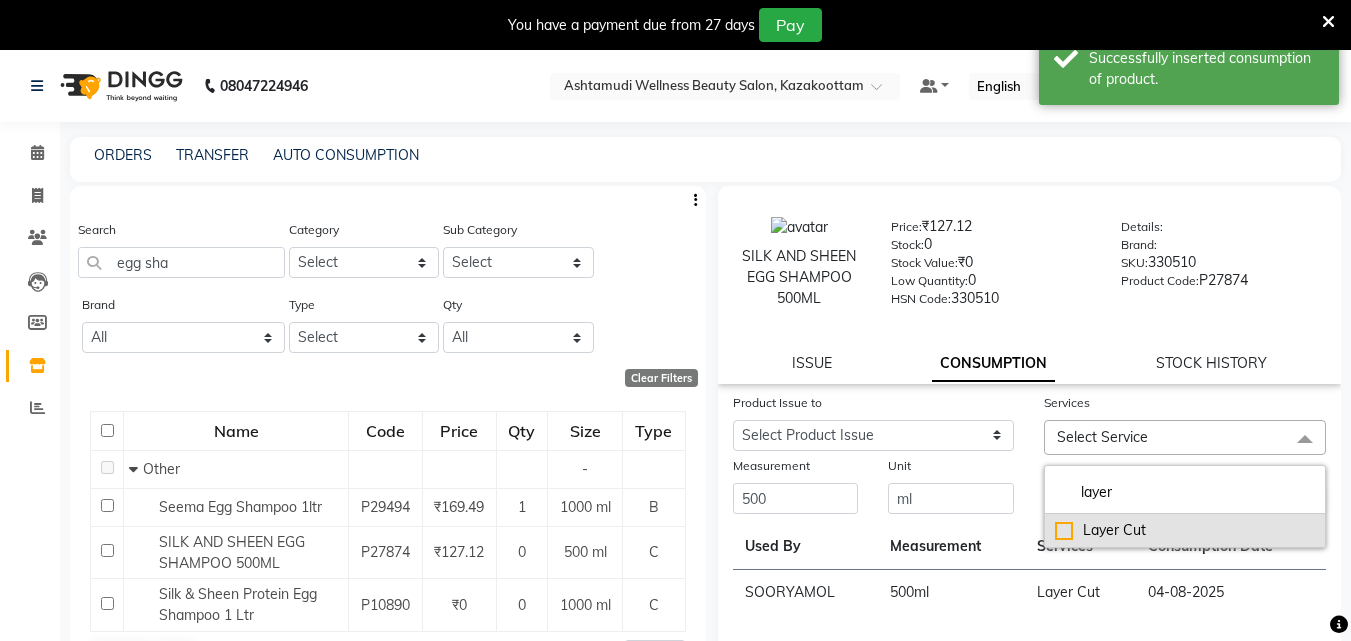 type on "layer" 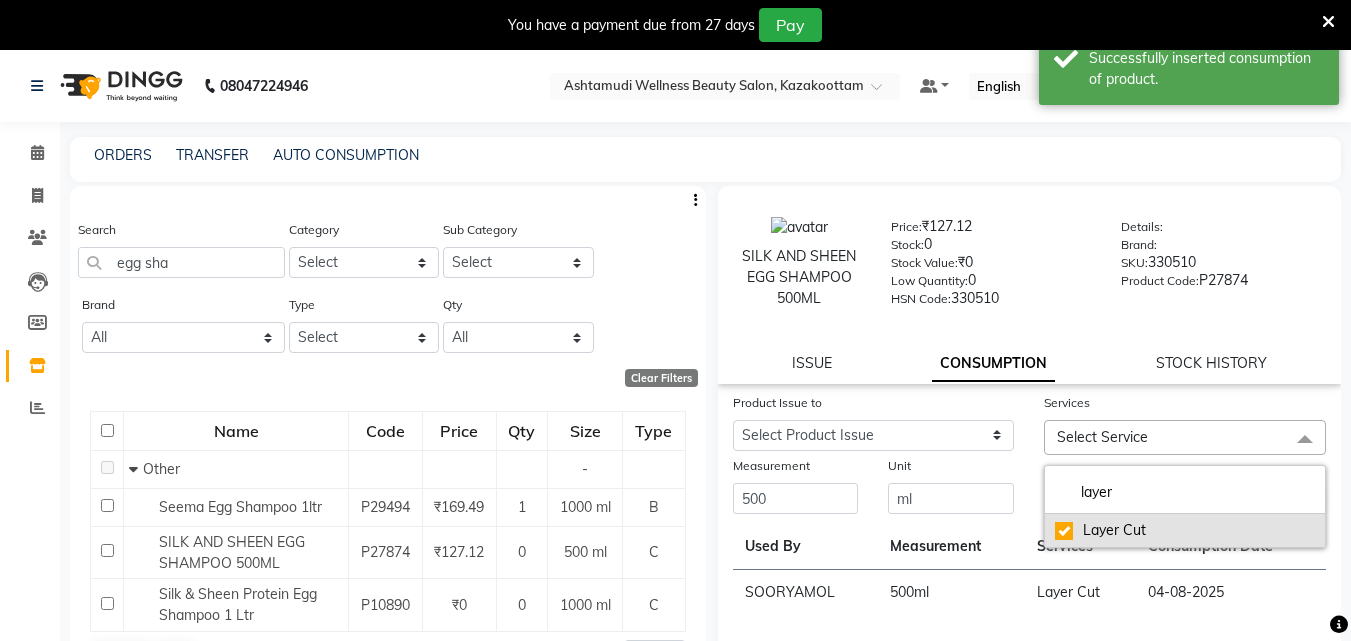 checkbox on "true" 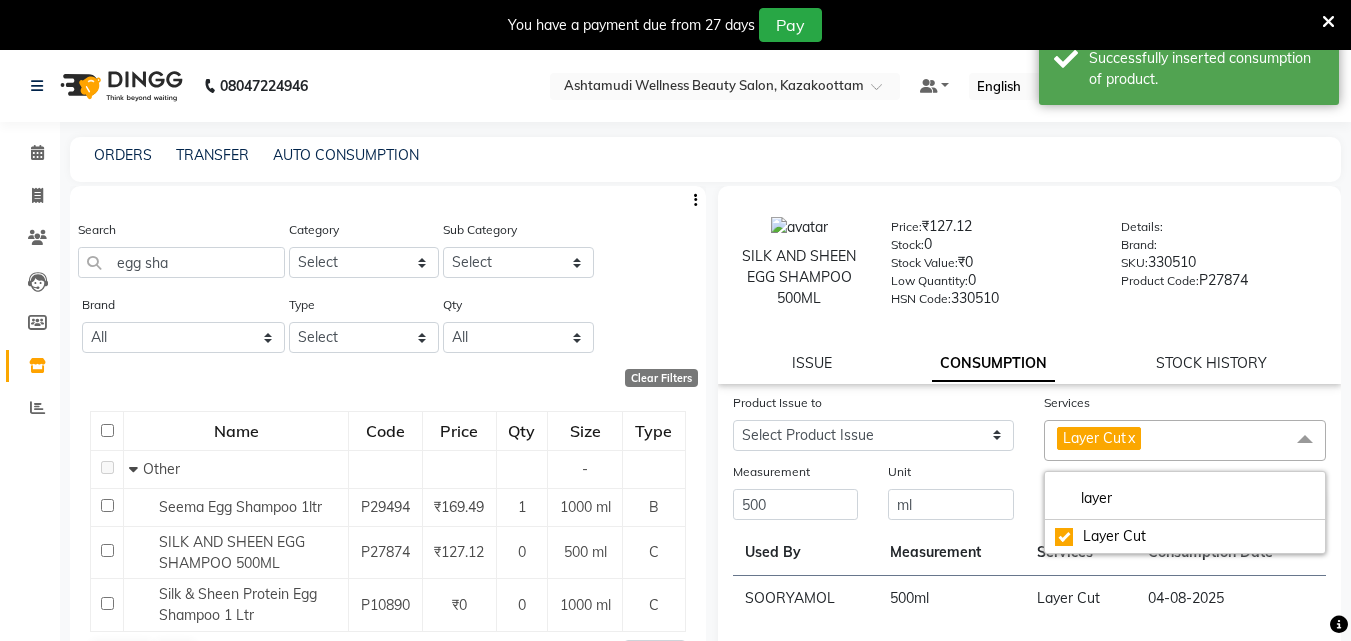 click on "Submit" 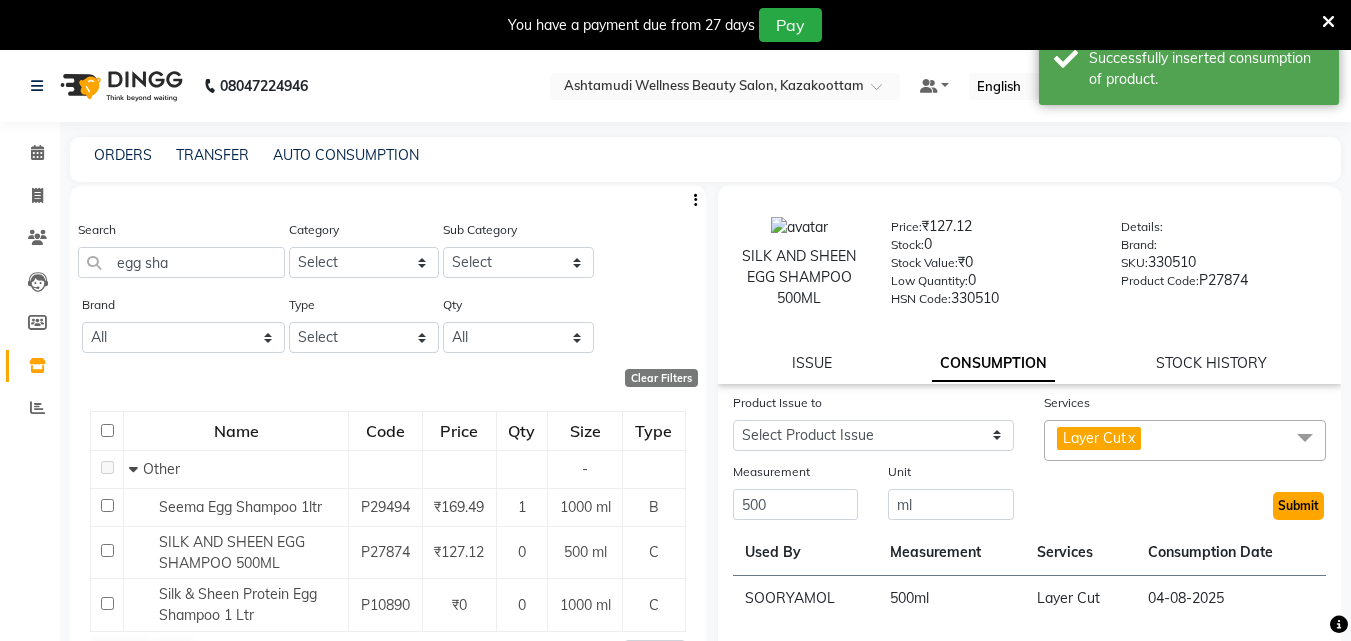 click on "Submit" 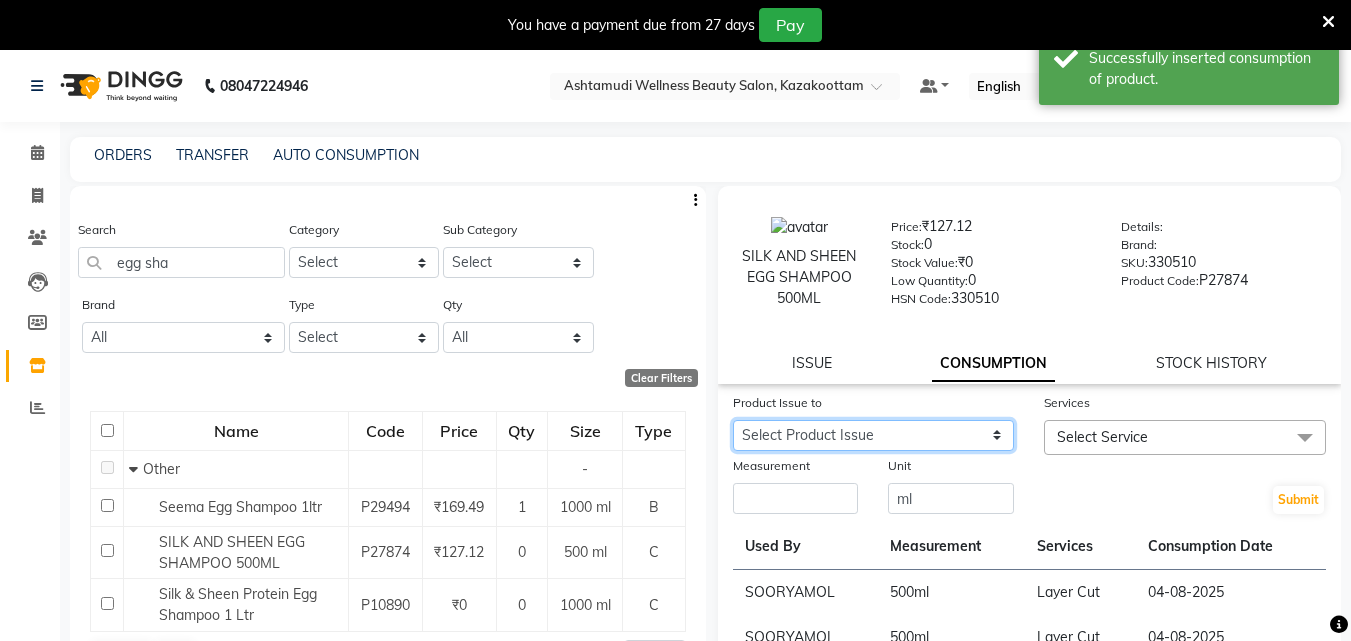 click on "Select Product Issue [DATE], Issued to: [NAME], Balance: 1000 [DATE], Issued to: KAZHAKOOTTAM ASHTAMUDI, Balance: 1000 [DATE], Issued to: [NAME], Balance: 1000" 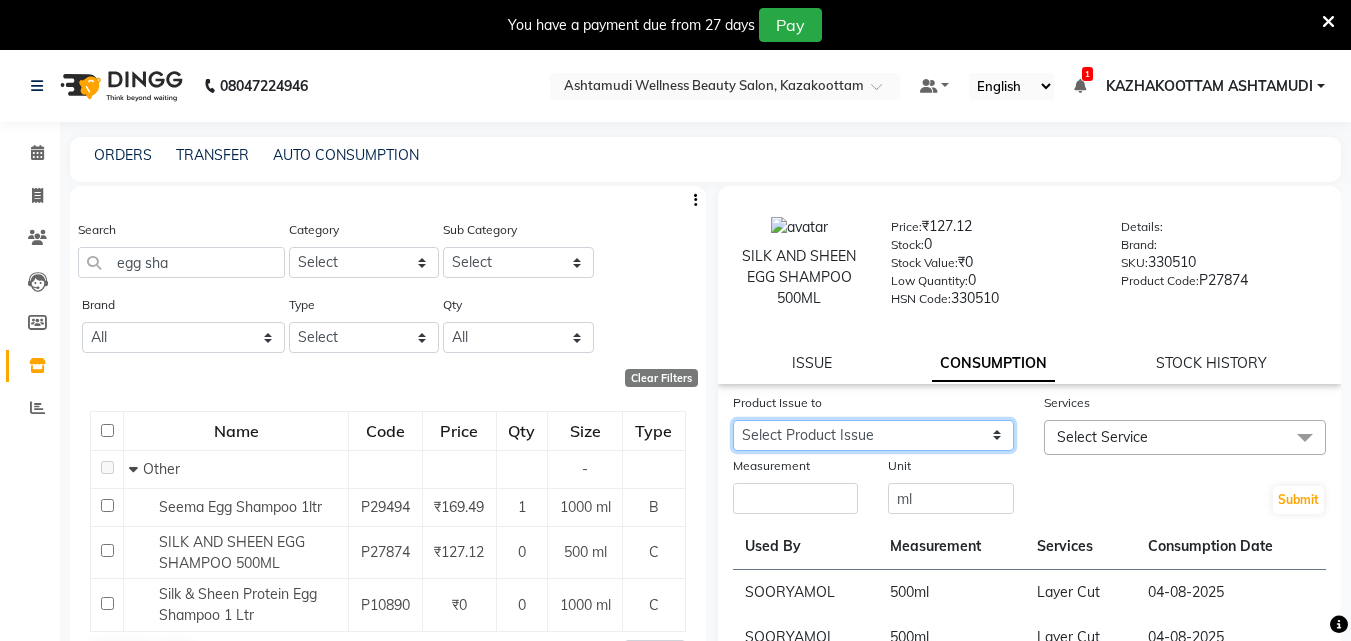 select on "965451" 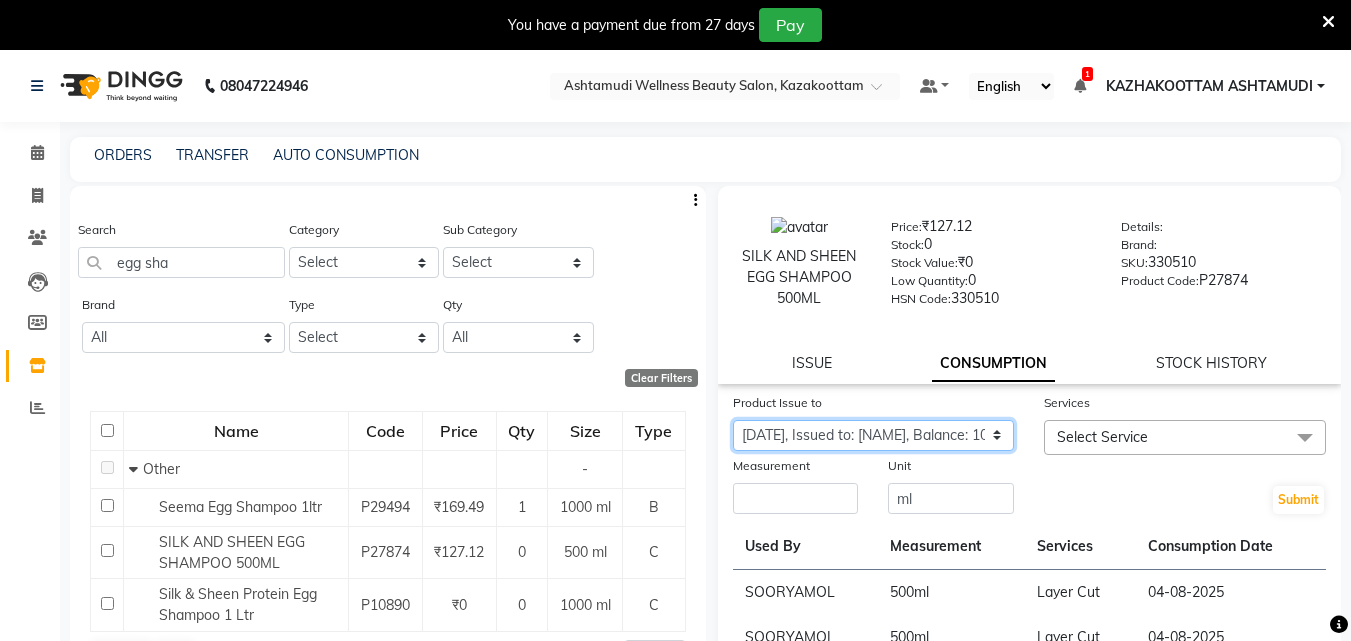 click on "Select Product Issue [DATE], Issued to: [NAME], Balance: 1000 [DATE], Issued to: KAZHAKOOTTAM ASHTAMUDI, Balance: 1000 [DATE], Issued to: [NAME], Balance: 1000" 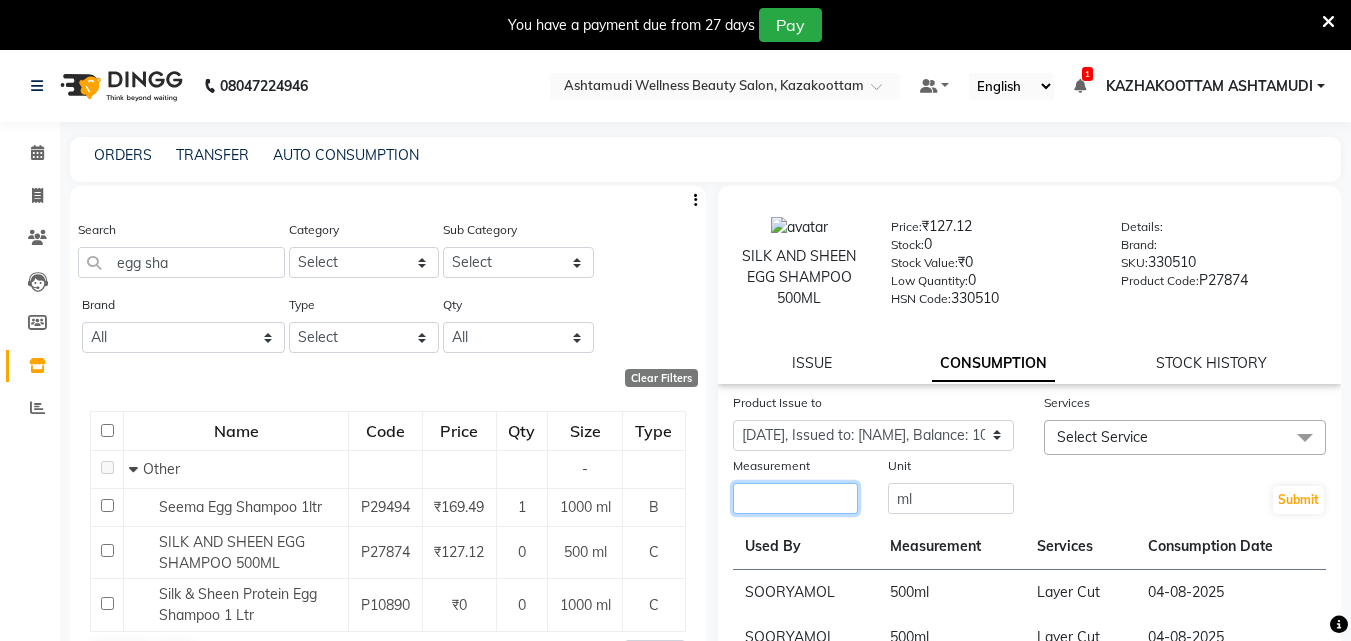 click 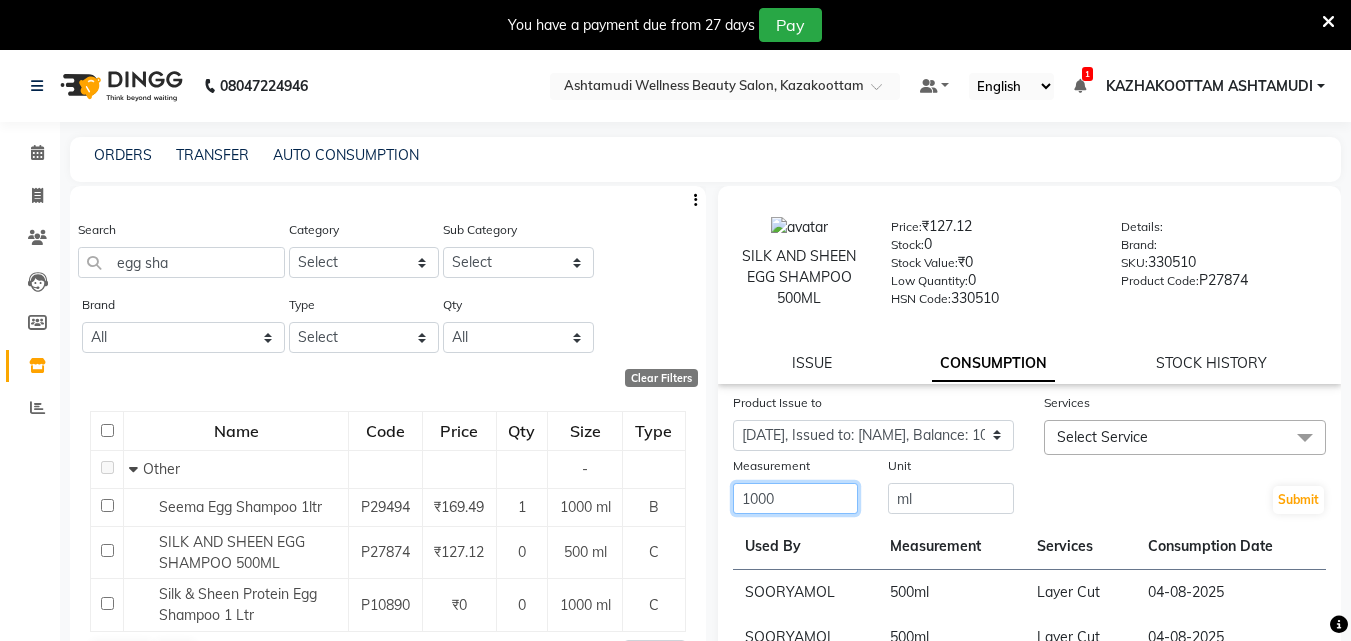type on "1000" 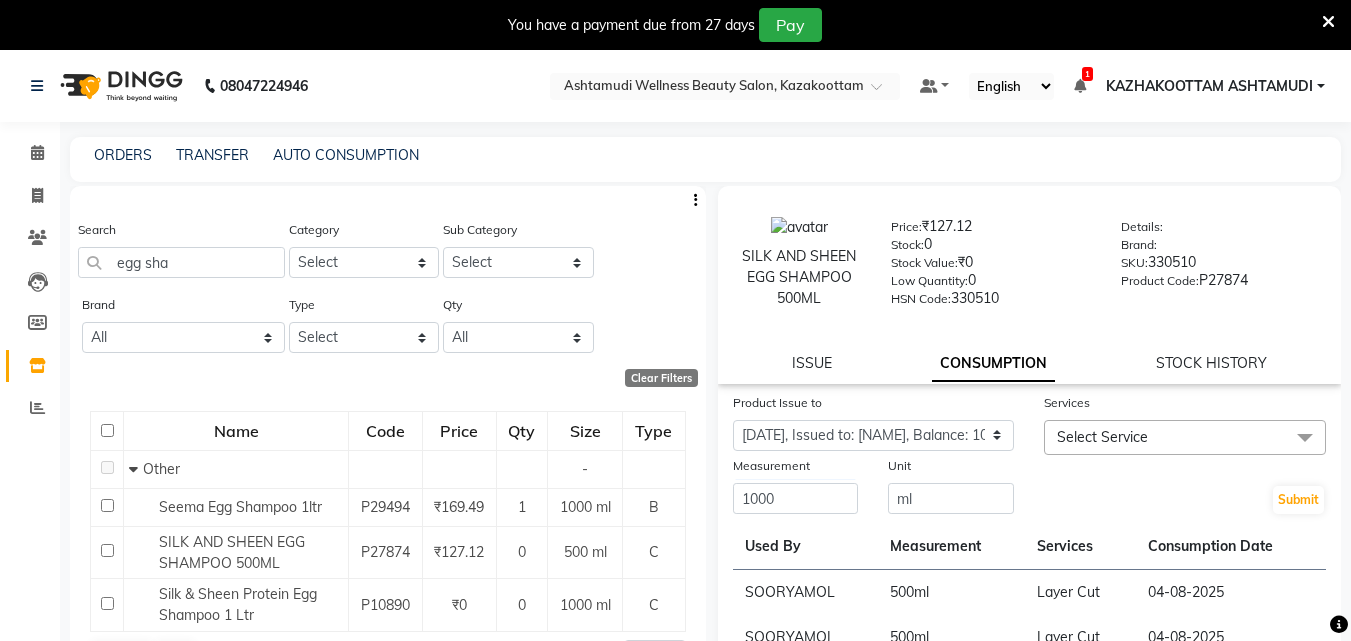 click on "Select Service" 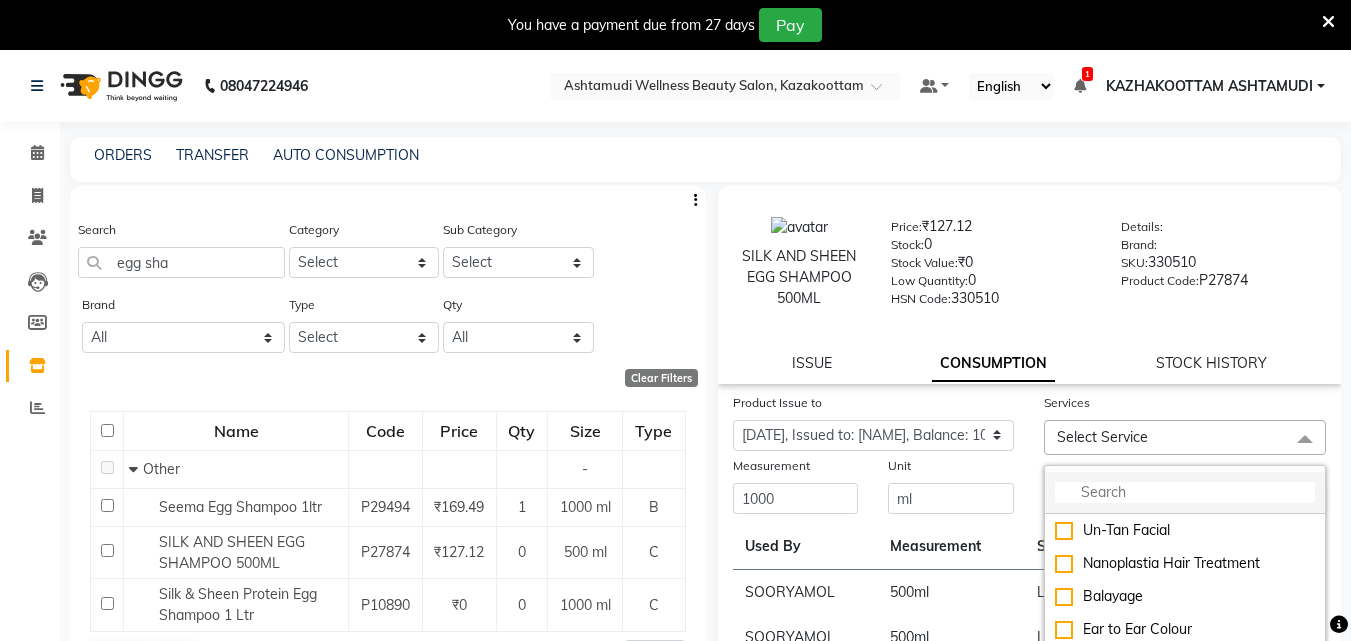 click 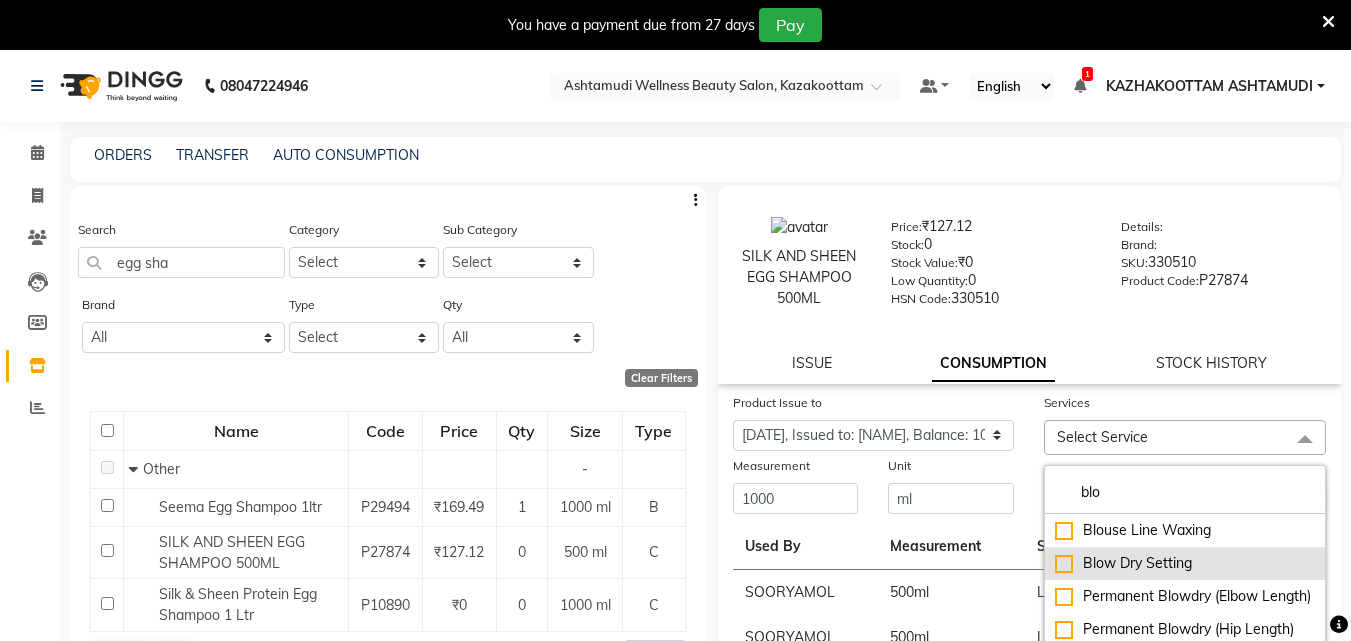 type on "blo" 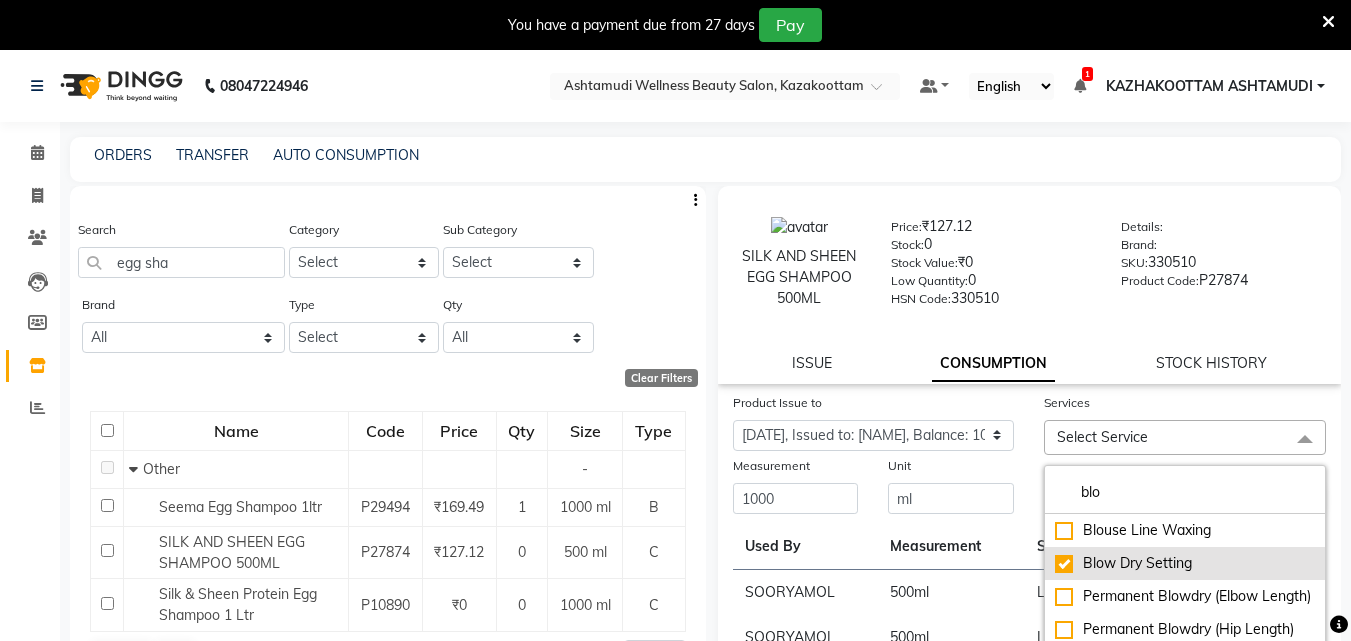 checkbox on "true" 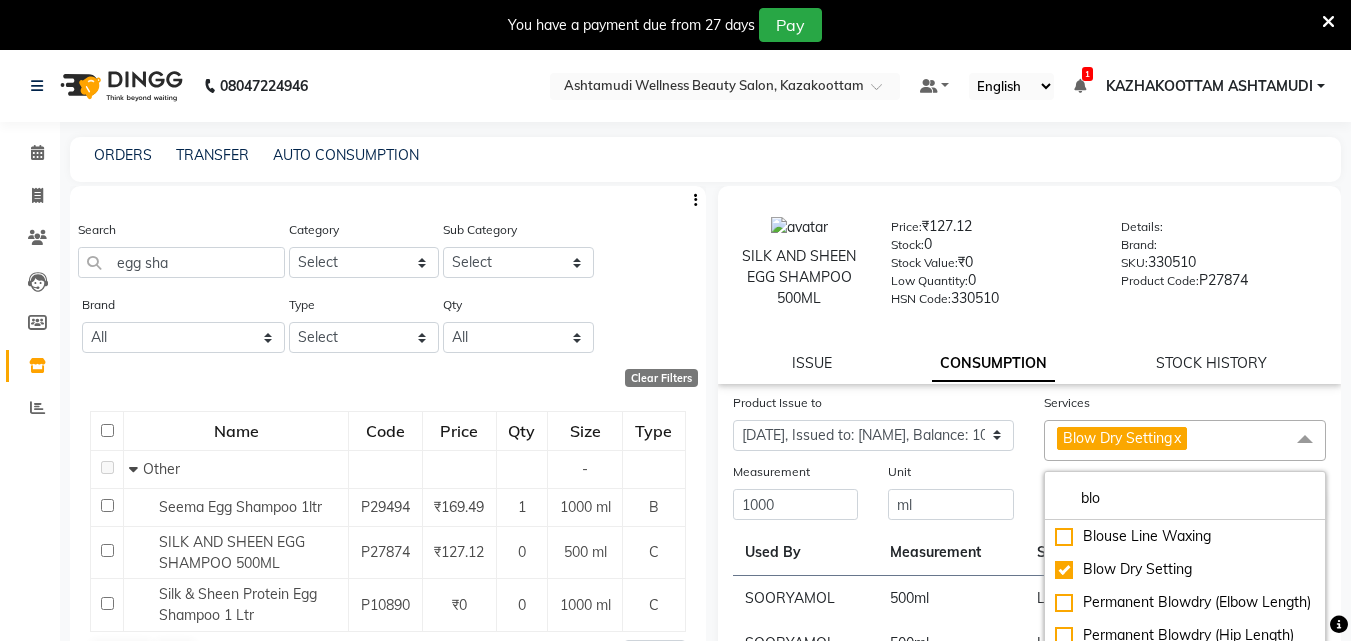 click on "Services Blow Dry Setting  x blo Blouse Line Waxing Blow Dry Setting Permanent Blowdry (Elbow Length) Permanent Blowdry (Hip Length) Permanent Blowdry (Shoulder Length) Green blow out ( Shoulder Length ) Green blow out ( elbow length ) Green blow out ( Hip Length )  Back Blouse Neck D tan  Permanent Blowdry Any Length Offer" 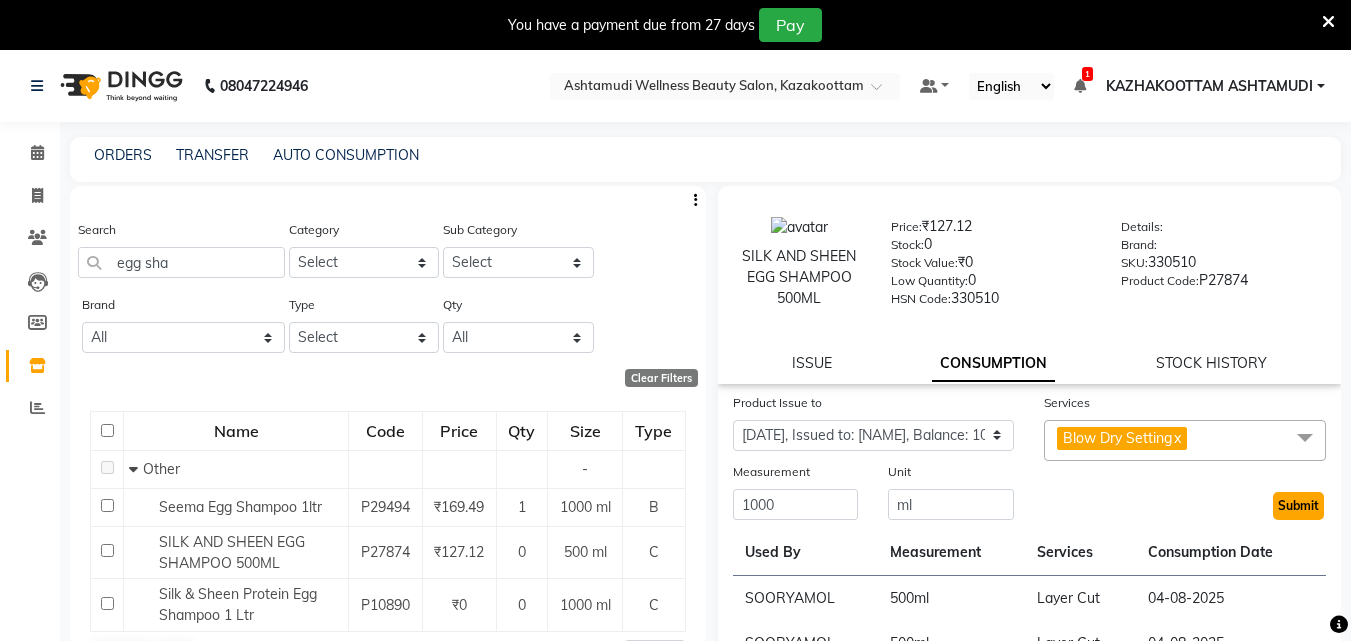 click on "Submit" 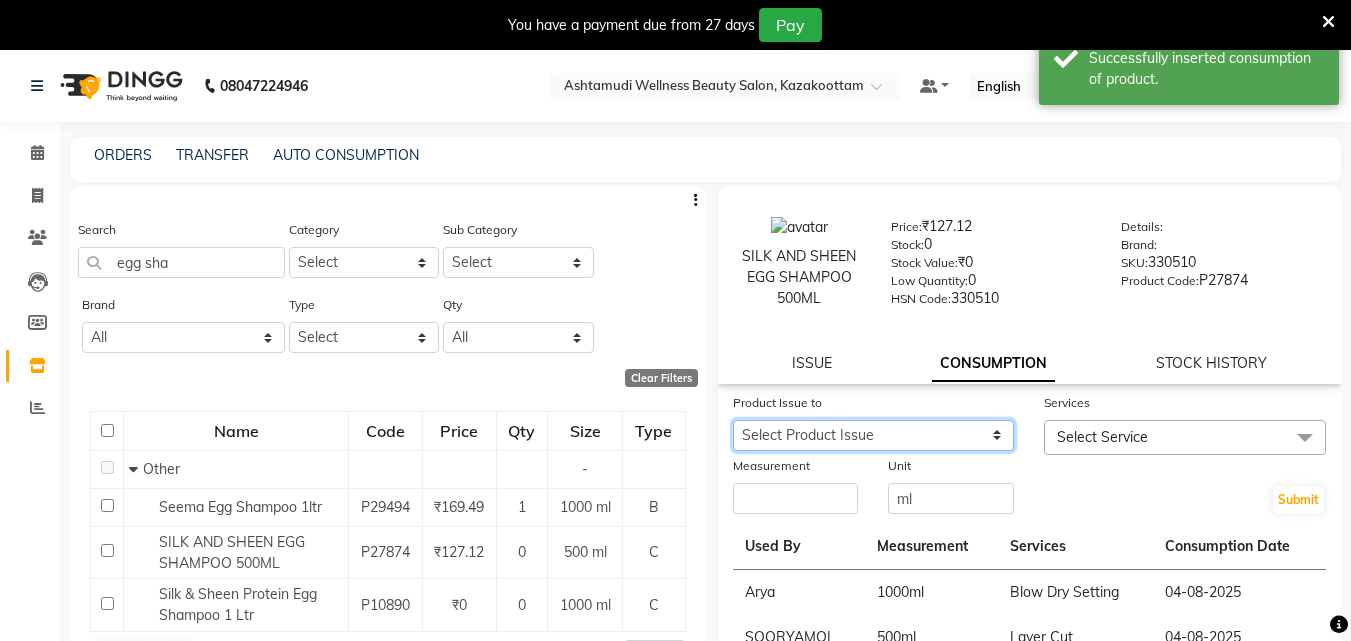 click on "Select Product Issue [DATE], Issued to: [NAME], Balance: 1000 [DATE], Issued to: KAZHAKOOTTAM ASHTAMUDI, Balance: 1000" 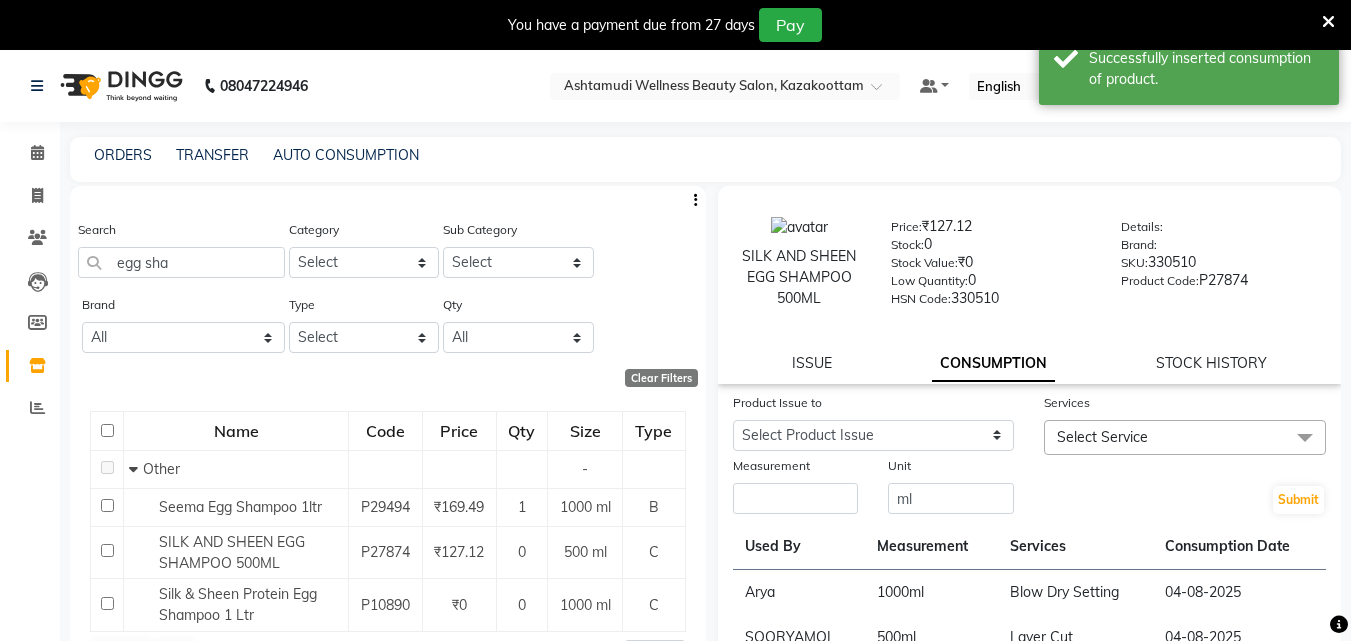click on "Measurement" 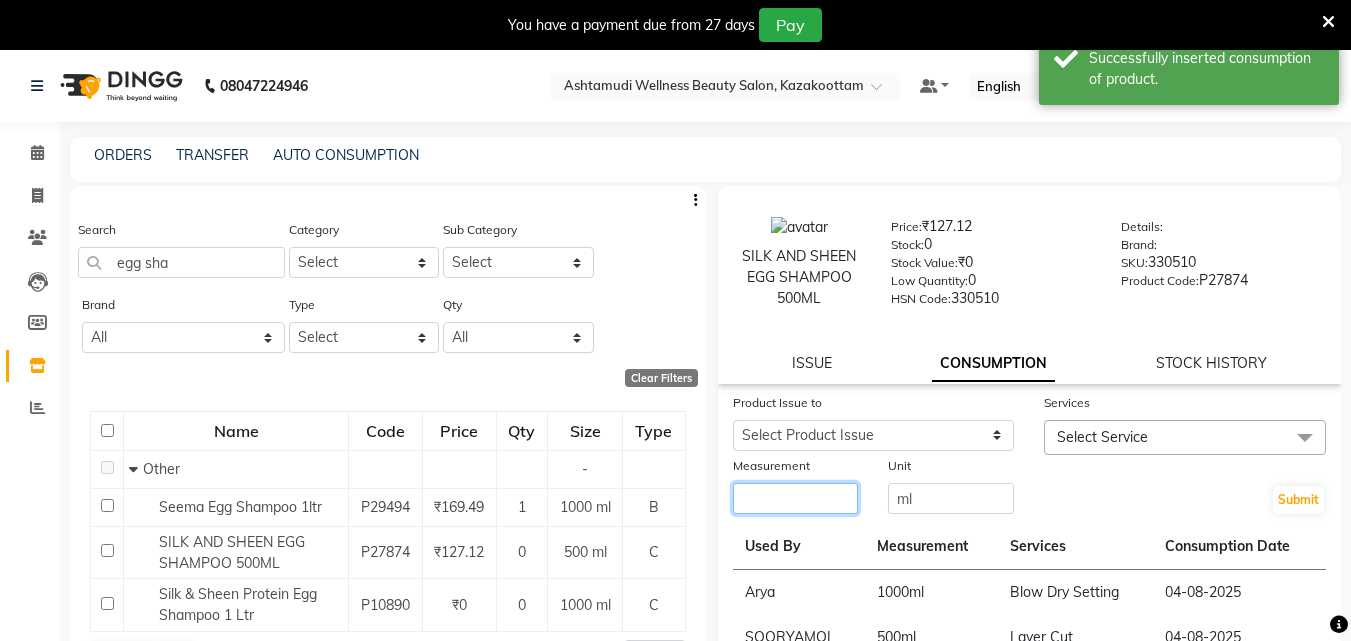 click 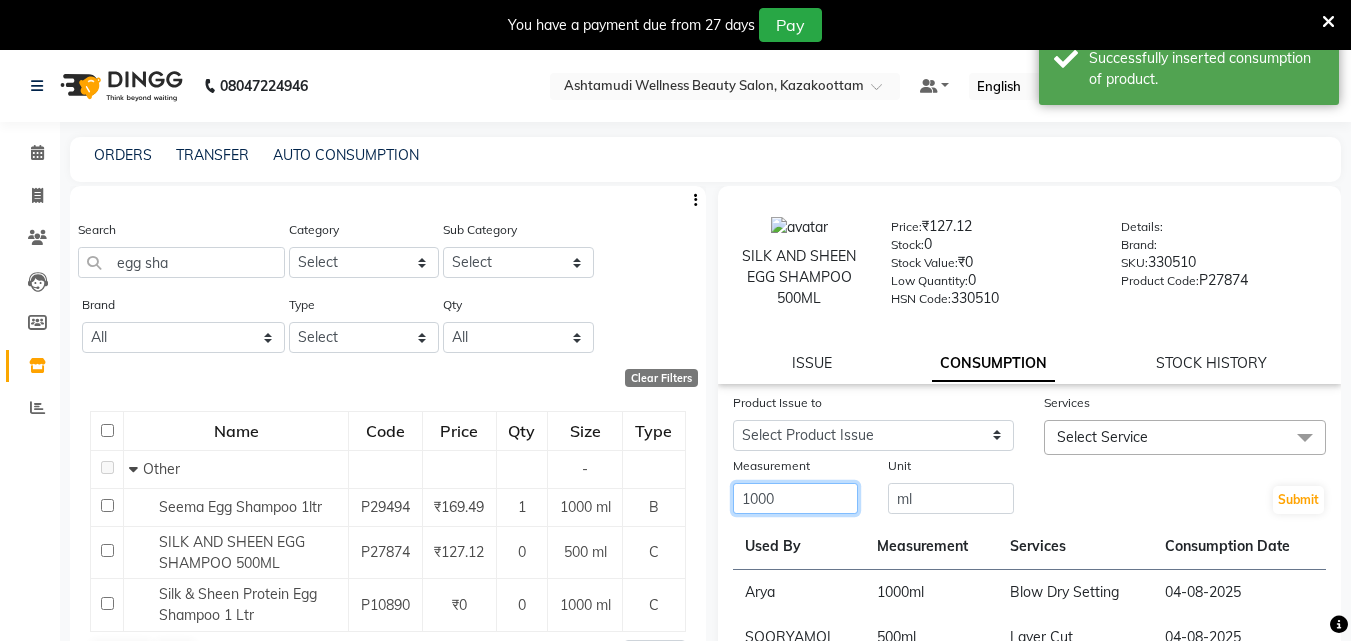 type on "1000" 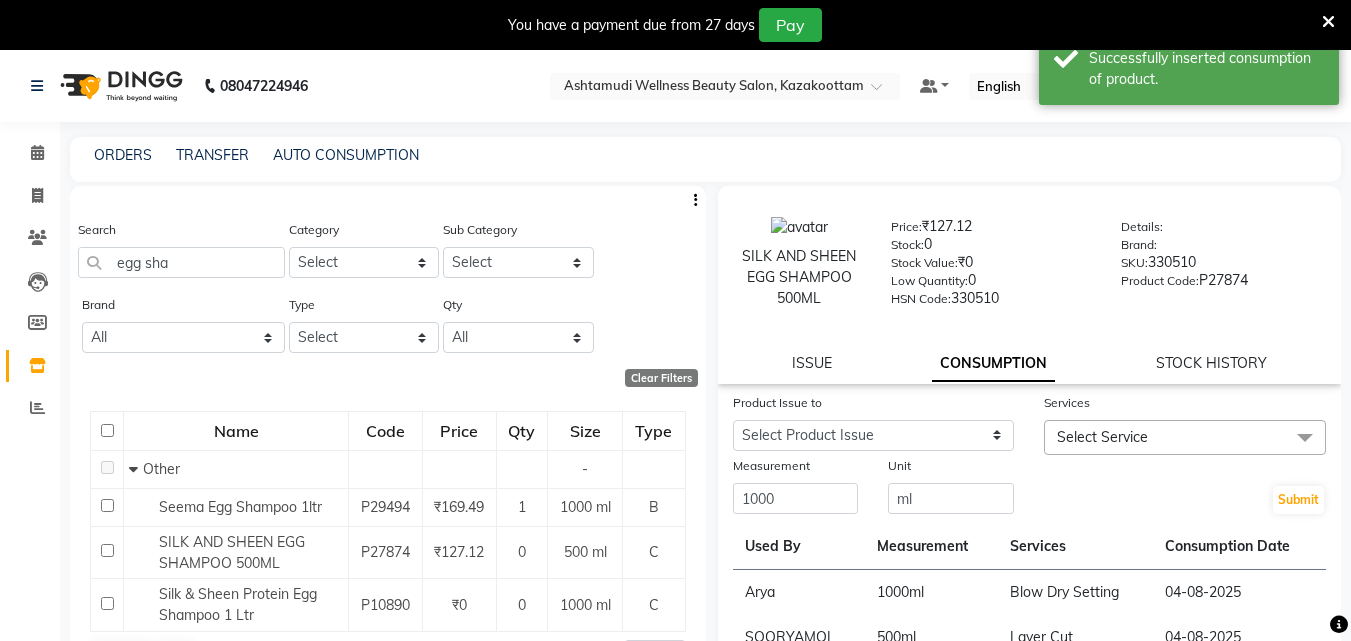 click on "Select Service" 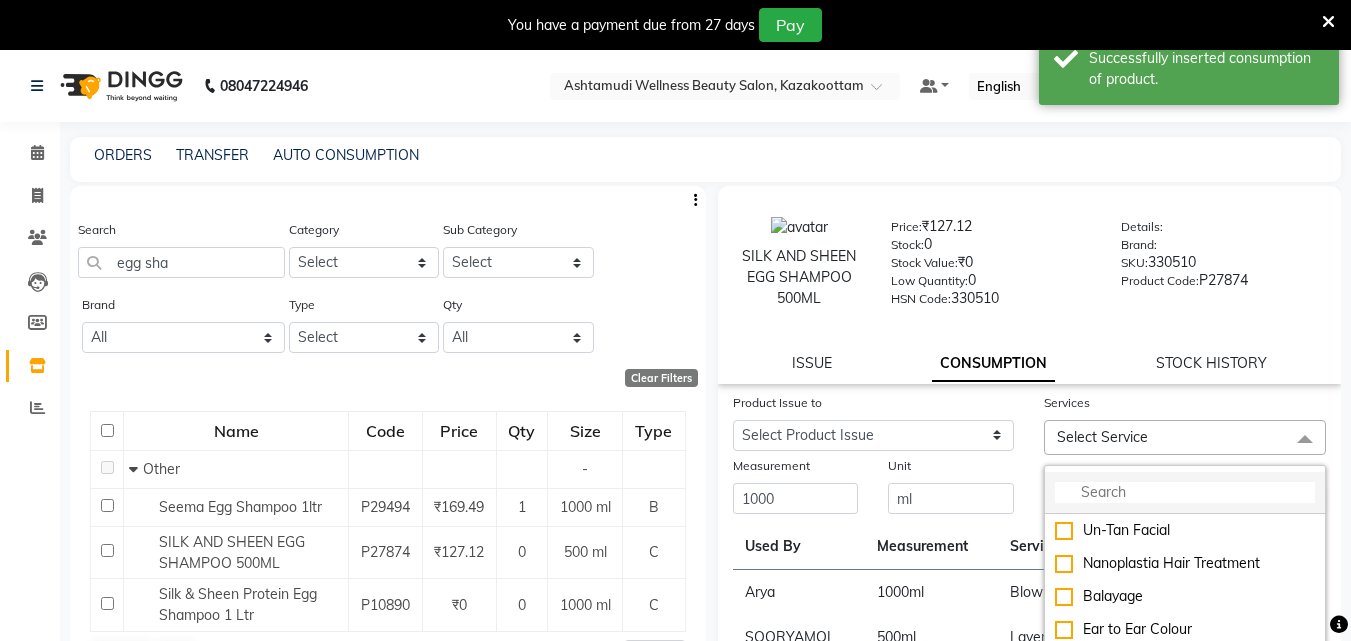 click 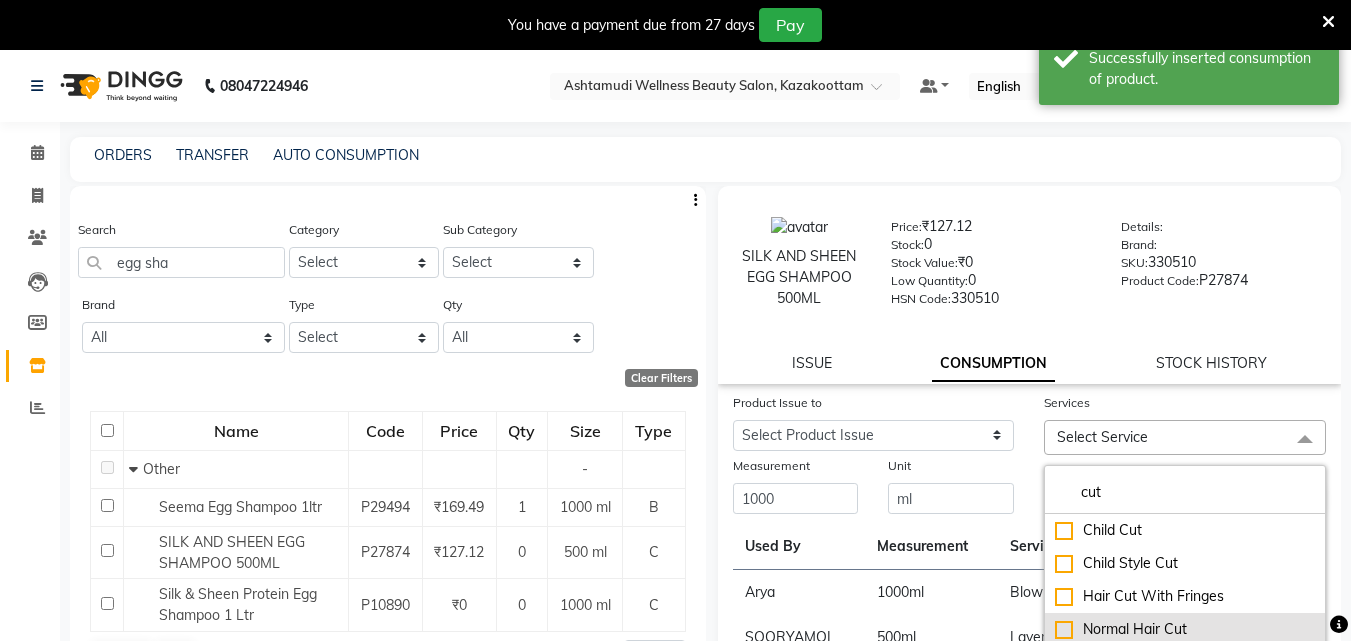 type on "cut" 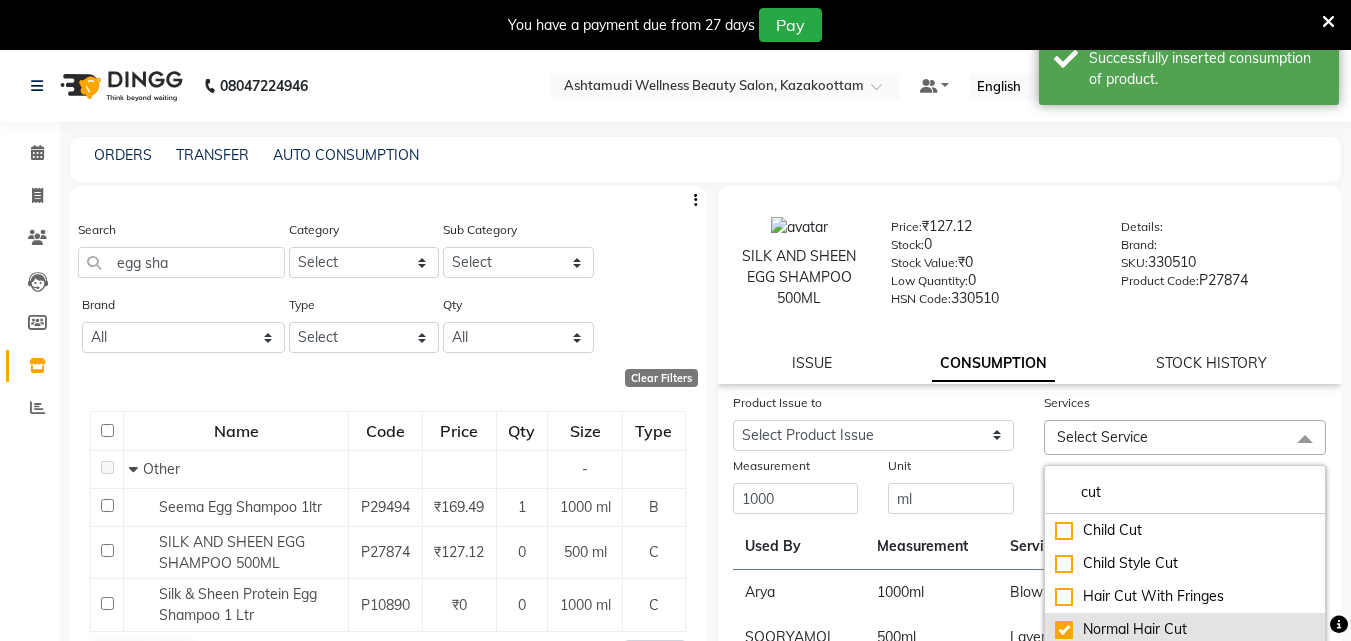checkbox on "true" 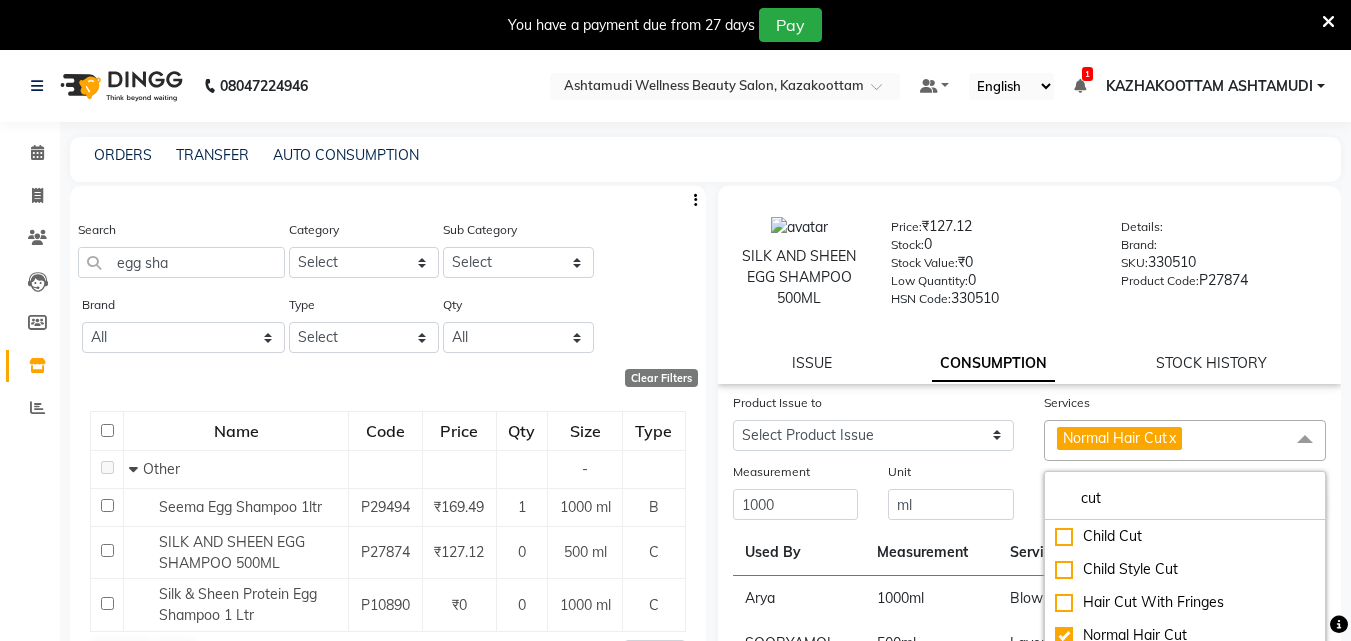 click on "Unit" 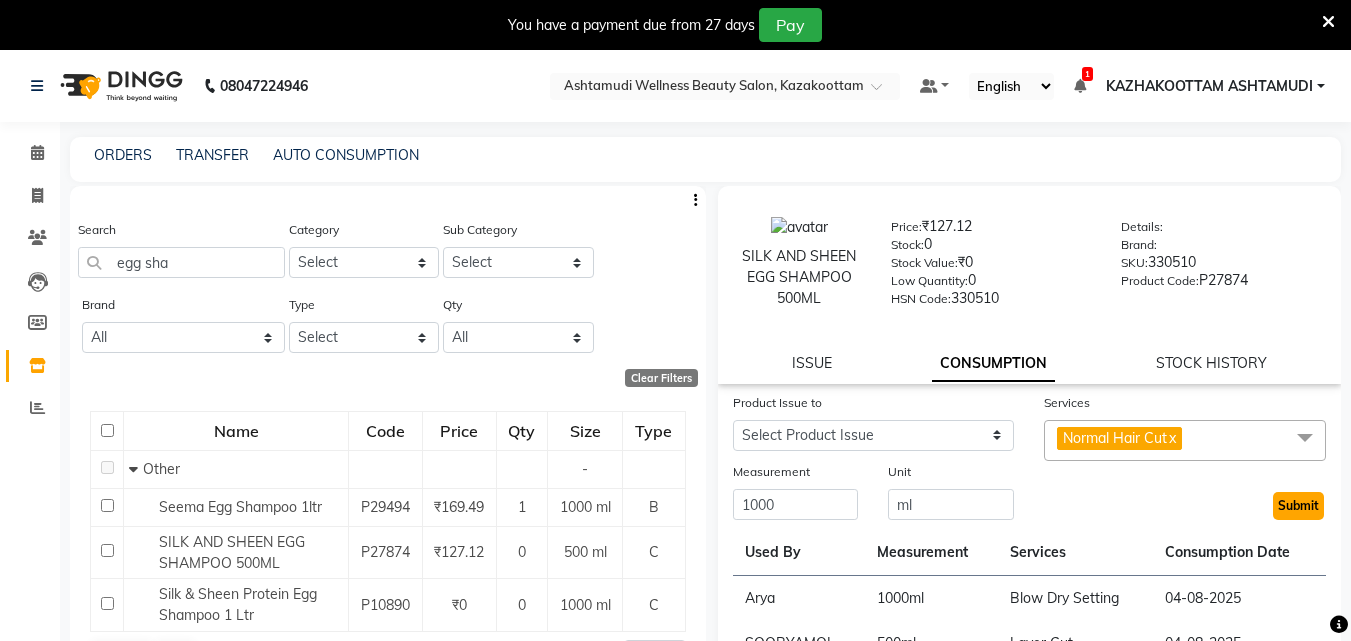 click on "Submit" 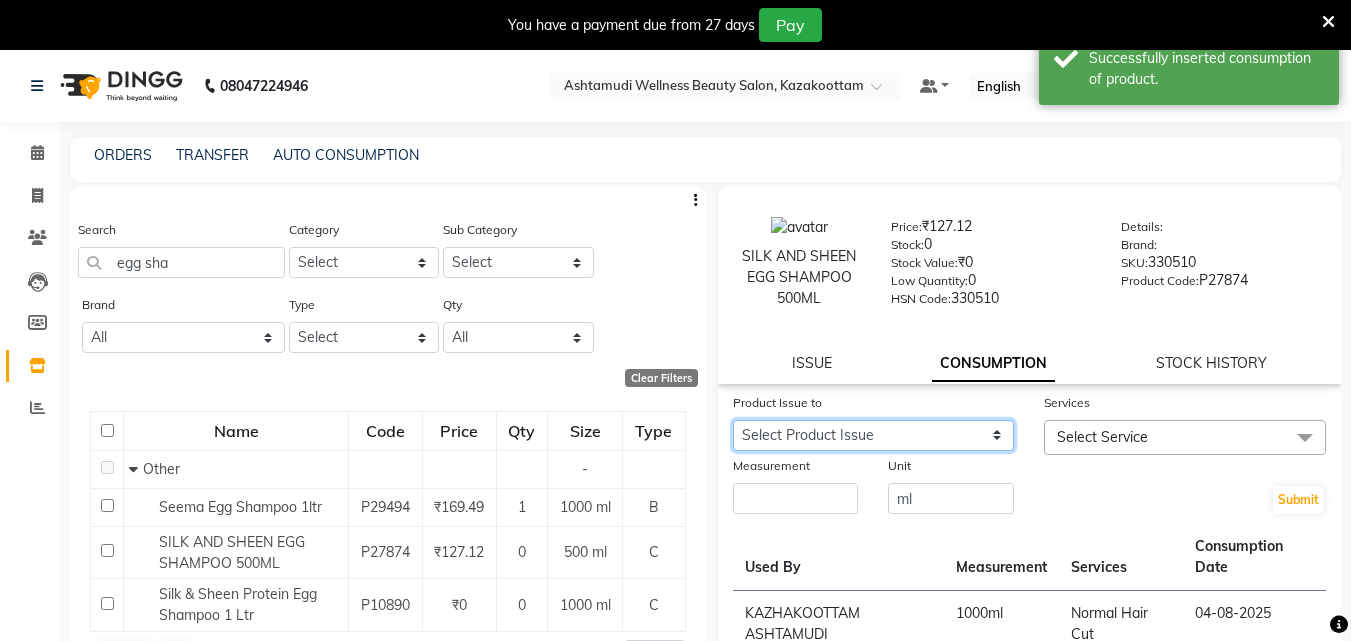 click on "Select Product Issue [DATE], Issued to: [NAME], Balance: 1000" 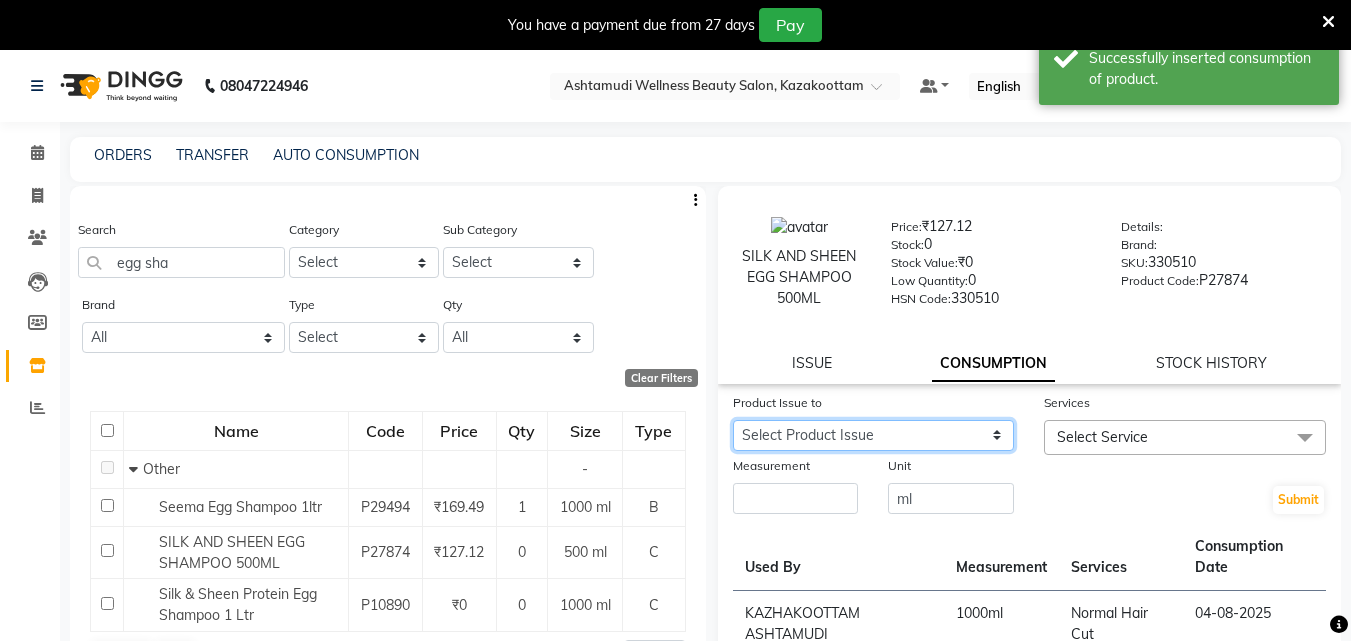 select on "[NUMBER]" 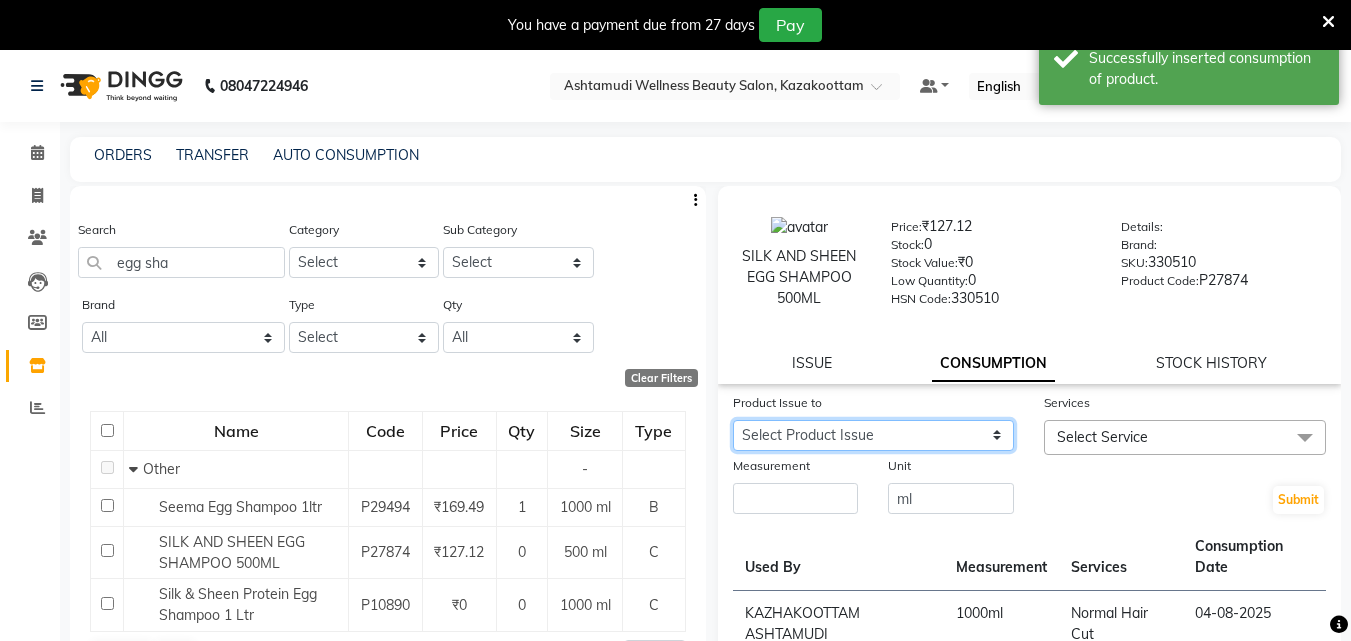 click on "Select Product Issue [DATE], Issued to: [NAME], Balance: 1000" 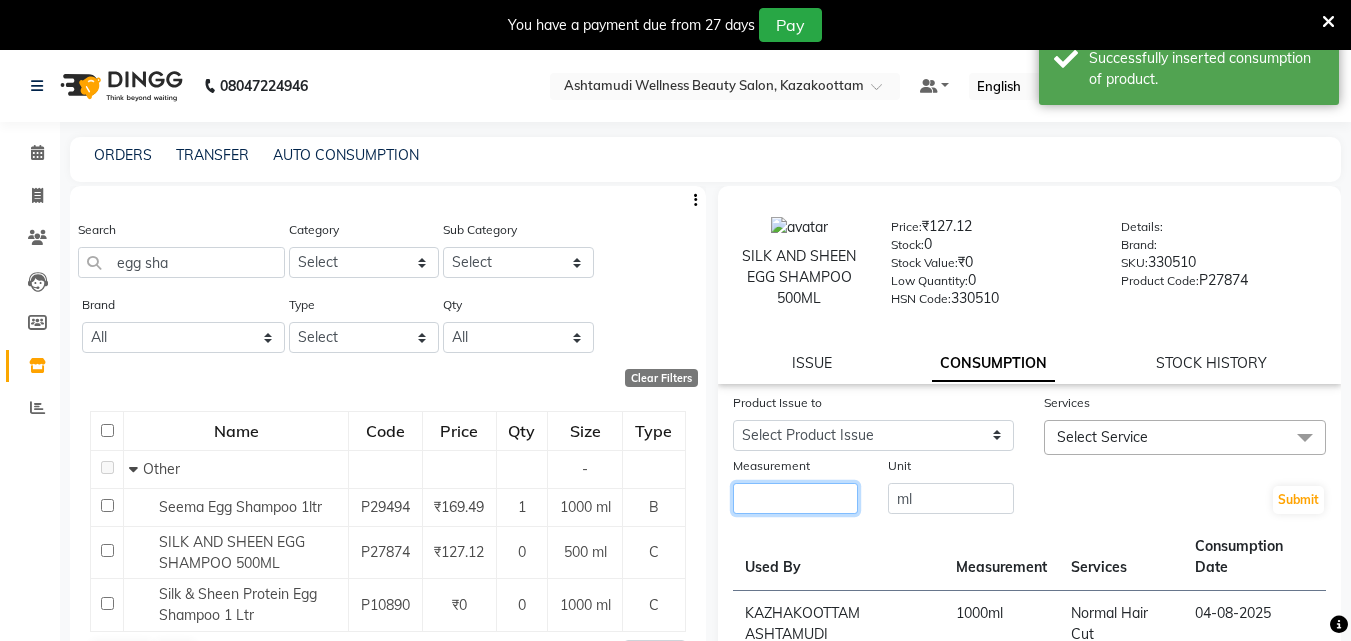 click 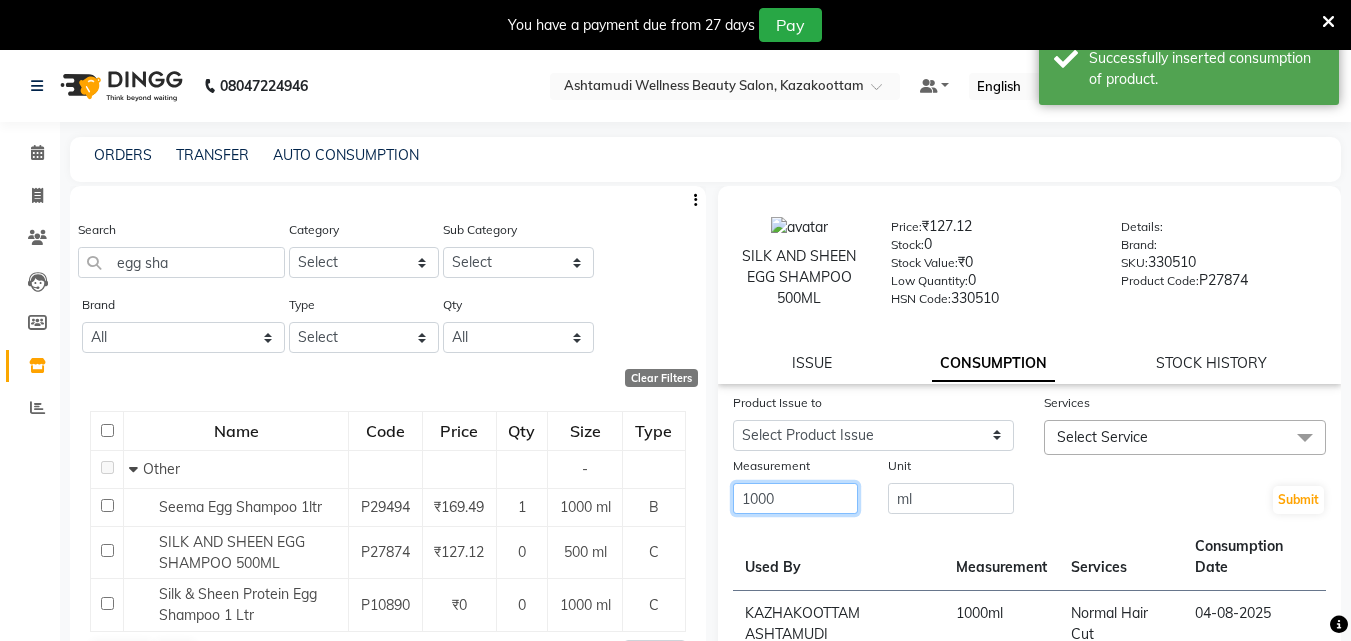 type on "1000" 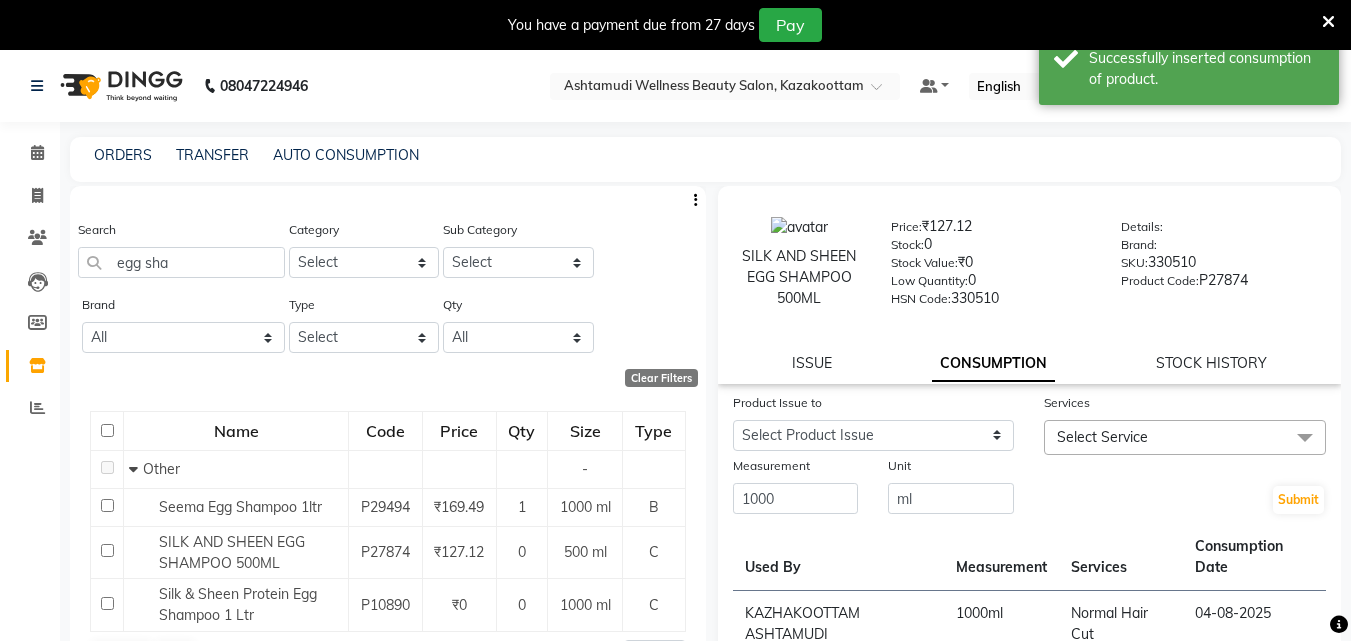 click on "Select Service" 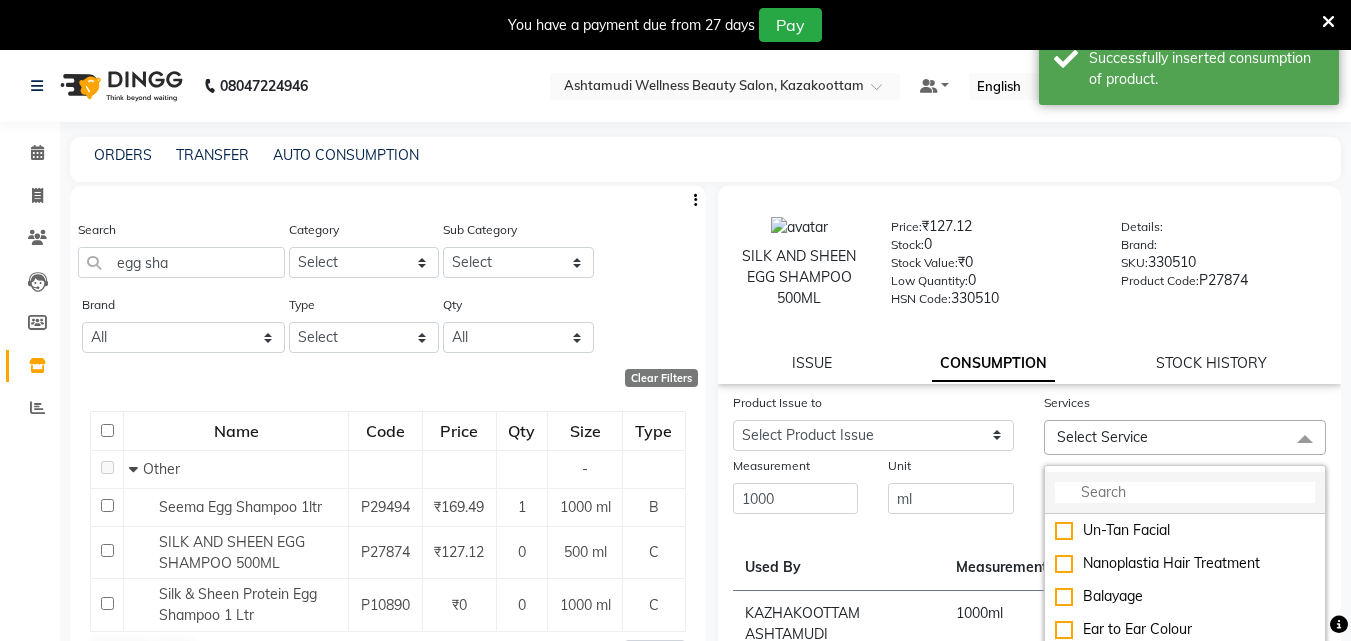 click 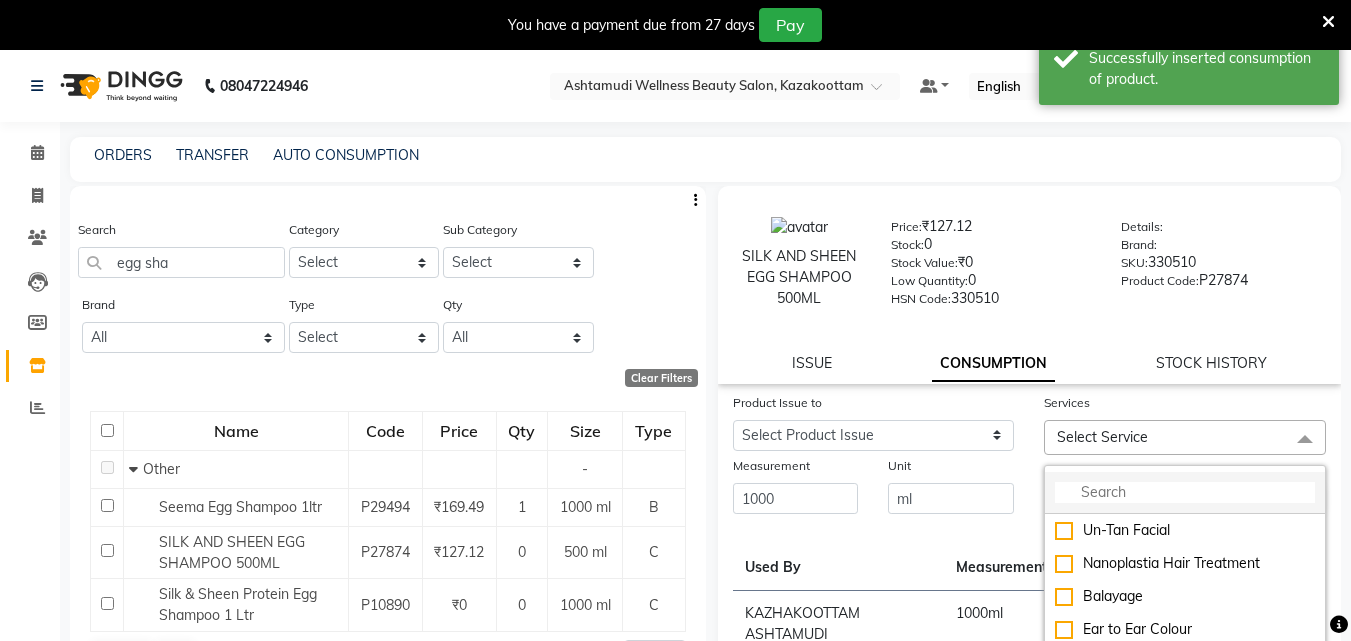 type on "s" 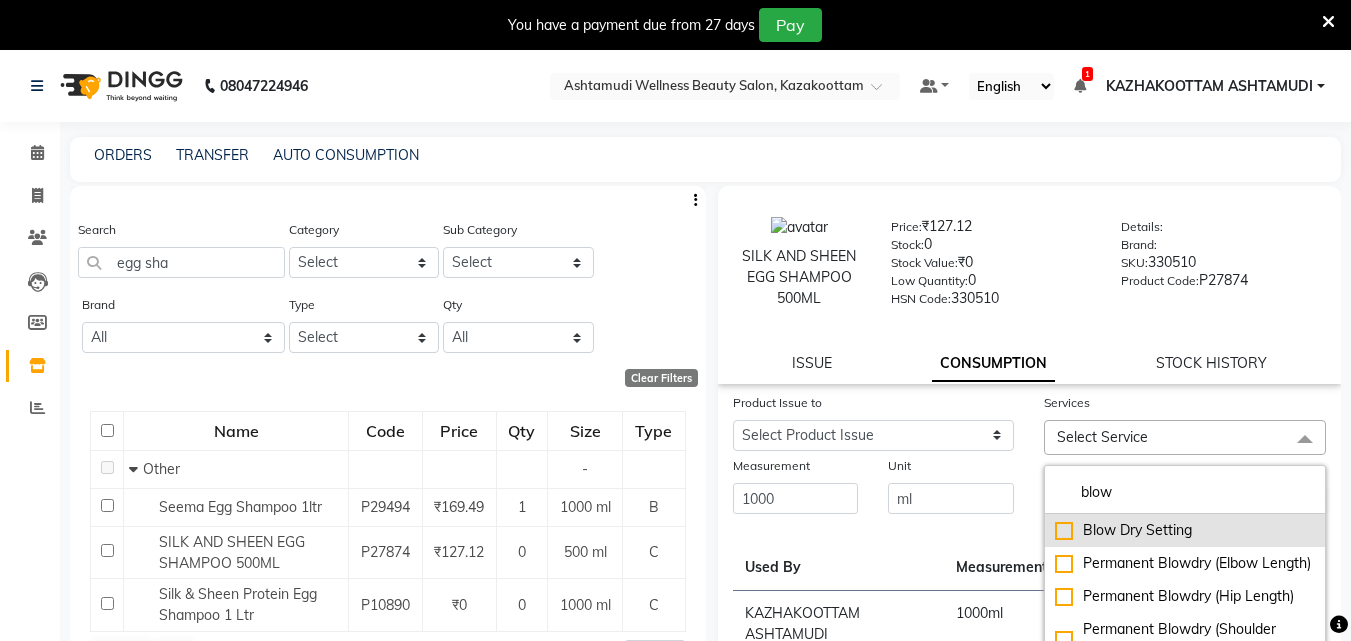 type on "blow" 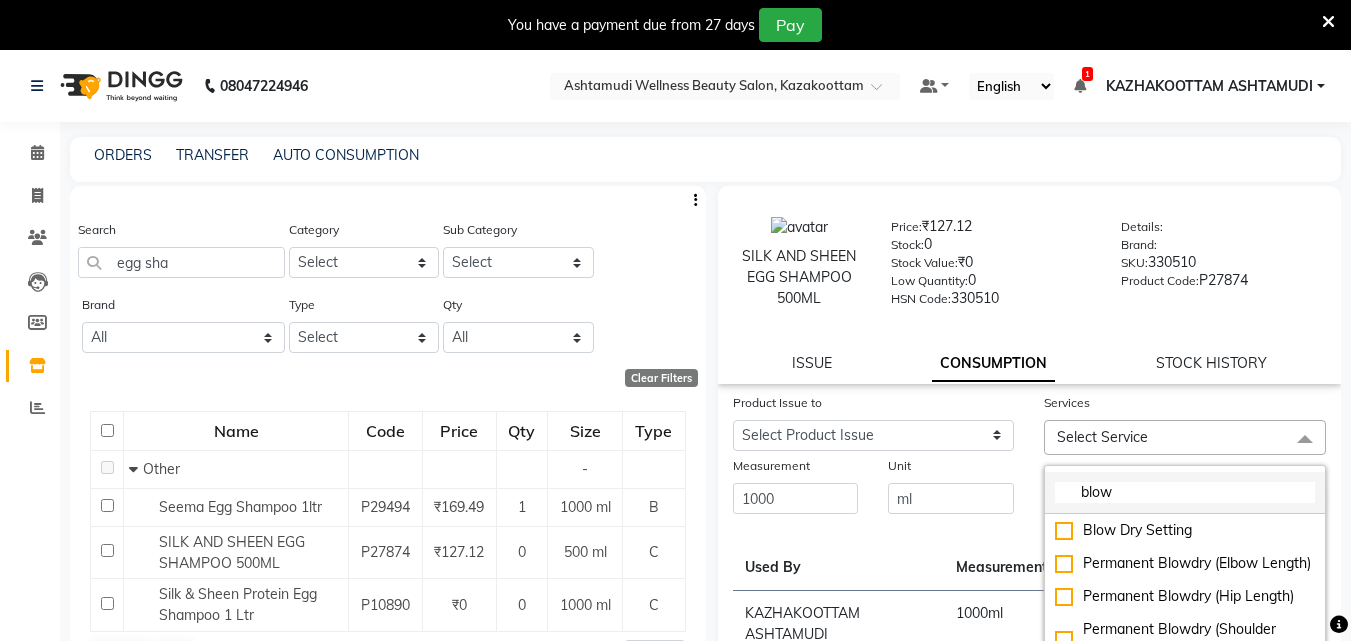 click on "Blow Dry Setting" 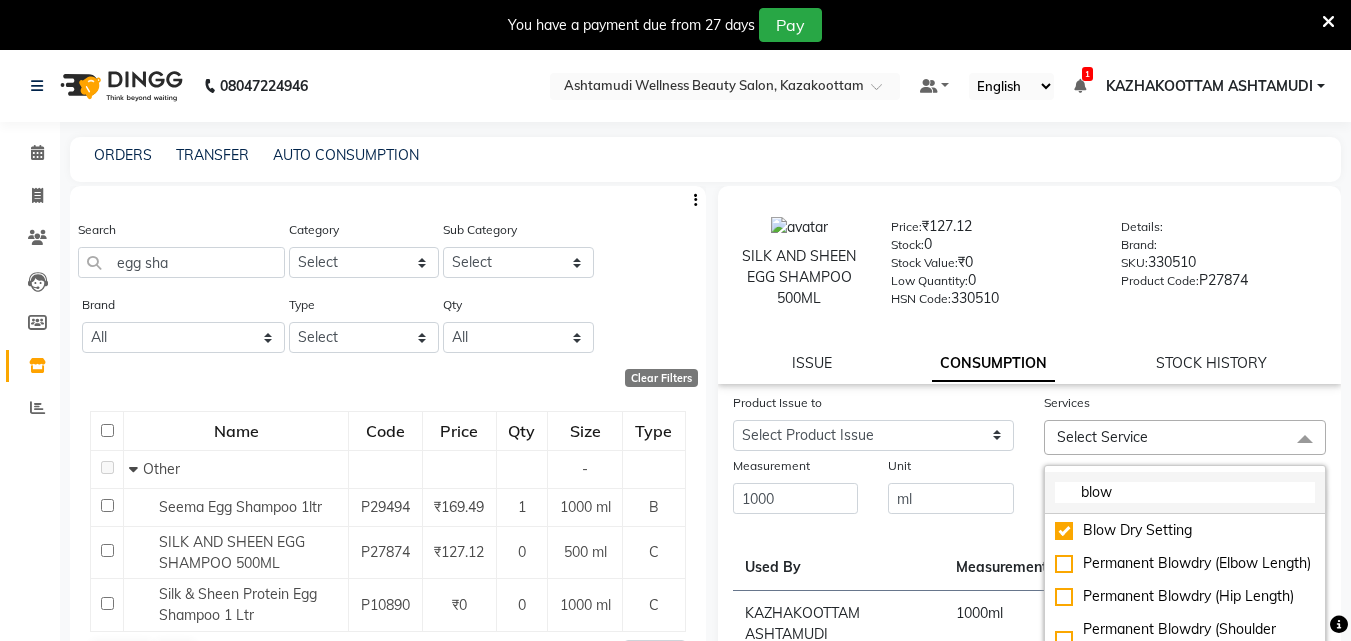 checkbox on "true" 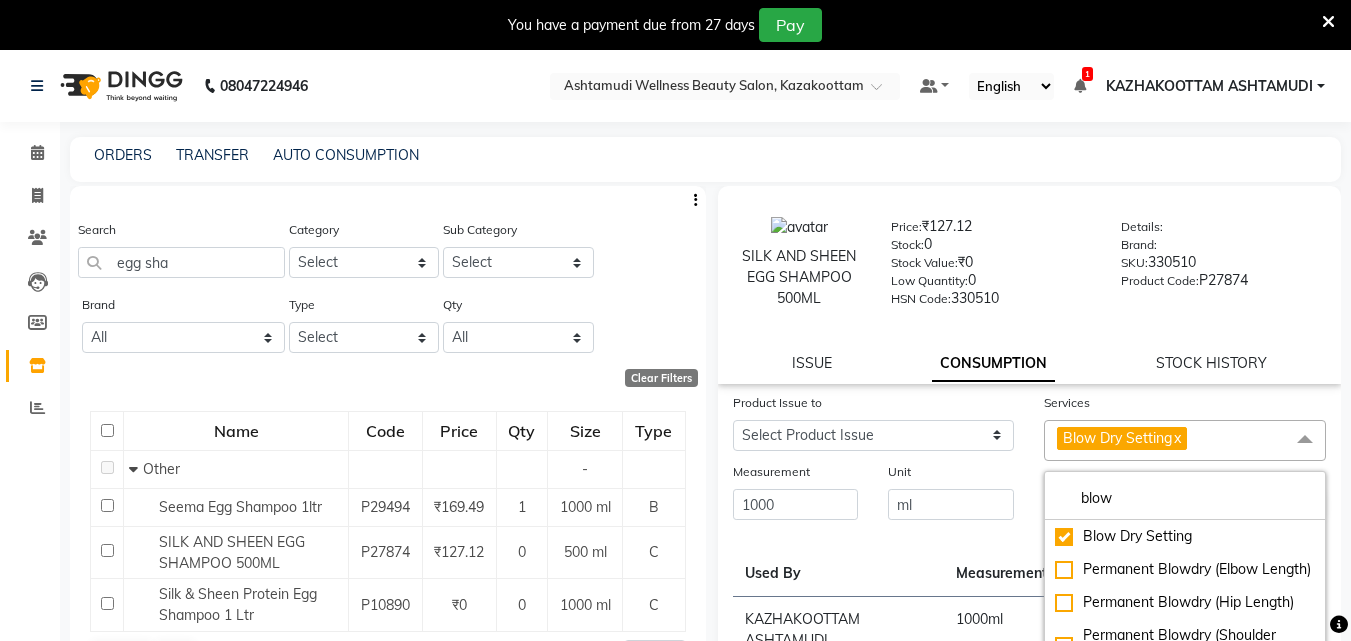 click on "Unit ml" 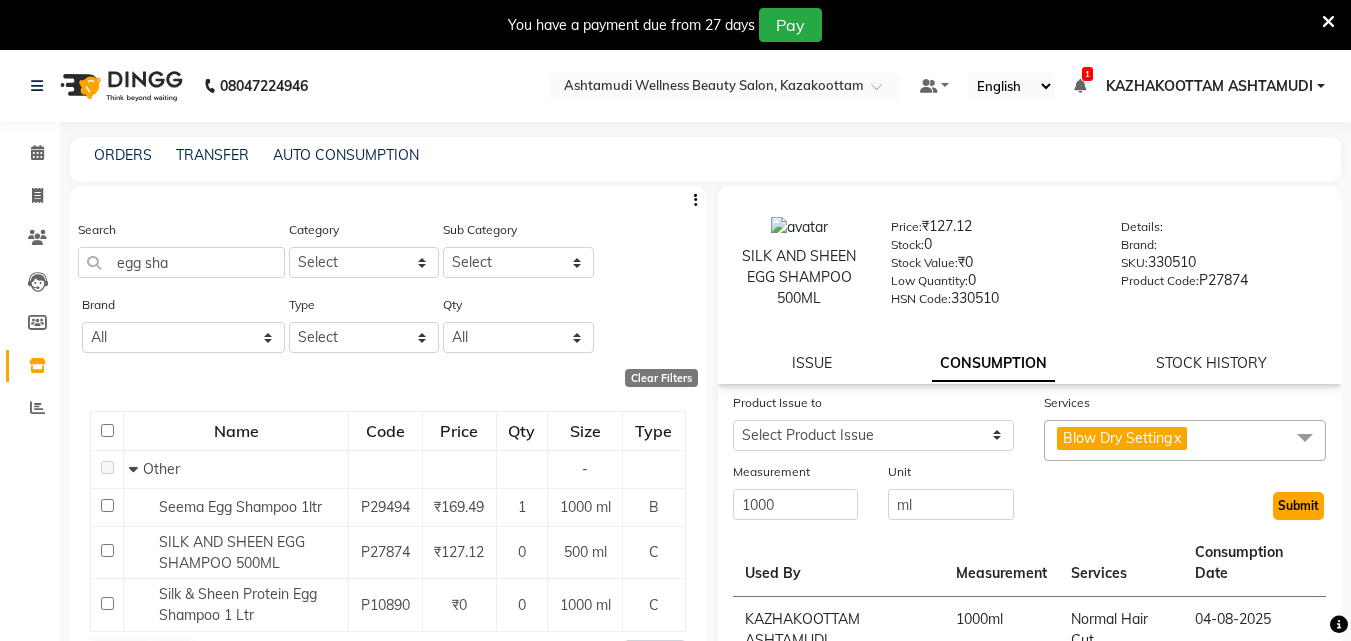 click on "Submit" 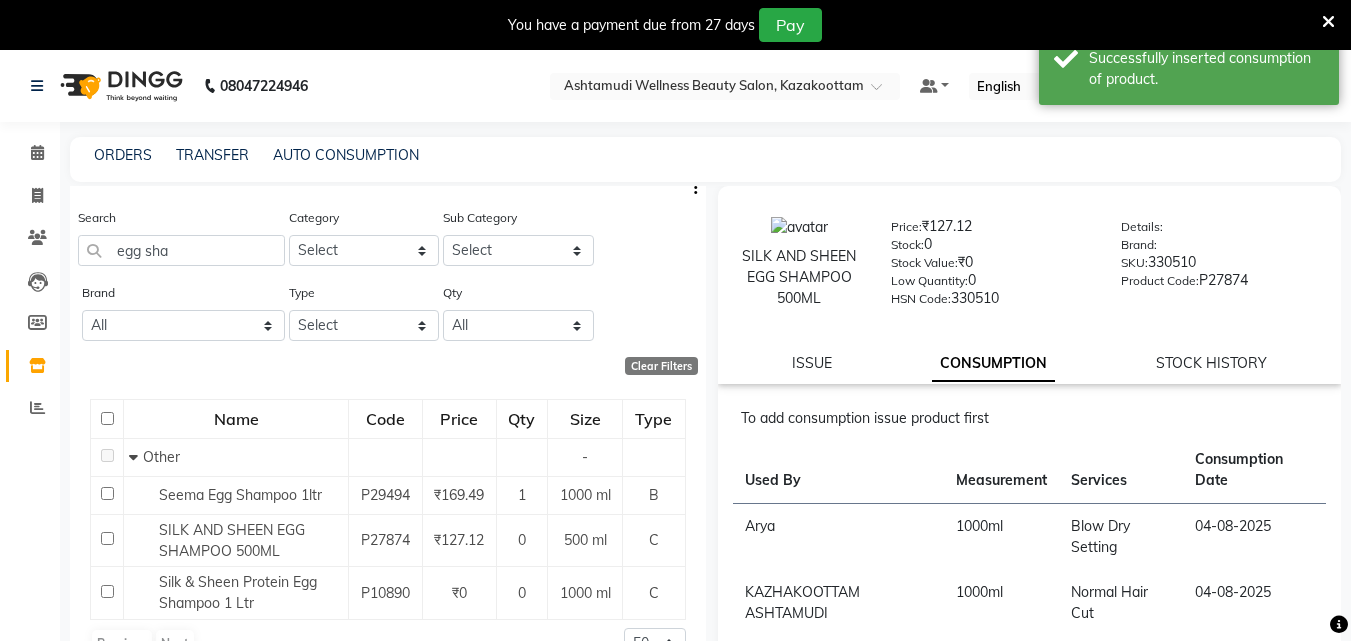 scroll, scrollTop: 18, scrollLeft: 0, axis: vertical 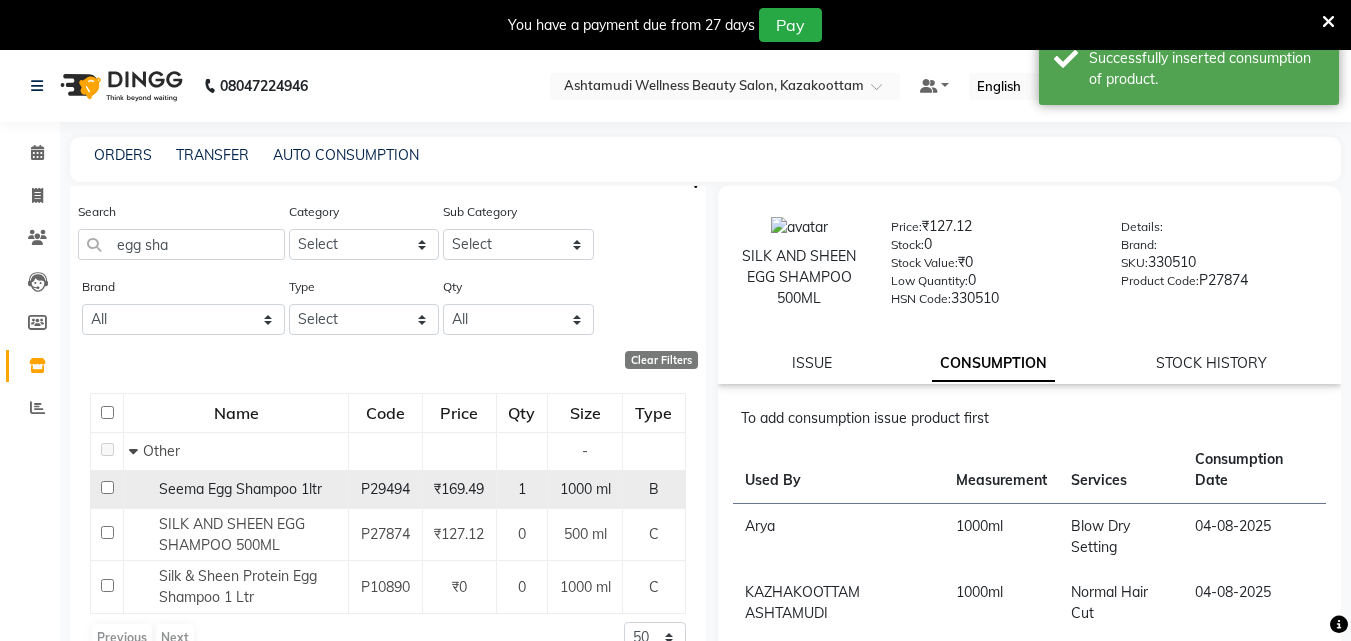 click on "P29494" 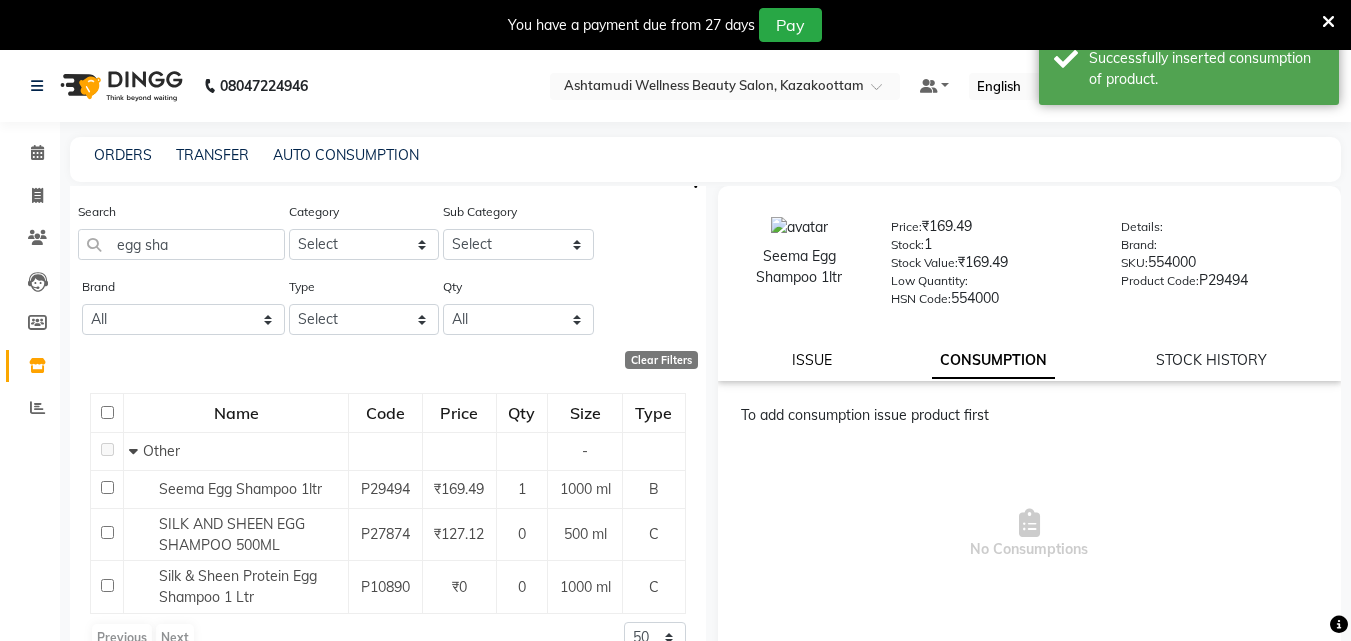 click on "ISSUE" 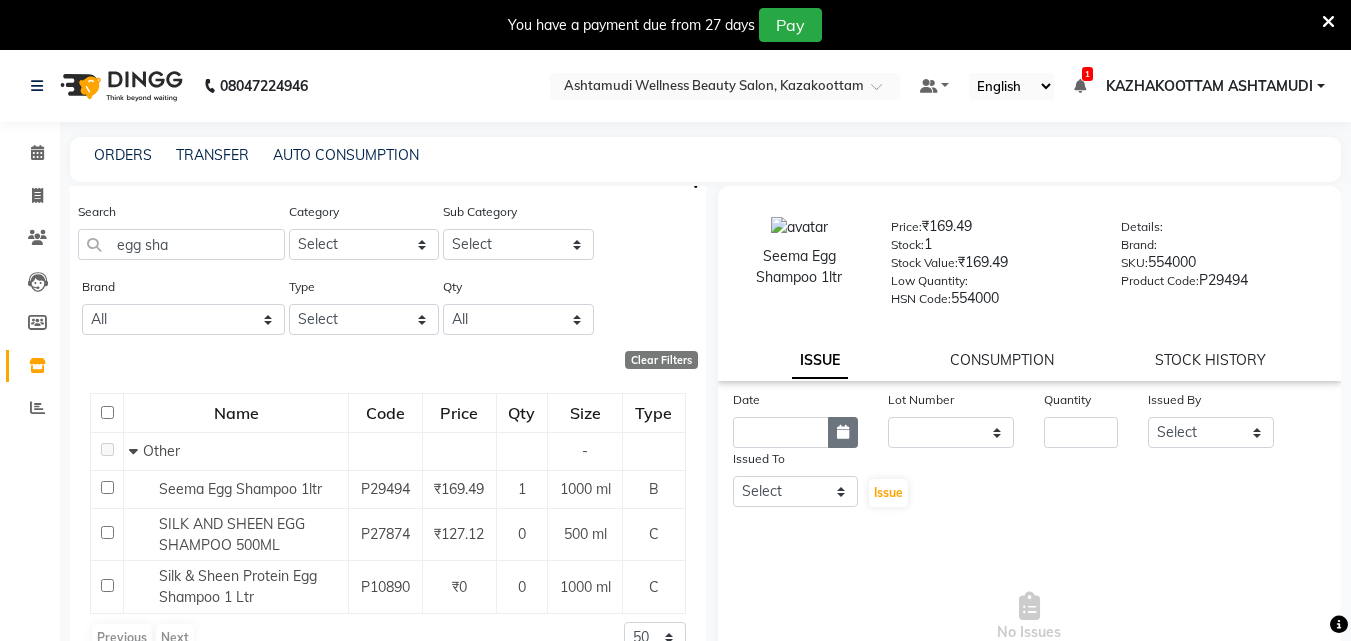 click 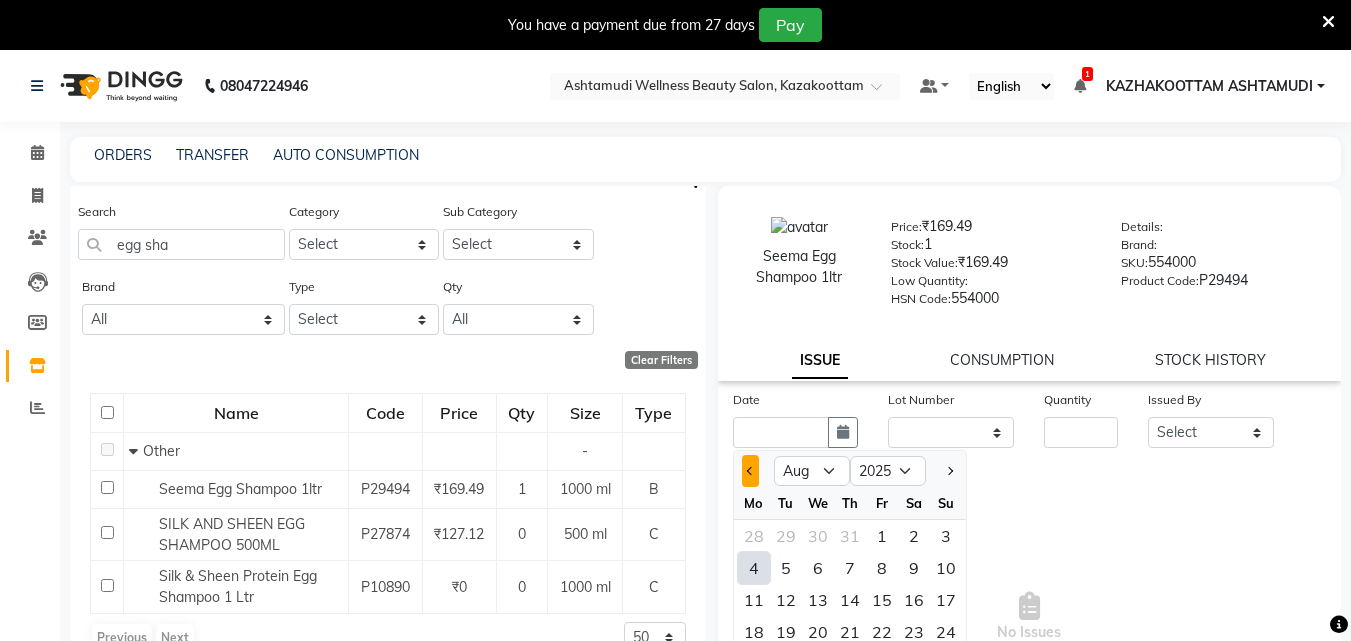 click 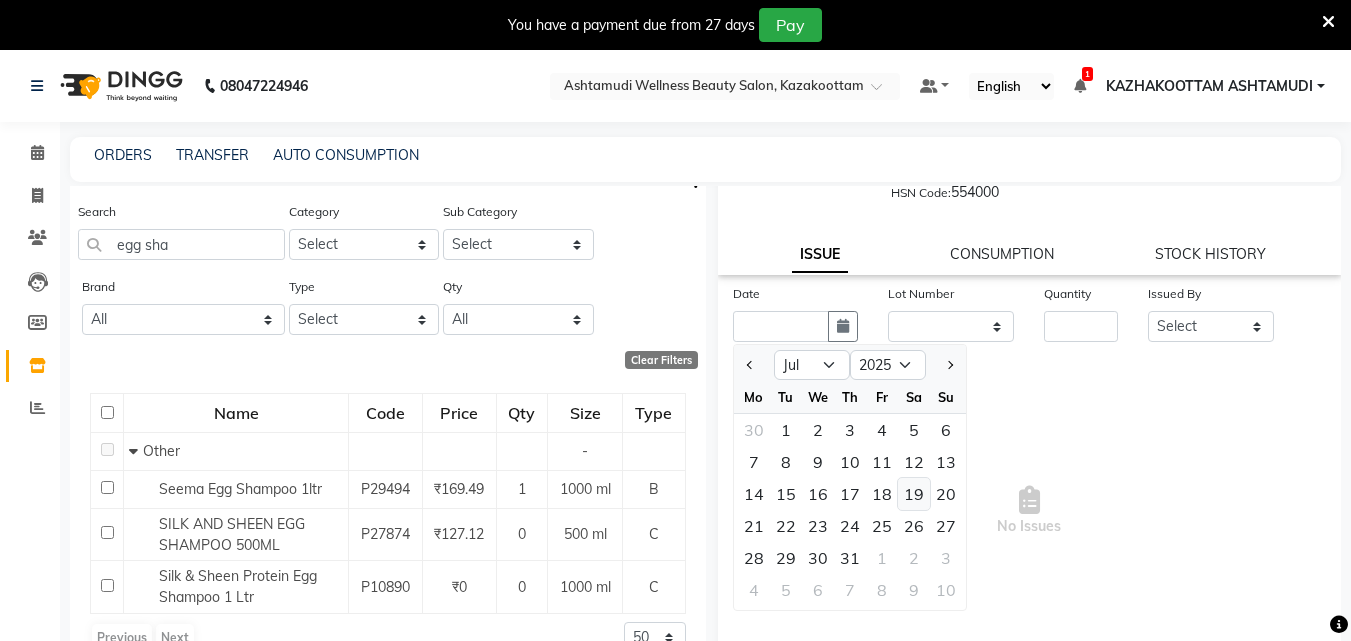 scroll, scrollTop: 115, scrollLeft: 0, axis: vertical 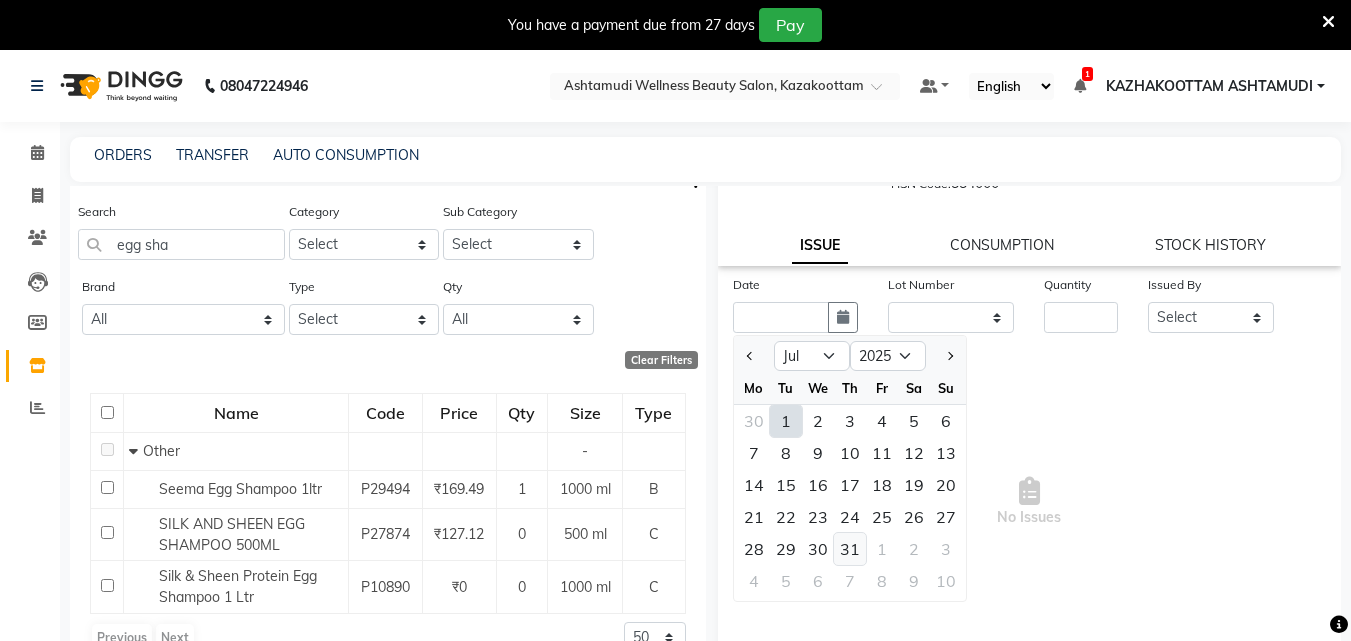 click on "31" 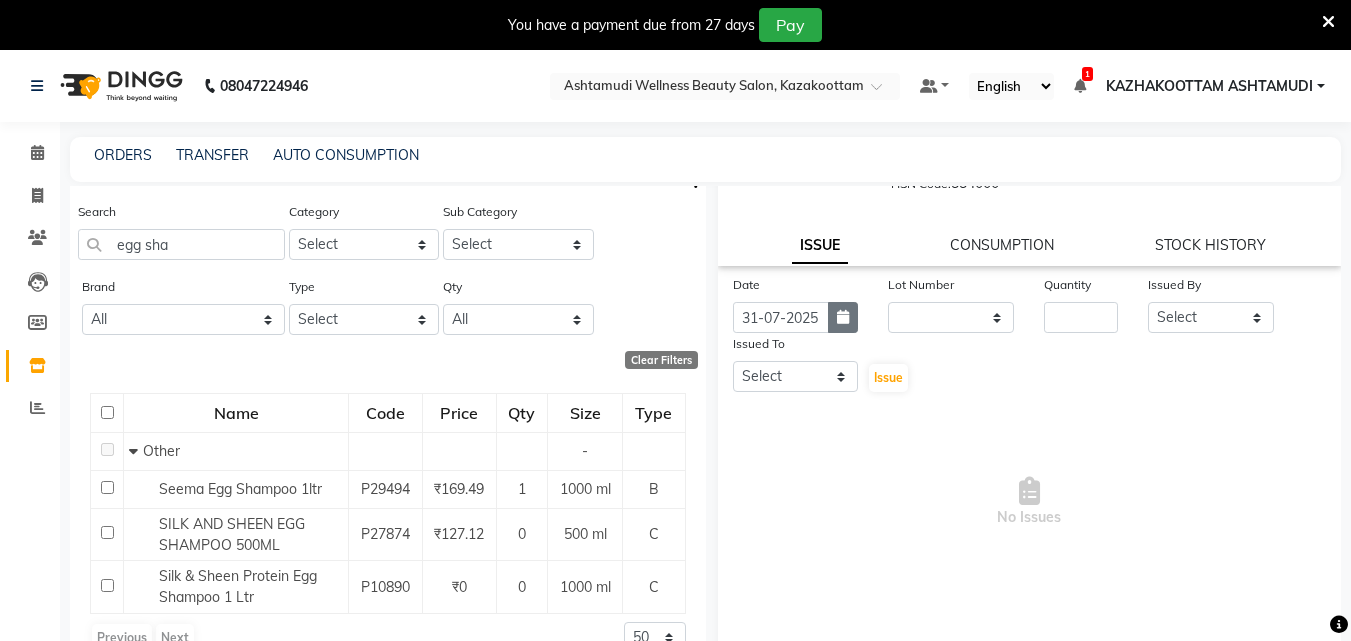 click 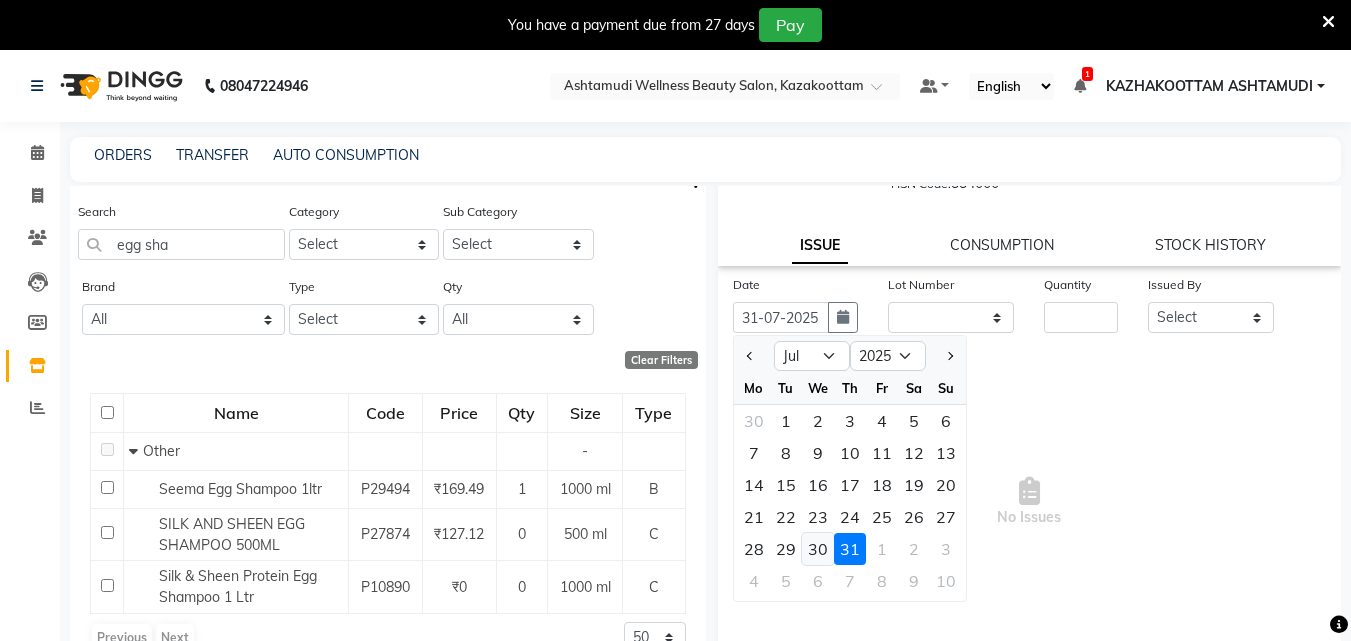 click on "30" 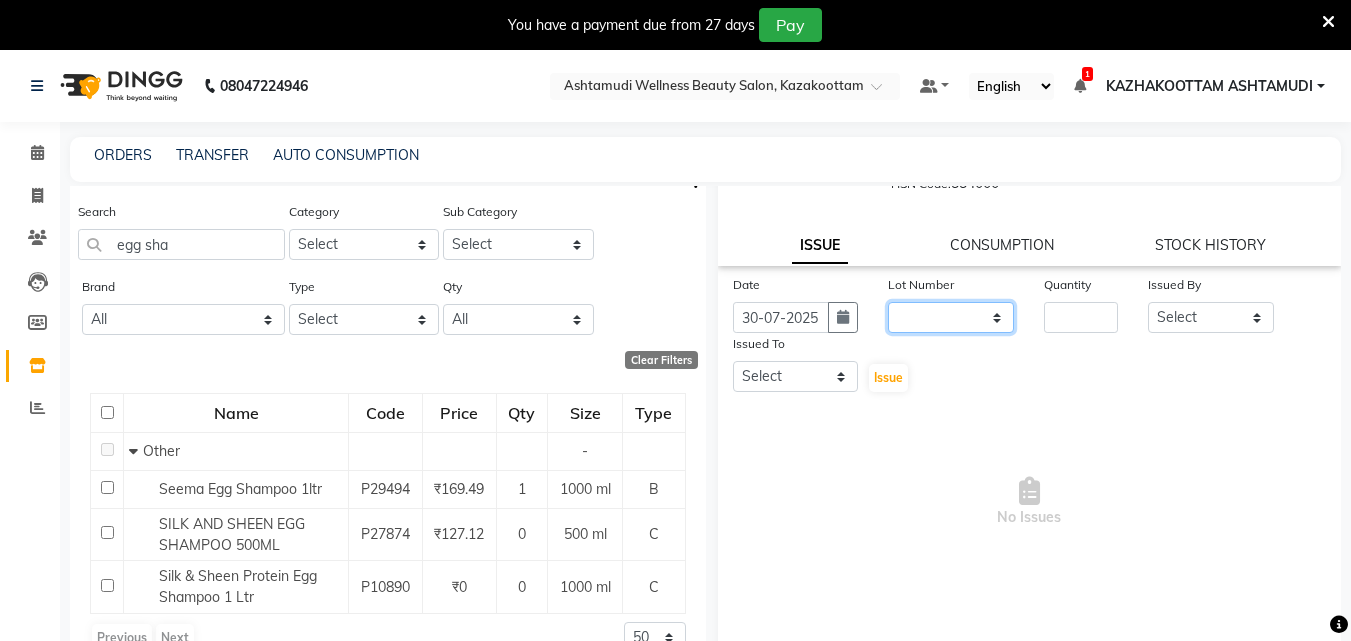 drag, startPoint x: 980, startPoint y: 309, endPoint x: 980, endPoint y: 321, distance: 12 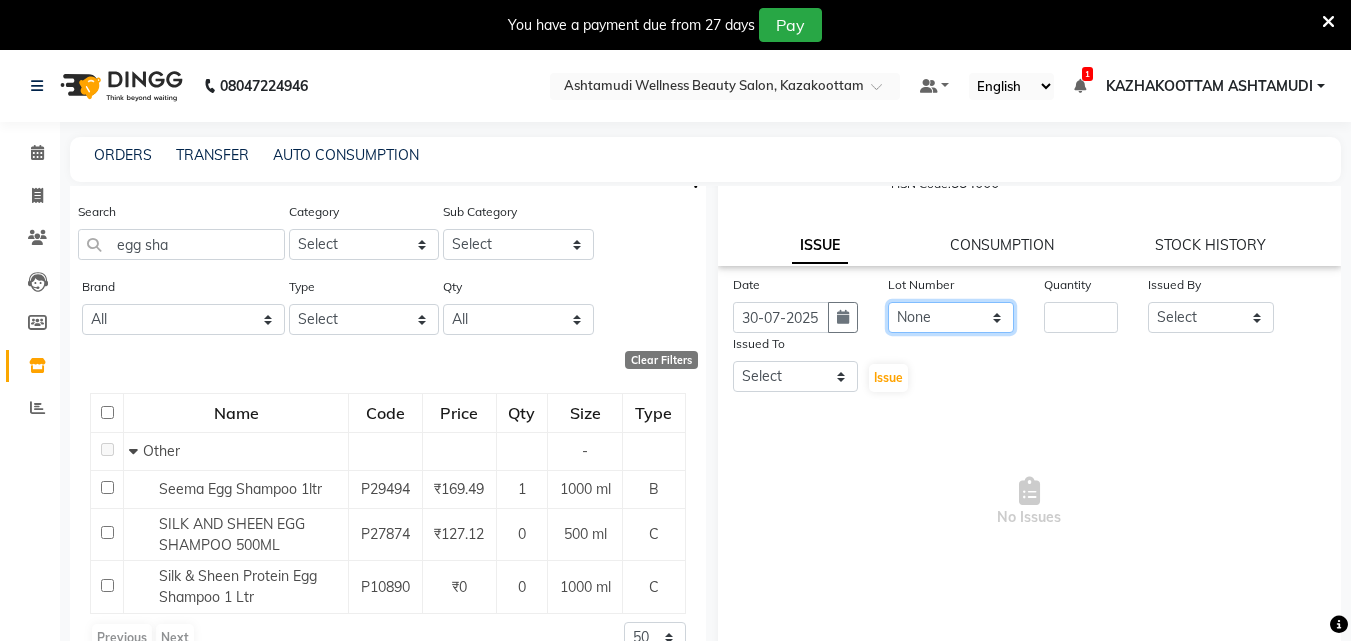 click on "None" 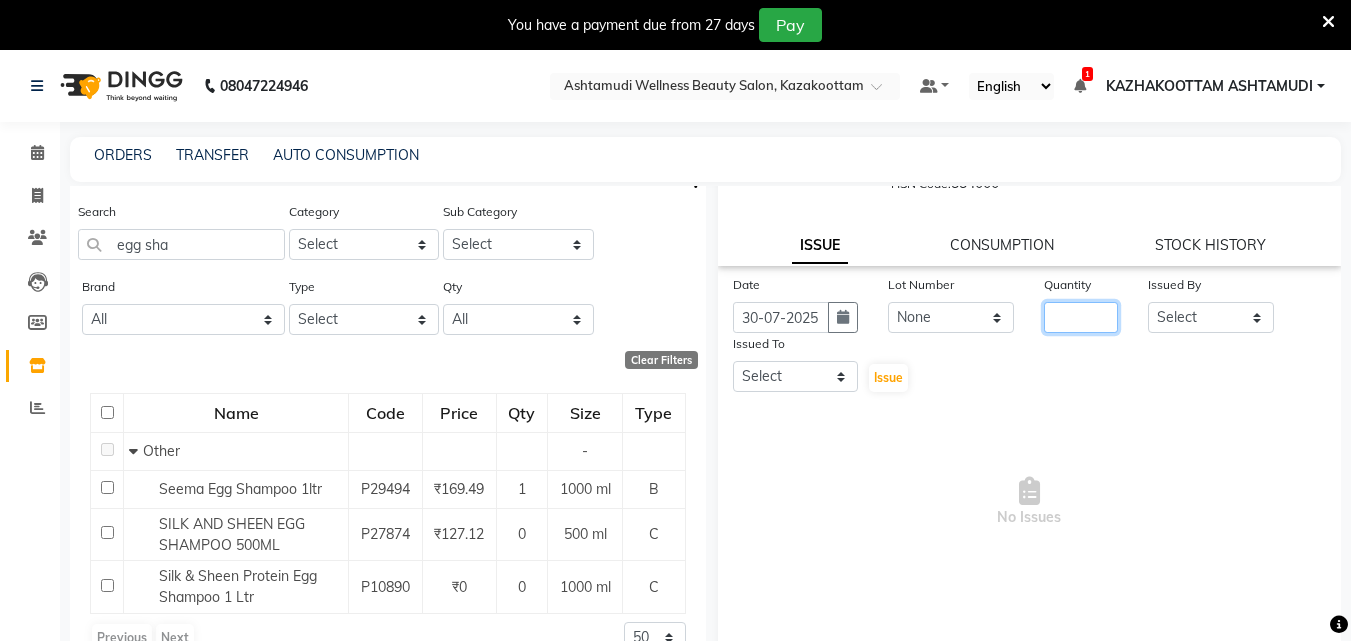 click on "Quantity" 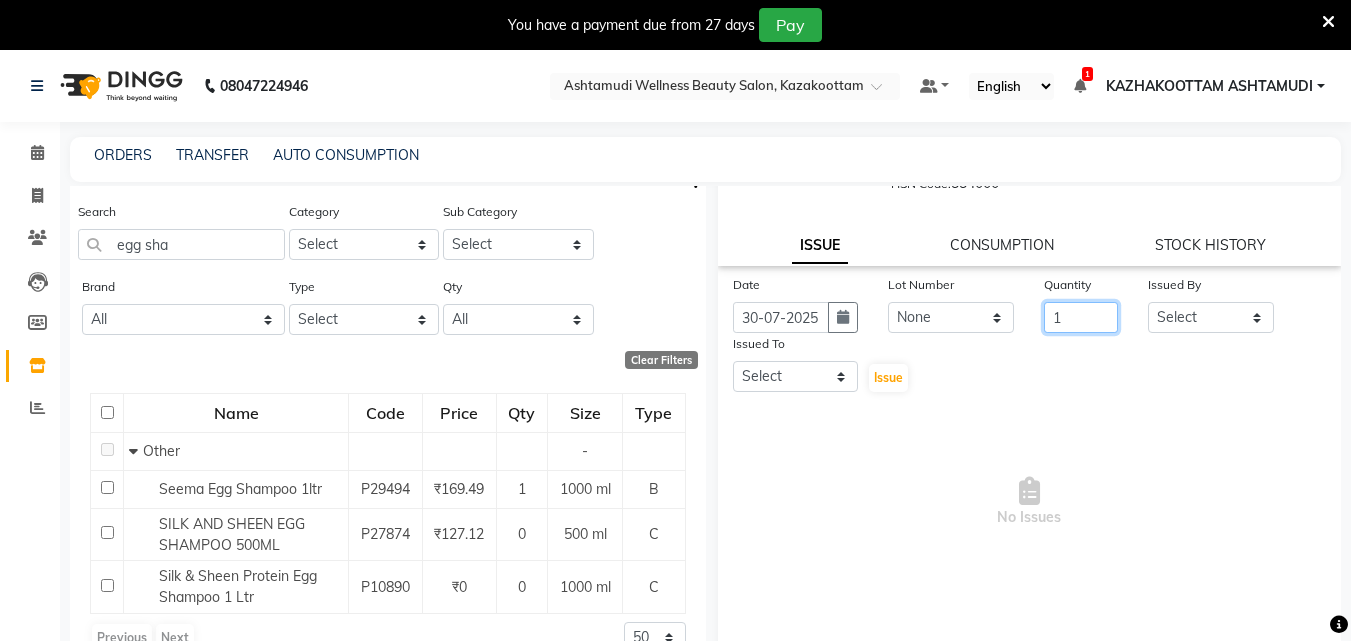 type on "1" 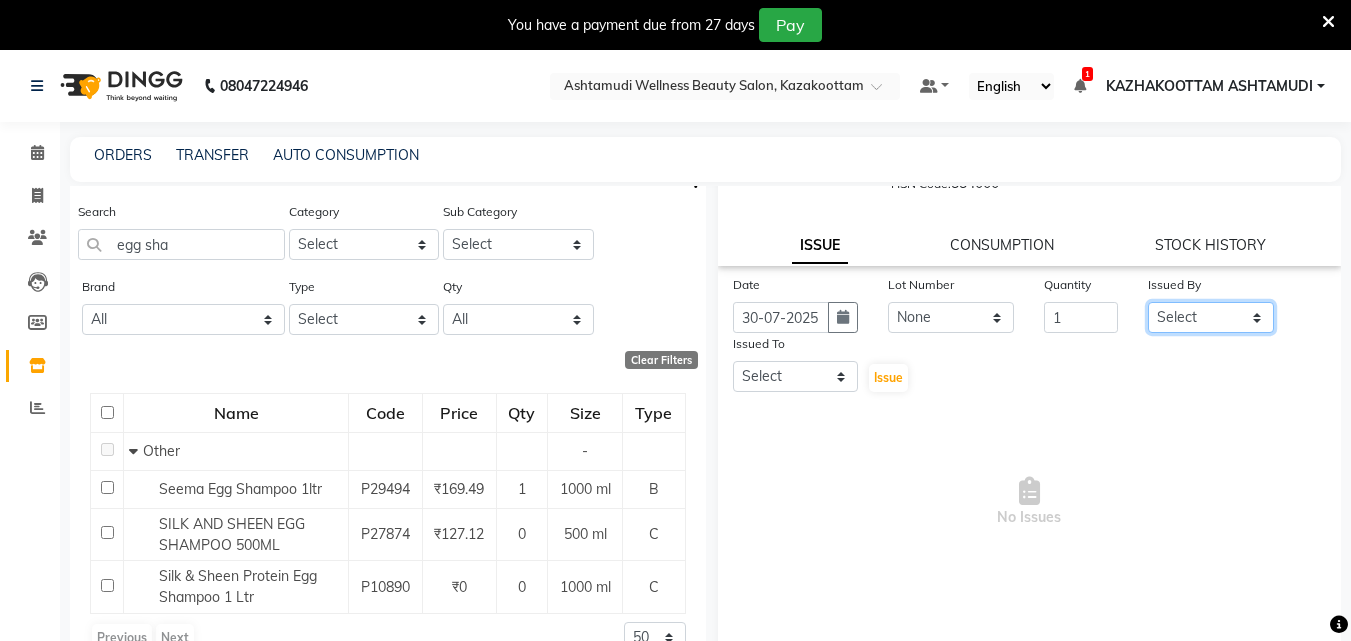 click on "Select Arya  CHINJU GEETA KAZHAKOOTTAM ASHTAMUDI KRISHNA LEKSHMI MADONNA MICHAEL MINCY VARGHESE Poornima Gopal PRIYA ROSNI Sindhu SOORYAMOL" 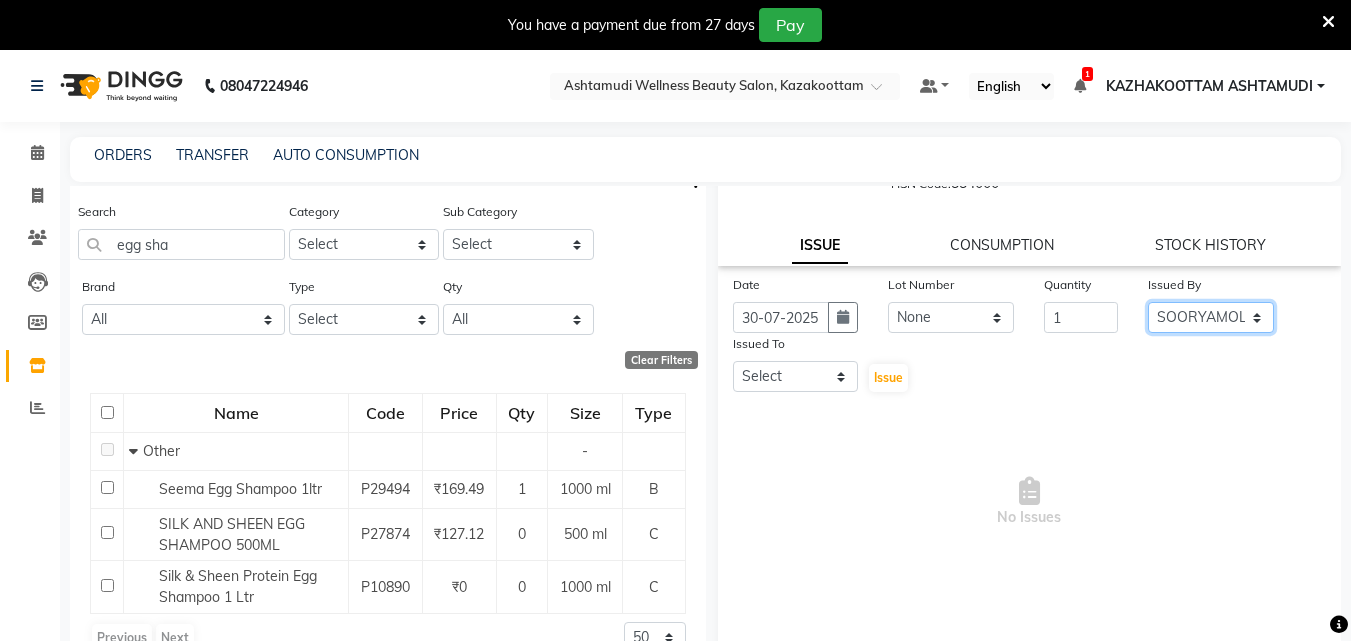 click on "Select Arya  CHINJU GEETA KAZHAKOOTTAM ASHTAMUDI KRISHNA LEKSHMI MADONNA MICHAEL MINCY VARGHESE Poornima Gopal PRIYA ROSNI Sindhu SOORYAMOL" 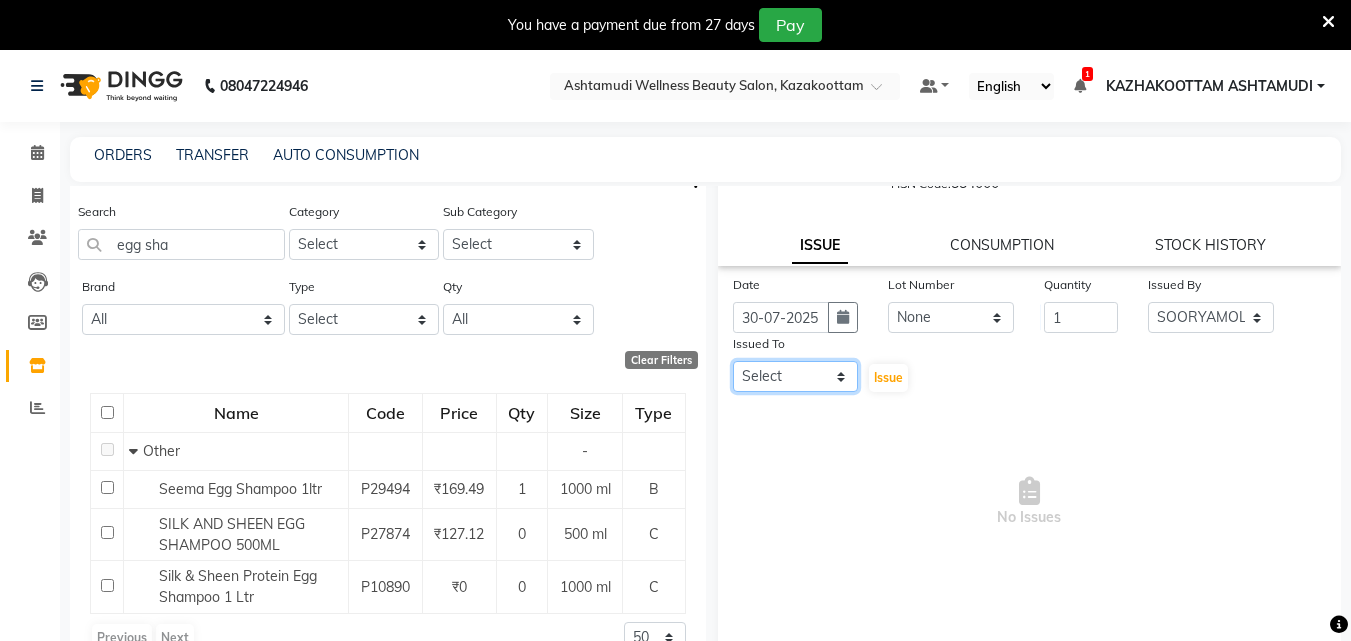 click on "Select Arya  CHINJU GEETA KAZHAKOOTTAM ASHTAMUDI KRISHNA LEKSHMI MADONNA MICHAEL MINCY VARGHESE Poornima Gopal PRIYA ROSNI Sindhu SOORYAMOL" 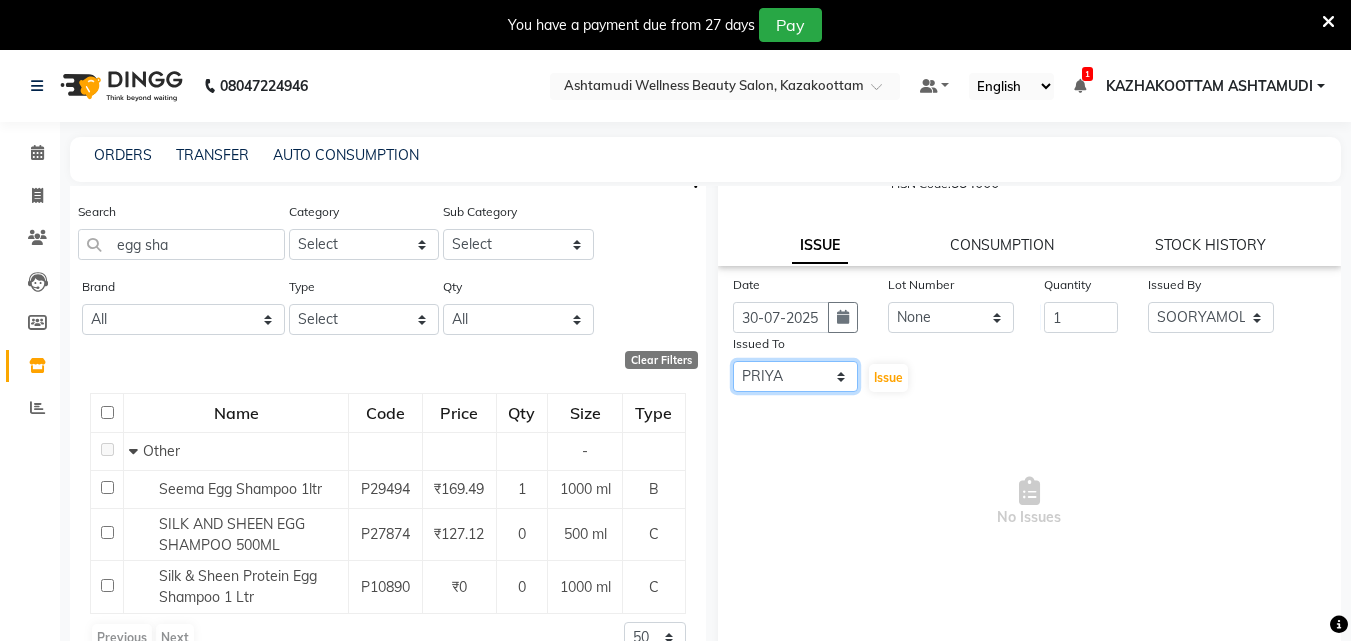 click on "Select Arya  CHINJU GEETA KAZHAKOOTTAM ASHTAMUDI KRISHNA LEKSHMI MADONNA MICHAEL MINCY VARGHESE Poornima Gopal PRIYA ROSNI Sindhu SOORYAMOL" 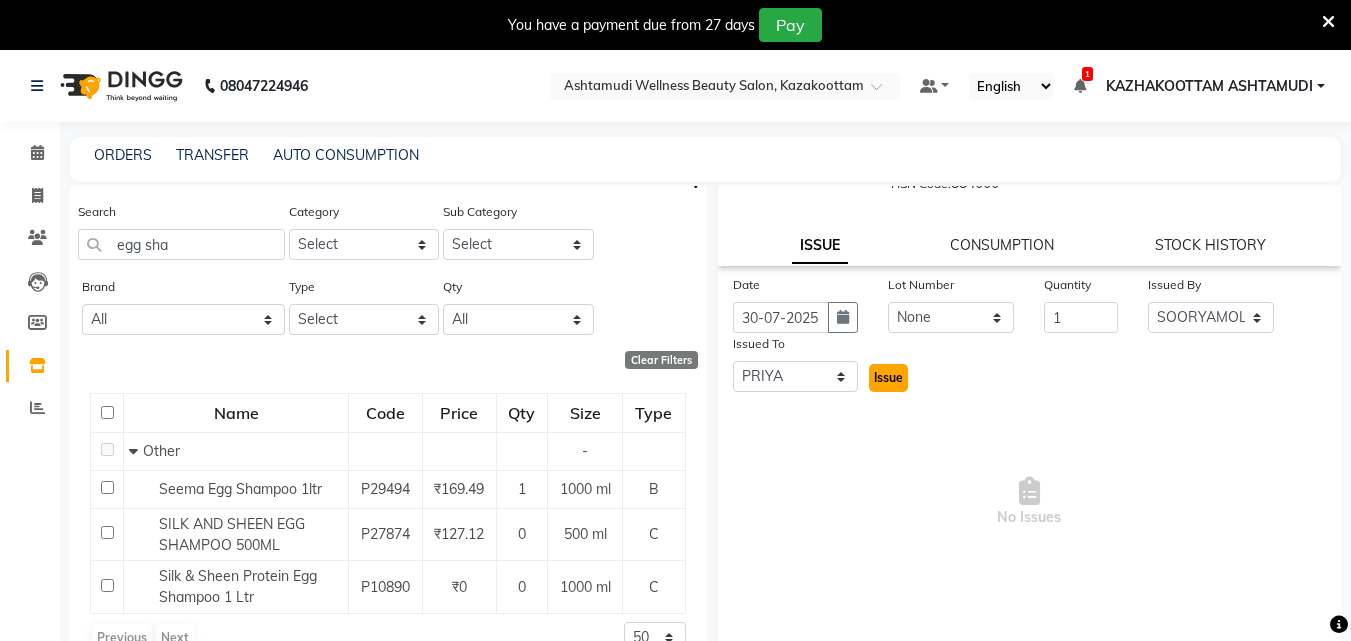 click on "Issue" 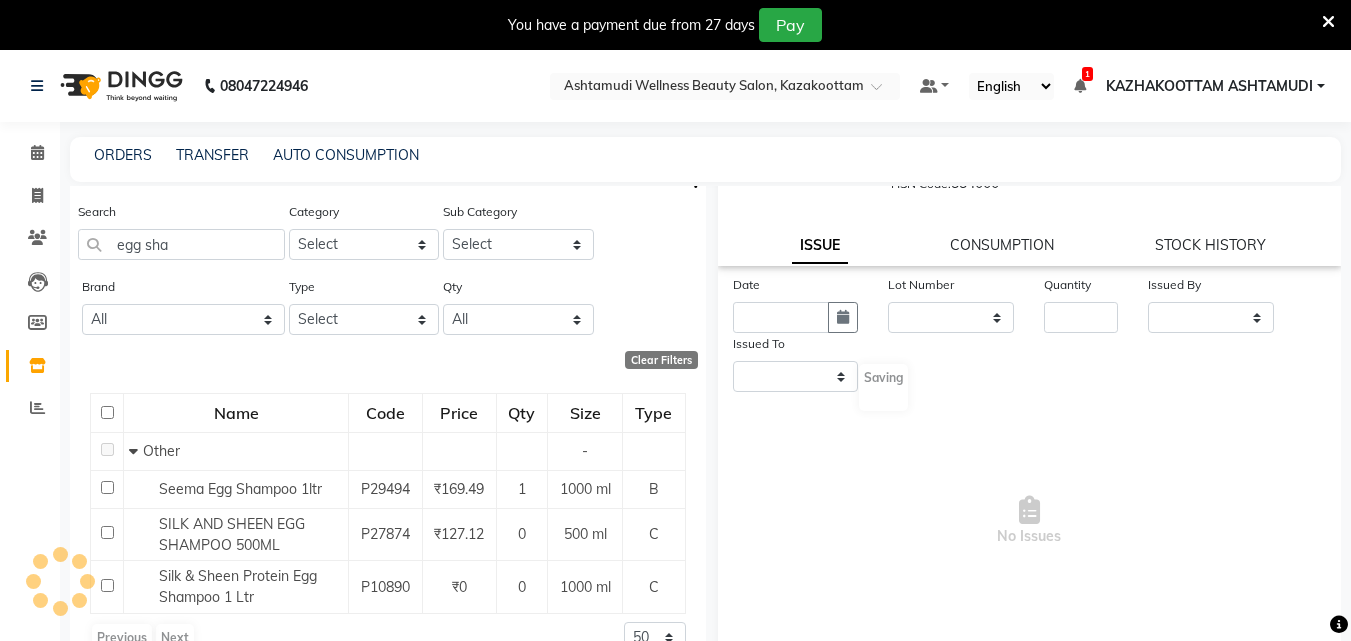 scroll, scrollTop: 0, scrollLeft: 0, axis: both 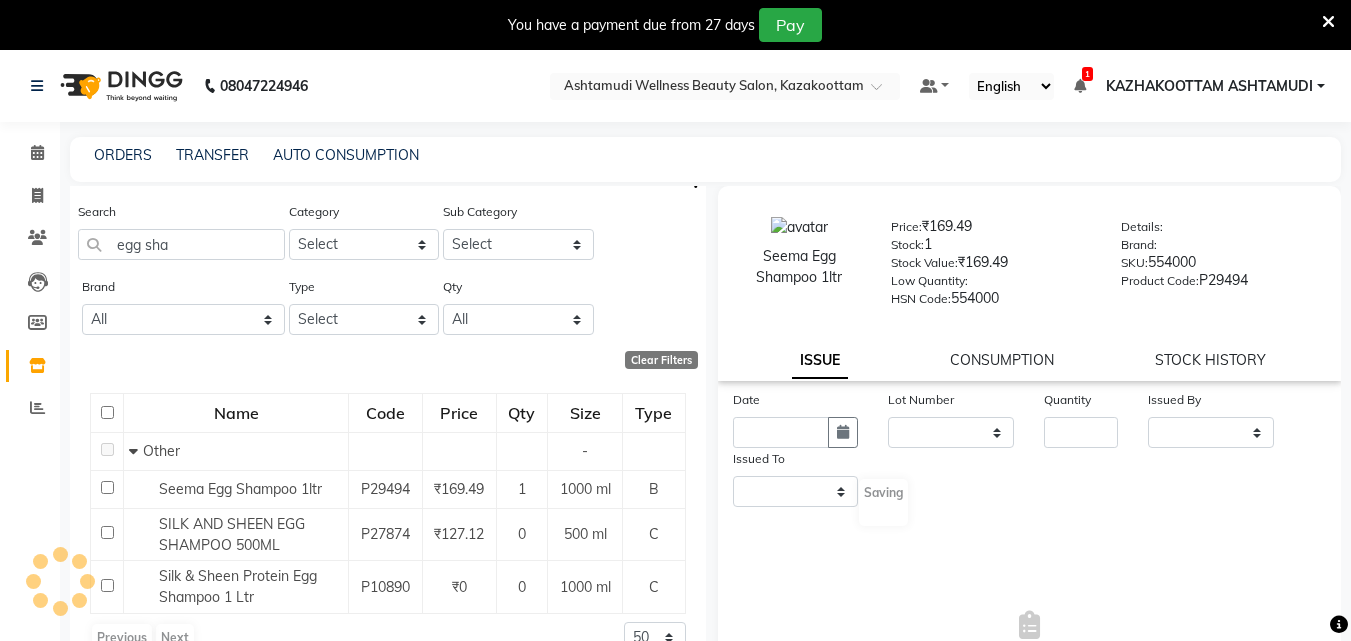 select 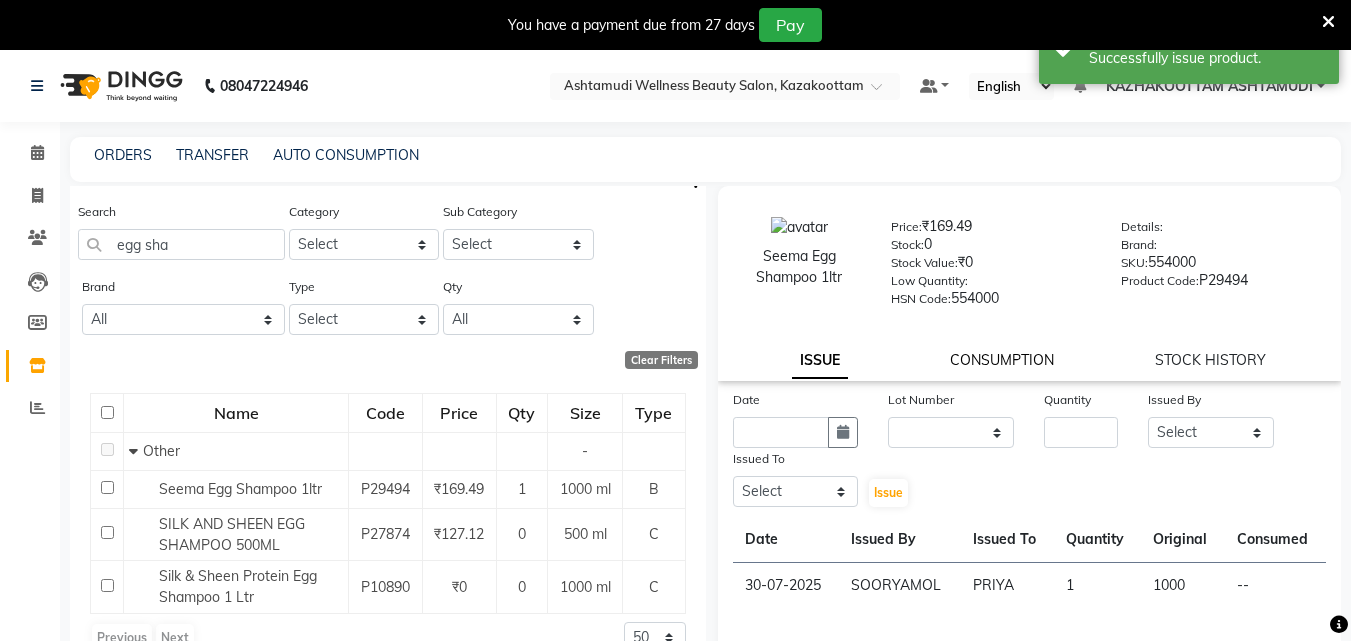 click on "CONSUMPTION" 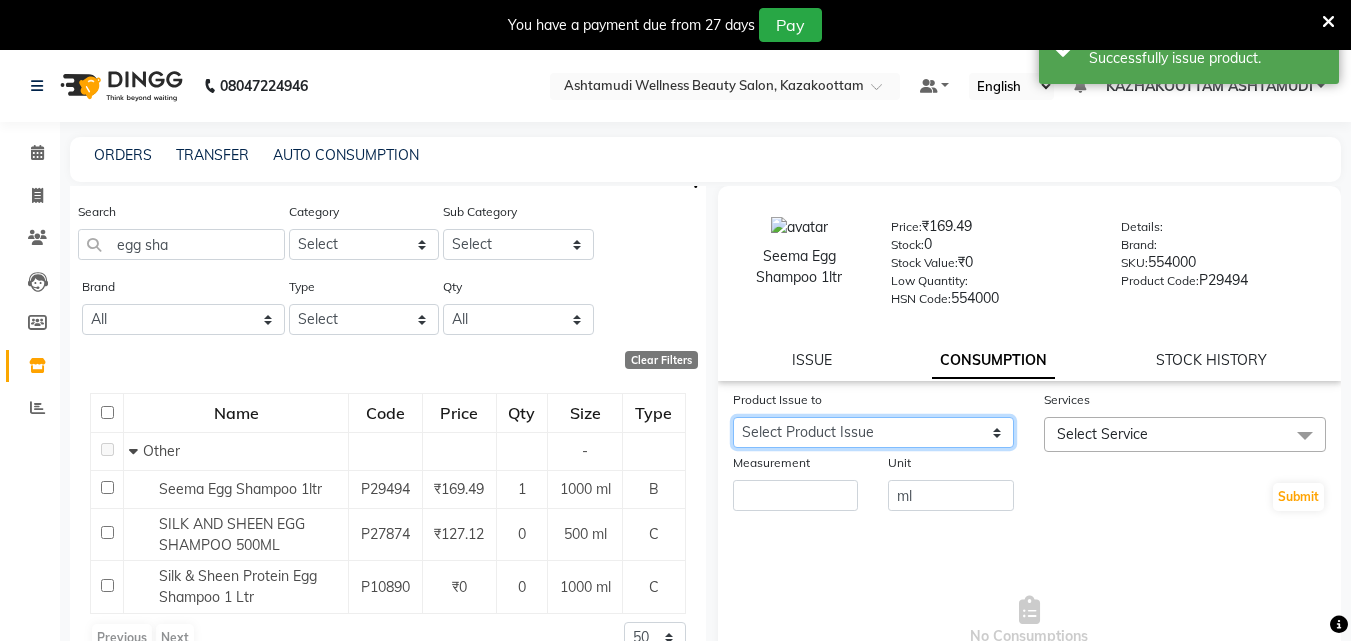 click on "Select Product Issue [DATE], Issued to: [NAME], Balance: 1000" 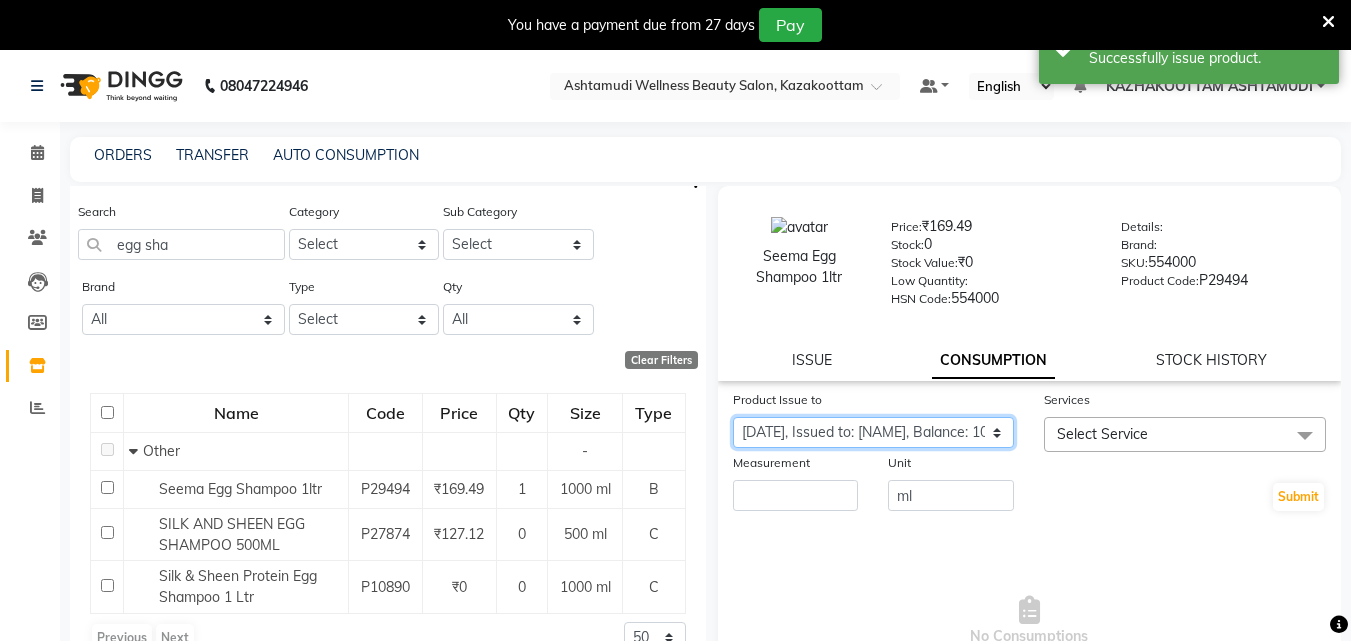 click on "Select Product Issue [DATE], Issued to: [NAME], Balance: 1000" 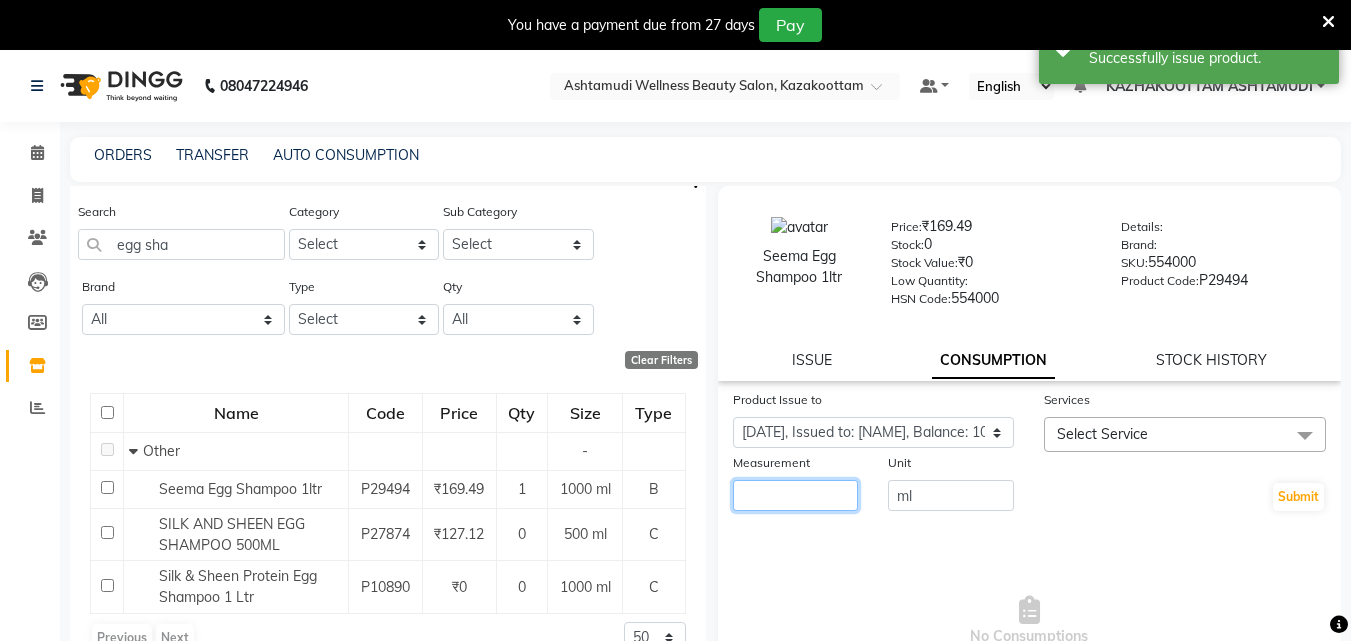 click 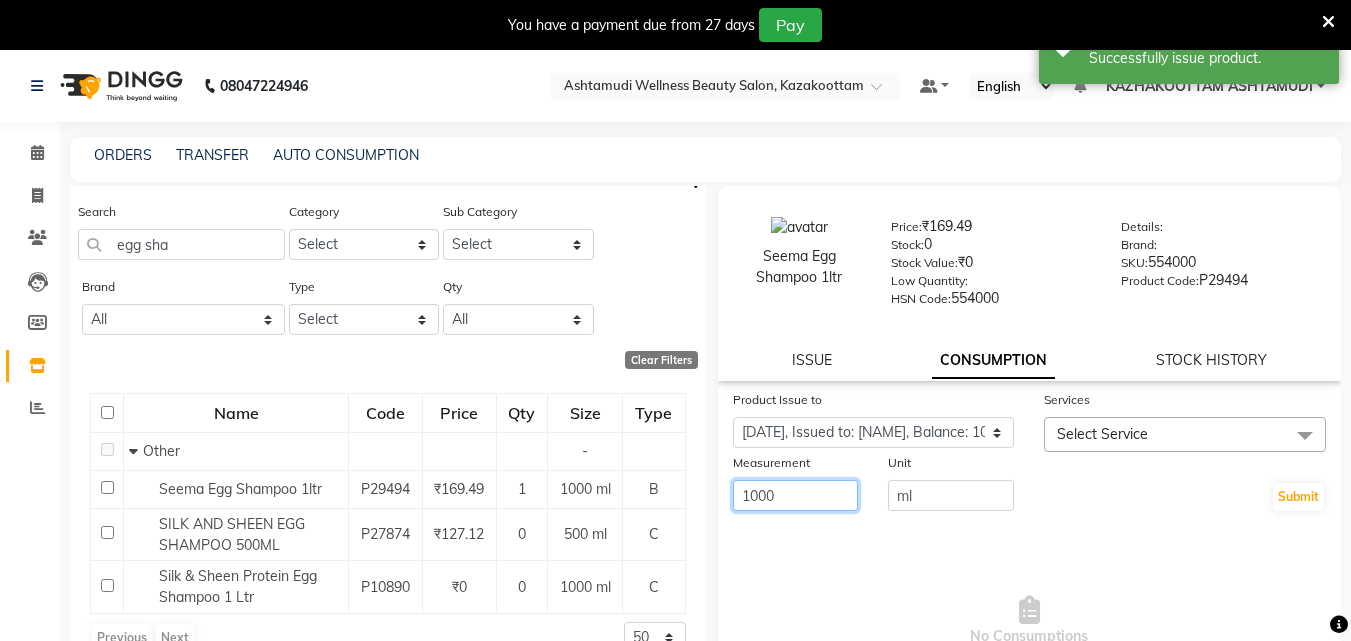 type on "1000" 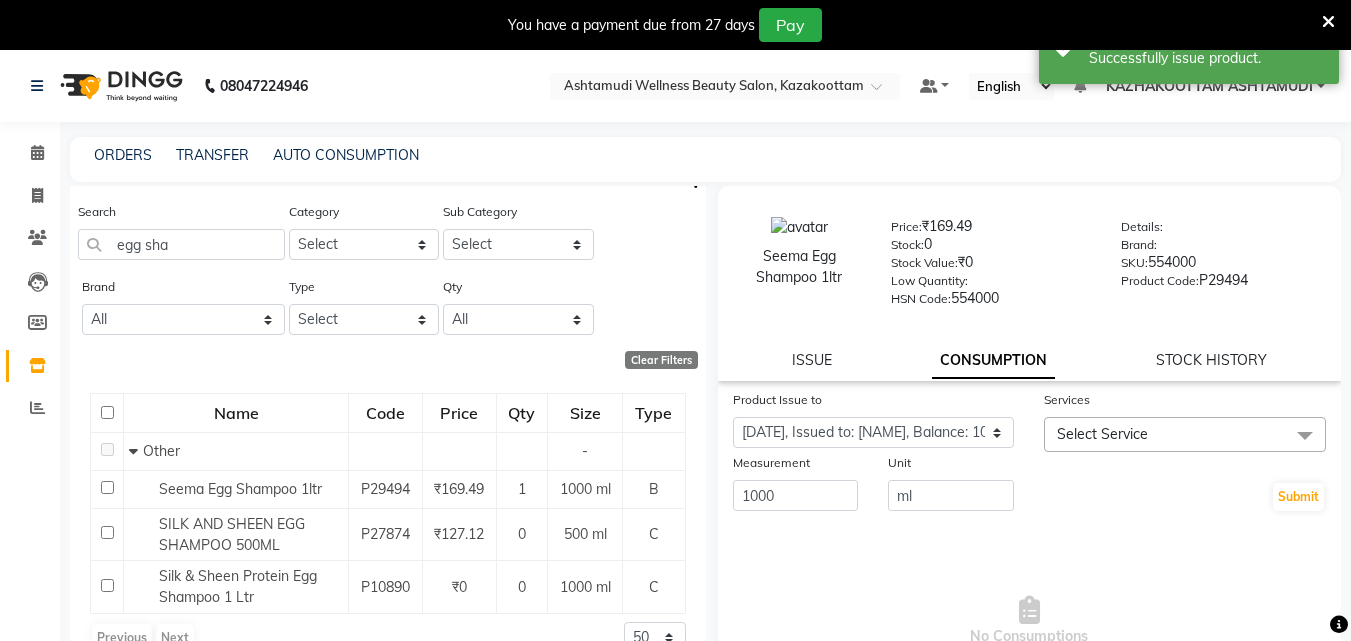 click on "Select Service" 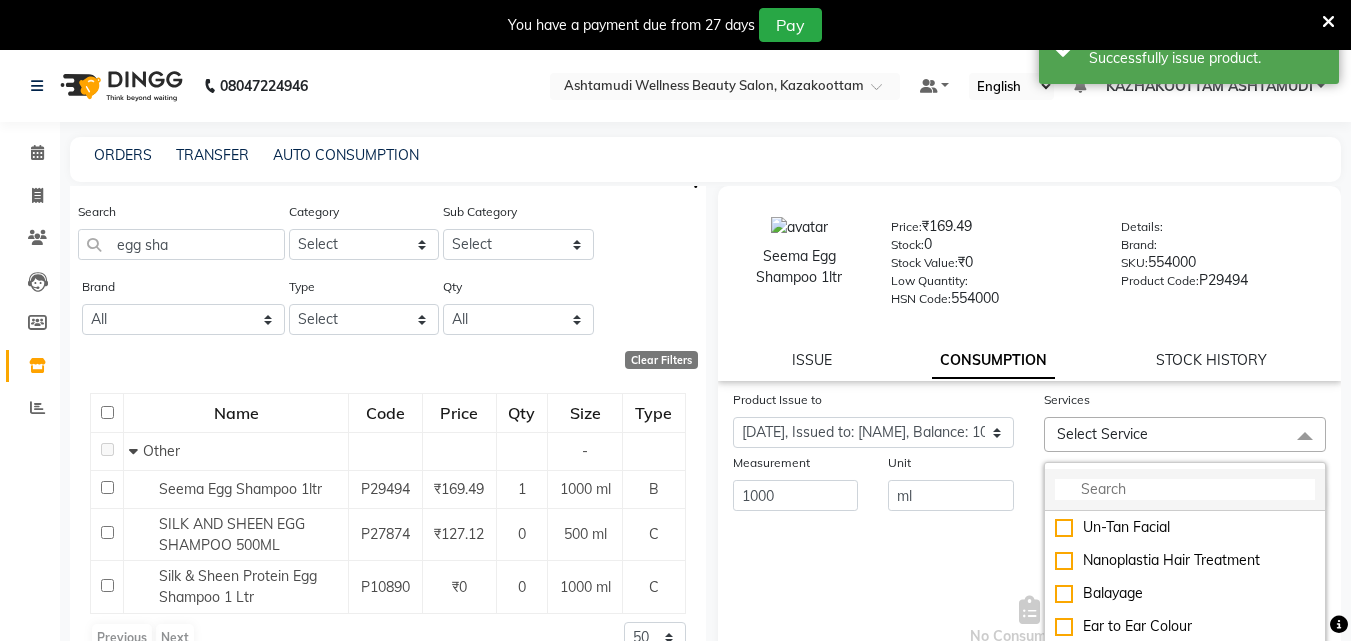 click 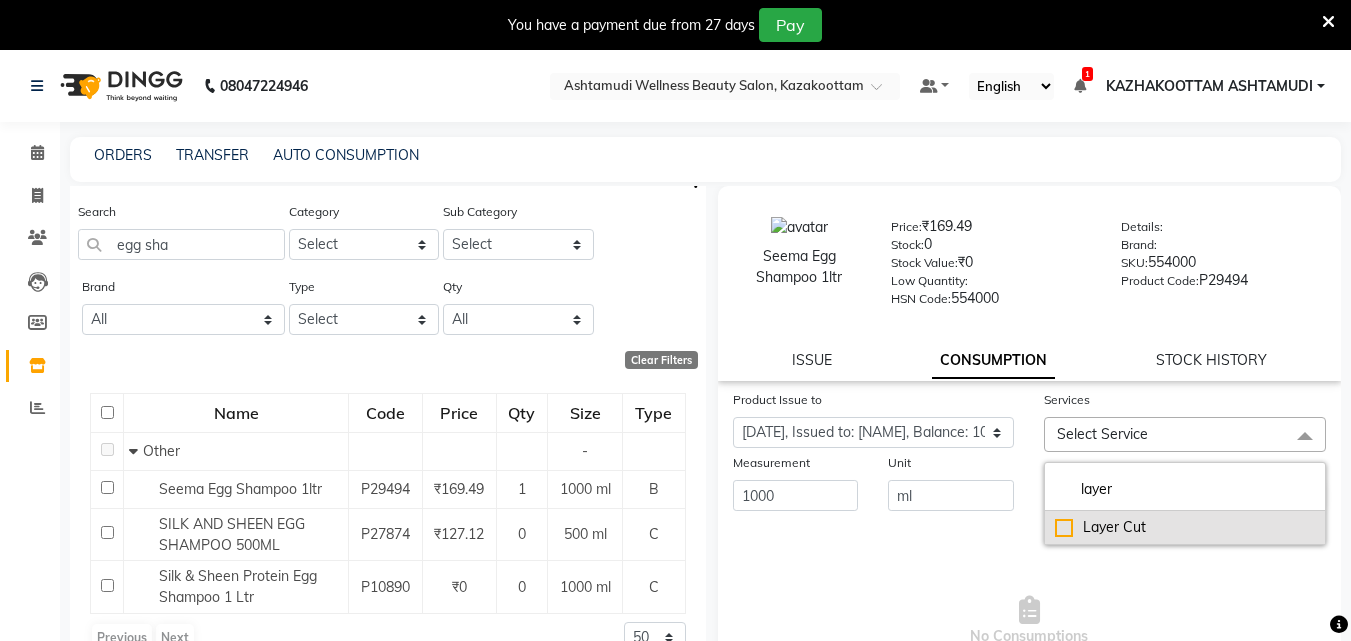 type on "layer" 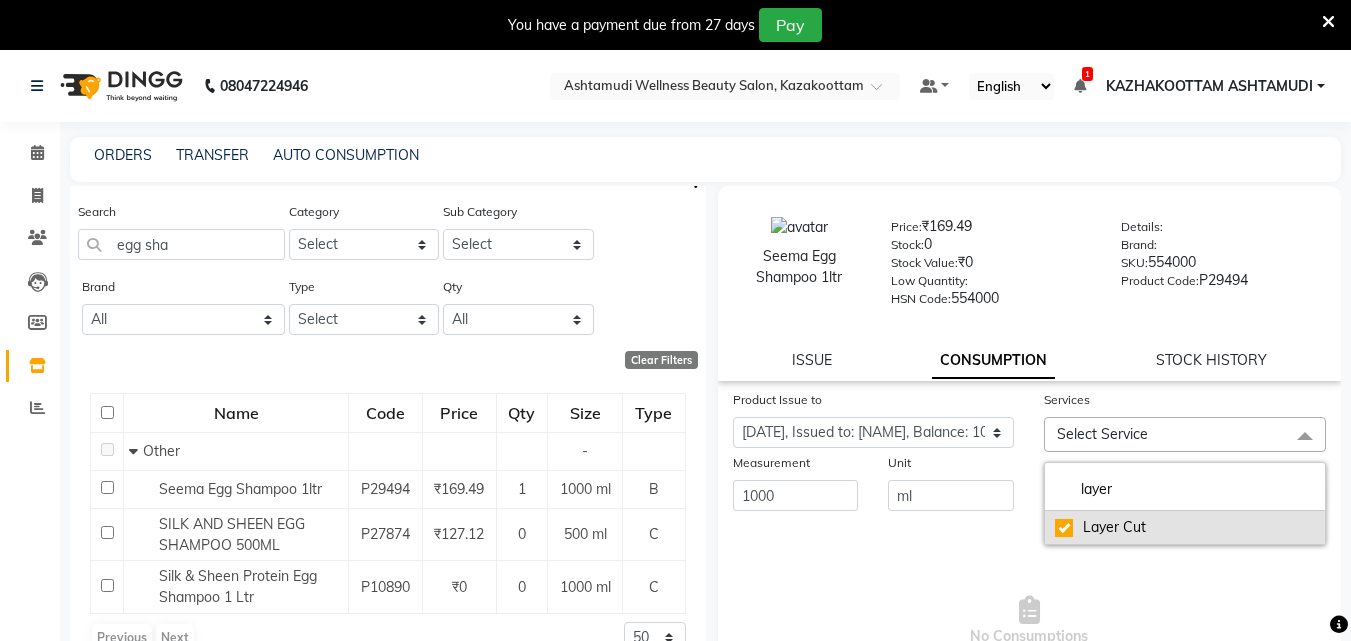 checkbox on "true" 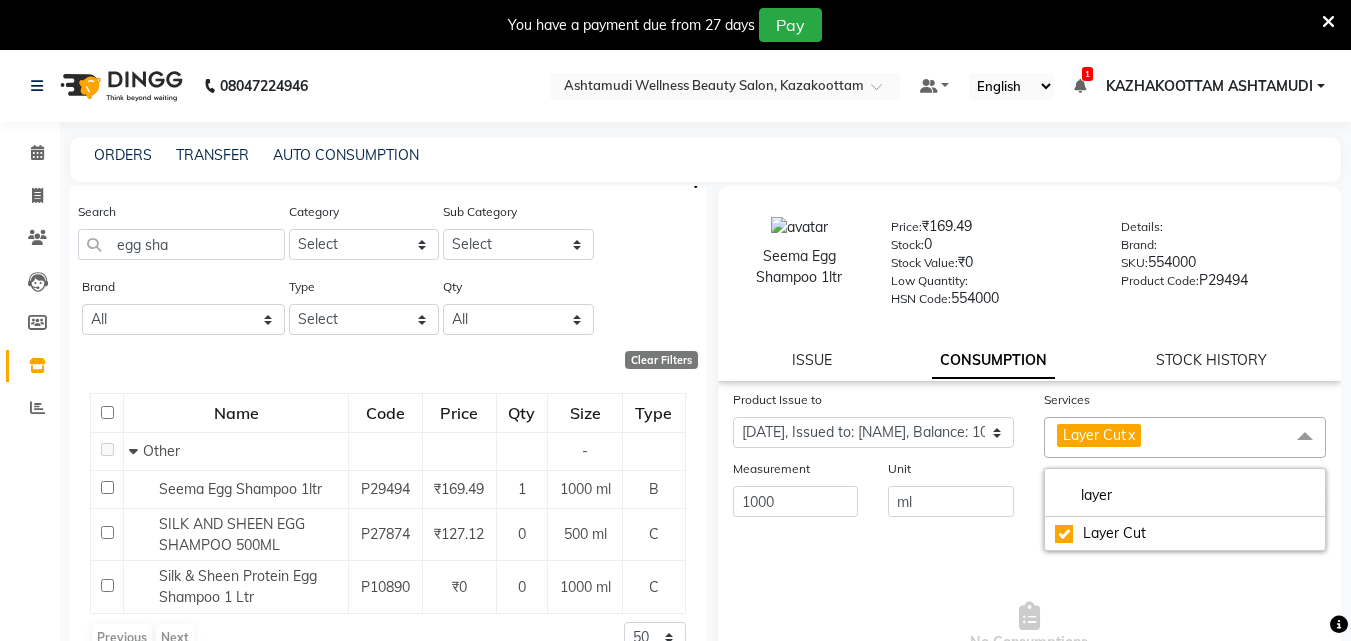 click on "No Consumptions" at bounding box center (1030, 627) 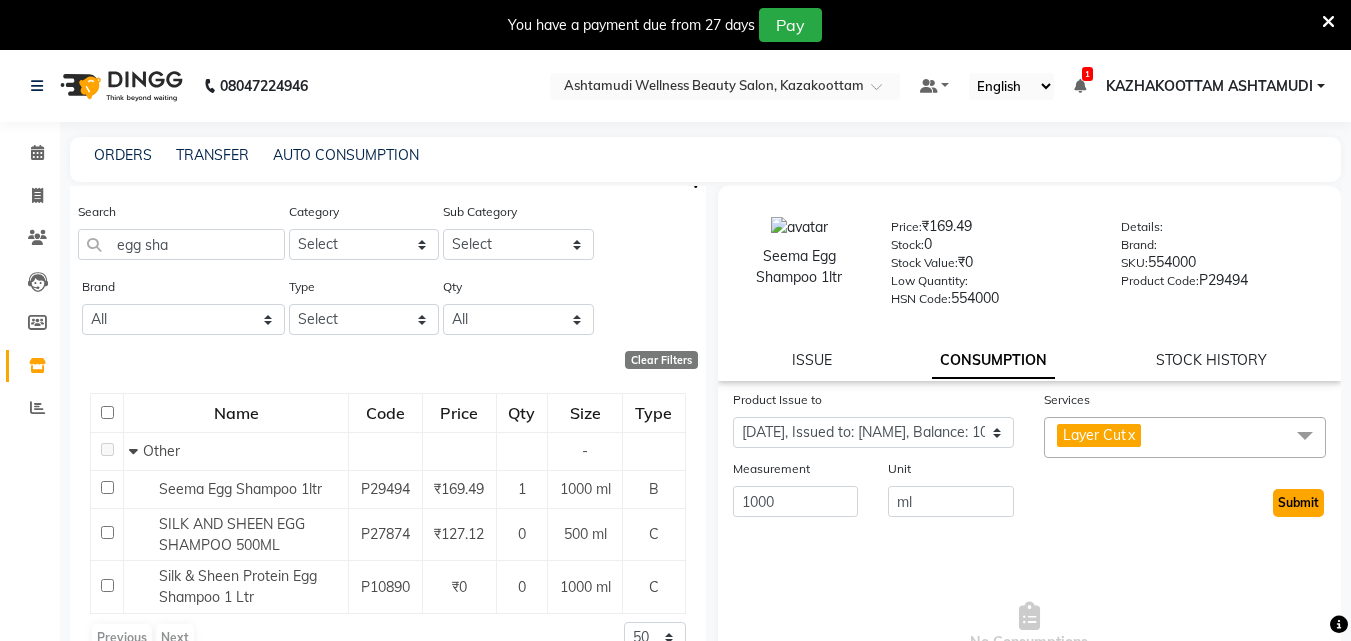 click on "Submit" 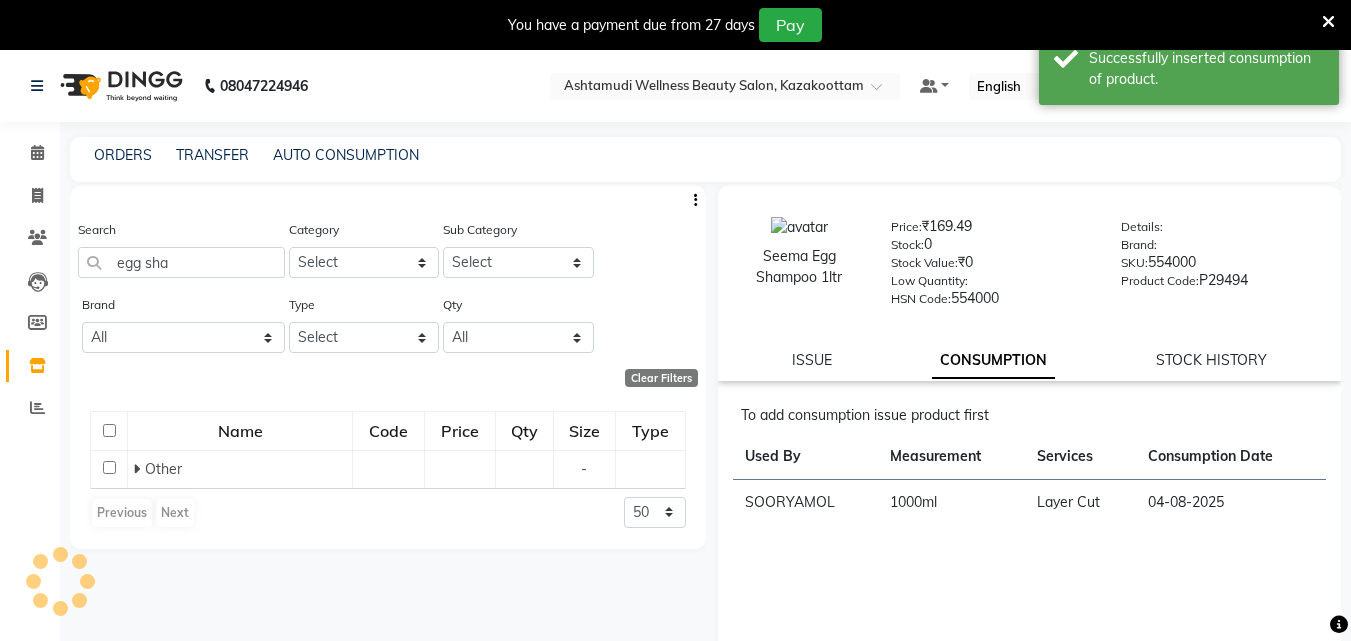scroll, scrollTop: 0, scrollLeft: 0, axis: both 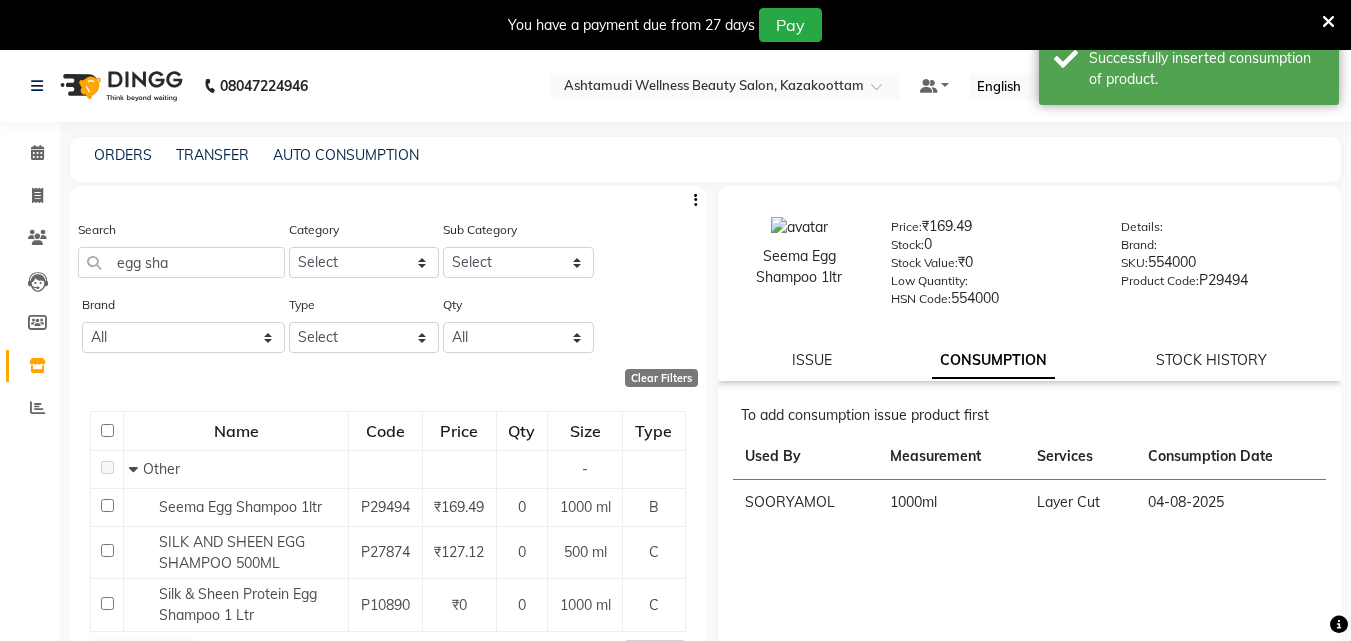 click on "ISSUE" 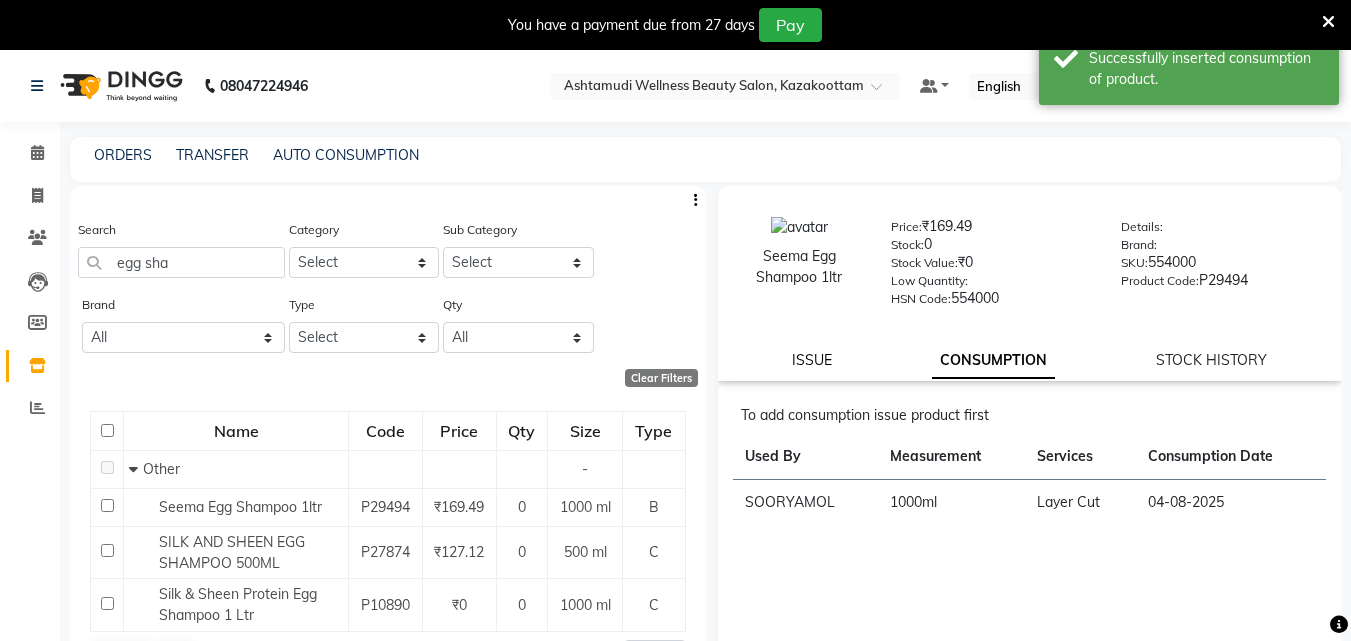 click on "ISSUE" 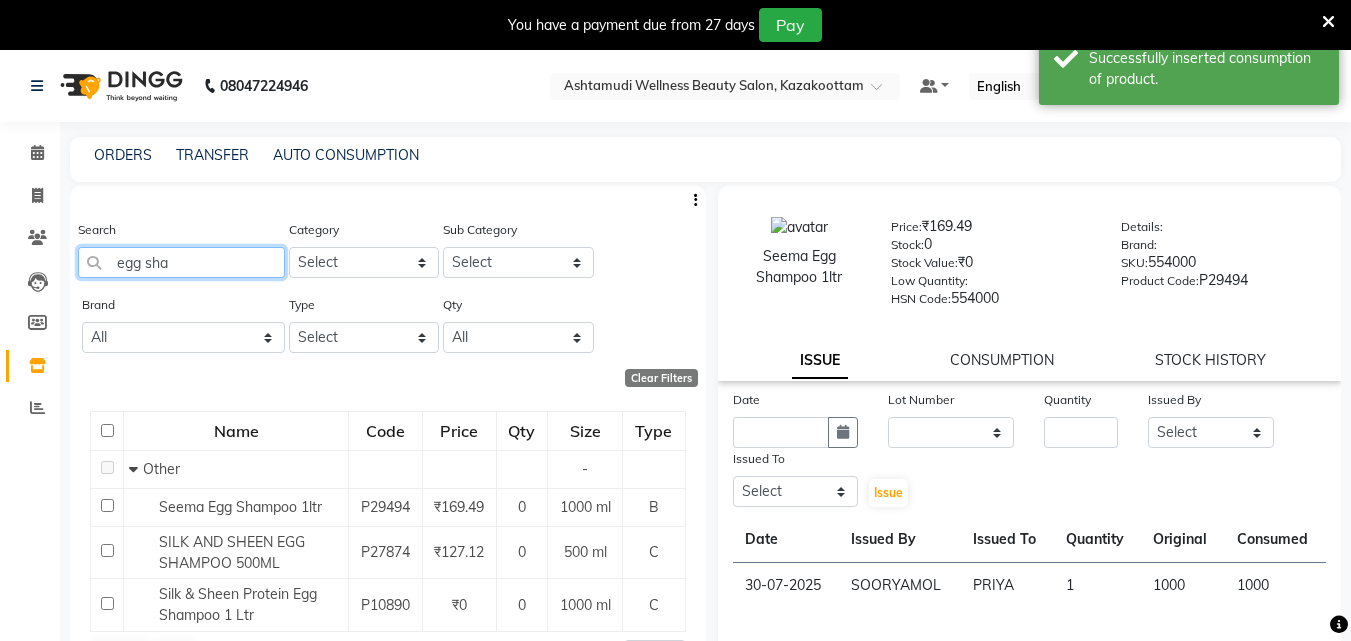 drag, startPoint x: 140, startPoint y: 269, endPoint x: 0, endPoint y: 248, distance: 141.56624 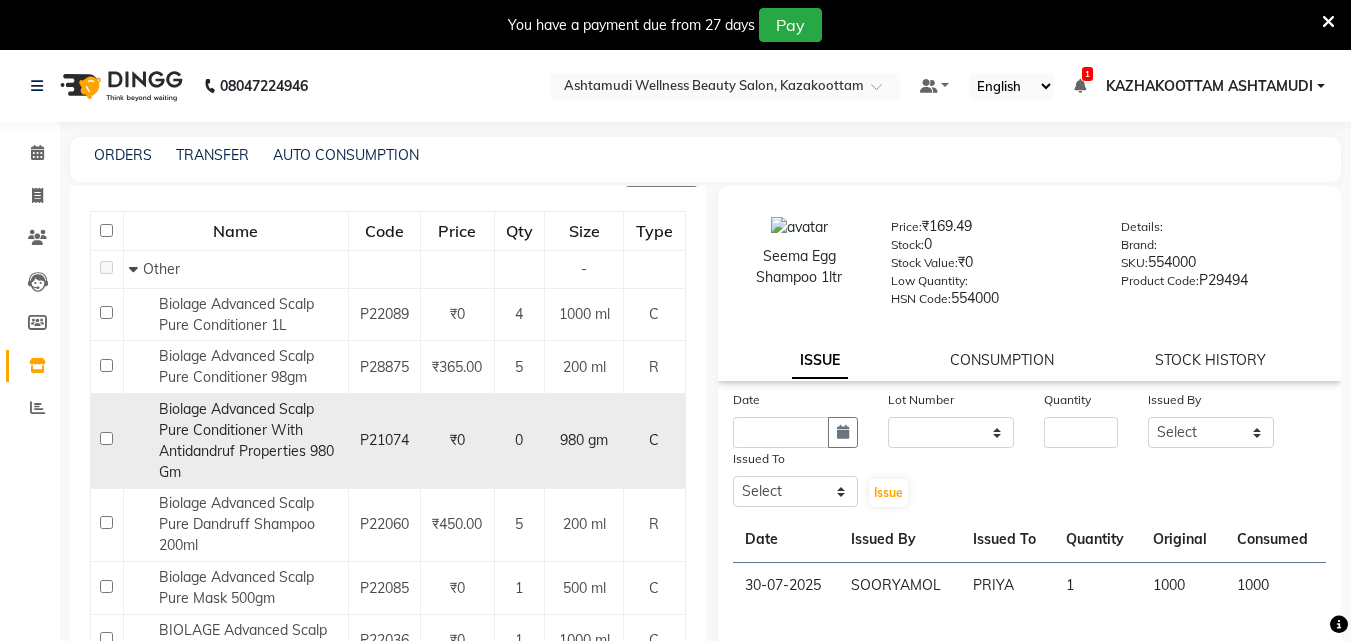 scroll, scrollTop: 300, scrollLeft: 0, axis: vertical 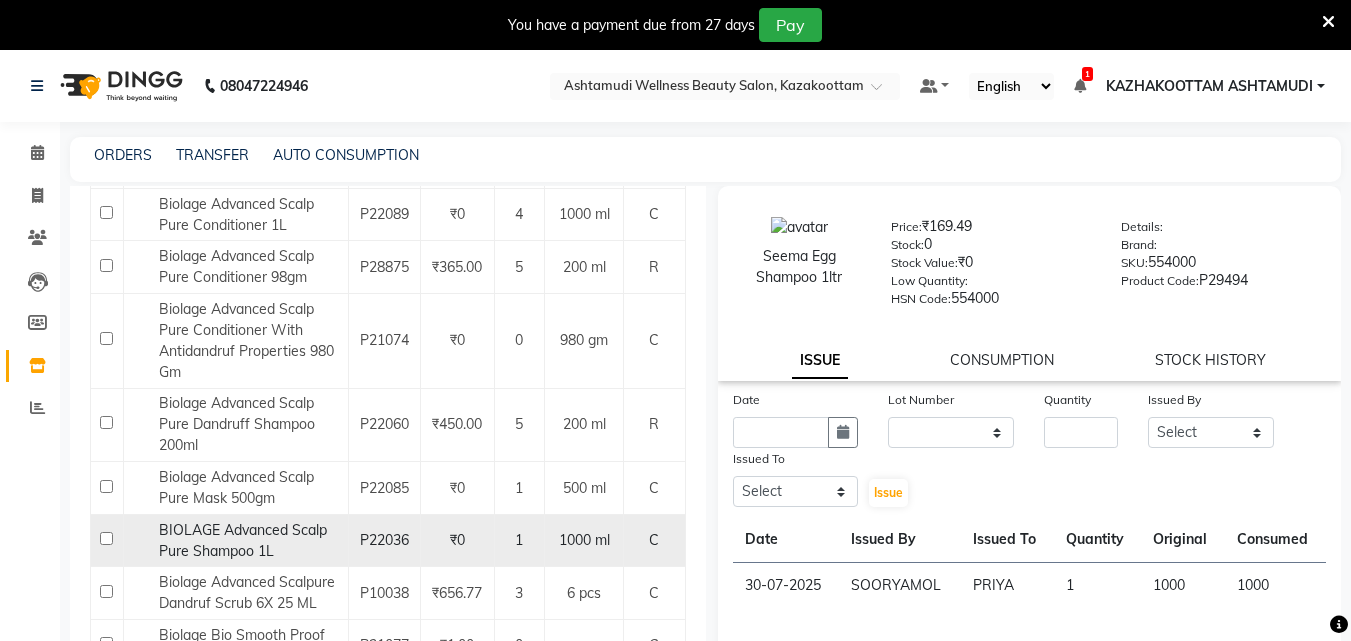 type on "biolage" 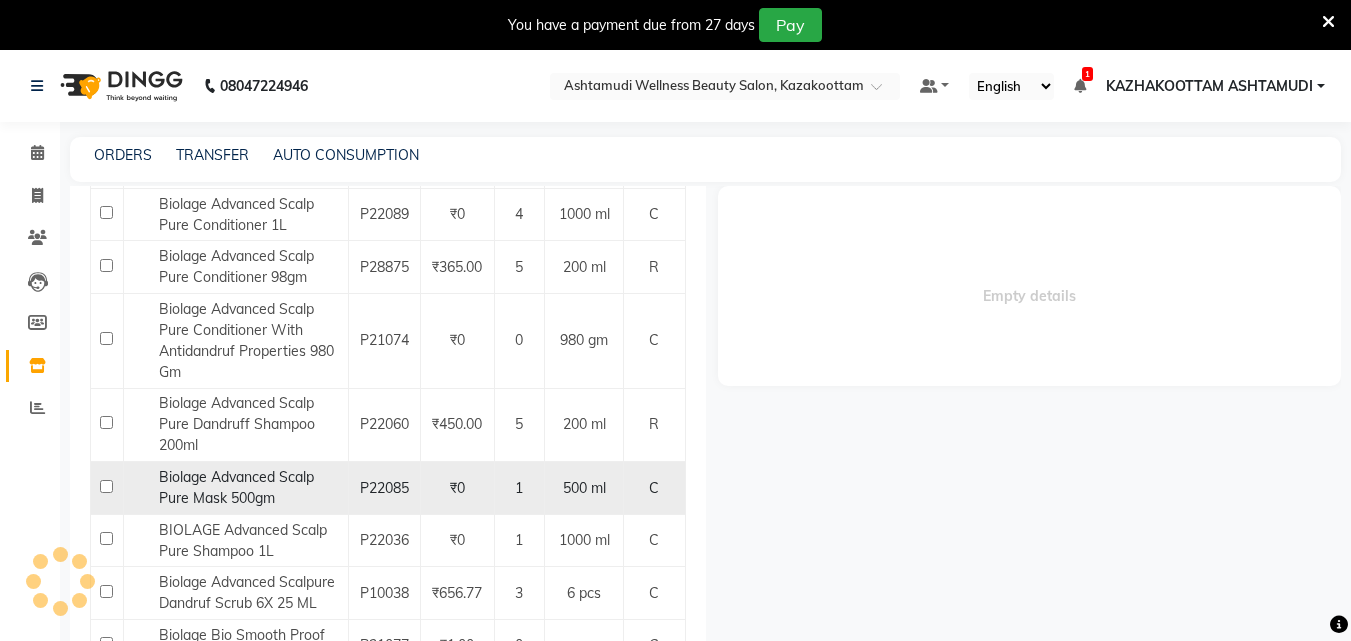 select 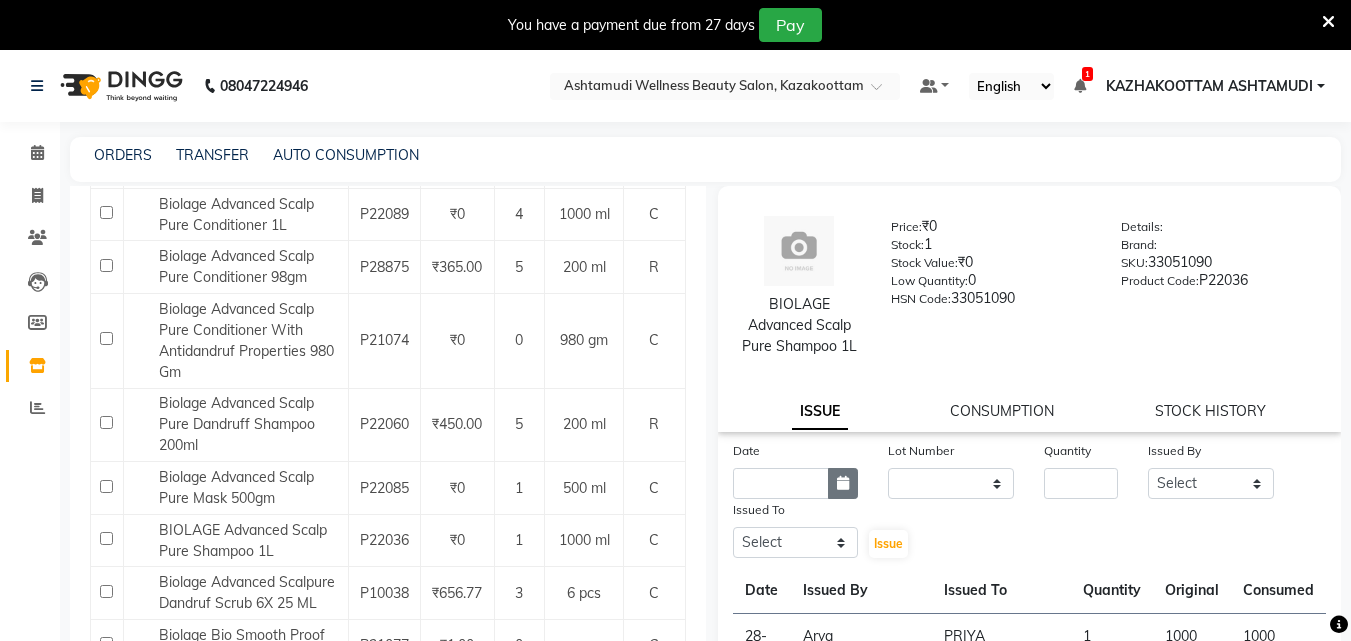 click 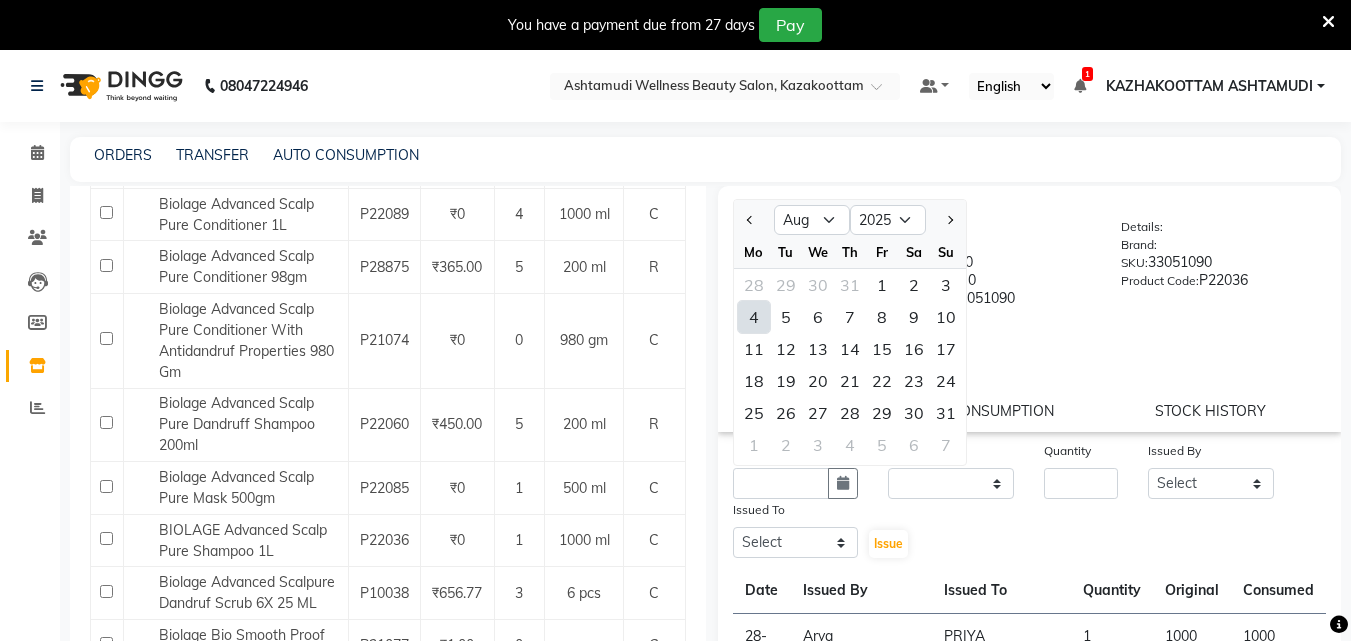 click on "4" 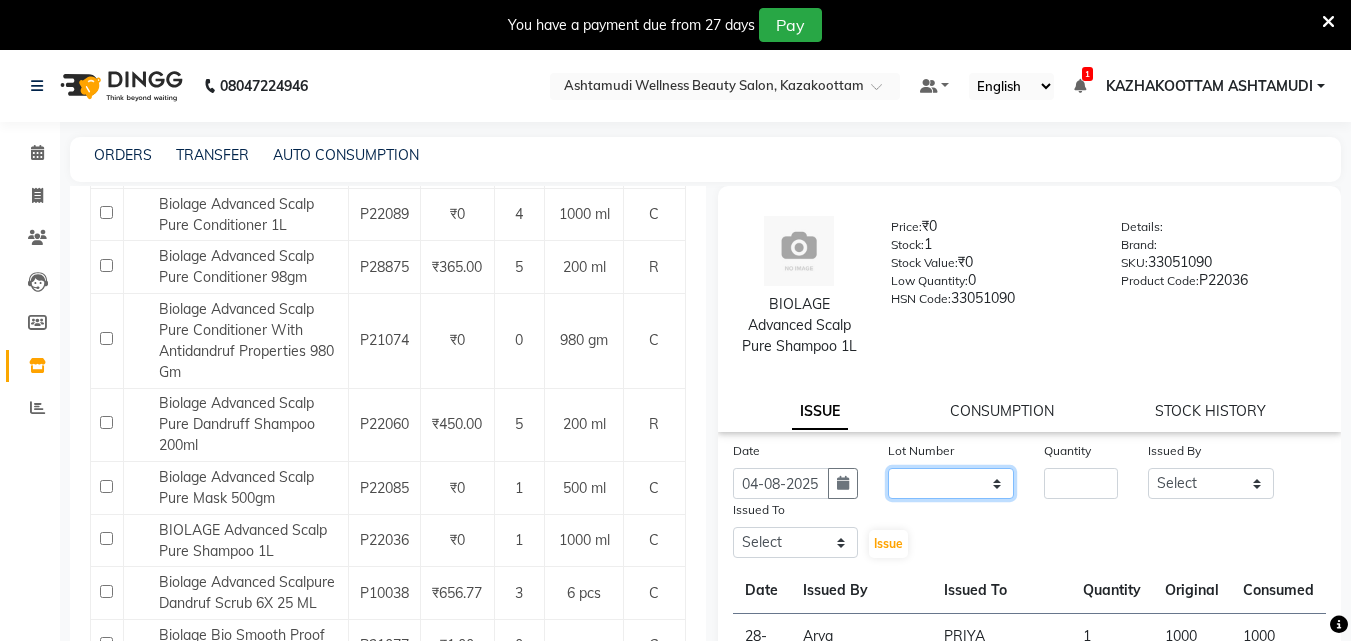 click on "None" 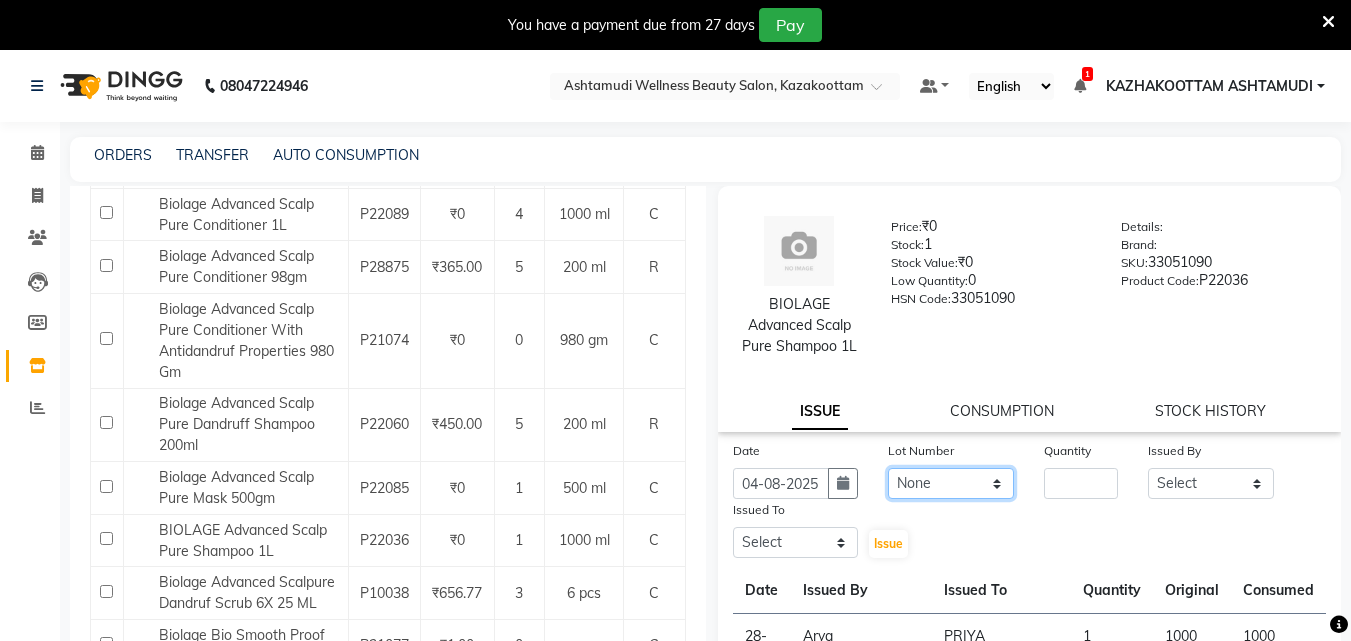 click on "None" 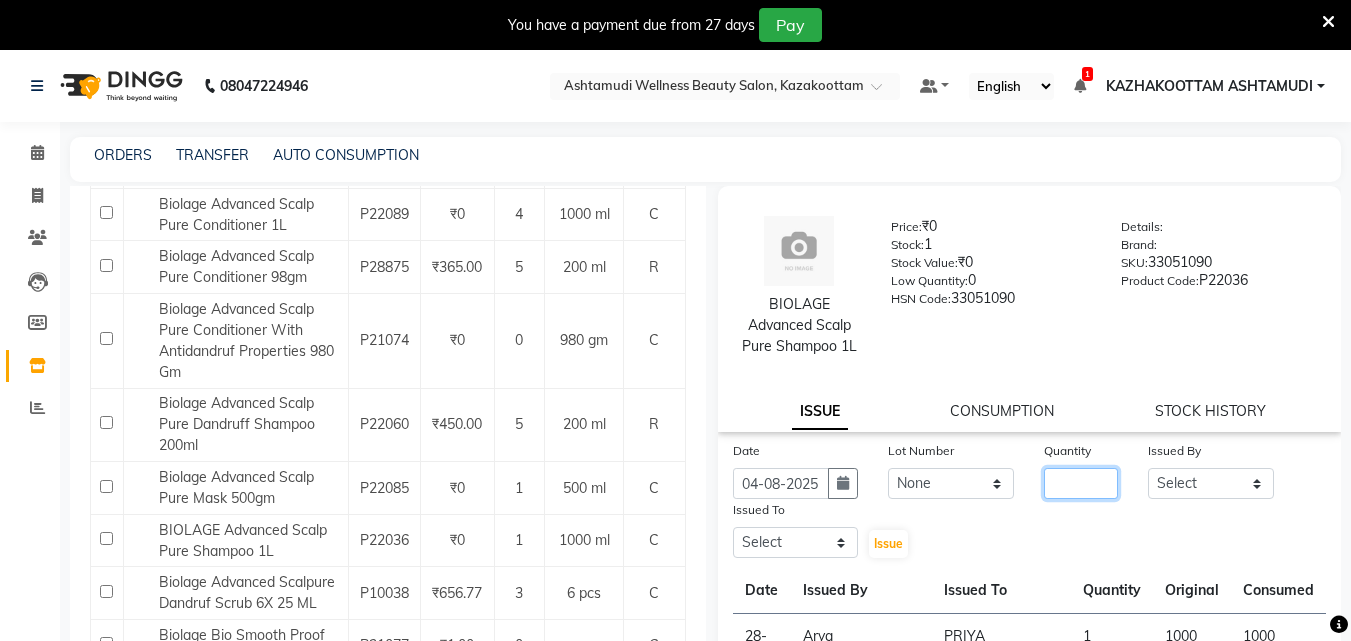 click 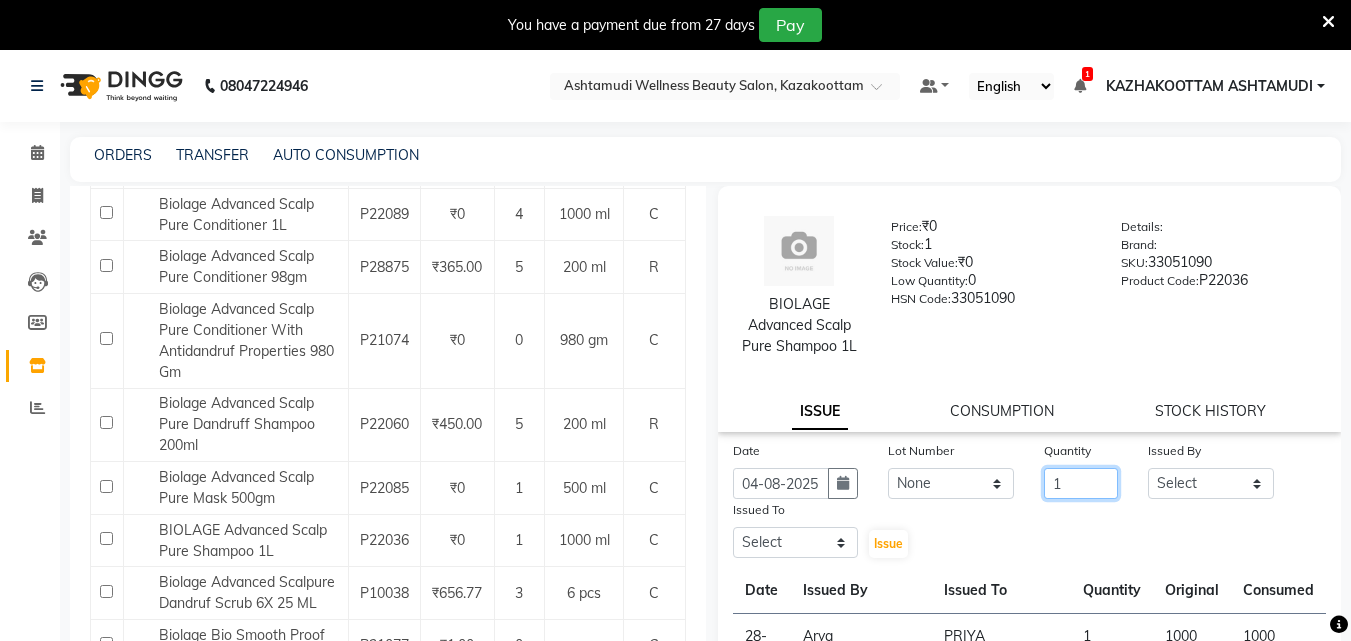 type on "1" 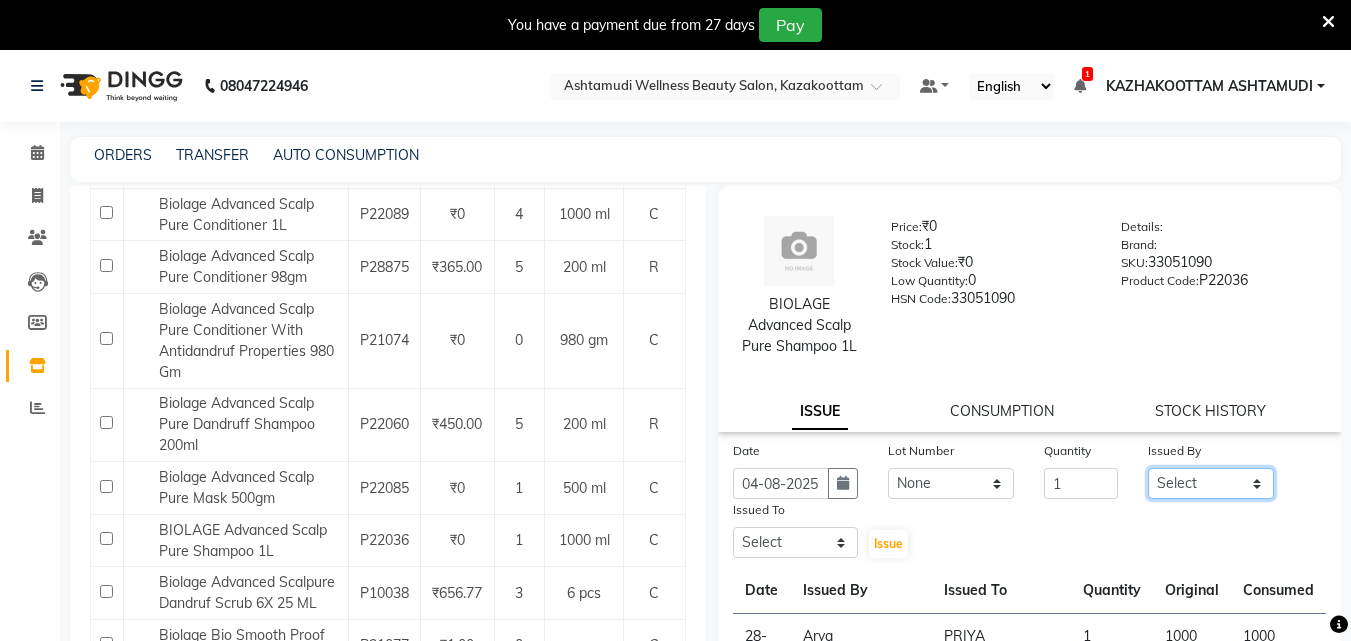 click on "Select Arya  CHINJU GEETA KAZHAKOOTTAM ASHTAMUDI KRISHNA LEKSHMI MADONNA MICHAEL MINCY VARGHESE Poornima Gopal PRIYA ROSNI Sindhu SOORYAMOL" 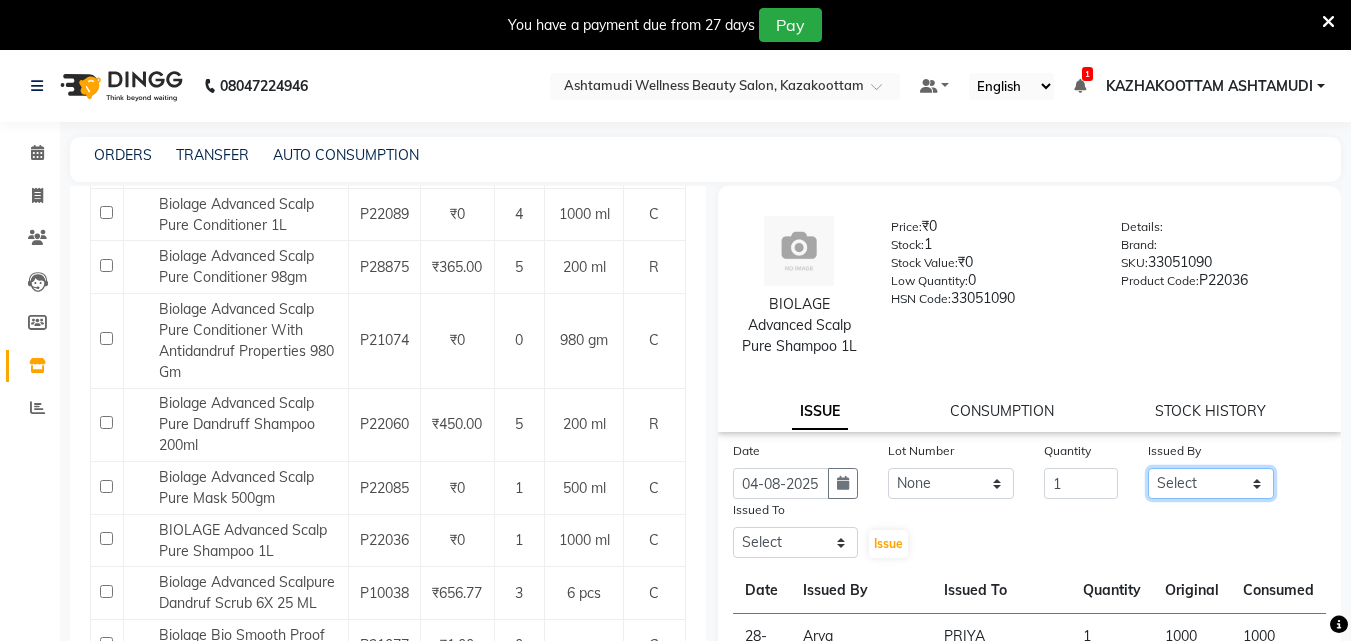 select on "54015" 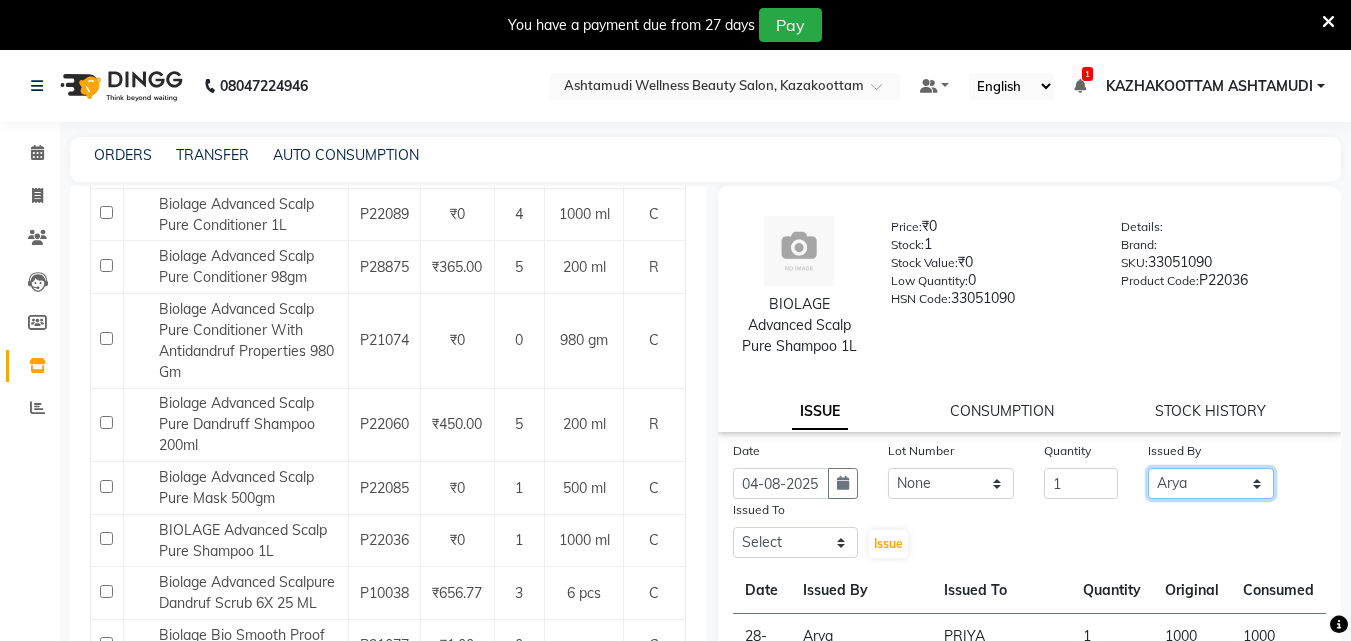 click on "Select Arya  CHINJU GEETA KAZHAKOOTTAM ASHTAMUDI KRISHNA LEKSHMI MADONNA MICHAEL MINCY VARGHESE Poornima Gopal PRIYA ROSNI Sindhu SOORYAMOL" 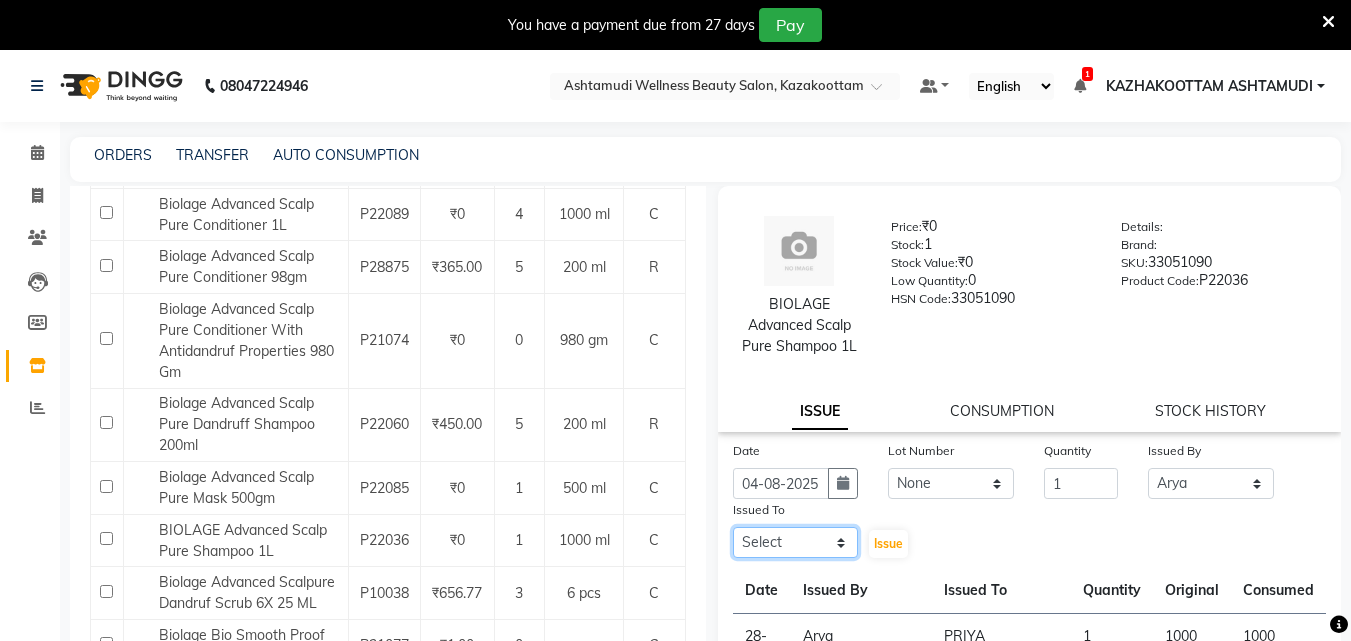 click on "Select Arya  CHINJU GEETA KAZHAKOOTTAM ASHTAMUDI KRISHNA LEKSHMI MADONNA MICHAEL MINCY VARGHESE Poornima Gopal PRIYA ROSNI Sindhu SOORYAMOL" 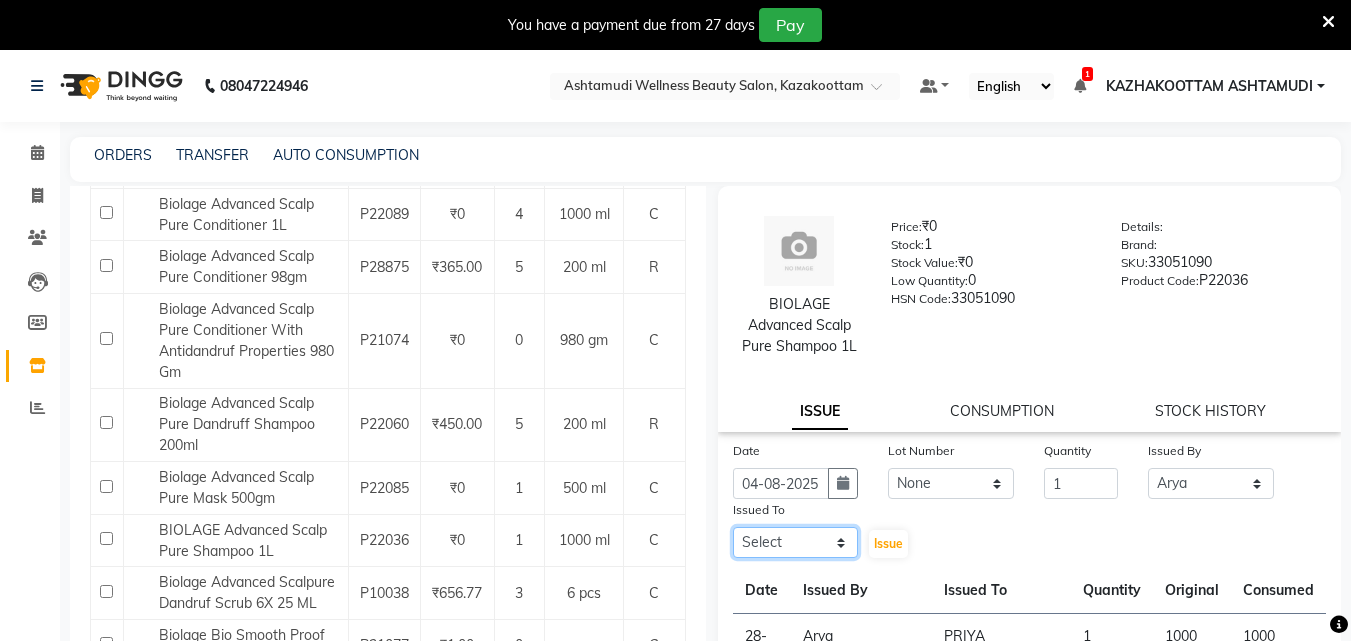 select on "27419" 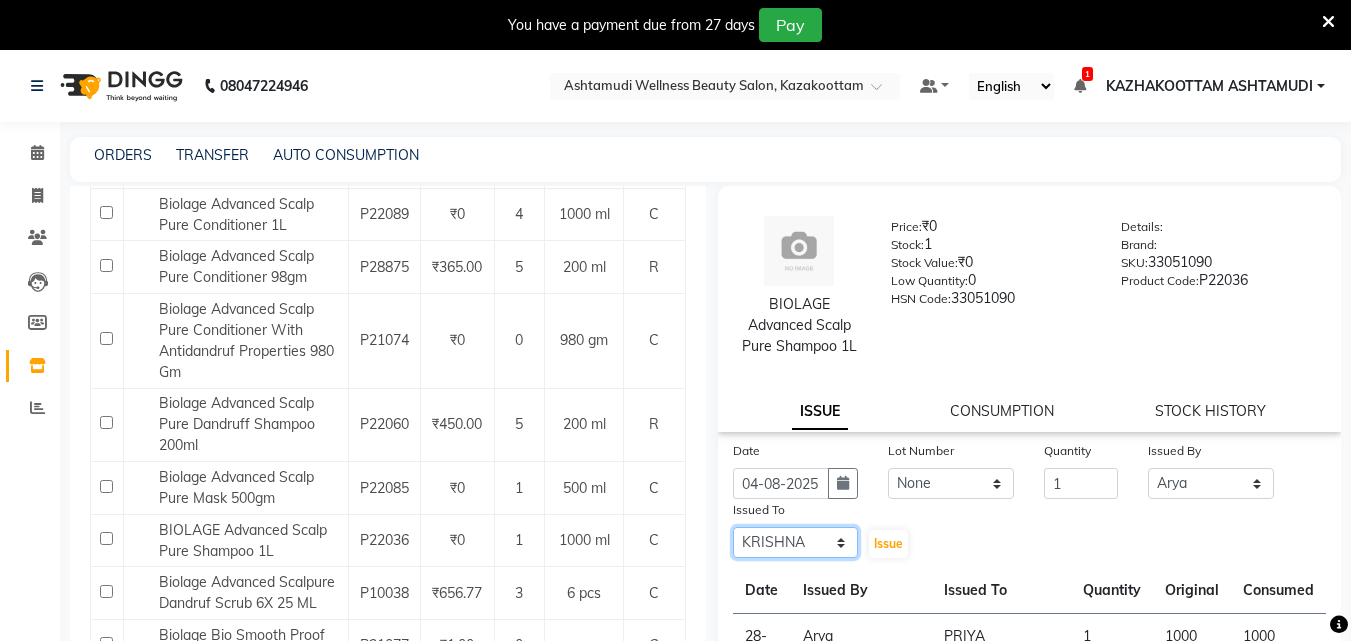 click on "Select Arya  CHINJU GEETA KAZHAKOOTTAM ASHTAMUDI KRISHNA LEKSHMI MADONNA MICHAEL MINCY VARGHESE Poornima Gopal PRIYA ROSNI Sindhu SOORYAMOL" 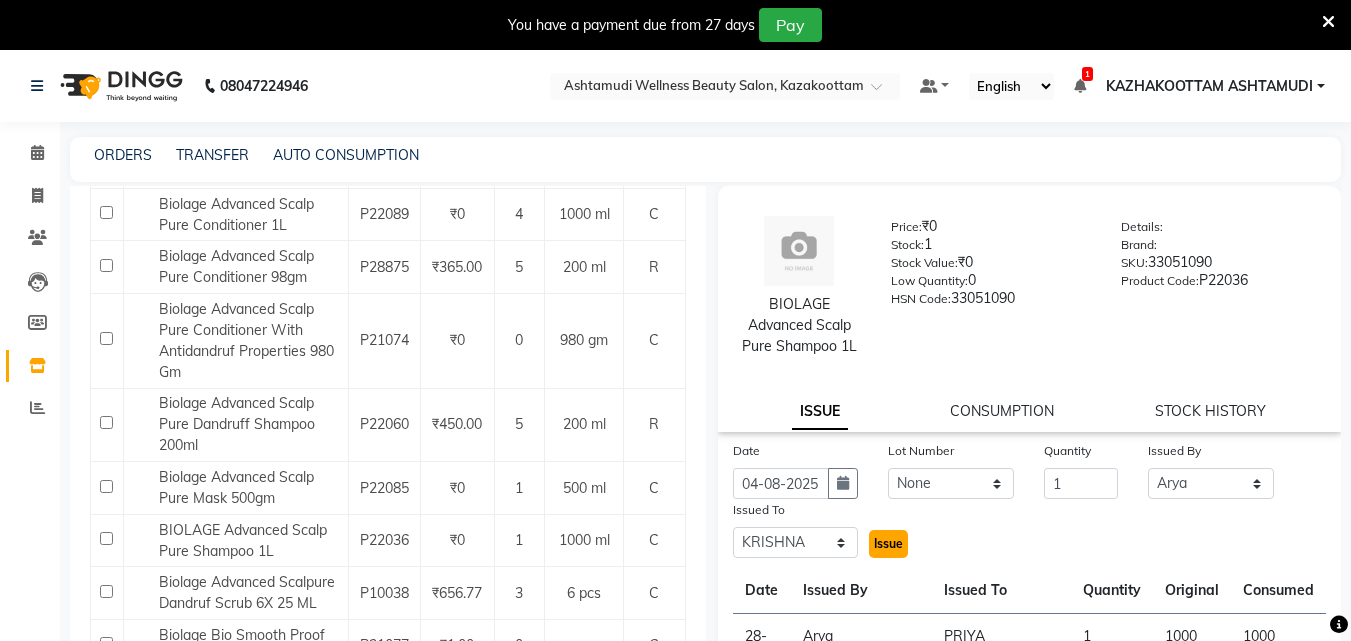 click on "Issue" 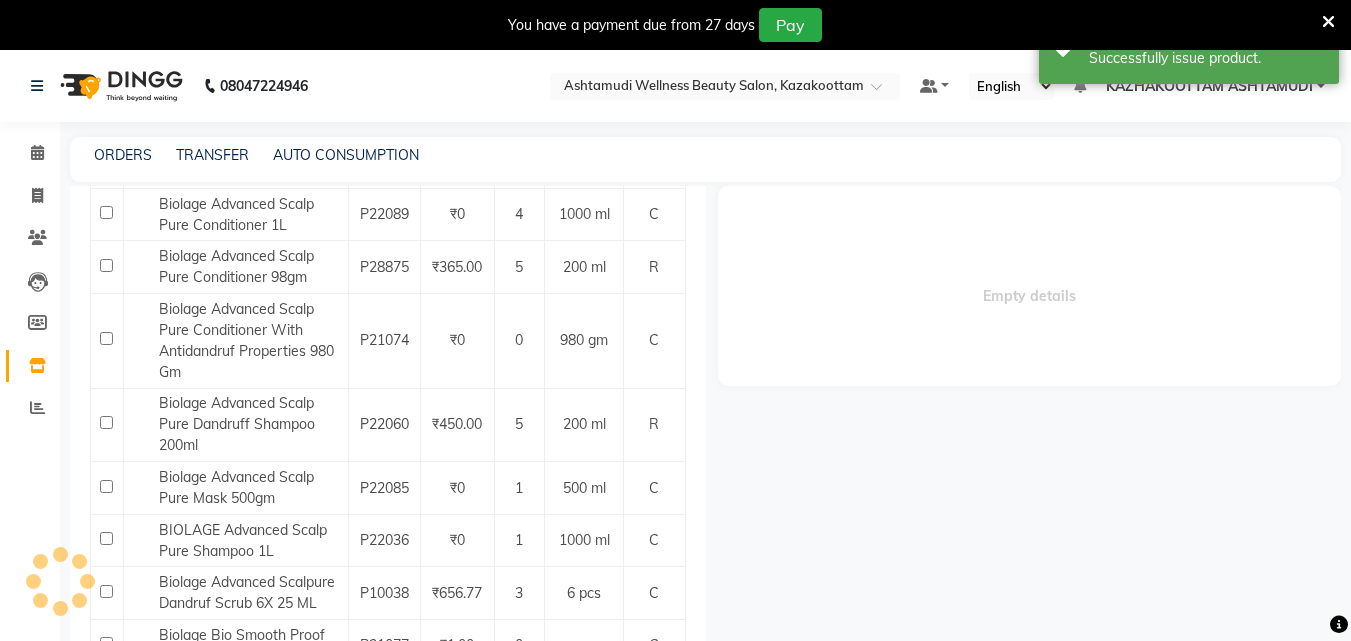 select 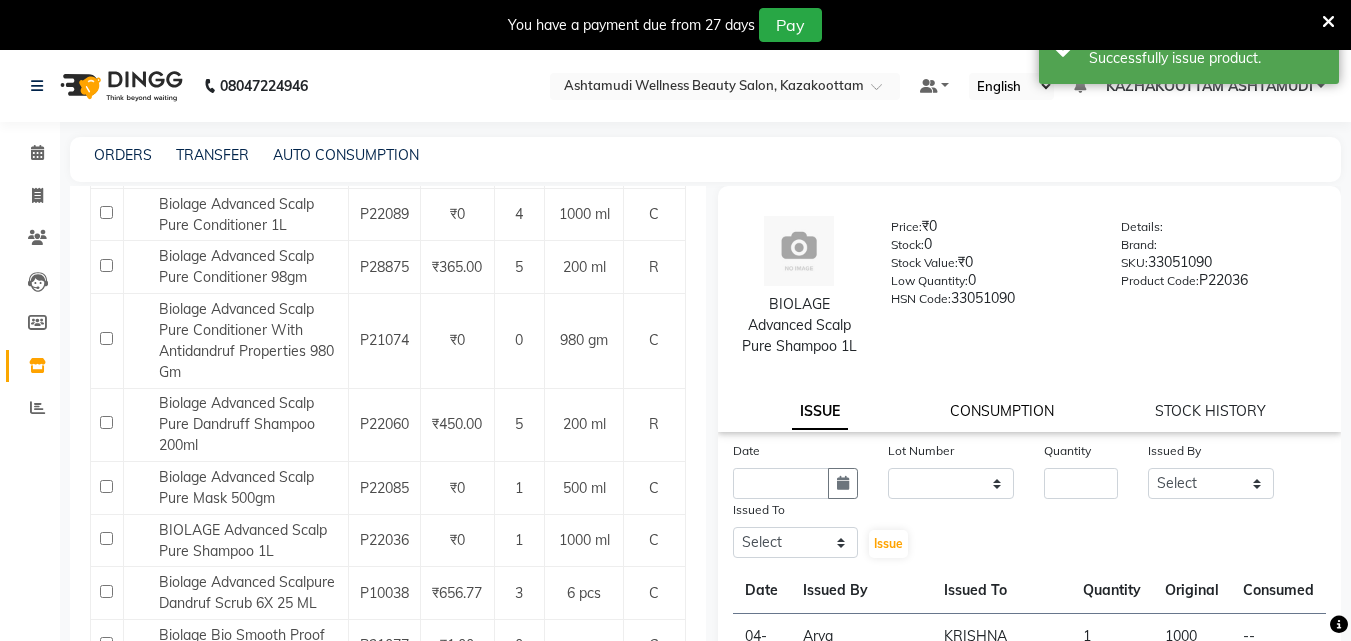 drag, startPoint x: 1050, startPoint y: 406, endPoint x: 1039, endPoint y: 413, distance: 13.038404 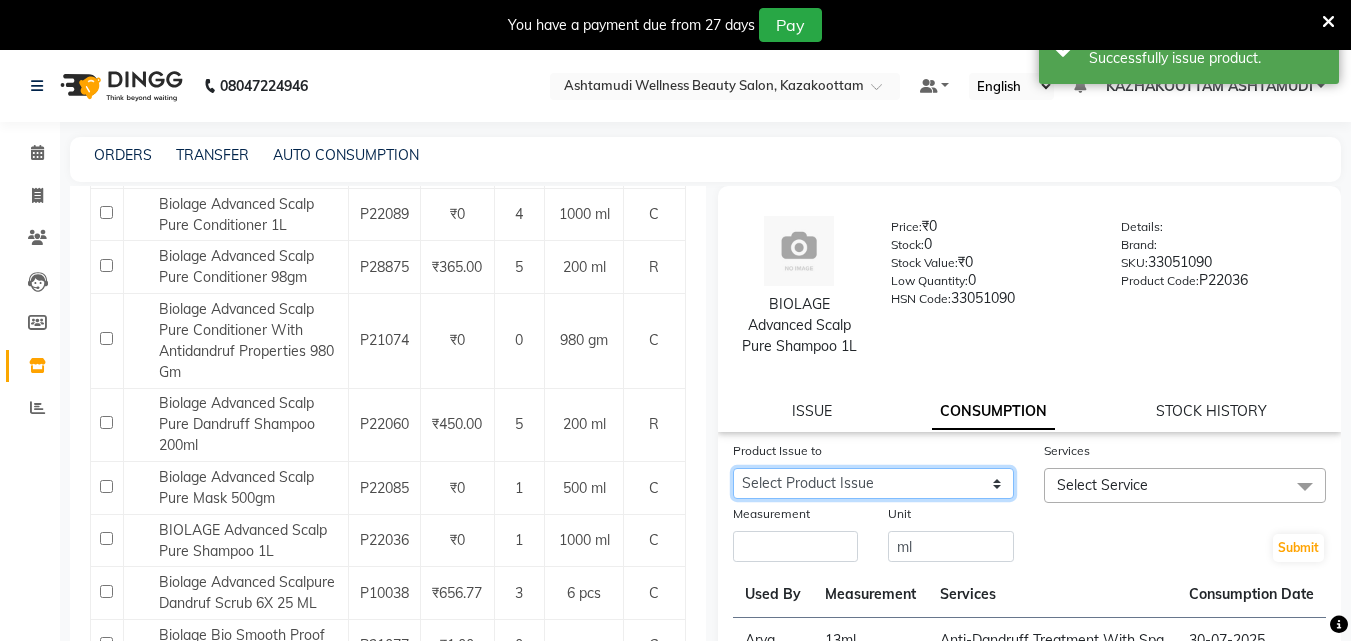click on "Select Product Issue [DATE], Issued to: [NAME], Balance: 1000" 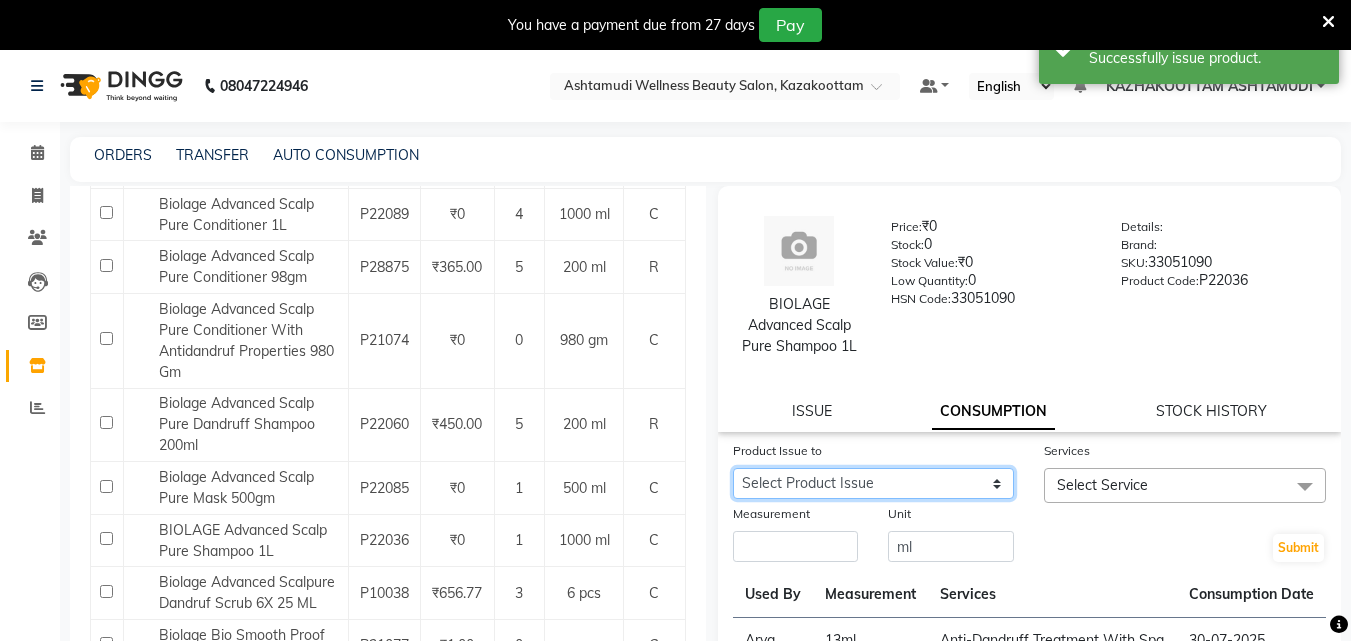 select on "[NUMBER]" 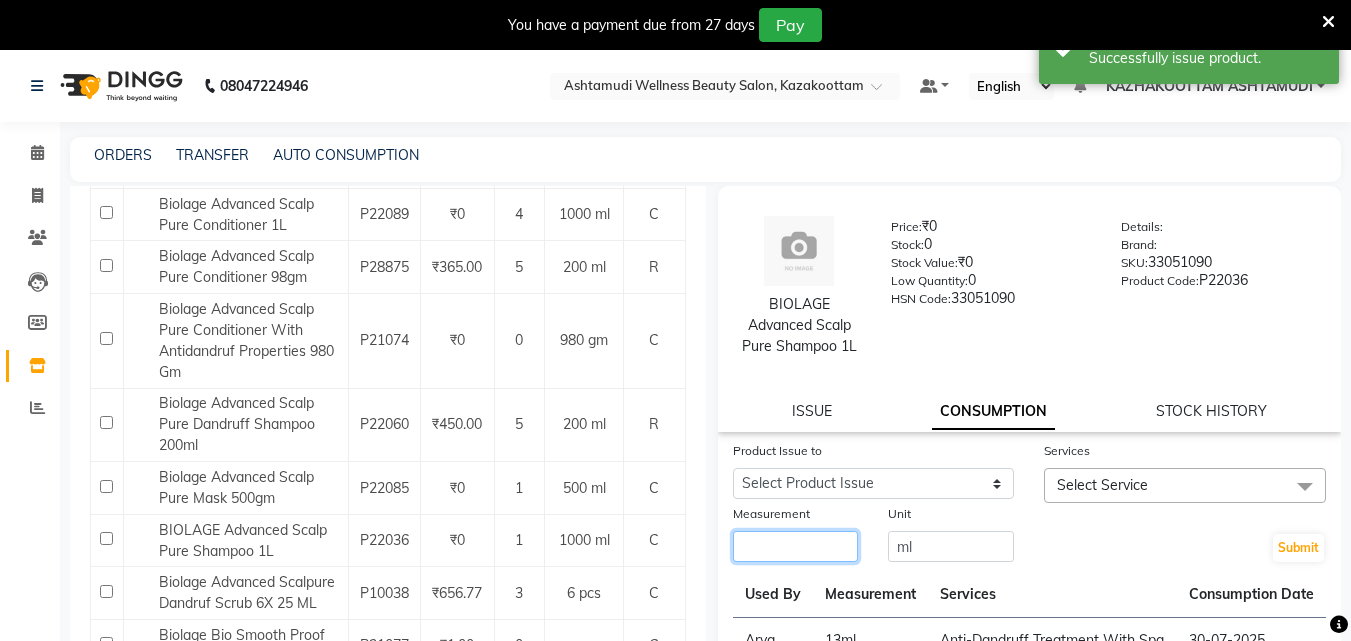 click 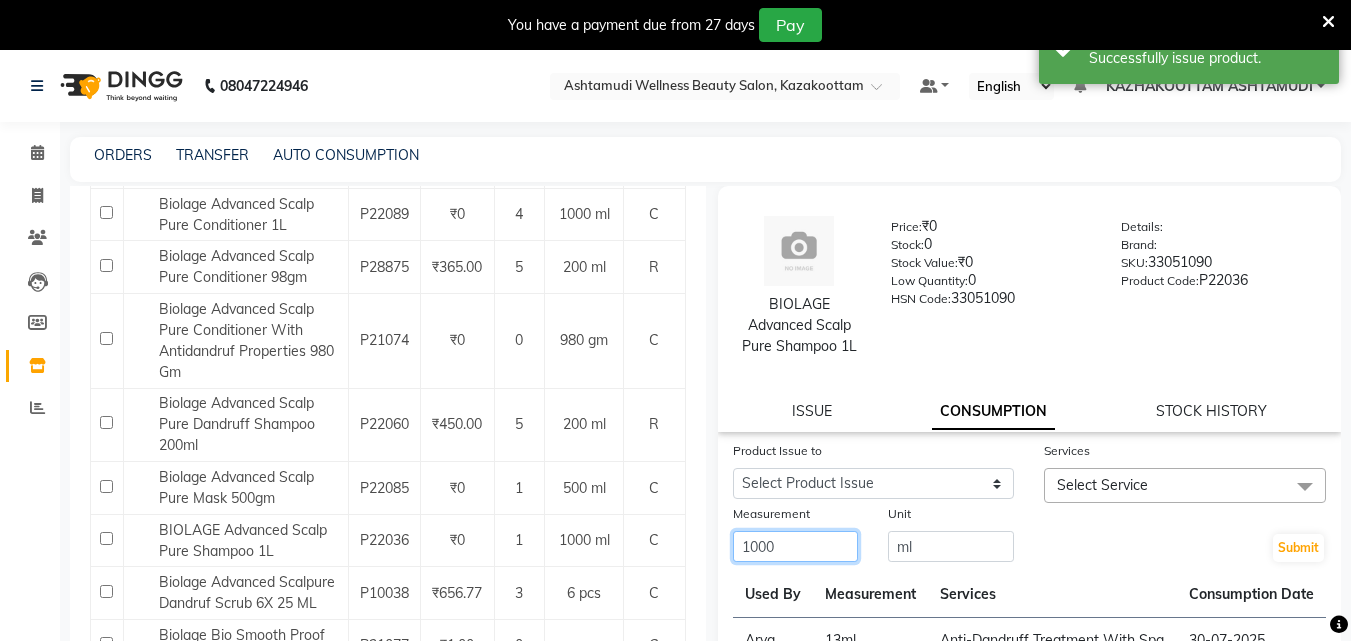 type on "1000" 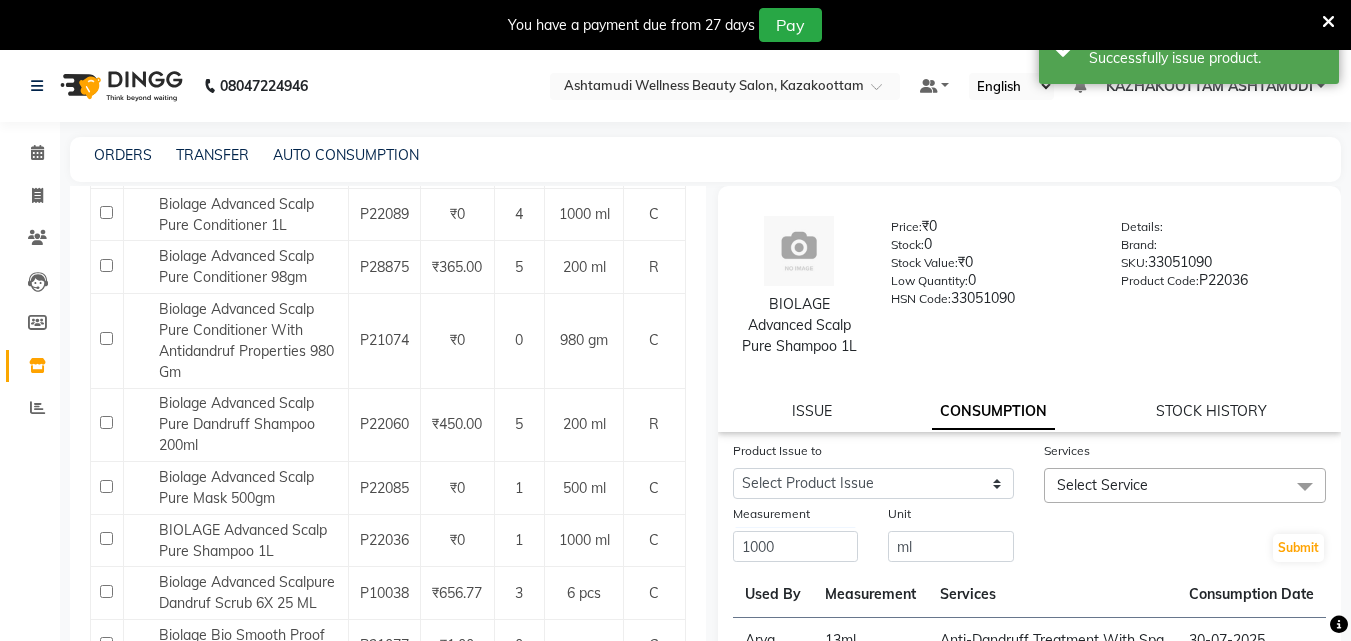 click on "Select Service" 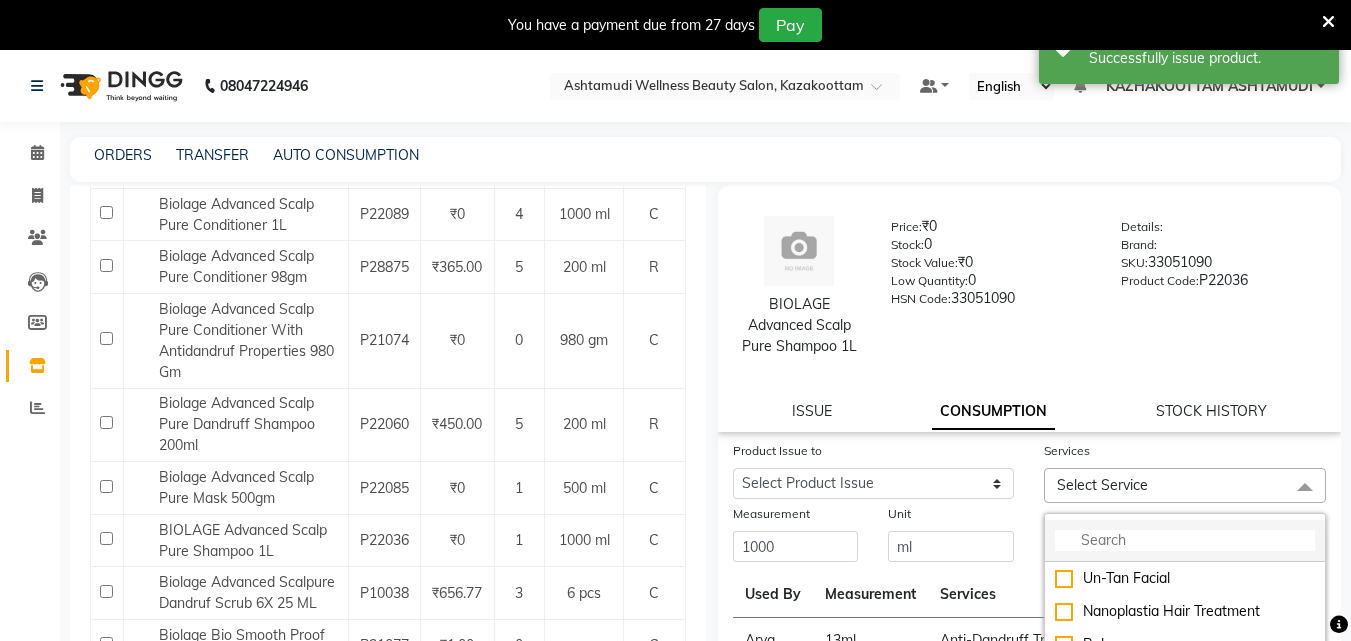 click 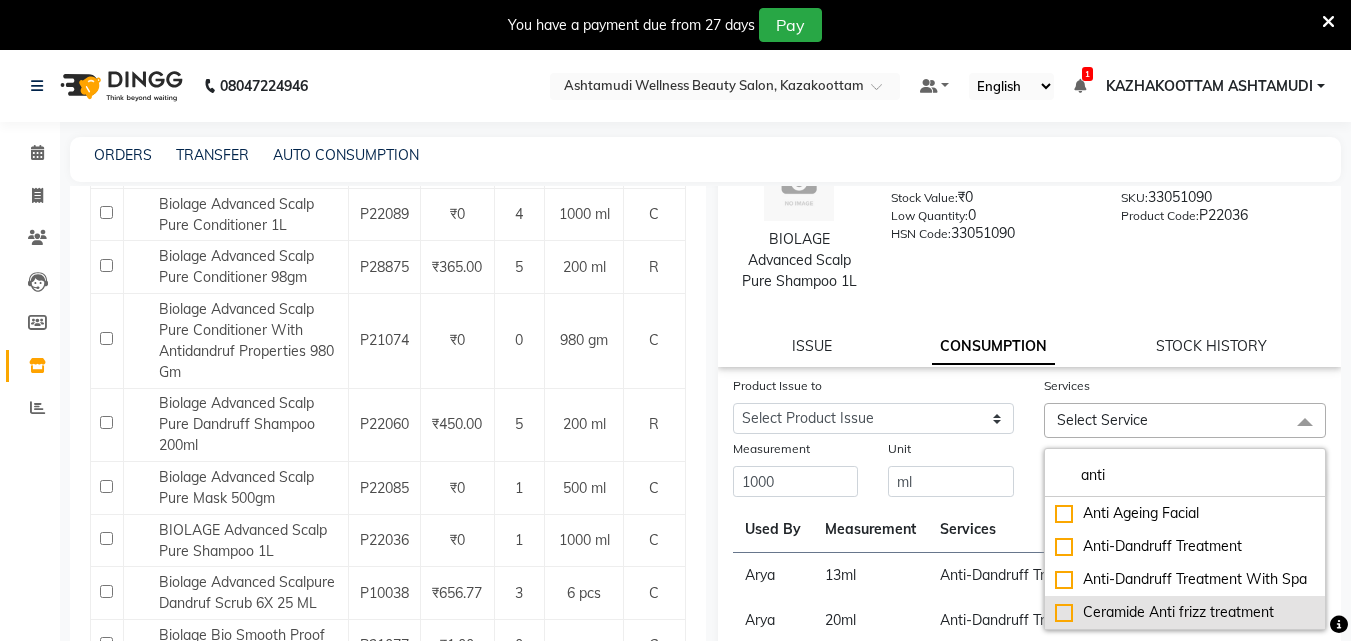 scroll, scrollTop: 100, scrollLeft: 0, axis: vertical 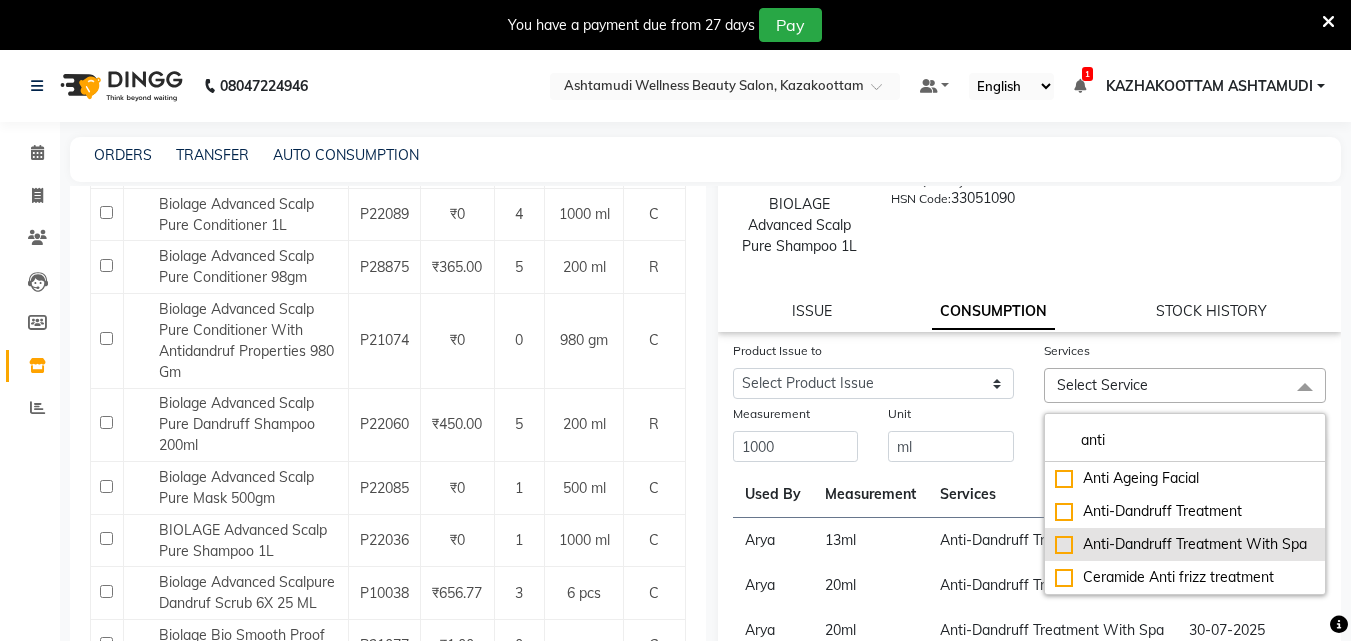 type on "anti" 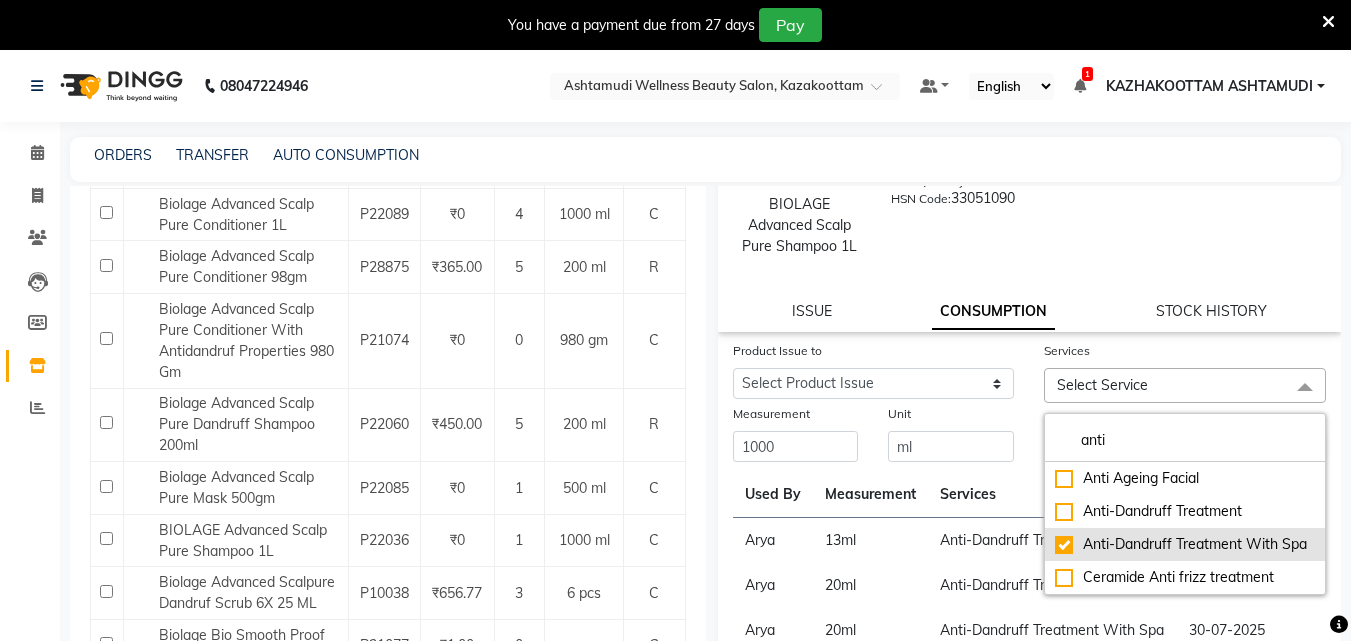 checkbox on "true" 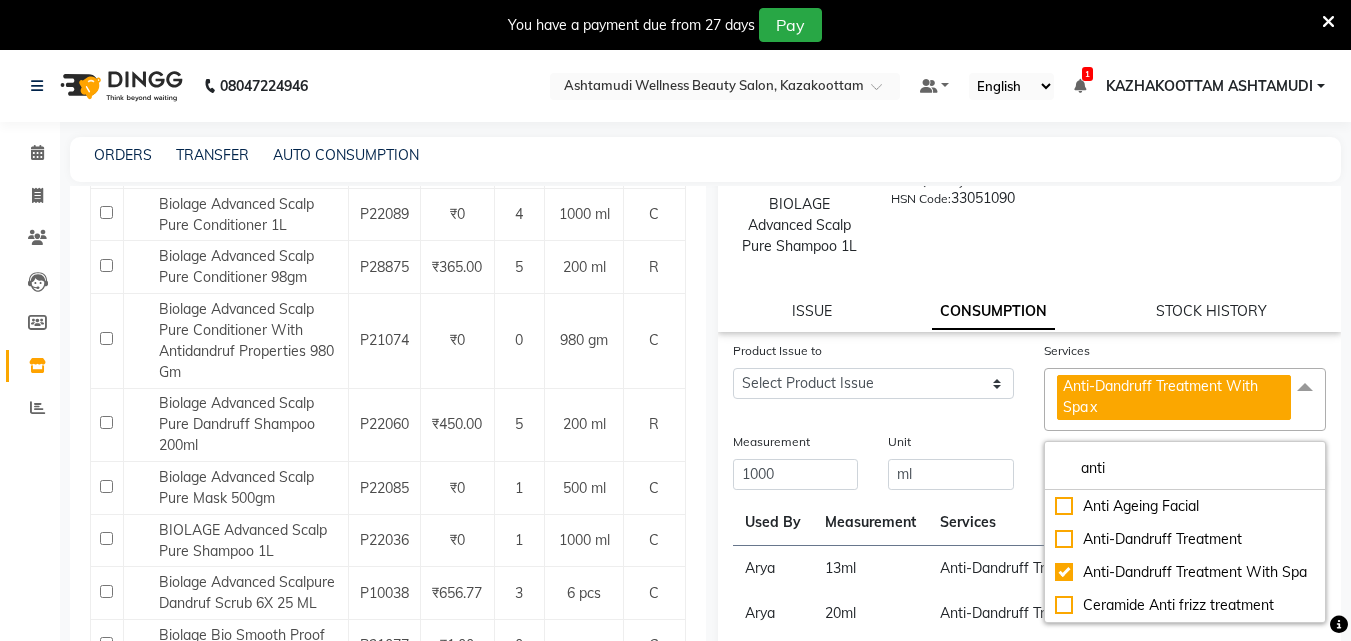 click on "Unit ml" 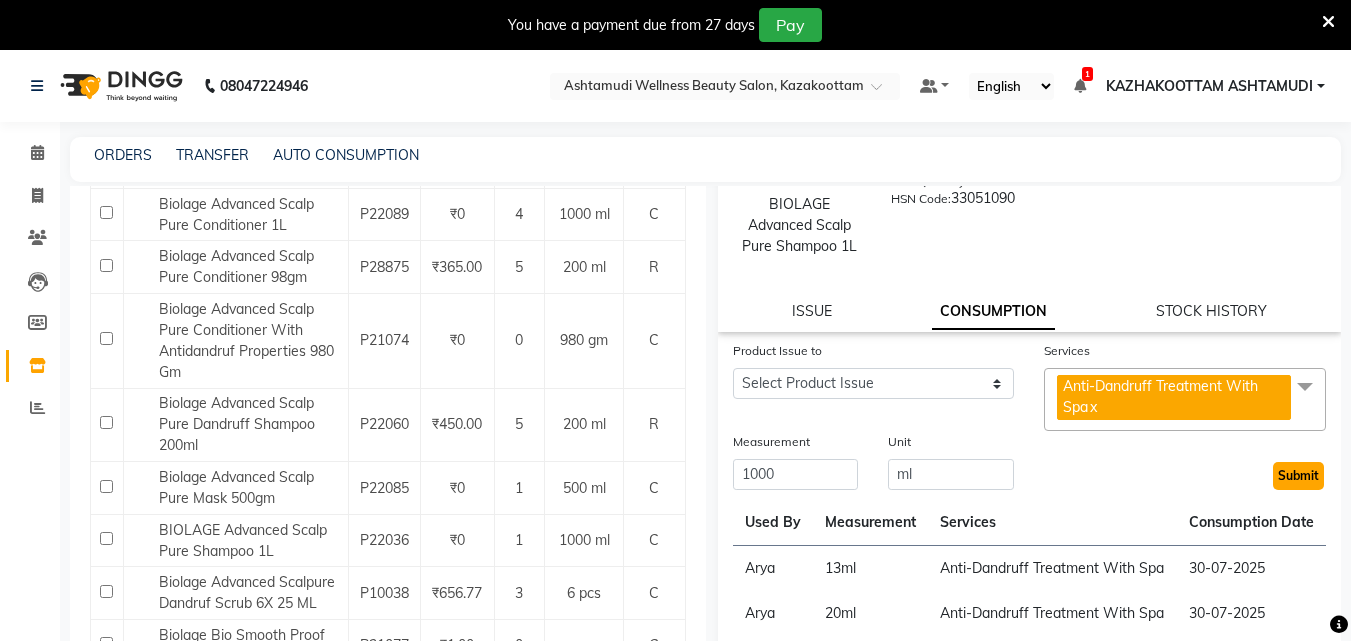 click on "Submit" 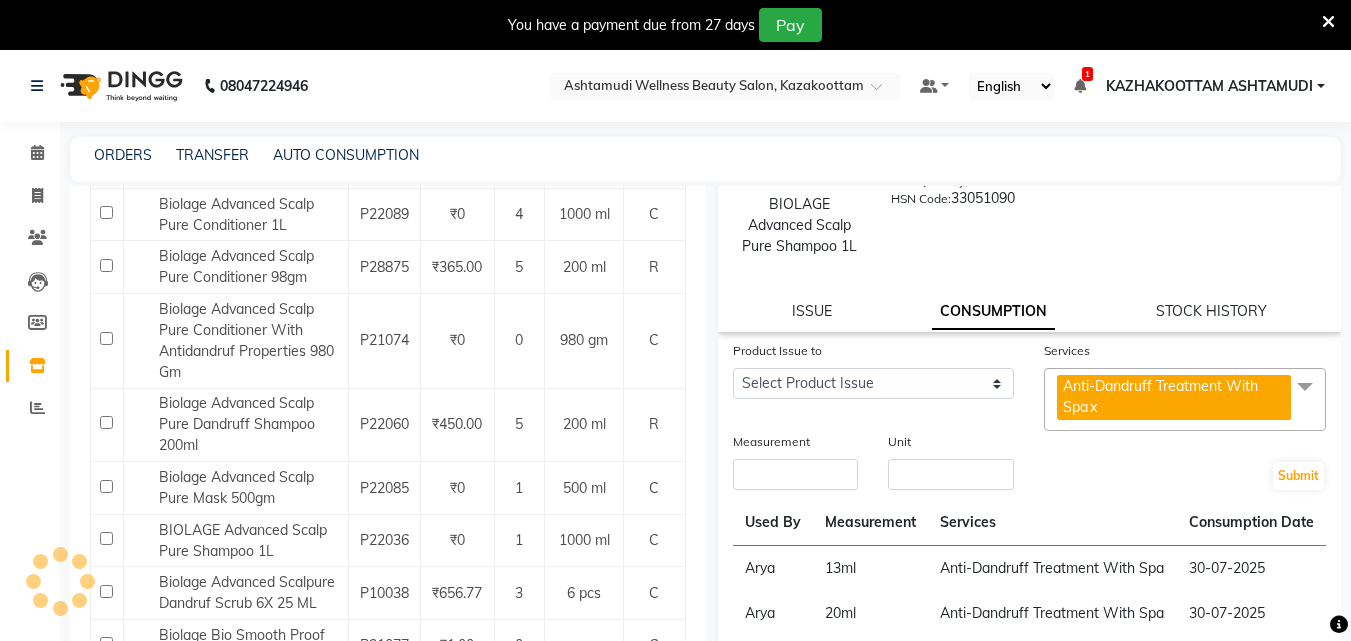 scroll, scrollTop: 0, scrollLeft: 0, axis: both 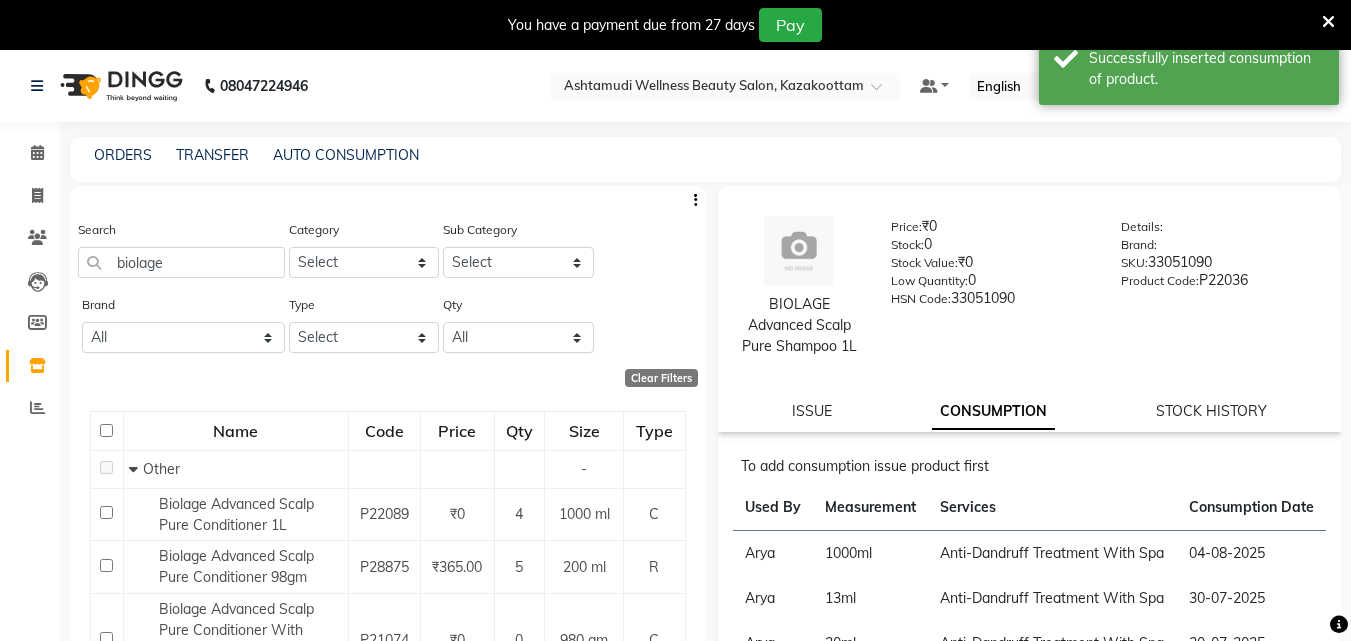 click on "TRANSFER" 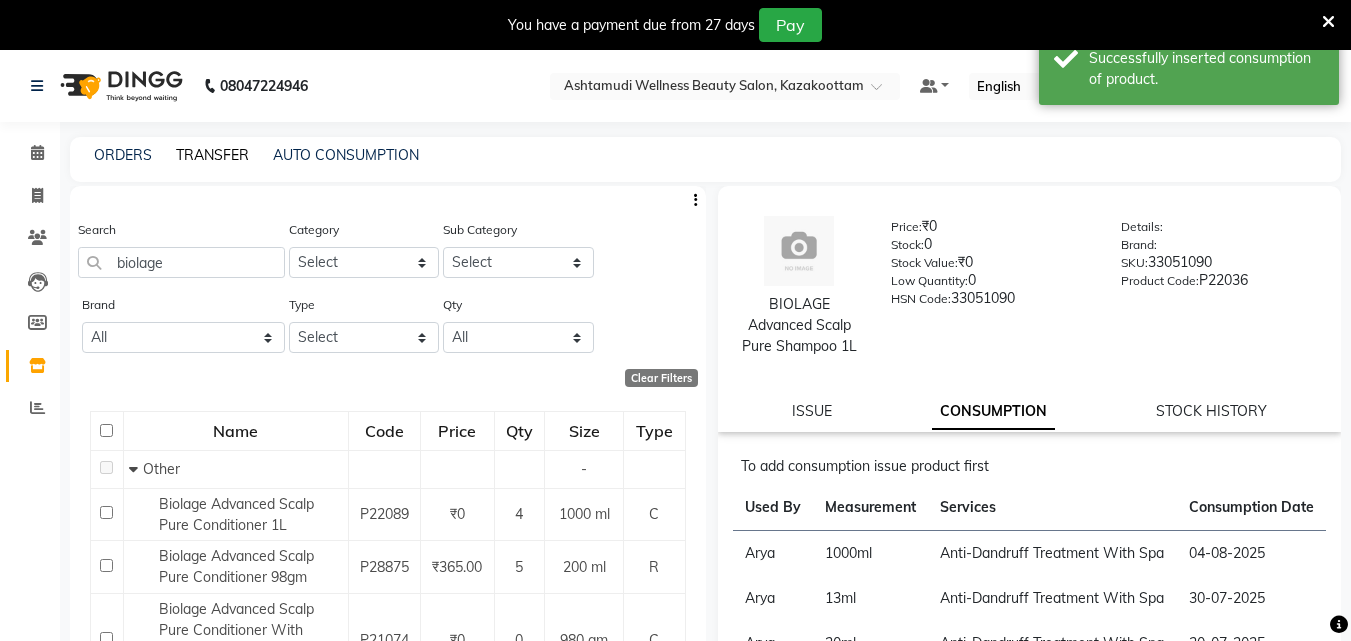 click on "TRANSFER" 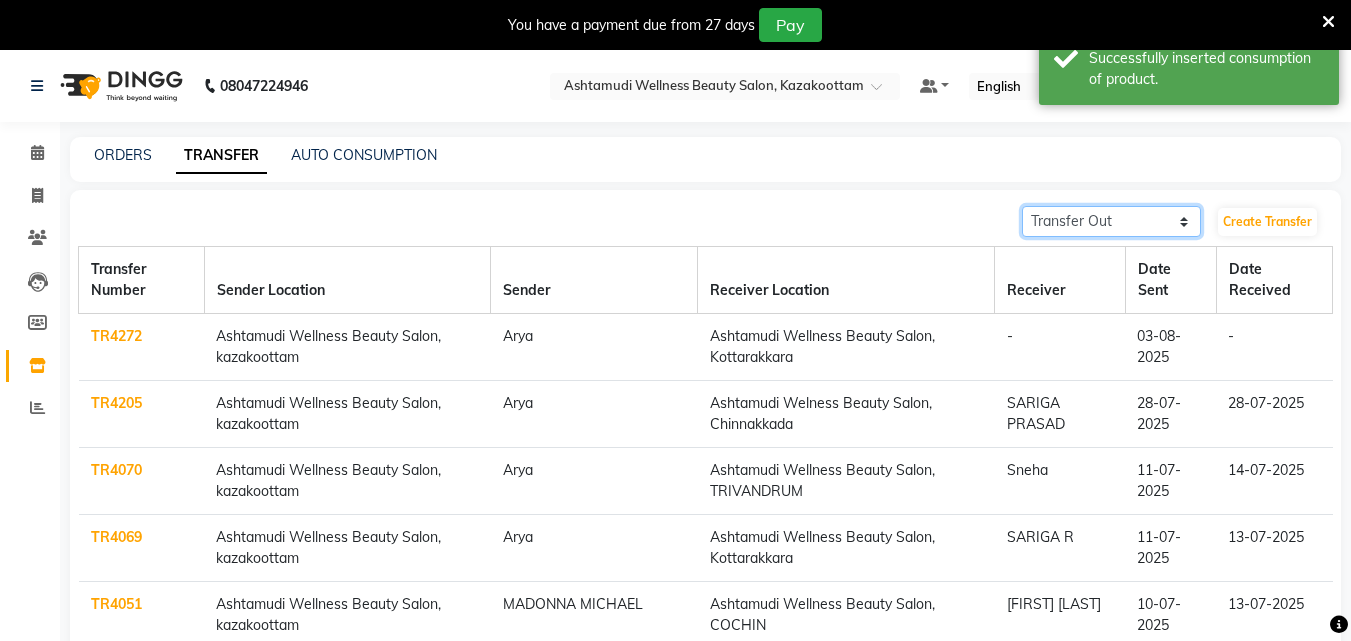 click on "Transfer In Transfer Out" 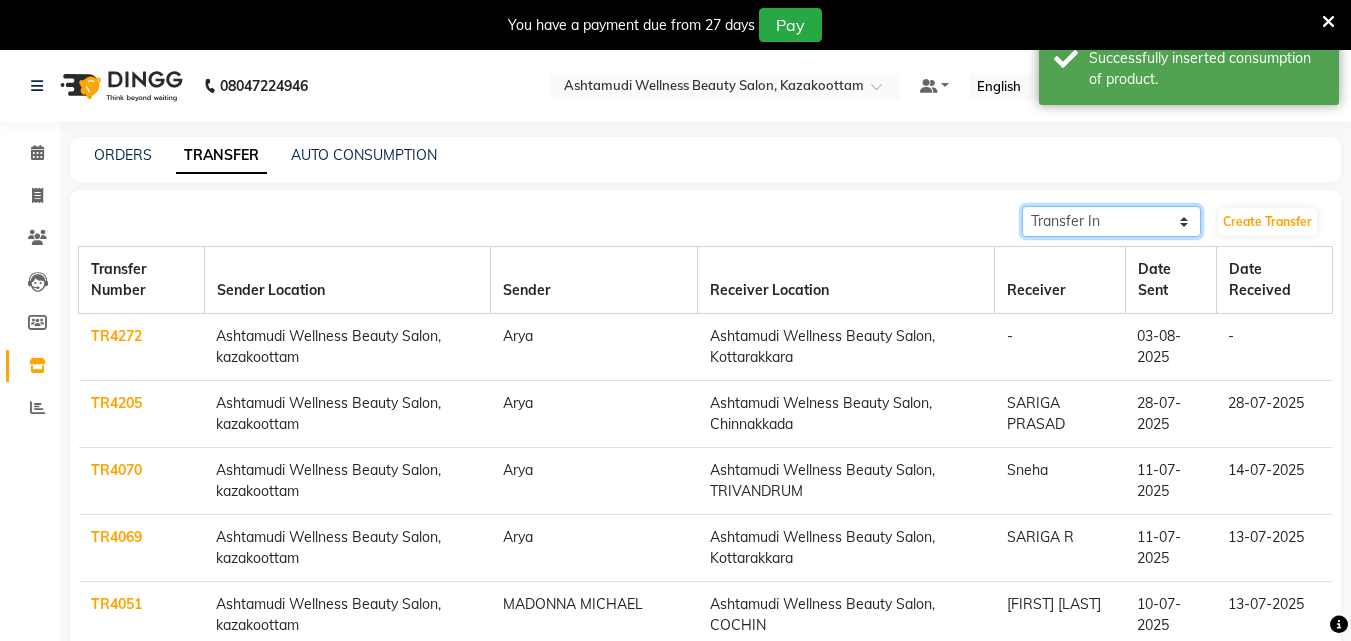 click on "Transfer In Transfer Out" 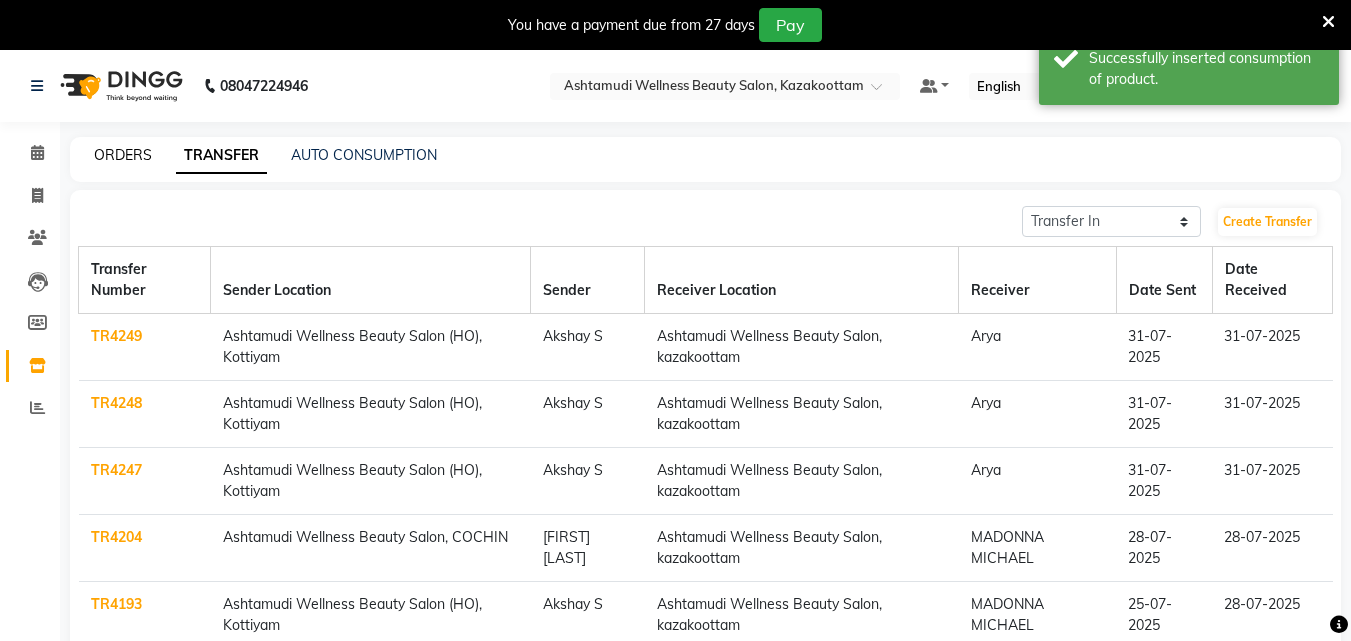 click on "ORDERS" 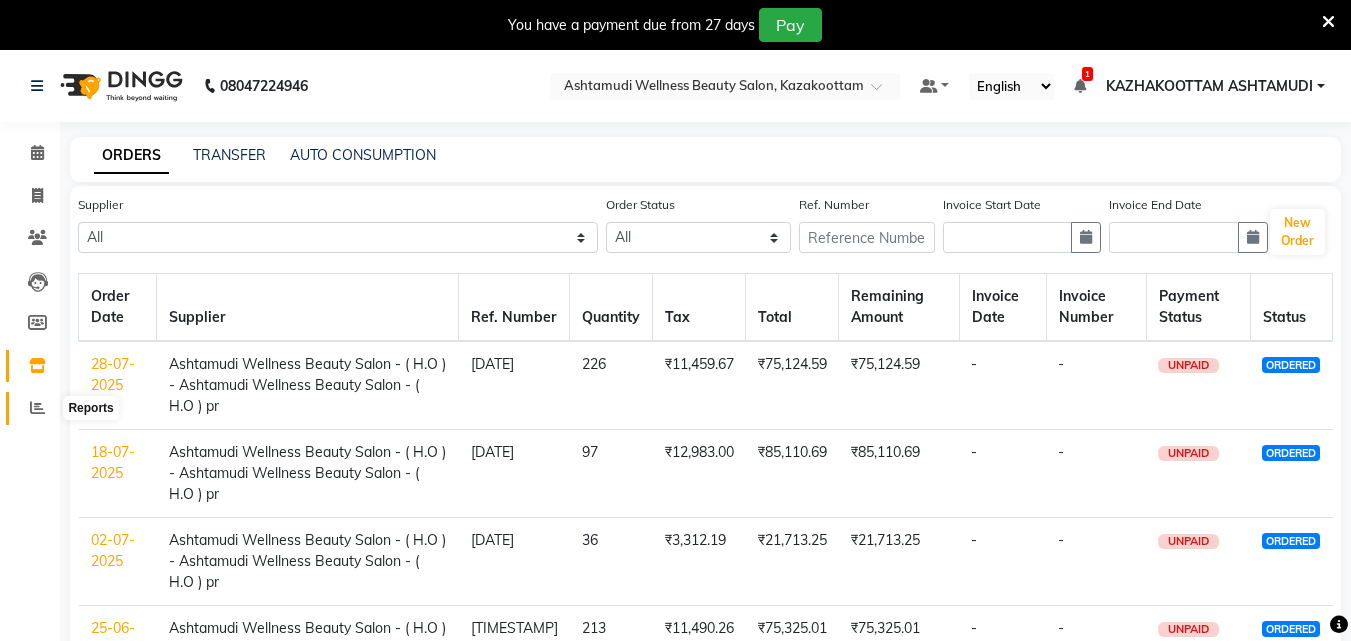 click 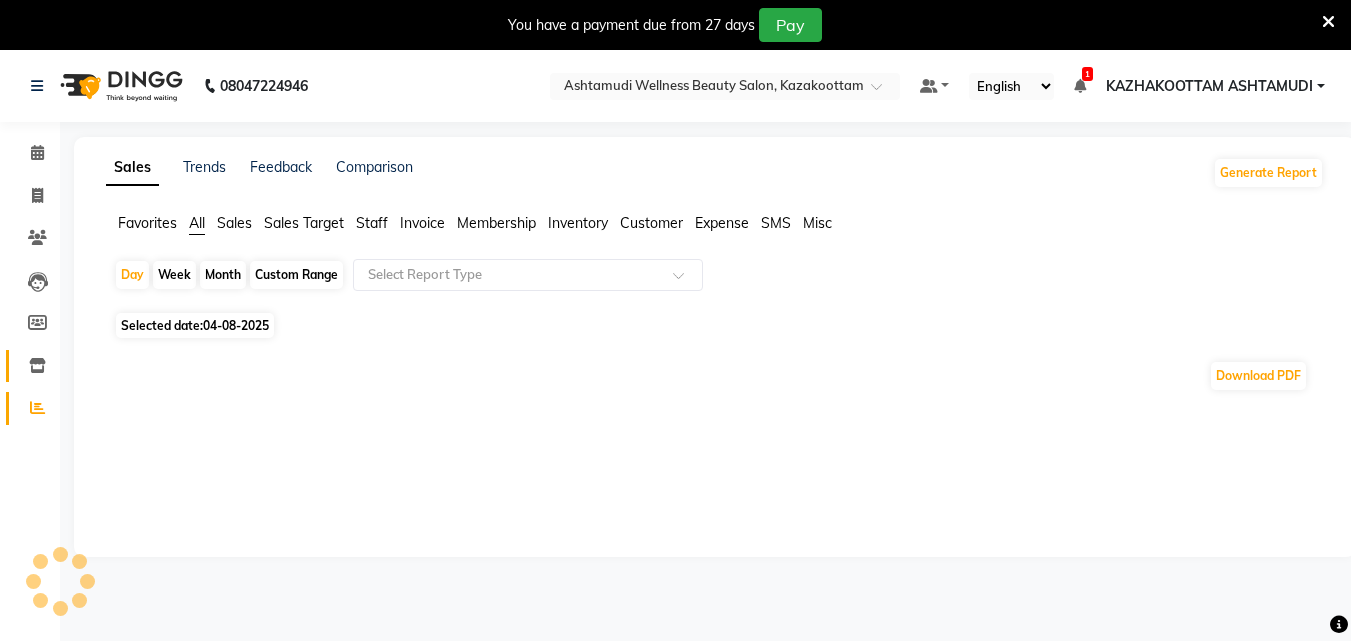 drag, startPoint x: 18, startPoint y: 365, endPoint x: 38, endPoint y: 363, distance: 20.09975 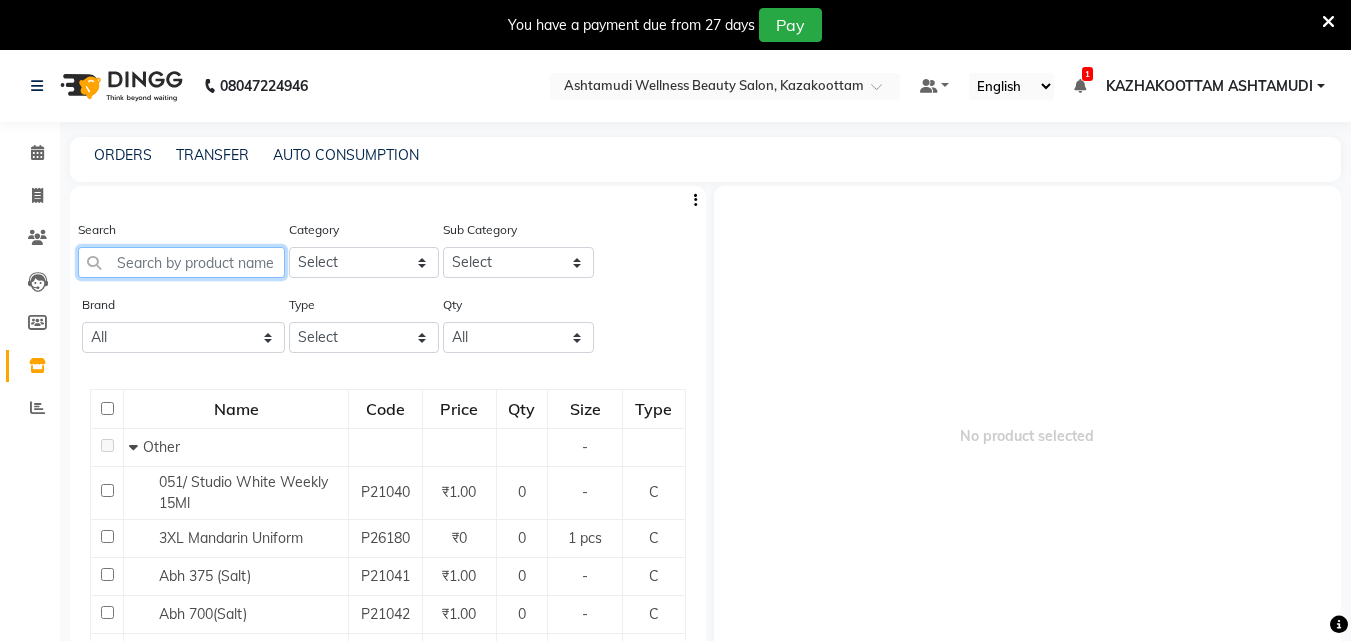 click 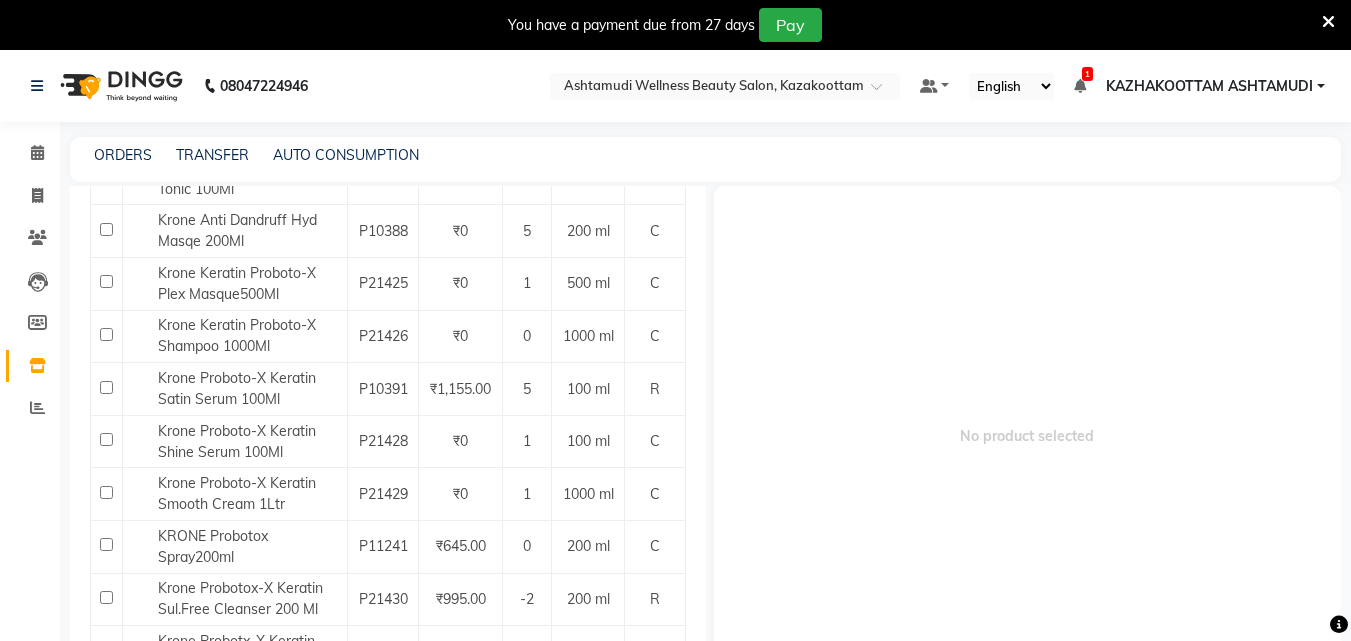 scroll, scrollTop: 301, scrollLeft: 0, axis: vertical 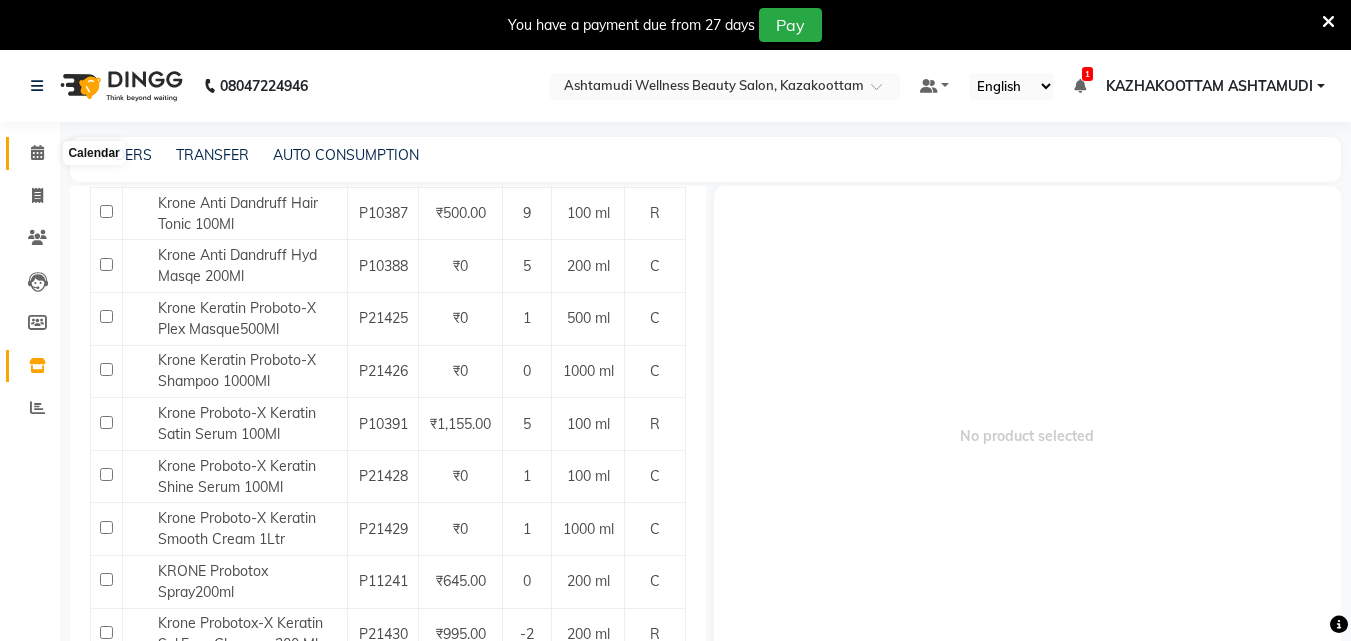 type on "krone" 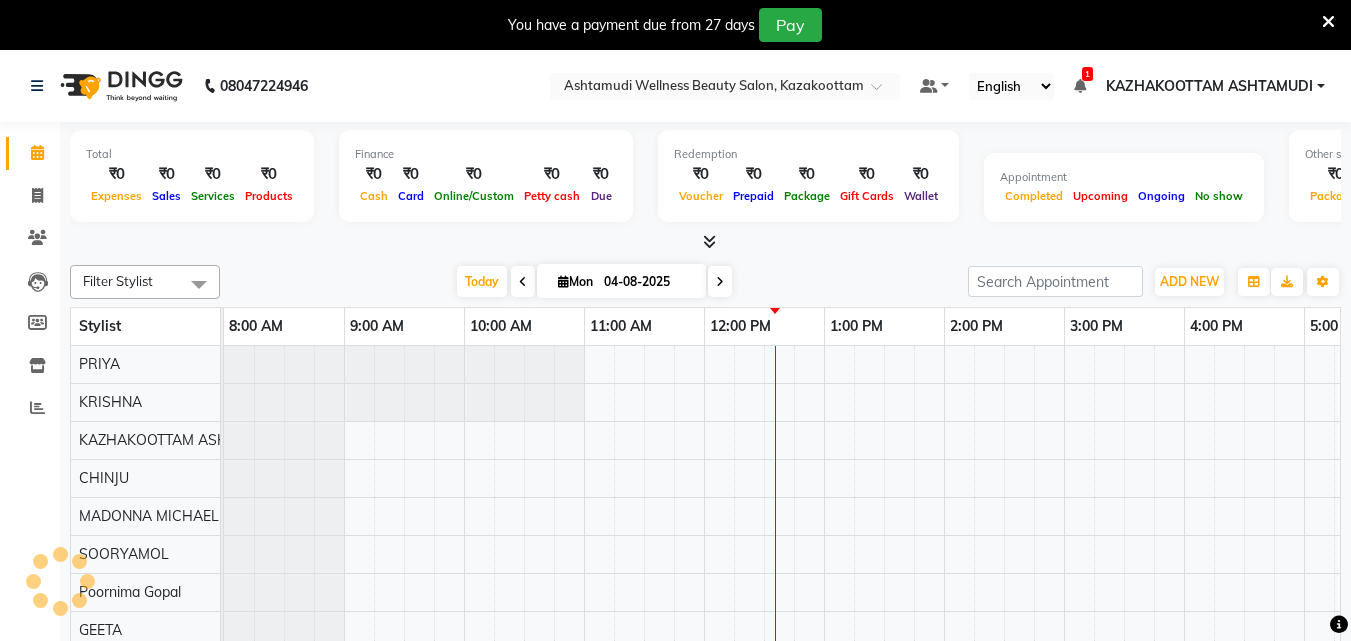 scroll, scrollTop: 0, scrollLeft: 0, axis: both 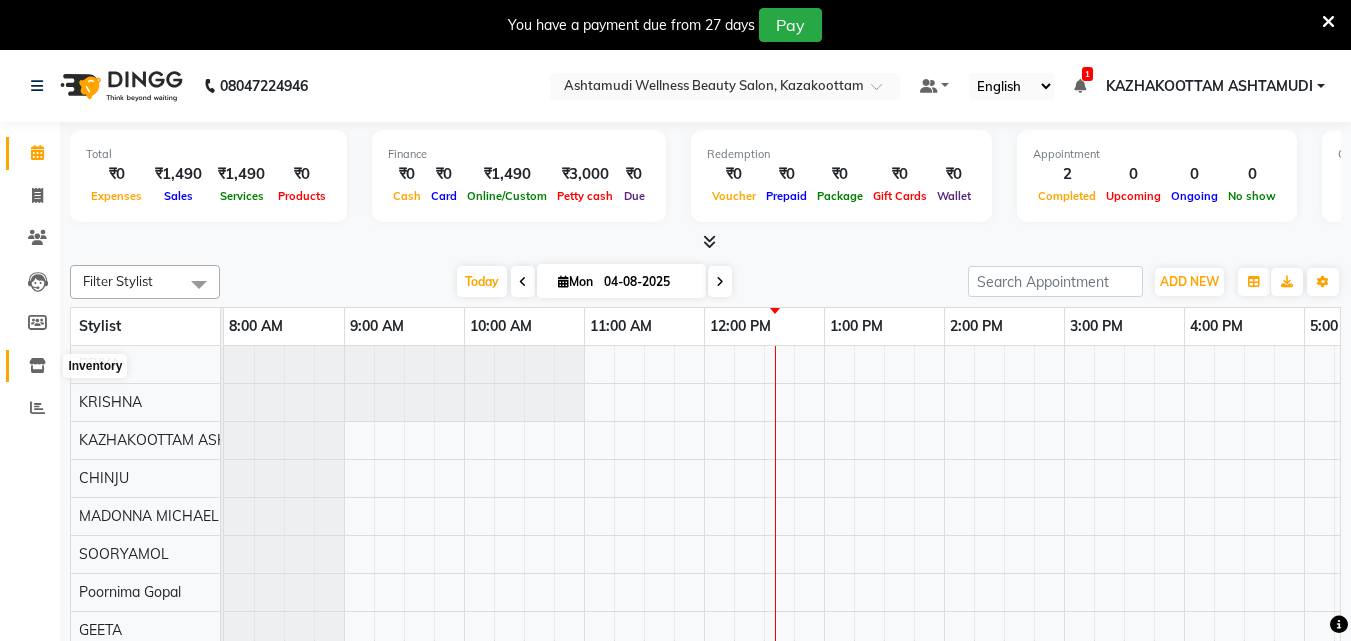 click 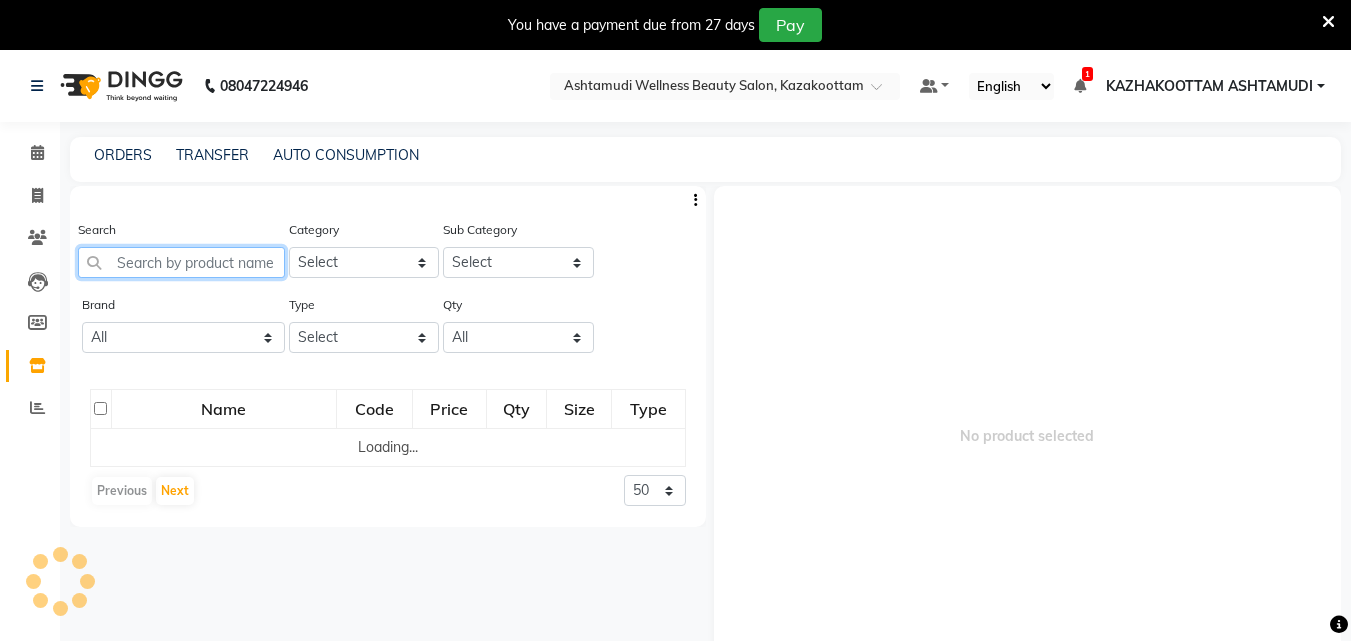 click 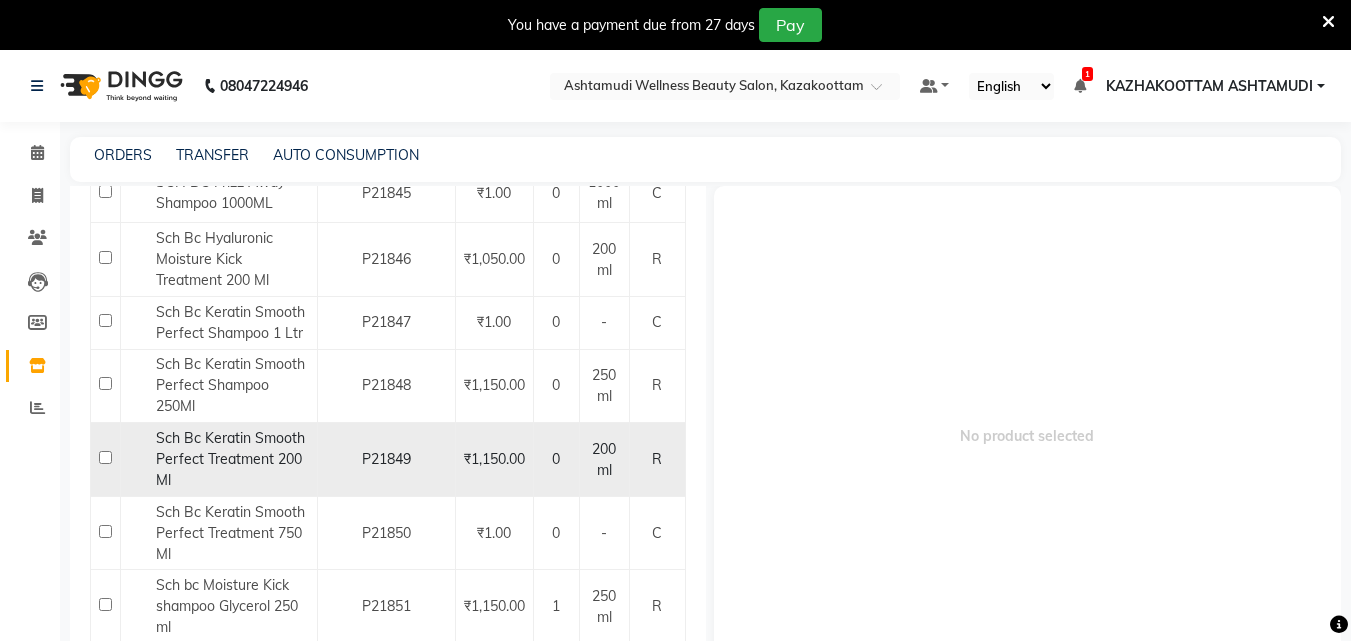scroll, scrollTop: 600, scrollLeft: 0, axis: vertical 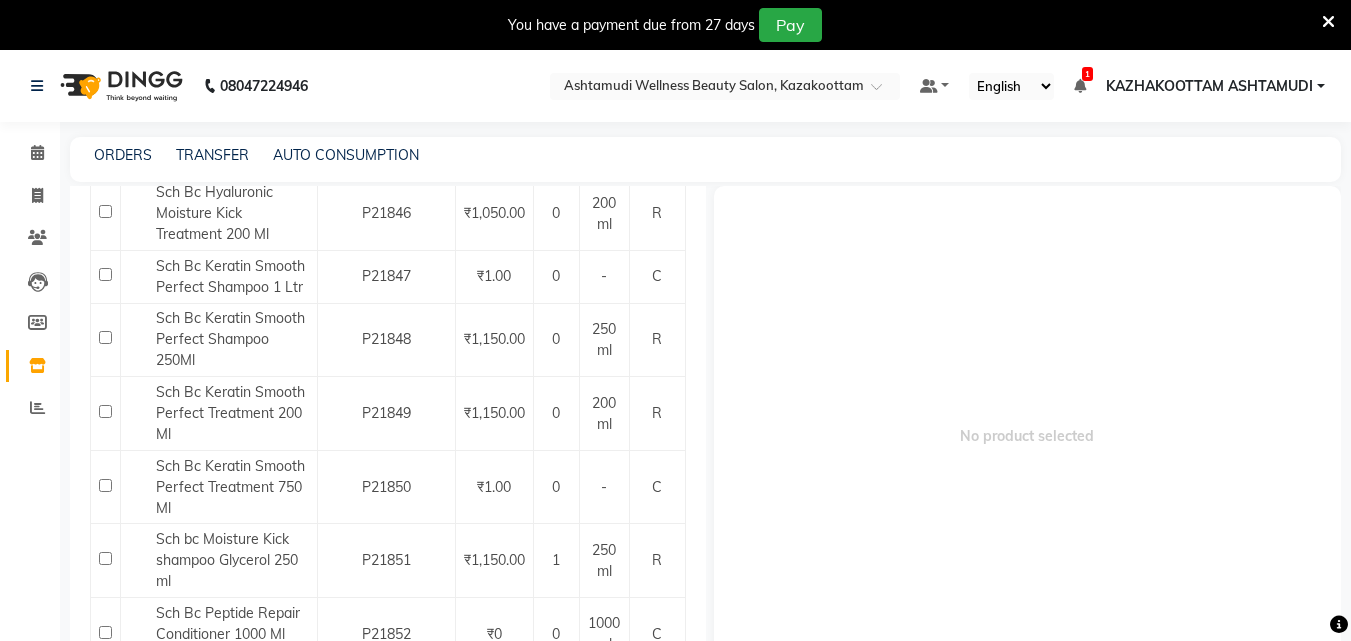 type on "bc" 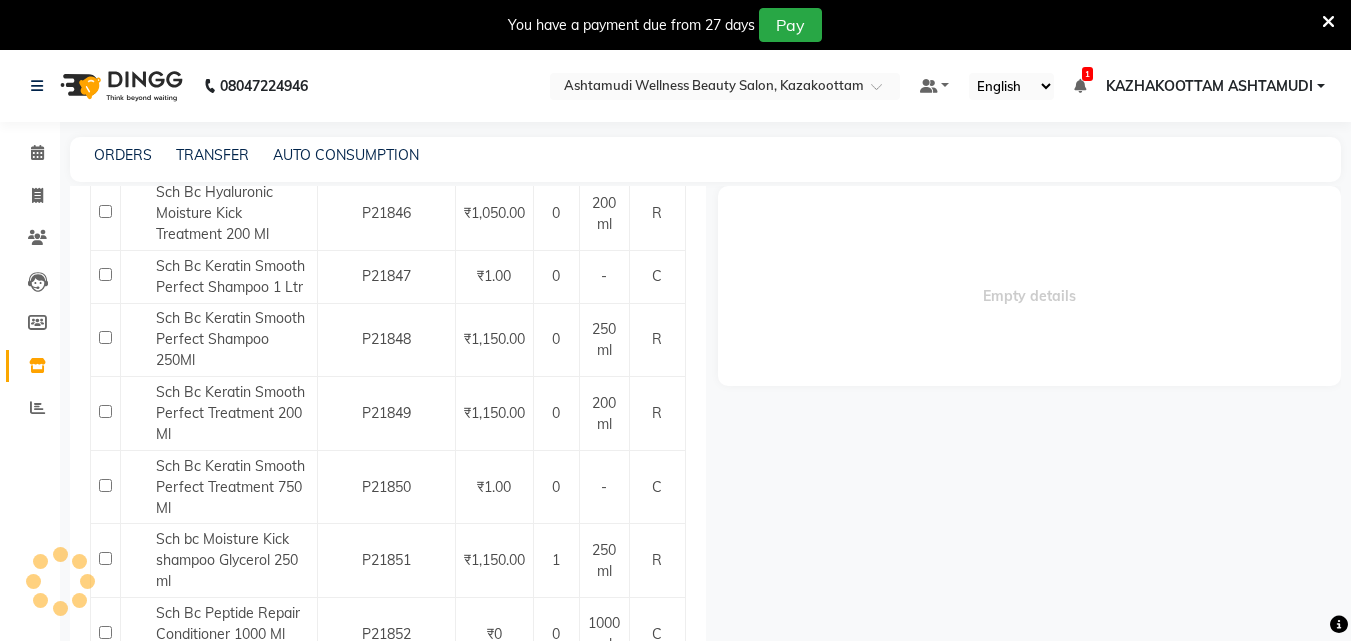 select 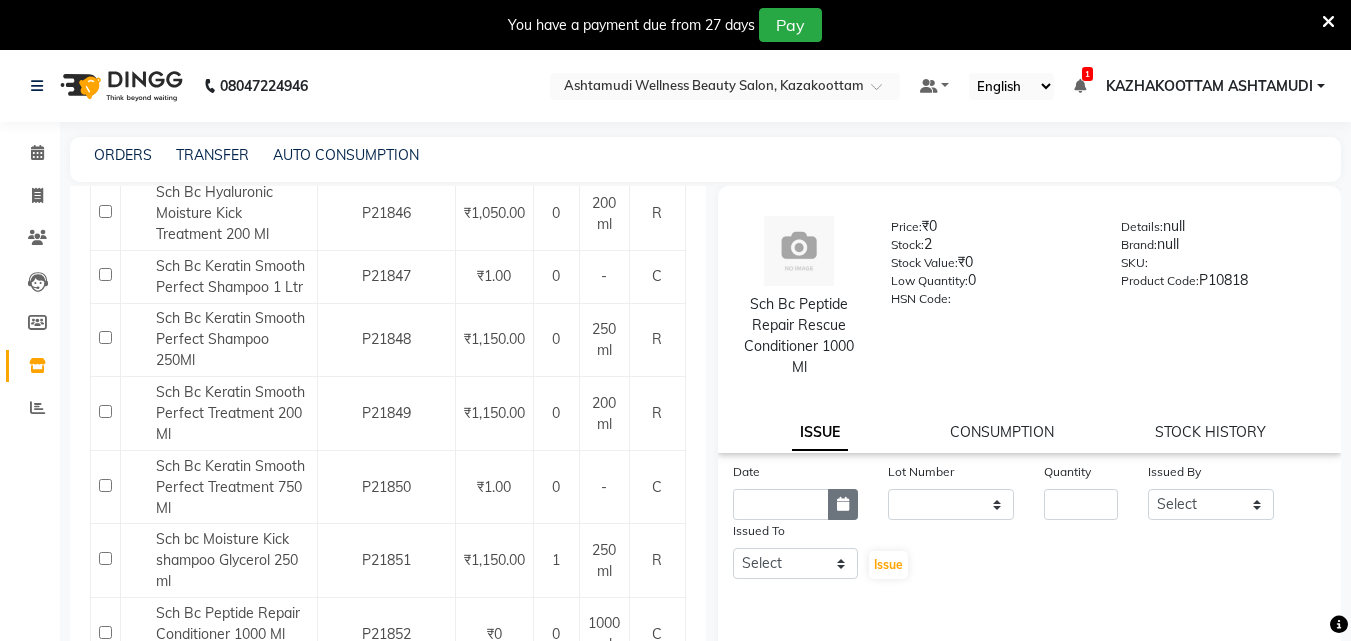 click 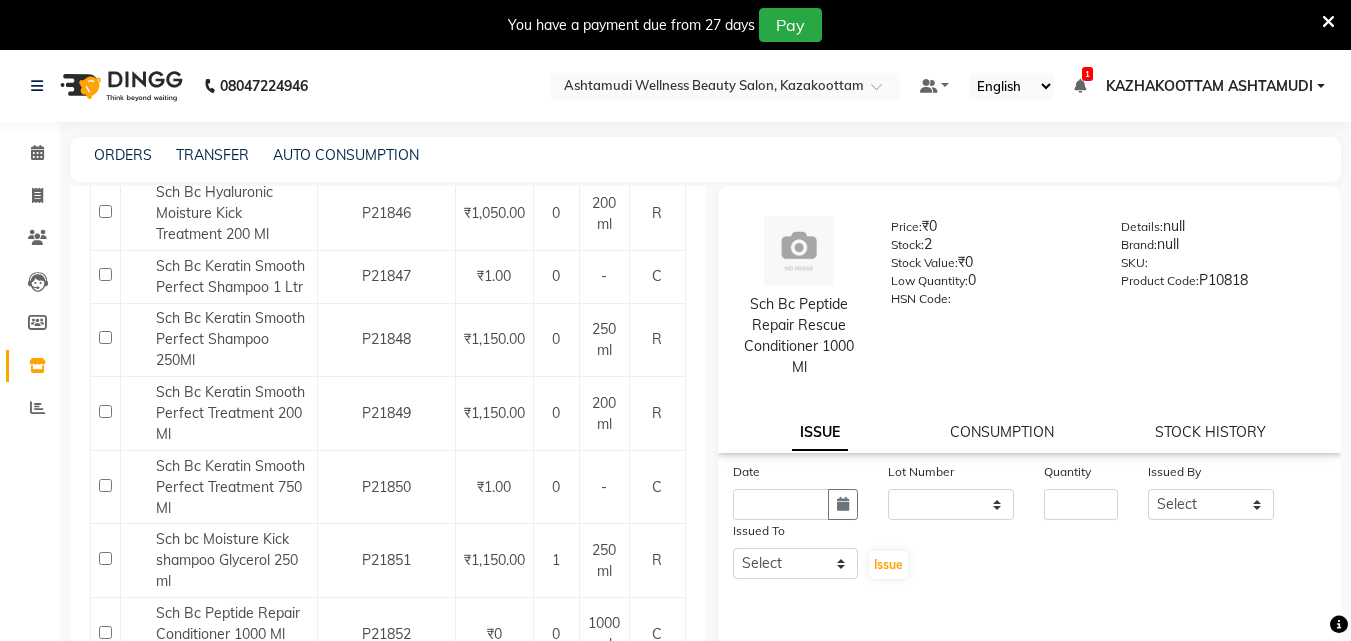 select on "8" 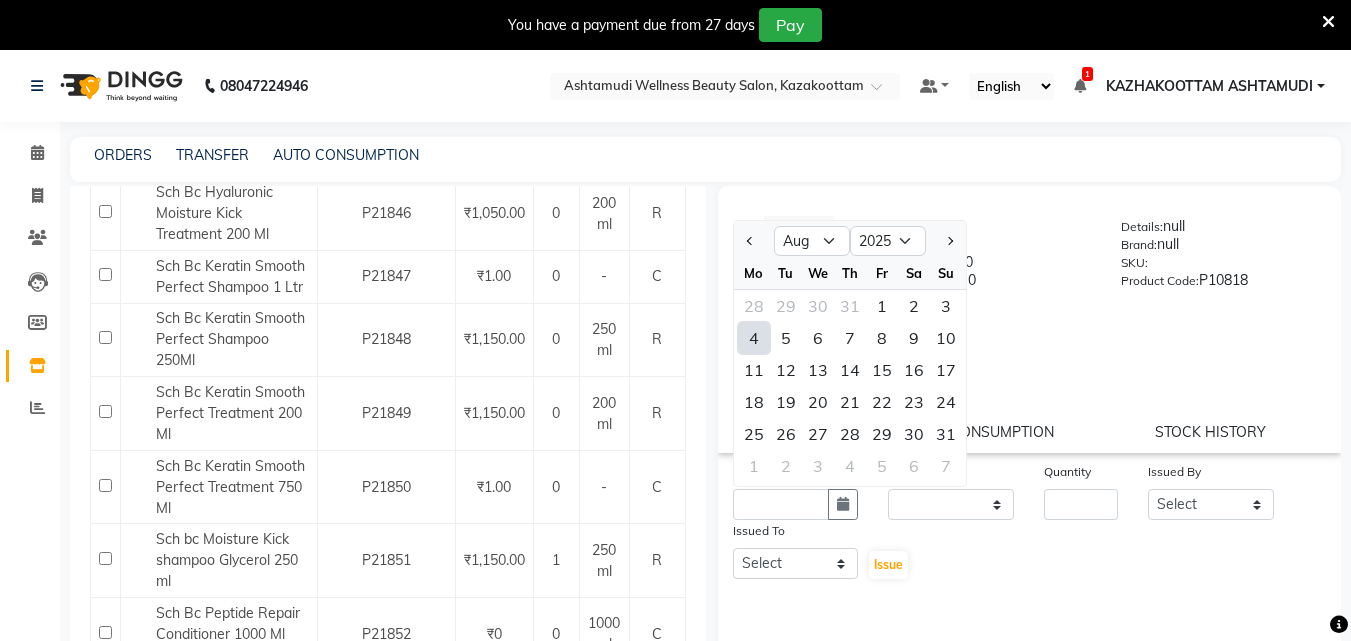 click on "4" 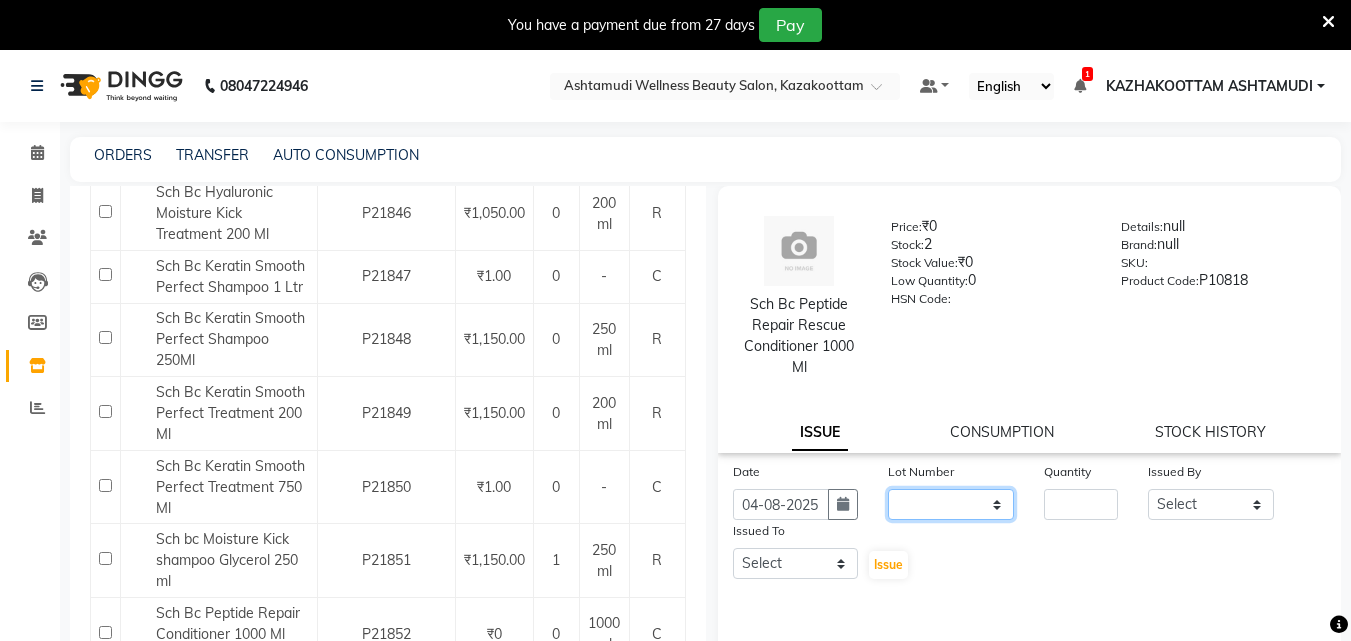 click on "None" 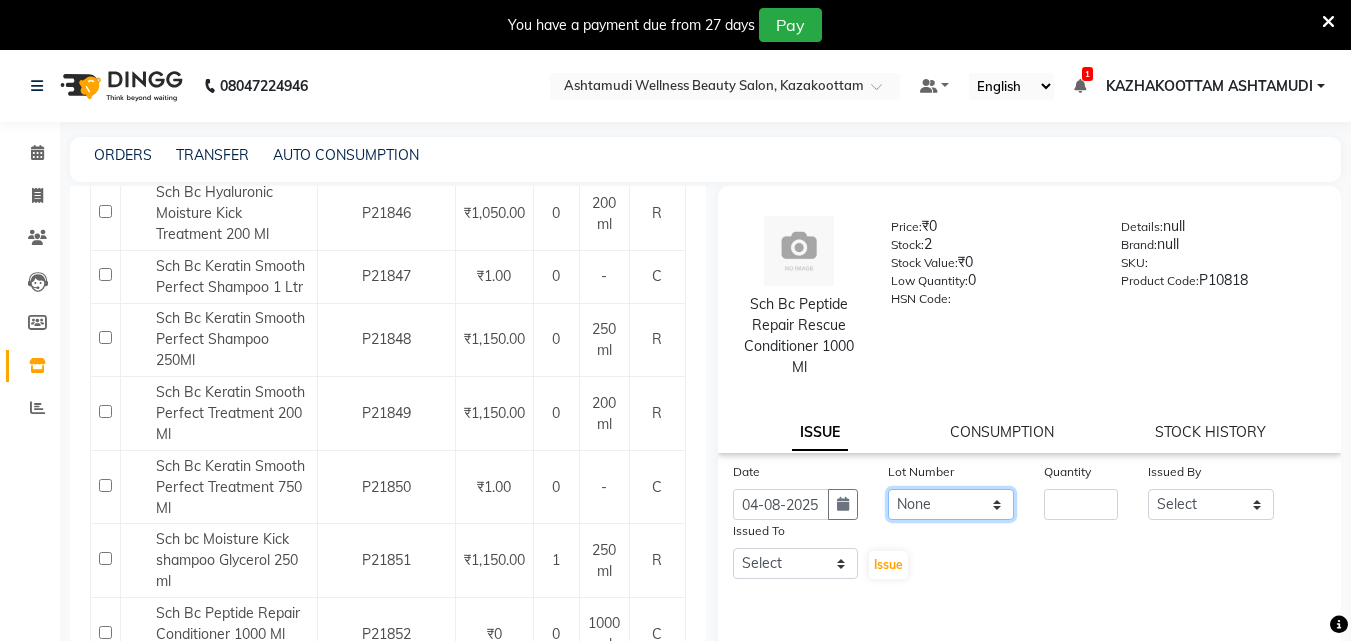 click on "None" 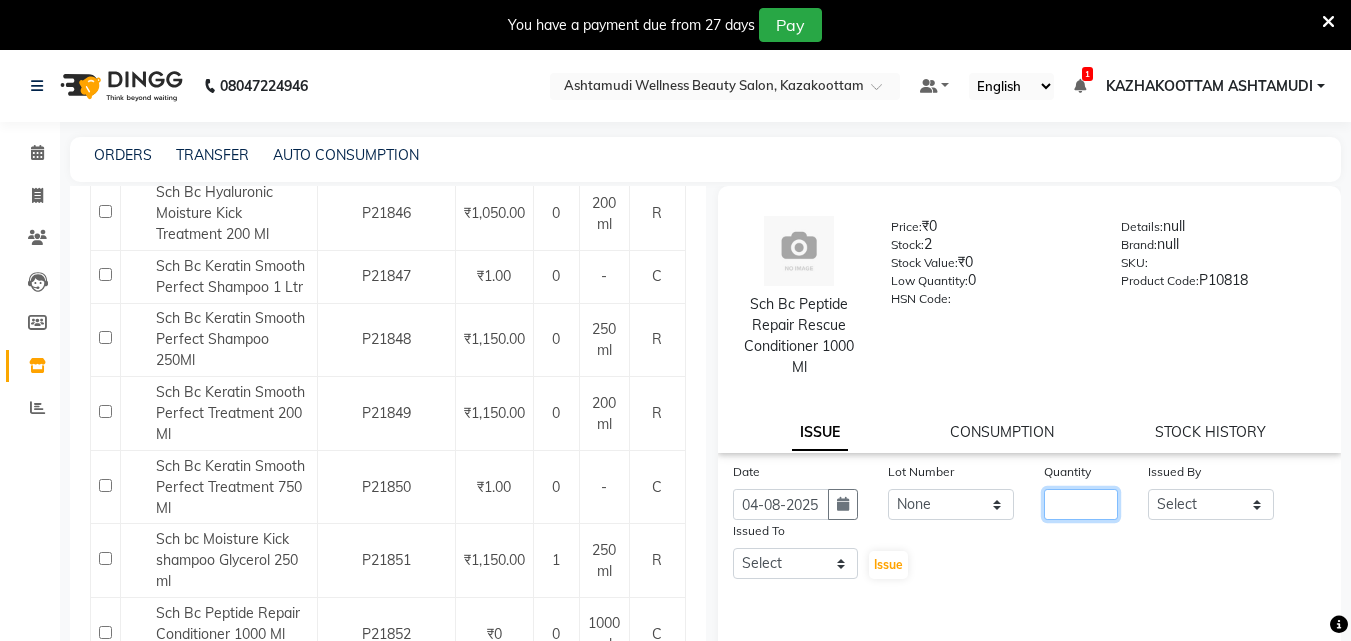 click 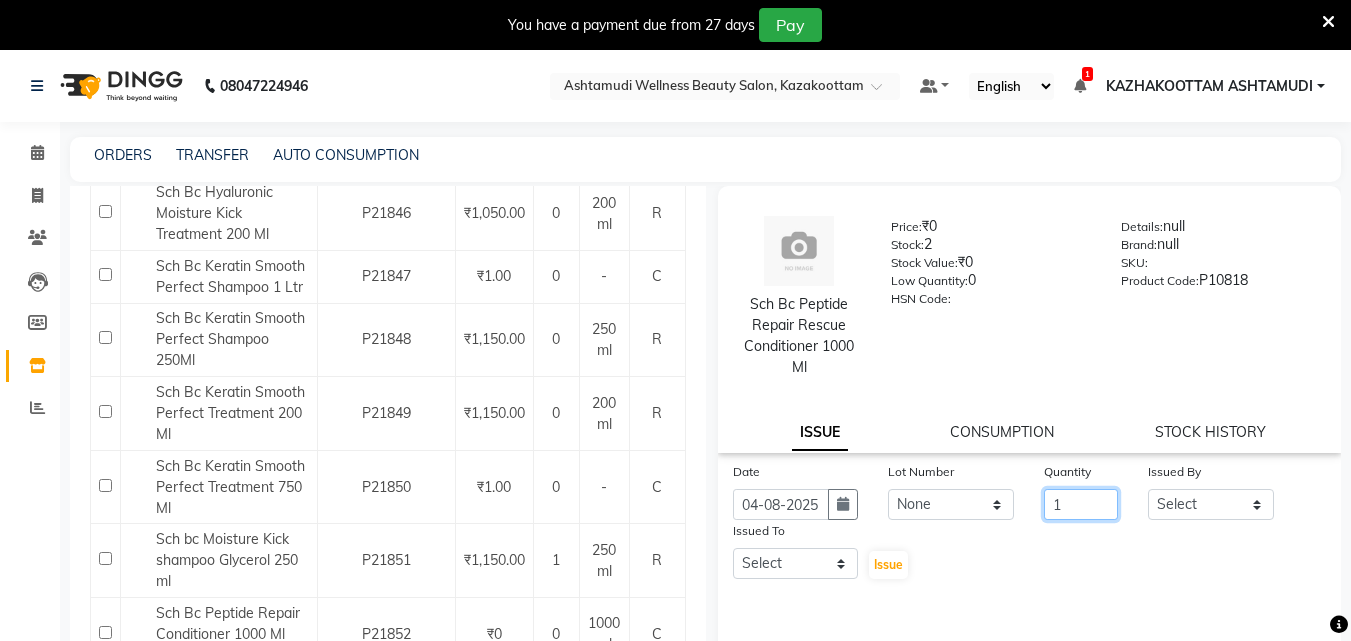 type on "1" 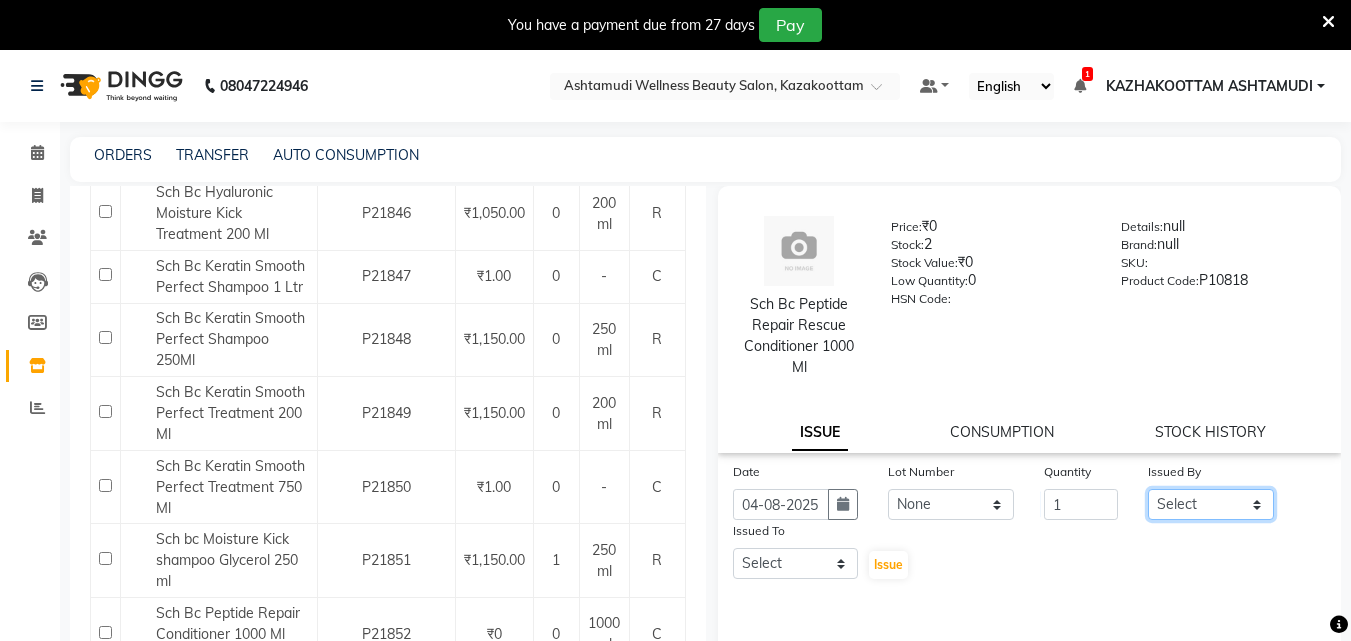click on "Select Arya  CHINJU GEETA KAZHAKOOTTAM ASHTAMUDI KRISHNA LEKSHMI MADONNA MICHAEL MINCY VARGHESE Poornima Gopal PRIYA ROSNI Sindhu SOORYAMOL" 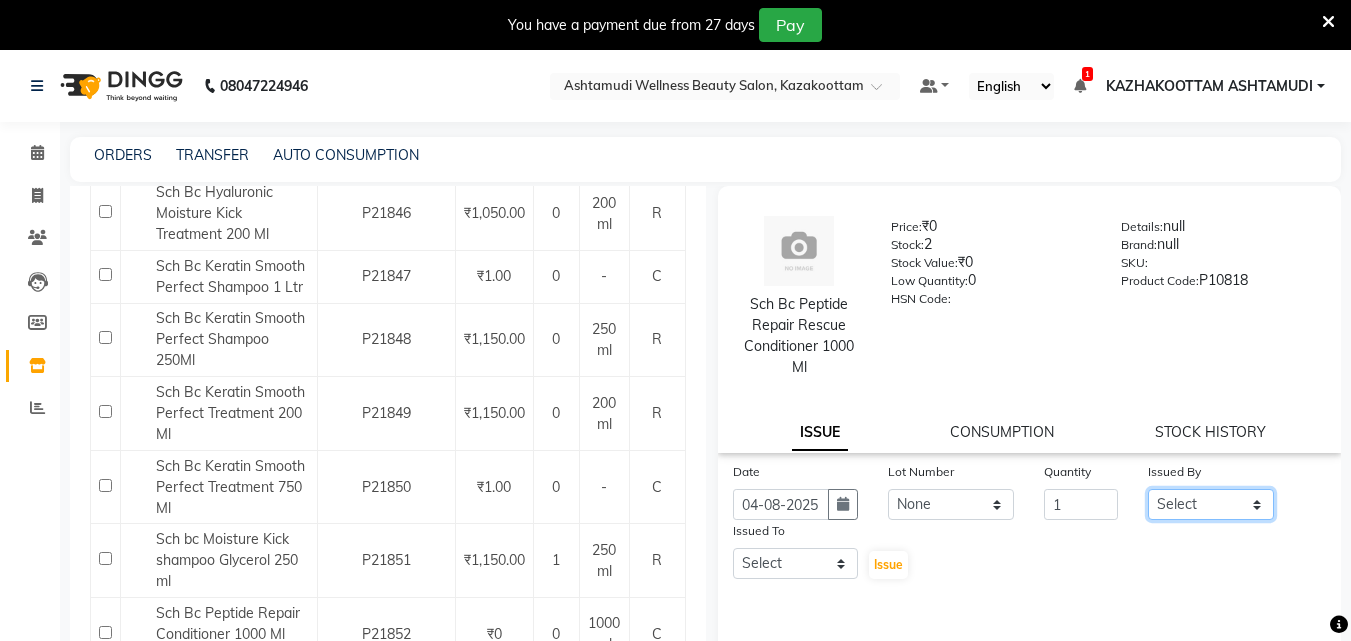 select on "54015" 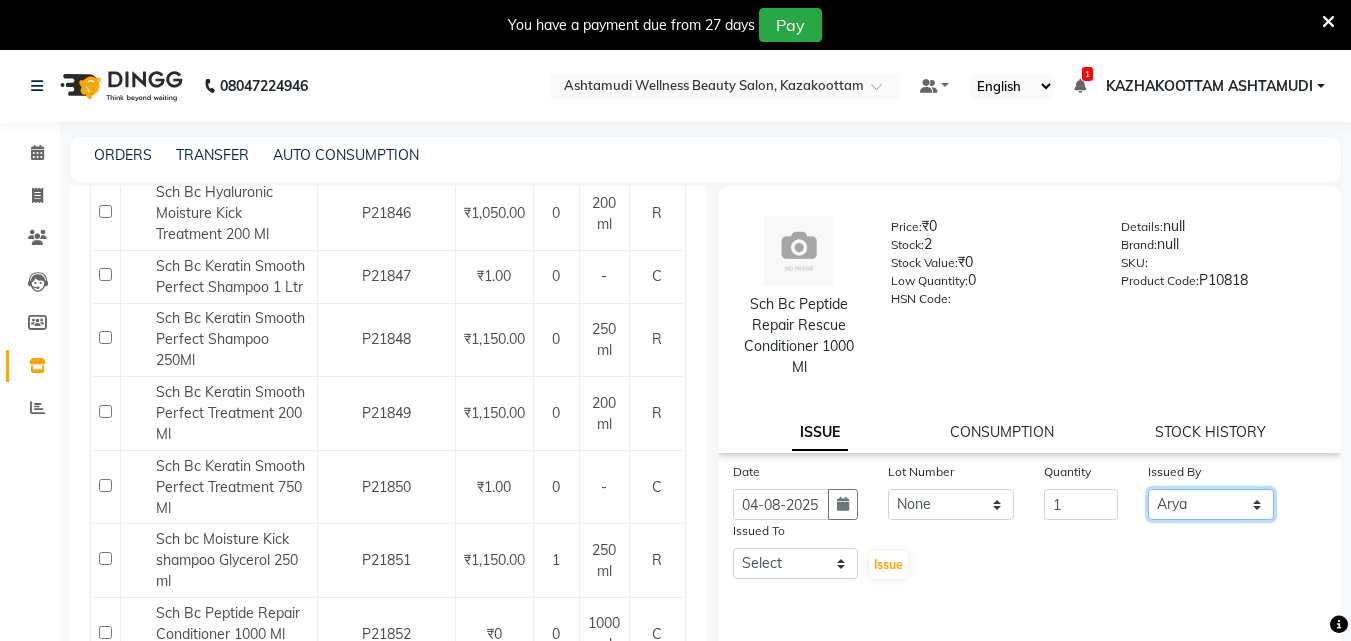 click on "Select Arya  CHINJU GEETA KAZHAKOOTTAM ASHTAMUDI KRISHNA LEKSHMI MADONNA MICHAEL MINCY VARGHESE Poornima Gopal PRIYA ROSNI Sindhu SOORYAMOL" 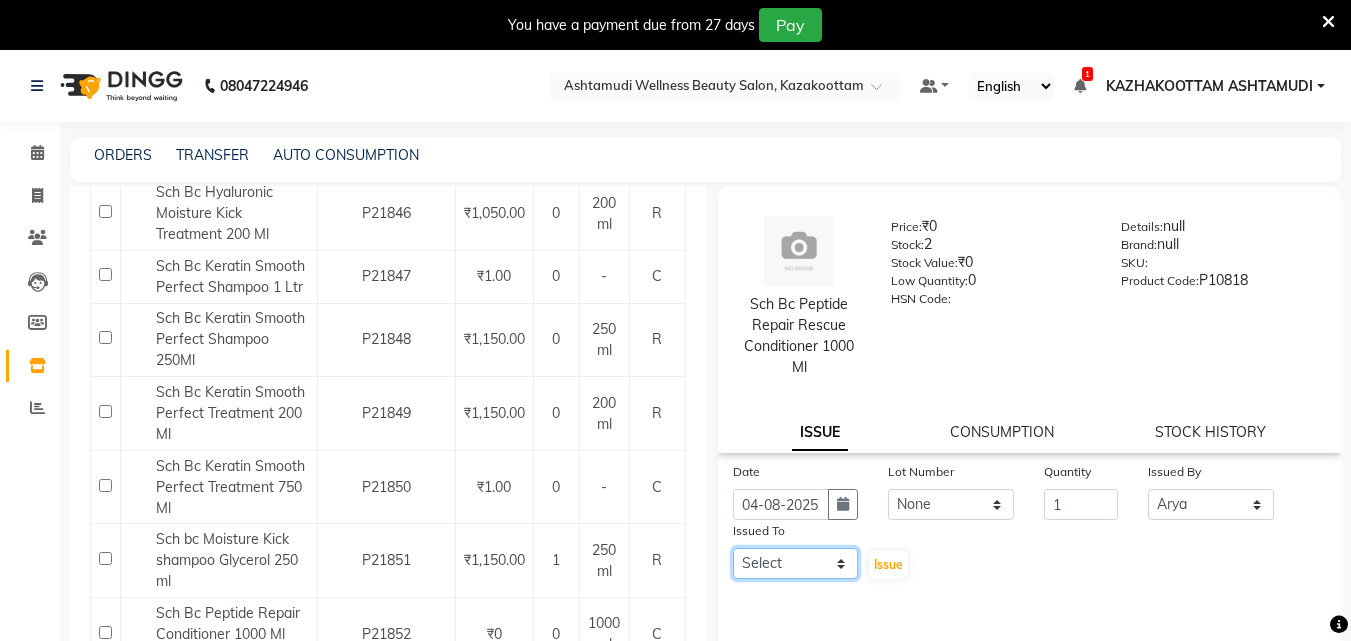 click on "Select Arya  CHINJU GEETA KAZHAKOOTTAM ASHTAMUDI KRISHNA LEKSHMI MADONNA MICHAEL MINCY VARGHESE Poornima Gopal PRIYA ROSNI Sindhu SOORYAMOL" 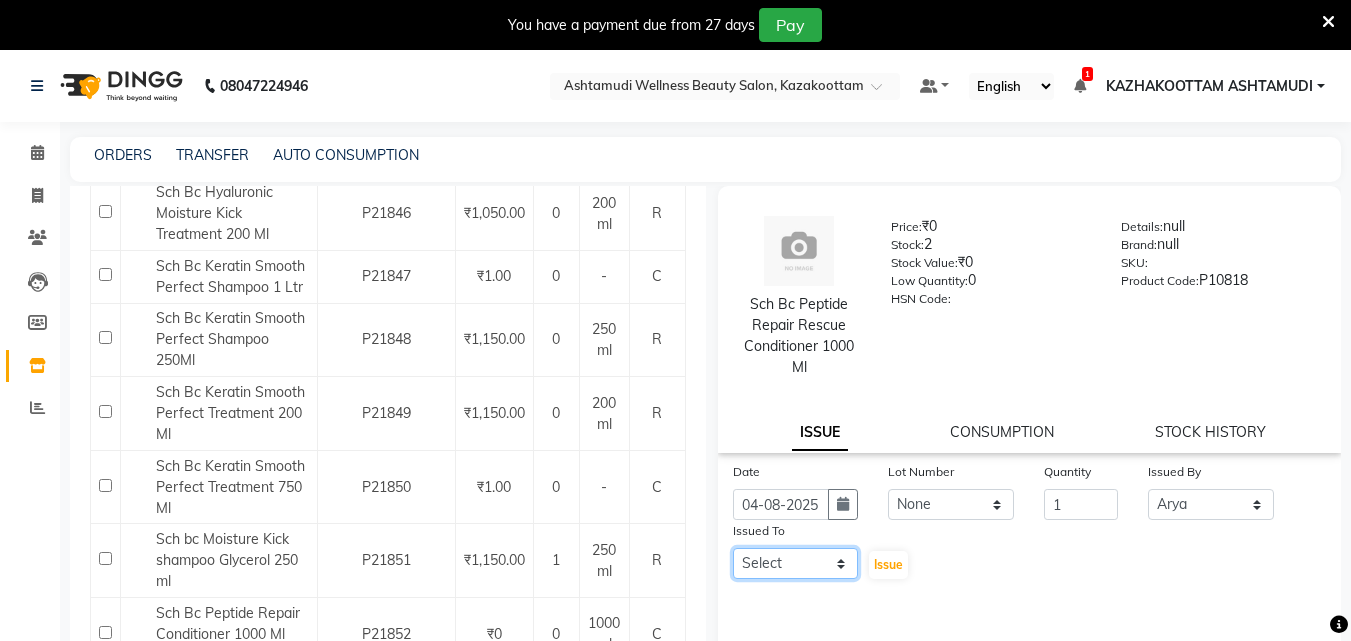 select on "27419" 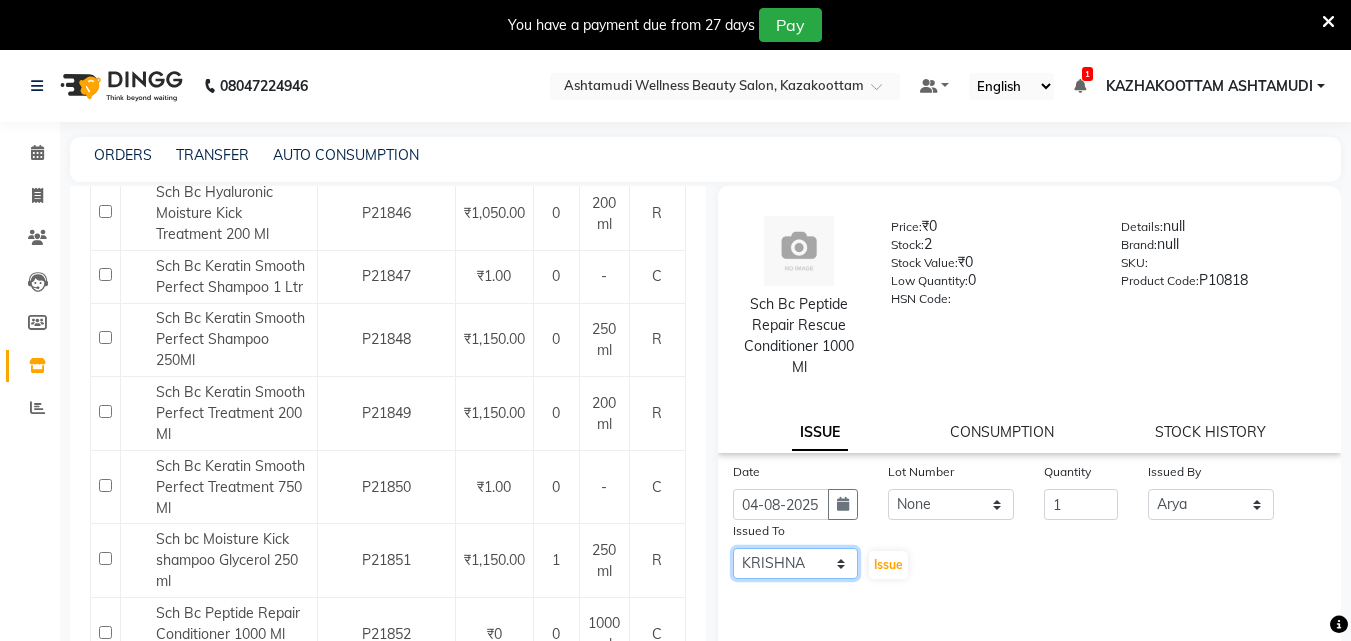 click on "Select Arya  CHINJU GEETA KAZHAKOOTTAM ASHTAMUDI KRISHNA LEKSHMI MADONNA MICHAEL MINCY VARGHESE Poornima Gopal PRIYA ROSNI Sindhu SOORYAMOL" 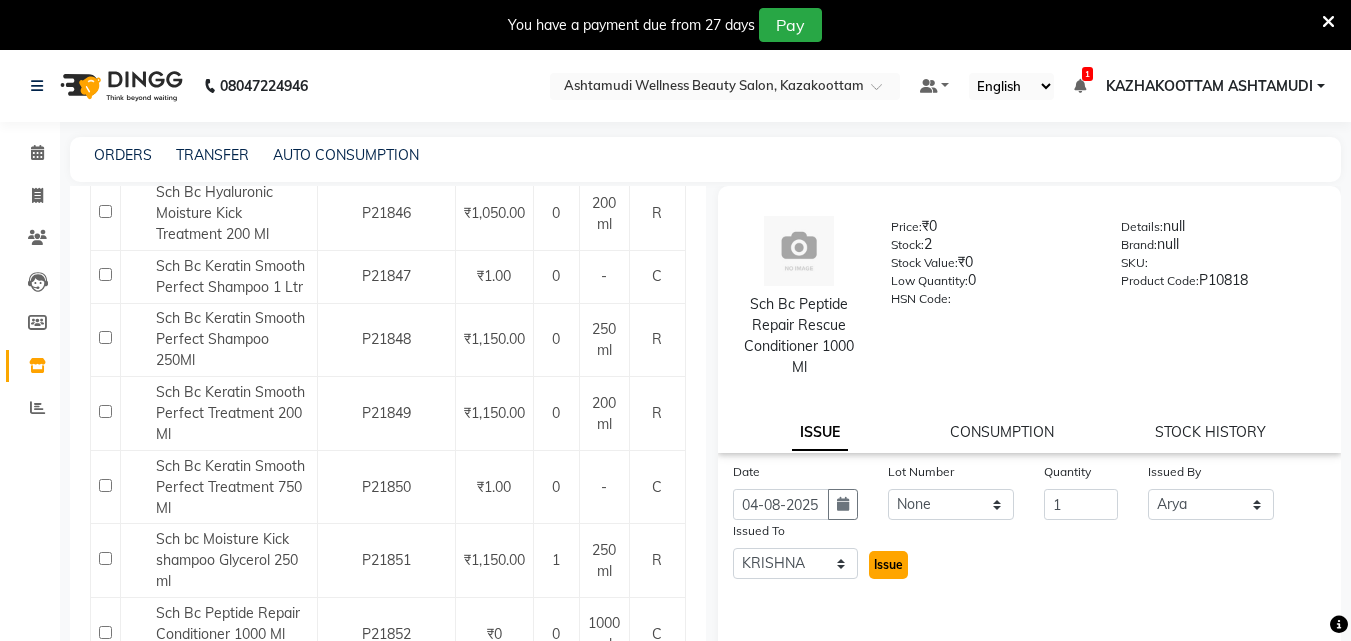 click on "Issue" 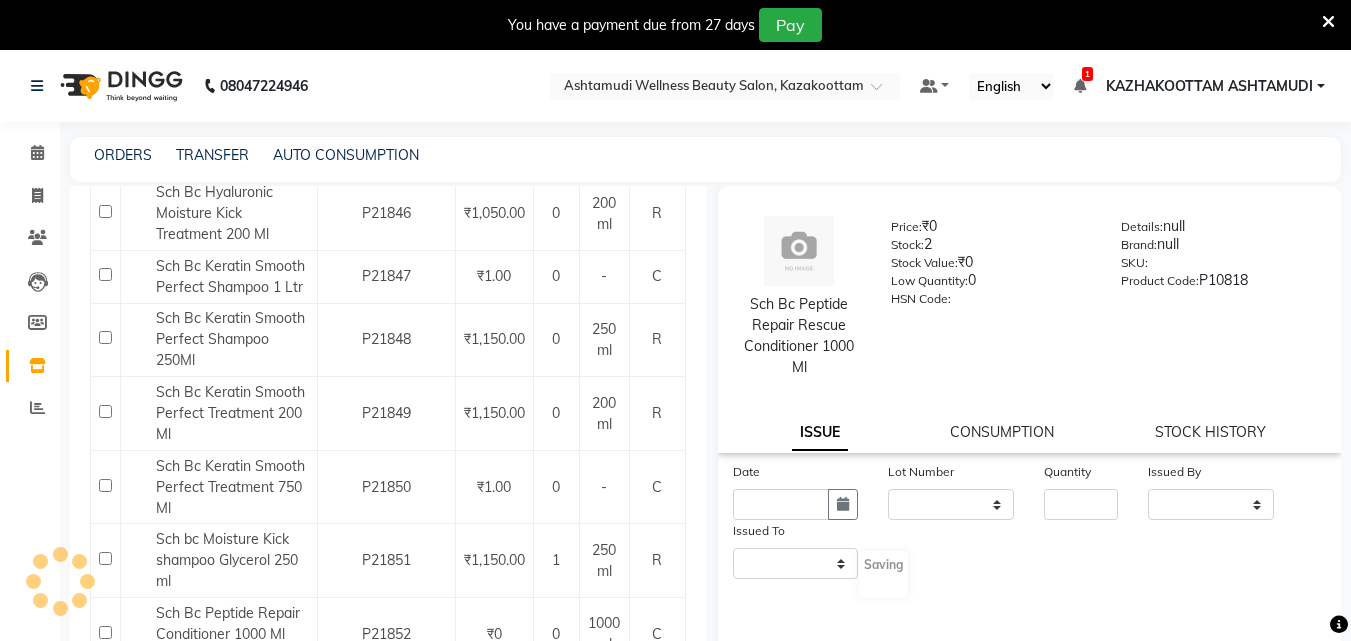 select 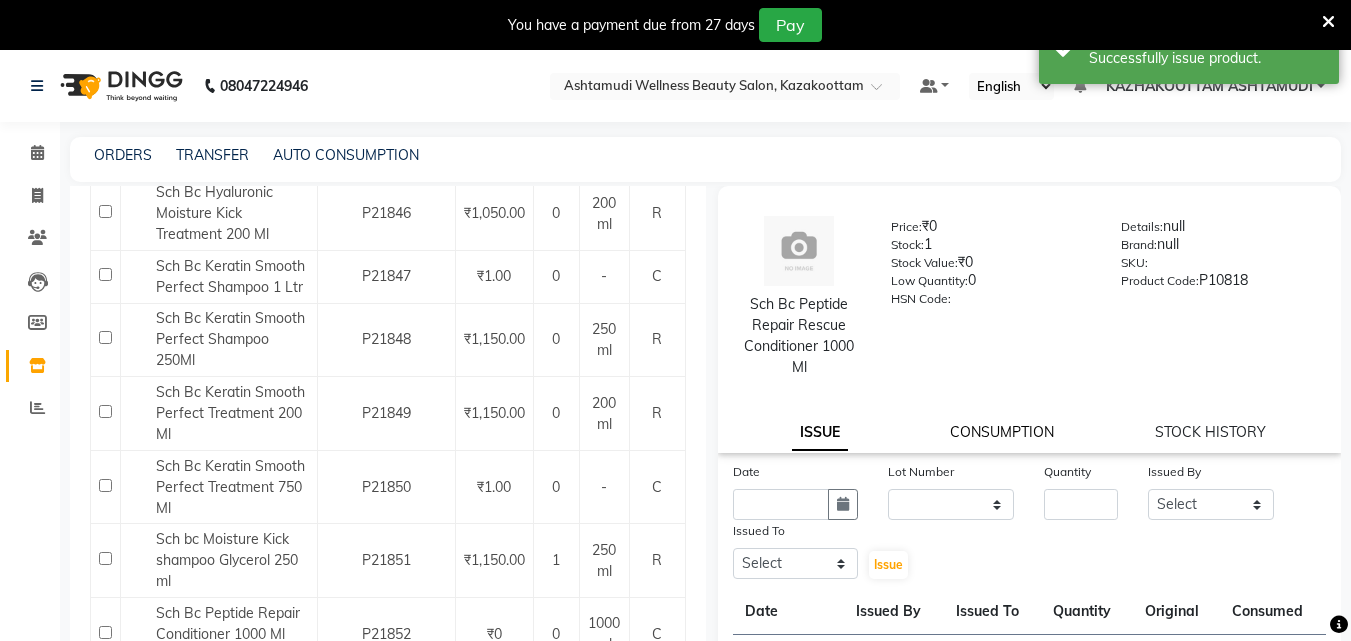 click on "CONSUMPTION" 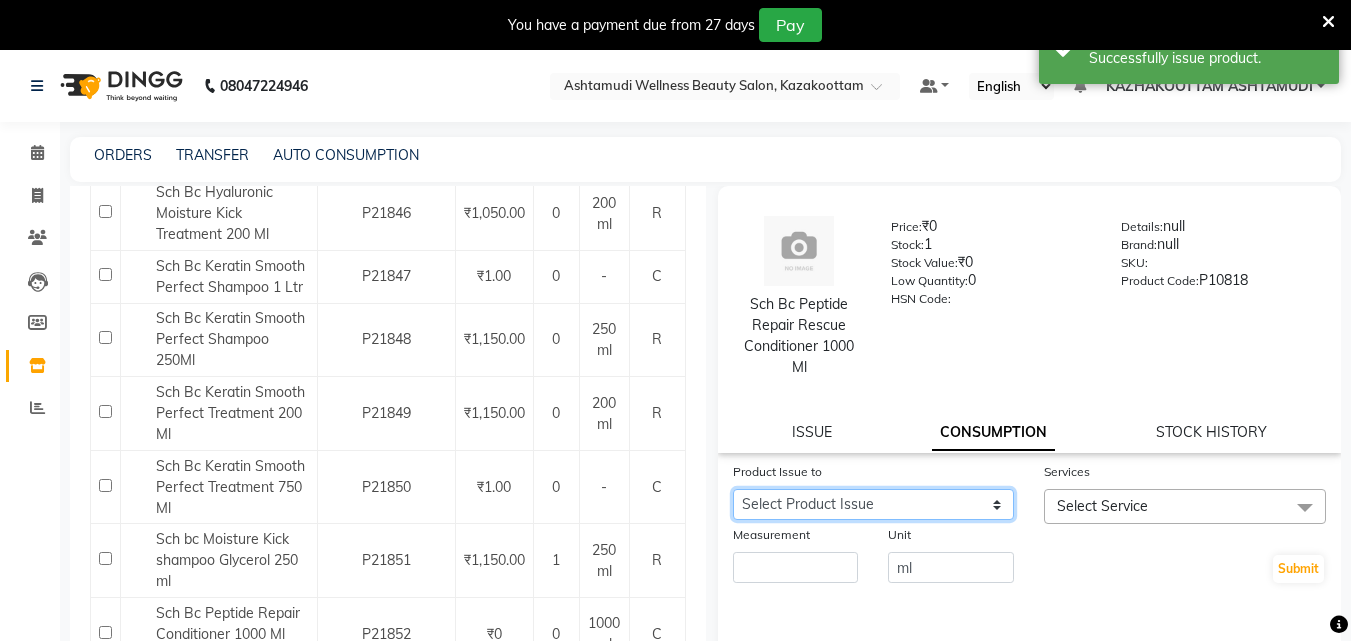 click on "Select Product Issue [DATE], Issued to: [NAME], Balance: 1000" 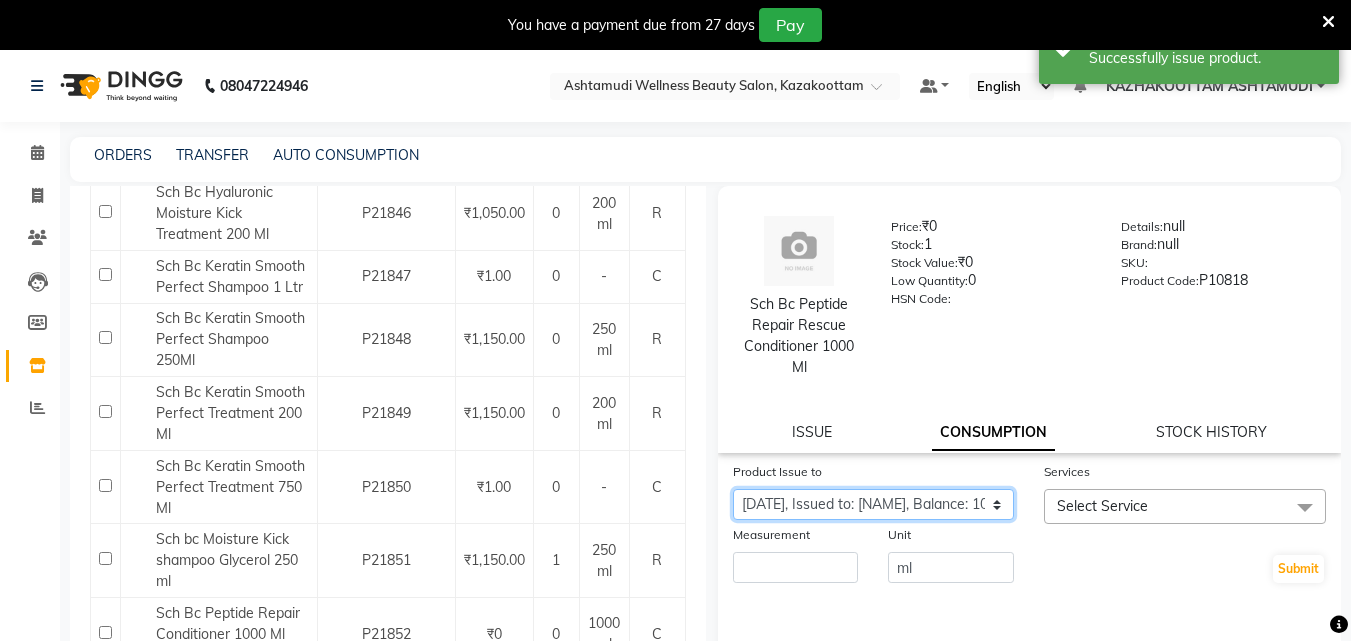 click on "Select Product Issue [DATE], Issued to: [NAME], Balance: 1000" 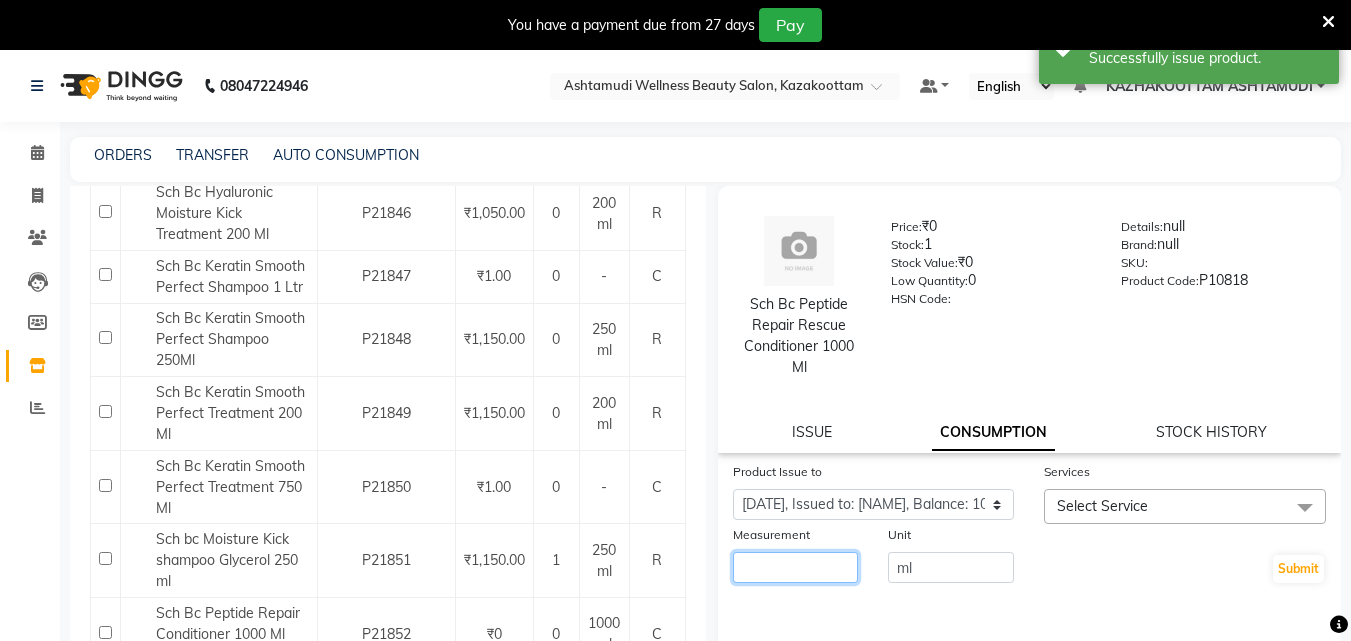 click 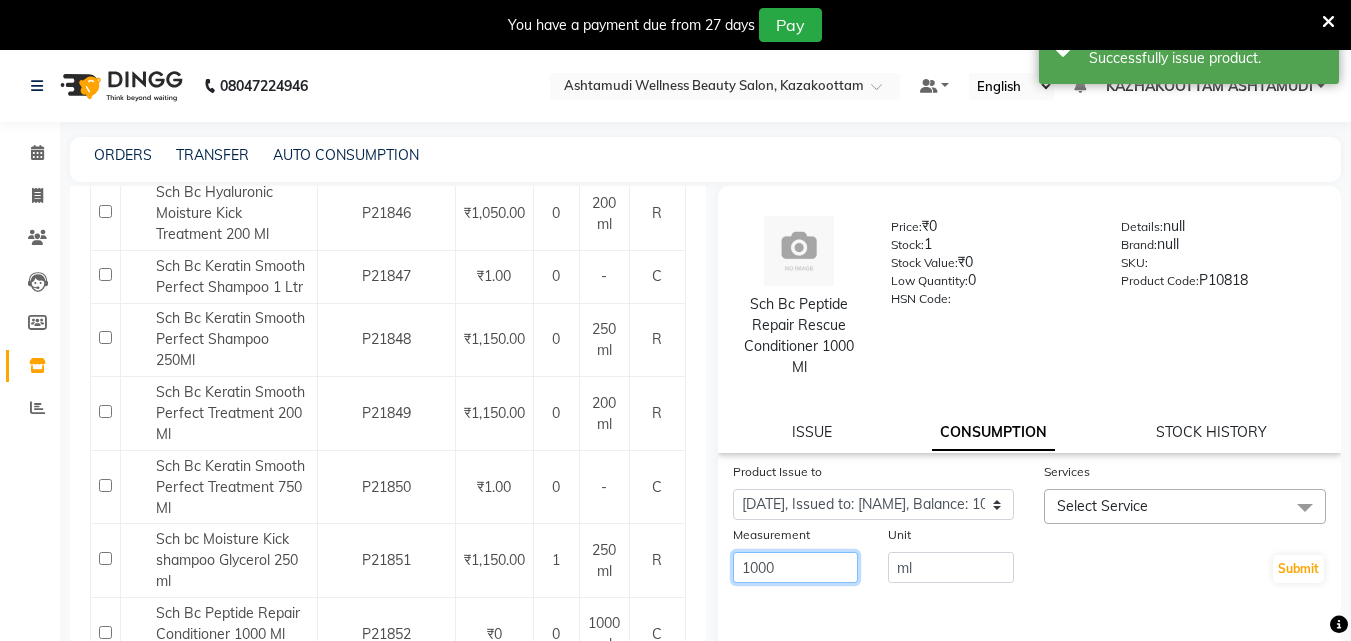 type on "1000" 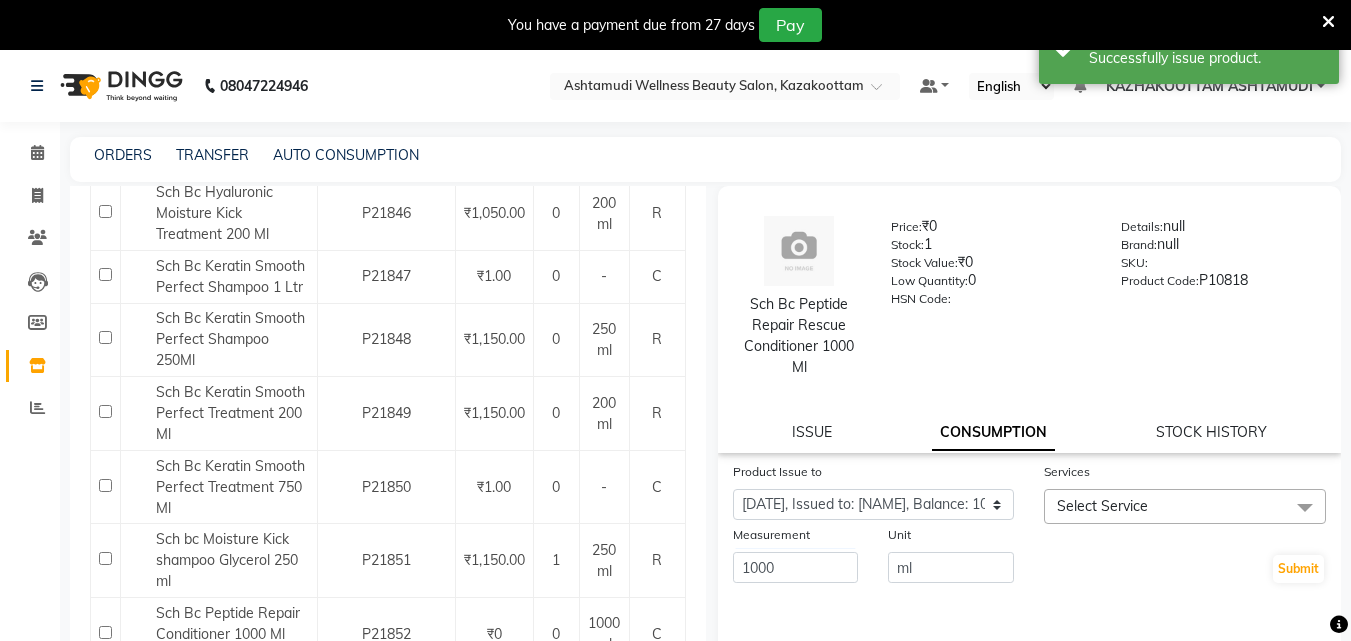 click on "Select Service" 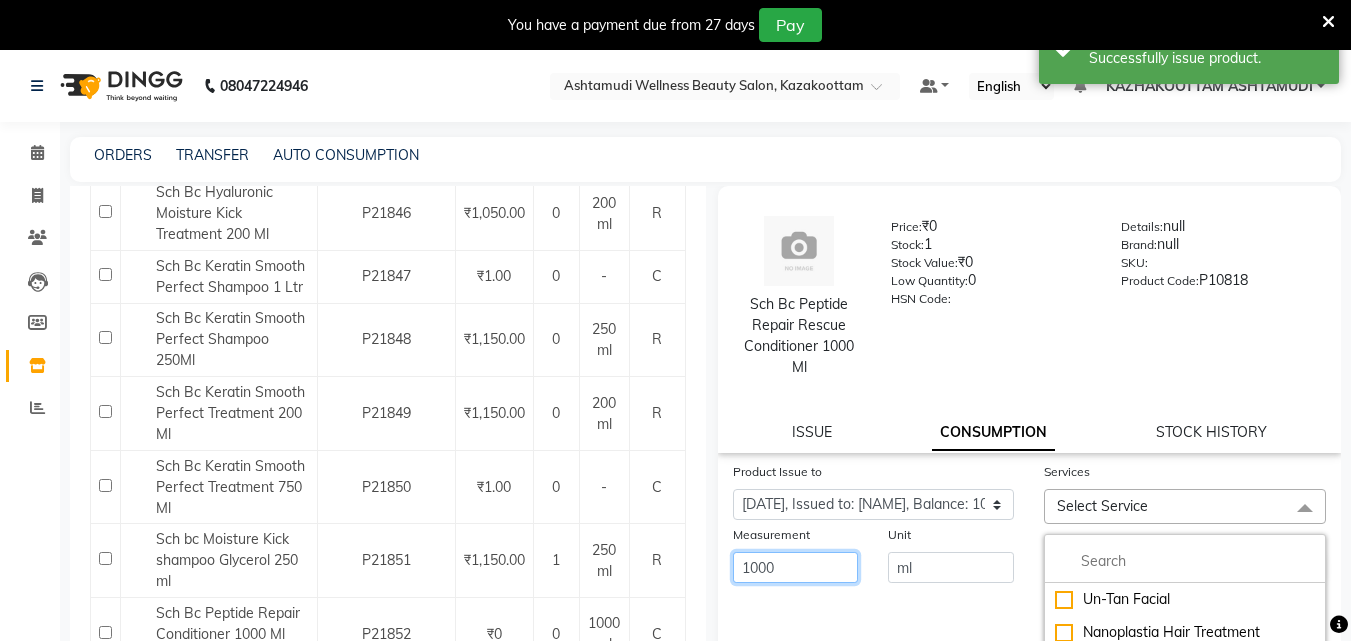 drag, startPoint x: 708, startPoint y: 558, endPoint x: 640, endPoint y: 542, distance: 69.856995 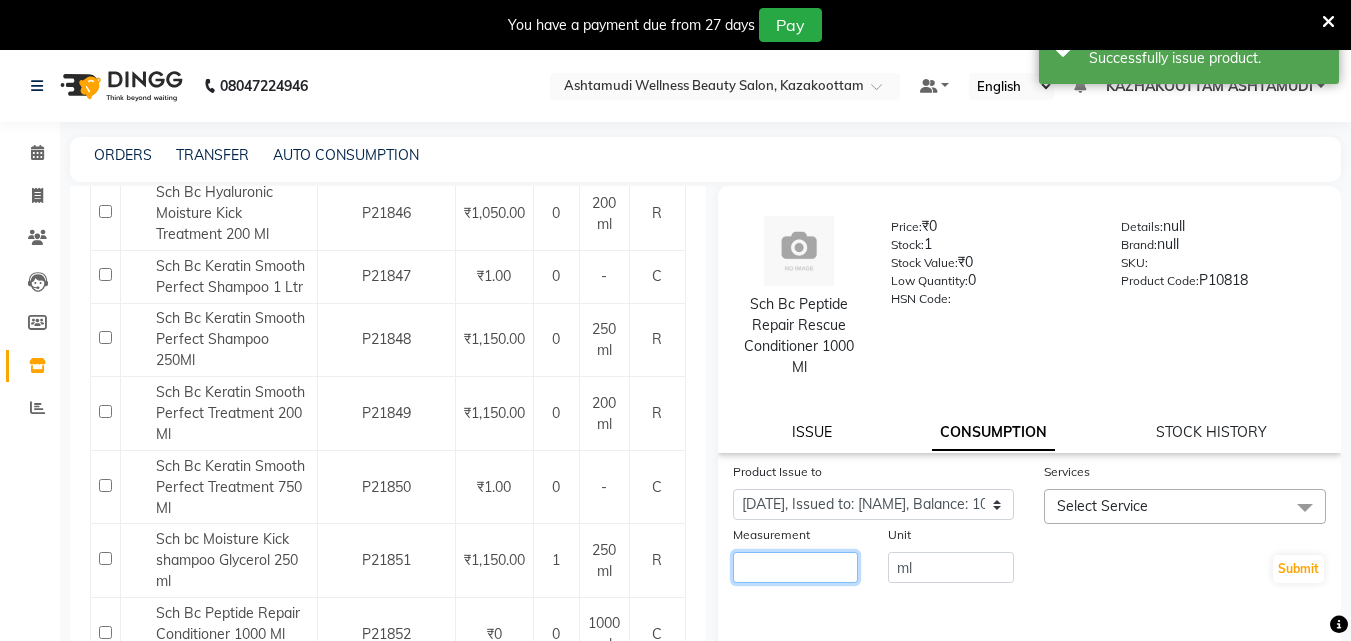 type 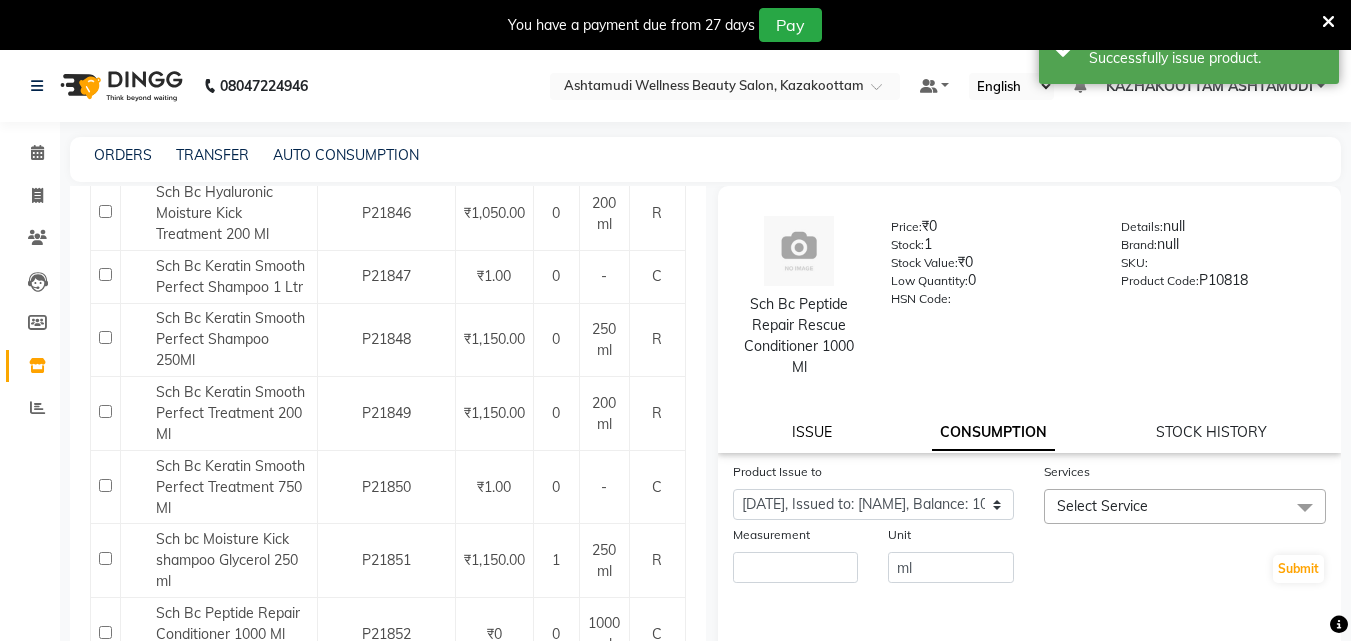 click on "ISSUE" 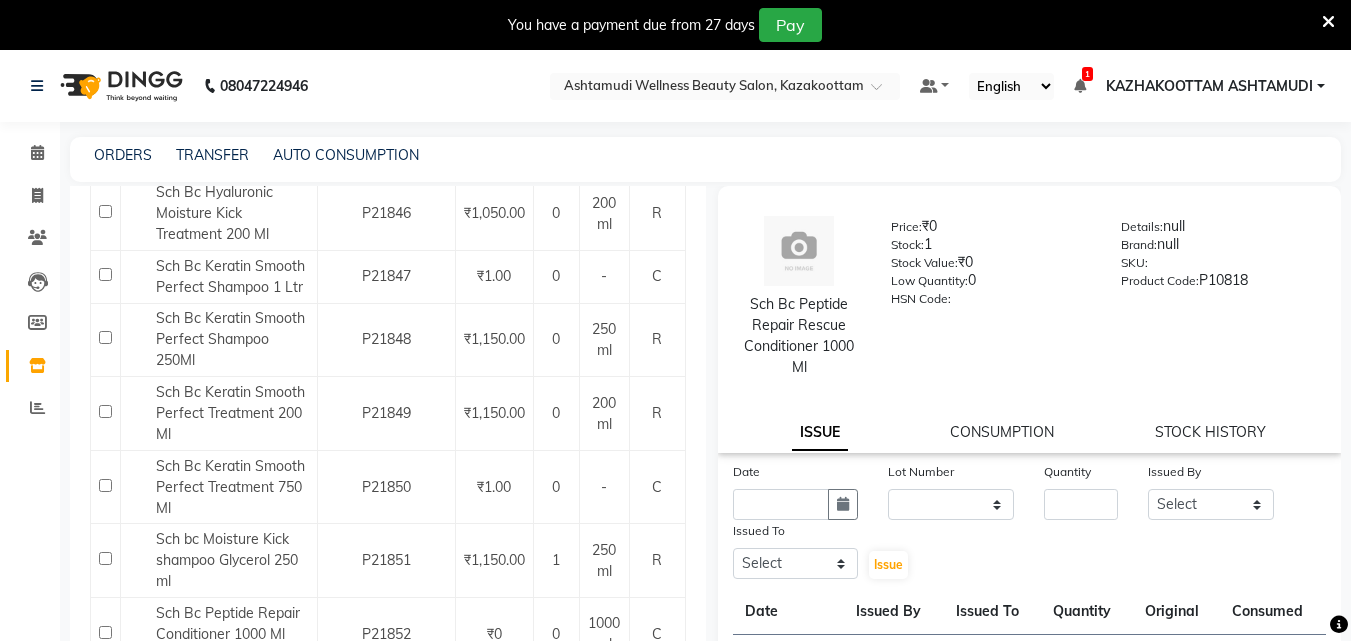 click on "Sch Bc Peptide Repair Rescue Shampoo 1000Ml" 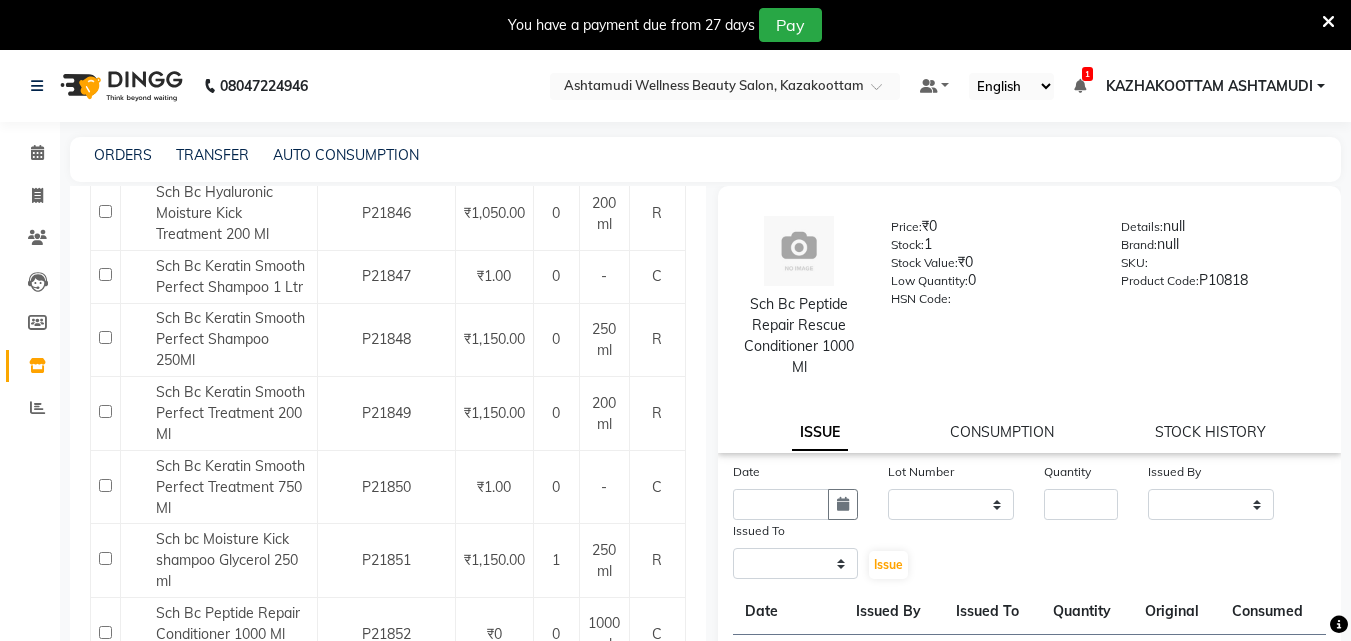 select 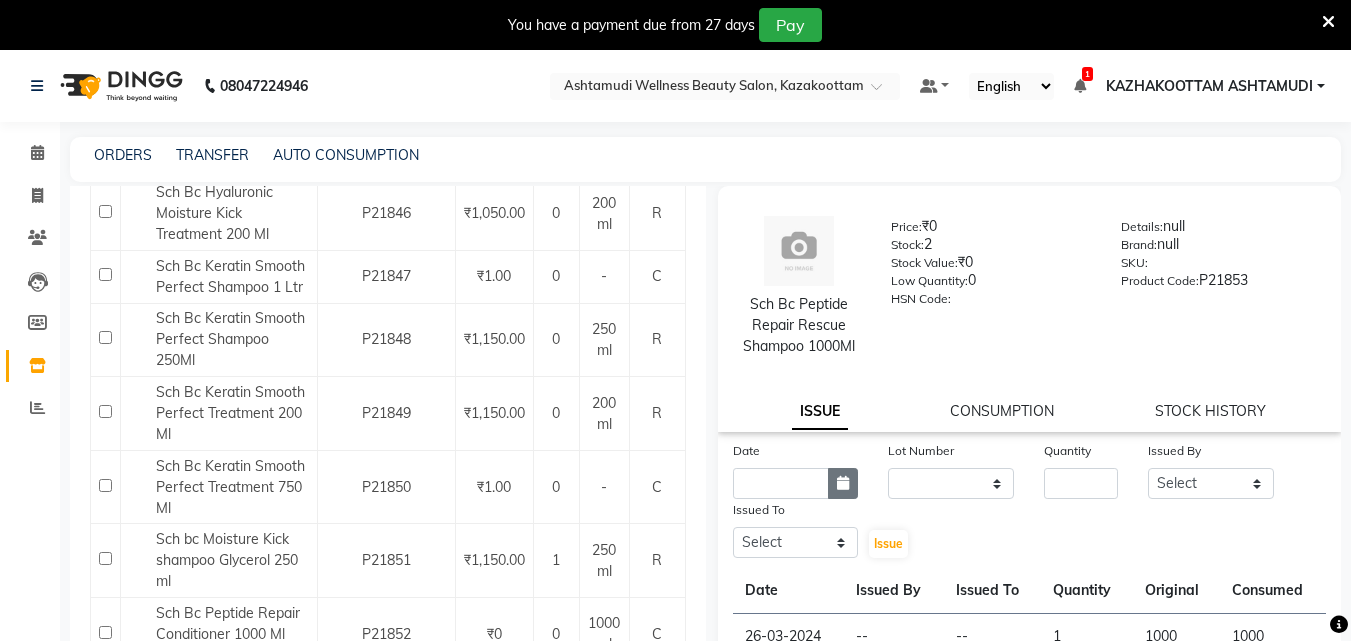 click 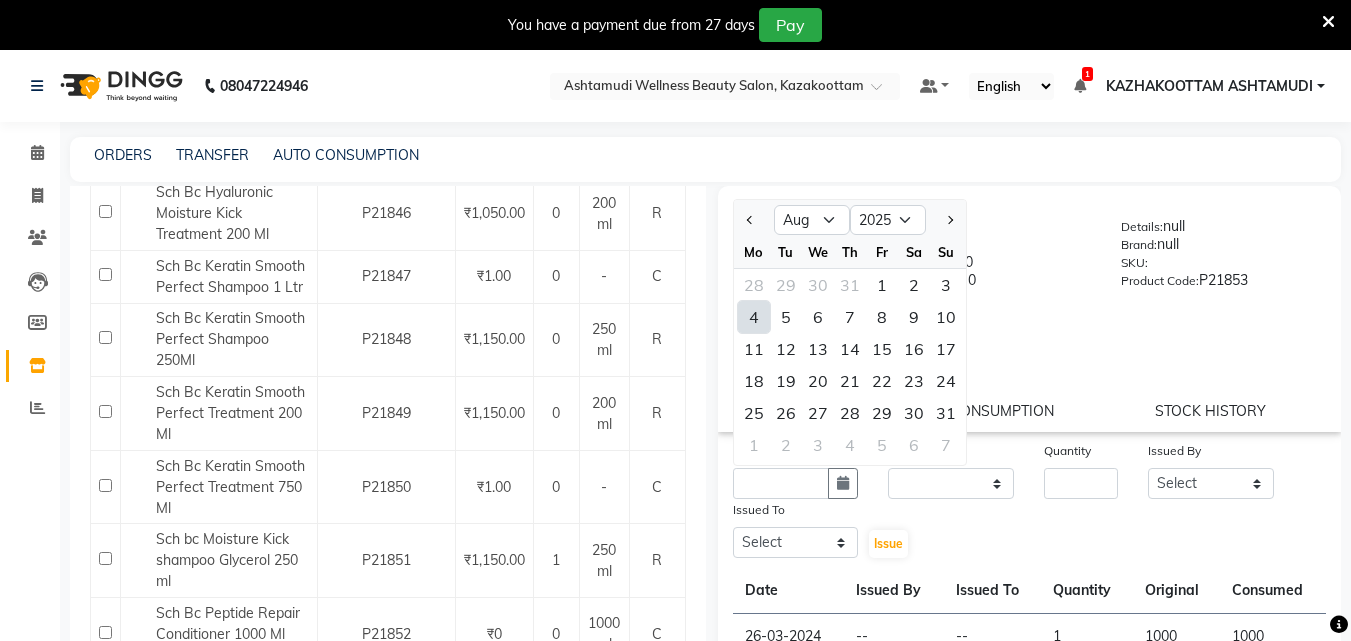 click on "4" 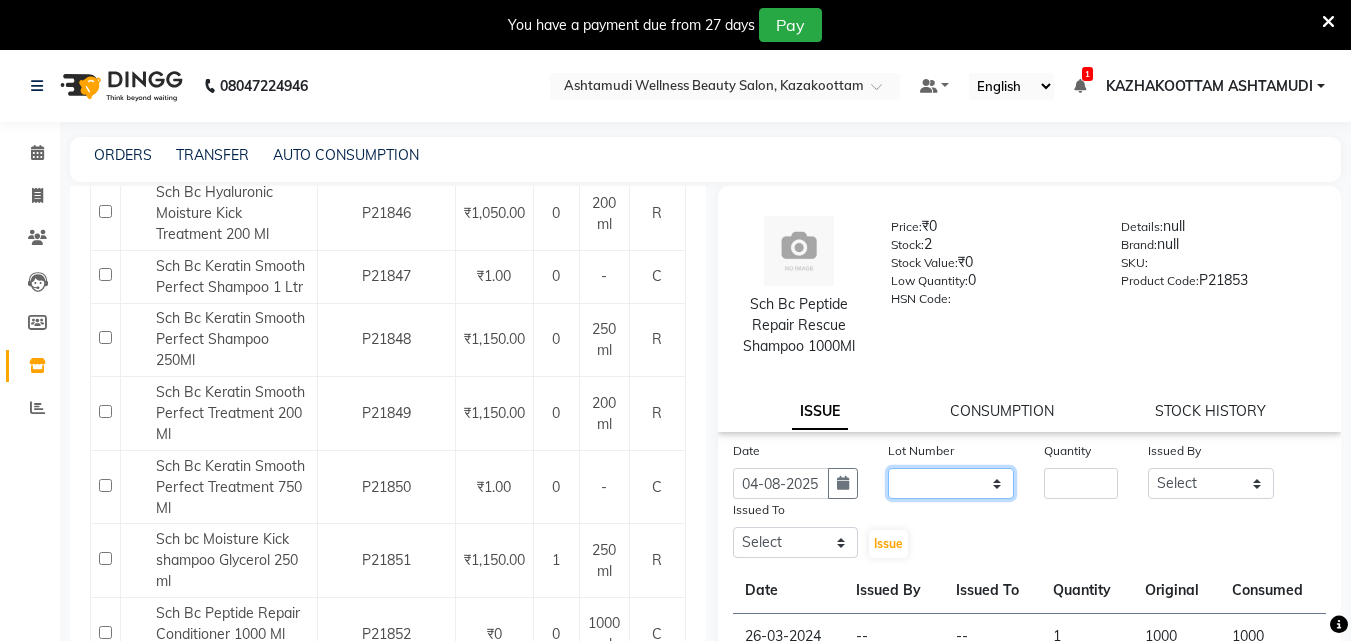 click on "None" 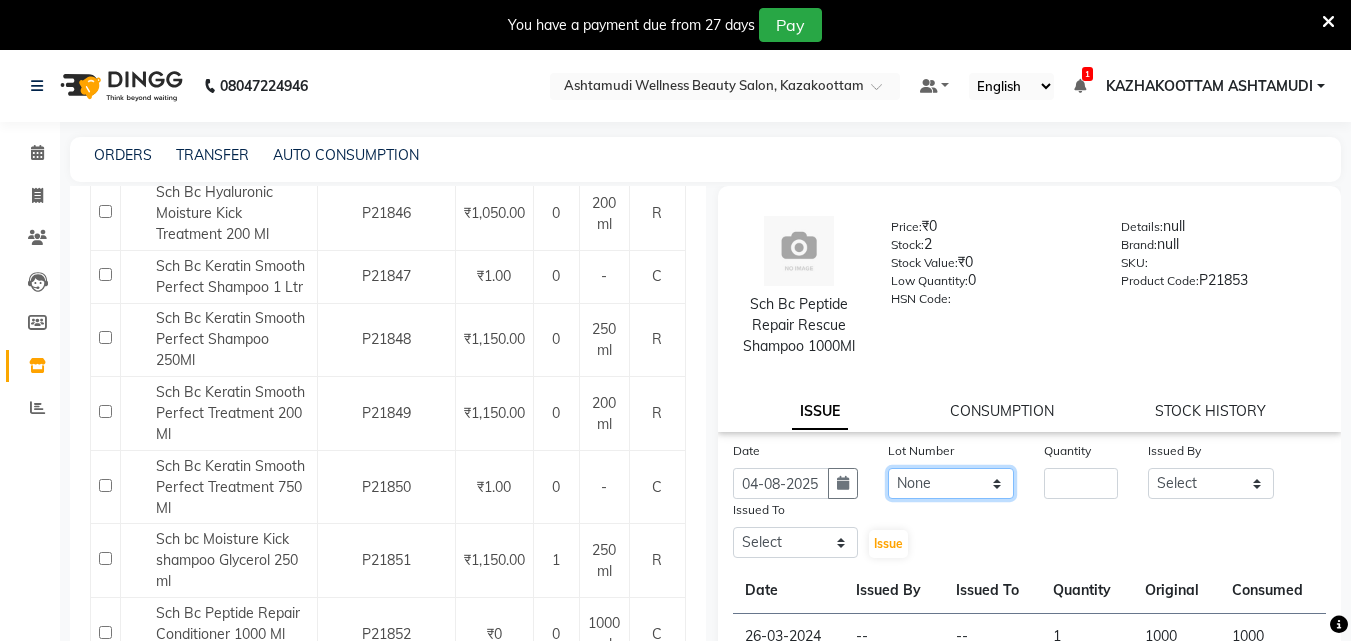 click on "None" 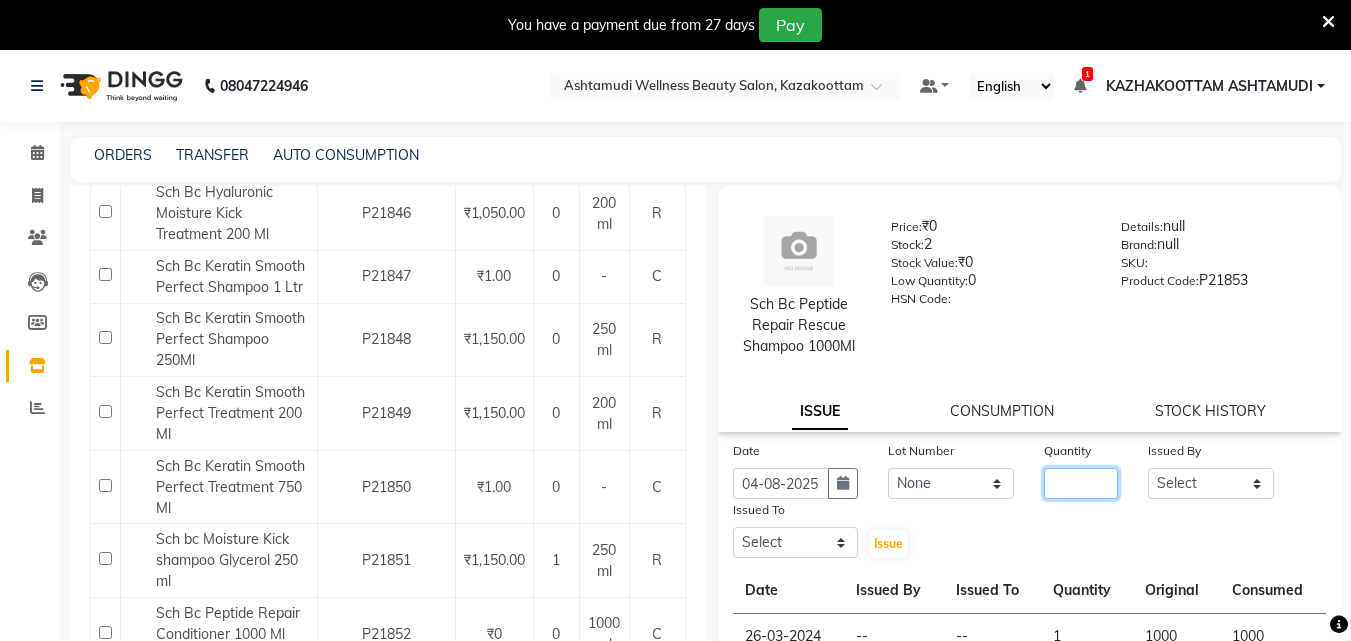 click 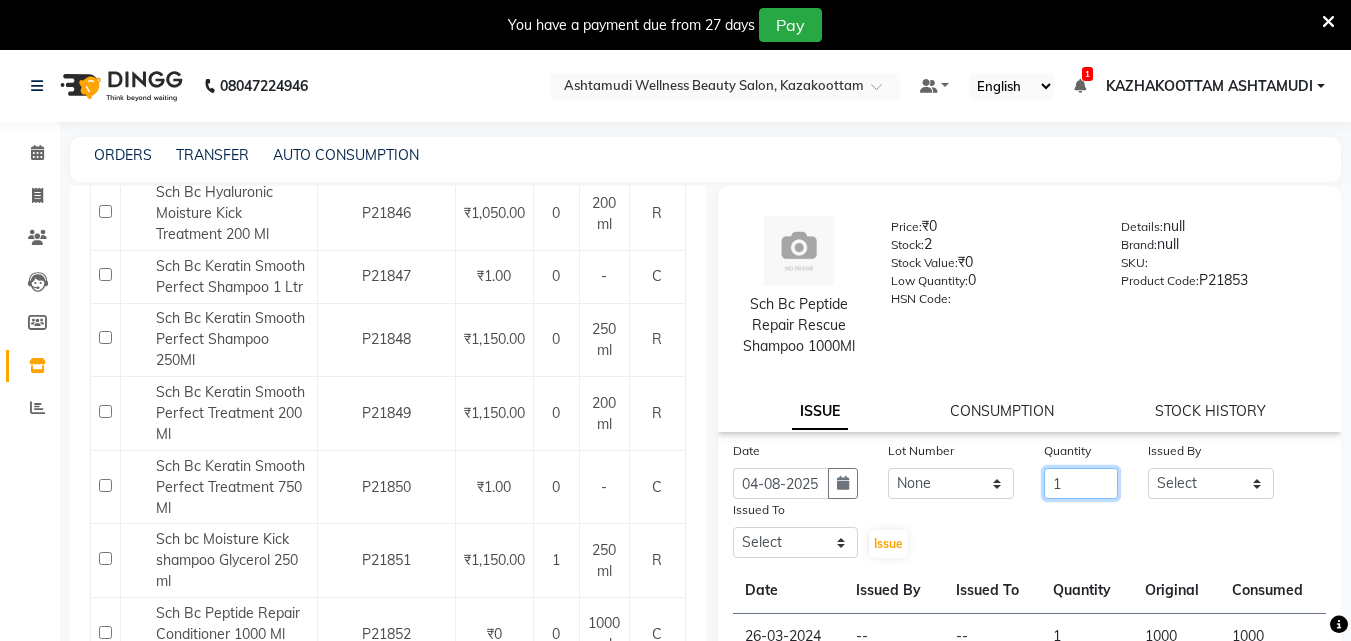 type on "1" 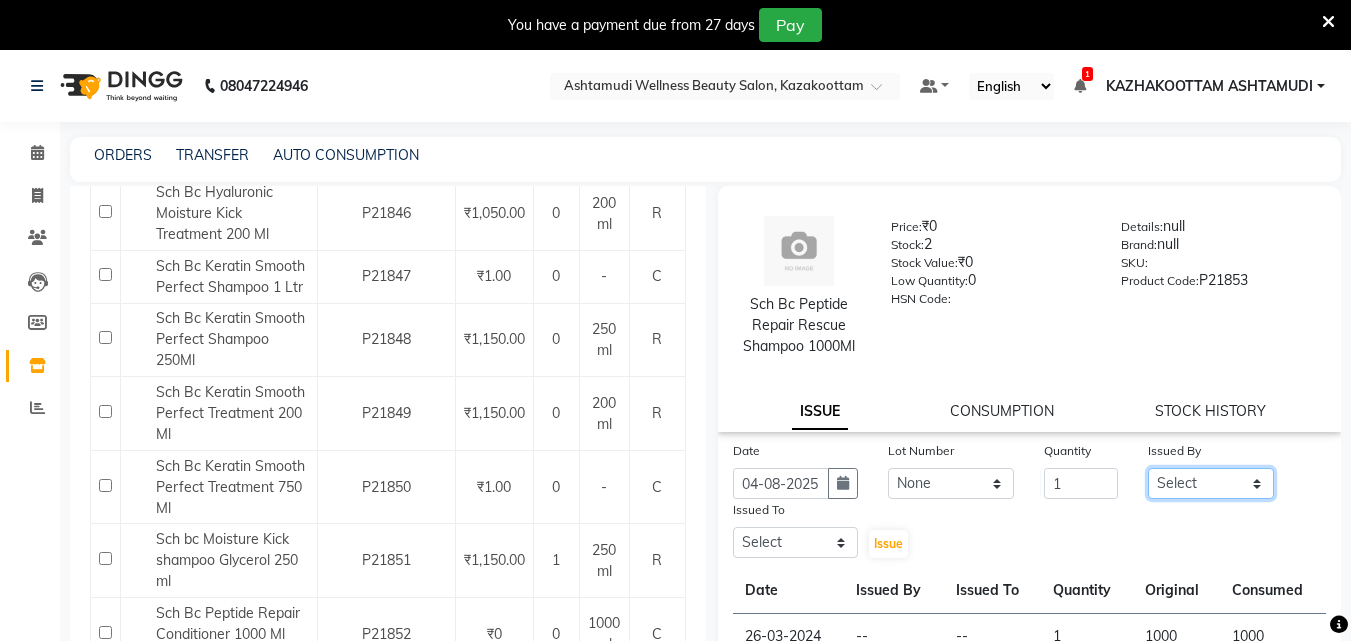 click on "Select Arya  CHINJU GEETA KAZHAKOOTTAM ASHTAMUDI KRISHNA LEKSHMI MADONNA MICHAEL MINCY VARGHESE Poornima Gopal PRIYA ROSNI Sindhu SOORYAMOL" 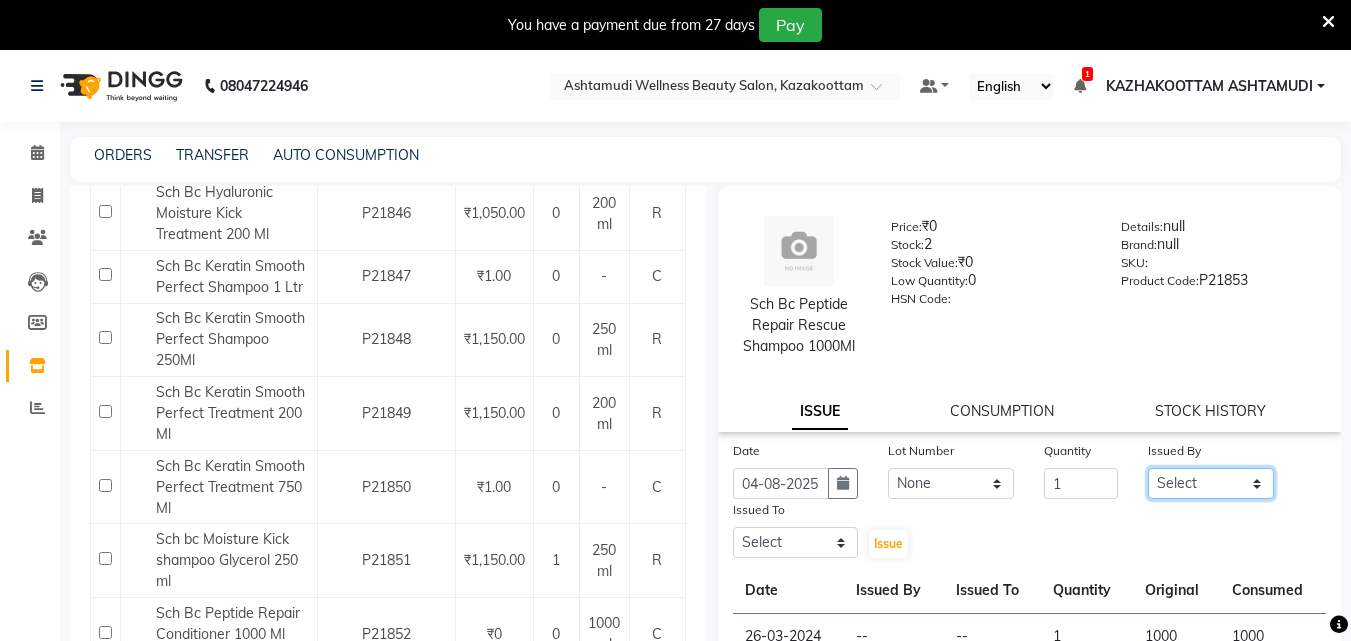 select on "54015" 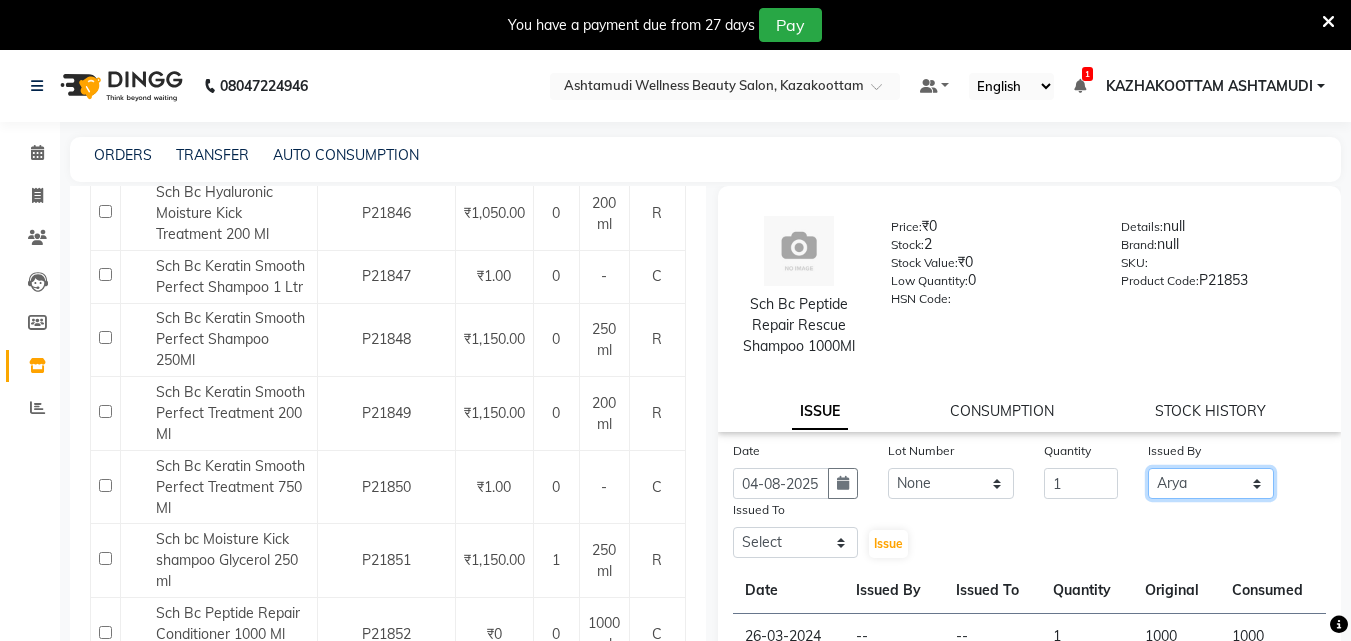 click on "Select Arya  CHINJU GEETA KAZHAKOOTTAM ASHTAMUDI KRISHNA LEKSHMI MADONNA MICHAEL MINCY VARGHESE Poornima Gopal PRIYA ROSNI Sindhu SOORYAMOL" 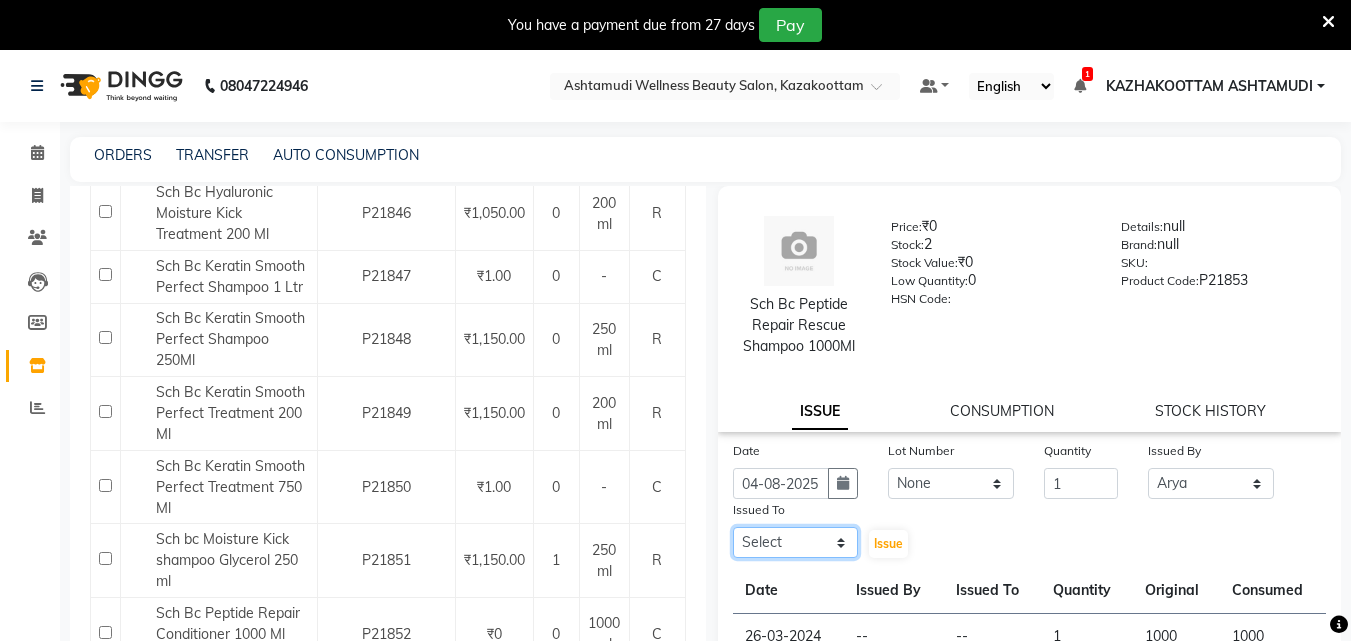 click on "Select Arya  CHINJU GEETA KAZHAKOOTTAM ASHTAMUDI KRISHNA LEKSHMI MADONNA MICHAEL MINCY VARGHESE Poornima Gopal PRIYA ROSNI Sindhu SOORYAMOL" 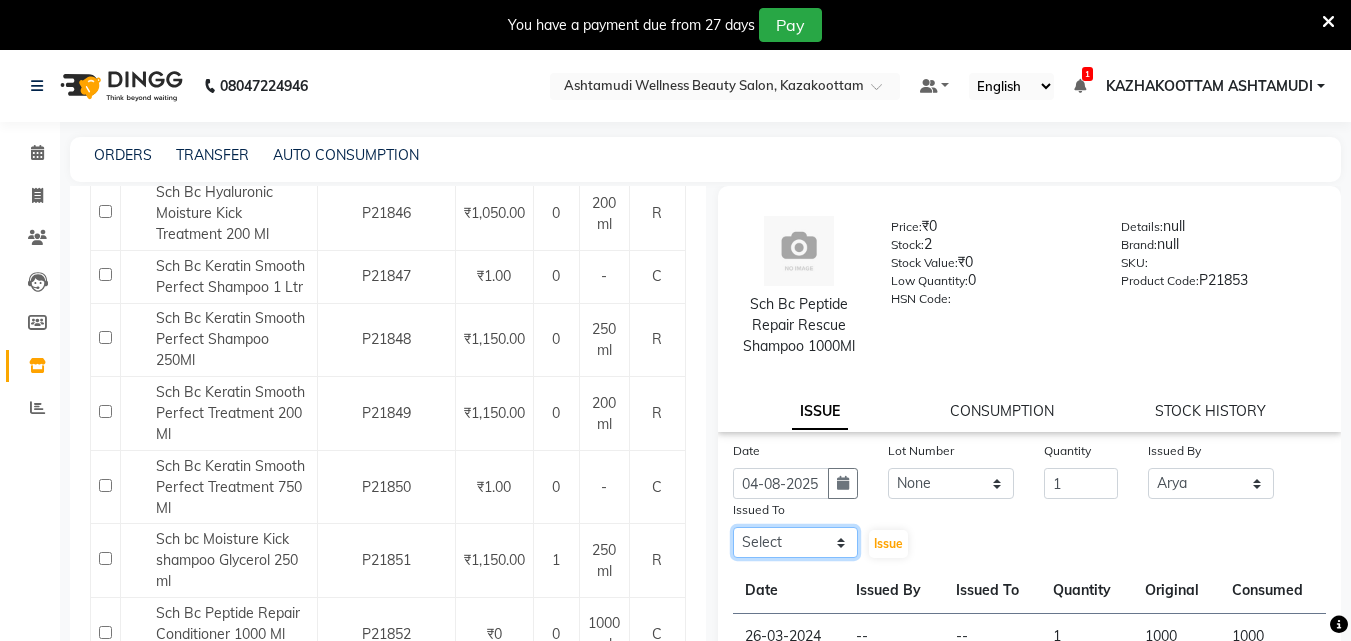 select on "27419" 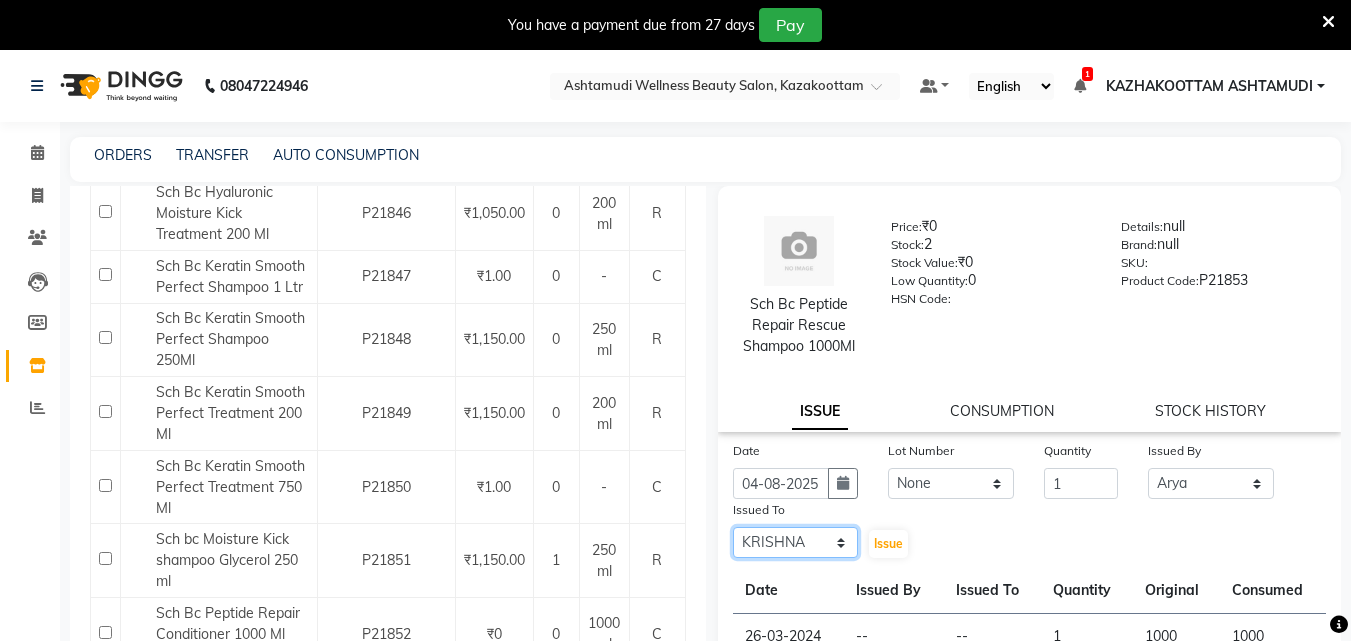 click on "Select Arya  CHINJU GEETA KAZHAKOOTTAM ASHTAMUDI KRISHNA LEKSHMI MADONNA MICHAEL MINCY VARGHESE Poornima Gopal PRIYA ROSNI Sindhu SOORYAMOL" 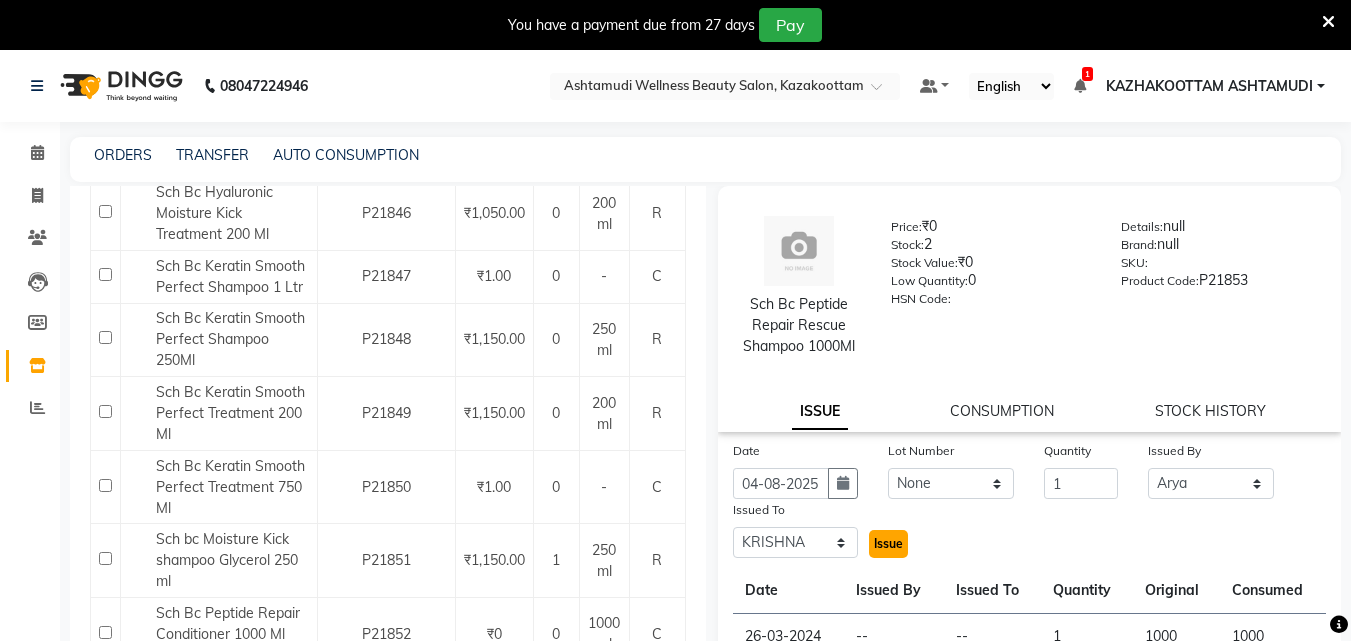 click on "Issue" 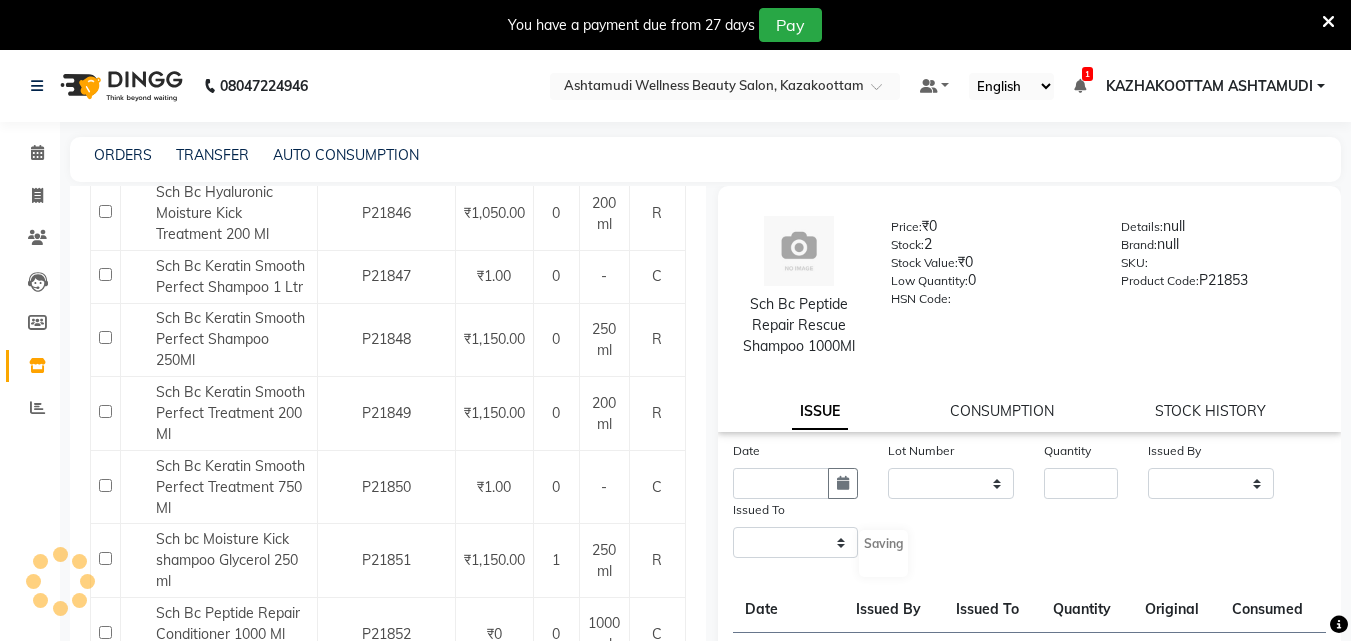 select 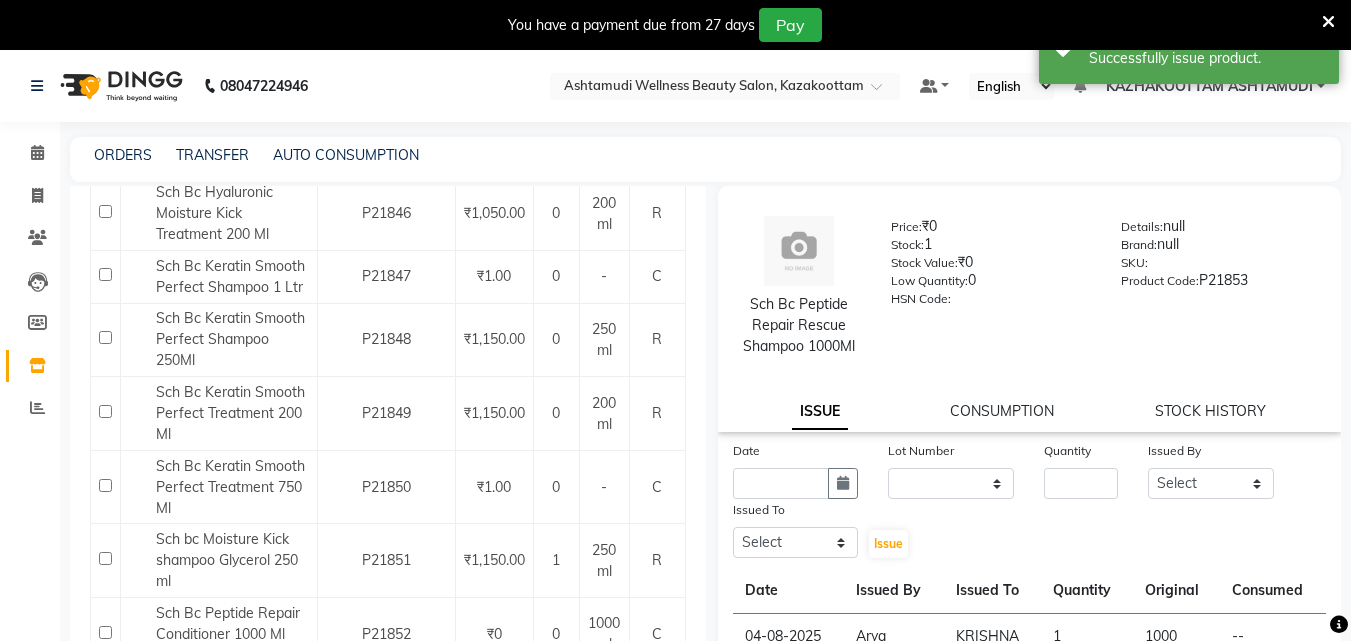 click on "CONSUMPTION" 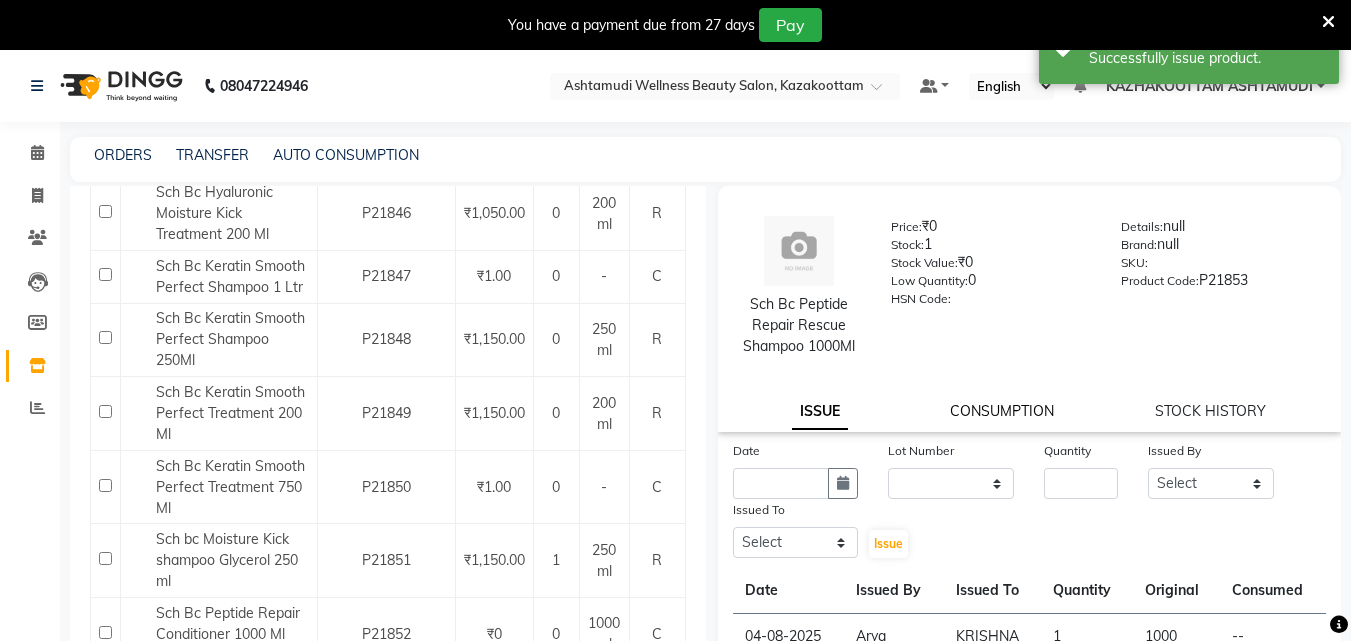 click on "CONSUMPTION" 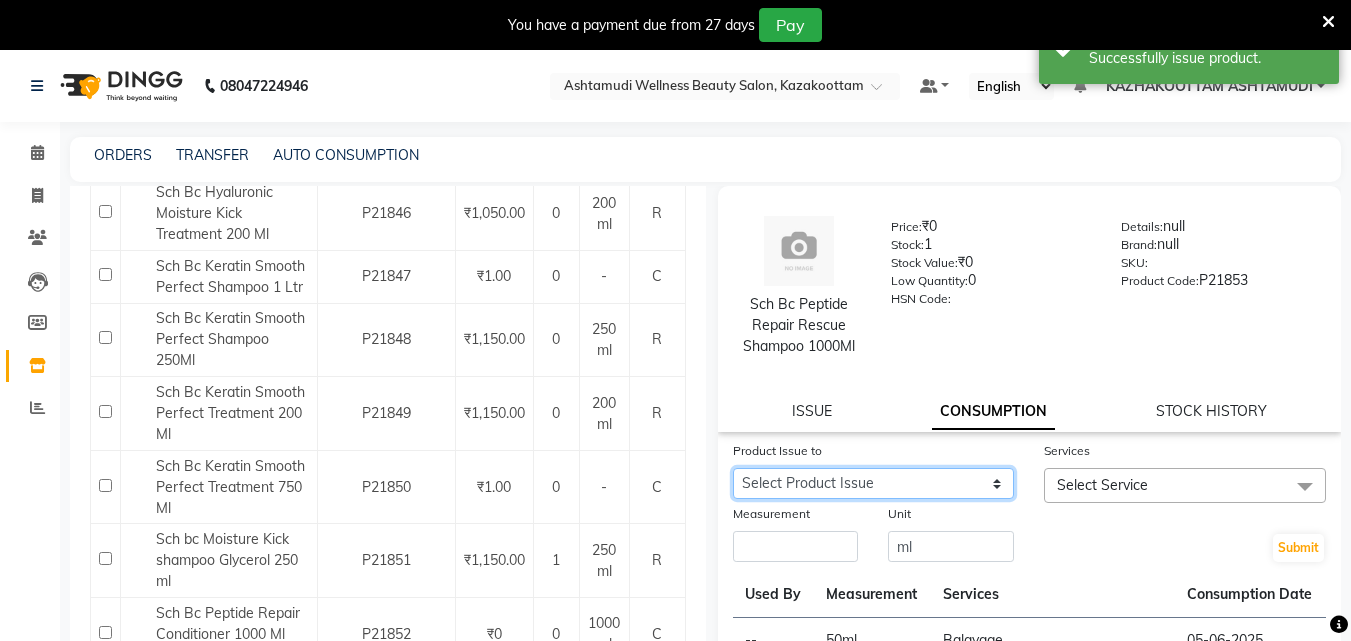 click on "Select Product Issue [DATE], Issued to: [NAME], Balance: 1000" 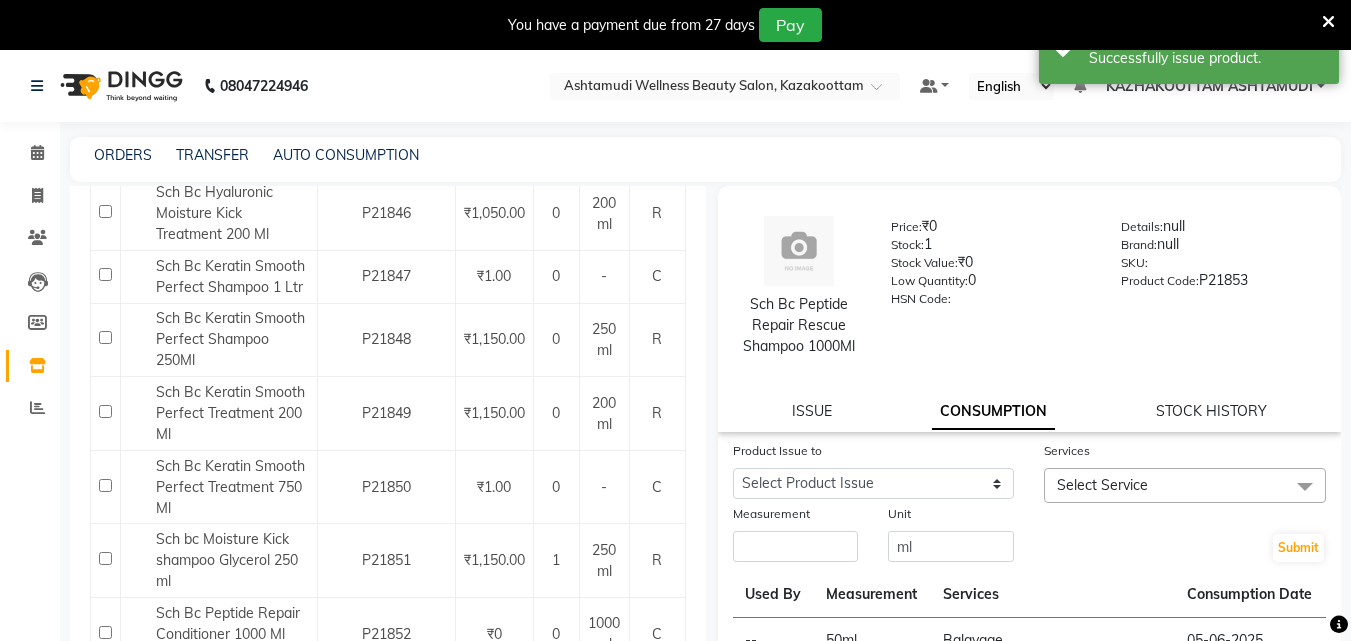 click on "ISSUE" 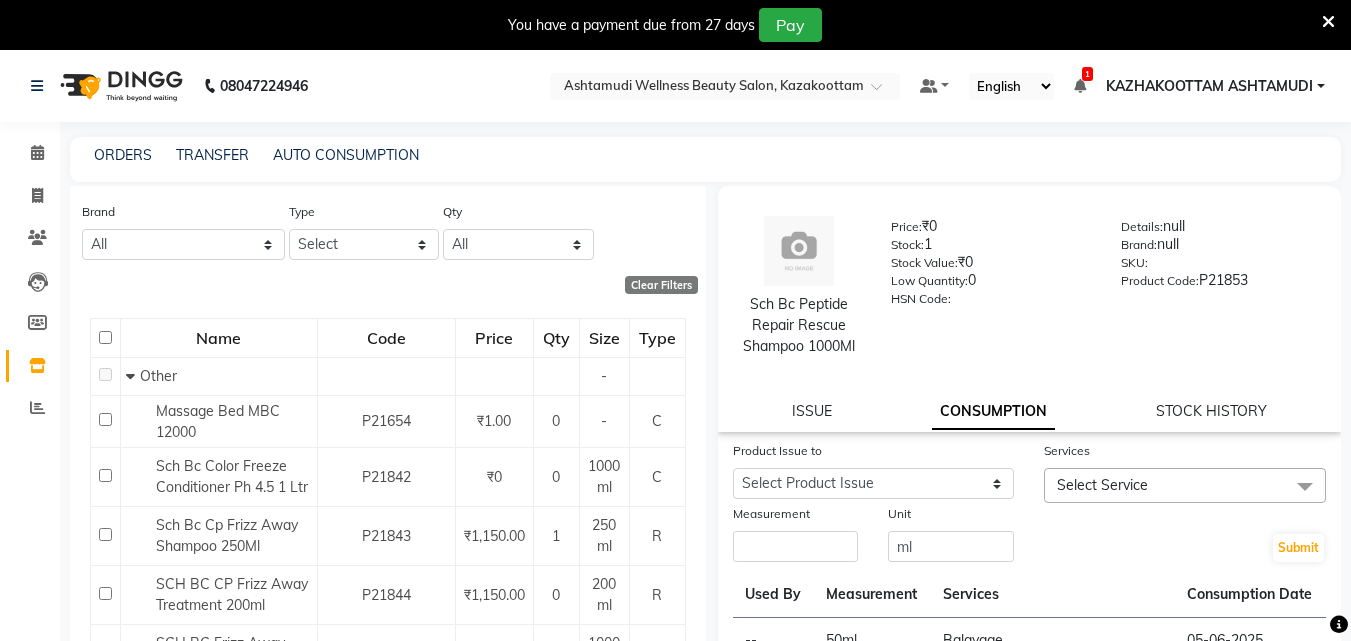 scroll, scrollTop: 0, scrollLeft: 0, axis: both 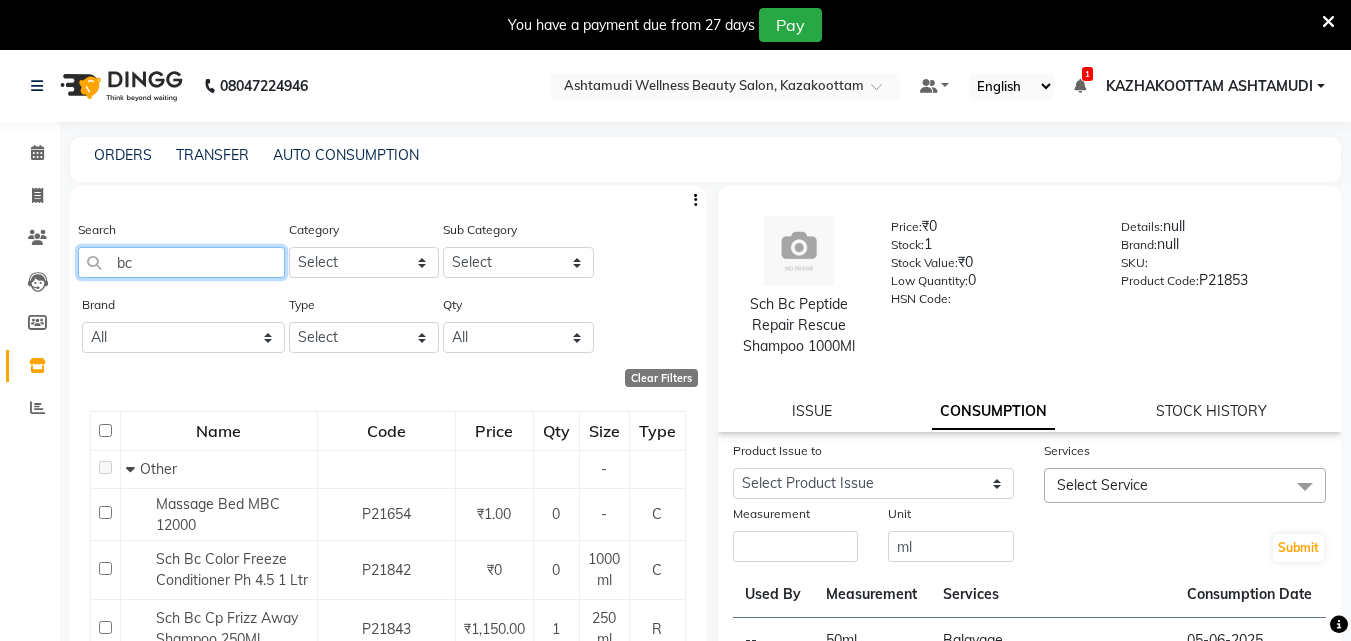drag, startPoint x: 205, startPoint y: 252, endPoint x: 2, endPoint y: 213, distance: 206.71236 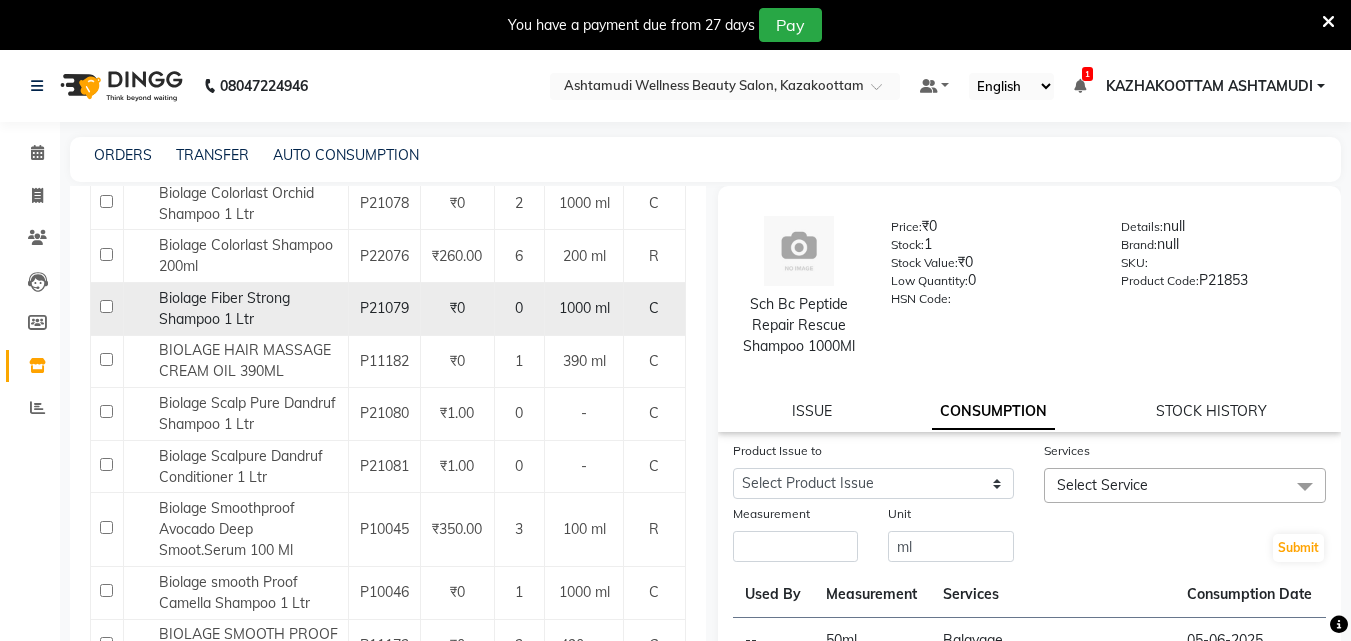 scroll, scrollTop: 958, scrollLeft: 0, axis: vertical 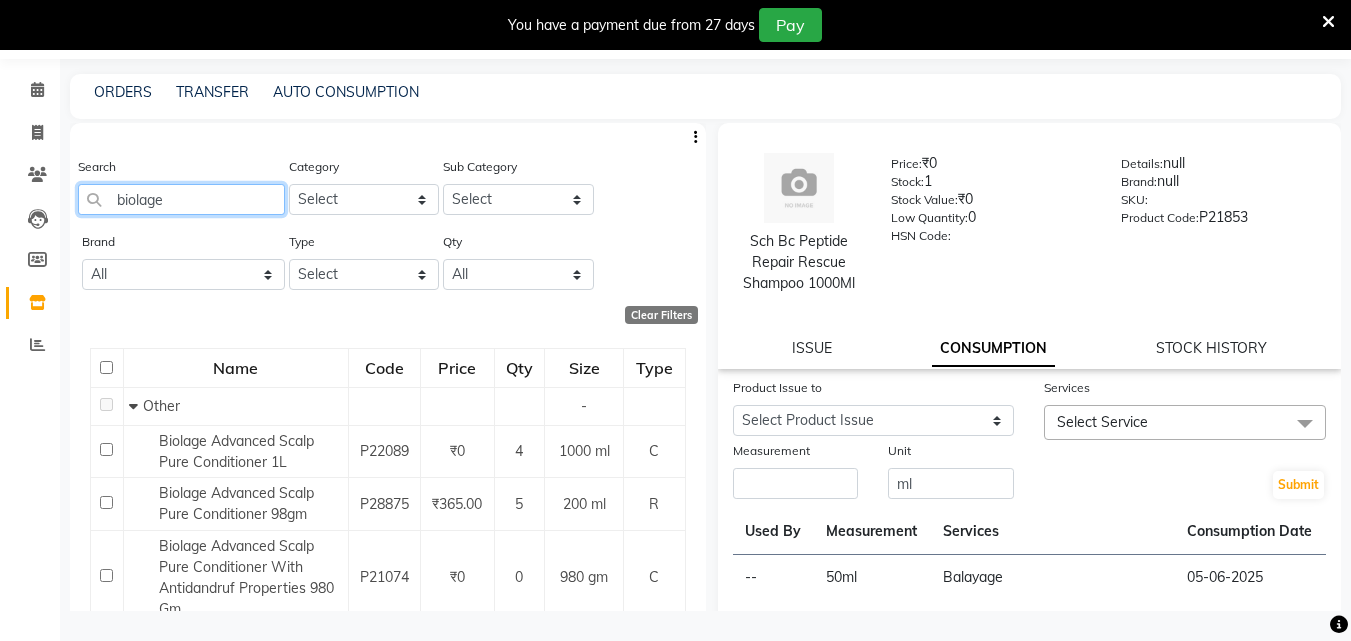 drag, startPoint x: 186, startPoint y: 207, endPoint x: 0, endPoint y: 156, distance: 192.86523 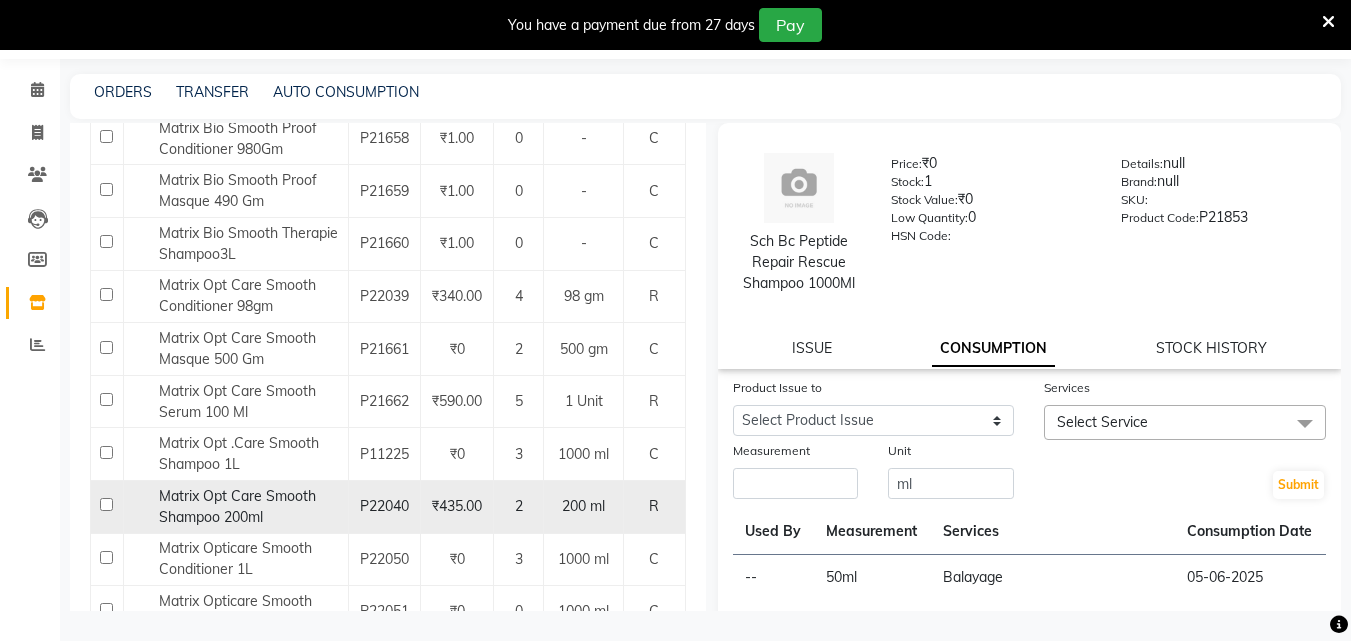 scroll, scrollTop: 500, scrollLeft: 0, axis: vertical 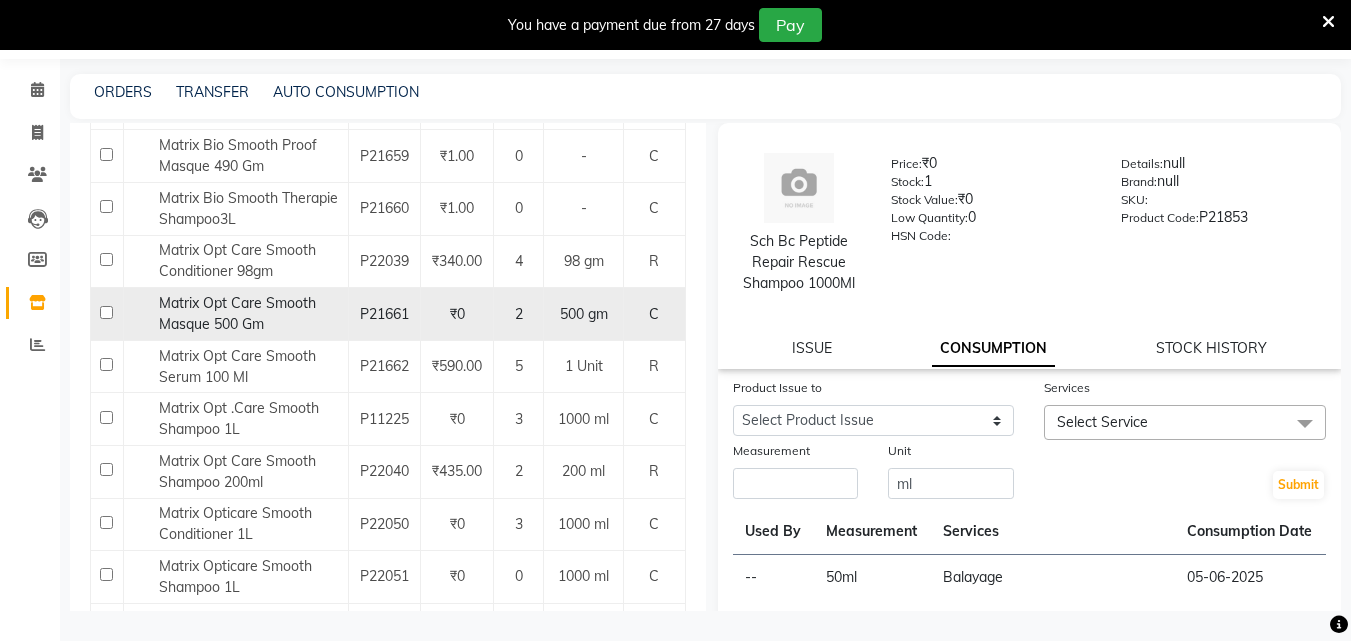 type on "matrix" 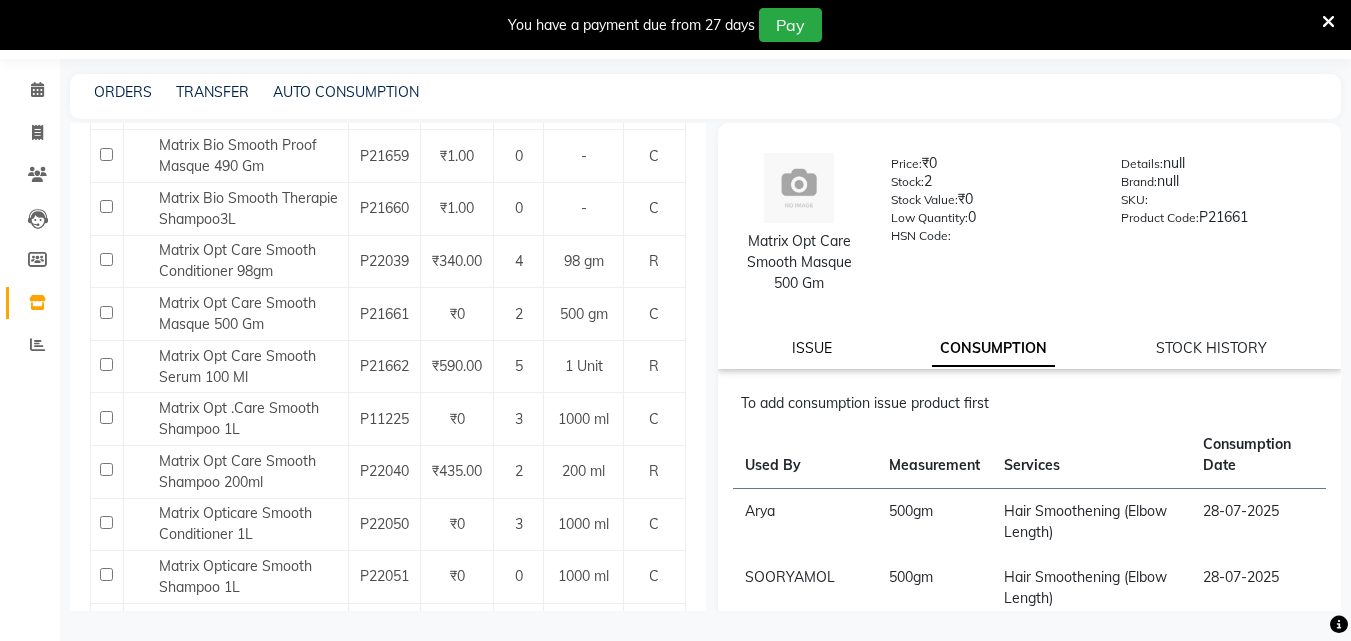 click on "ISSUE" 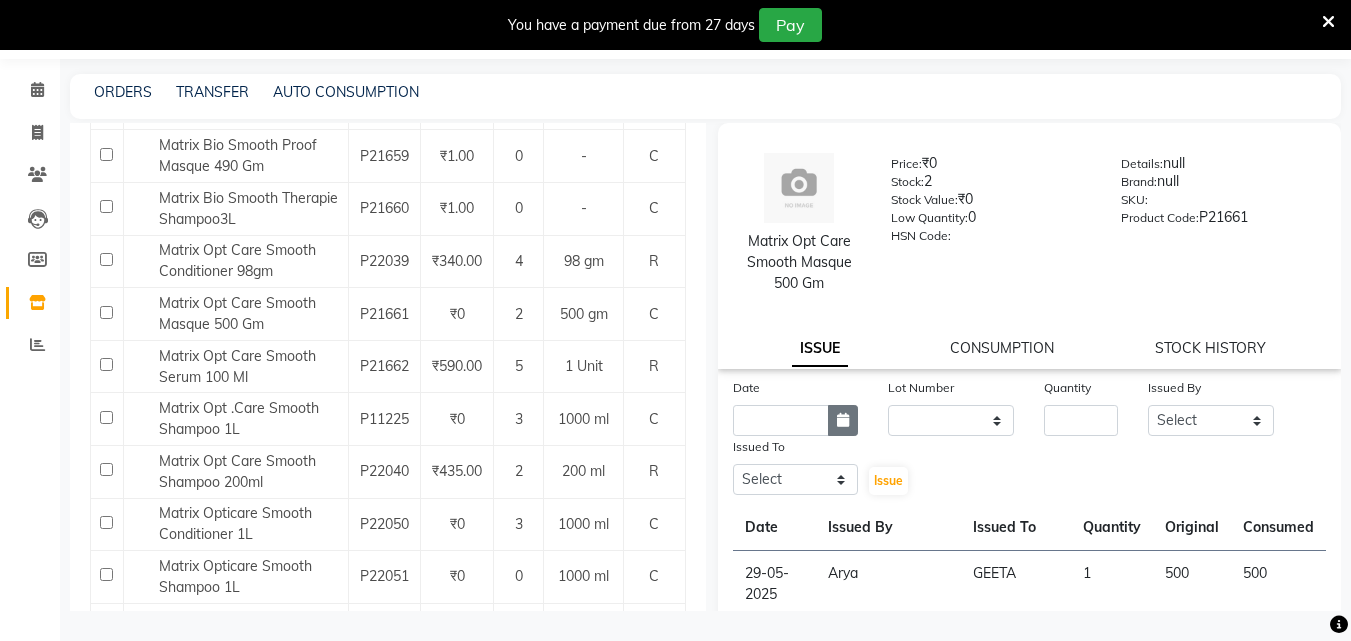 click 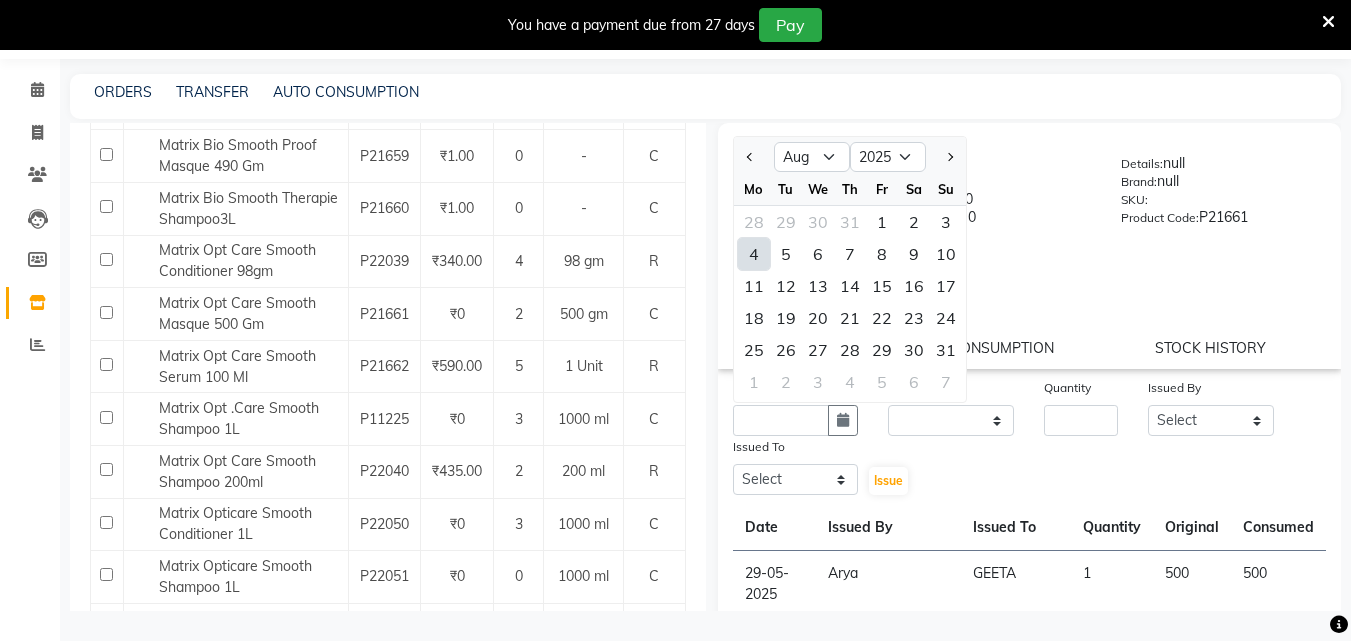 click on "4" 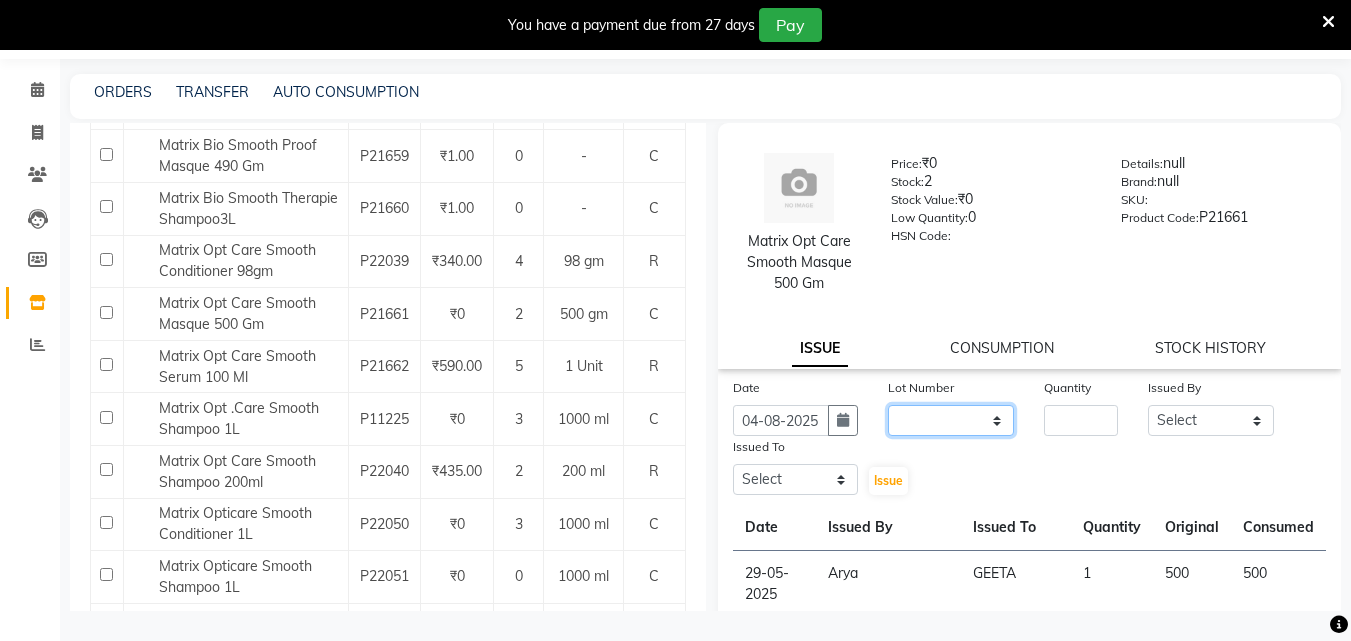 click on "None" 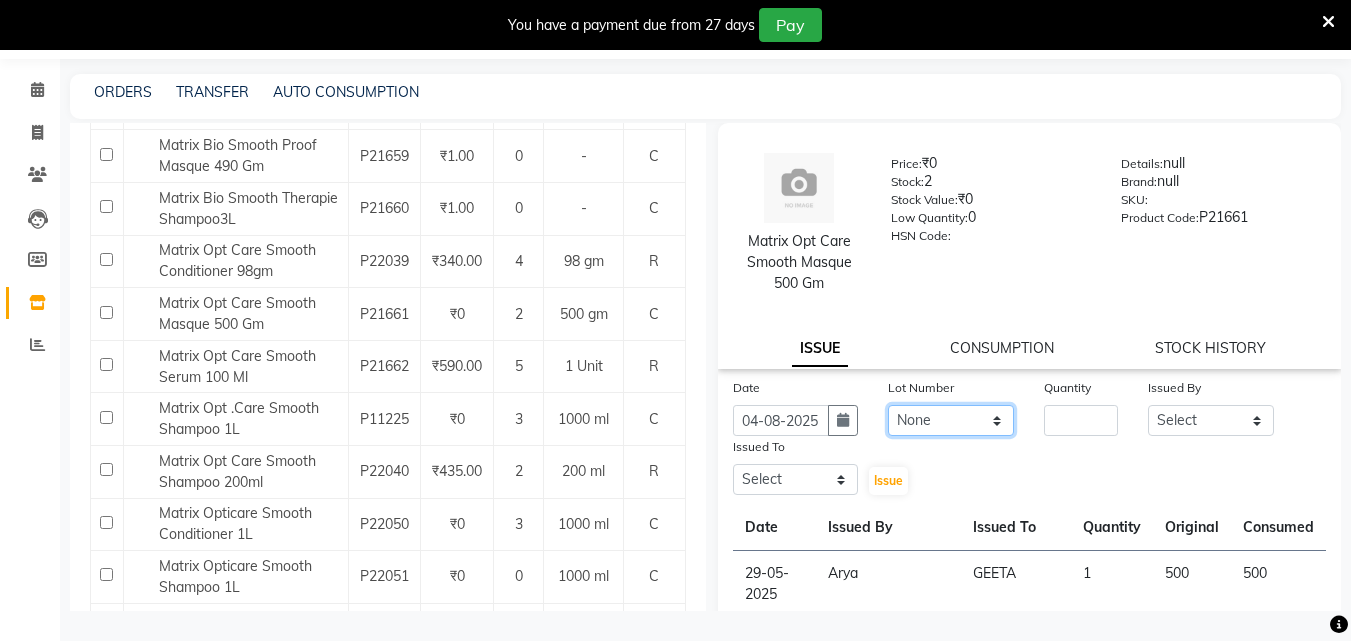 click on "None" 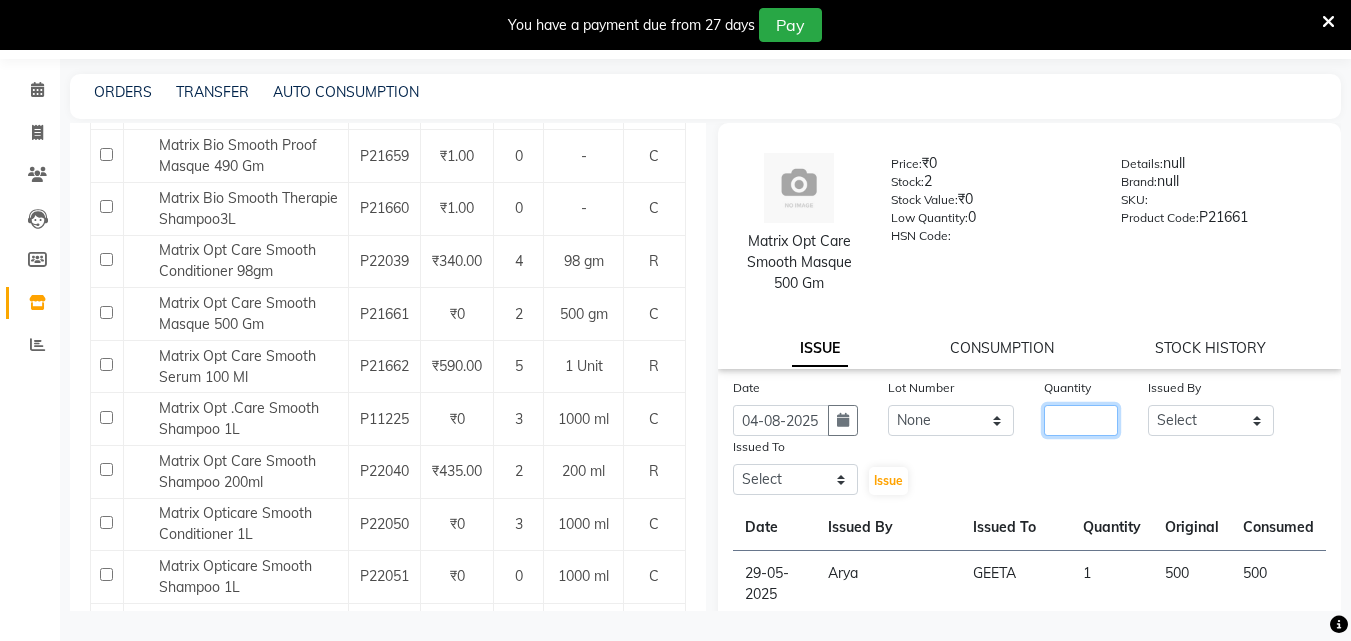 click 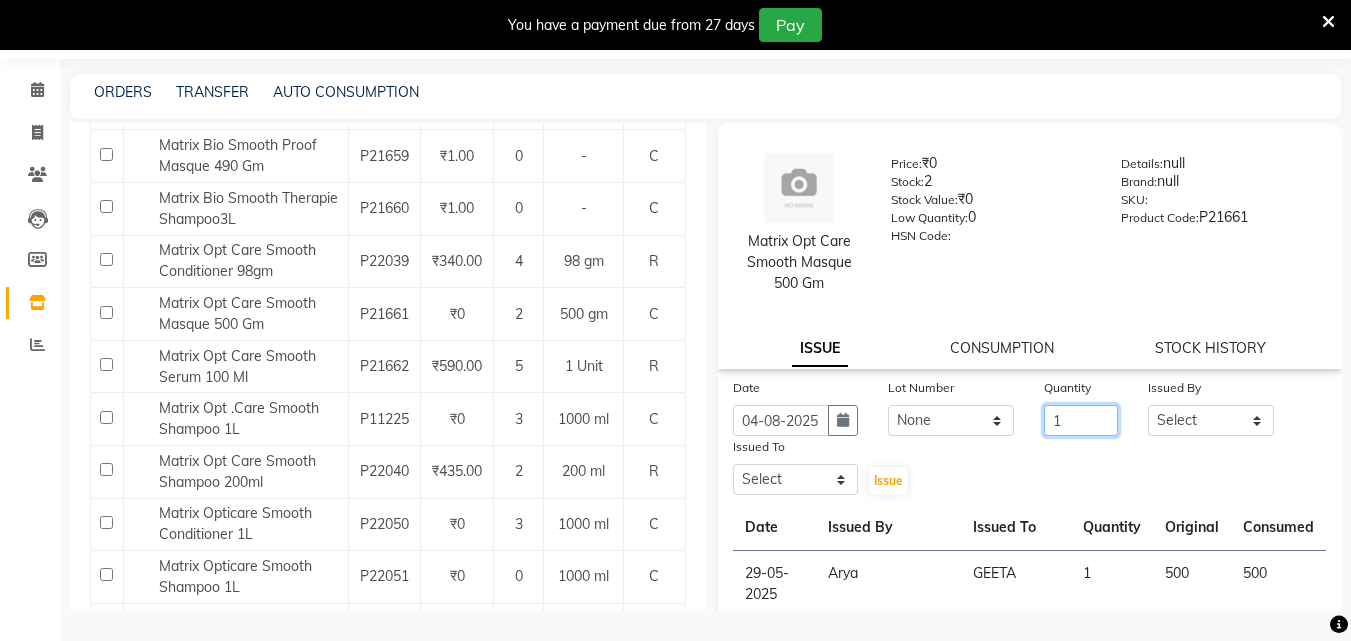 type on "1" 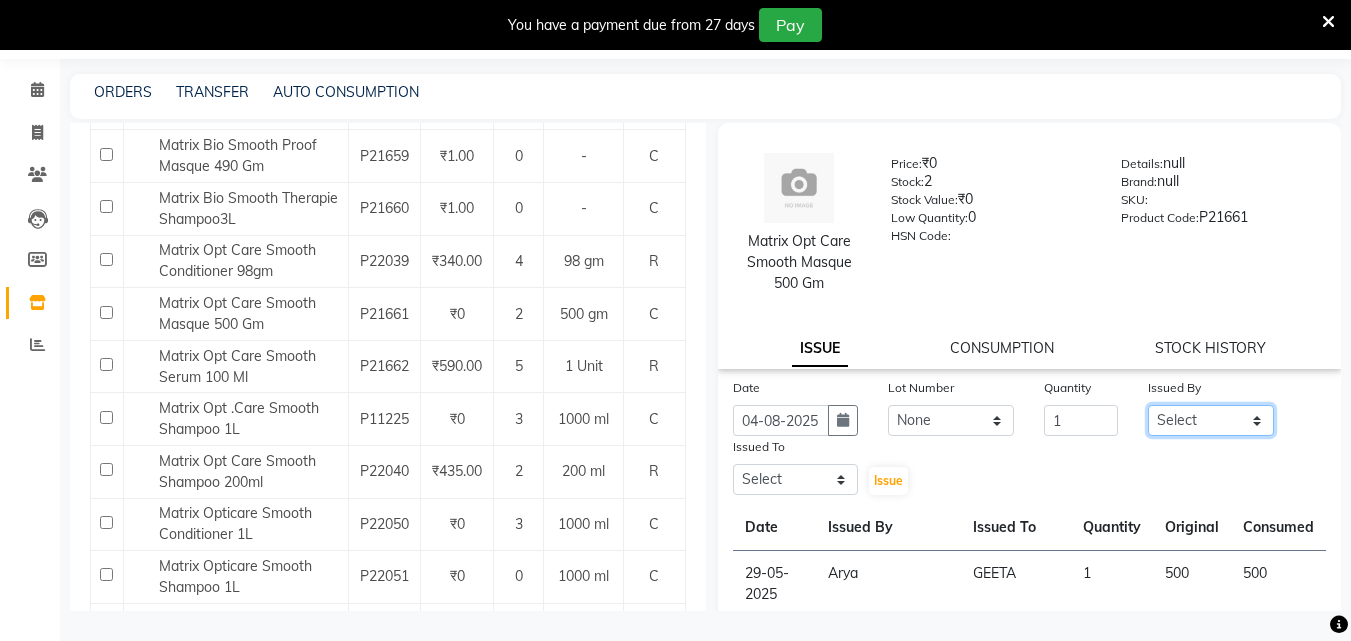 click on "Select Arya  CHINJU GEETA KAZHAKOOTTAM ASHTAMUDI KRISHNA LEKSHMI MADONNA MICHAEL MINCY VARGHESE Poornima Gopal PRIYA ROSNI Sindhu SOORYAMOL" 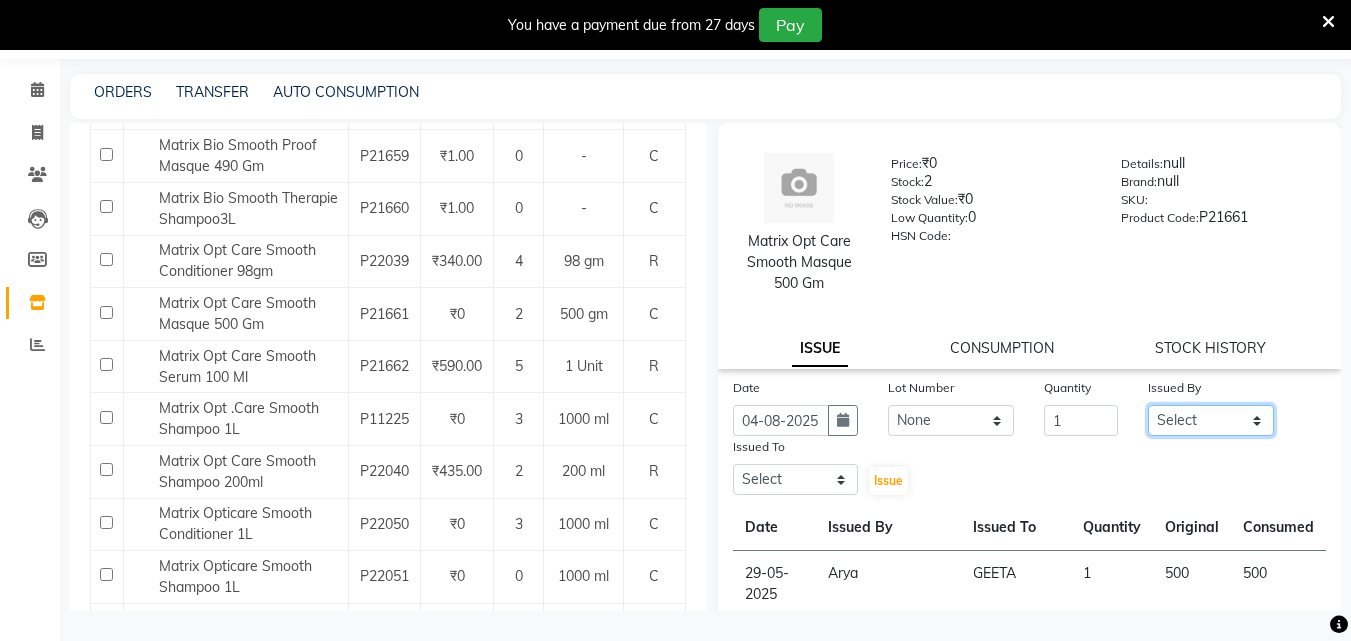 select on "54015" 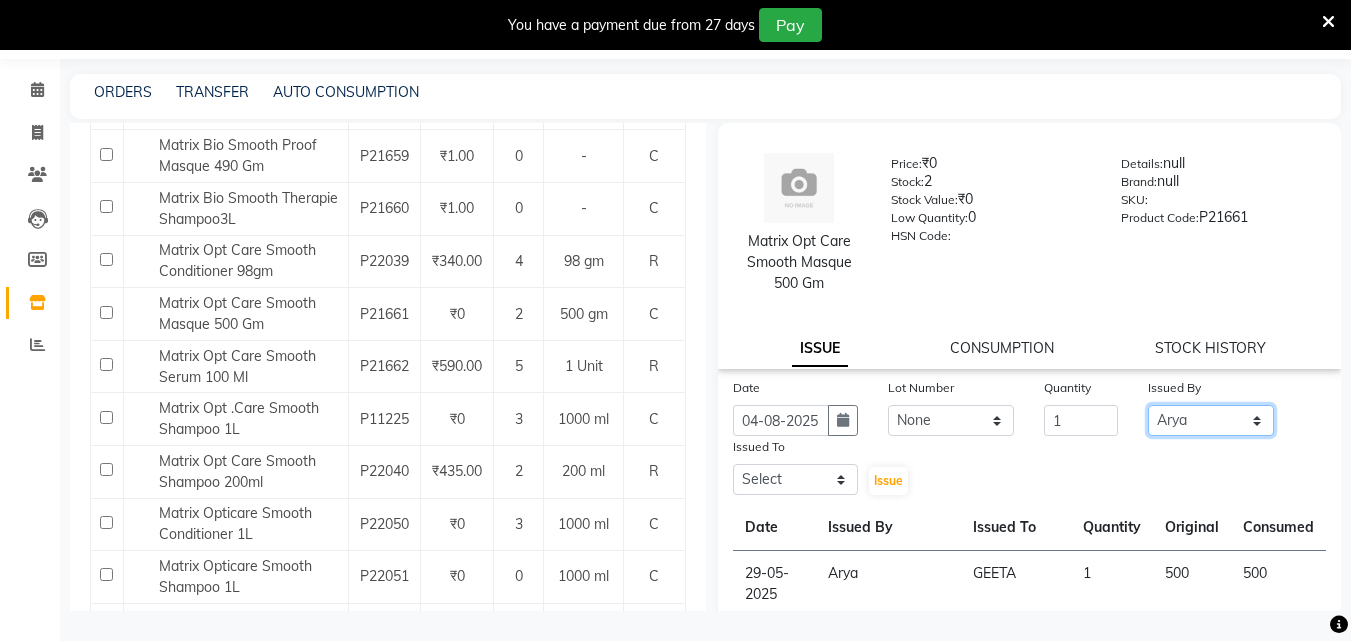 click on "Select Arya  CHINJU GEETA KAZHAKOOTTAM ASHTAMUDI KRISHNA LEKSHMI MADONNA MICHAEL MINCY VARGHESE Poornima Gopal PRIYA ROSNI Sindhu SOORYAMOL" 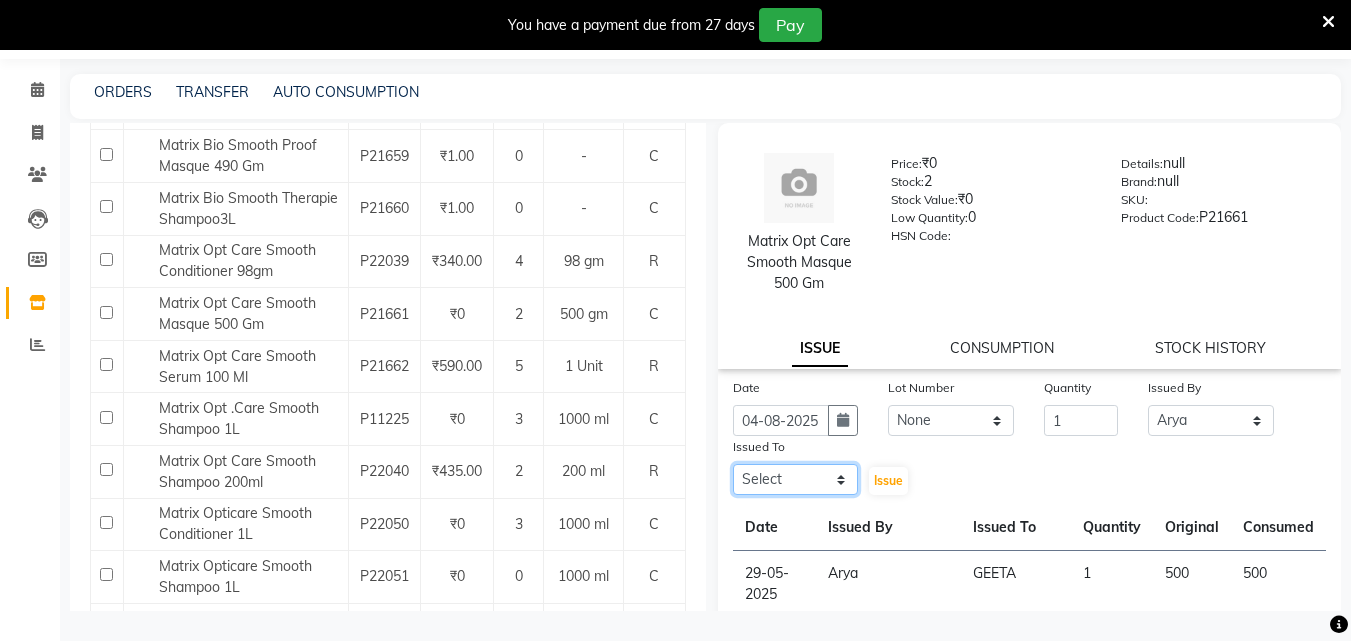 click on "Select Arya  CHINJU GEETA KAZHAKOOTTAM ASHTAMUDI KRISHNA LEKSHMI MADONNA MICHAEL MINCY VARGHESE Poornima Gopal PRIYA ROSNI Sindhu SOORYAMOL" 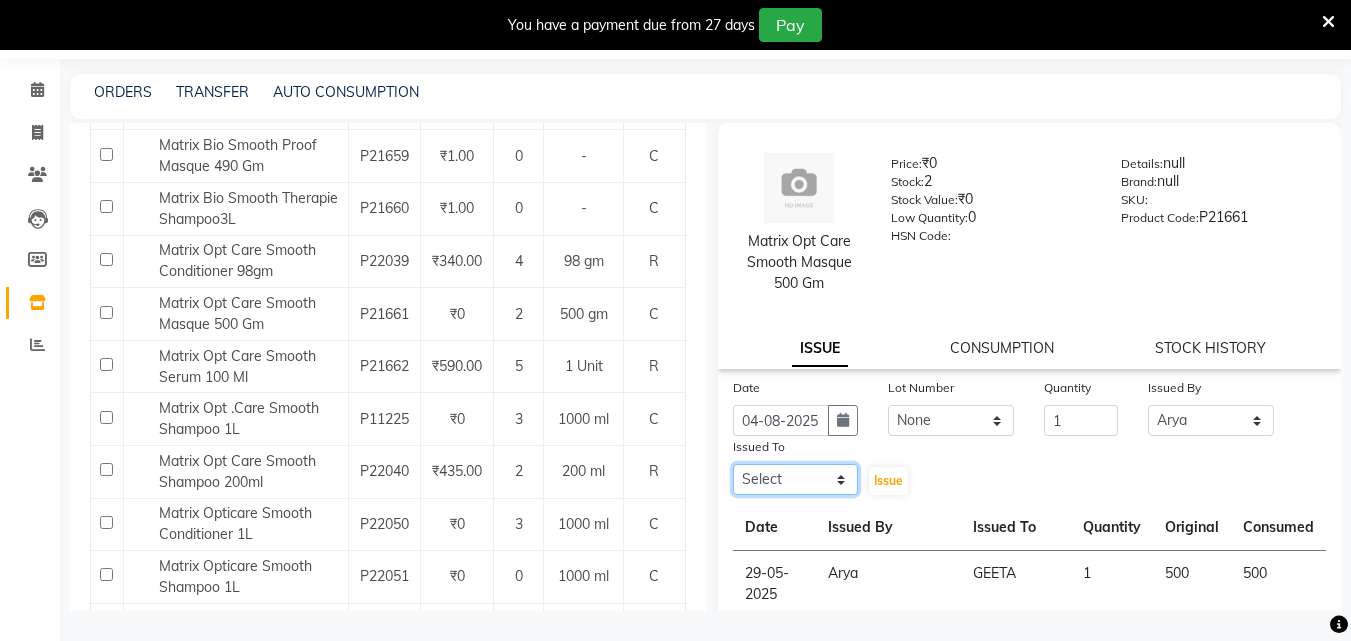 select on "49717" 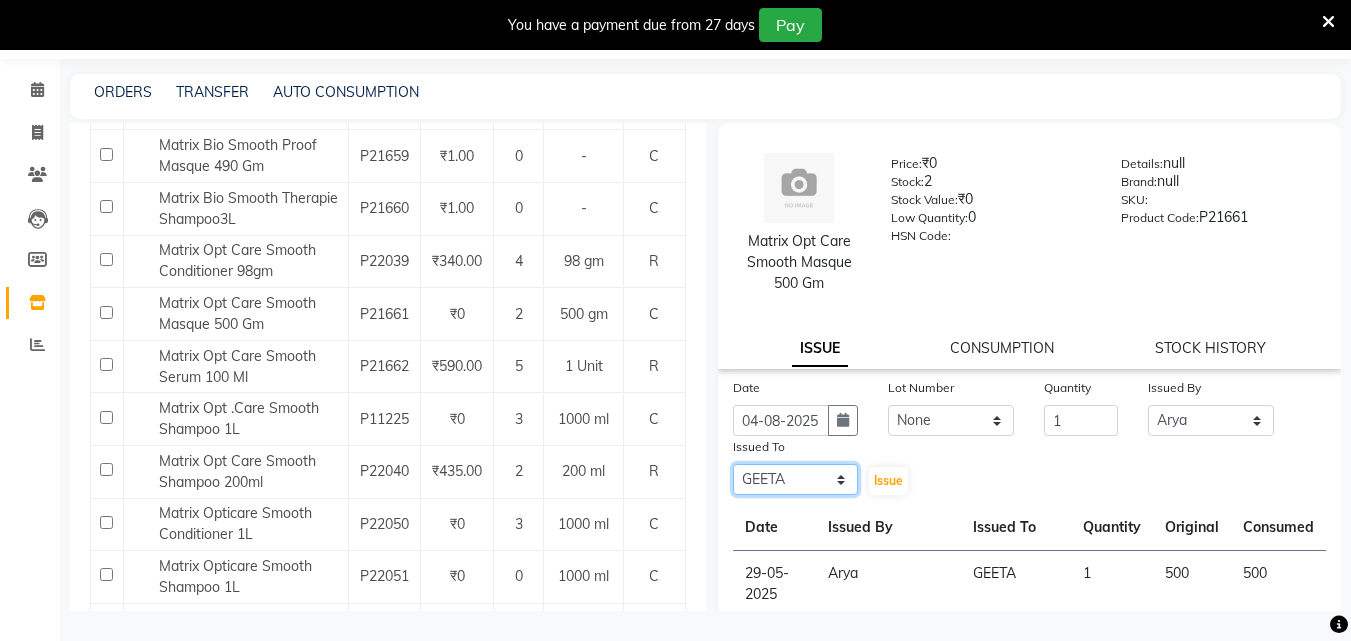 click on "Select Arya  CHINJU GEETA KAZHAKOOTTAM ASHTAMUDI KRISHNA LEKSHMI MADONNA MICHAEL MINCY VARGHESE Poornima Gopal PRIYA ROSNI Sindhu SOORYAMOL" 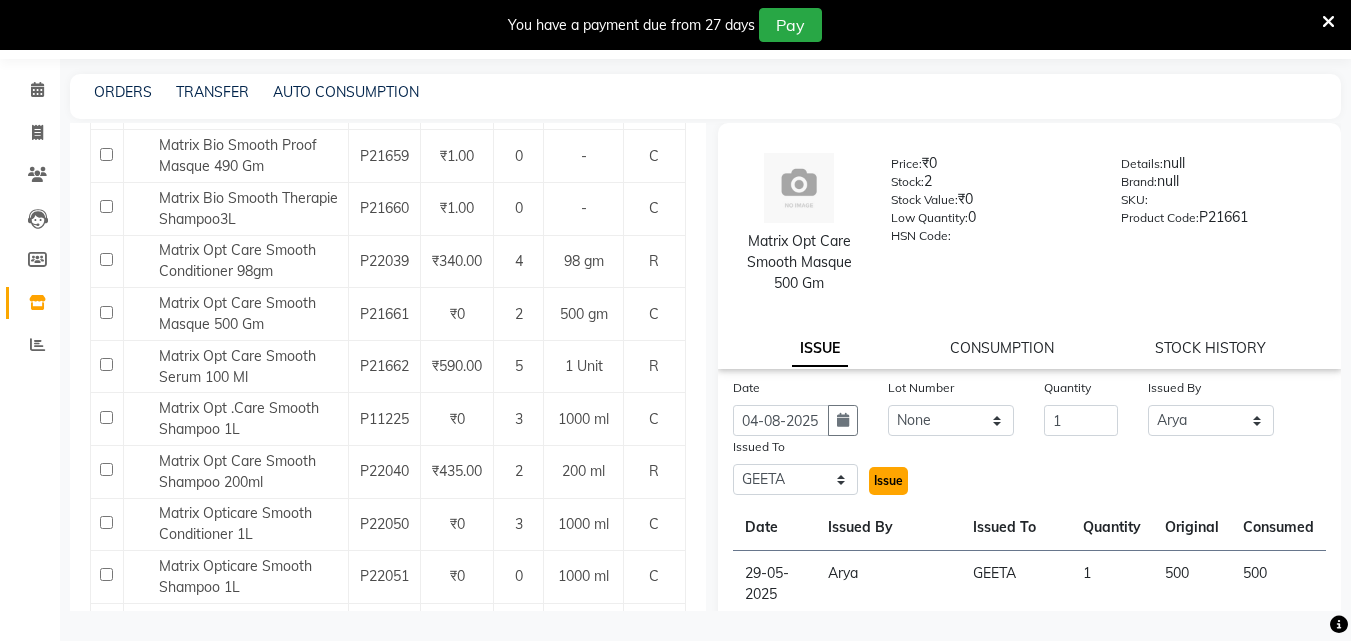 click on "Issue" 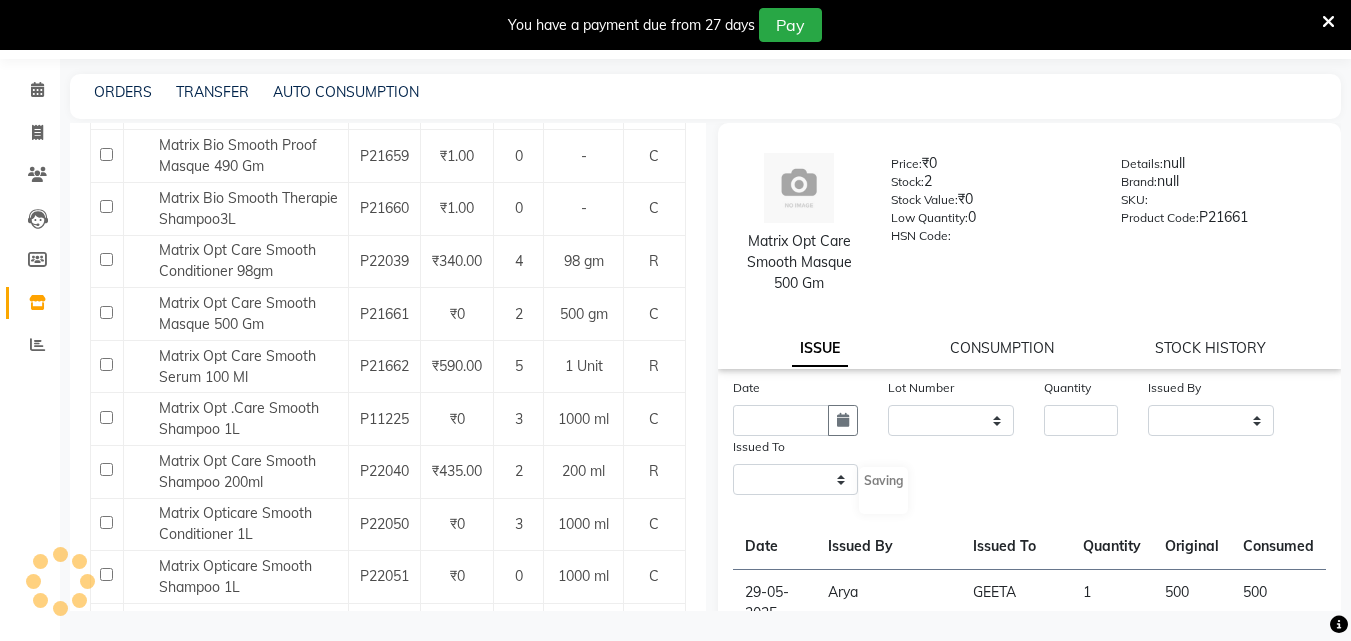 select 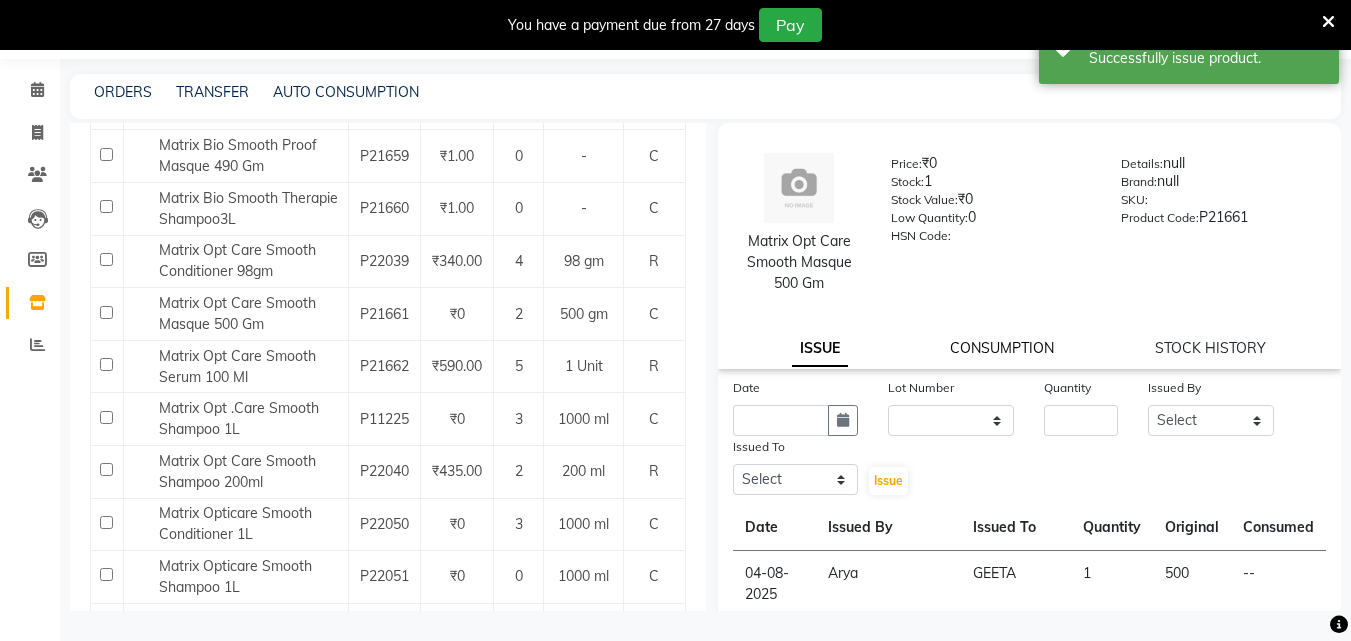 click on "CONSUMPTION" 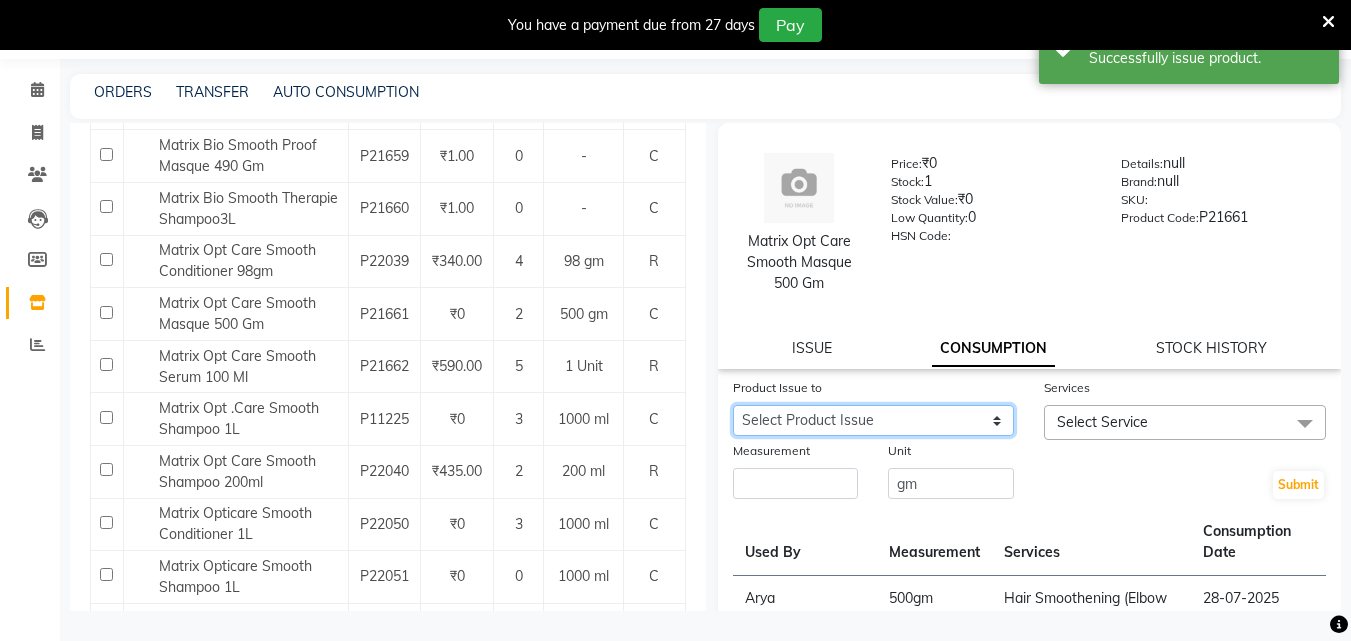 click on "Select Product Issue [DATE], Issued to: [NAME], Balance: 500" 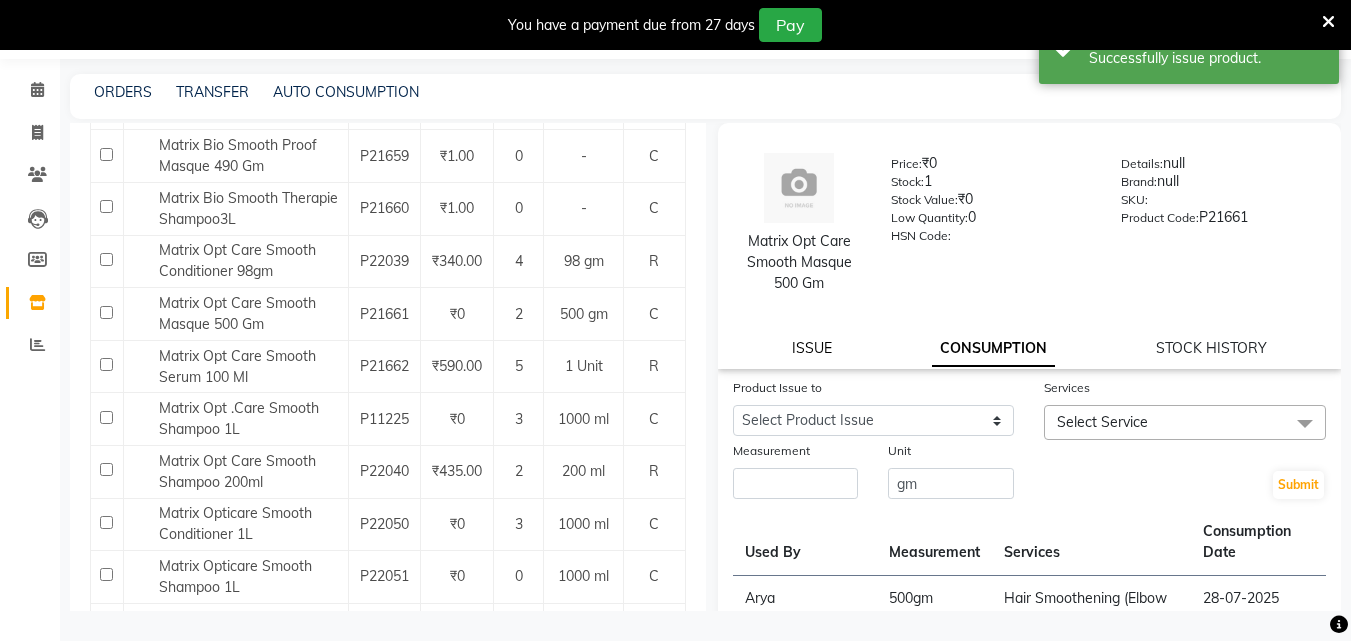 click on "ISSUE" 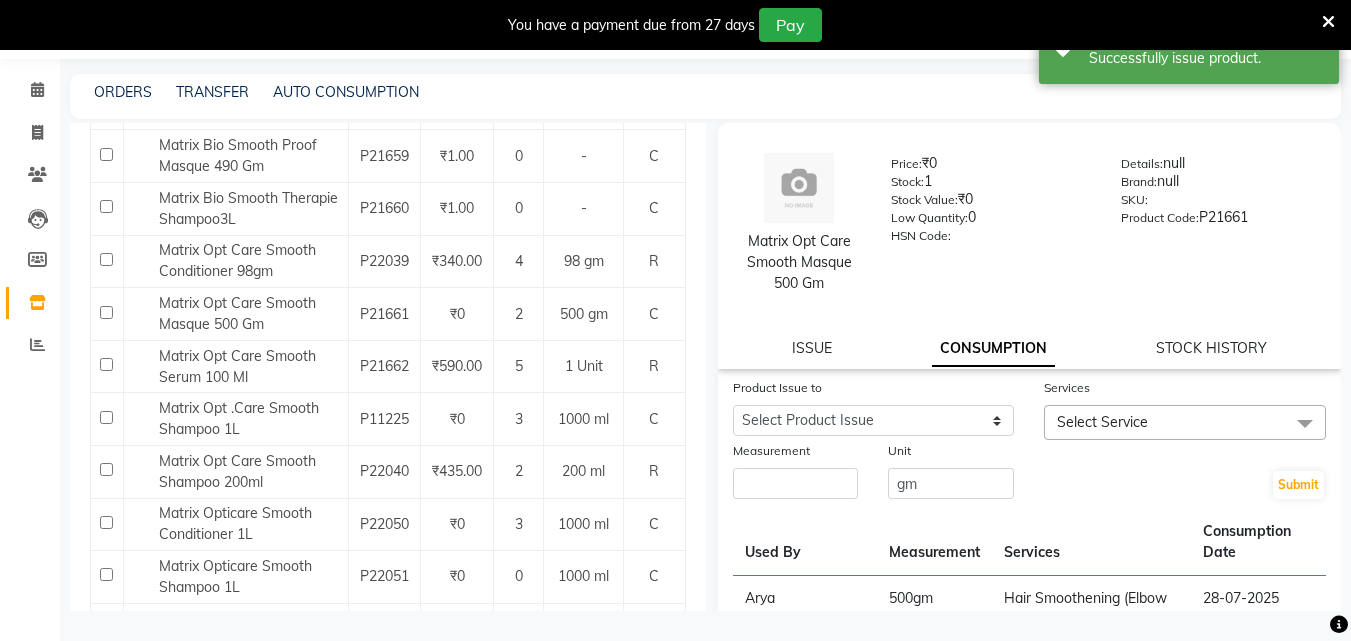 select 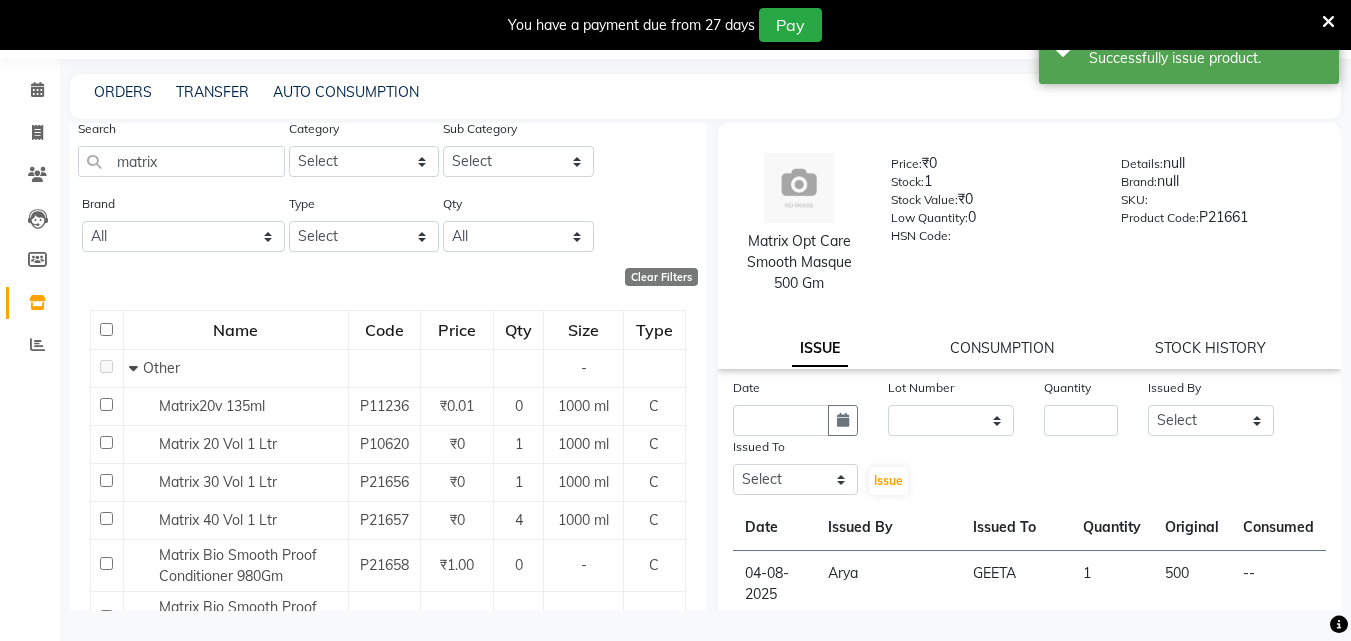 scroll, scrollTop: 0, scrollLeft: 0, axis: both 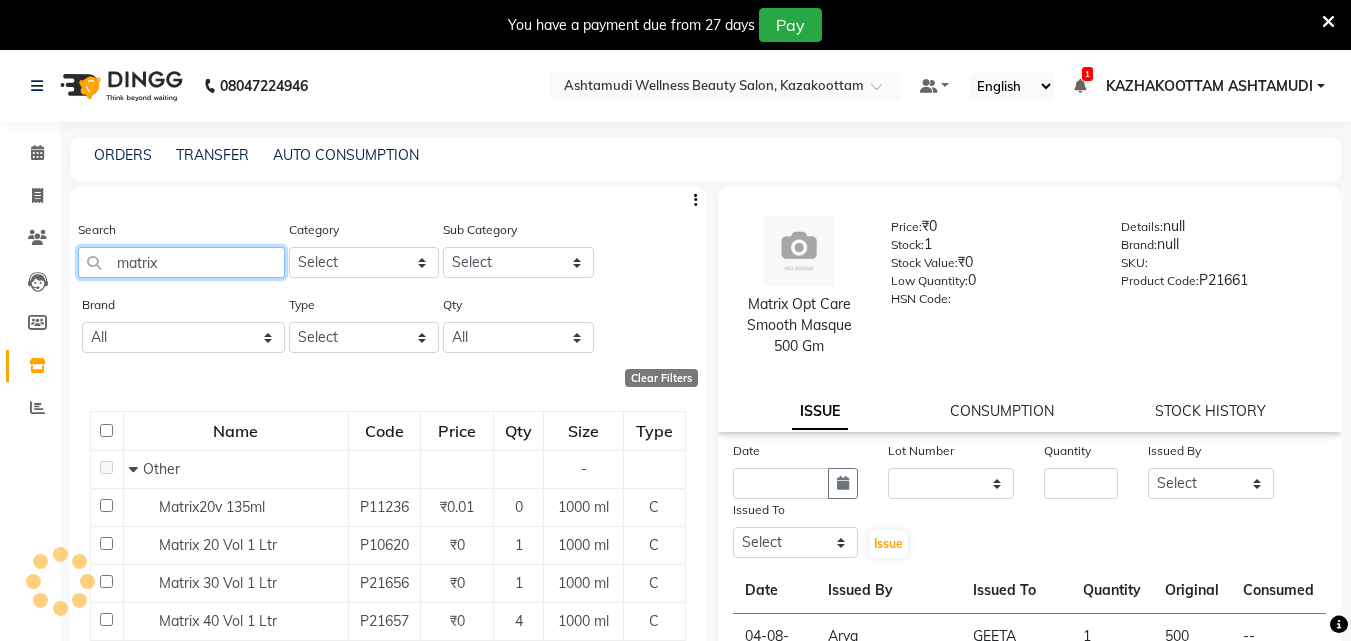 drag, startPoint x: 186, startPoint y: 275, endPoint x: 0, endPoint y: 245, distance: 188.40382 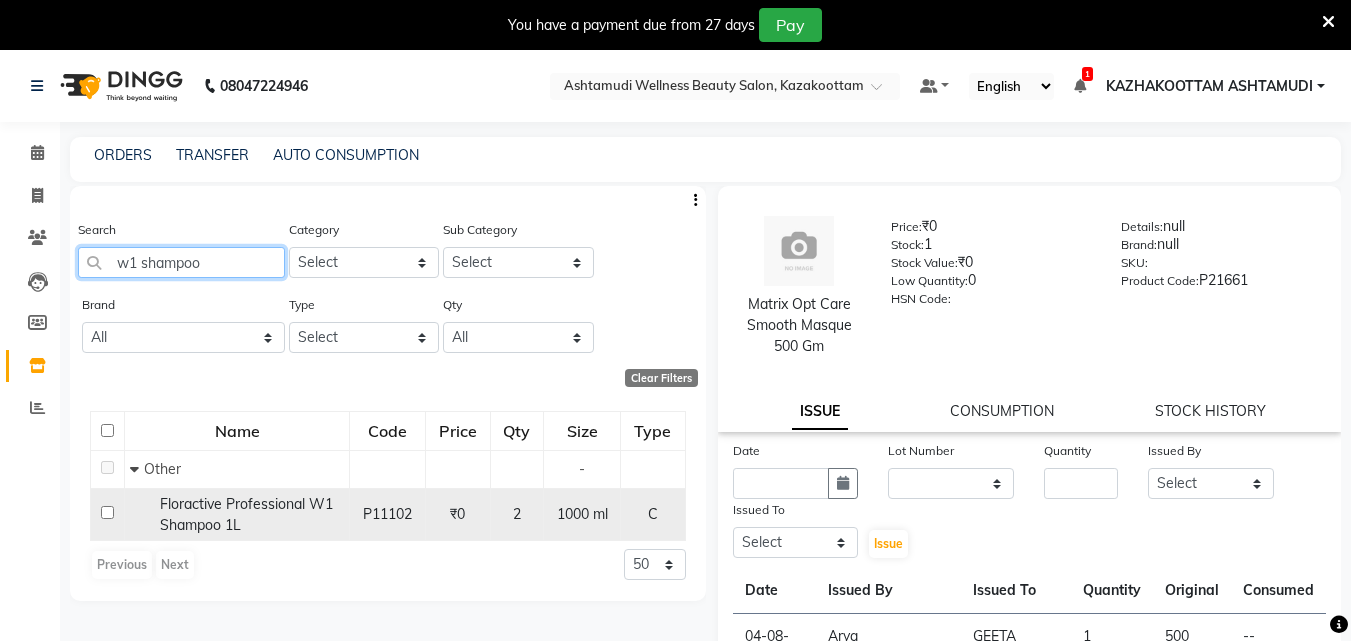 type on "w1 shampoo" 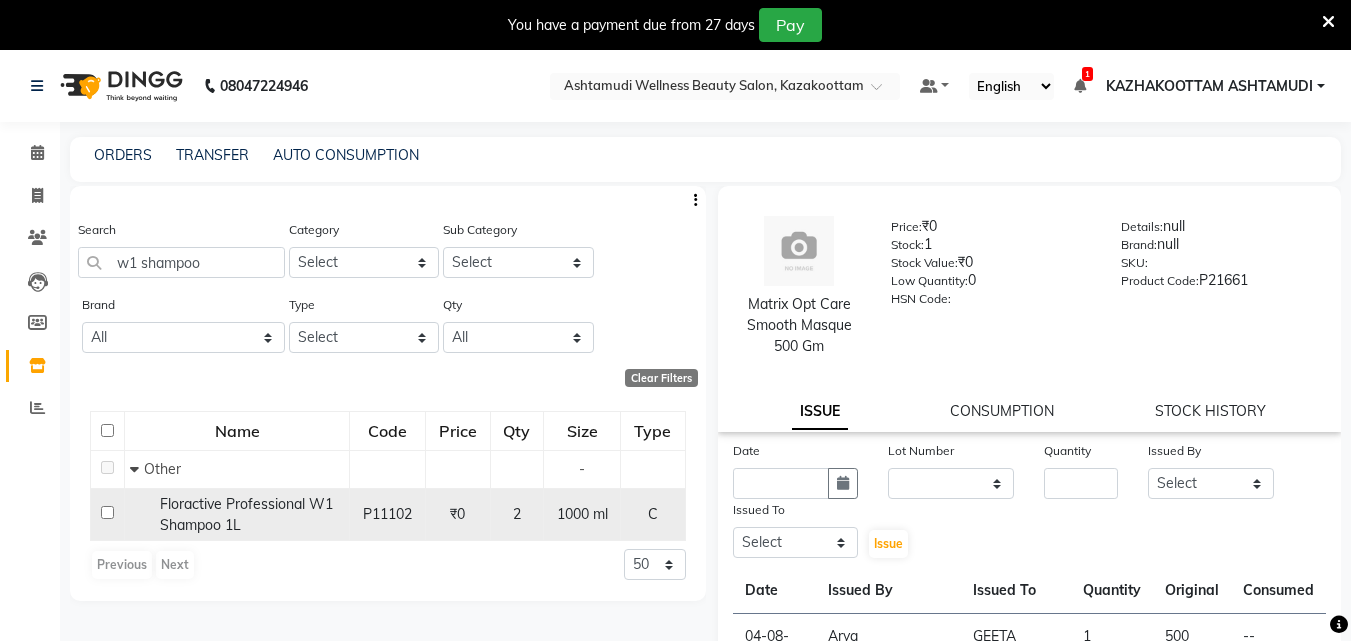 click on "Floractive Professional W1 Shampoo 1L" 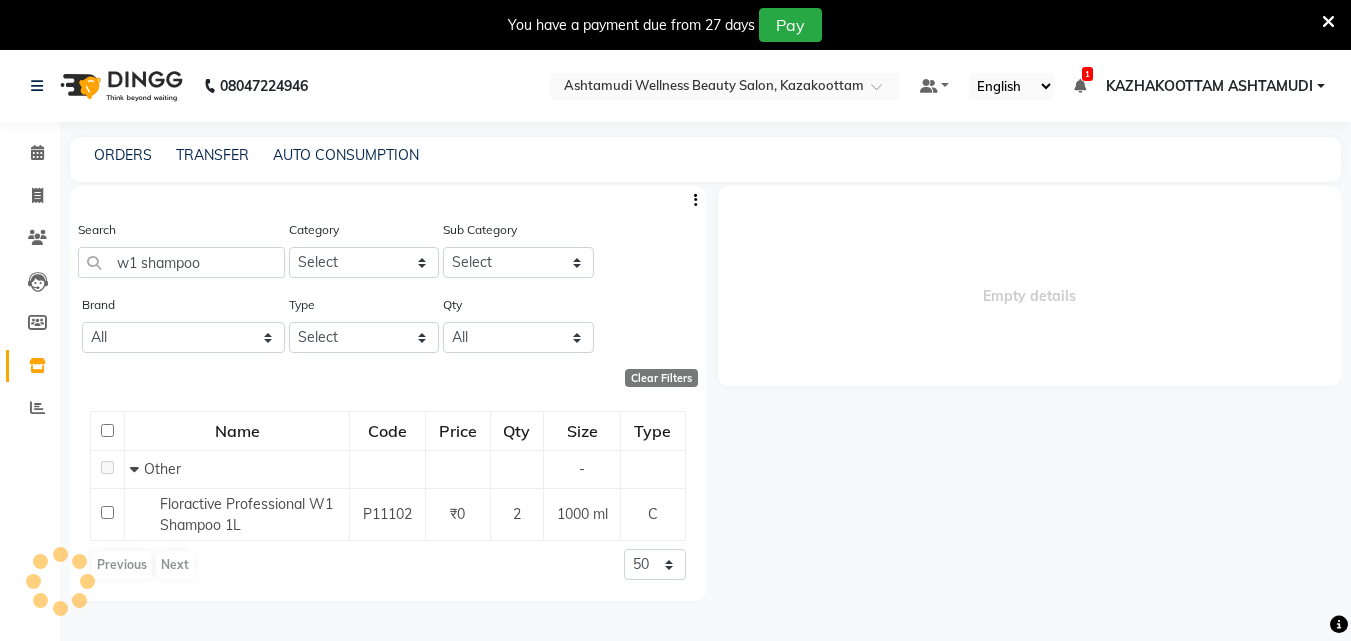 select 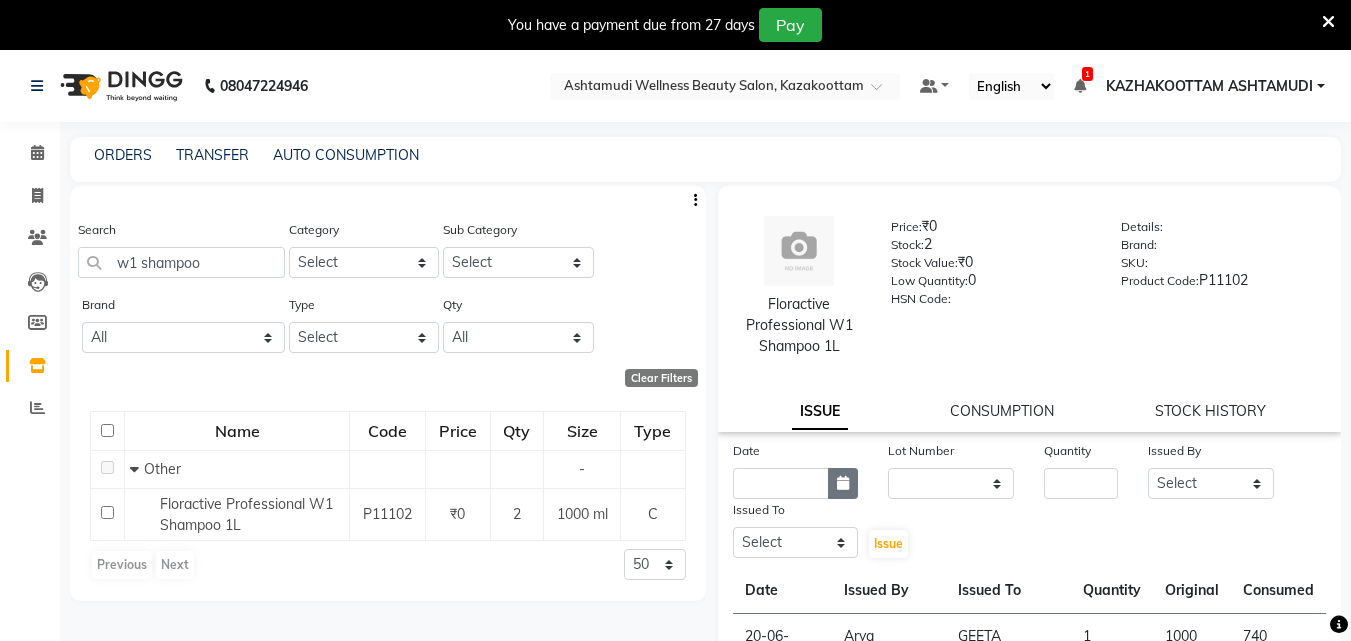 click 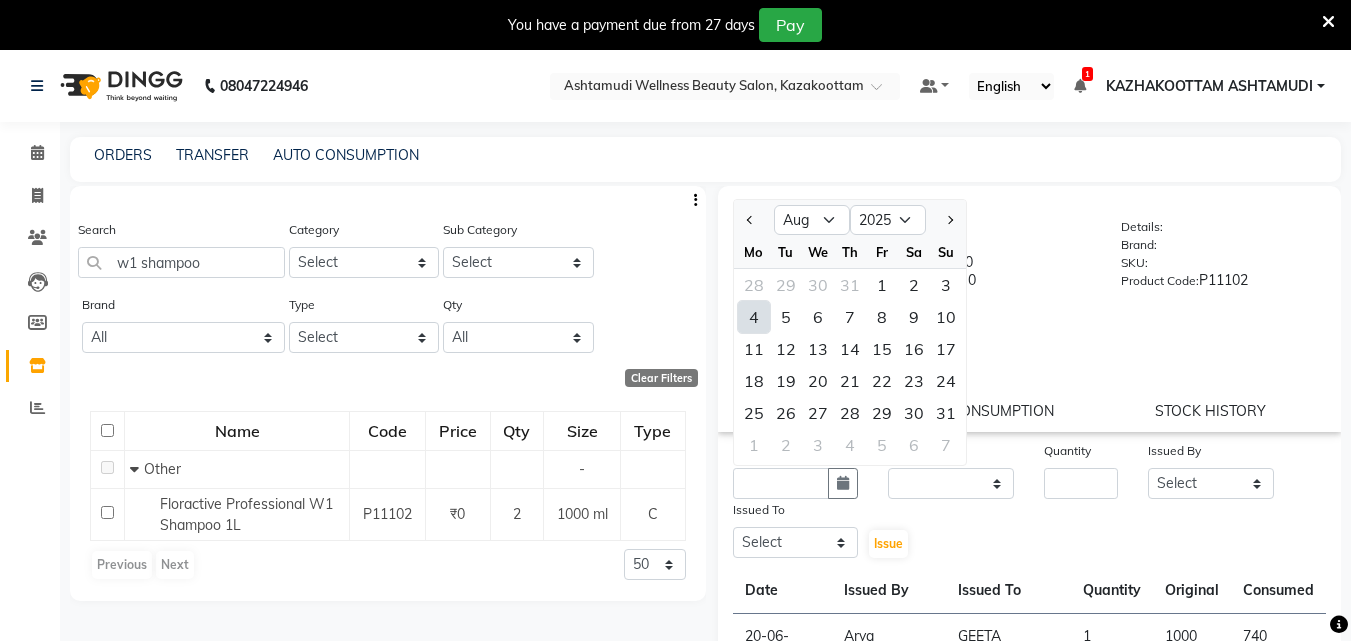 click on "4" 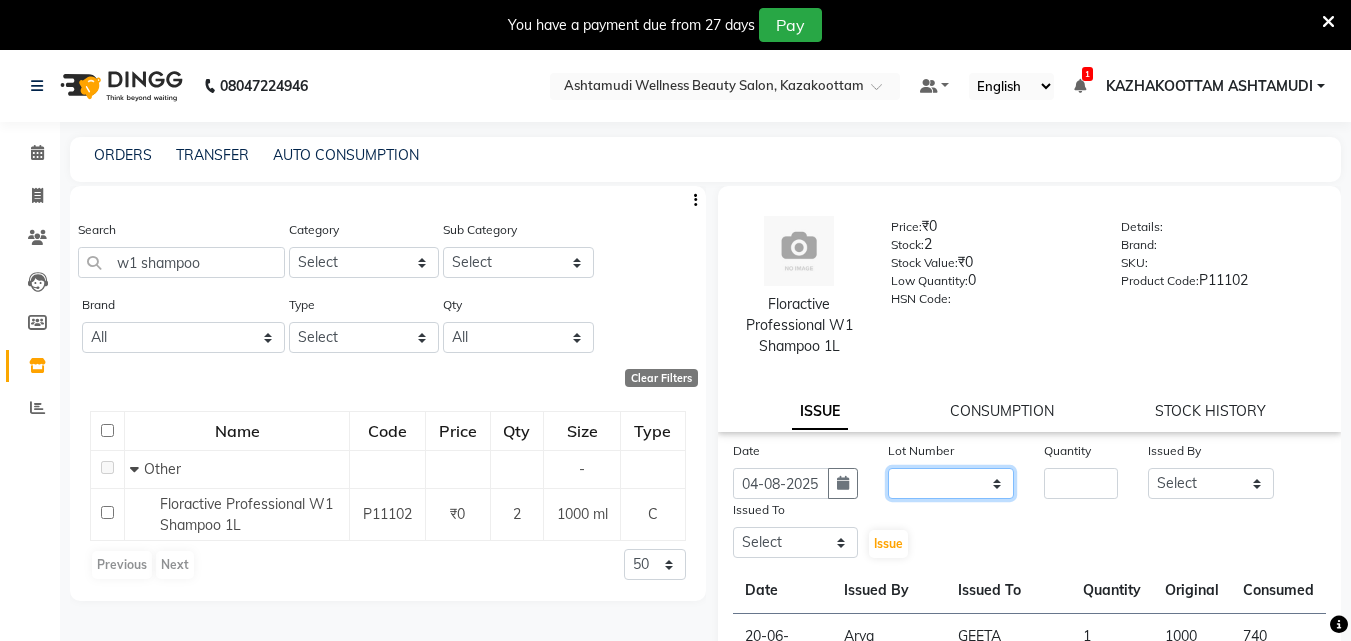 click on "None" 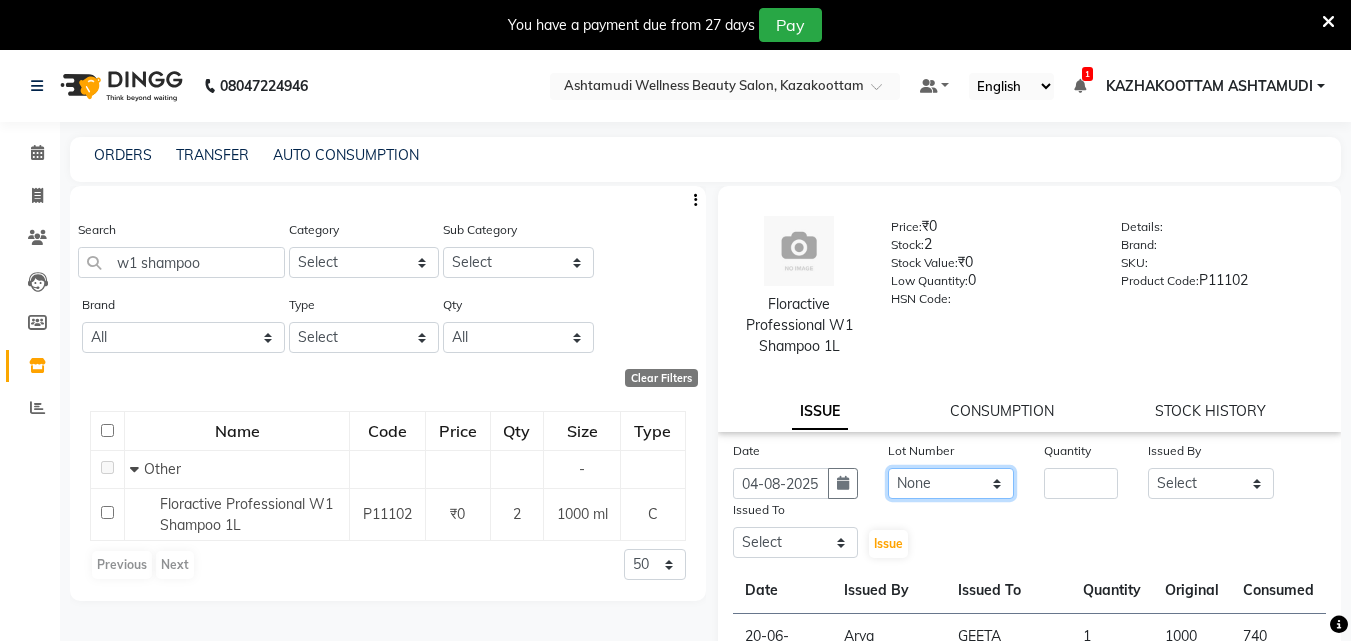 click on "None" 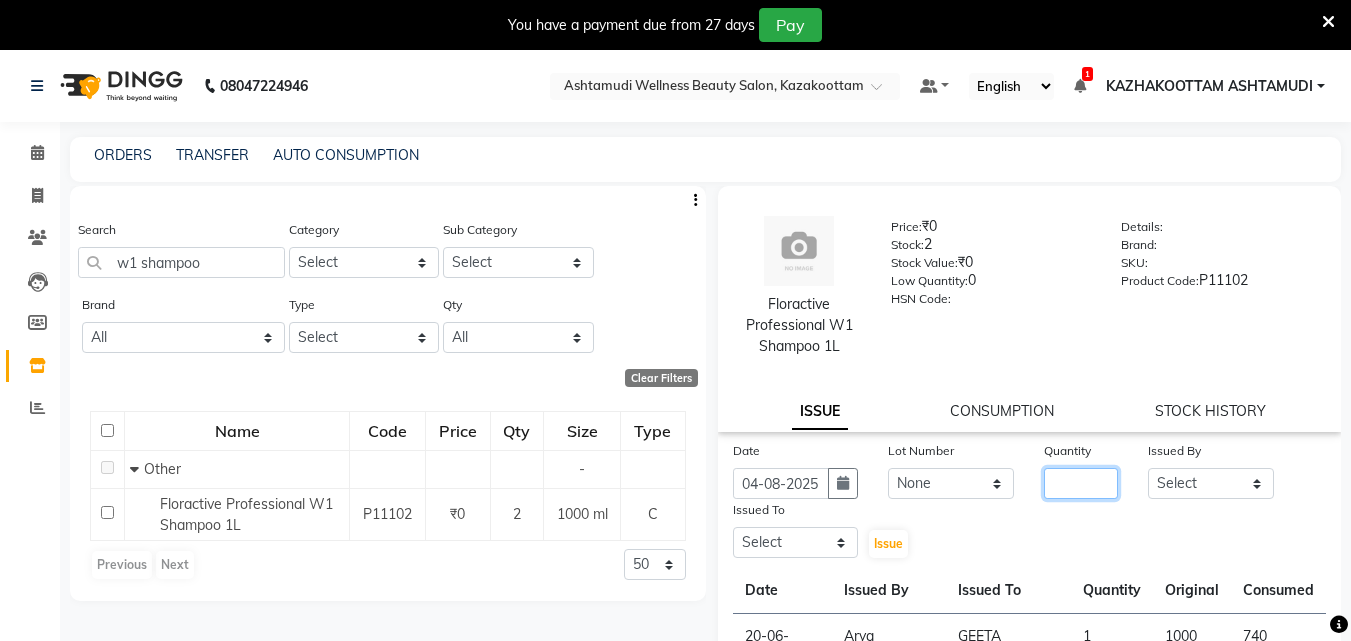 click 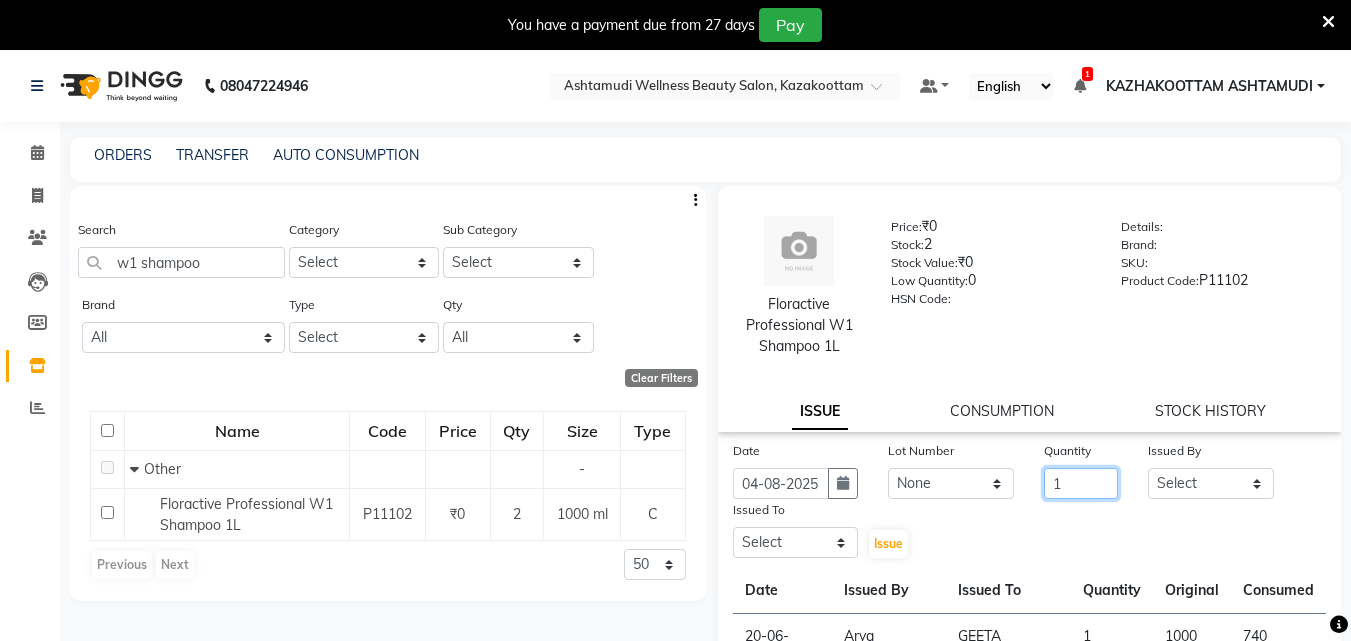 type on "1" 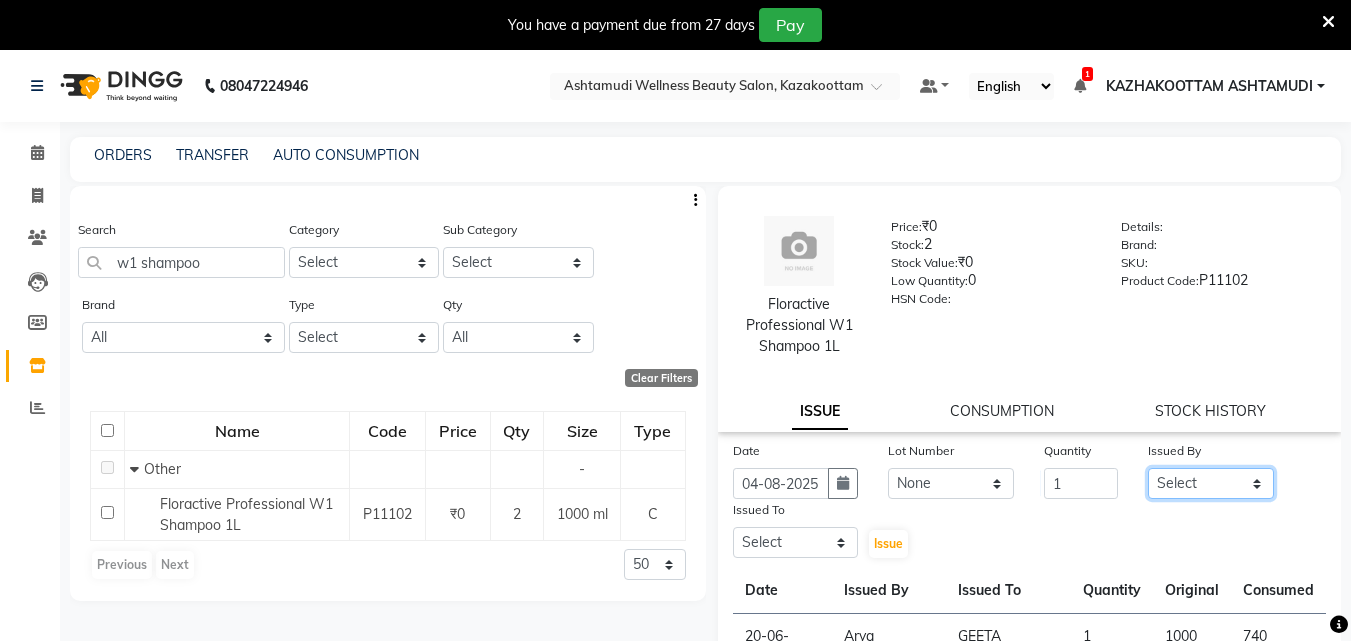 click on "Select Arya  CHINJU GEETA KAZHAKOOTTAM ASHTAMUDI KRISHNA LEKSHMI MADONNA MICHAEL MINCY VARGHESE Poornima Gopal PRIYA ROSNI Sindhu SOORYAMOL" 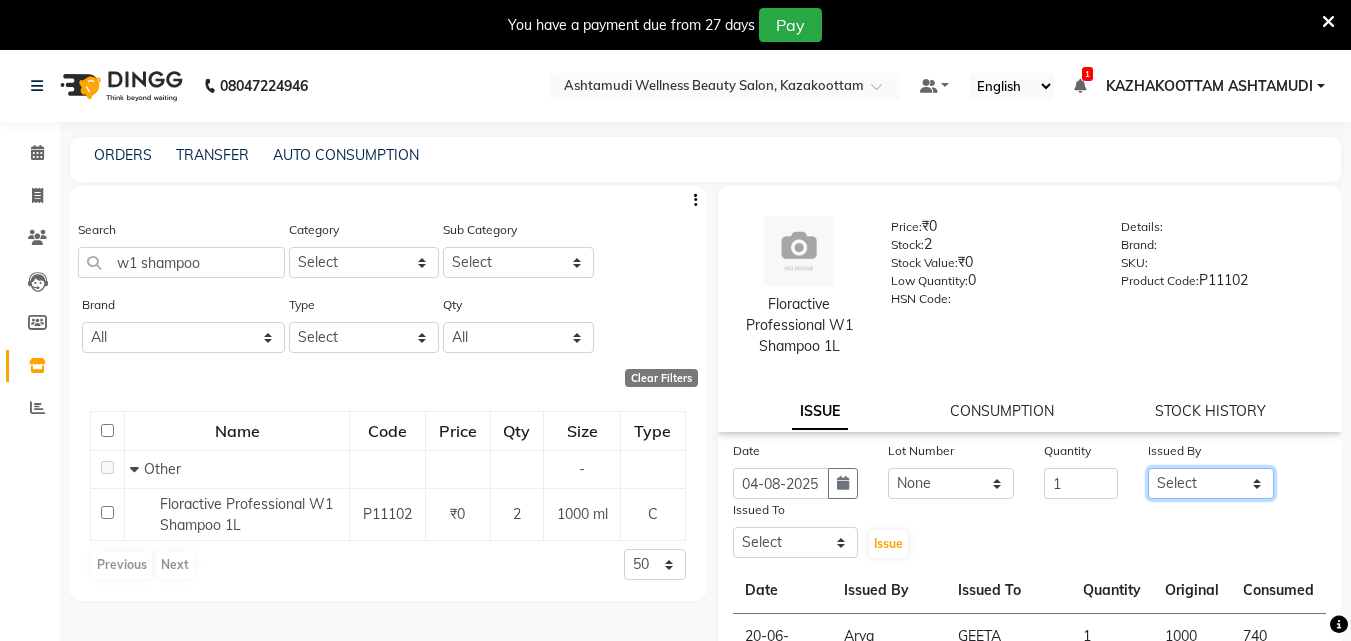 select on "54015" 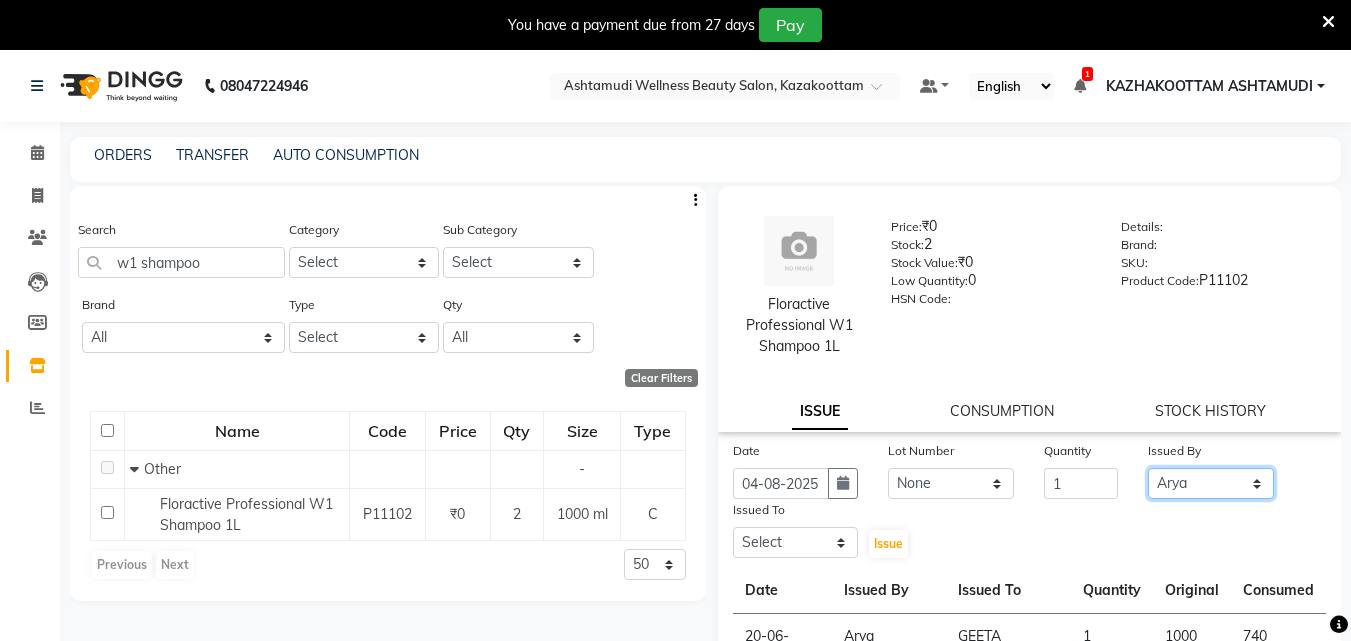 click on "Select Arya  CHINJU GEETA KAZHAKOOTTAM ASHTAMUDI KRISHNA LEKSHMI MADONNA MICHAEL MINCY VARGHESE Poornima Gopal PRIYA ROSNI Sindhu SOORYAMOL" 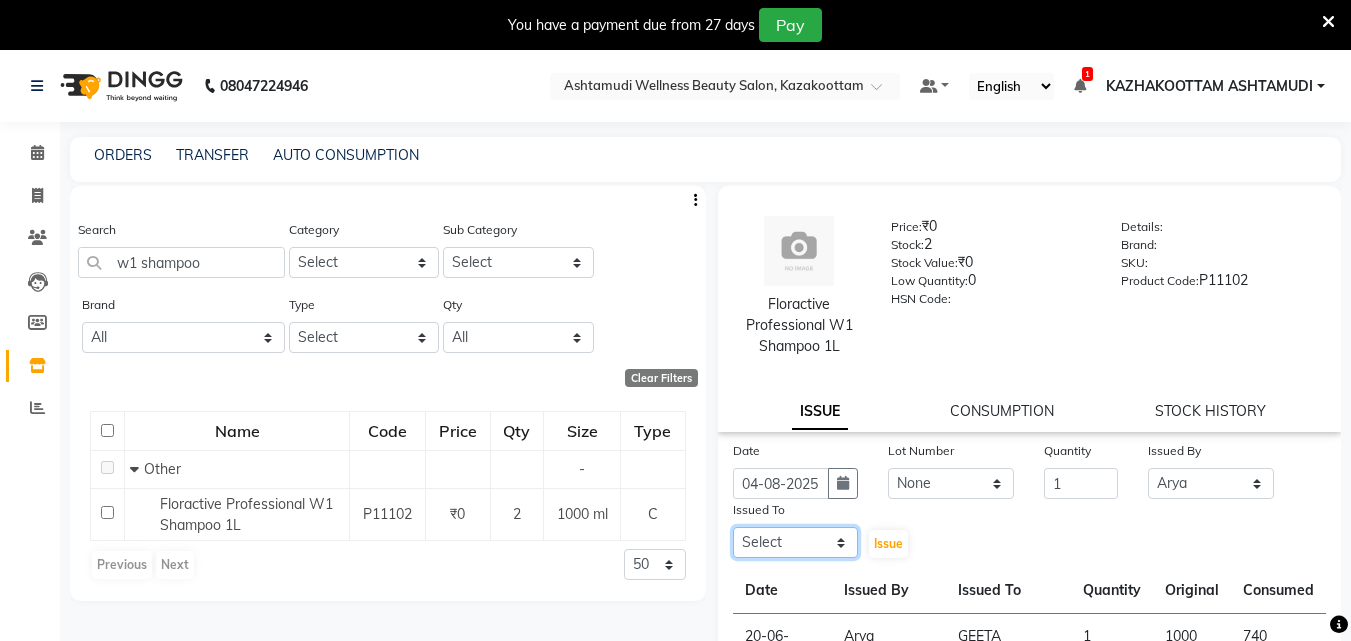 click on "Select Arya  CHINJU GEETA KAZHAKOOTTAM ASHTAMUDI KRISHNA LEKSHMI MADONNA MICHAEL MINCY VARGHESE Poornima Gopal PRIYA ROSNI Sindhu SOORYAMOL" 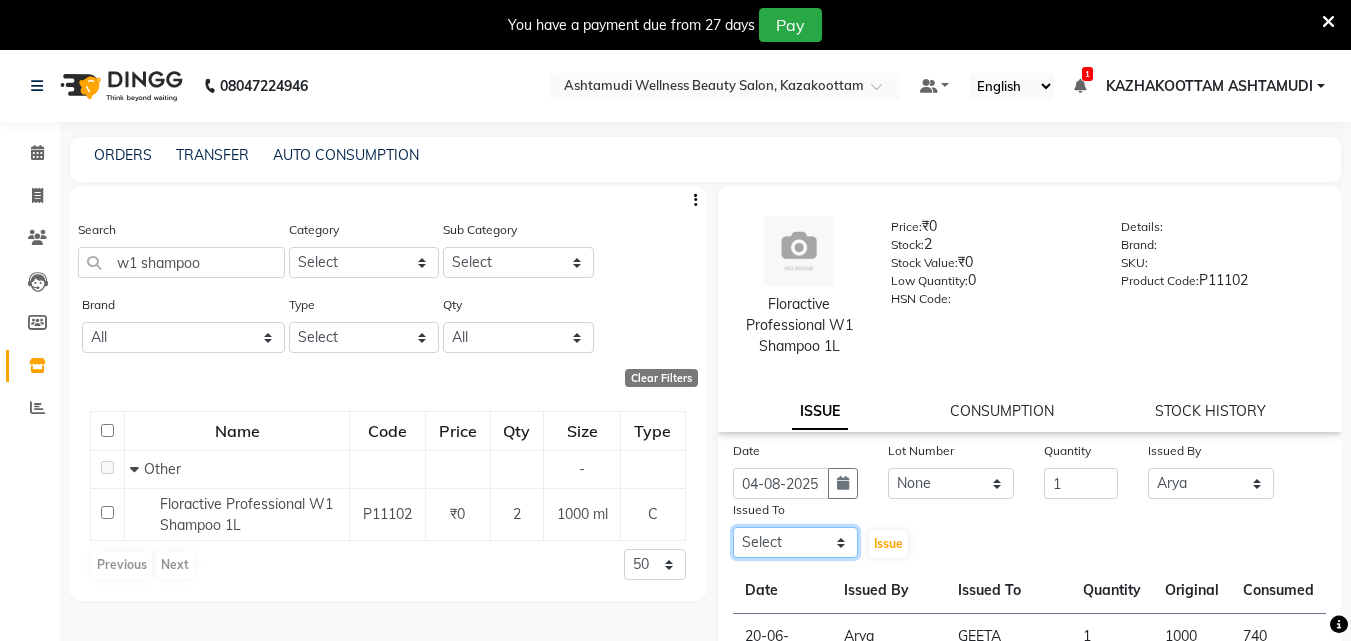 select on "49717" 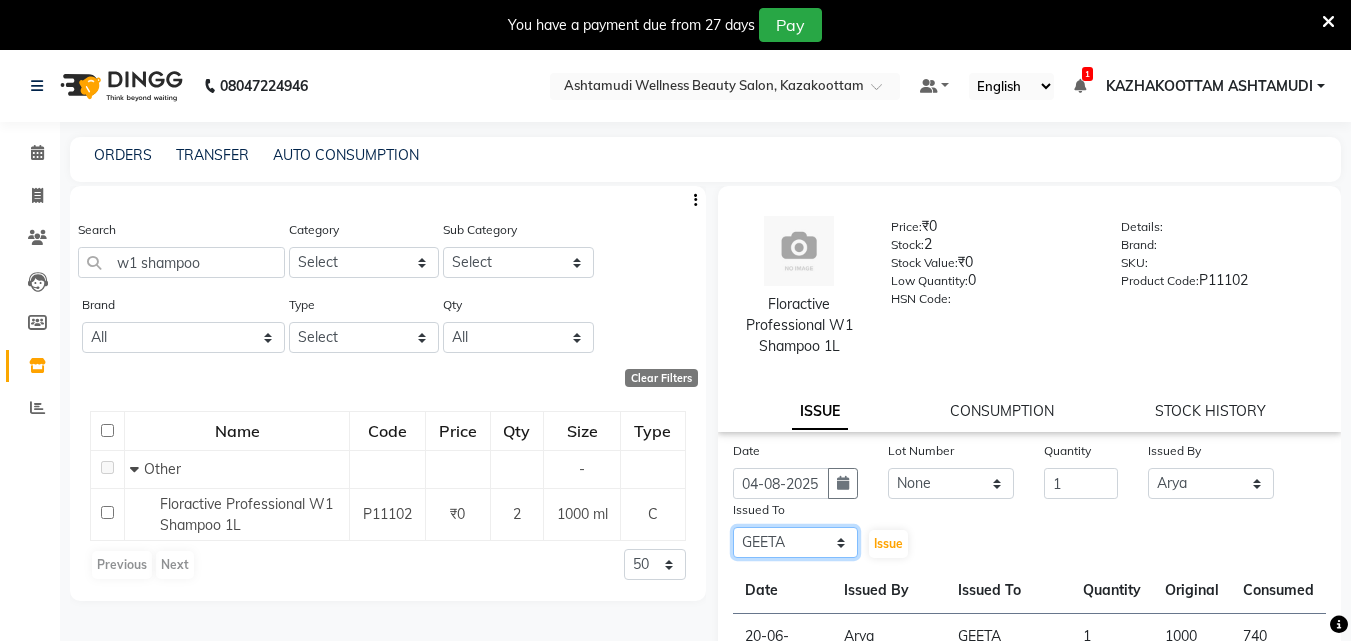 click on "Select Arya  CHINJU GEETA KAZHAKOOTTAM ASHTAMUDI KRISHNA LEKSHMI MADONNA MICHAEL MINCY VARGHESE Poornima Gopal PRIYA ROSNI Sindhu SOORYAMOL" 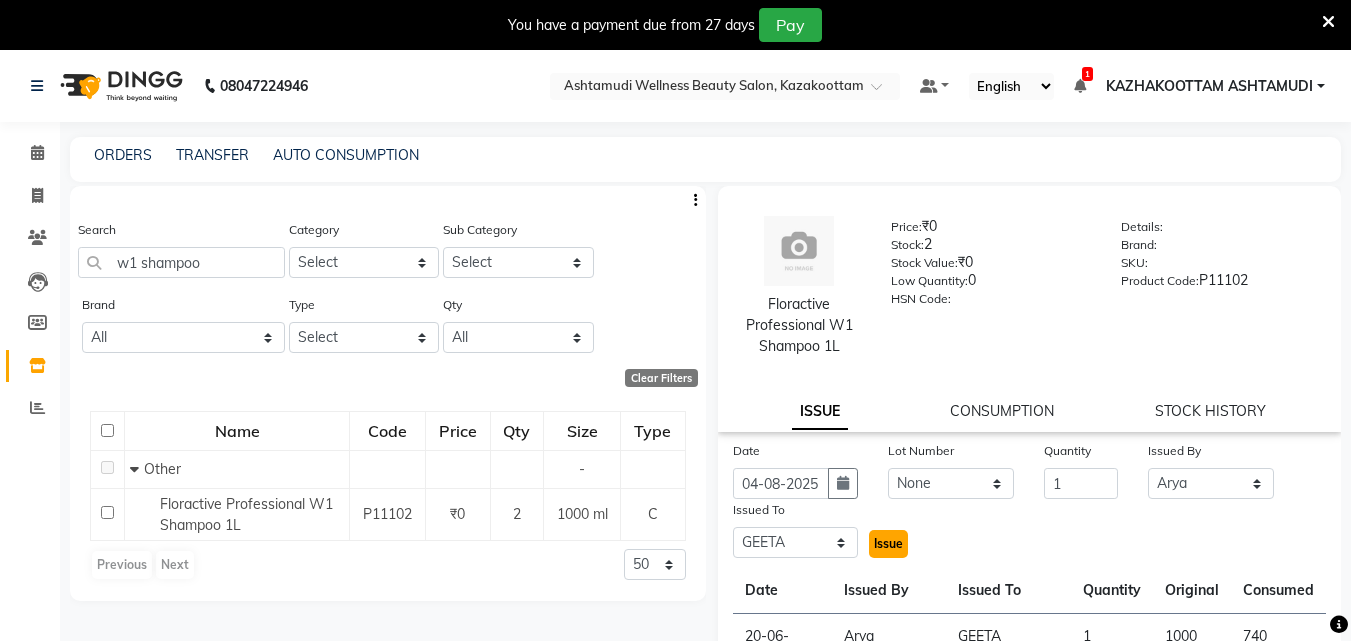 click on "Issue" 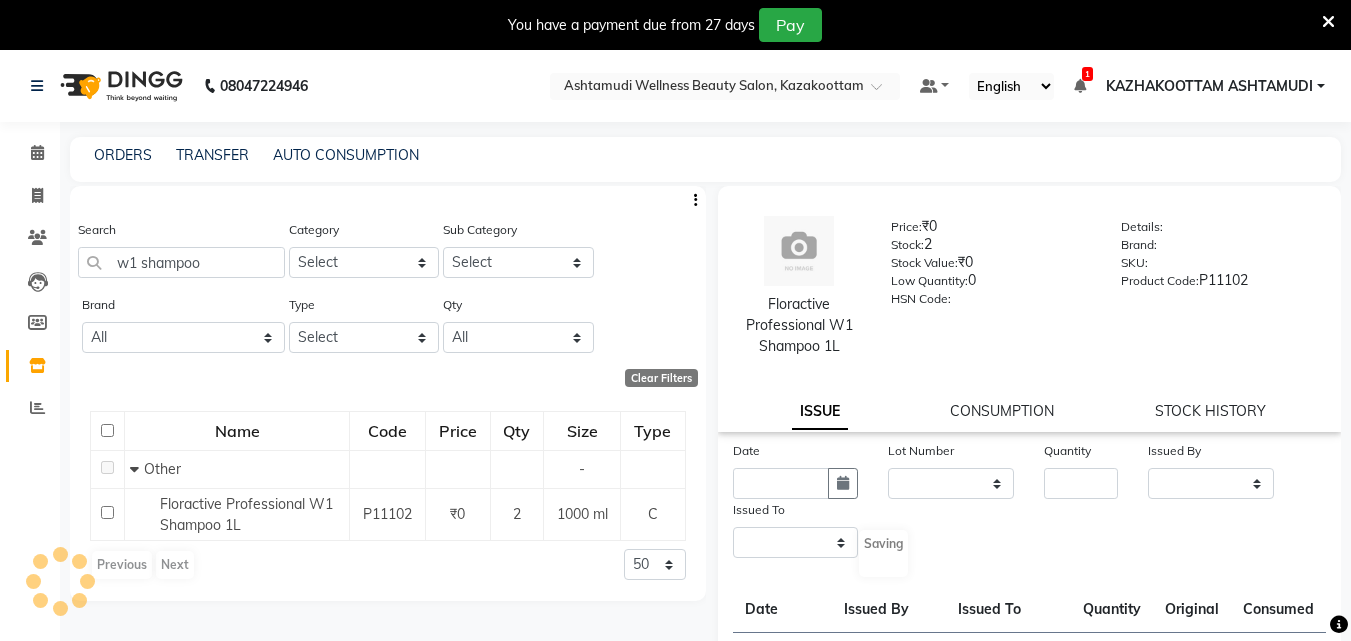 select 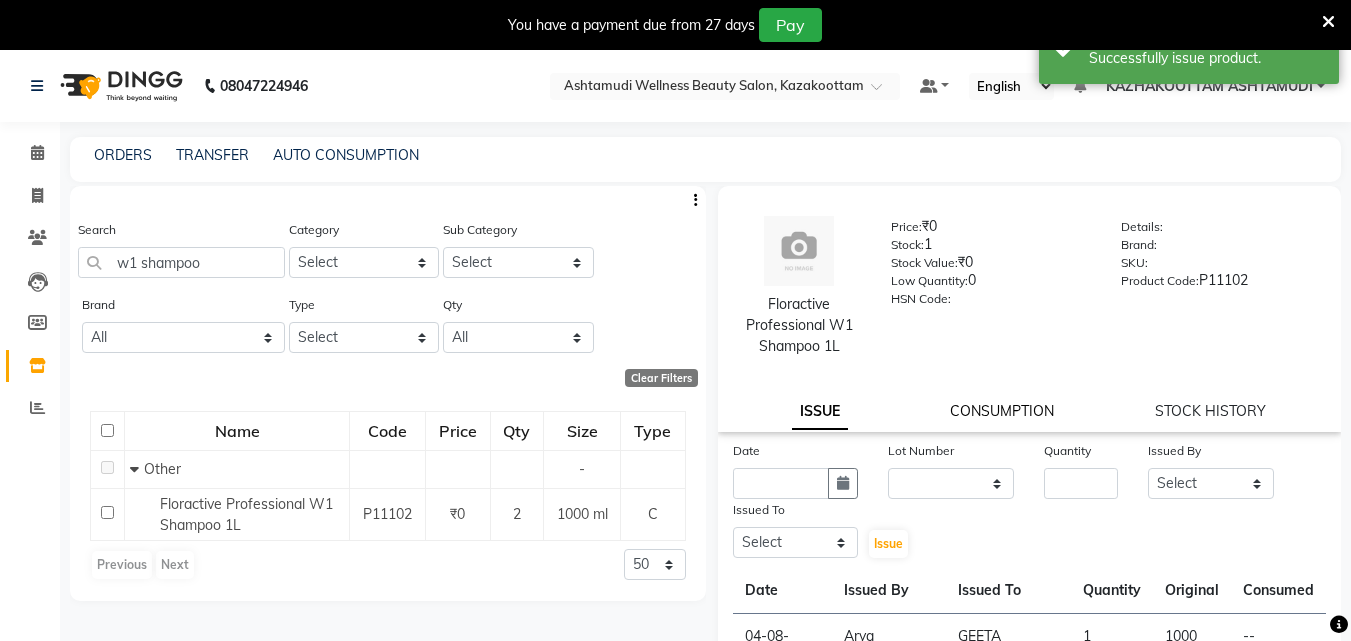 click on "CONSUMPTION" 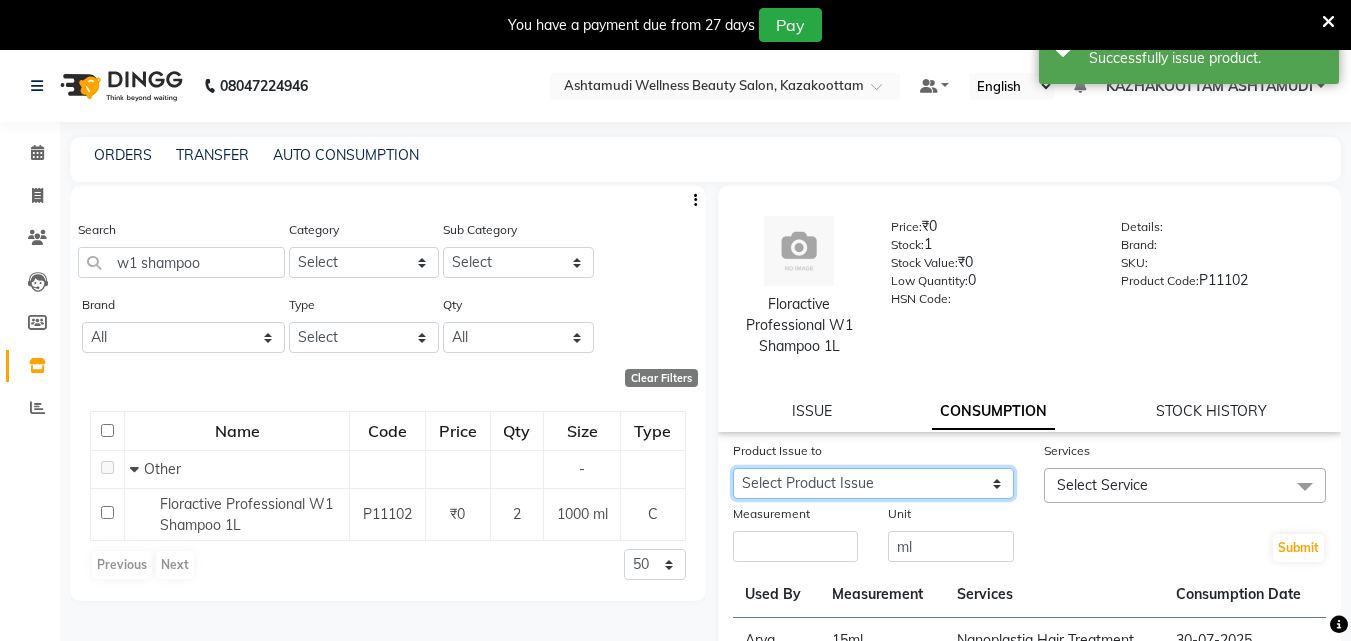 click on "Select Product Issue [DATE], Issued to: [NAME], Balance: 1000 [DATE], Issued to: [NAME], Balance: 260" 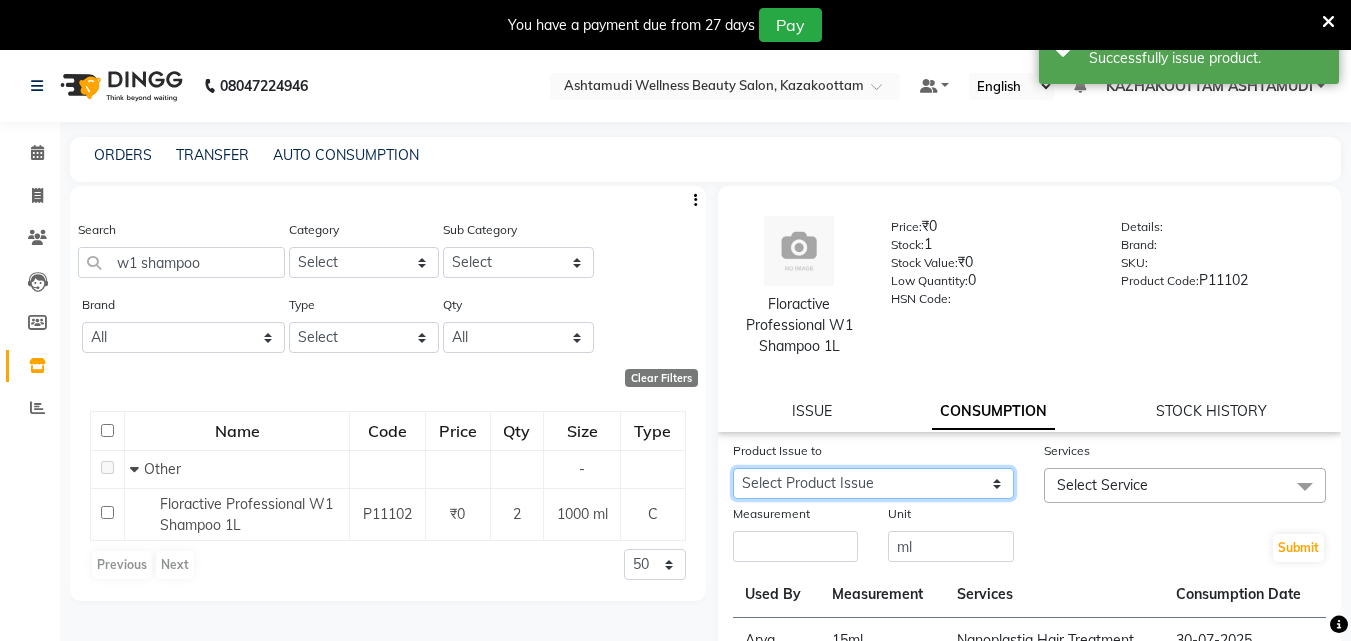 select on "[NUMBER]" 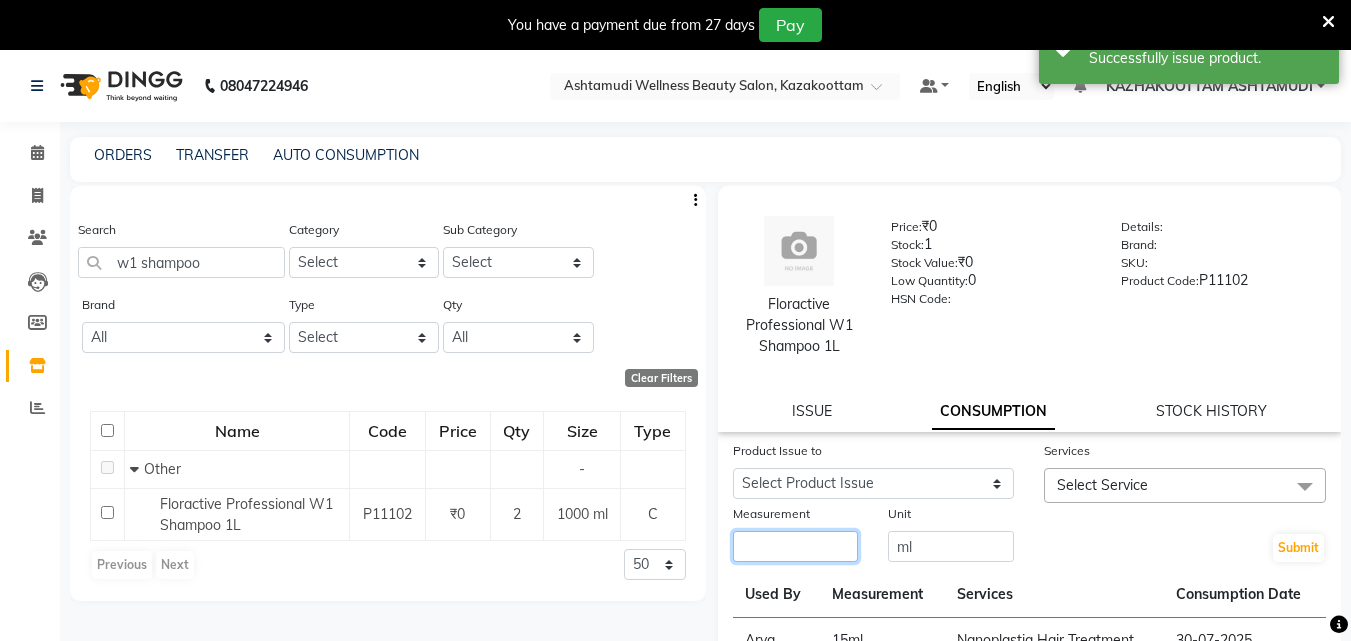 click 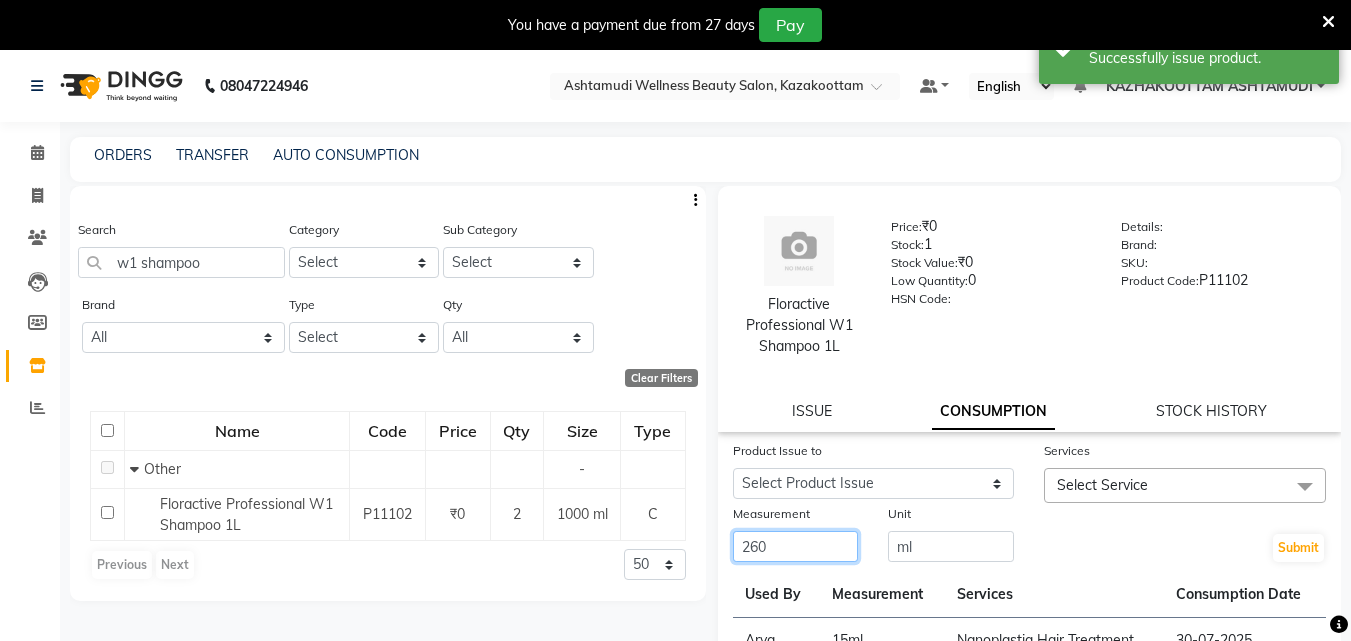 type on "260" 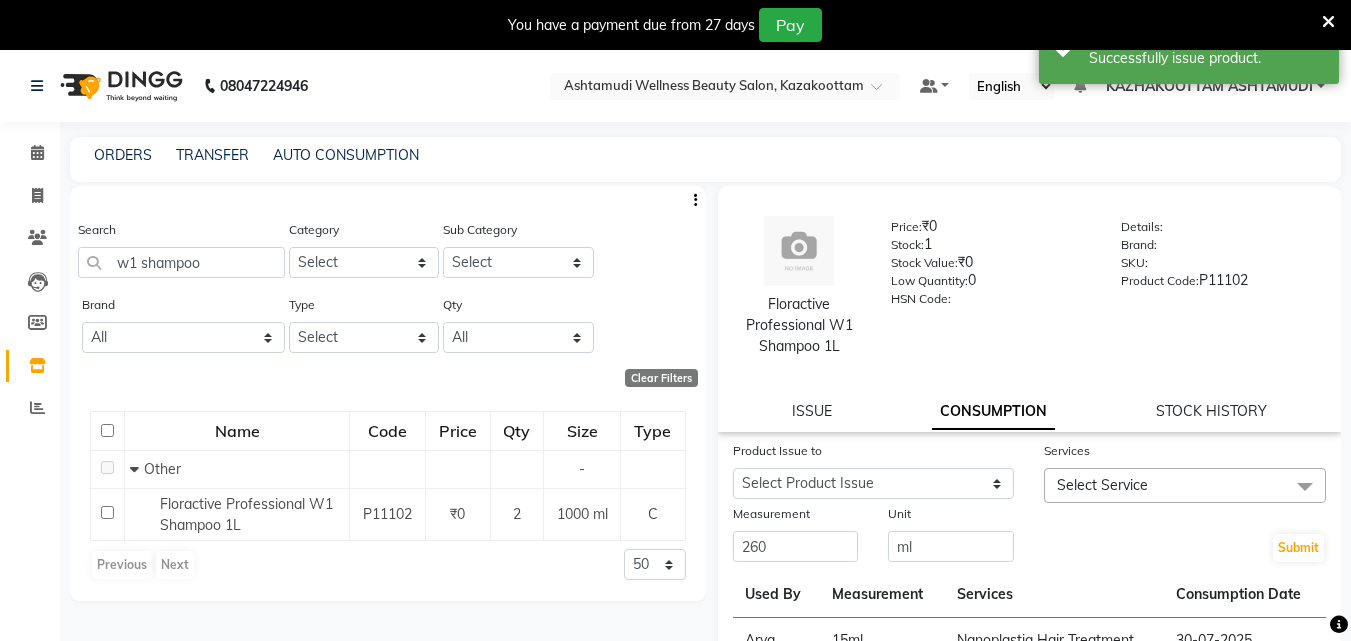 click on "Select Service" 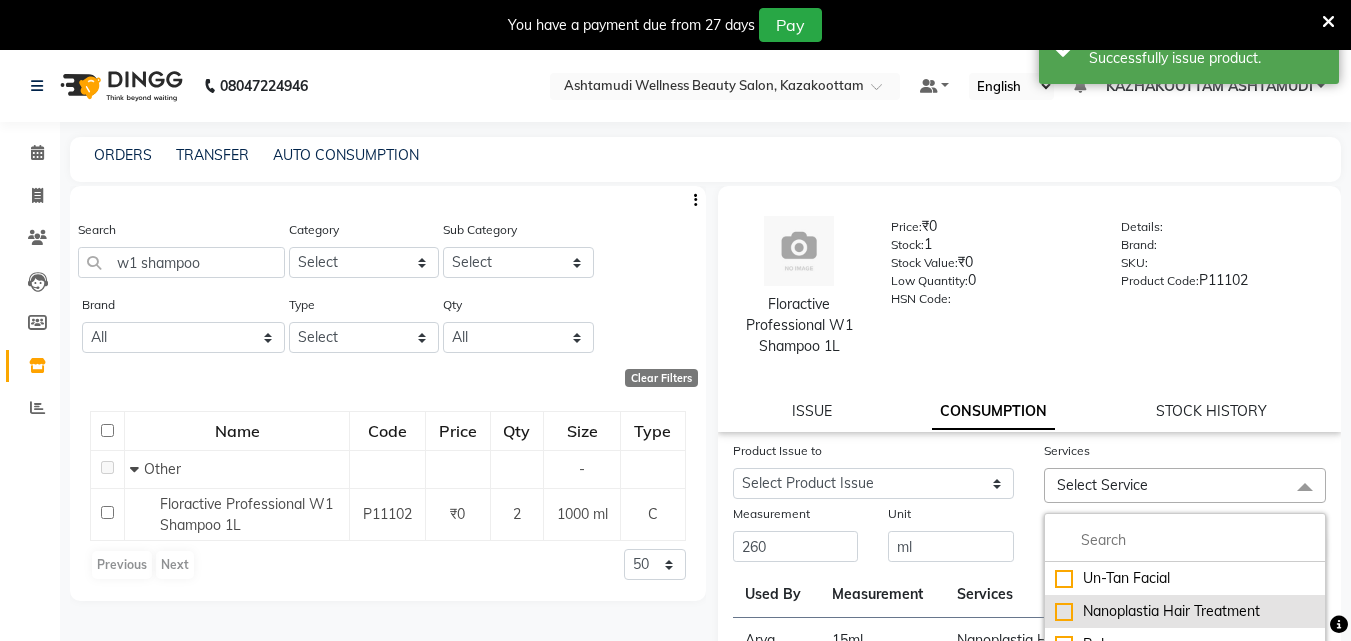 click on "Nanoplastia Hair Treatment" 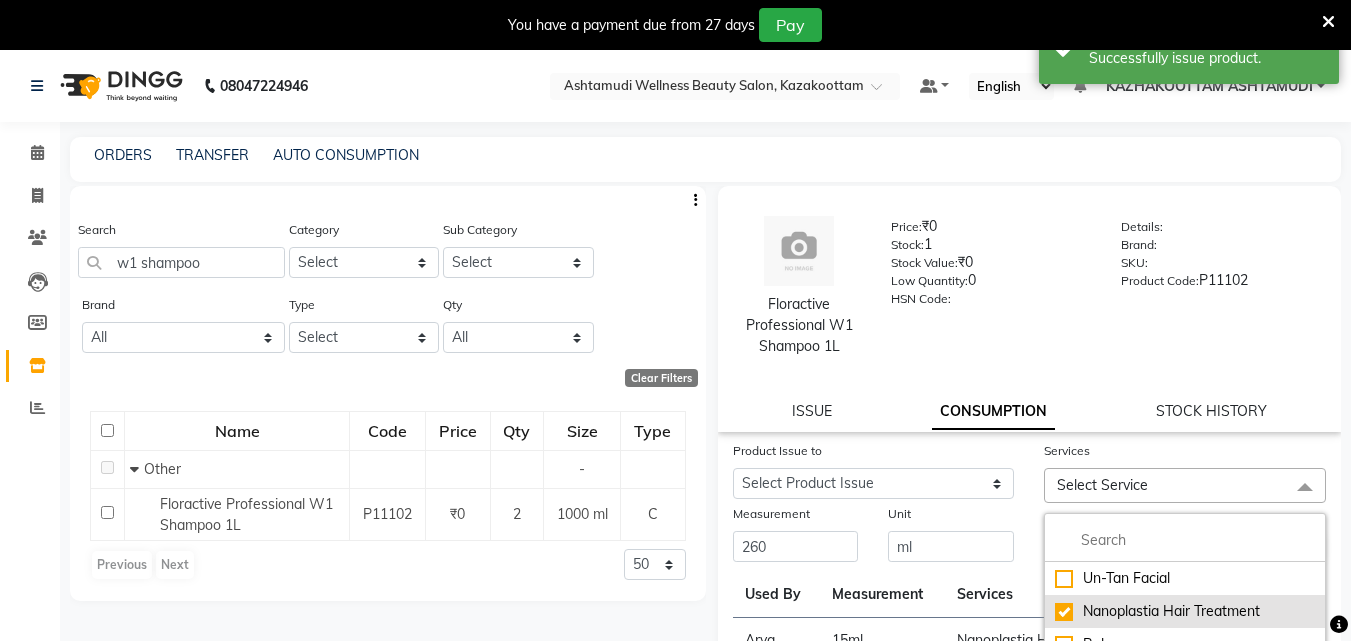 checkbox on "true" 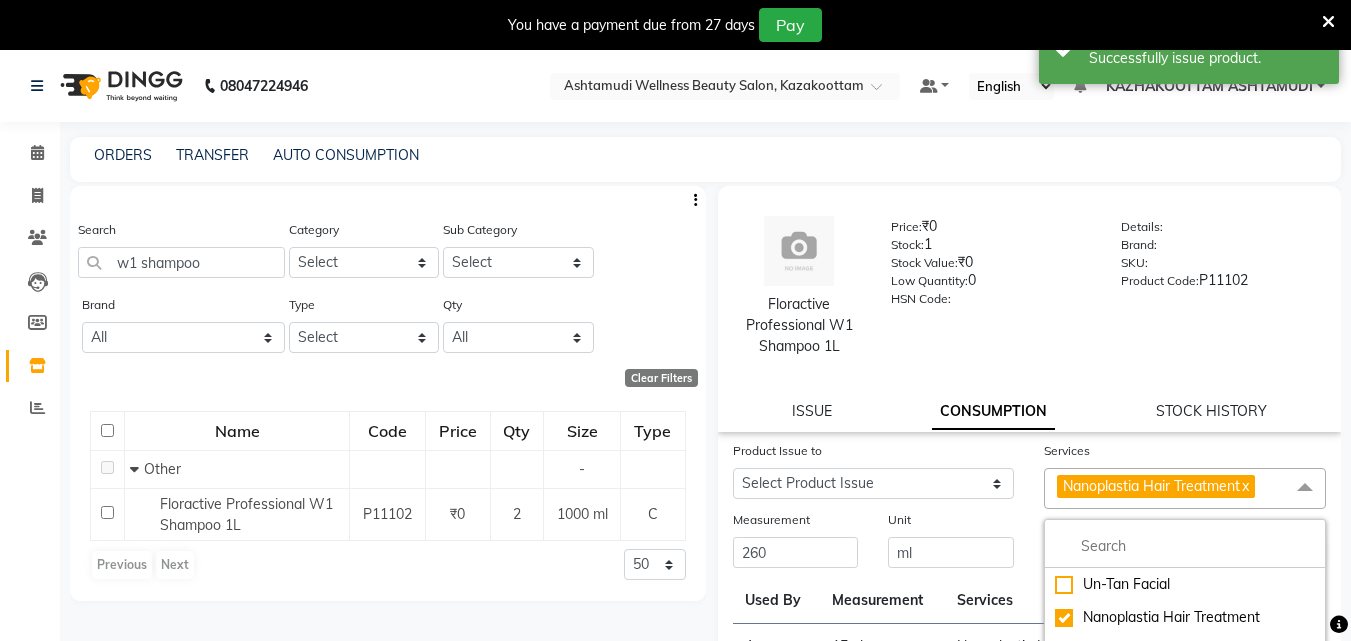 click on "Unit ml" 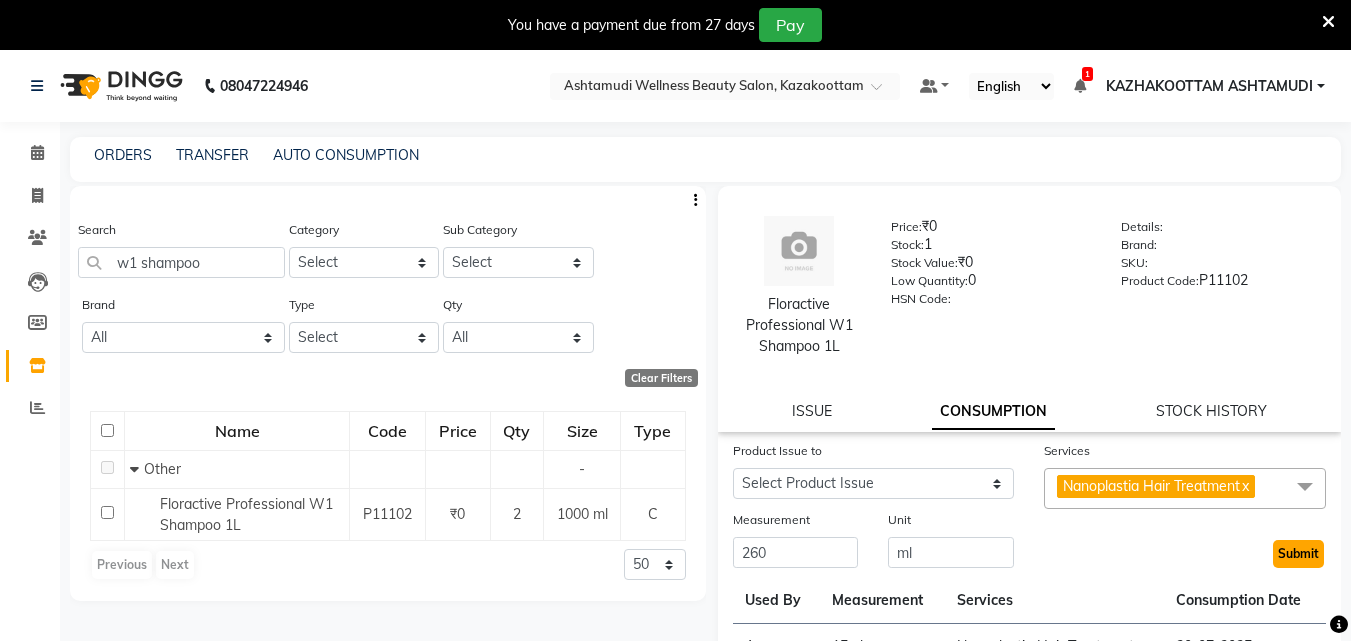 click on "Submit" 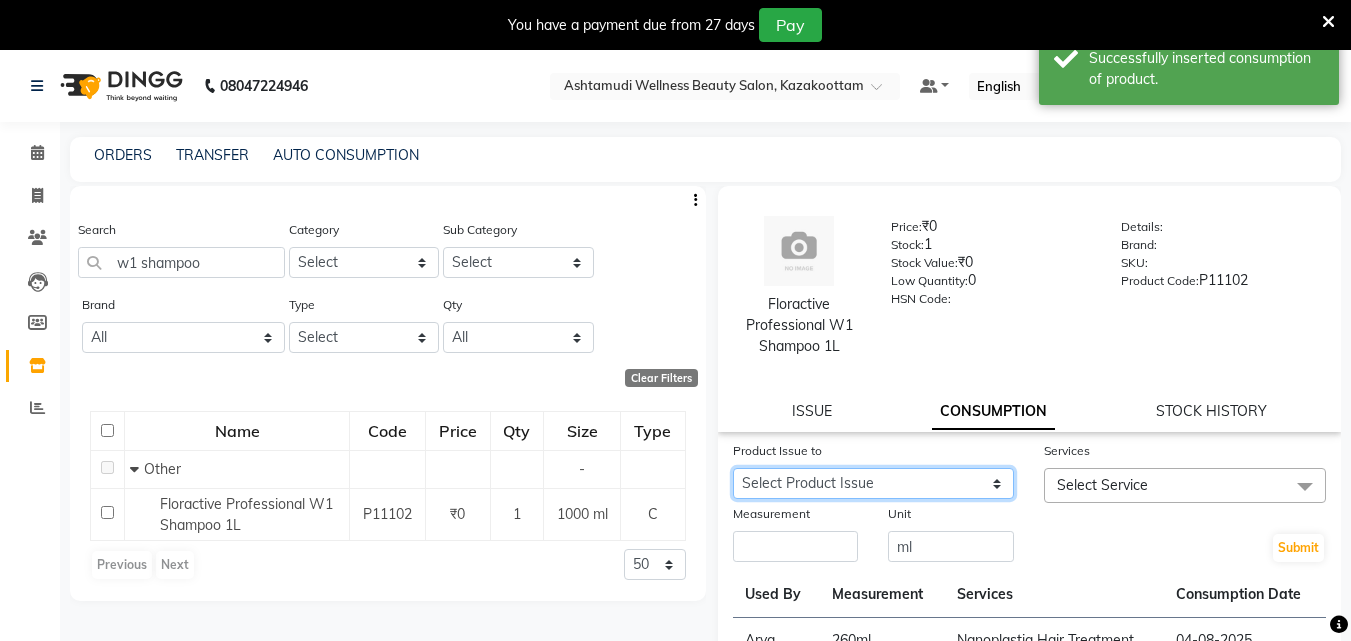 click on "Select Product Issue [DATE], Issued to: [NAME], Balance: 1000" 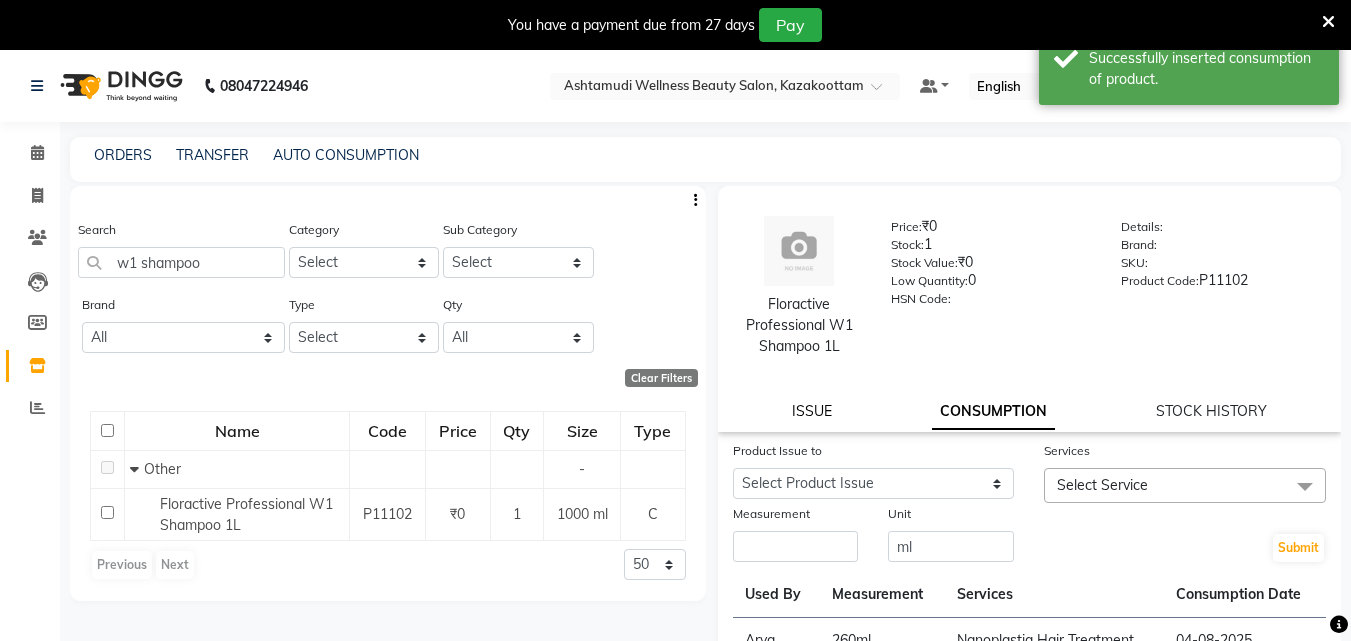 click on "ISSUE" 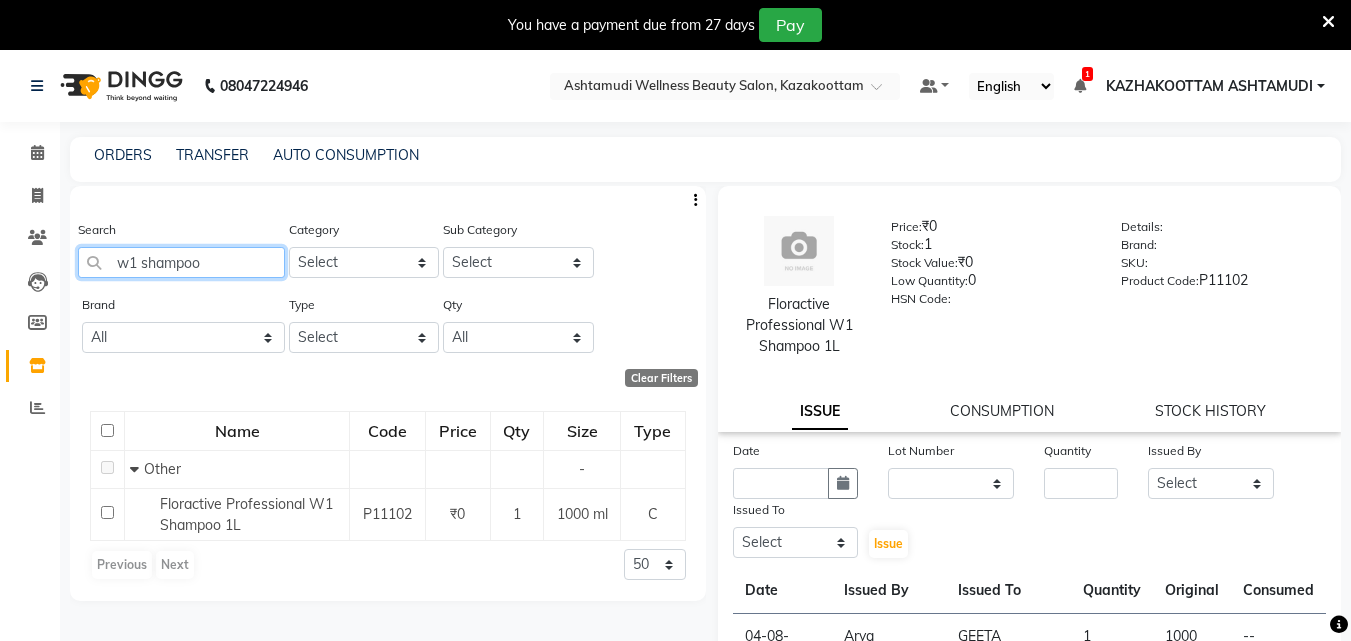 drag, startPoint x: 221, startPoint y: 261, endPoint x: 0, endPoint y: 283, distance: 222.09232 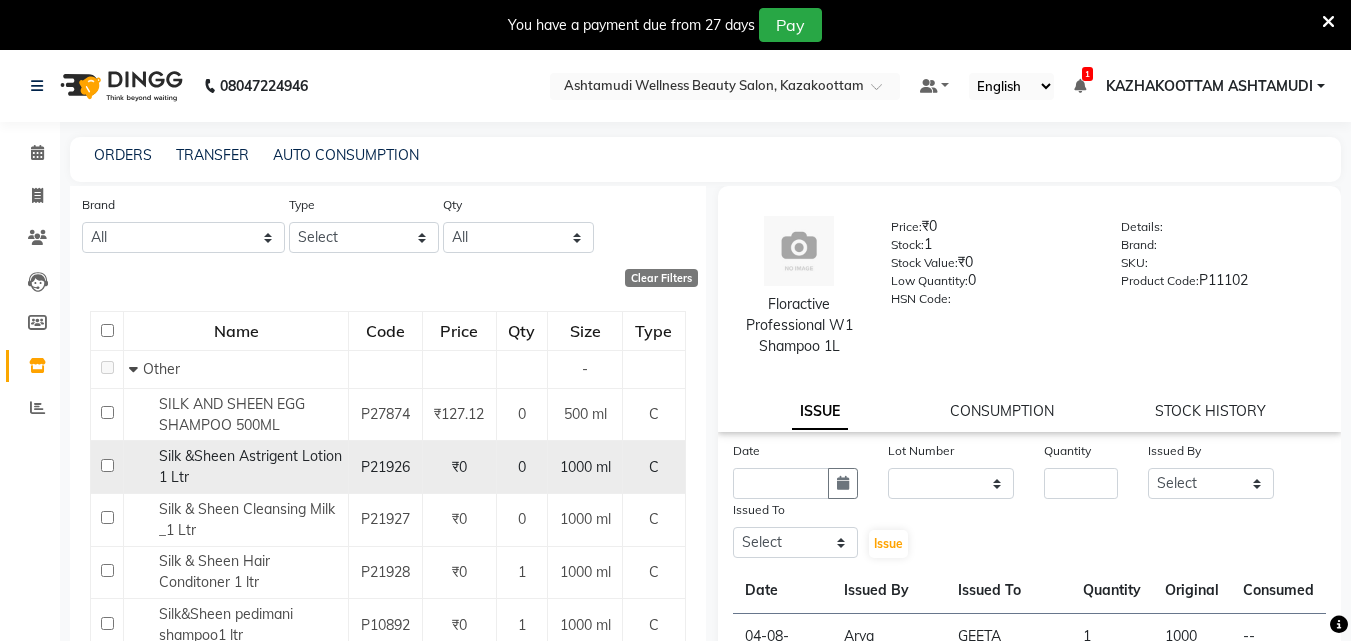 scroll, scrollTop: 190, scrollLeft: 0, axis: vertical 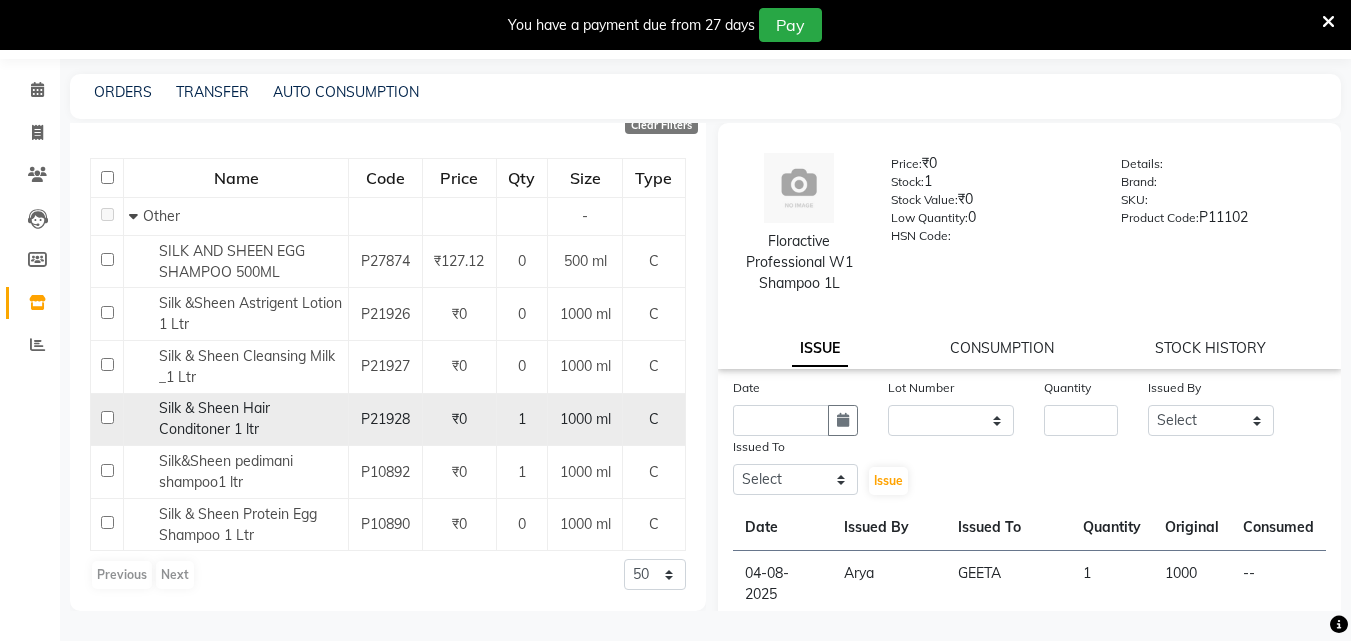 type on "silk" 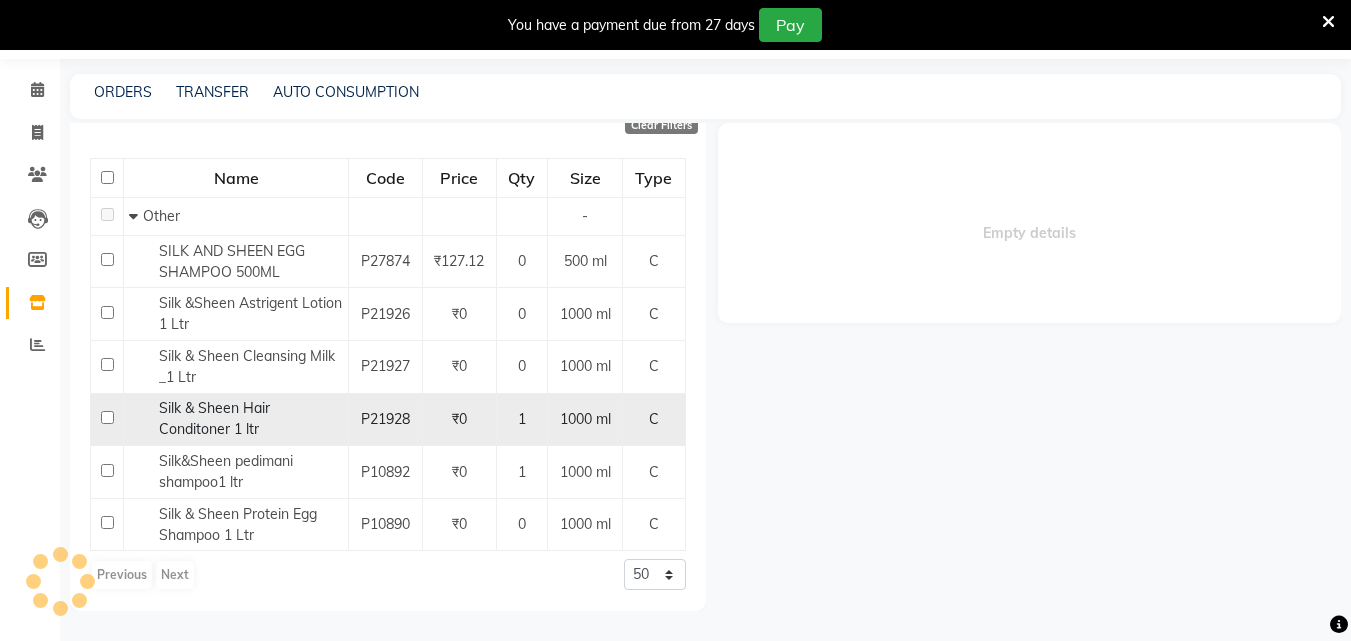 select 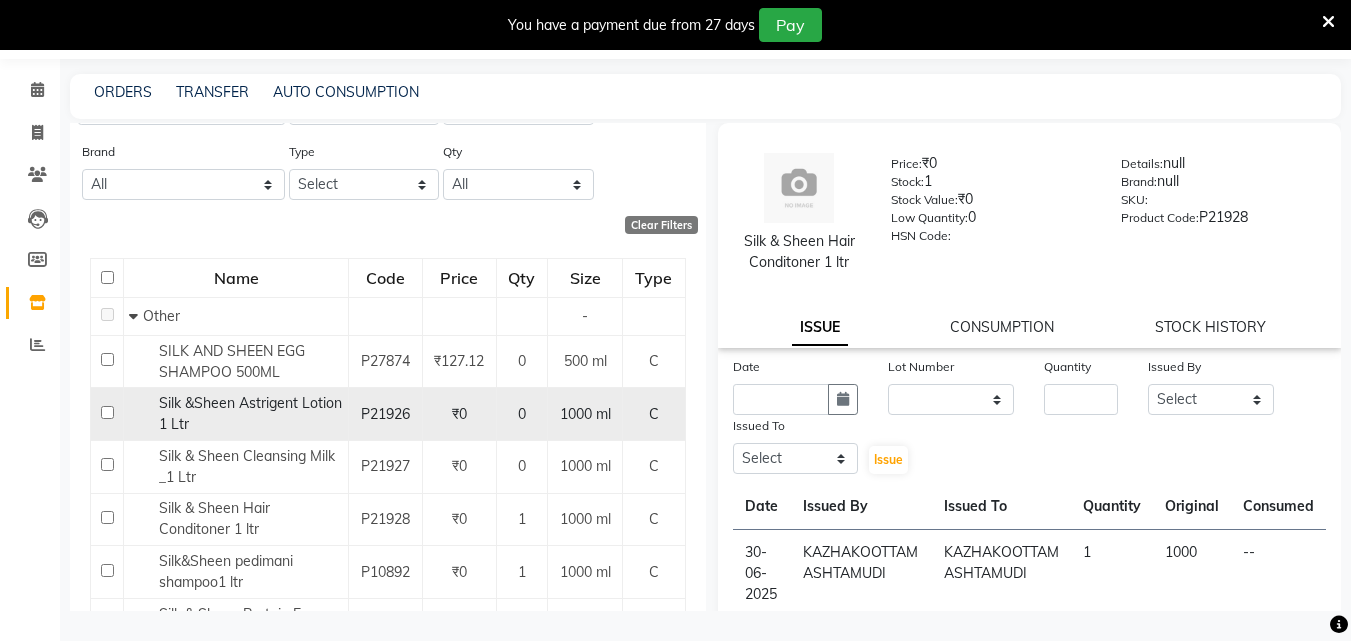 scroll, scrollTop: 0, scrollLeft: 0, axis: both 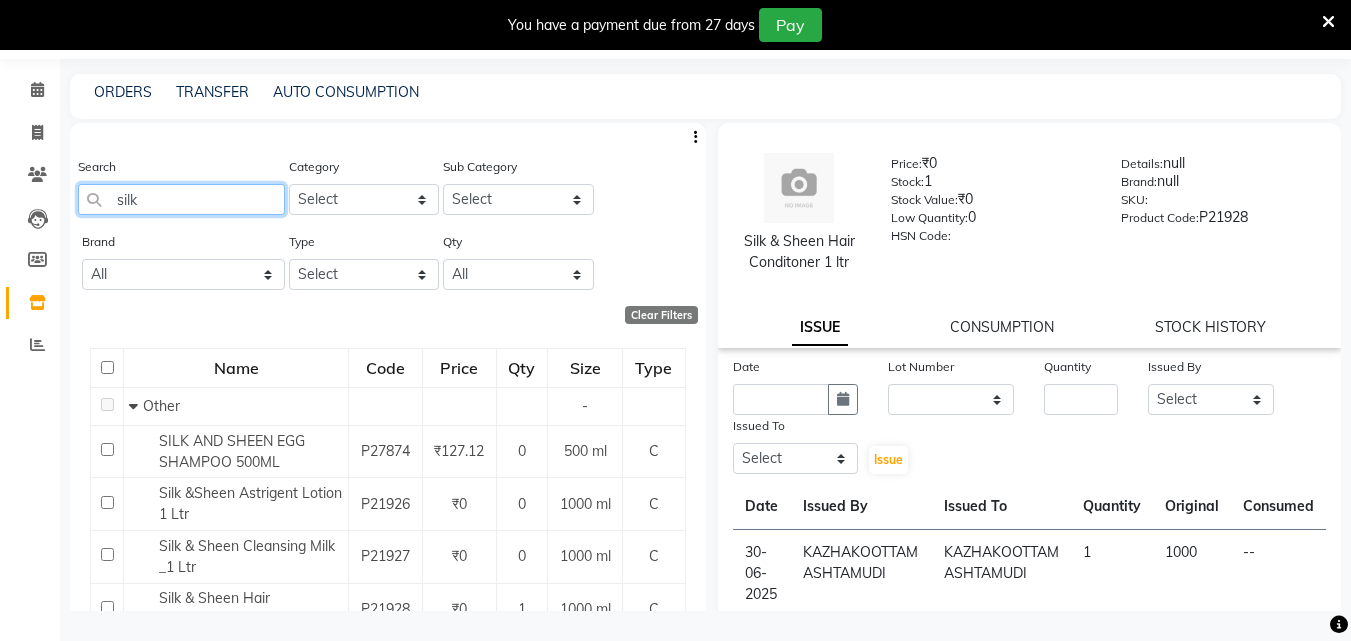 drag, startPoint x: 173, startPoint y: 193, endPoint x: 43, endPoint y: 199, distance: 130.13838 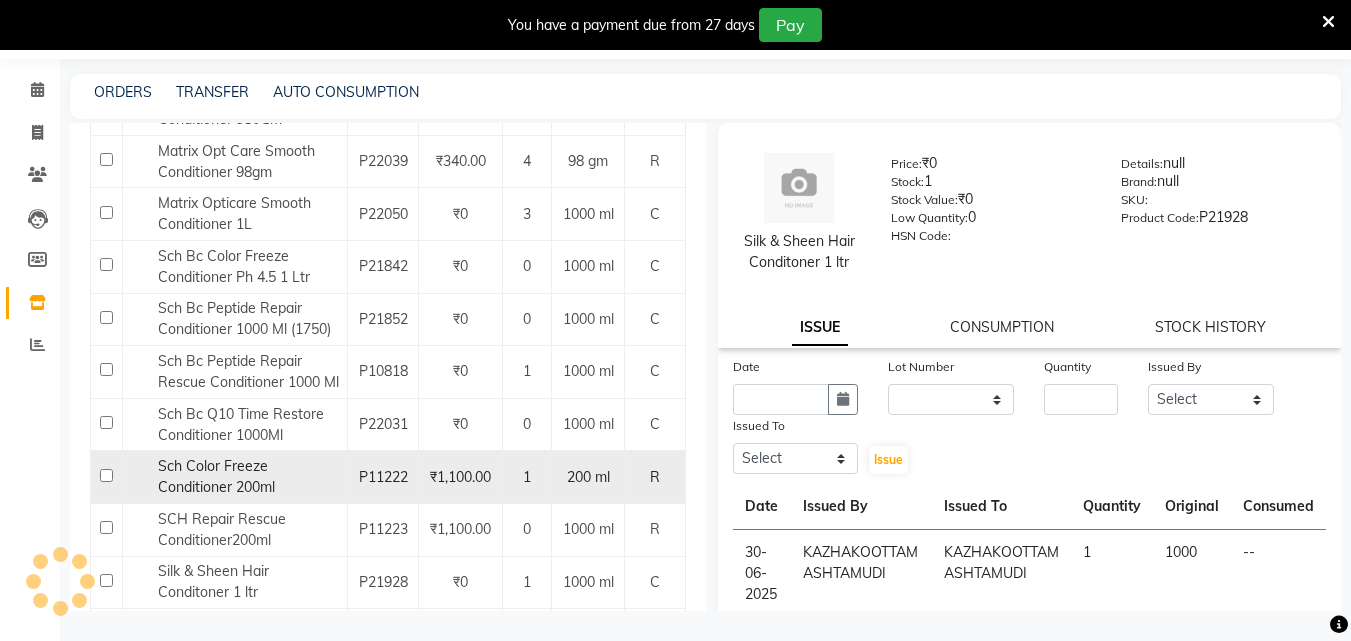 scroll, scrollTop: 1217, scrollLeft: 0, axis: vertical 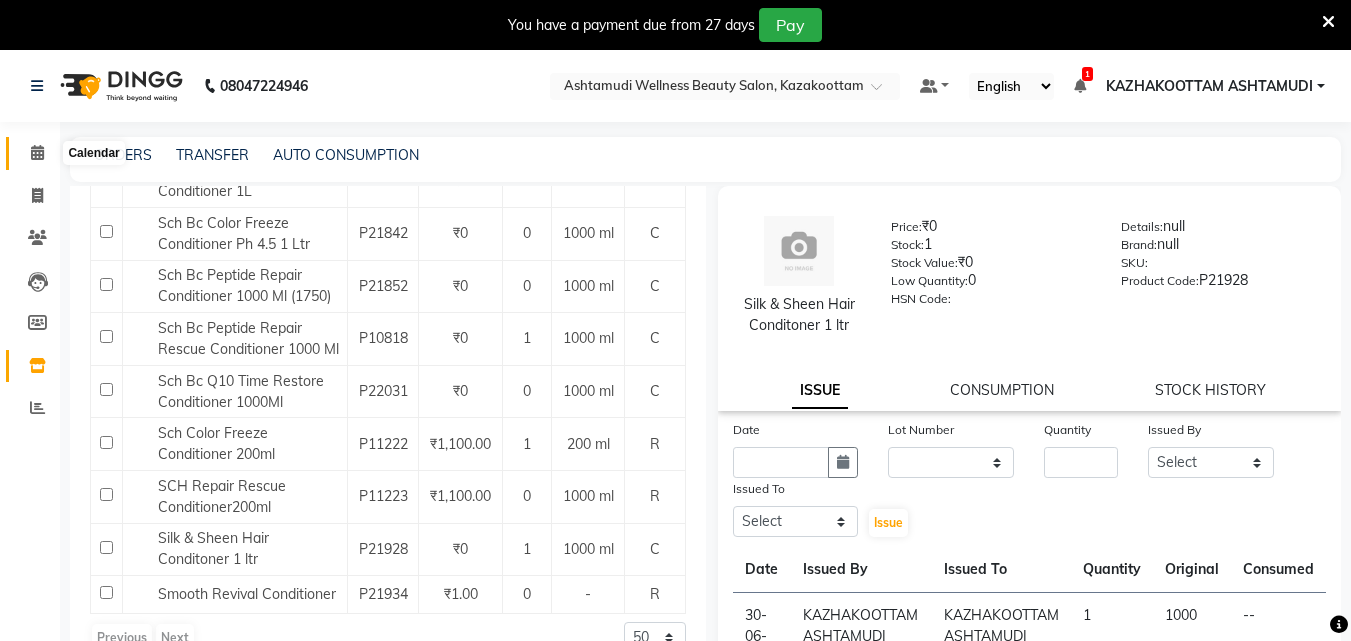 type on "condit" 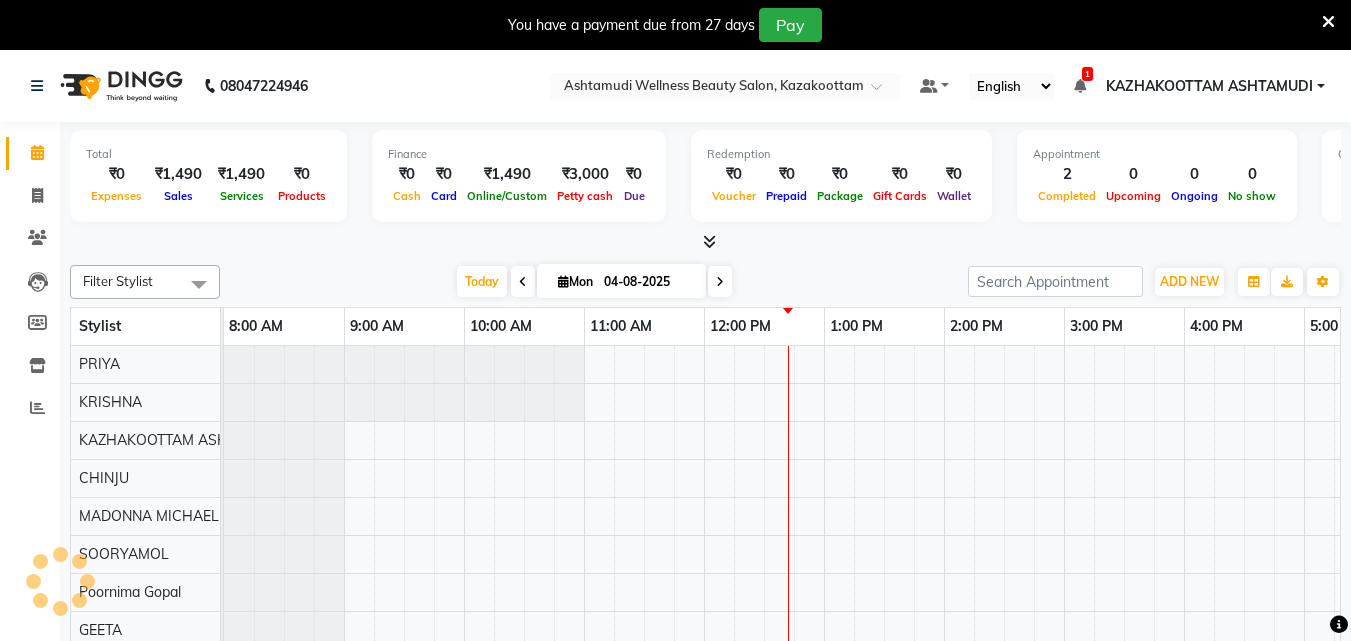 scroll, scrollTop: 0, scrollLeft: 0, axis: both 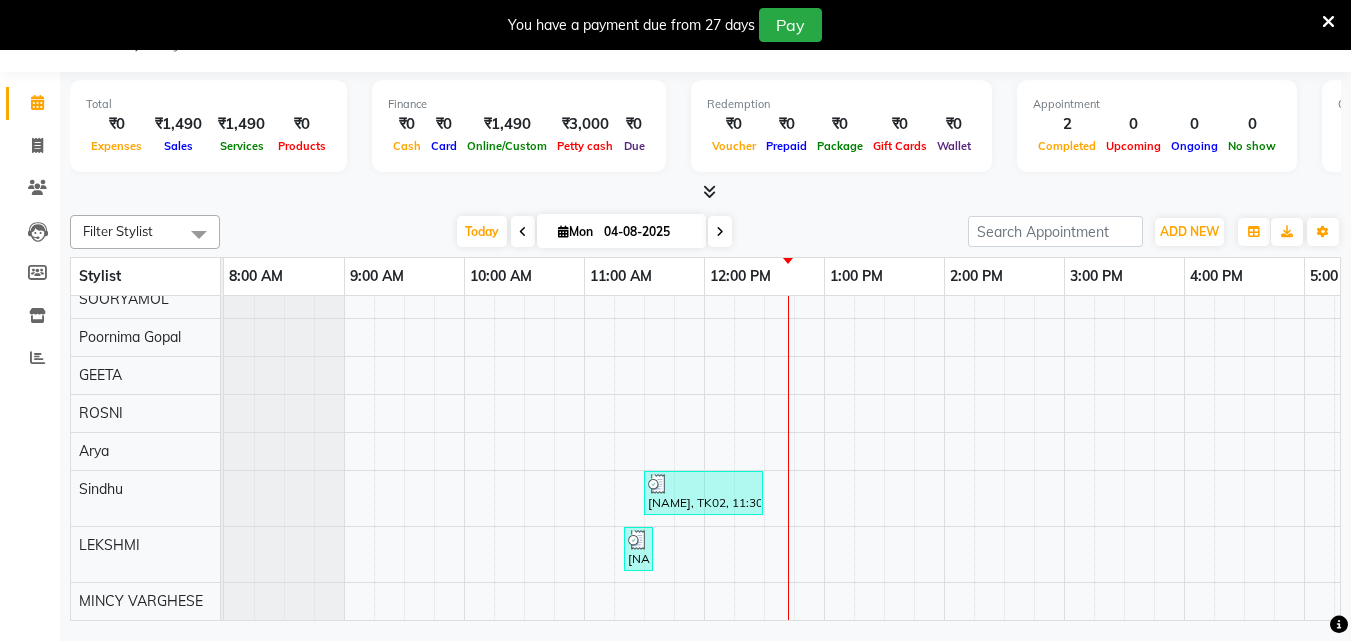 click on "Today  Mon 04-08-2025" at bounding box center [594, 232] 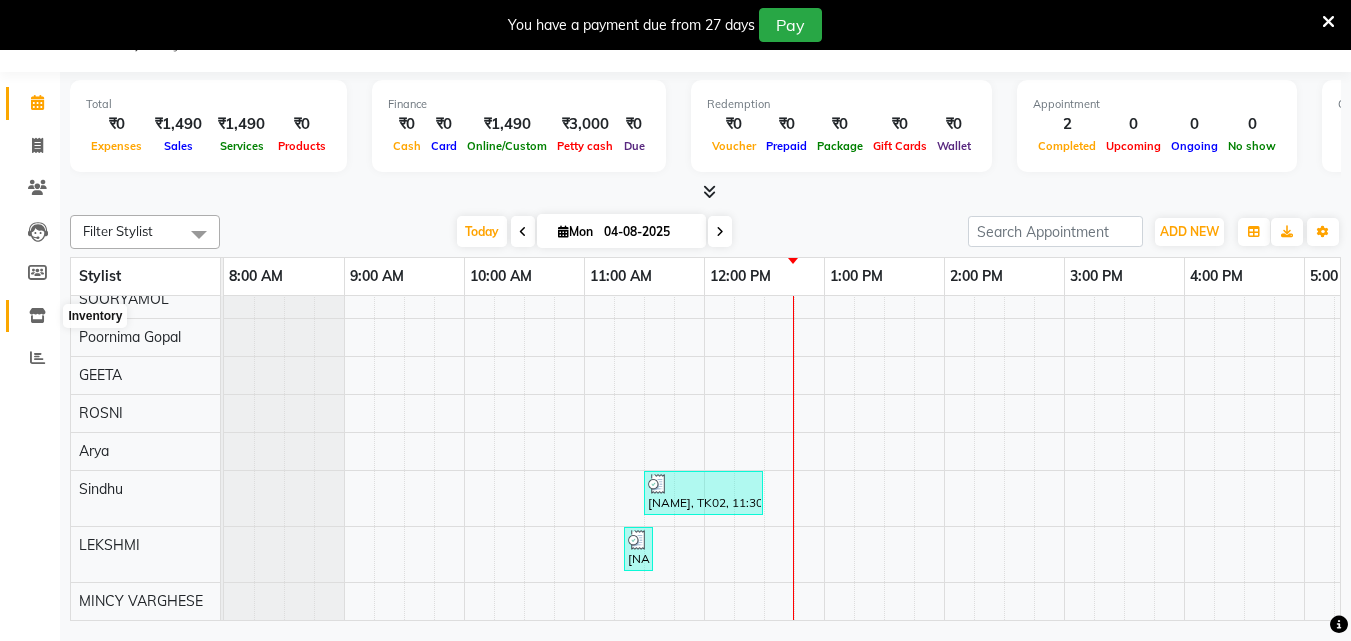 click 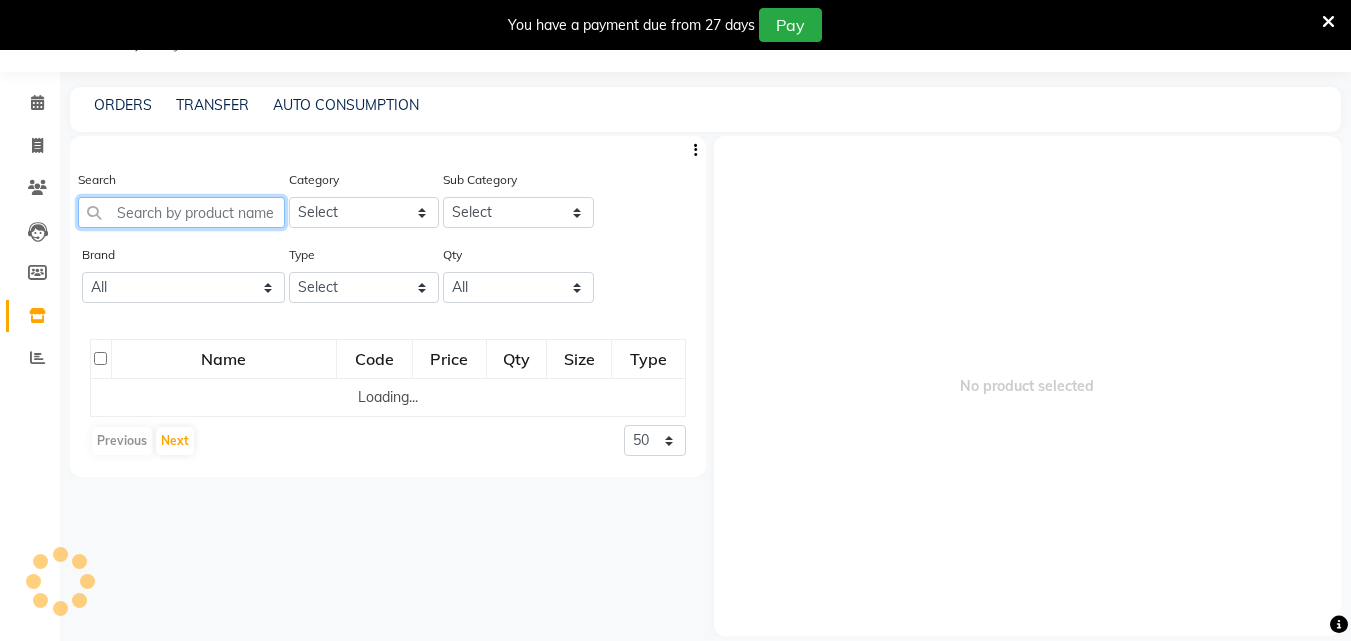 click 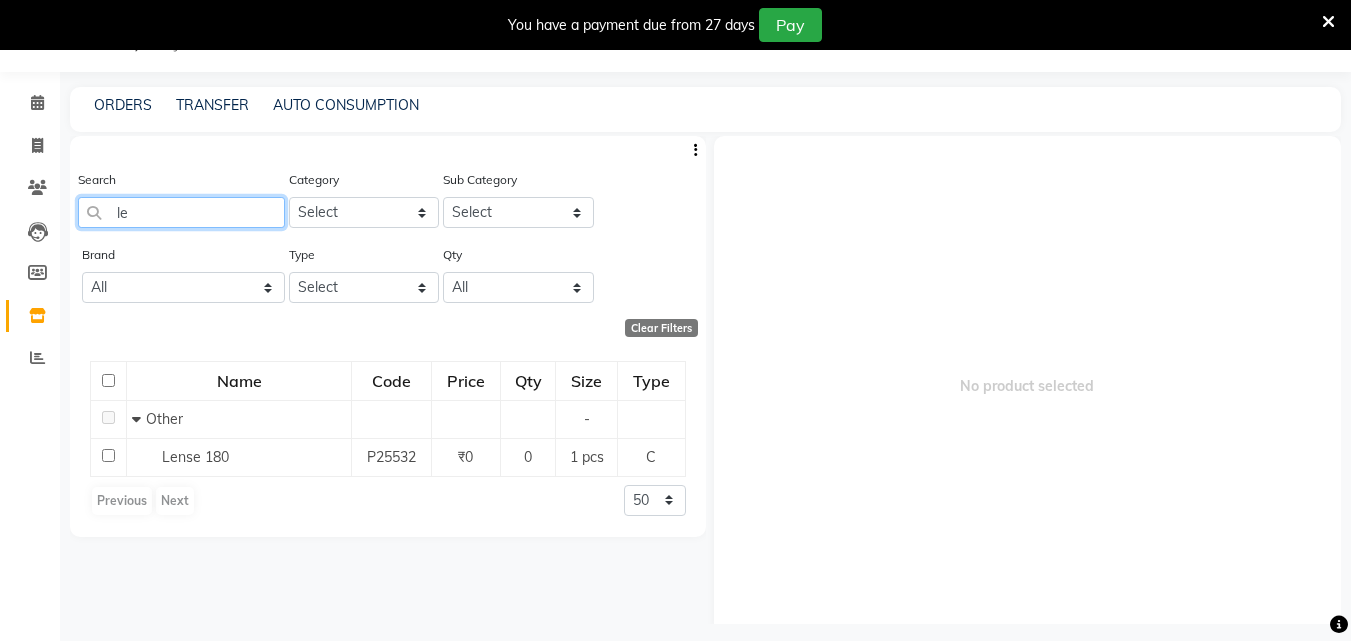 type on "l" 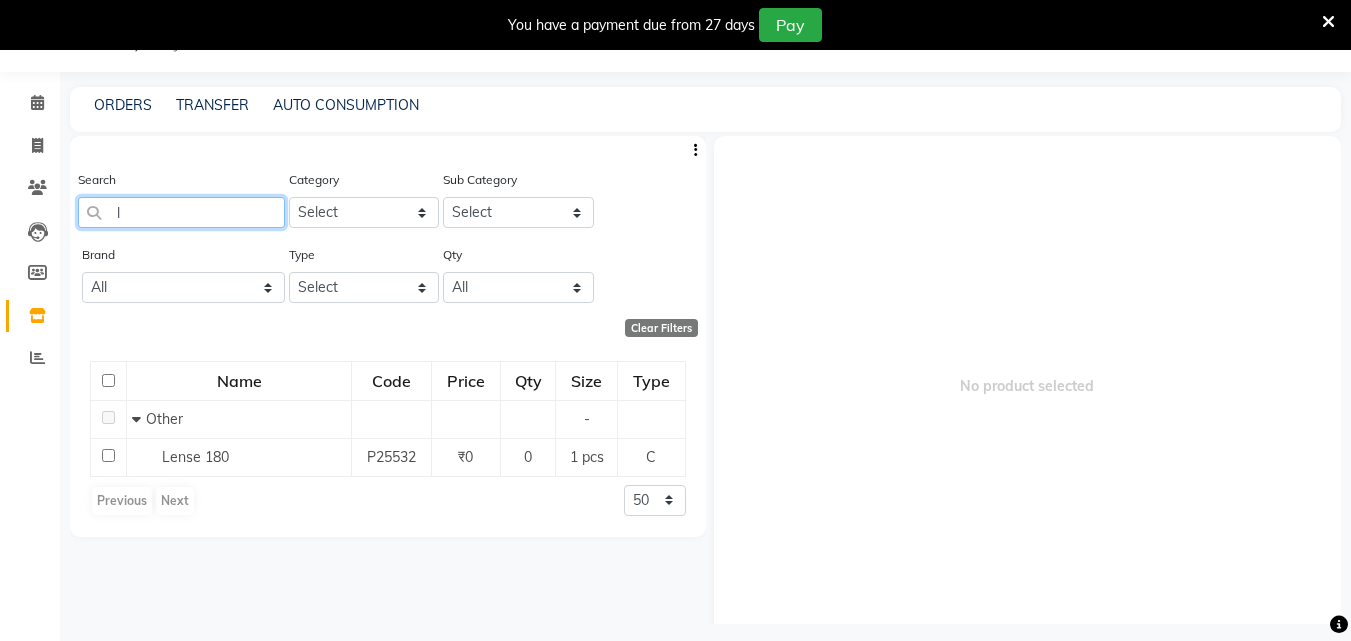 type 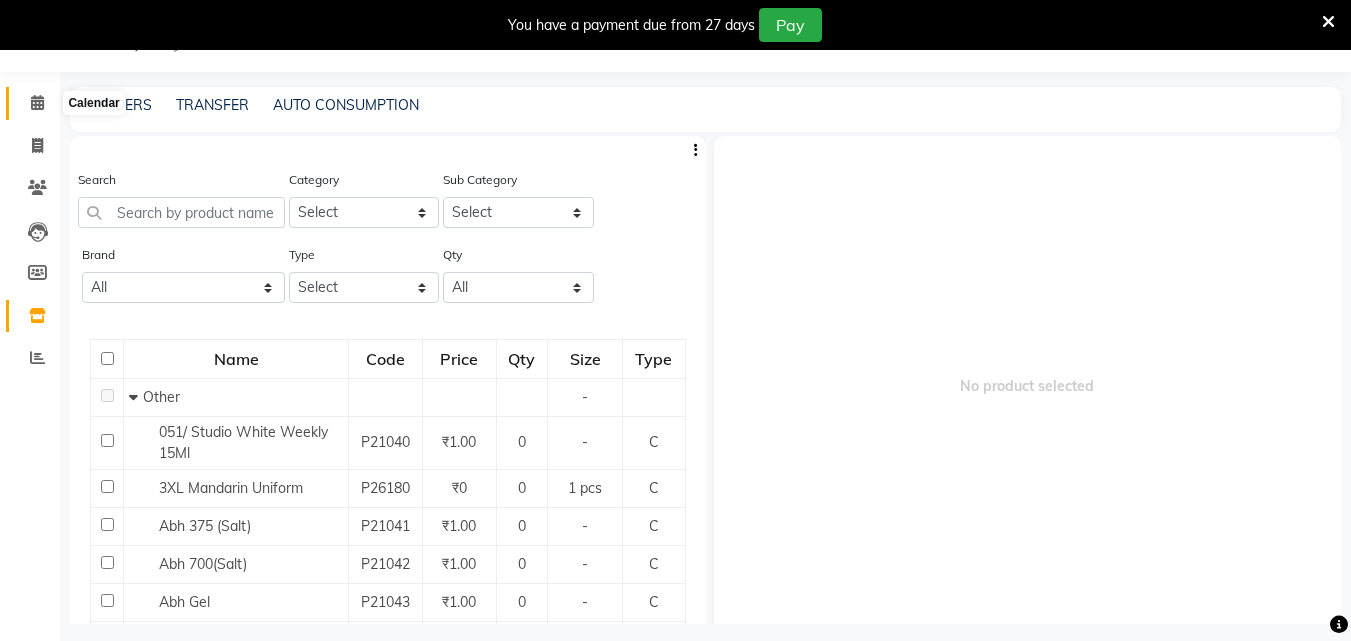 click 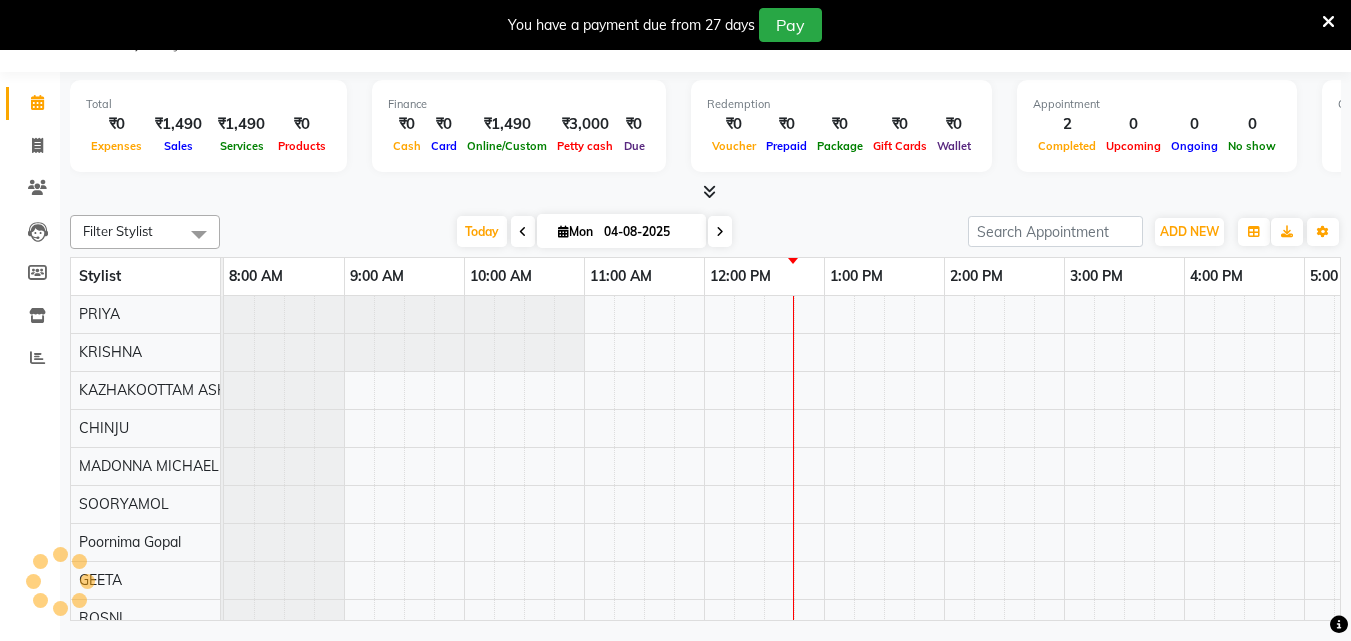scroll, scrollTop: 0, scrollLeft: 0, axis: both 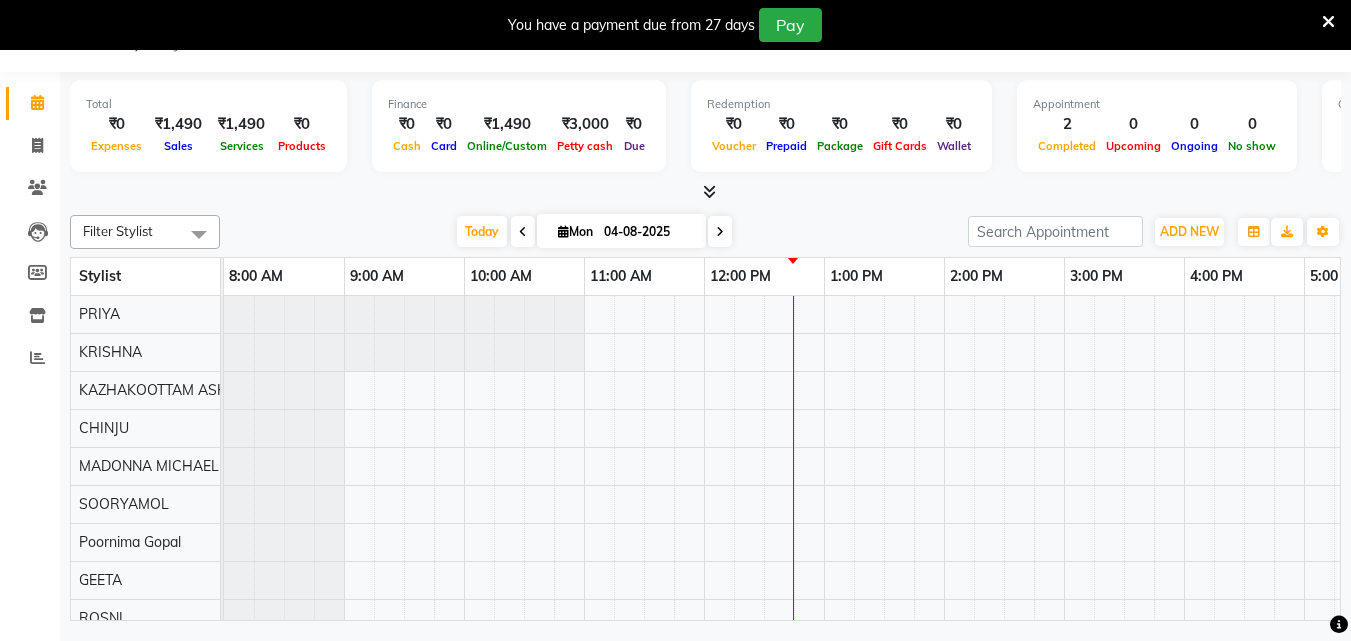 click on "Today  Mon 04-08-2025" at bounding box center [594, 232] 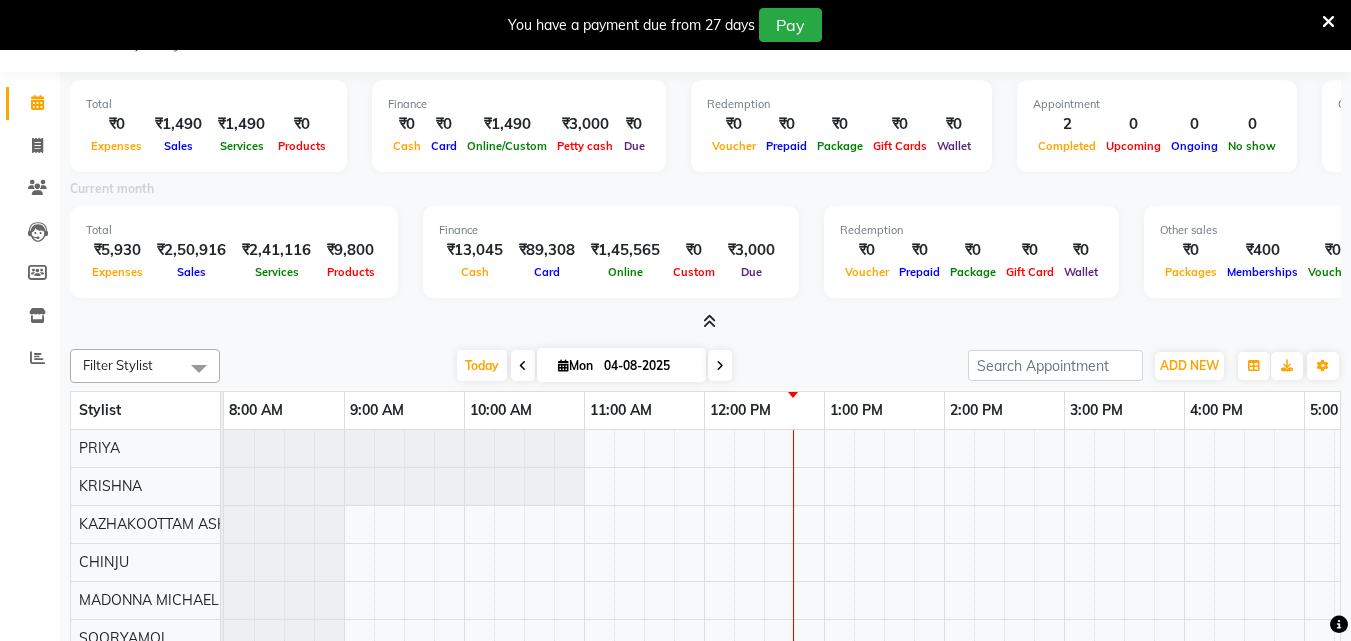click at bounding box center [709, 321] 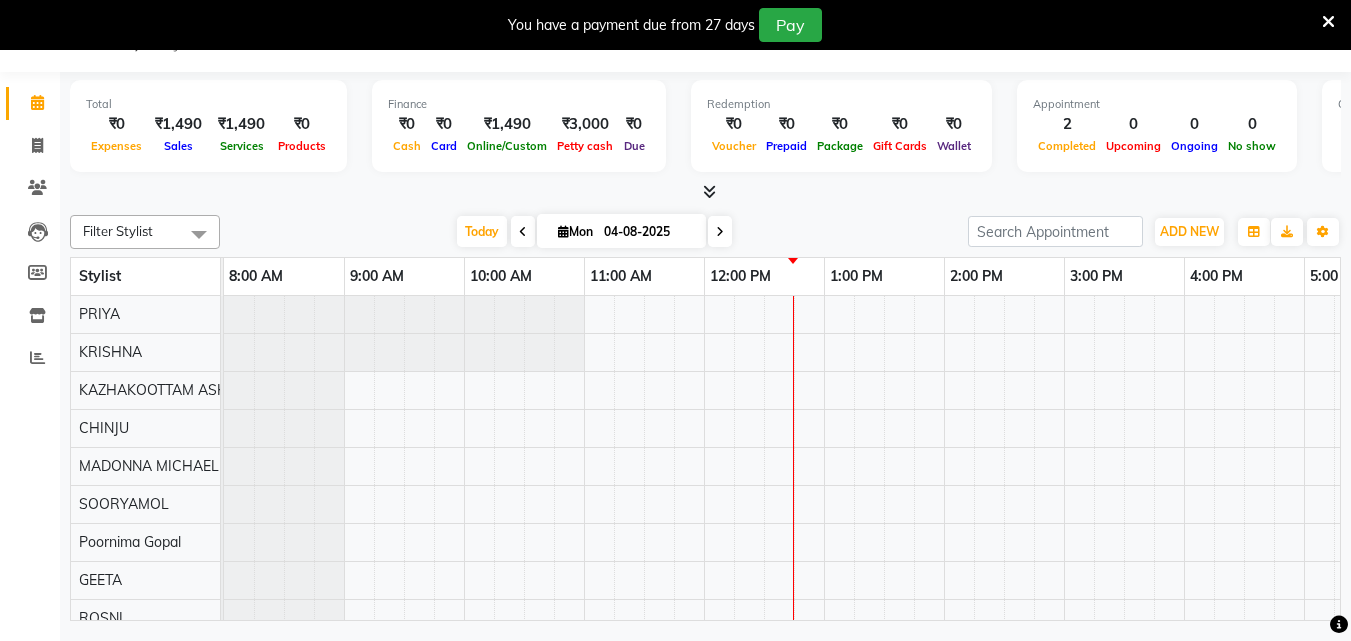 click at bounding box center (709, 191) 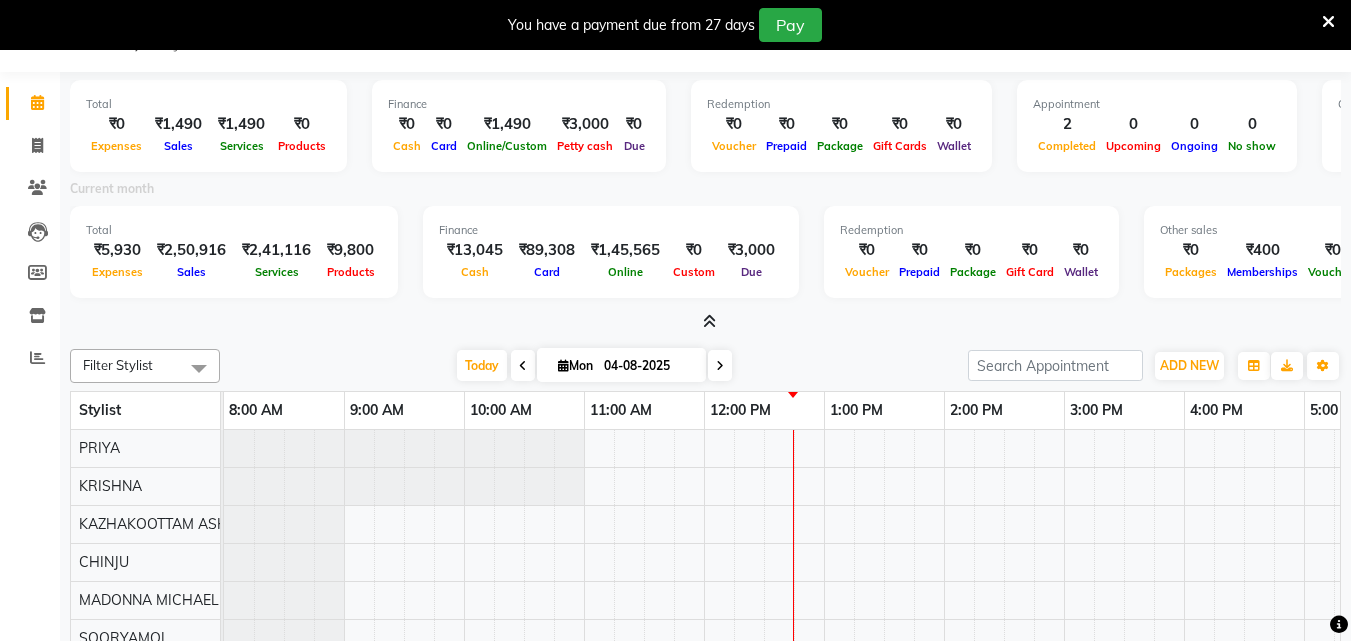 click at bounding box center (709, 321) 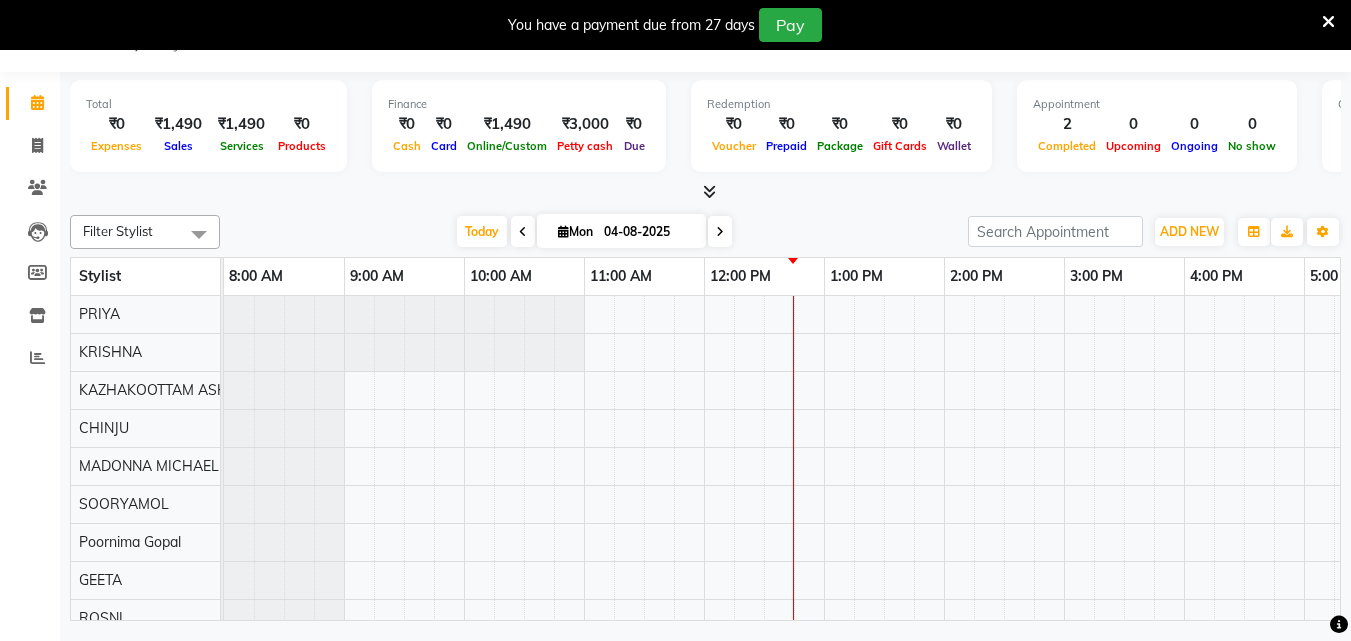 click at bounding box center [705, 192] 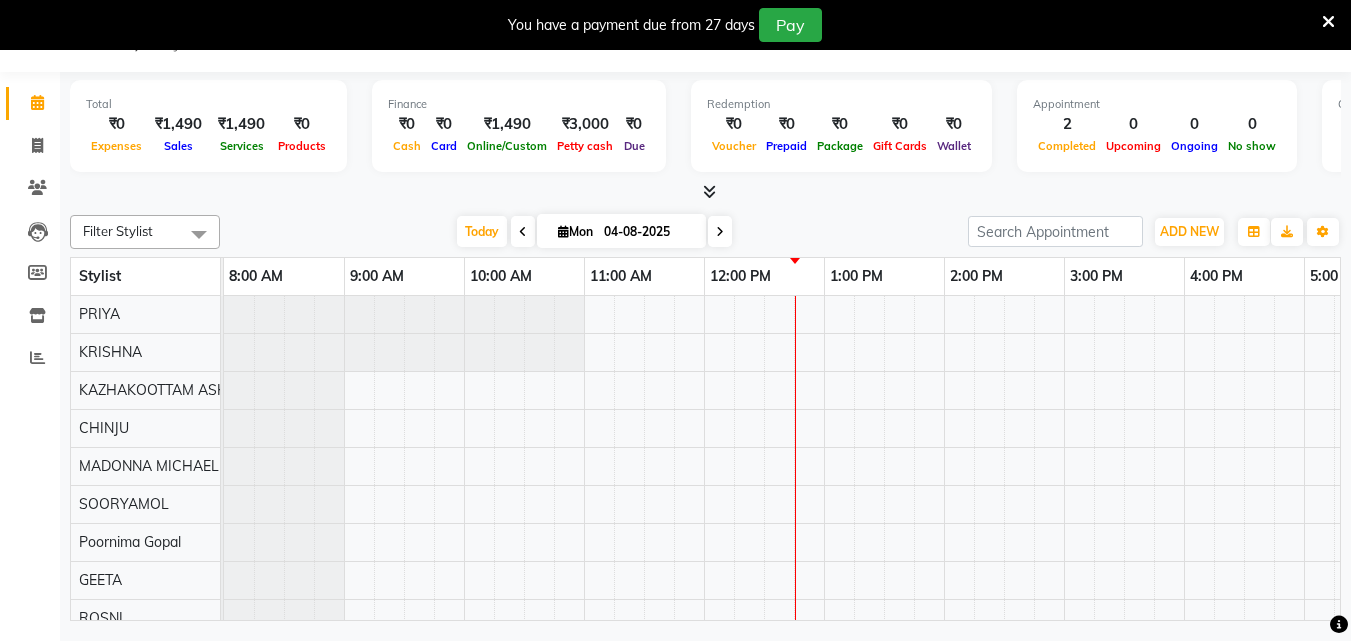 click at bounding box center [705, 192] 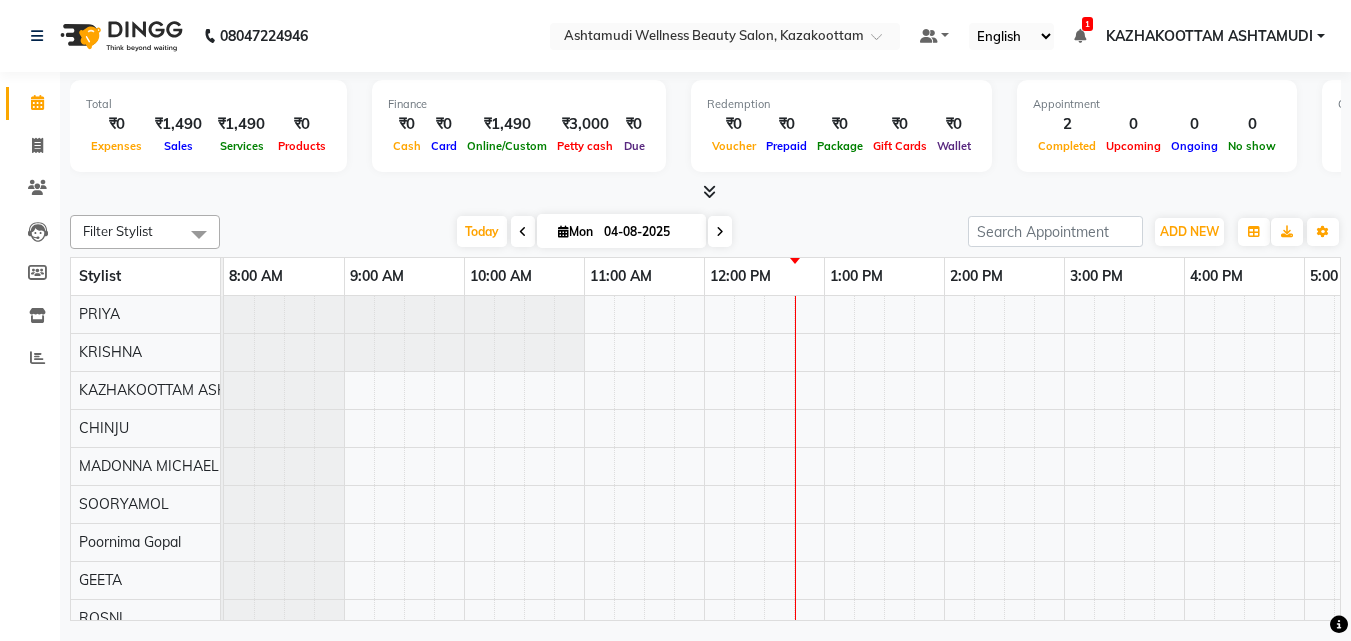 scroll, scrollTop: 0, scrollLeft: 0, axis: both 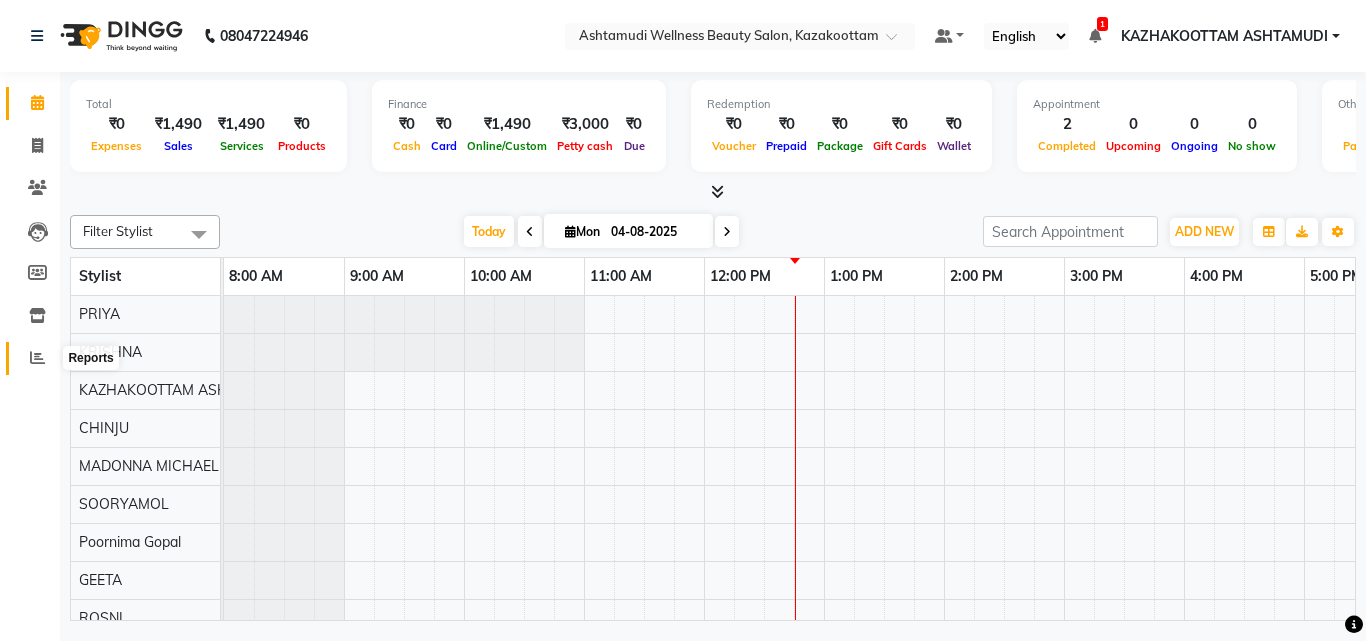 click 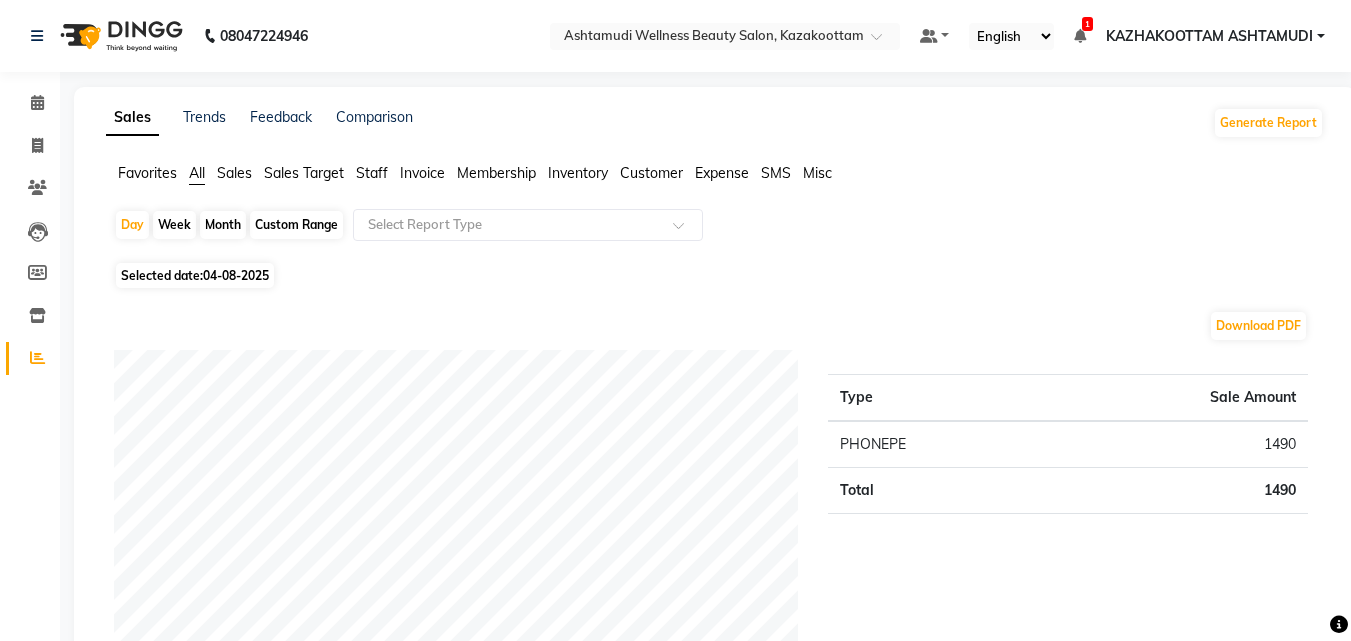 click on "04-08-2025" 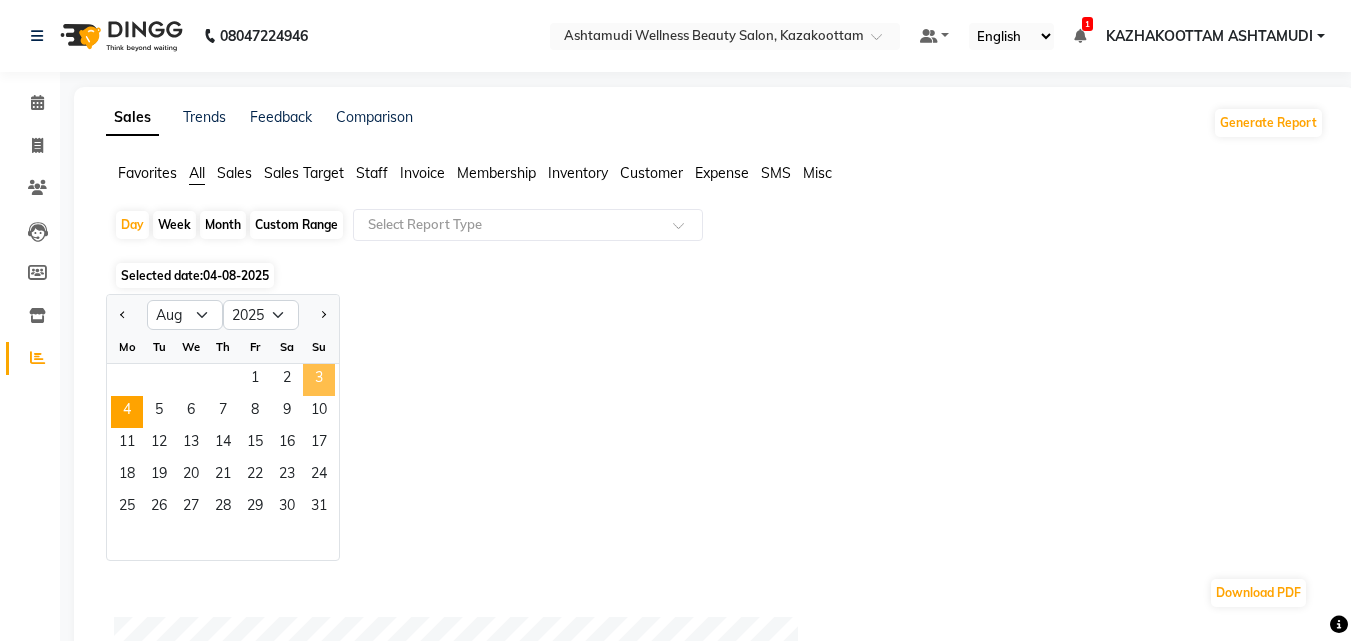click on "3" 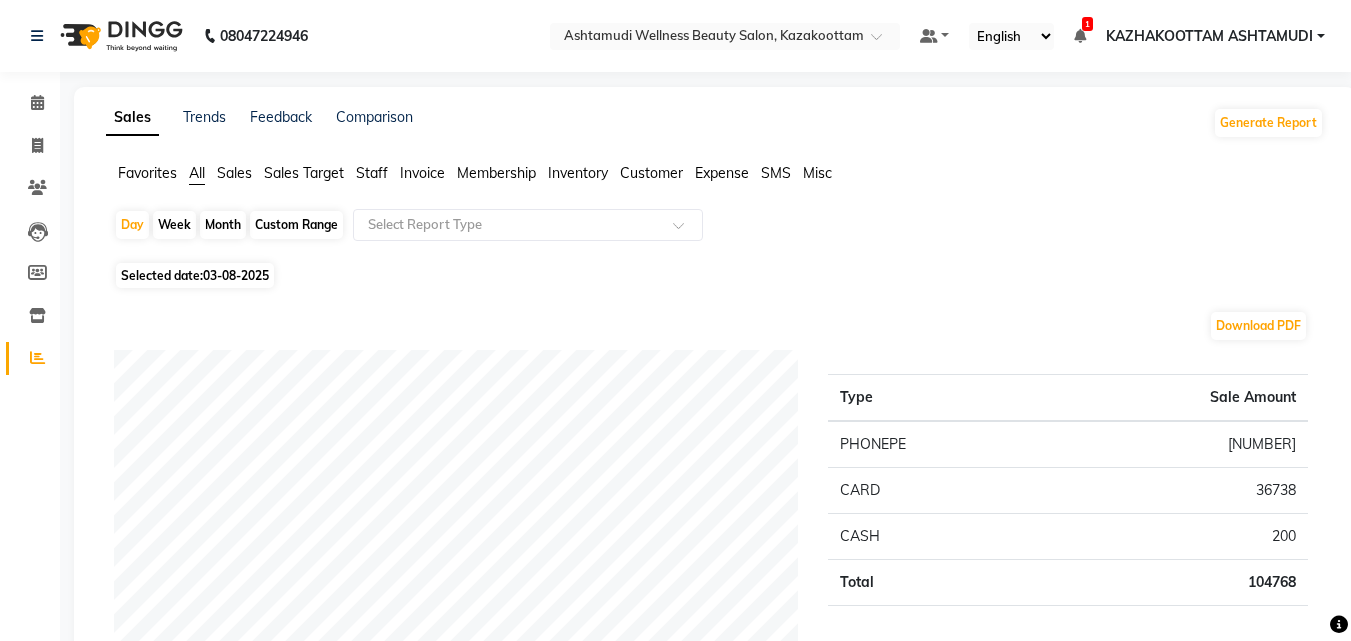 click on "Staff" 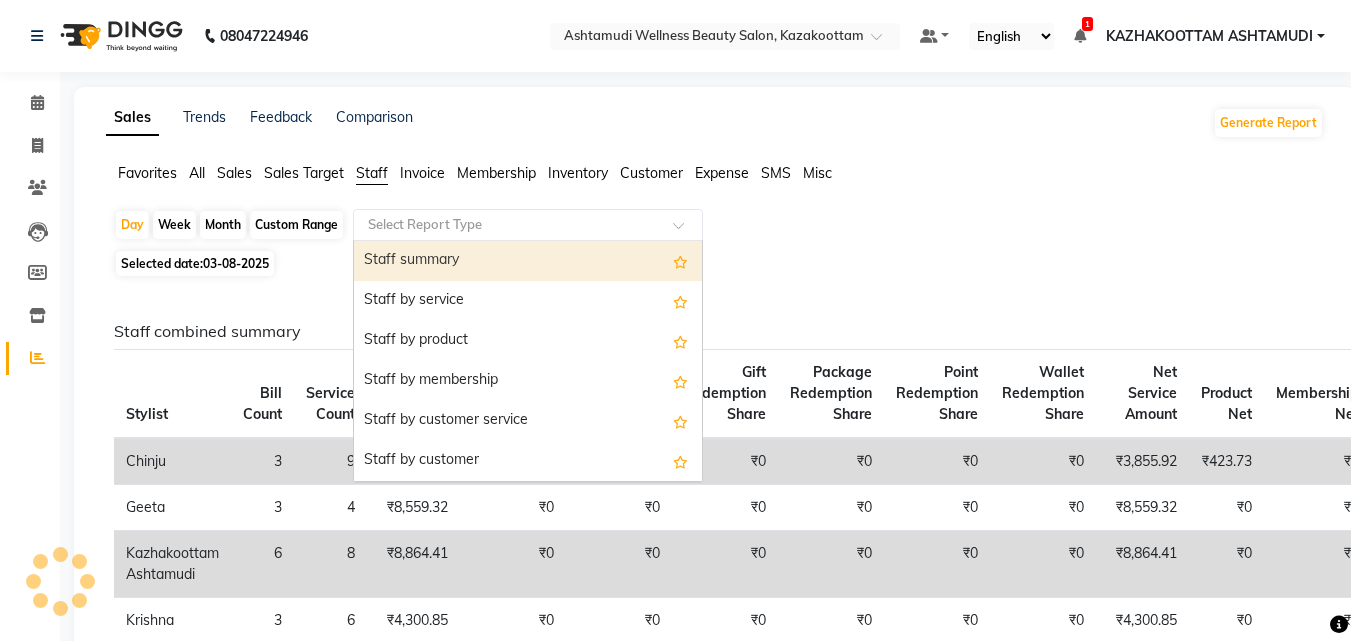 click on "Select Report Type" 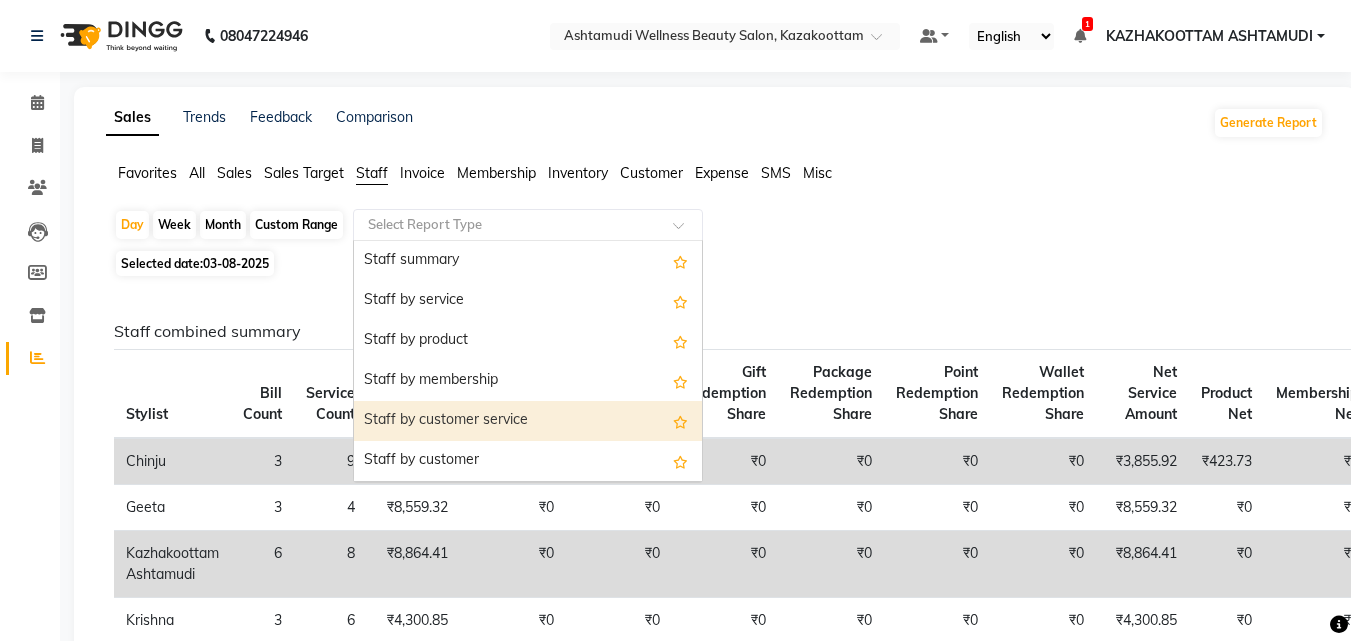 click on "Staff by customer service" at bounding box center (528, 421) 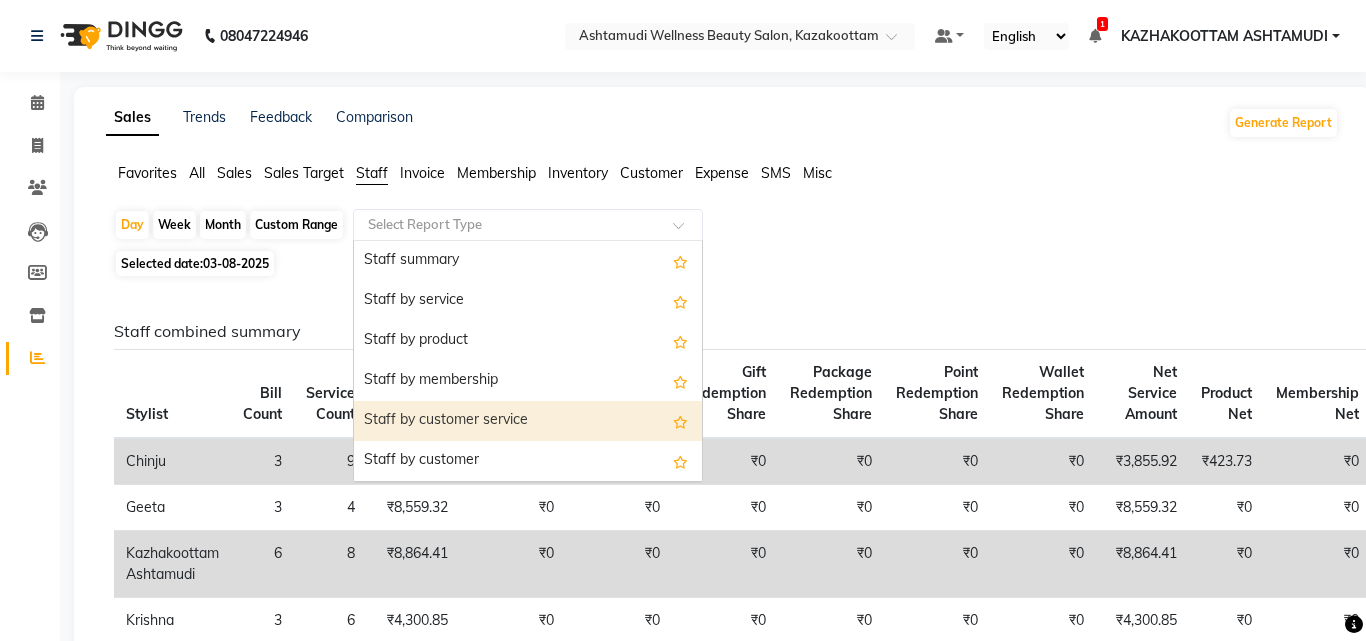 select on "full_report" 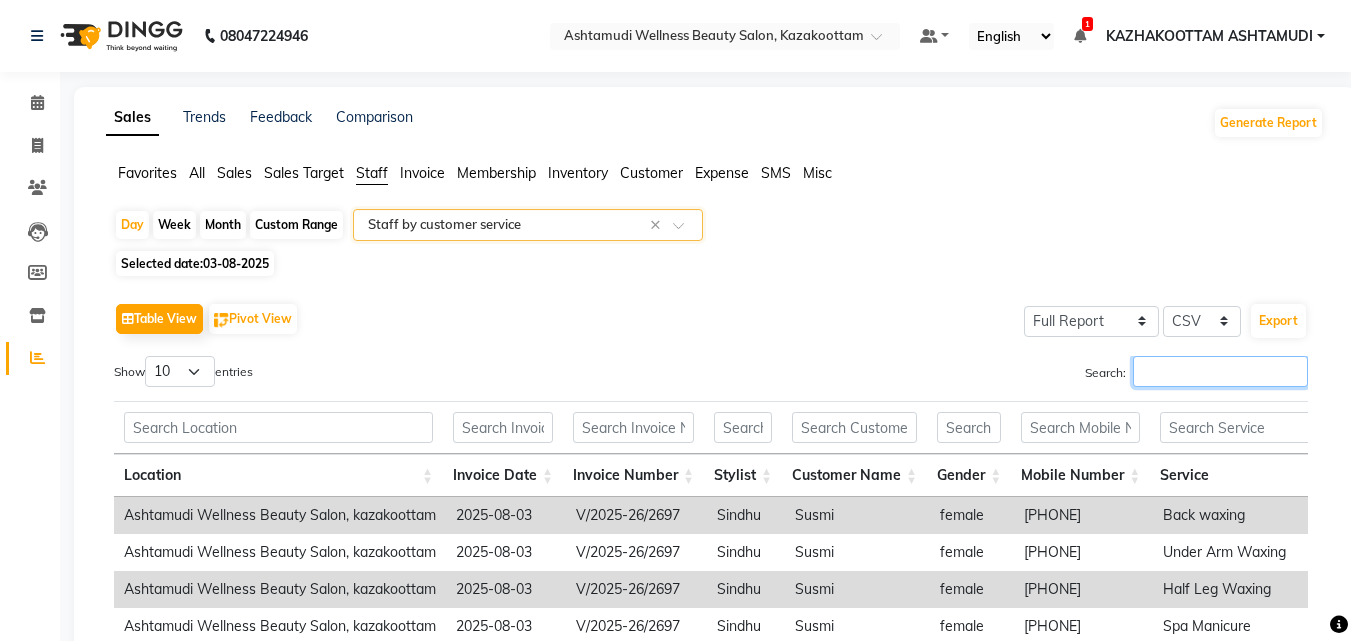 click on "Search:" at bounding box center (1220, 371) 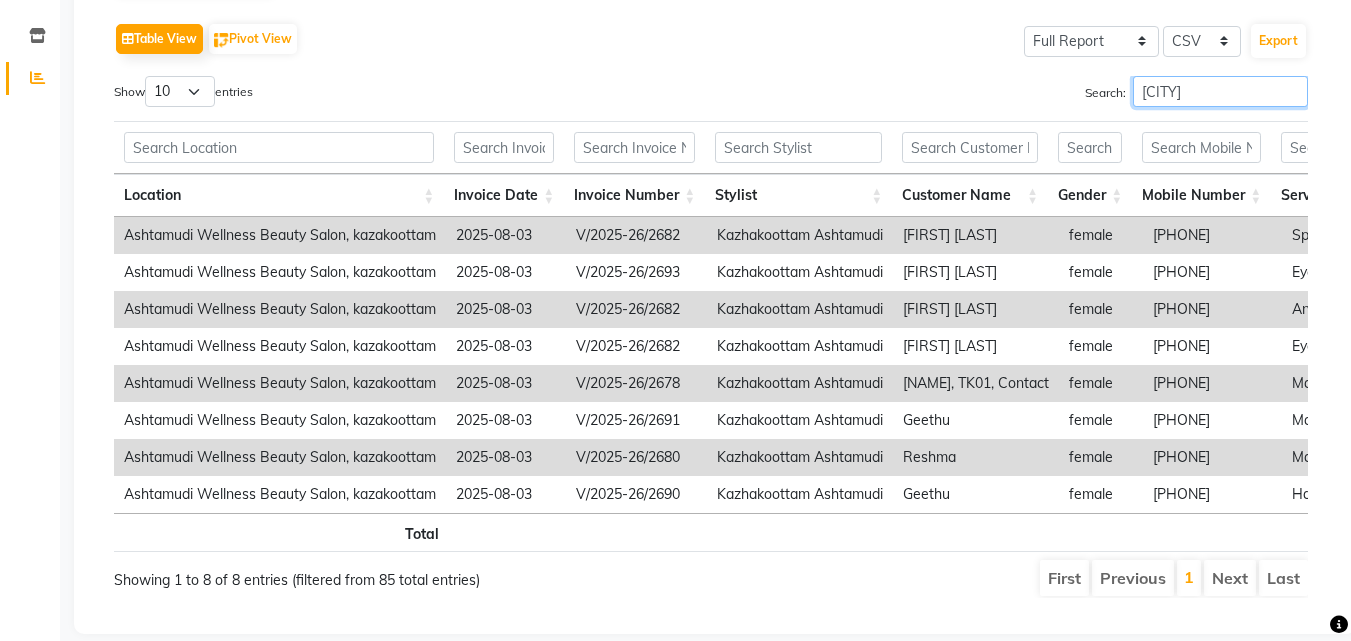 scroll, scrollTop: 300, scrollLeft: 0, axis: vertical 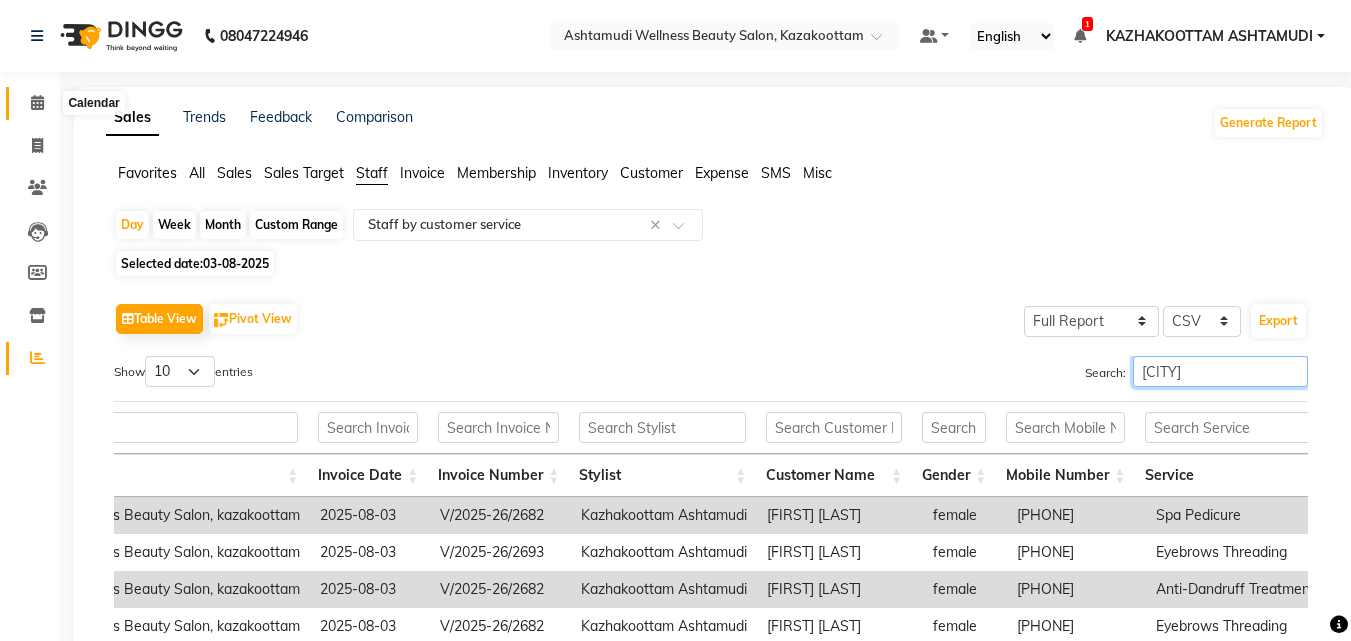 type on "[CITY]" 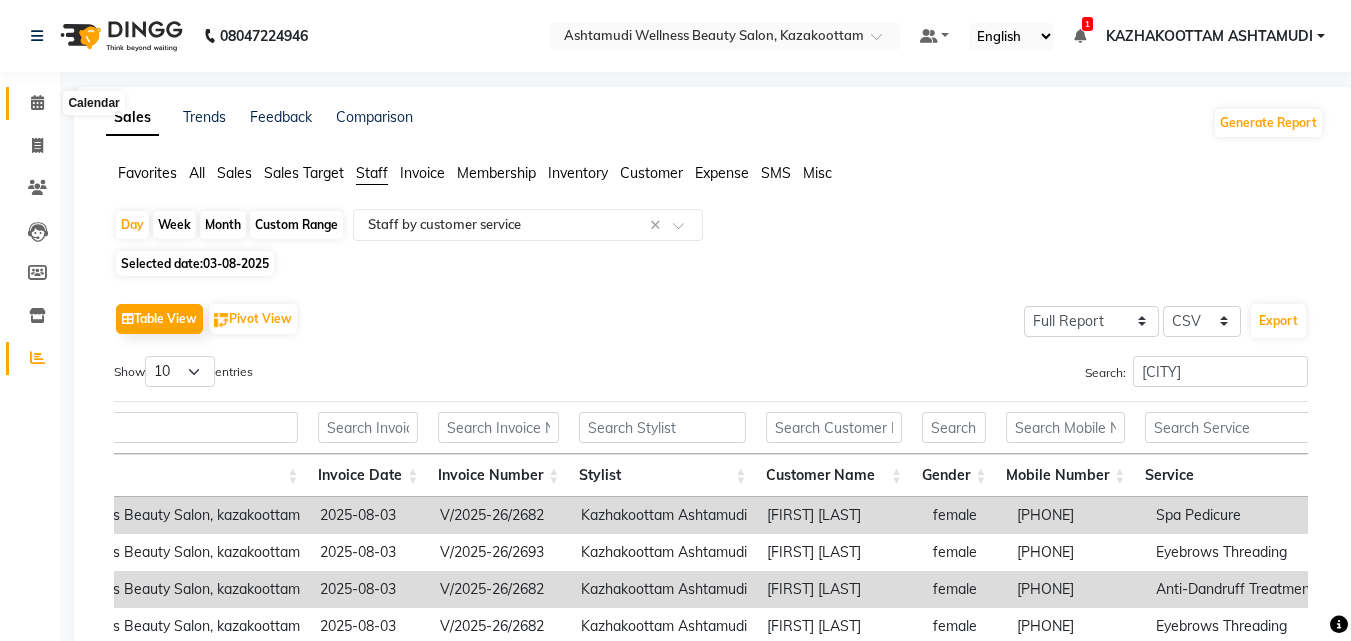 click 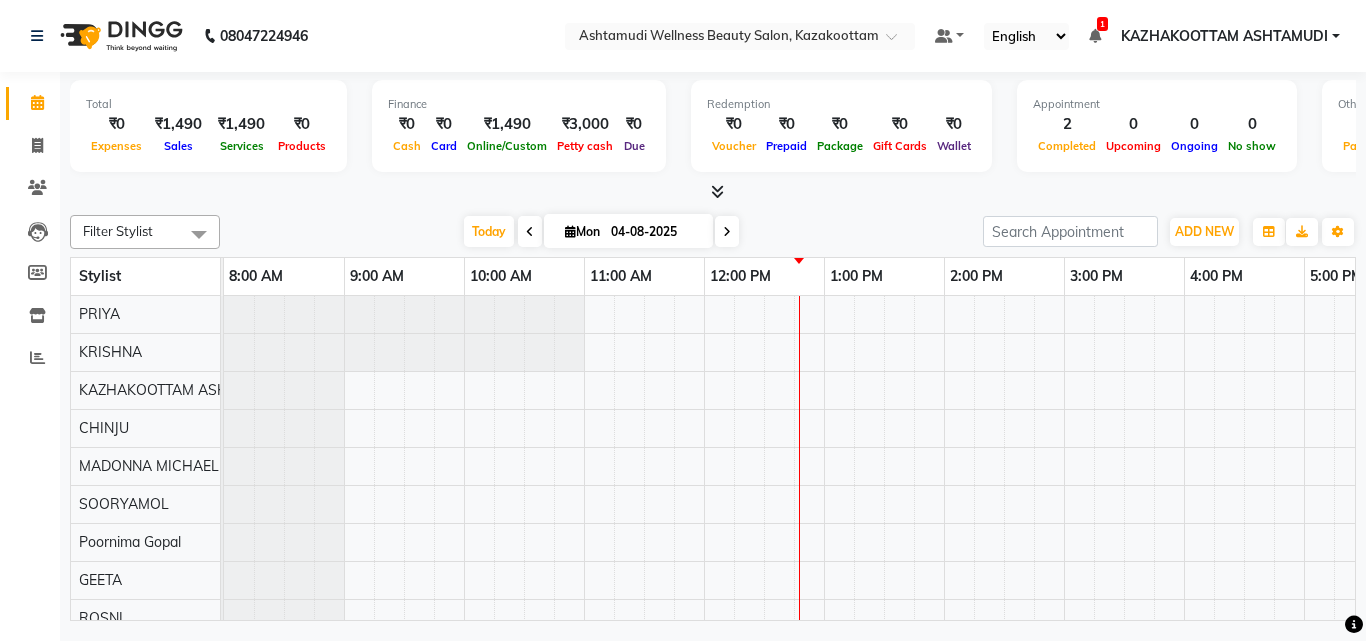 click at bounding box center (713, 192) 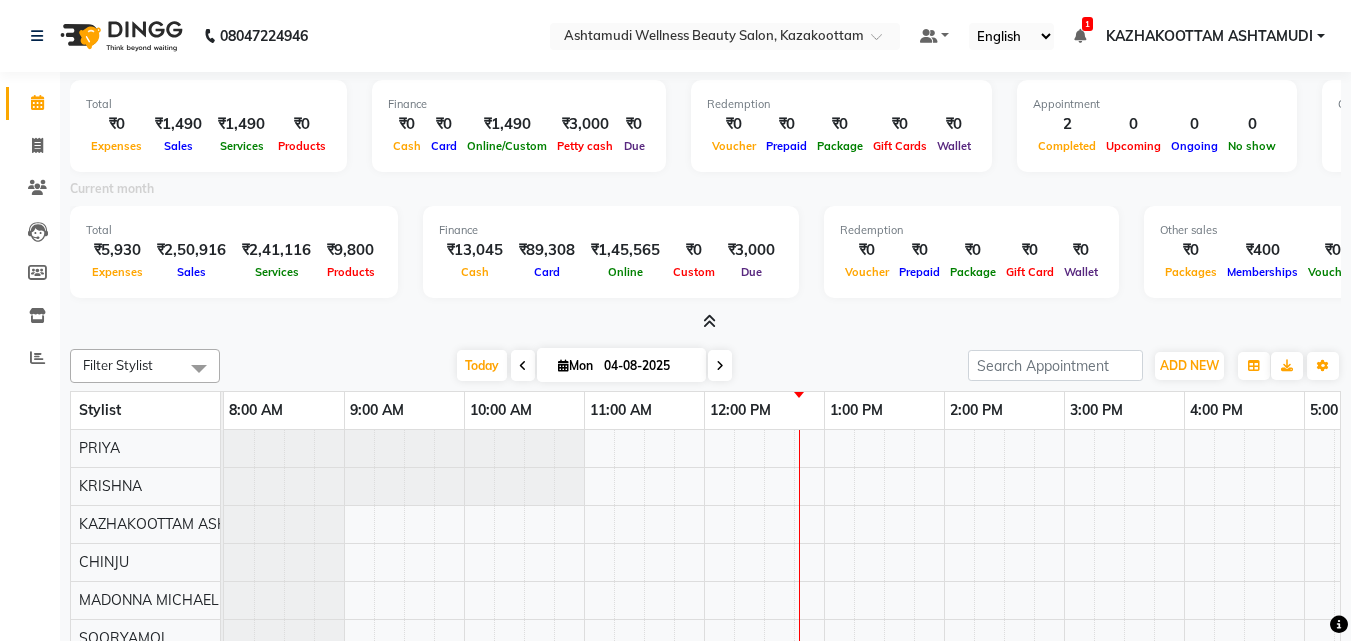 click at bounding box center [709, 321] 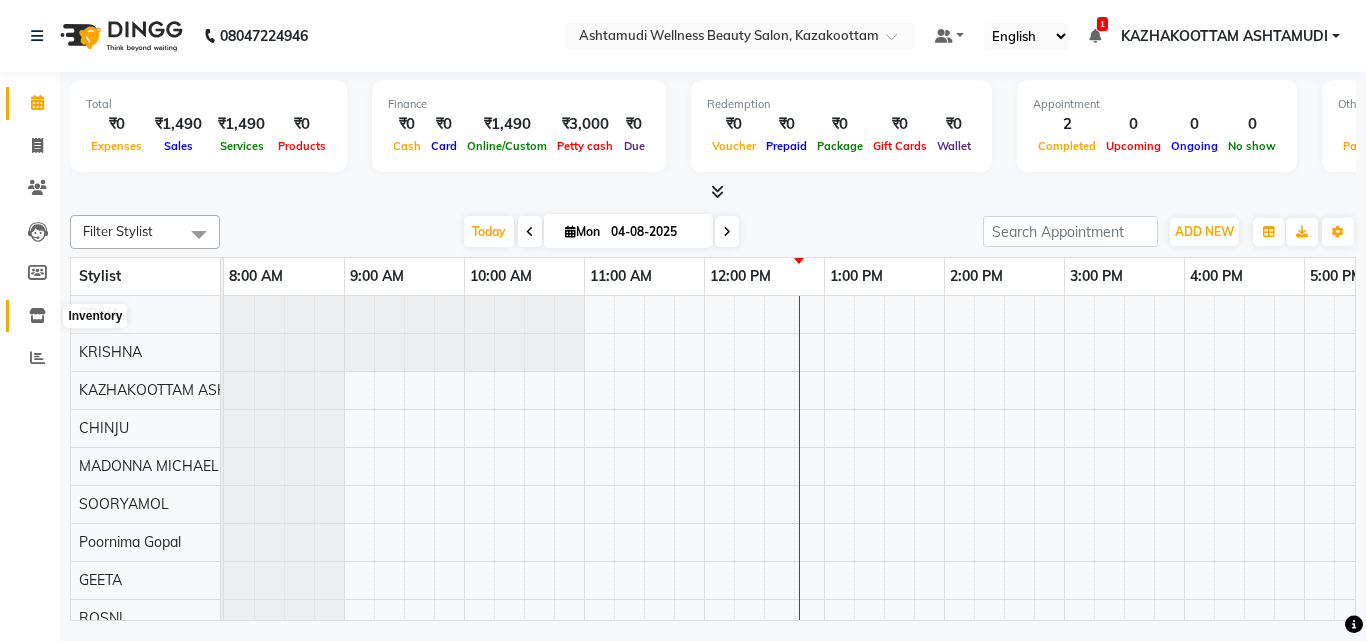 click 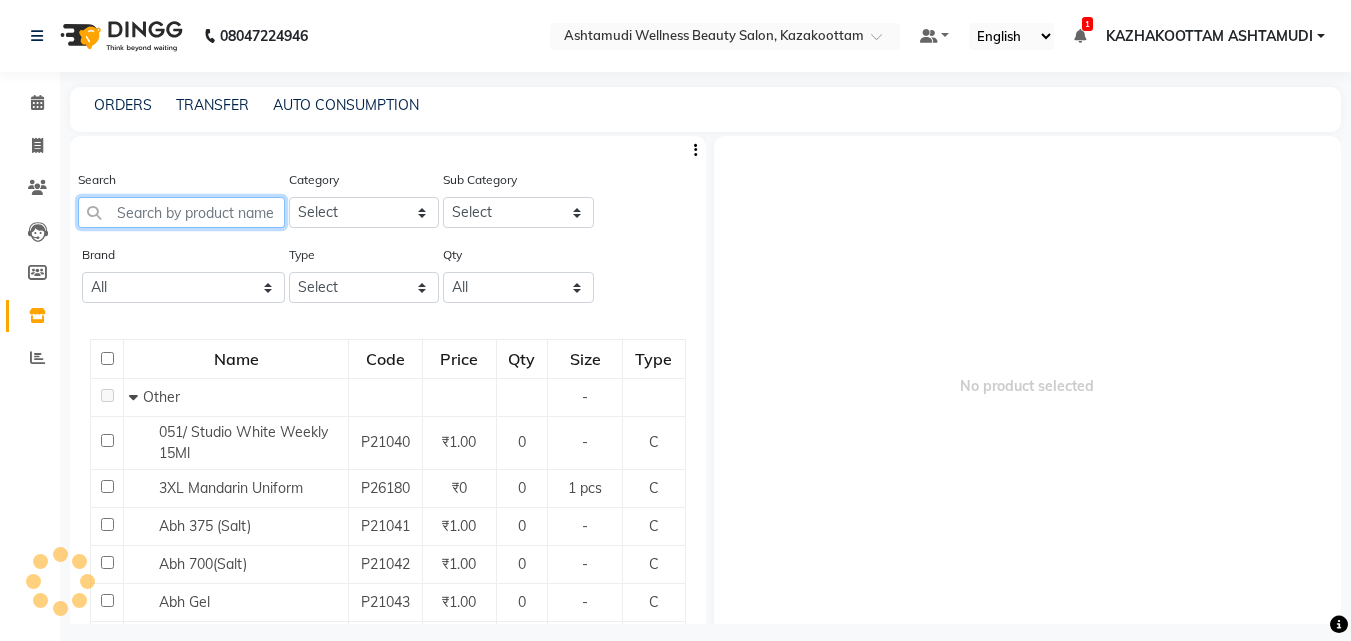 click 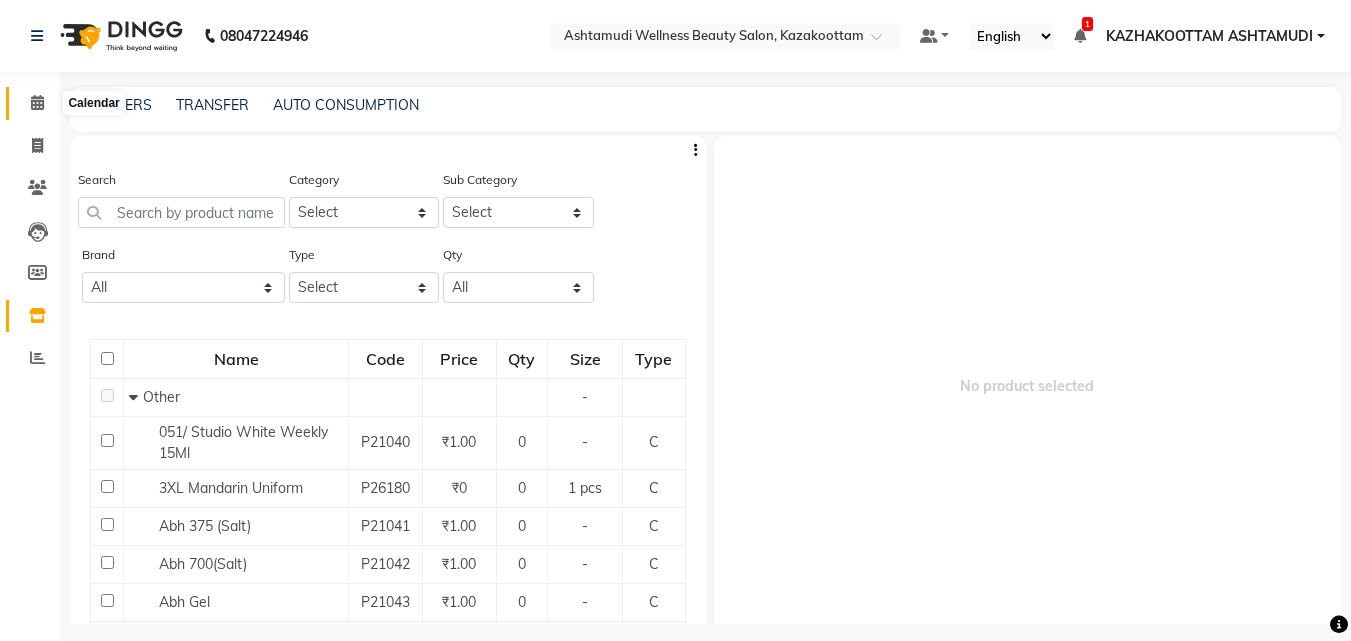 click 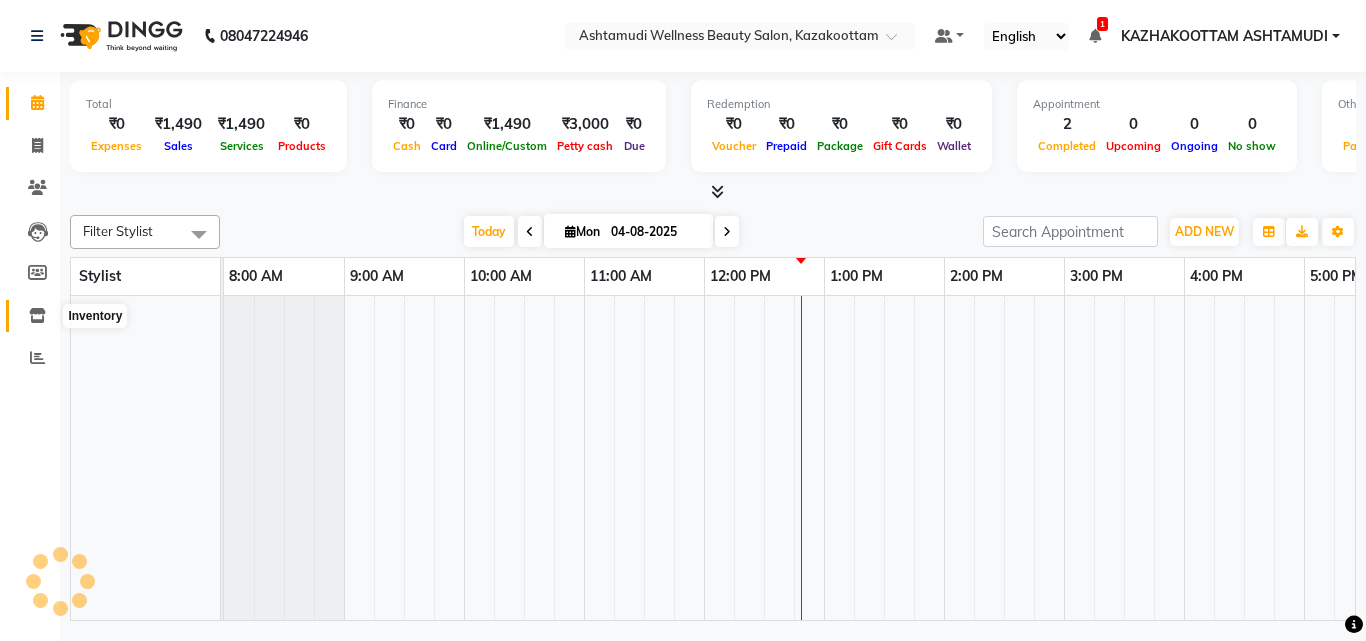 click 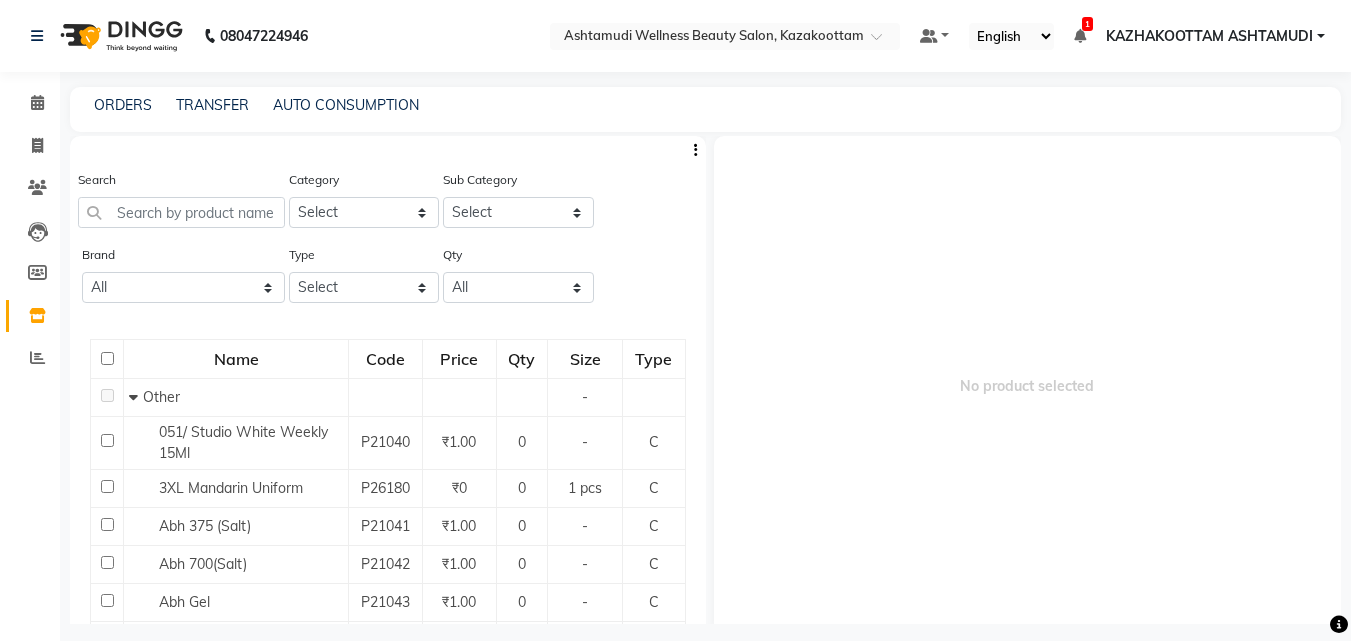 drag, startPoint x: 180, startPoint y: 176, endPoint x: 201, endPoint y: 184, distance: 22.472204 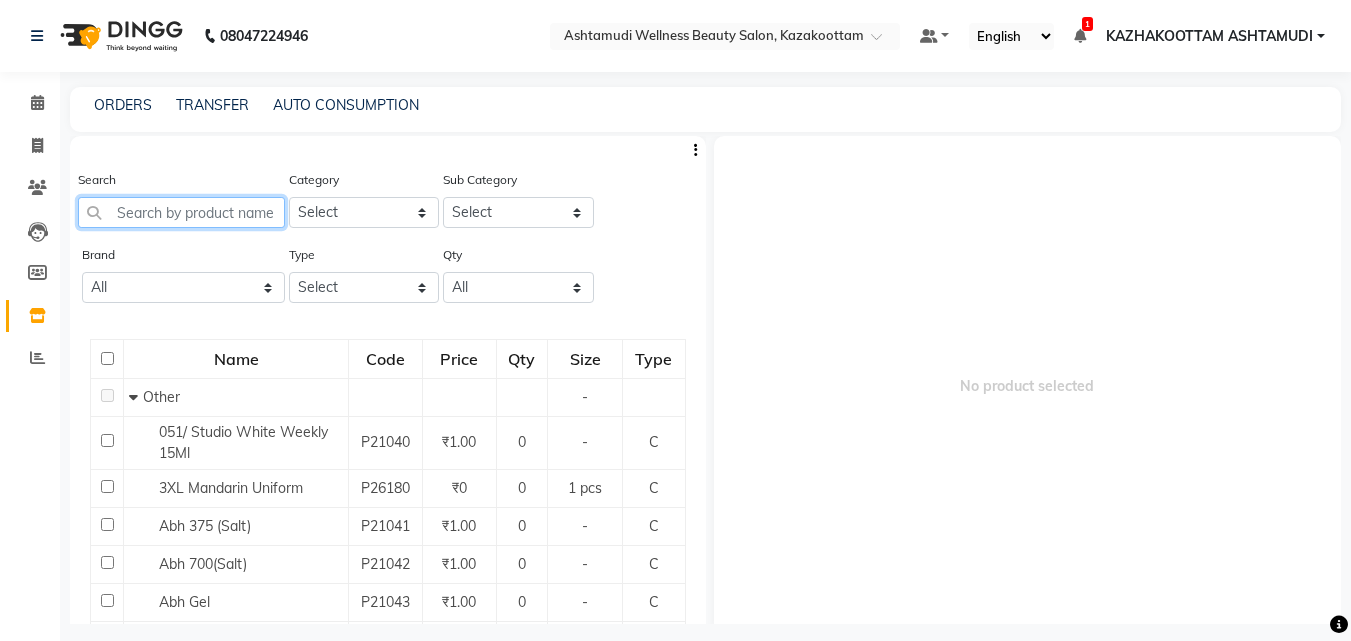 click 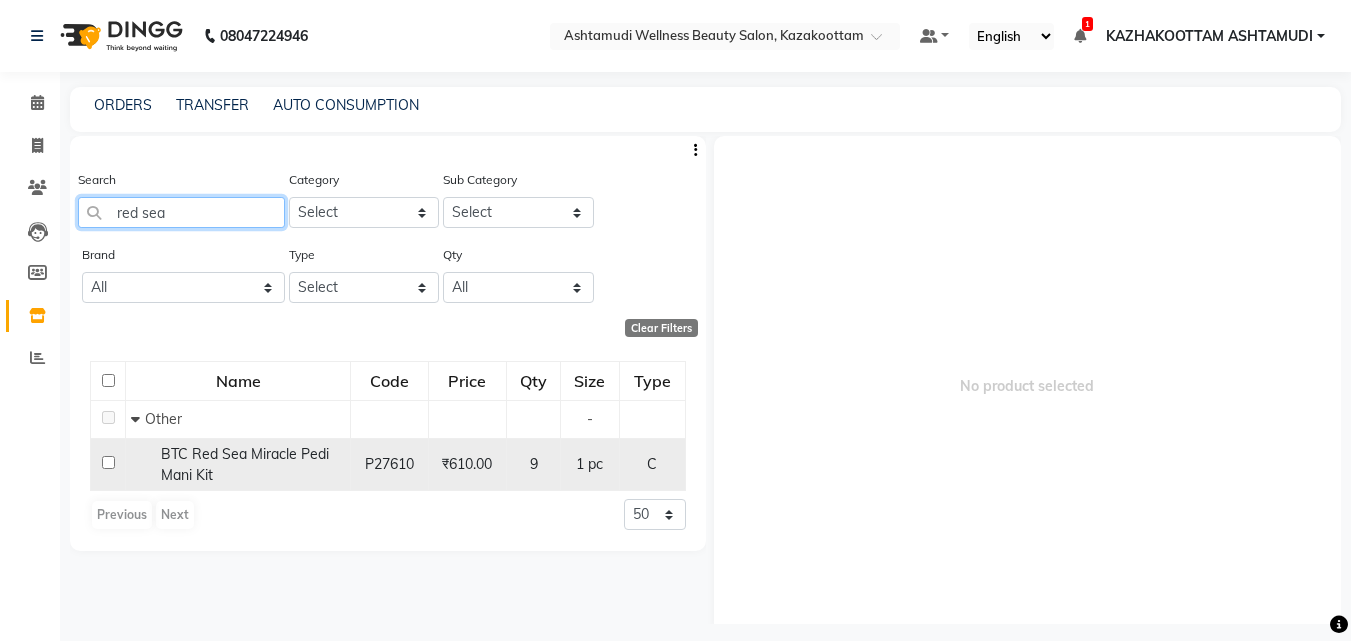 type on "red sea" 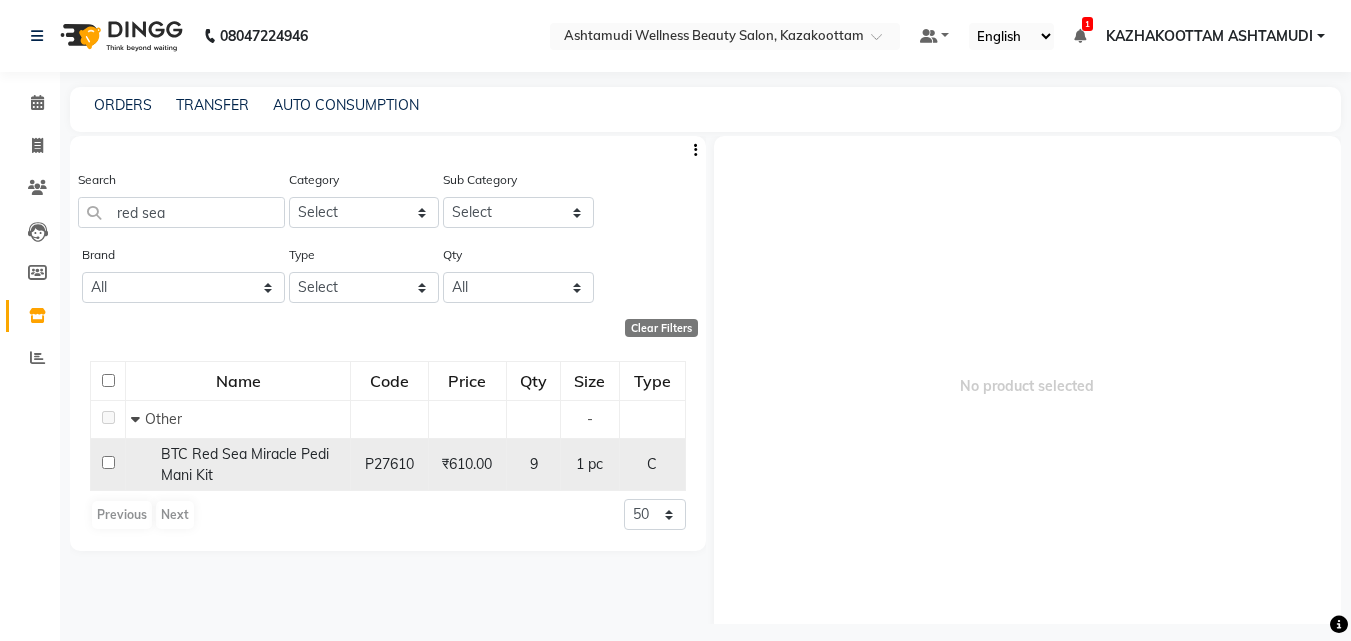 click on "P27610" 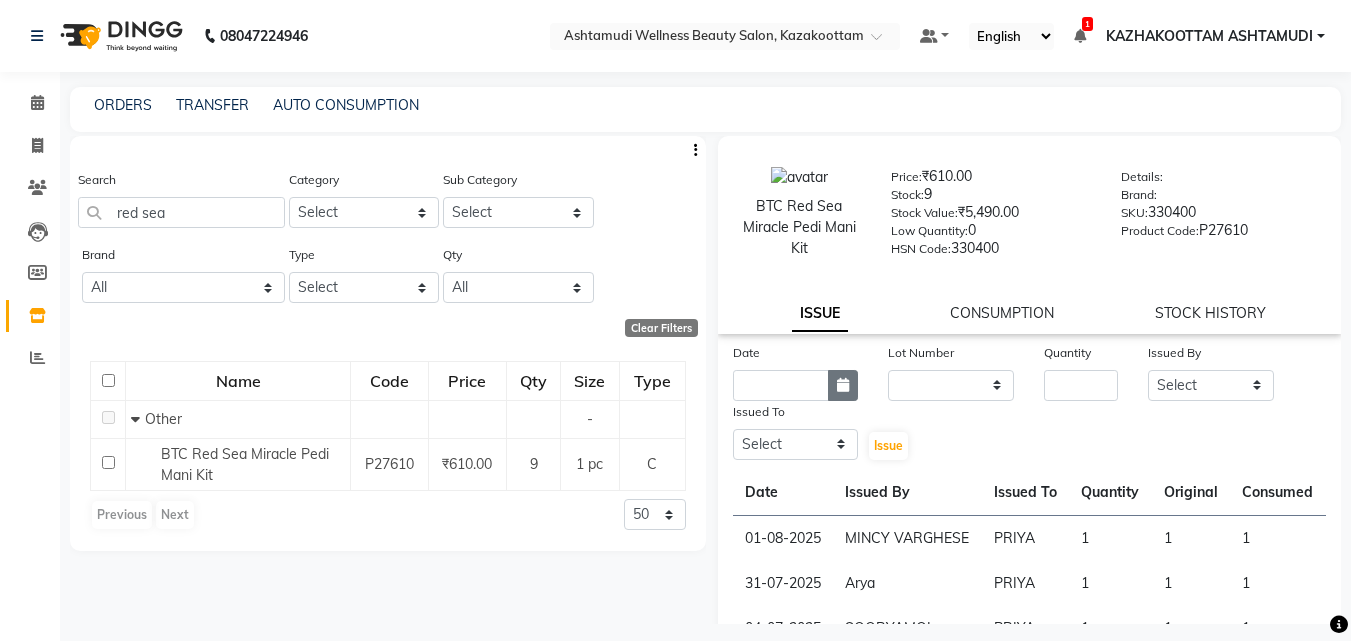 click 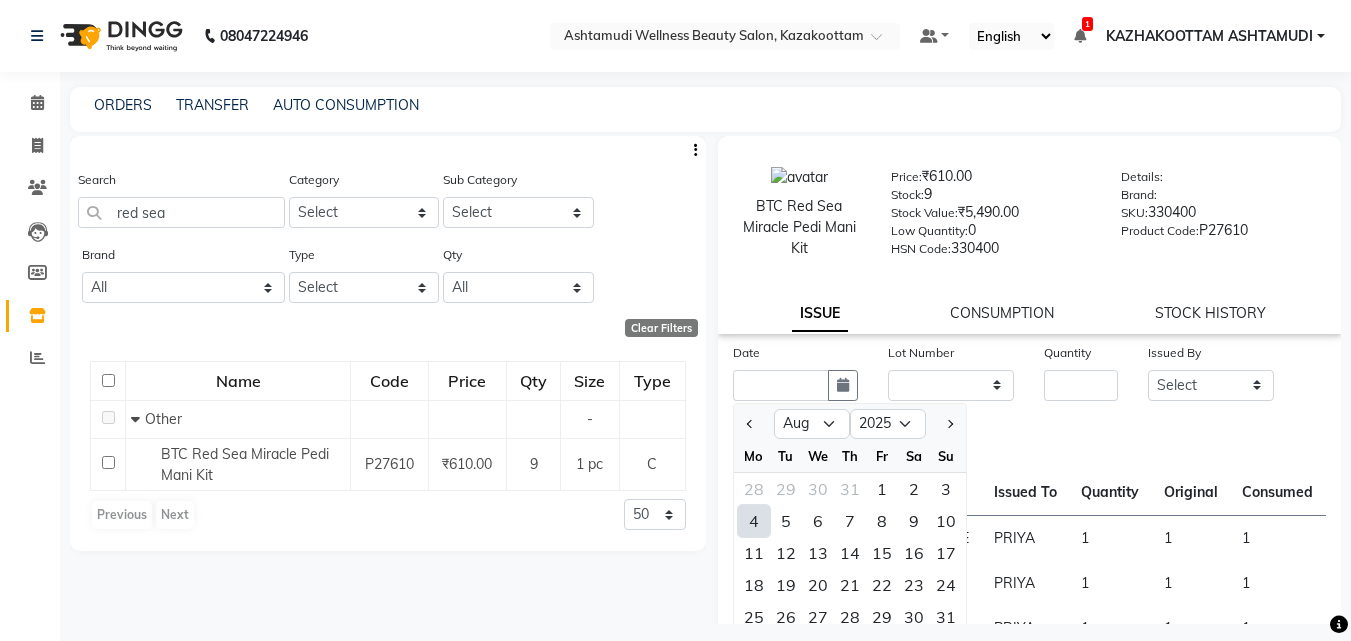 drag, startPoint x: 942, startPoint y: 487, endPoint x: 937, endPoint y: 440, distance: 47.26521 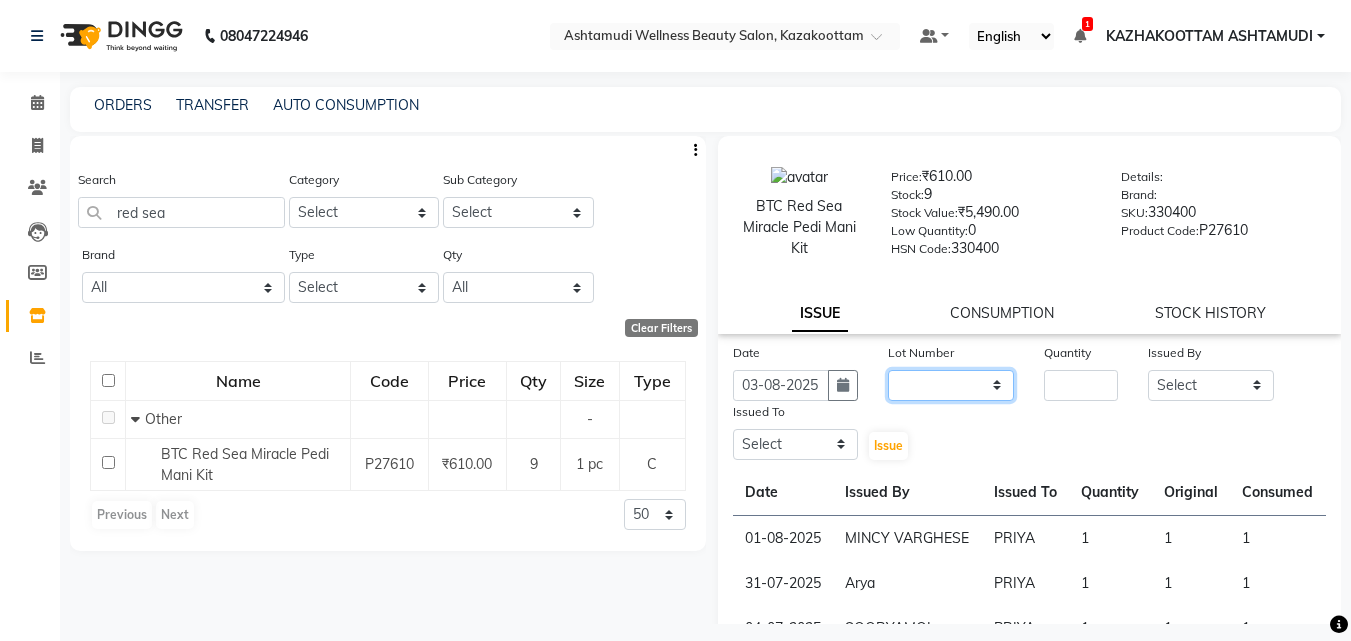 click on "None" 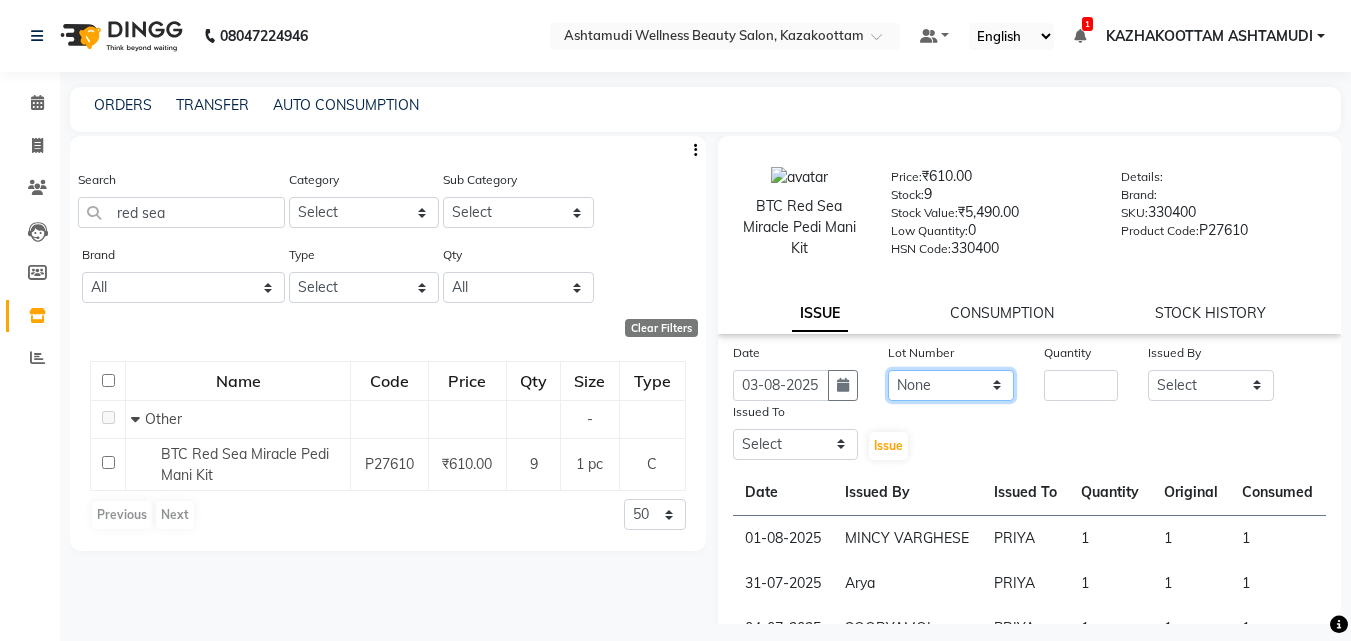 click on "None" 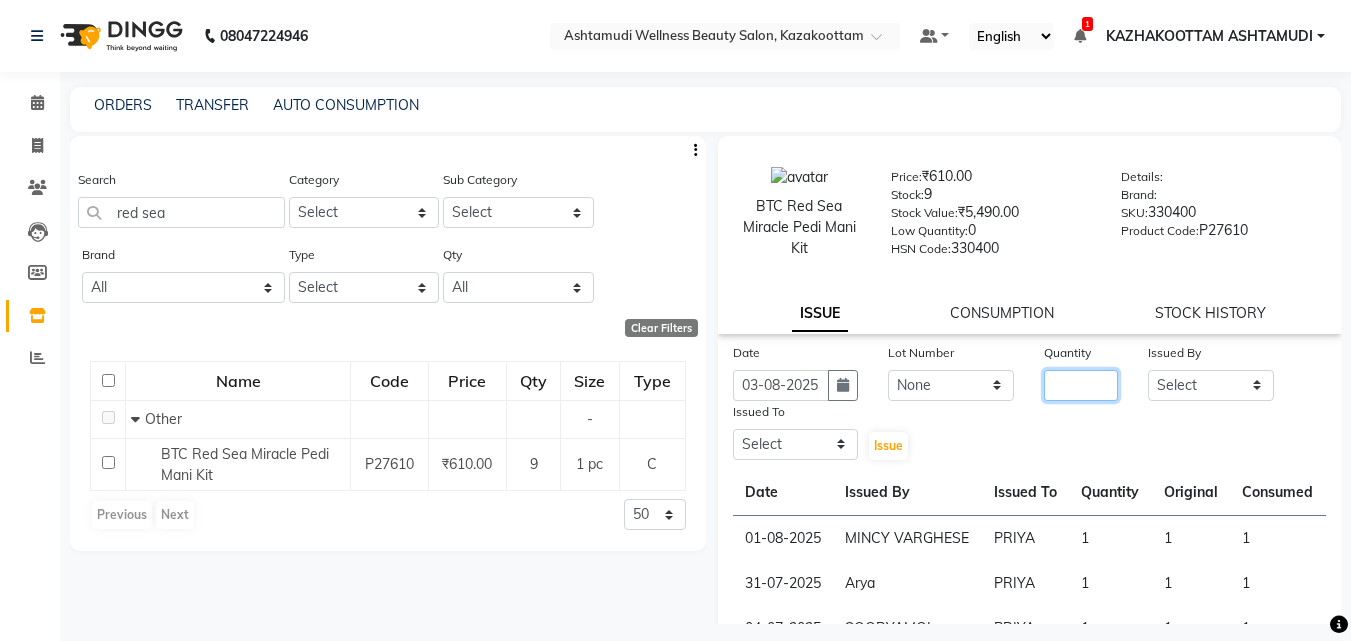 click 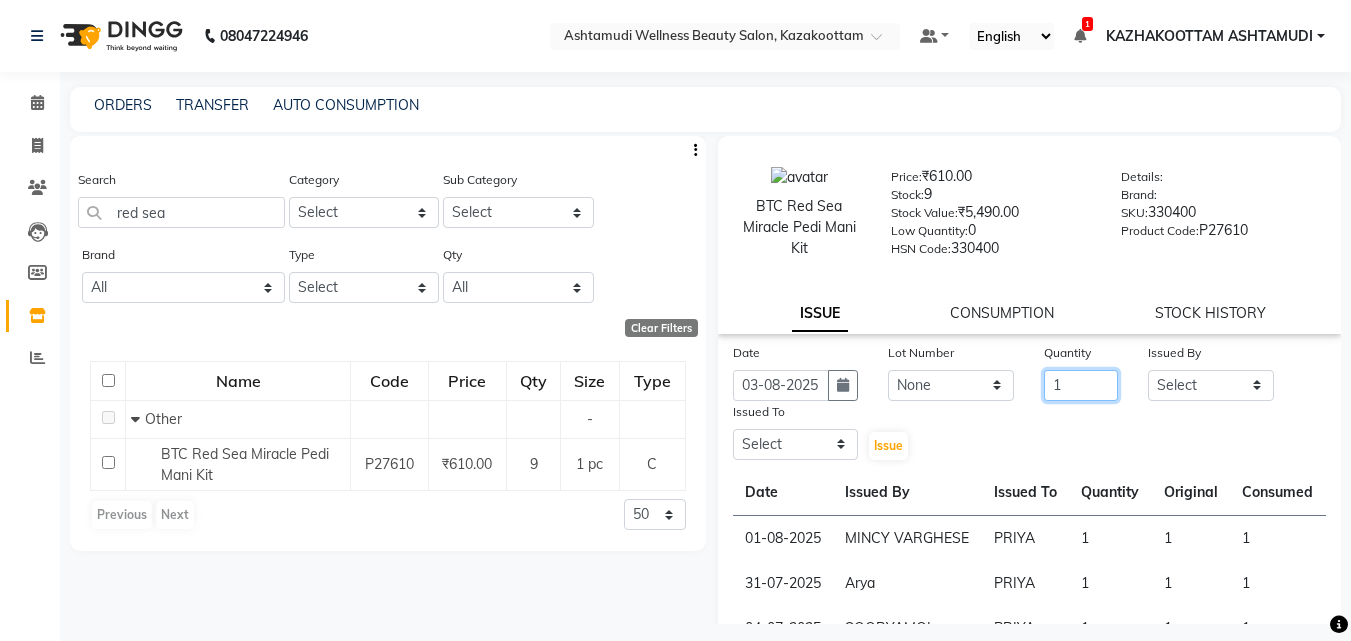 type on "1" 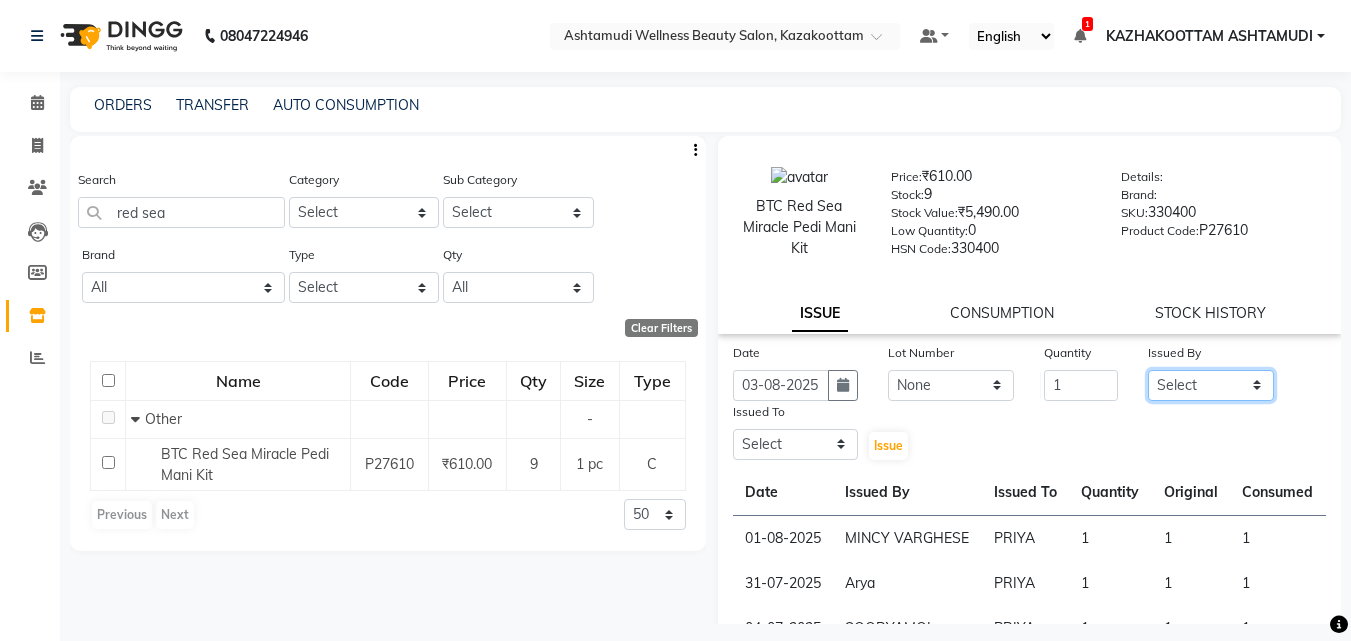 click on "Select Arya  CHINJU GEETA KAZHAKOOTTAM ASHTAMUDI KRISHNA LEKSHMI MADONNA MICHAEL MINCY VARGHESE Poornima Gopal PRIYA ROSNI Sindhu SOORYAMOL" 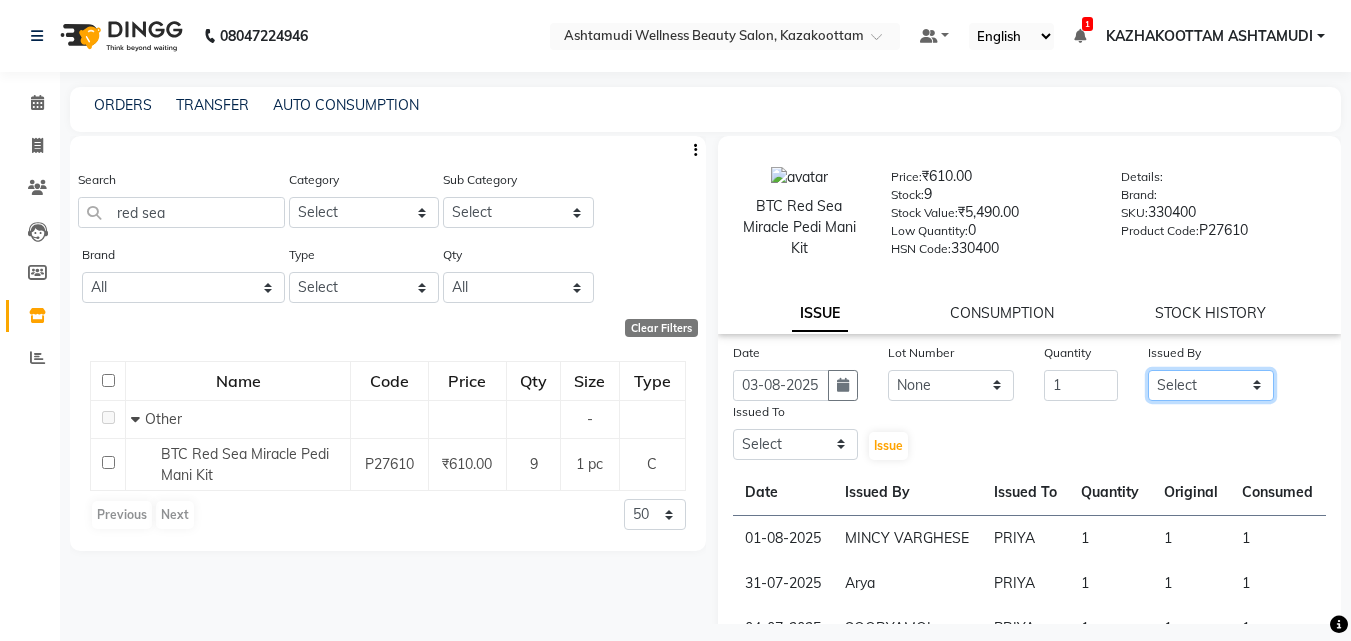select on "47766" 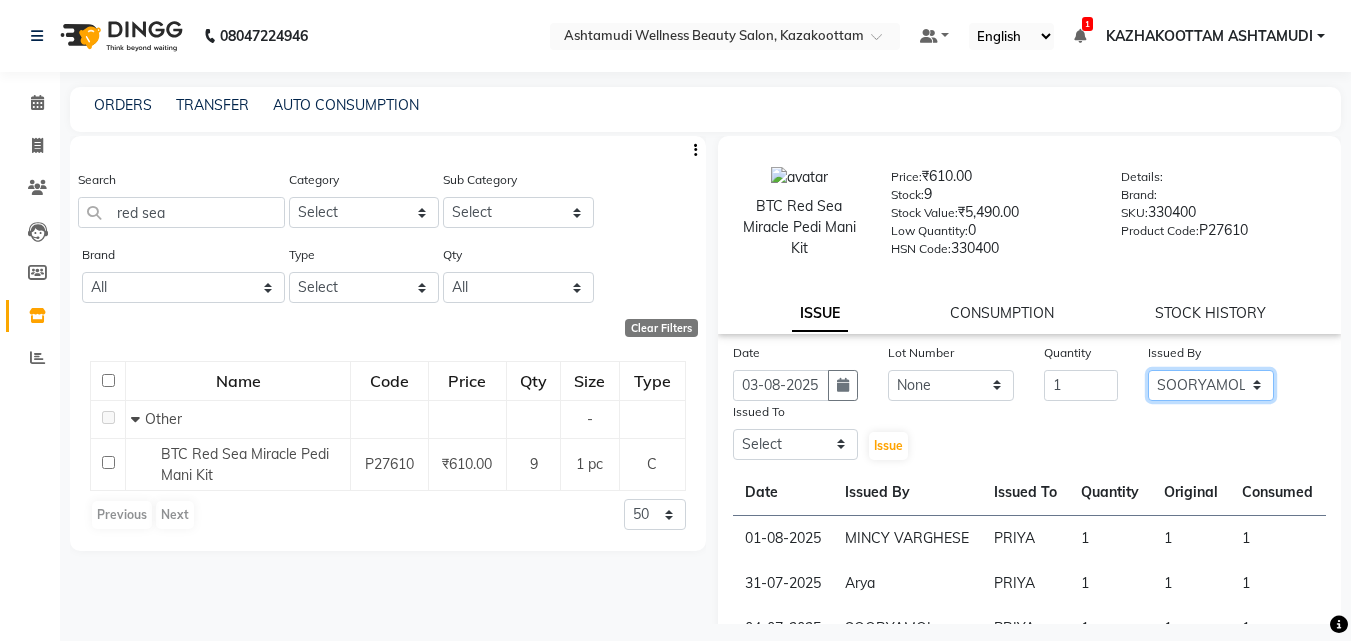 click on "Select Arya  CHINJU GEETA KAZHAKOOTTAM ASHTAMUDI KRISHNA LEKSHMI MADONNA MICHAEL MINCY VARGHESE Poornima Gopal PRIYA ROSNI Sindhu SOORYAMOL" 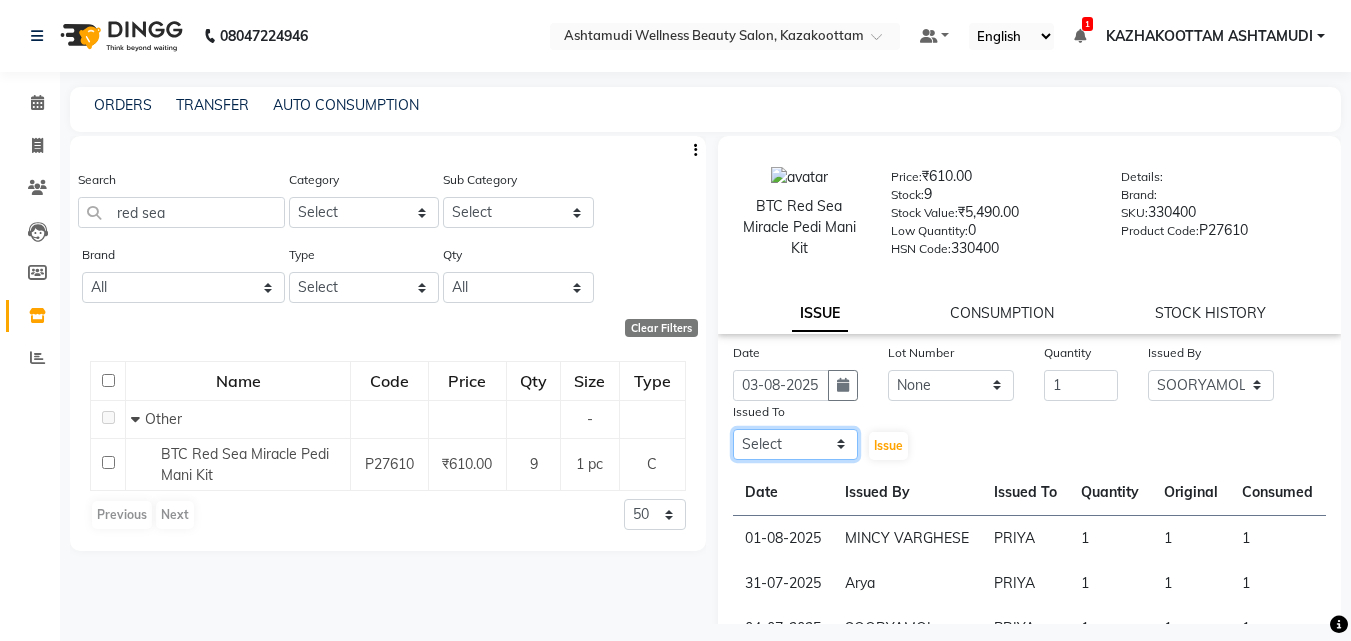 click on "Select Arya  CHINJU GEETA KAZHAKOOTTAM ASHTAMUDI KRISHNA LEKSHMI MADONNA MICHAEL MINCY VARGHESE Poornima Gopal PRIYA ROSNI Sindhu SOORYAMOL" 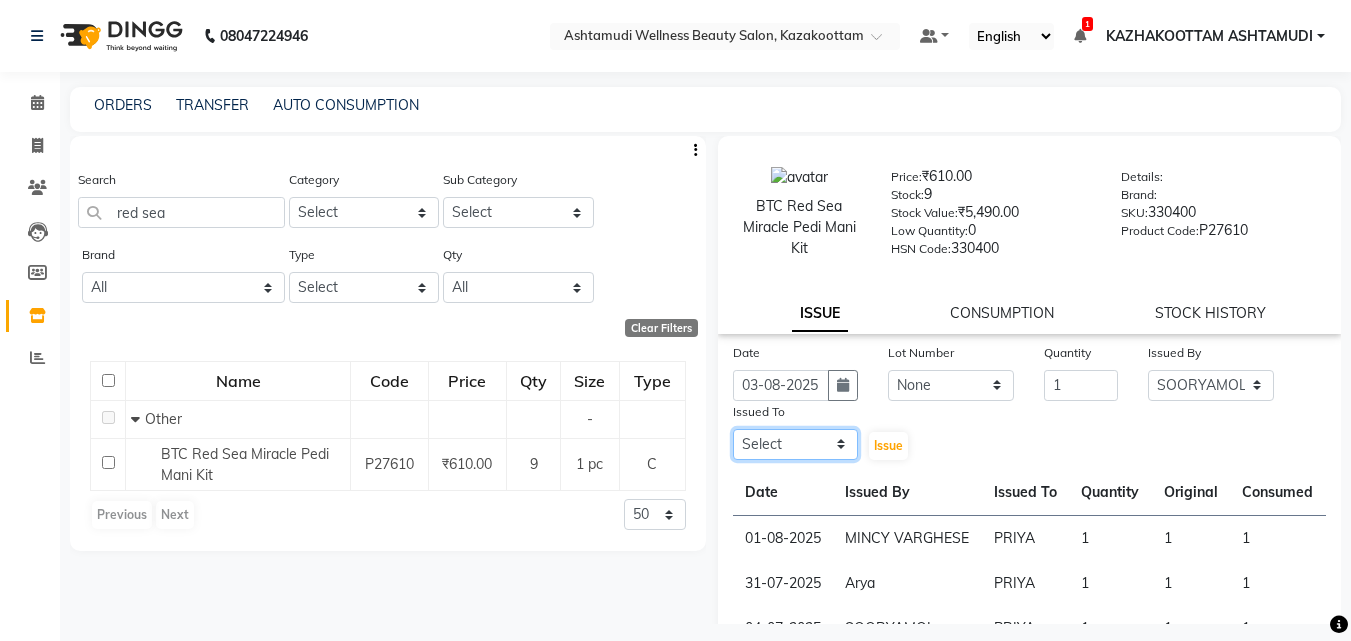 type 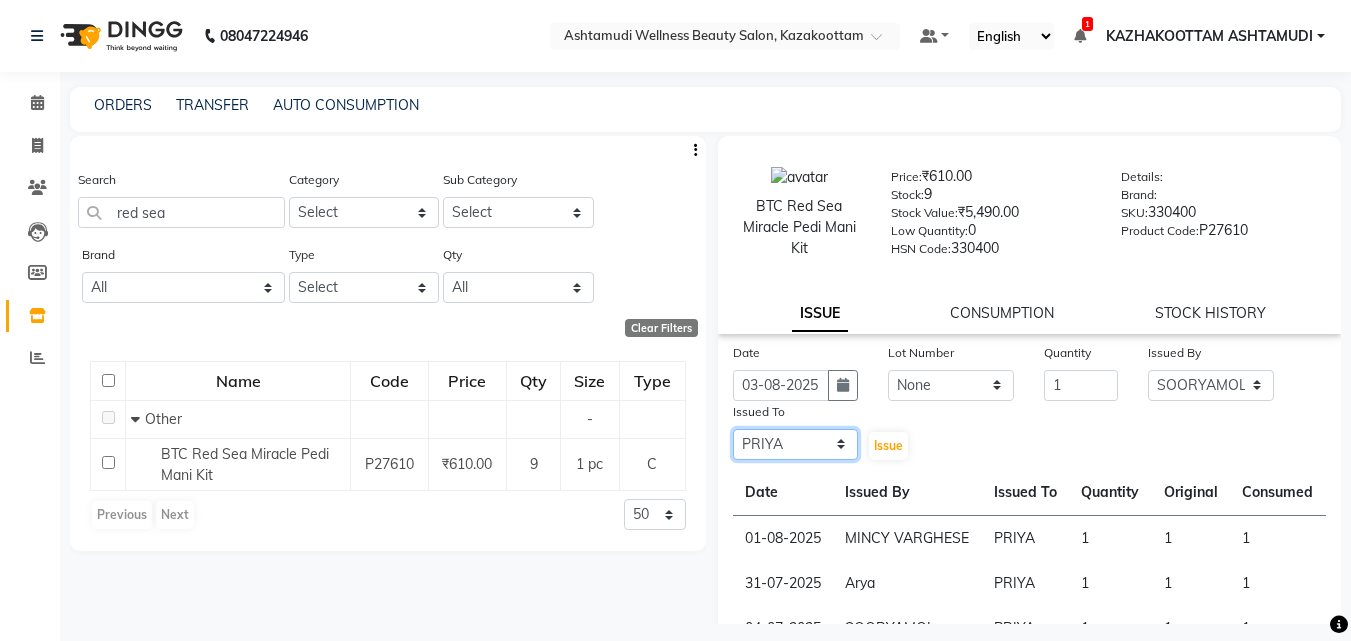 click on "Select Arya  CHINJU GEETA KAZHAKOOTTAM ASHTAMUDI KRISHNA LEKSHMI MADONNA MICHAEL MINCY VARGHESE Poornima Gopal PRIYA ROSNI Sindhu SOORYAMOL" 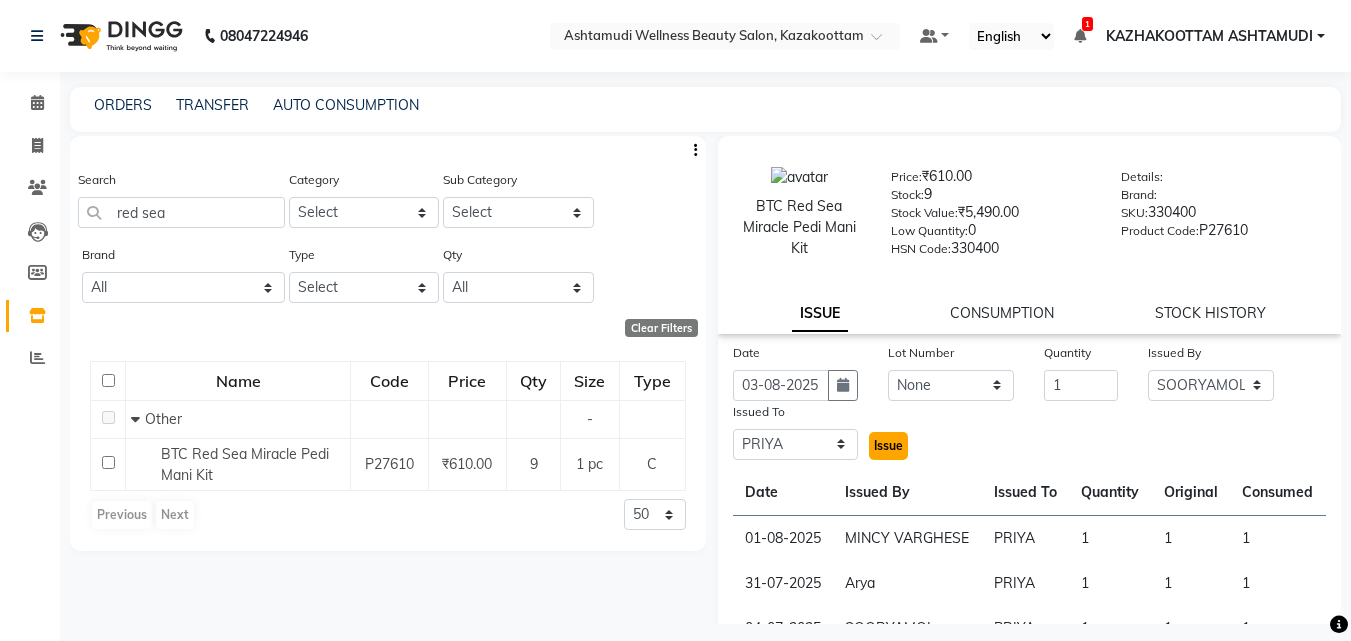 click on "Issue" 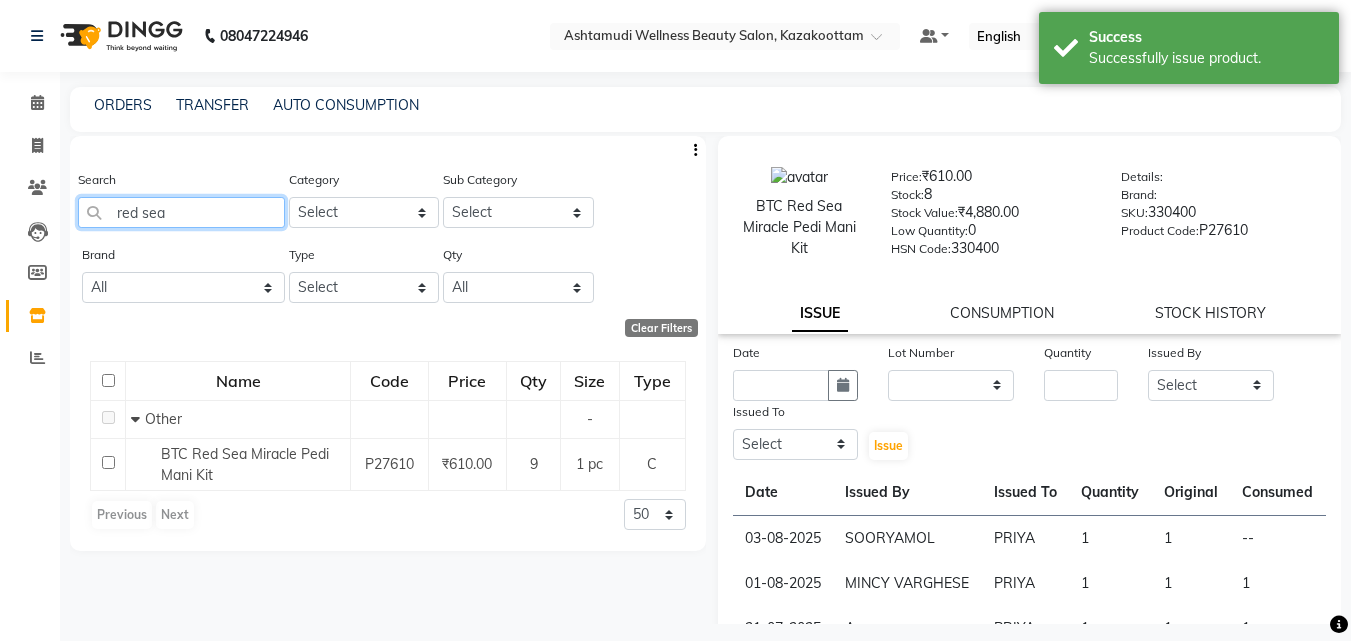 drag, startPoint x: 228, startPoint y: 210, endPoint x: 0, endPoint y: 205, distance: 228.05482 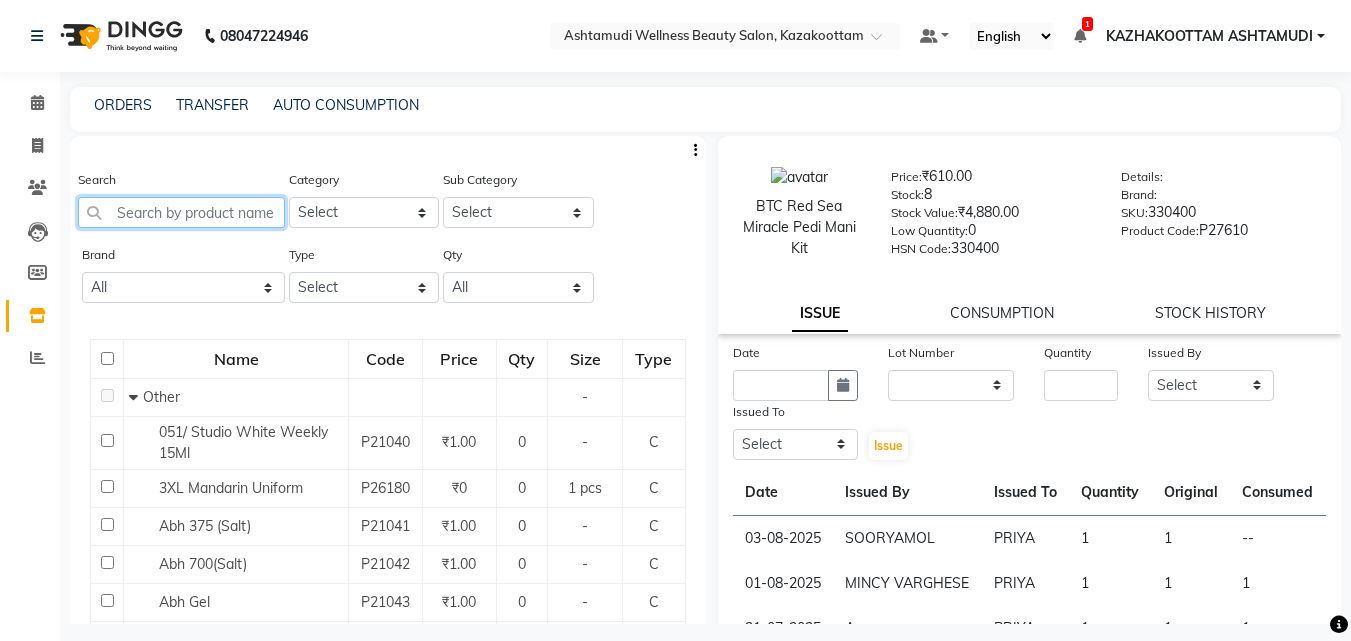 click 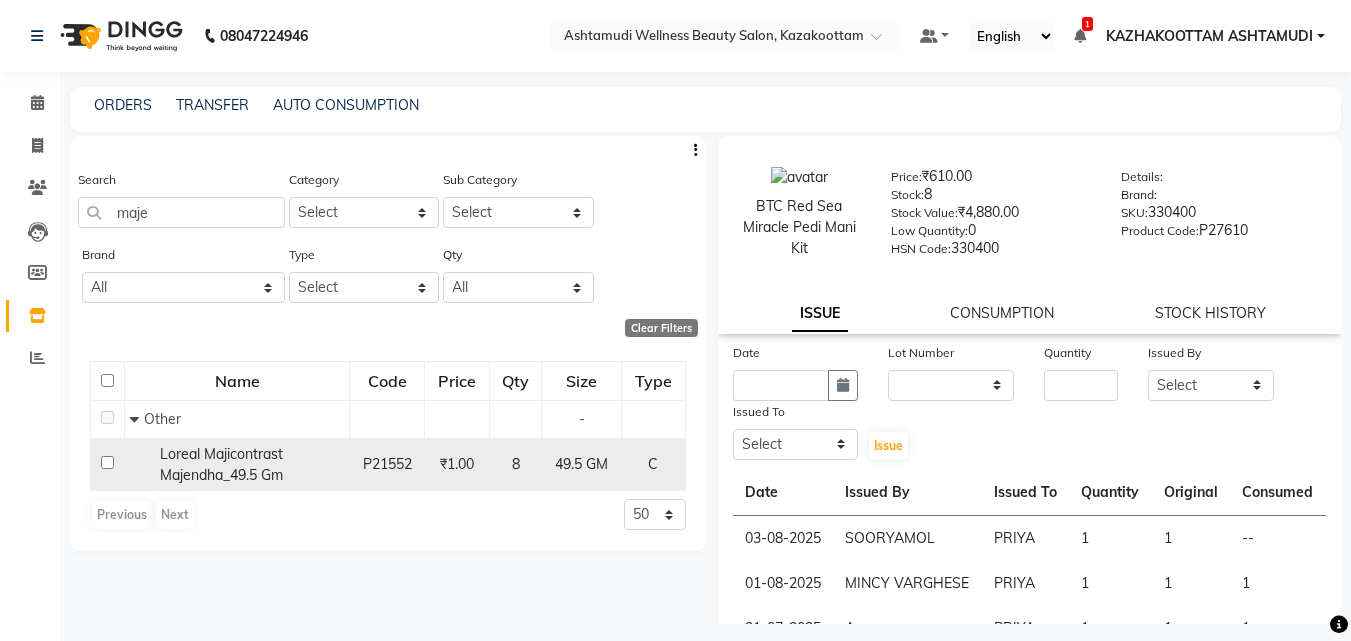 click on "P21552" 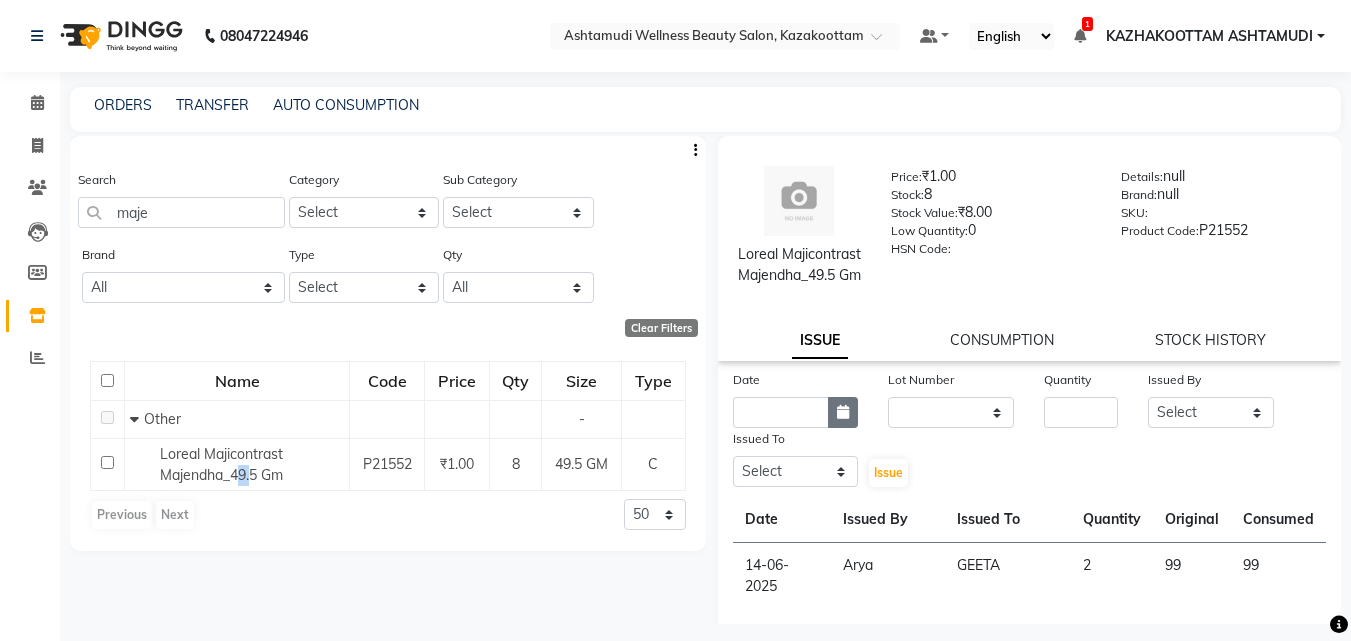 click 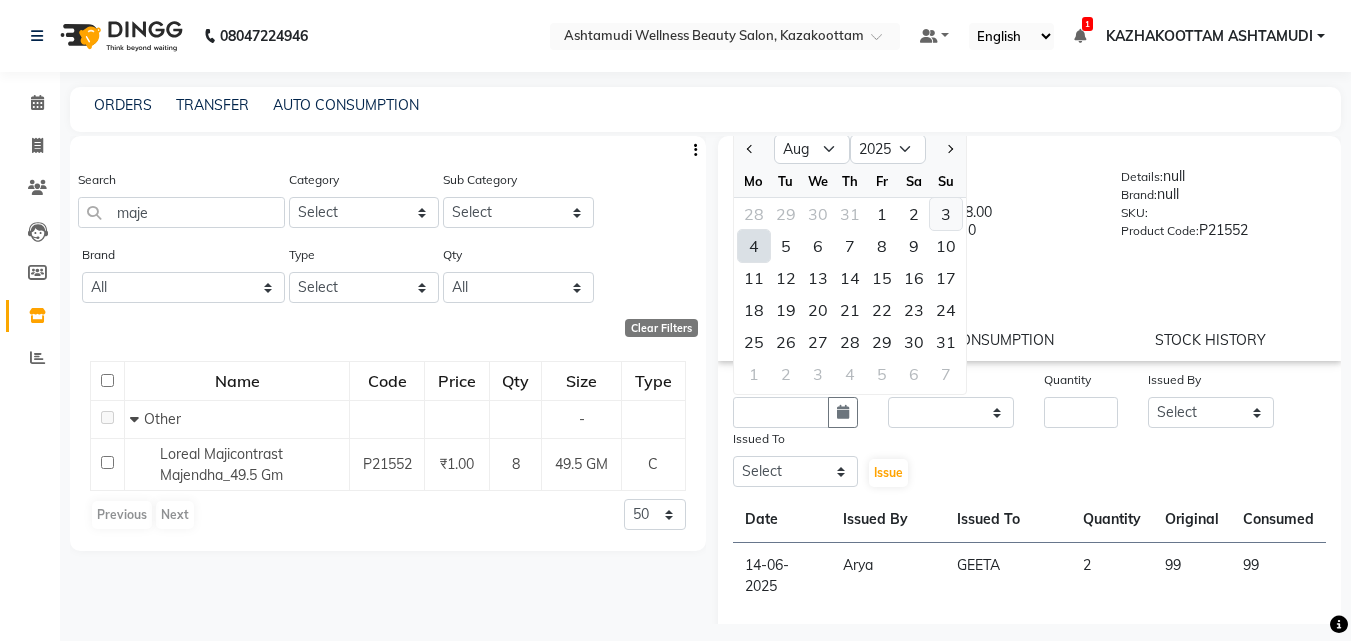 click on "3" 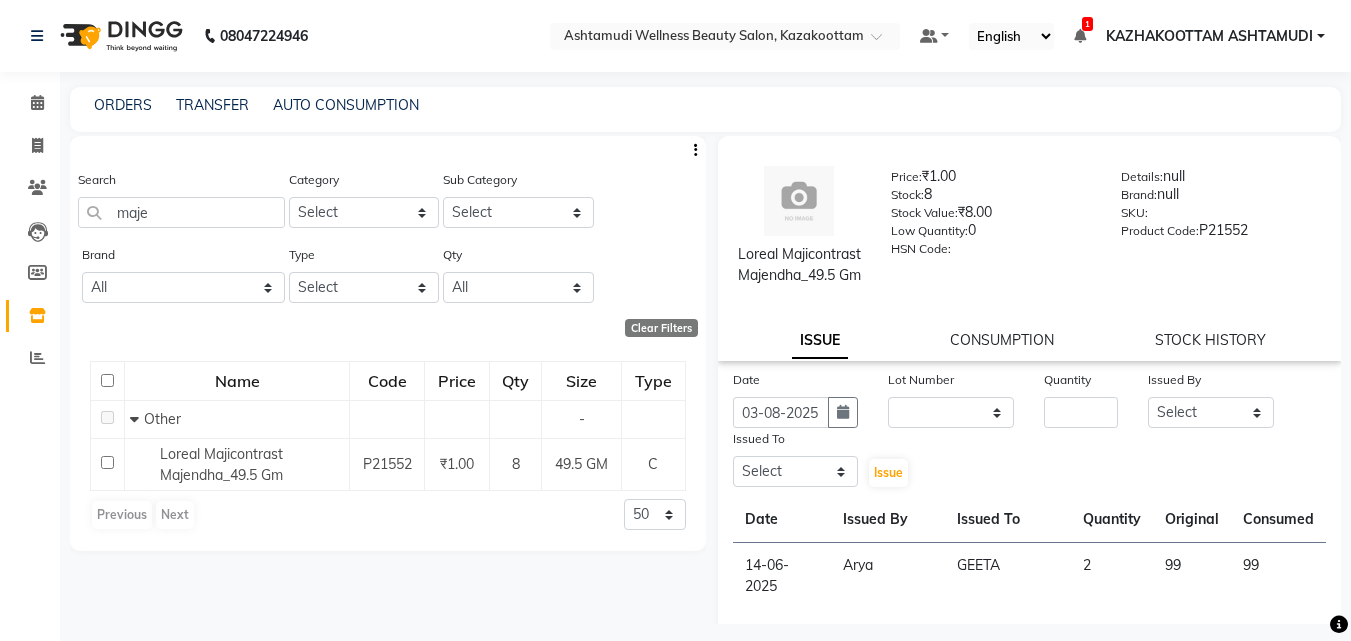 drag, startPoint x: 961, startPoint y: 432, endPoint x: 955, endPoint y: 447, distance: 16.155495 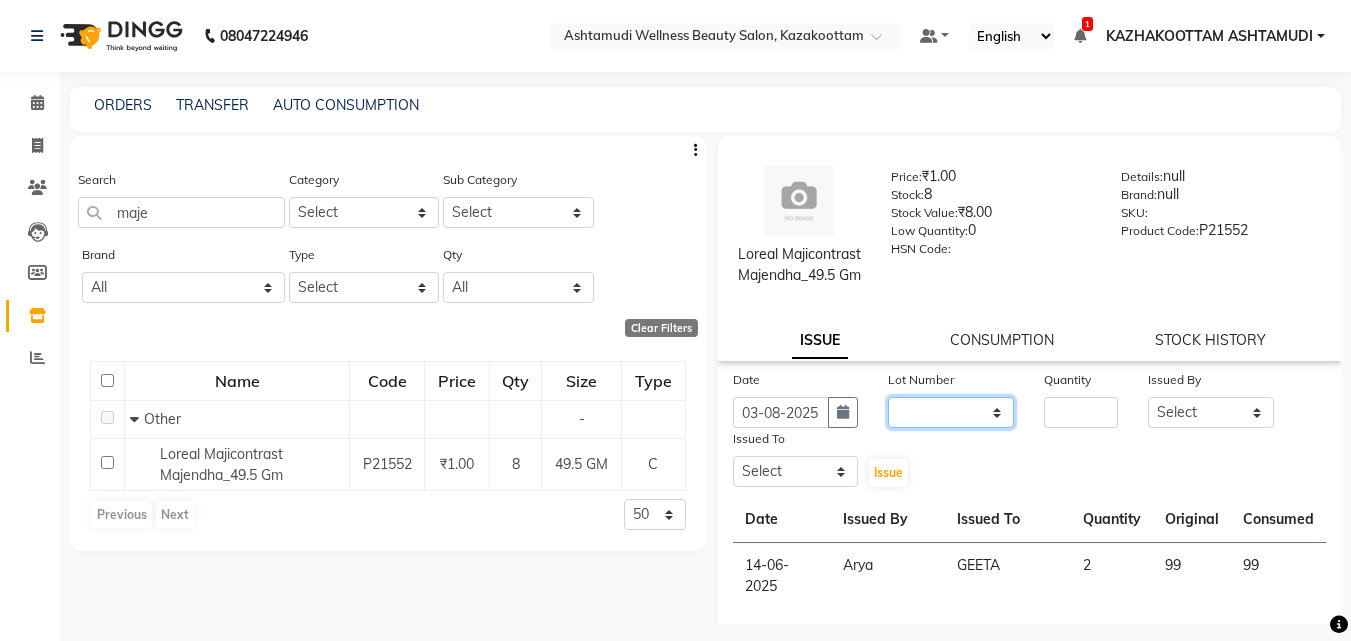 click on "None" 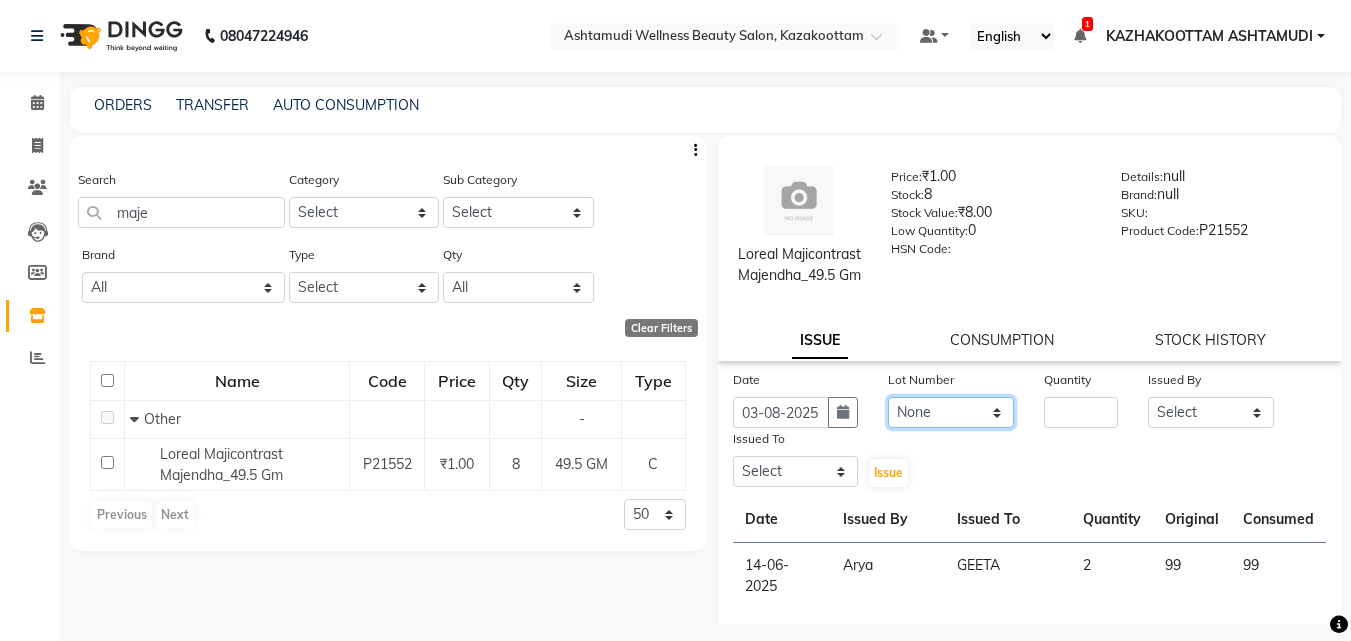 click on "None" 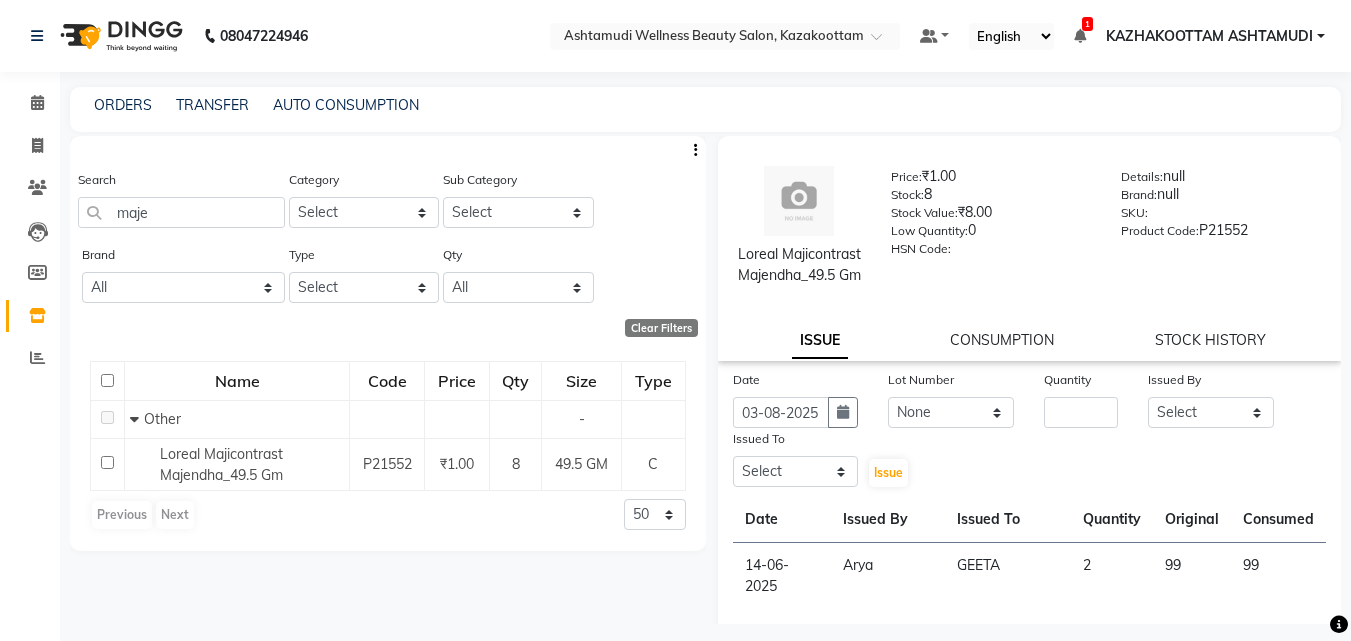 drag, startPoint x: 1077, startPoint y: 429, endPoint x: 1068, endPoint y: 447, distance: 20.12461 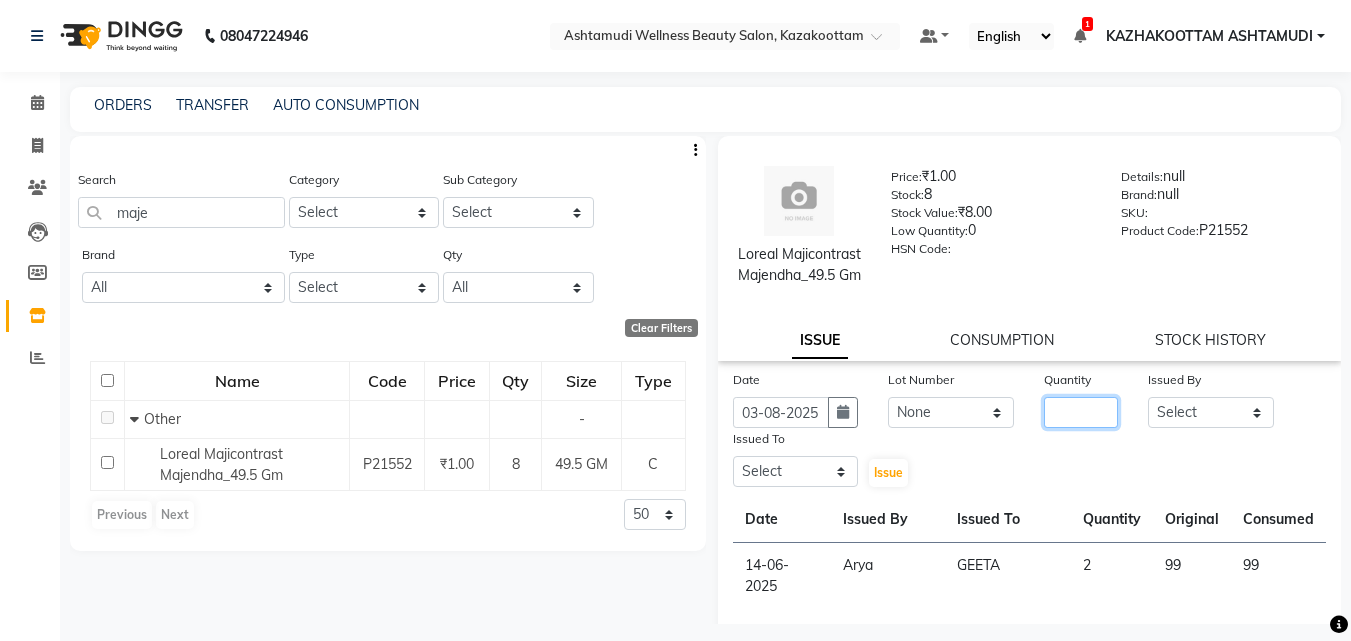 click 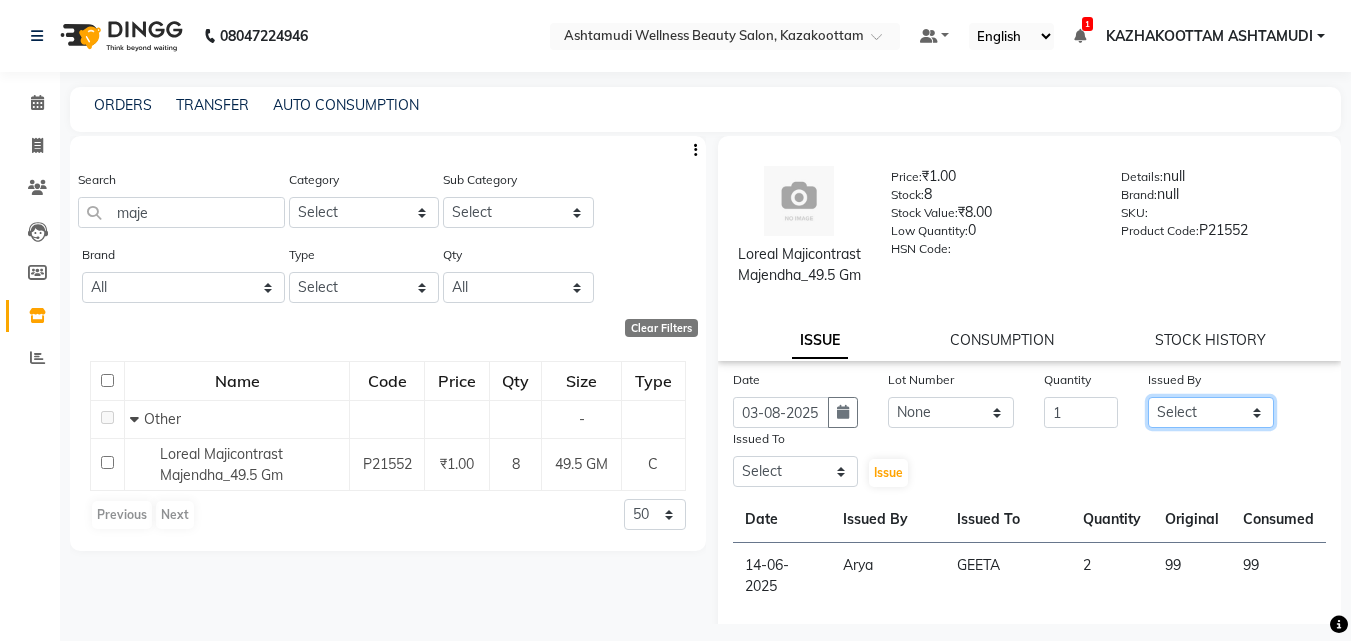 click on "Select Arya  CHINJU GEETA KAZHAKOOTTAM ASHTAMUDI KRISHNA LEKSHMI MADONNA MICHAEL MINCY VARGHESE Poornima Gopal PRIYA ROSNI Sindhu SOORYAMOL" 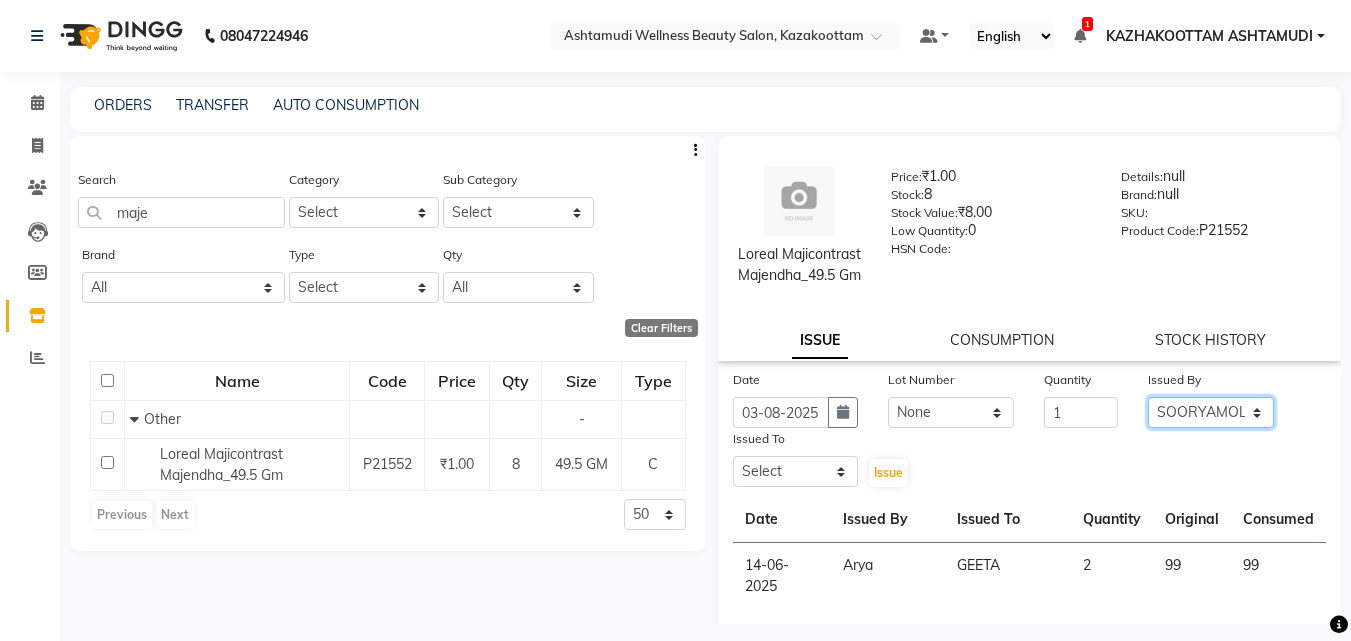 click on "Select Arya  CHINJU GEETA KAZHAKOOTTAM ASHTAMUDI KRISHNA LEKSHMI MADONNA MICHAEL MINCY VARGHESE Poornima Gopal PRIYA ROSNI Sindhu SOORYAMOL" 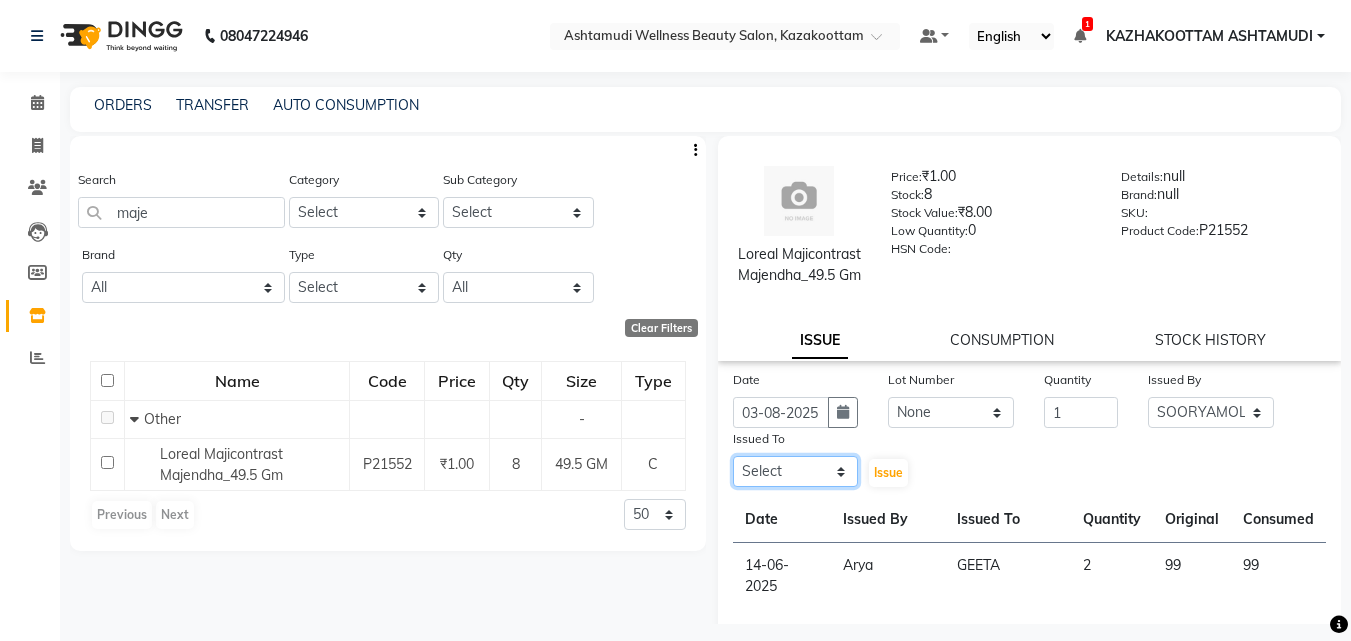 click on "Select Arya  CHINJU GEETA KAZHAKOOTTAM ASHTAMUDI KRISHNA LEKSHMI MADONNA MICHAEL MINCY VARGHESE Poornima Gopal PRIYA ROSNI Sindhu SOORYAMOL" 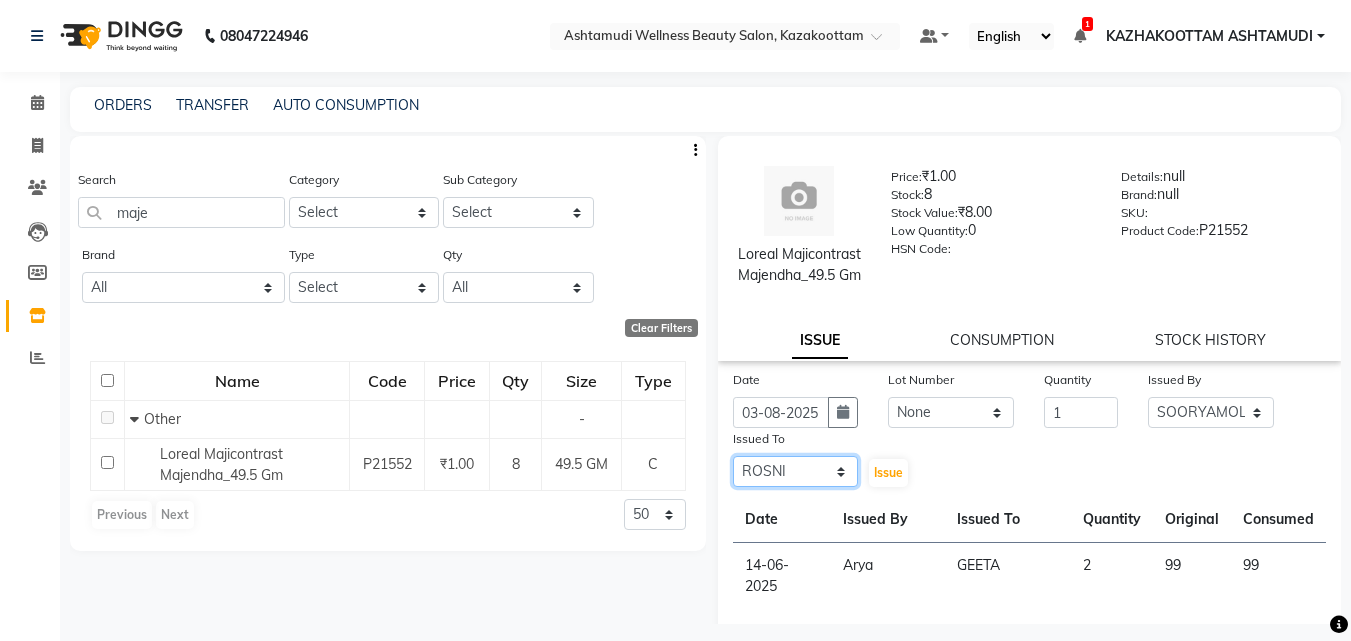 click on "Select Arya  CHINJU GEETA KAZHAKOOTTAM ASHTAMUDI KRISHNA LEKSHMI MADONNA MICHAEL MINCY VARGHESE Poornima Gopal PRIYA ROSNI Sindhu SOORYAMOL" 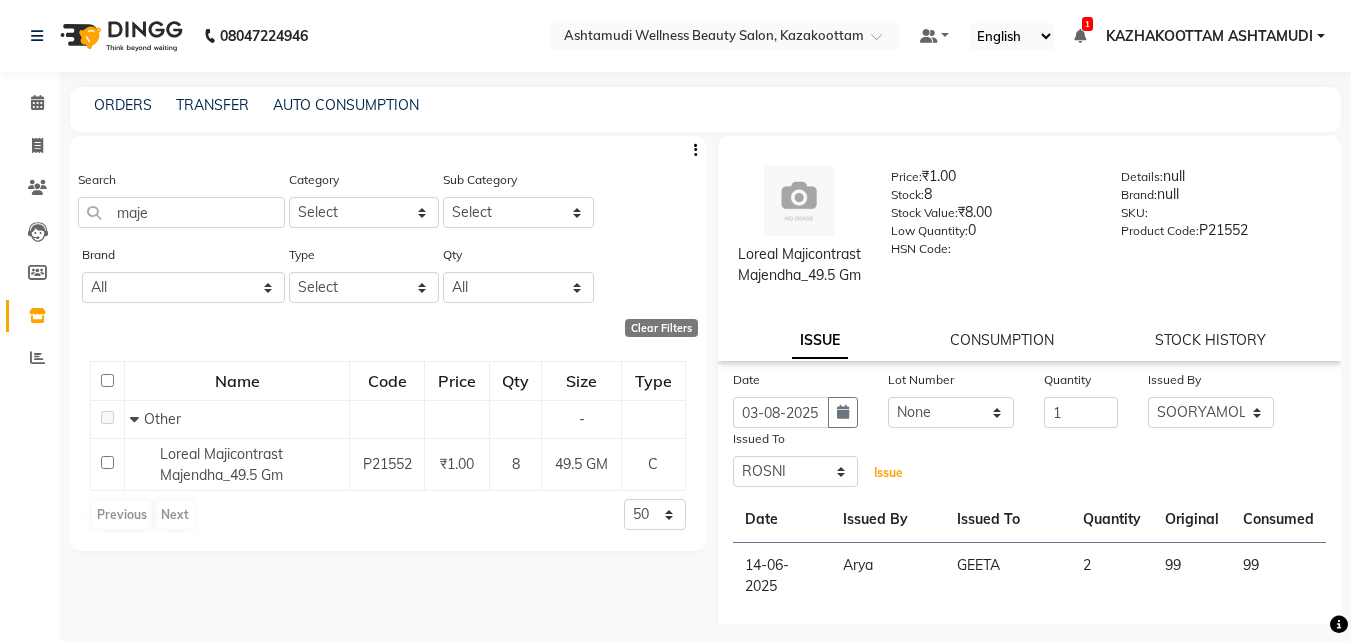 click on "Issue" 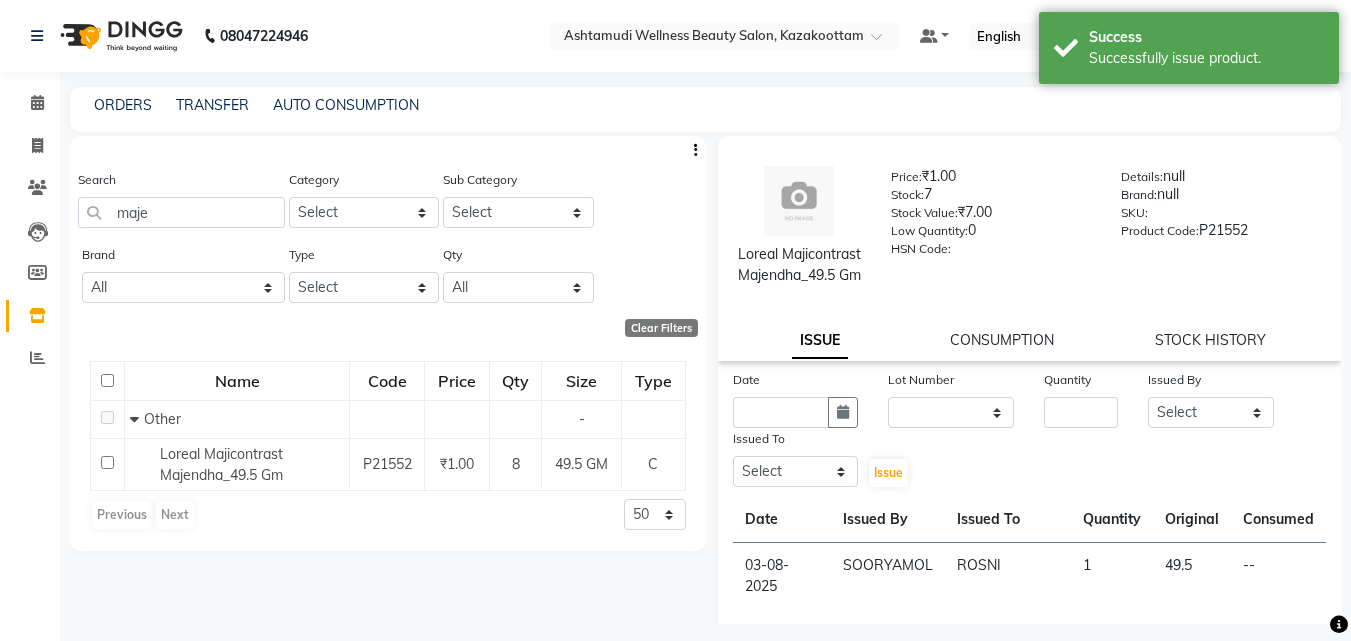 drag, startPoint x: 202, startPoint y: 191, endPoint x: 196, endPoint y: 205, distance: 15.231546 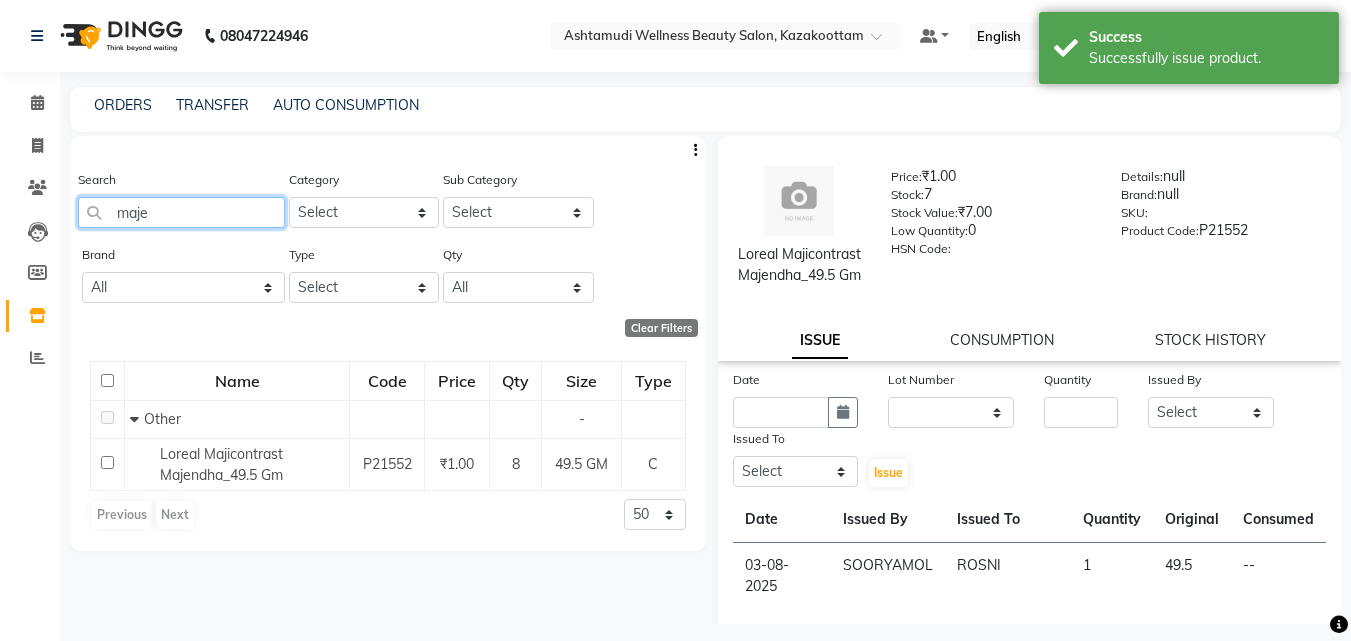click on "maje" 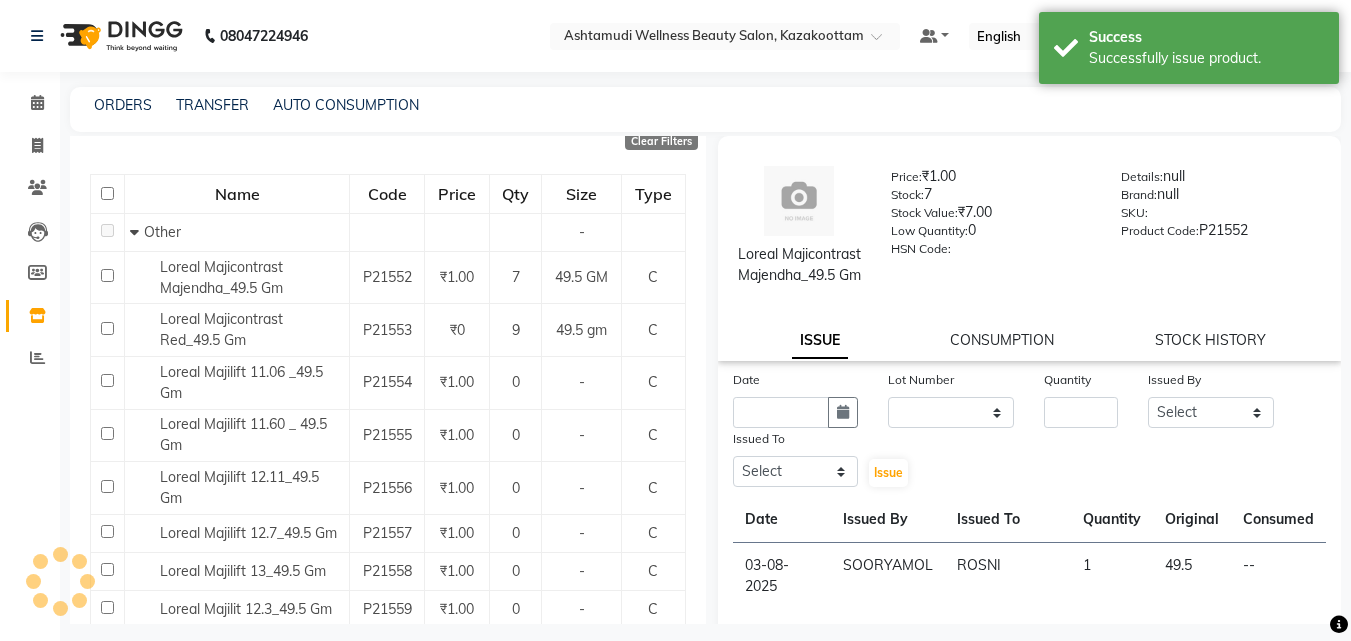 scroll, scrollTop: 0, scrollLeft: 0, axis: both 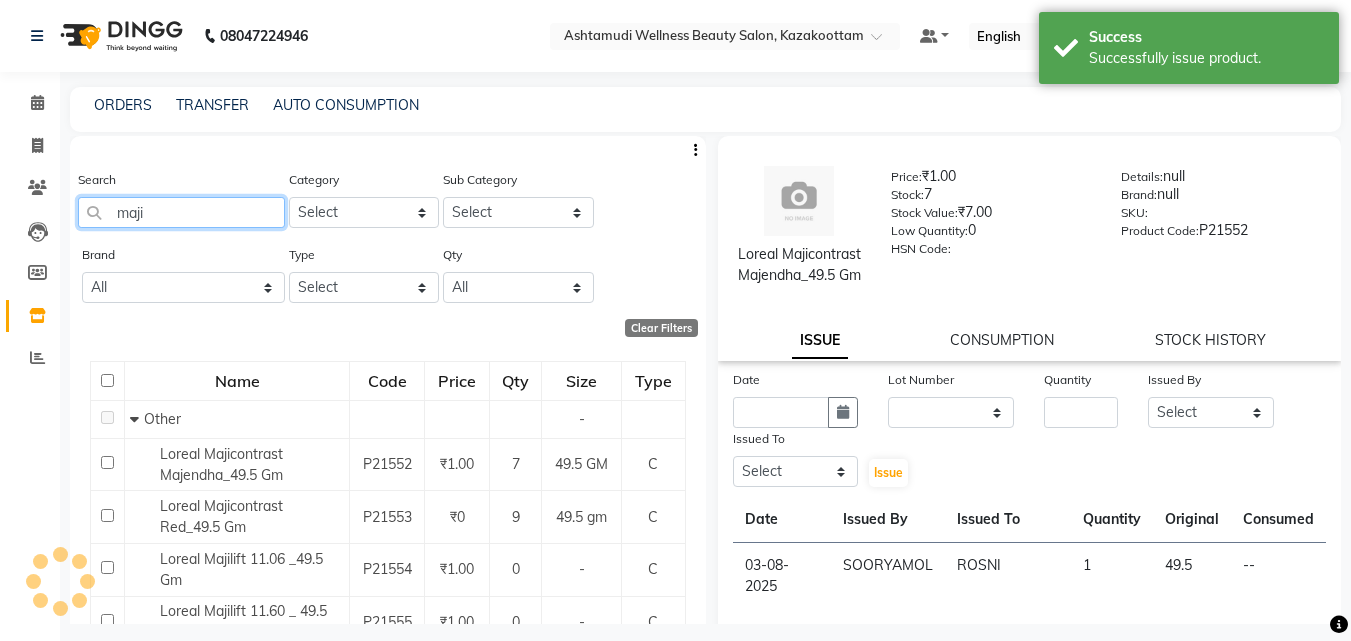 drag, startPoint x: 187, startPoint y: 223, endPoint x: 65, endPoint y: 232, distance: 122.33152 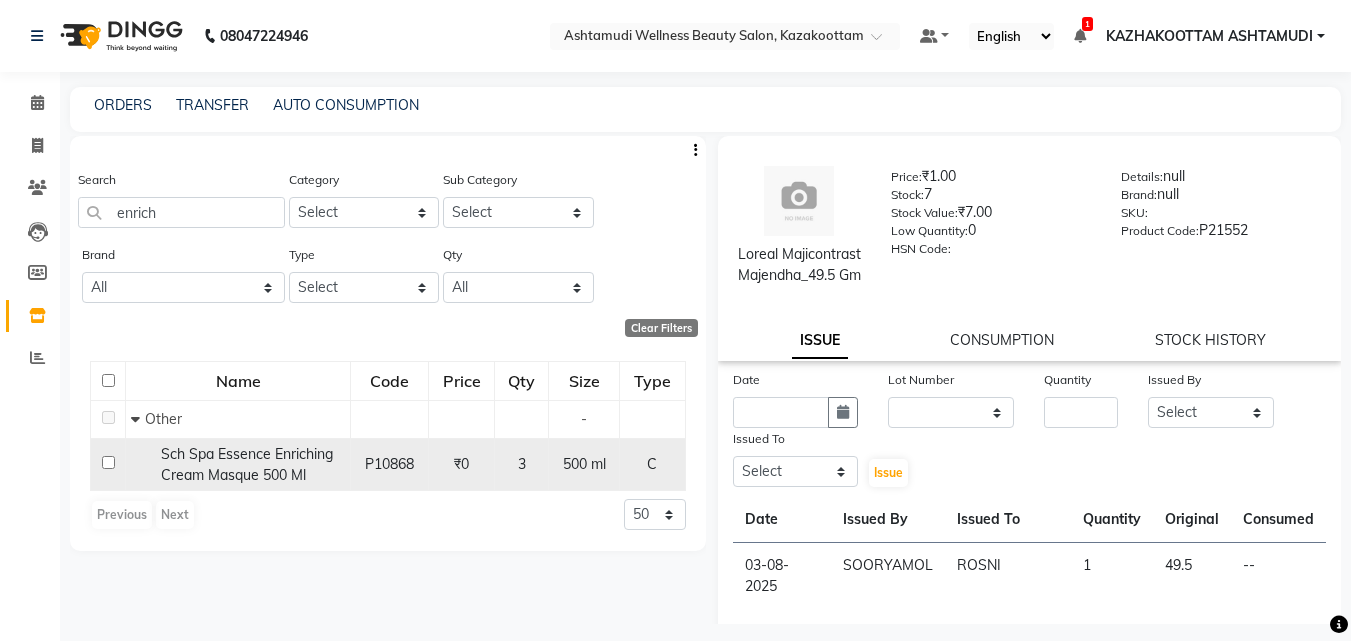 click on "P10868" 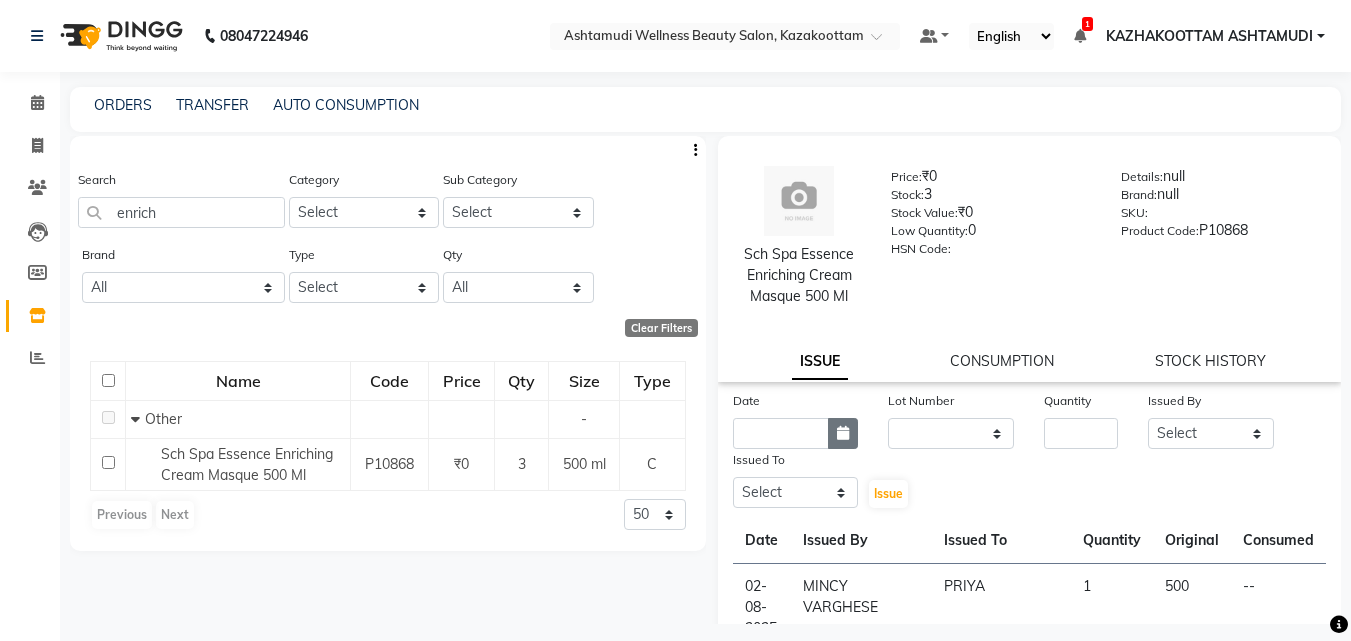 click 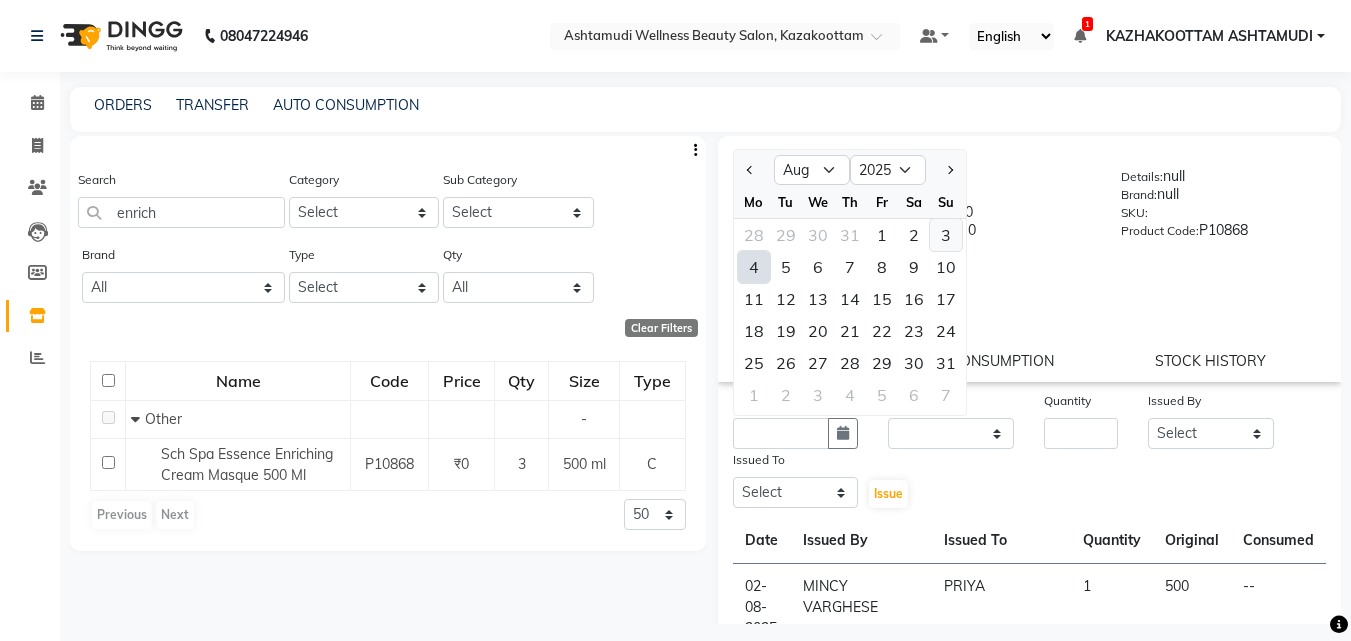 click on "3" 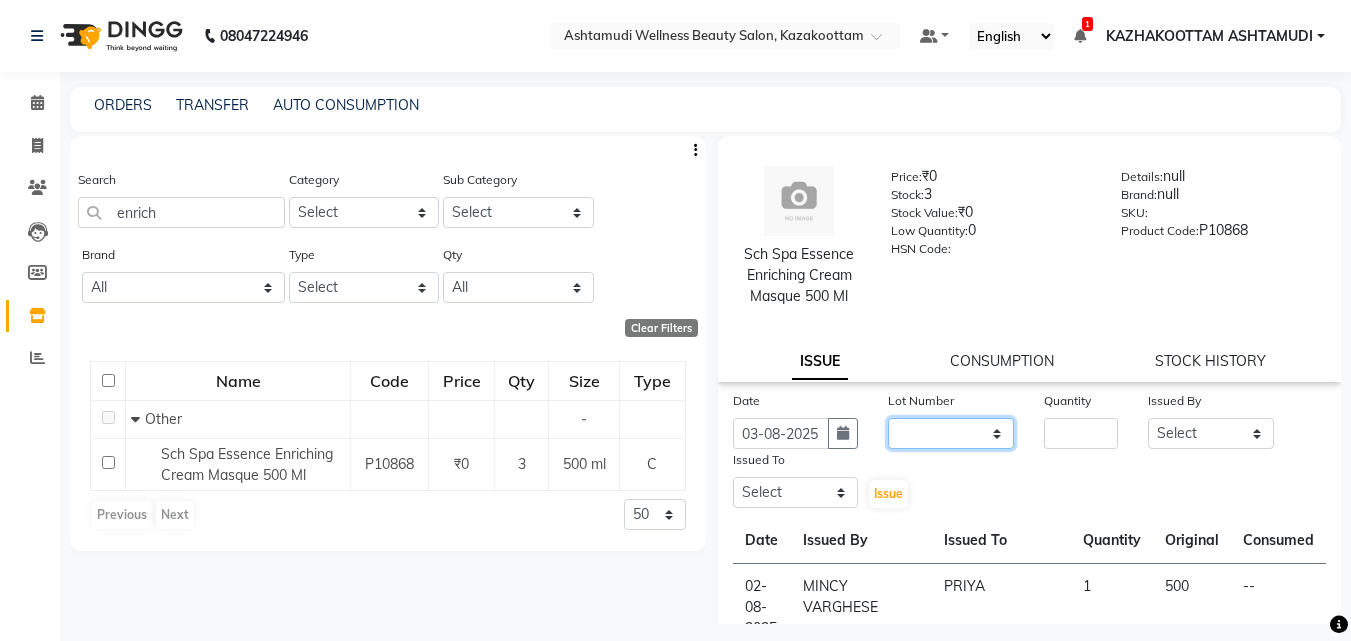 click on "None" 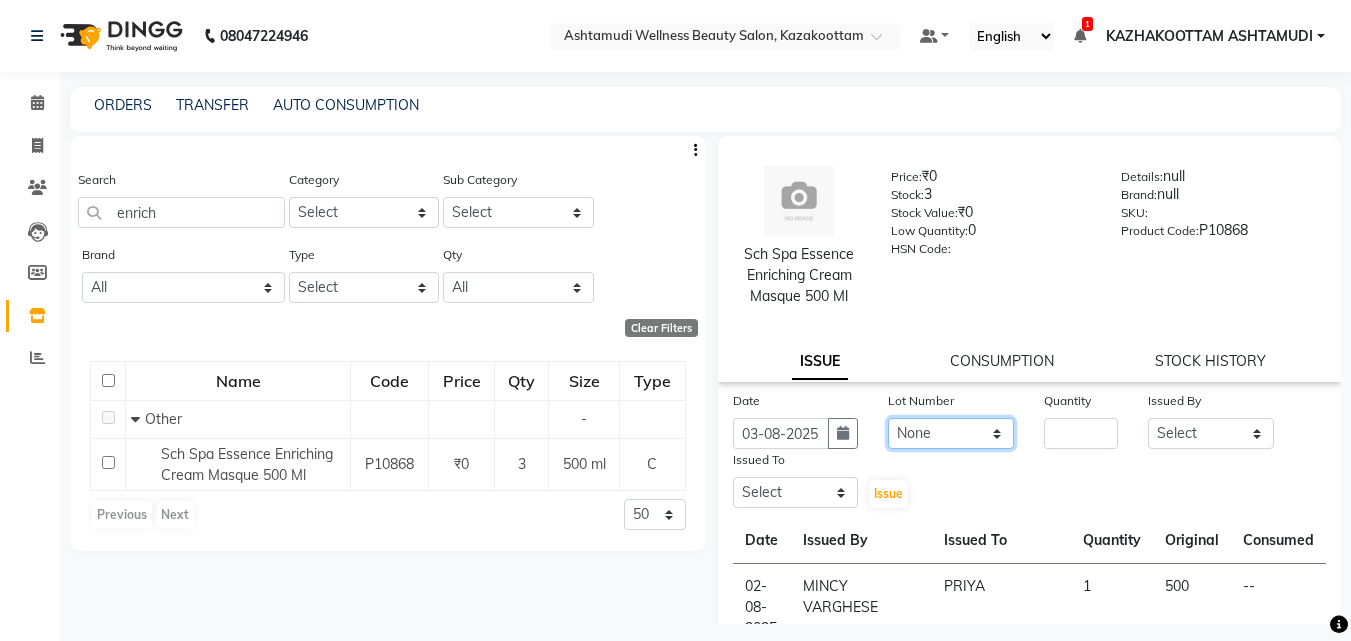 click on "None" 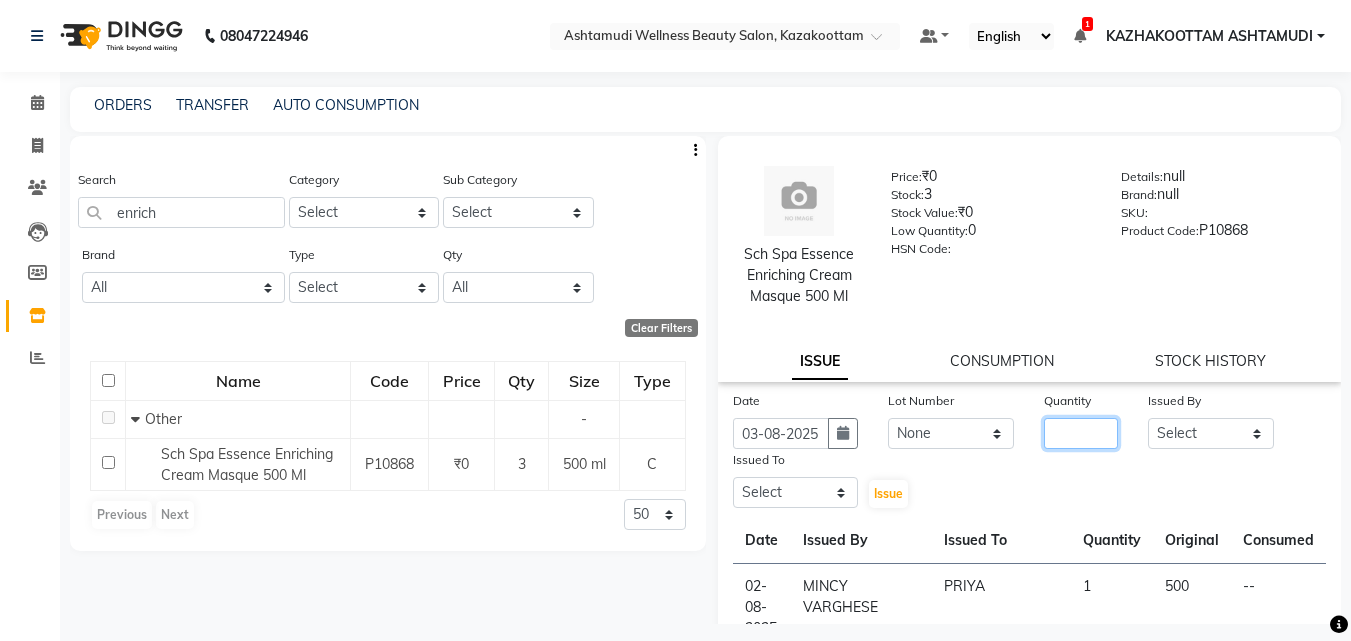 click 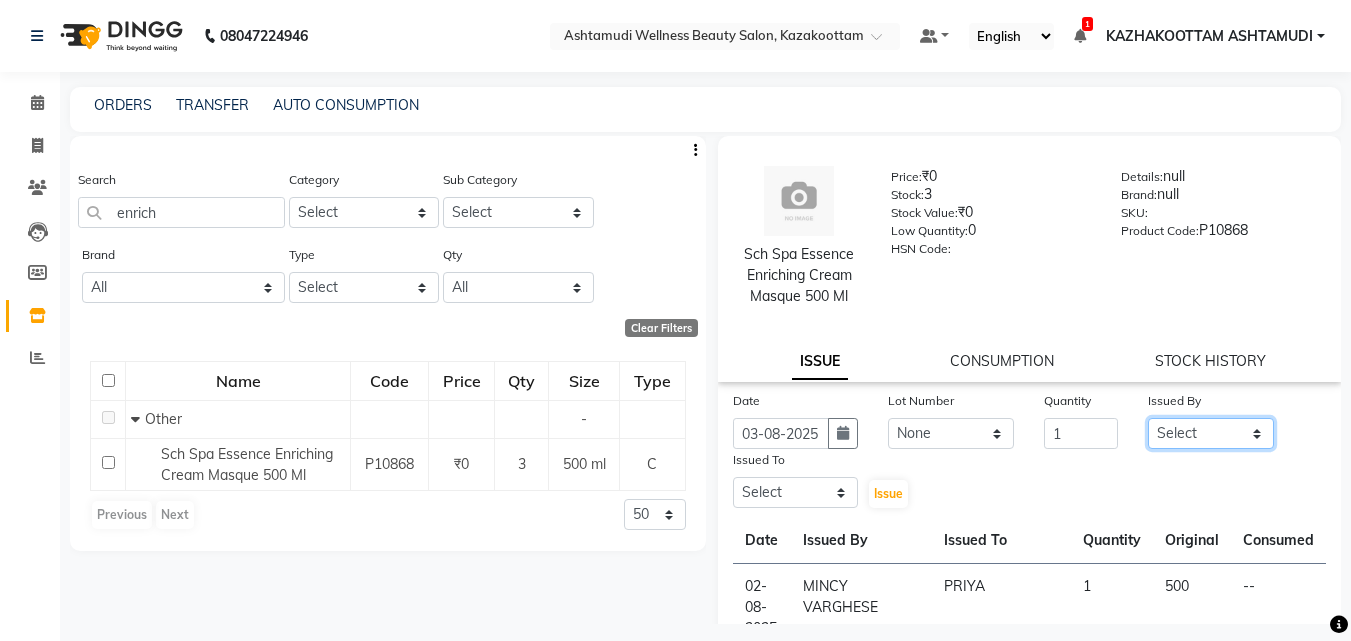 click on "Select Arya  CHINJU GEETA KAZHAKOOTTAM ASHTAMUDI KRISHNA LEKSHMI MADONNA MICHAEL MINCY VARGHESE Poornima Gopal PRIYA ROSNI Sindhu SOORYAMOL" 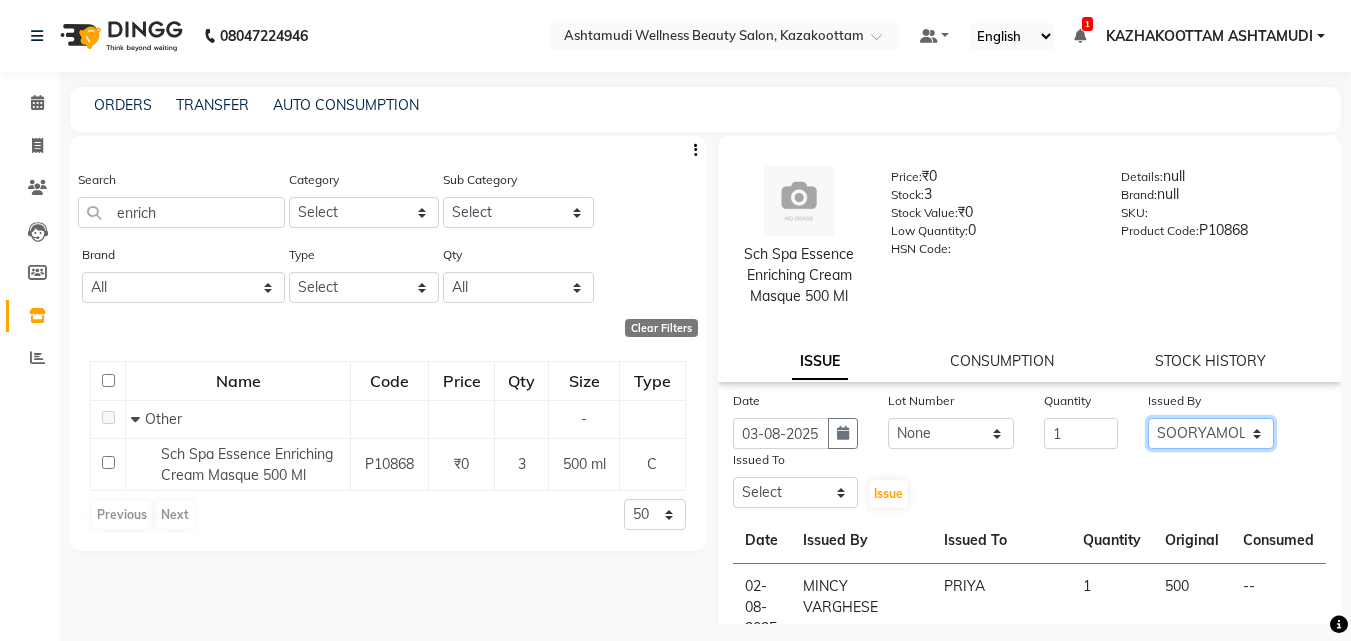 click on "Select Arya  CHINJU GEETA KAZHAKOOTTAM ASHTAMUDI KRISHNA LEKSHMI MADONNA MICHAEL MINCY VARGHESE Poornima Gopal PRIYA ROSNI Sindhu SOORYAMOL" 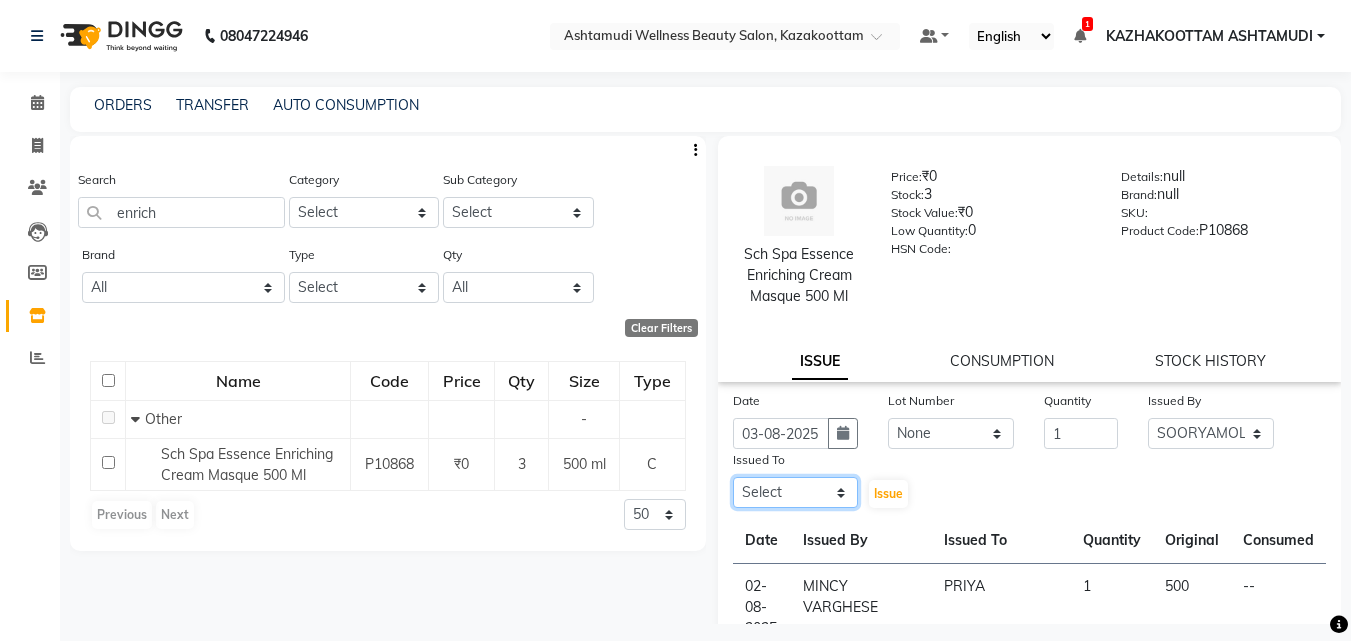 click on "Select Arya  CHINJU GEETA KAZHAKOOTTAM ASHTAMUDI KRISHNA LEKSHMI MADONNA MICHAEL MINCY VARGHESE Poornima Gopal PRIYA ROSNI Sindhu SOORYAMOL" 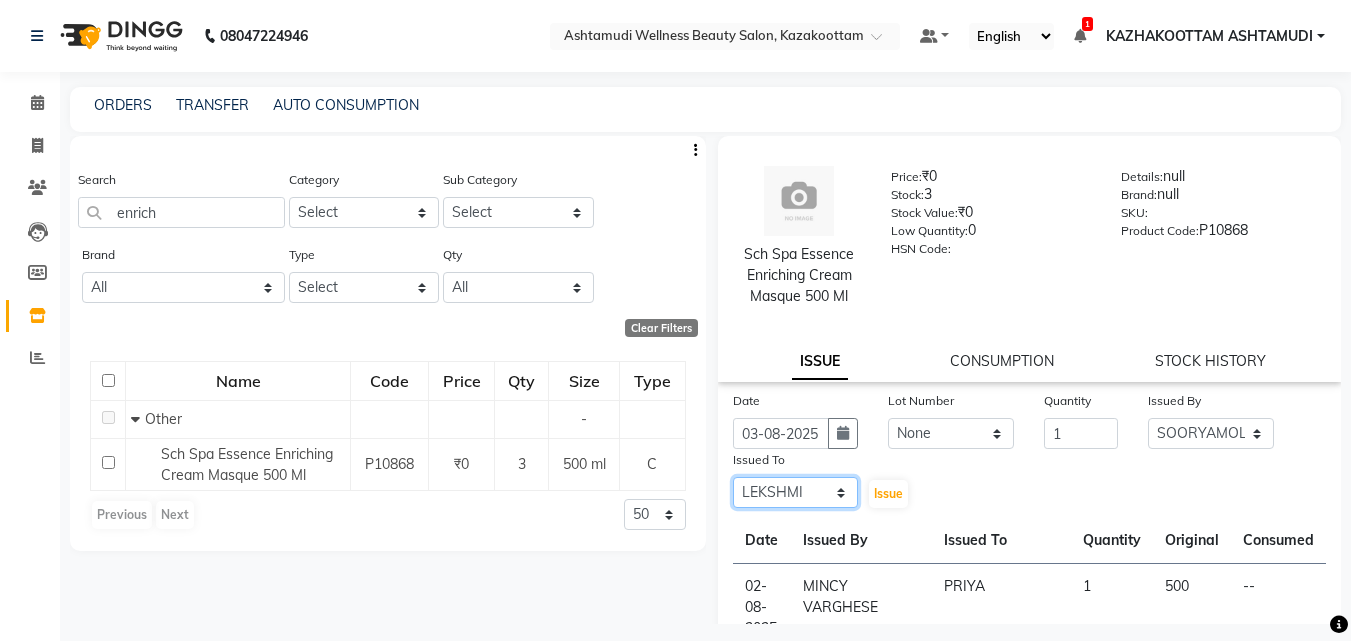 click on "Select Arya  CHINJU GEETA KAZHAKOOTTAM ASHTAMUDI KRISHNA LEKSHMI MADONNA MICHAEL MINCY VARGHESE Poornima Gopal PRIYA ROSNI Sindhu SOORYAMOL" 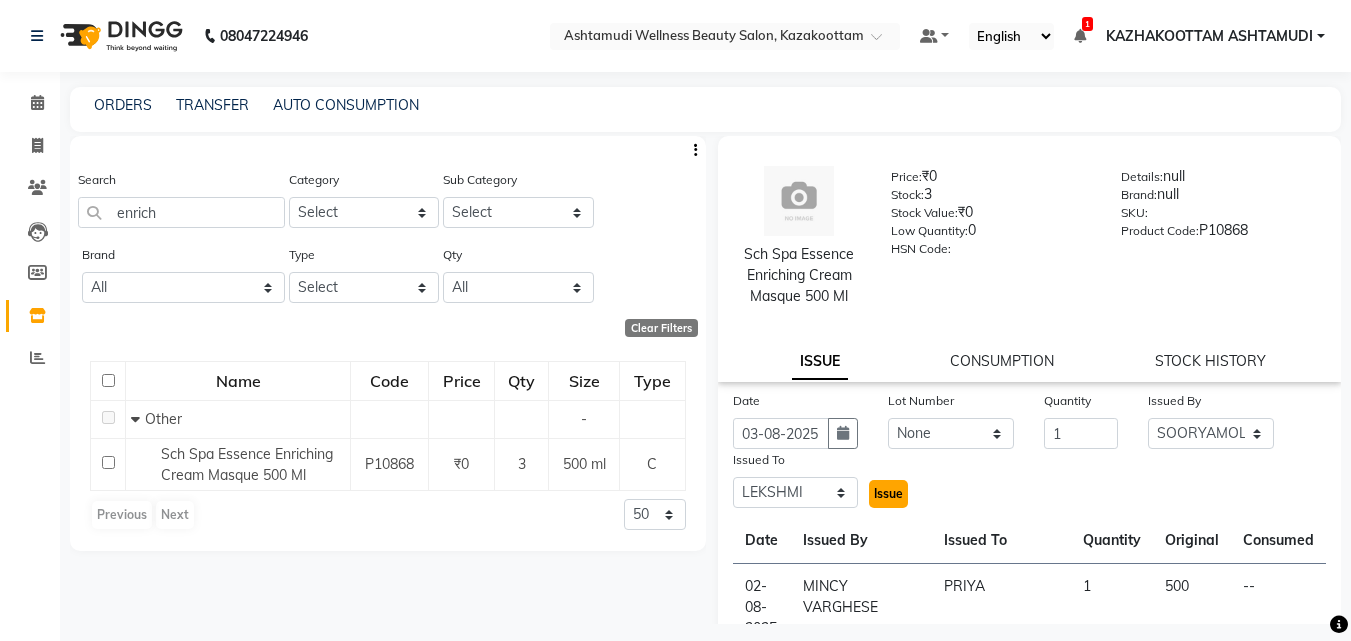 click on "Issue" 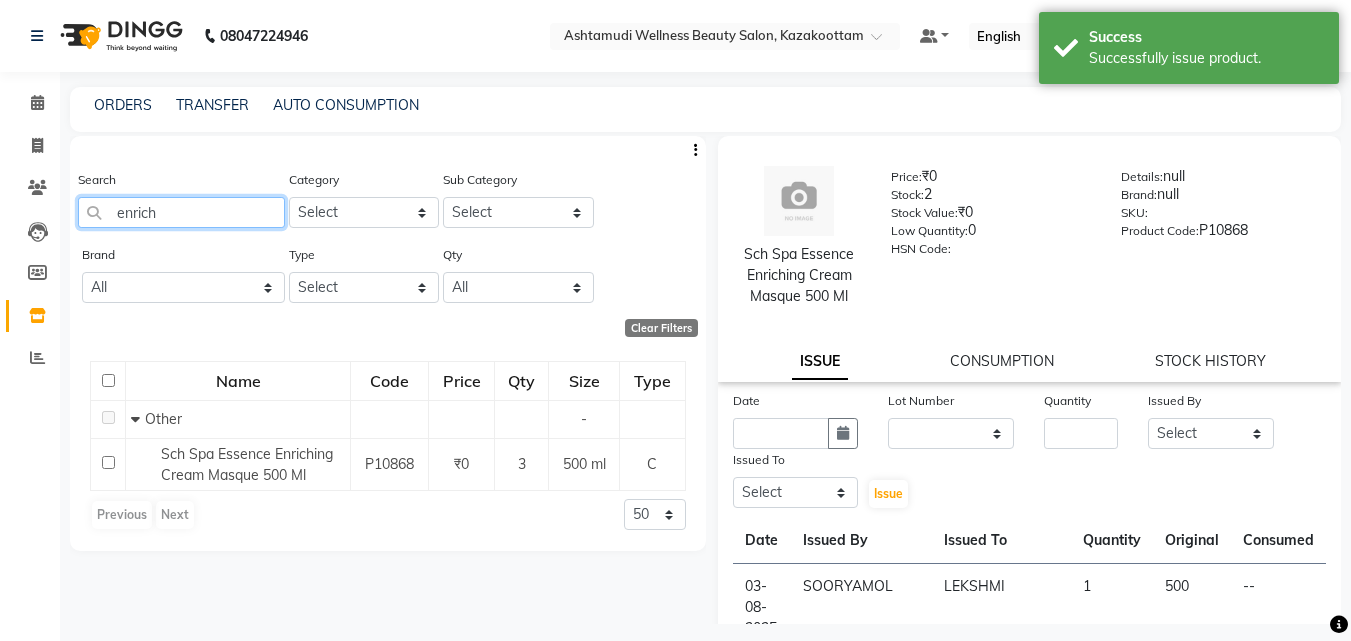 drag, startPoint x: 197, startPoint y: 218, endPoint x: 69, endPoint y: 241, distance: 130.04999 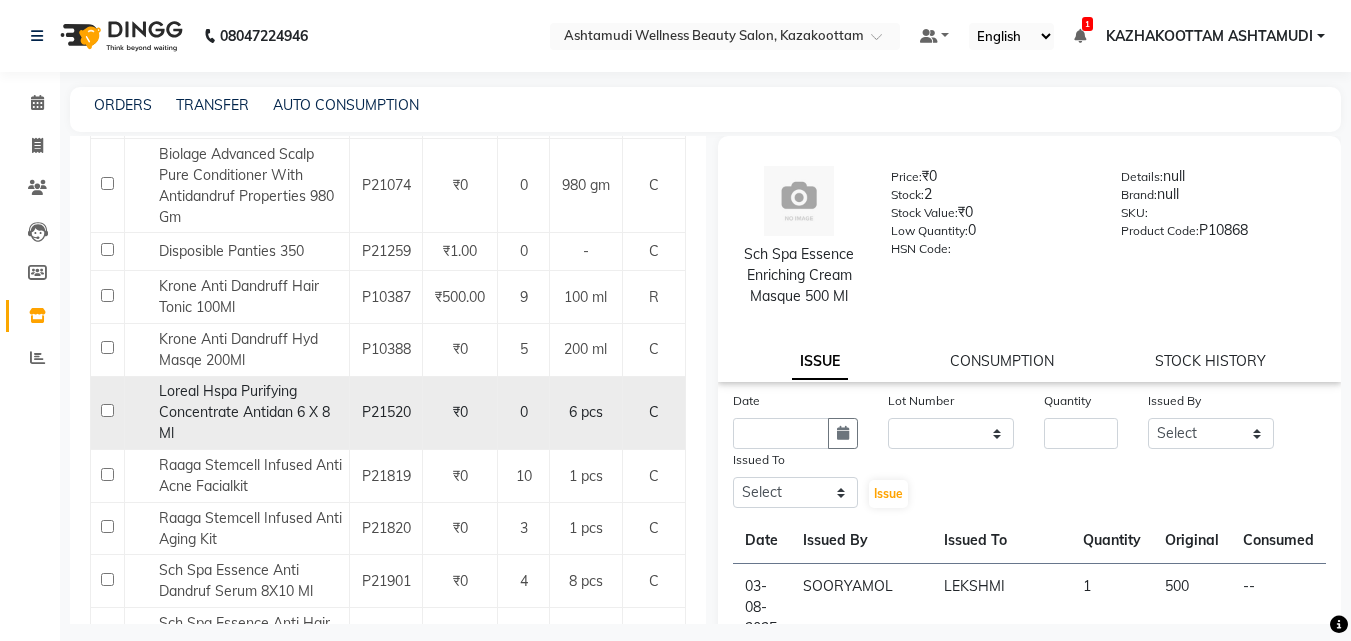 scroll, scrollTop: 400, scrollLeft: 0, axis: vertical 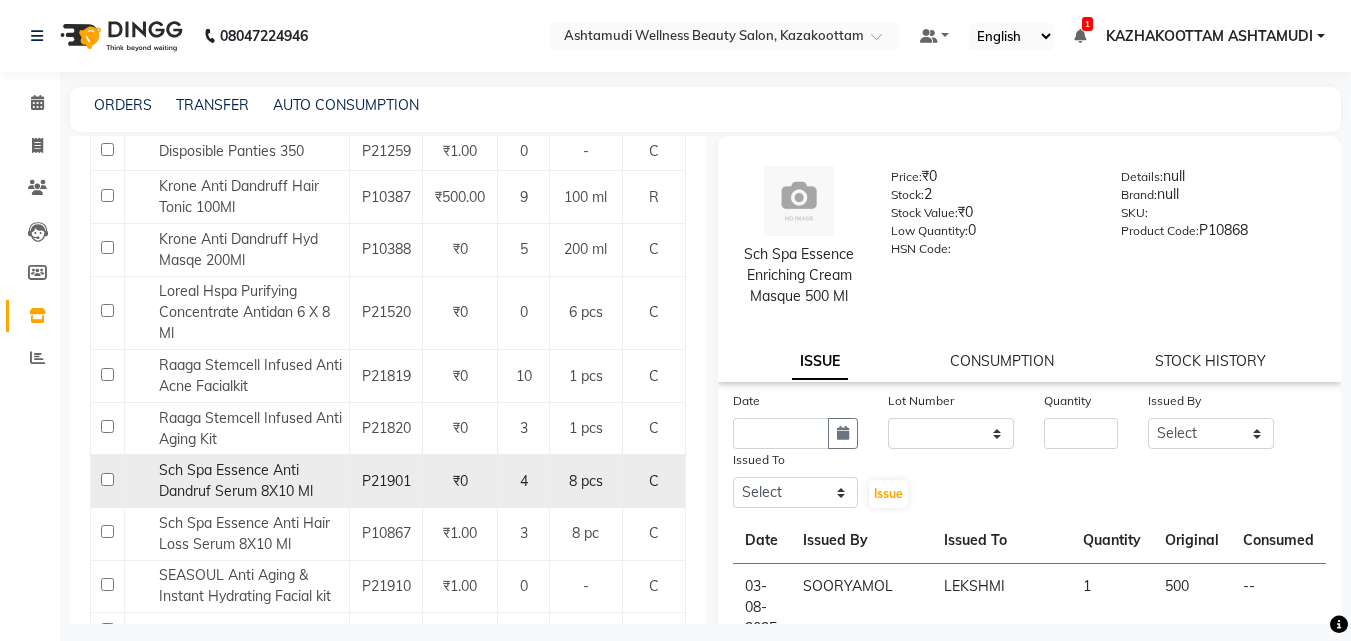 click on "Sch Spa Essence Anti Dandruf Serum 8X10 Ml" 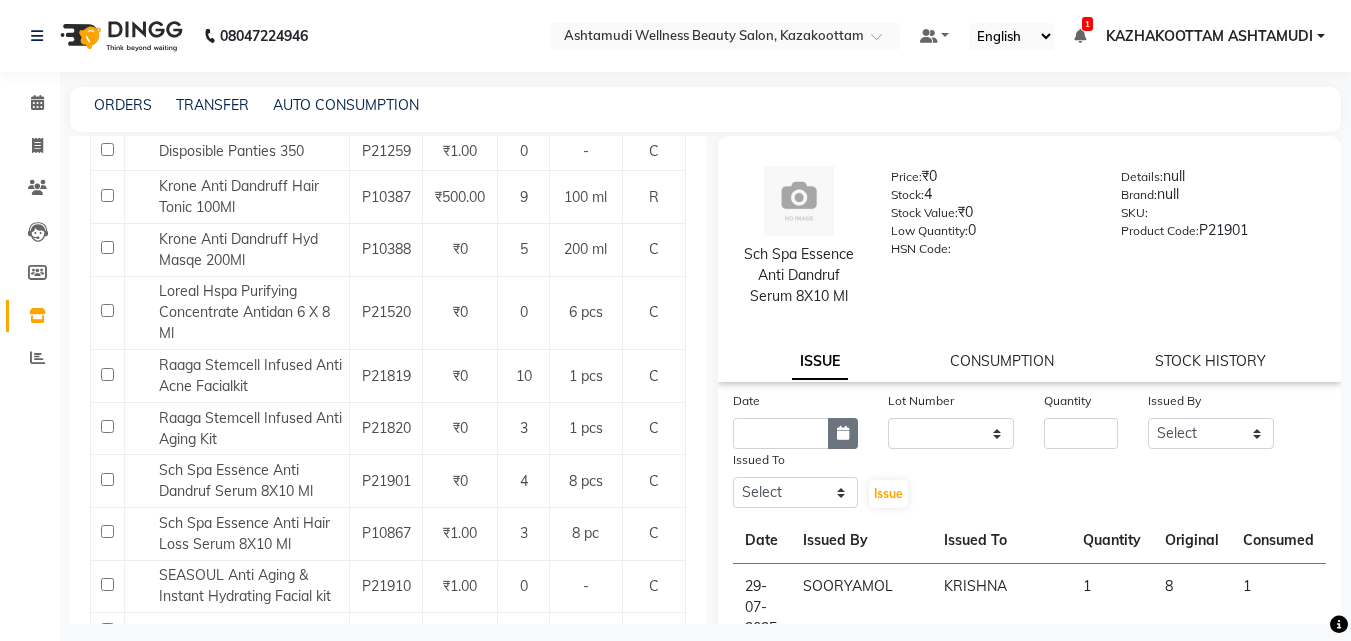 click 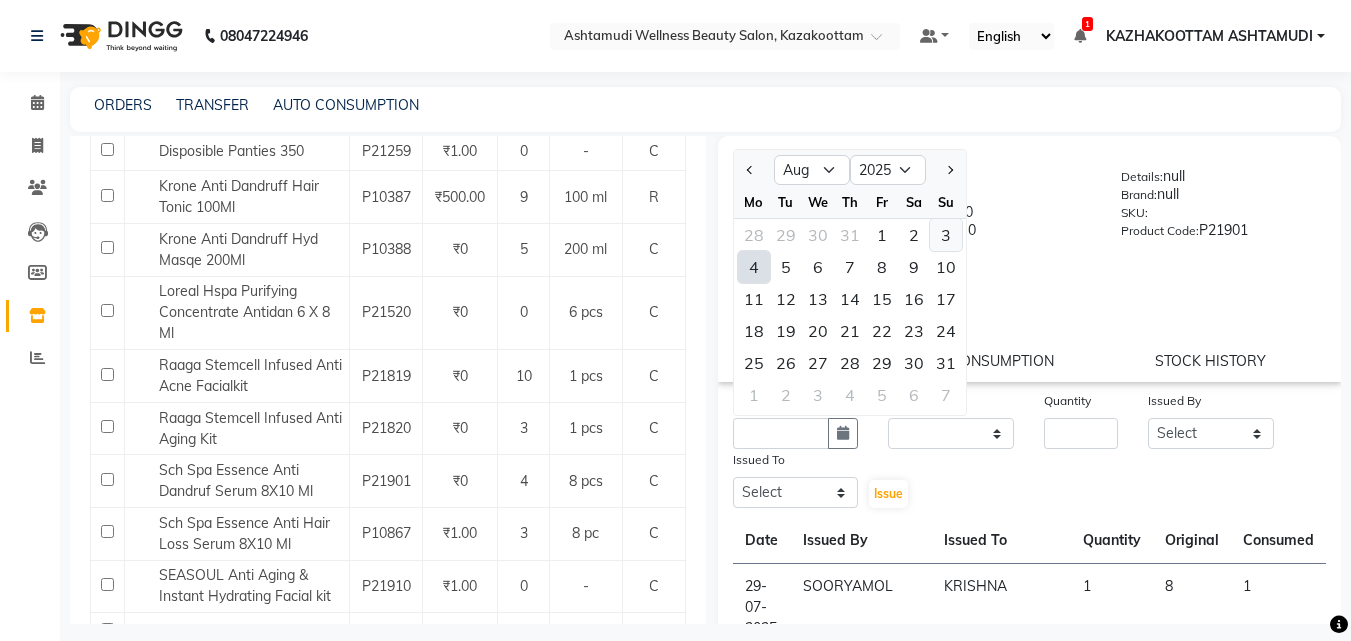 click on "3" 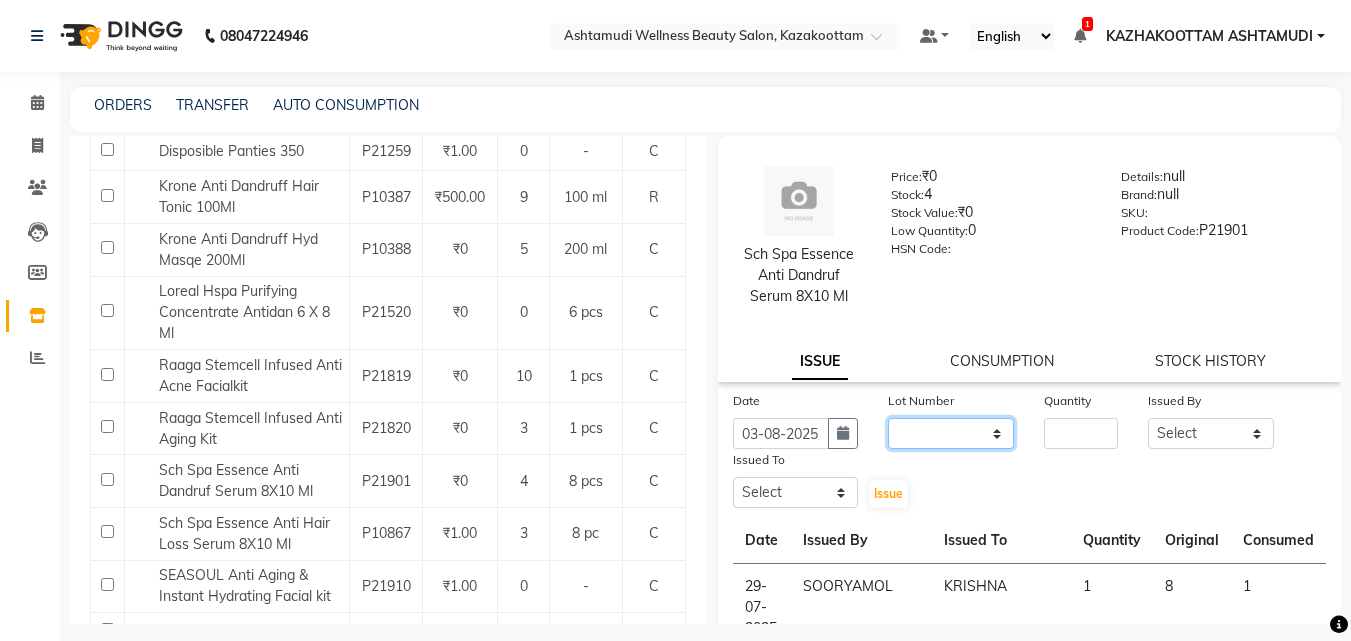 click on "None" 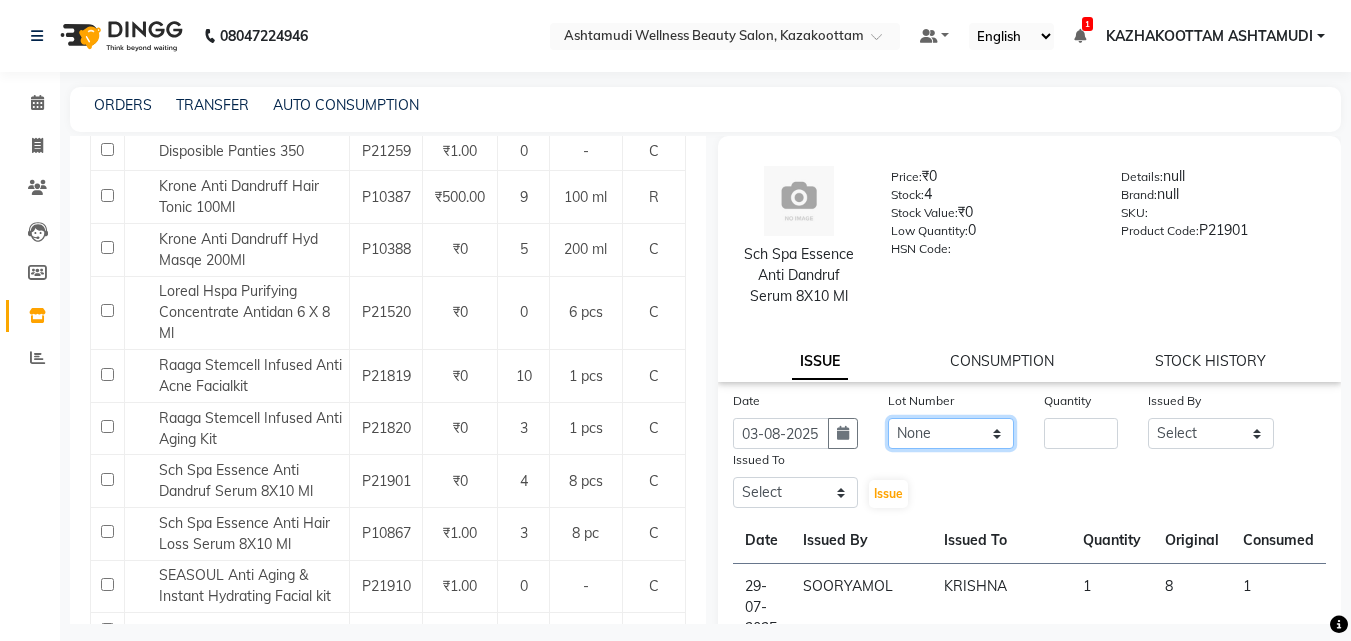 click on "None" 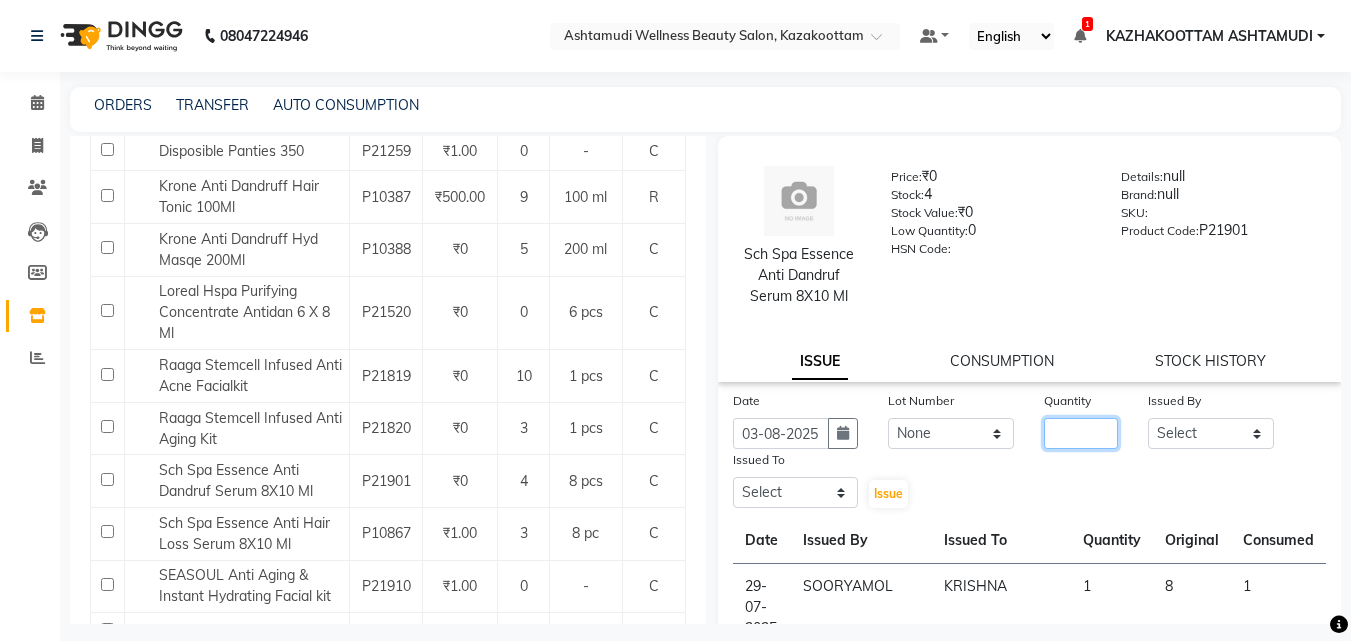 click 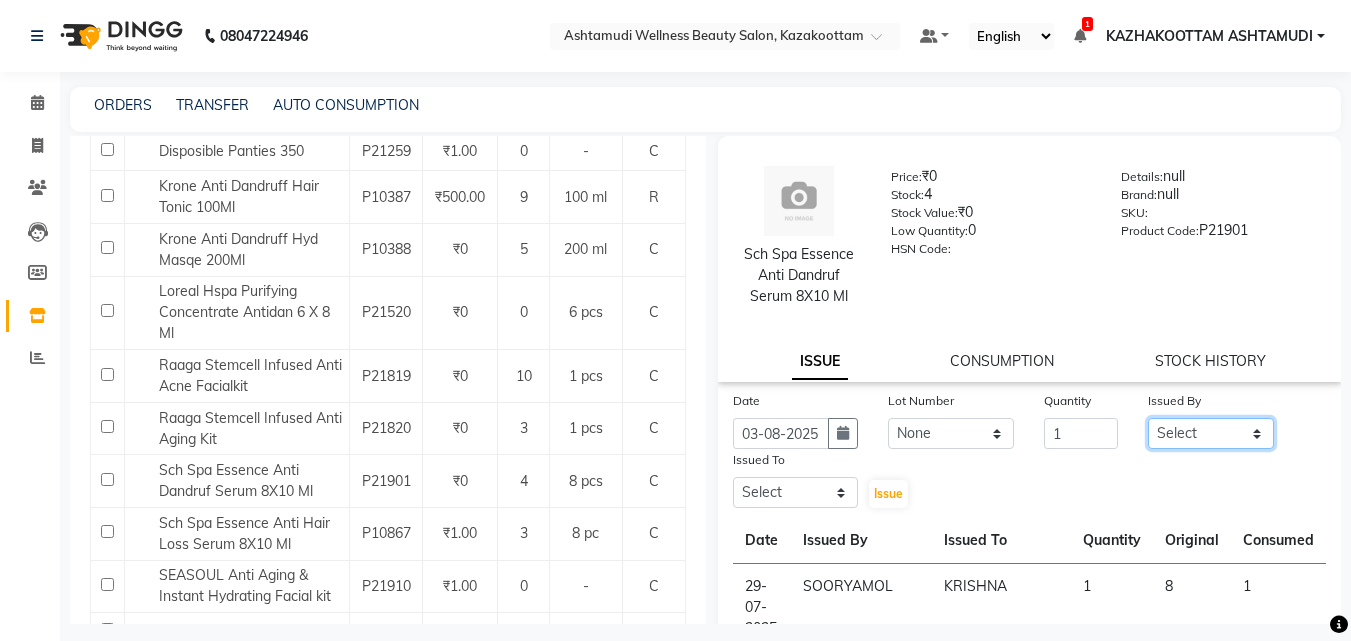 click on "Select Arya  CHINJU GEETA KAZHAKOOTTAM ASHTAMUDI KRISHNA LEKSHMI MADONNA MICHAEL MINCY VARGHESE Poornima Gopal PRIYA ROSNI Sindhu SOORYAMOL" 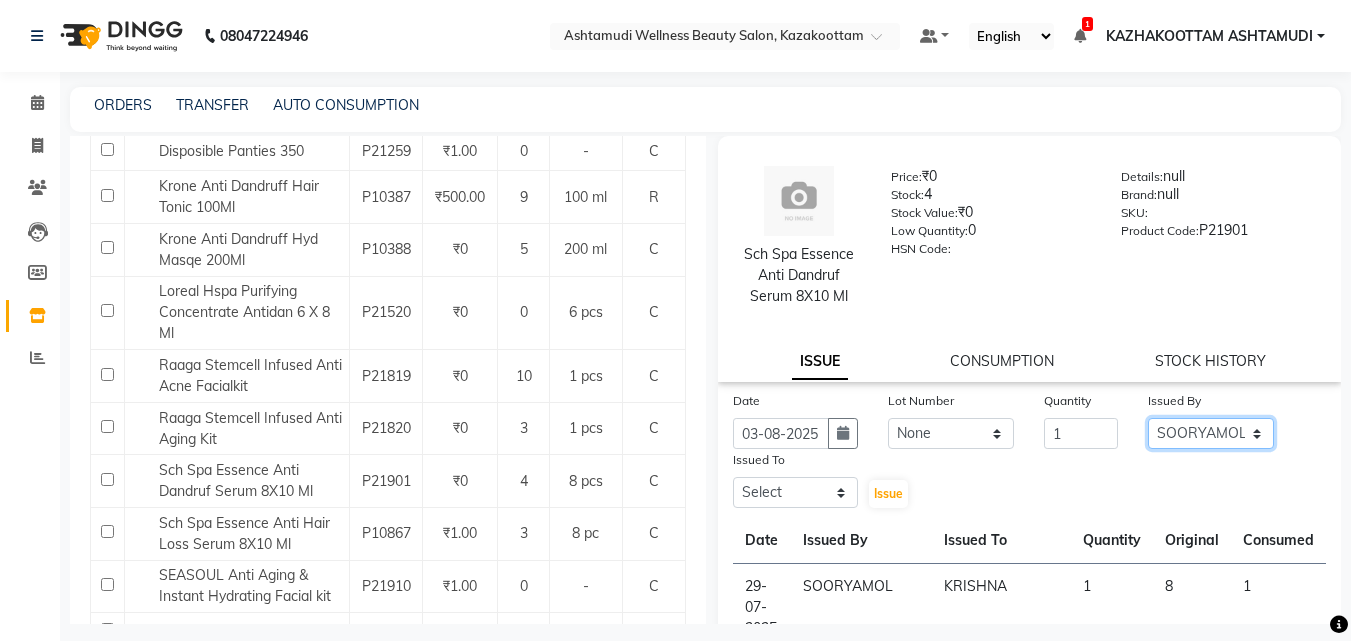 click on "Select Arya  CHINJU GEETA KAZHAKOOTTAM ASHTAMUDI KRISHNA LEKSHMI MADONNA MICHAEL MINCY VARGHESE Poornima Gopal PRIYA ROSNI Sindhu SOORYAMOL" 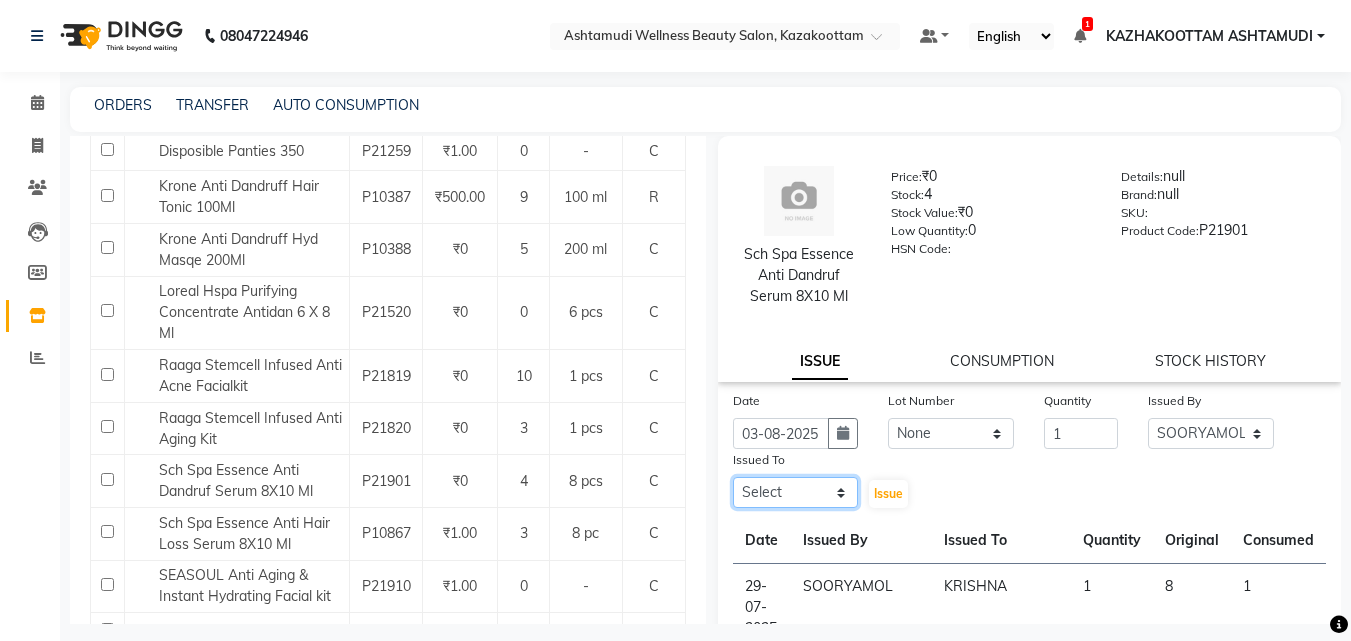 click on "Select Arya  CHINJU GEETA KAZHAKOOTTAM ASHTAMUDI KRISHNA LEKSHMI MADONNA MICHAEL MINCY VARGHESE Poornima Gopal PRIYA ROSNI Sindhu SOORYAMOL" 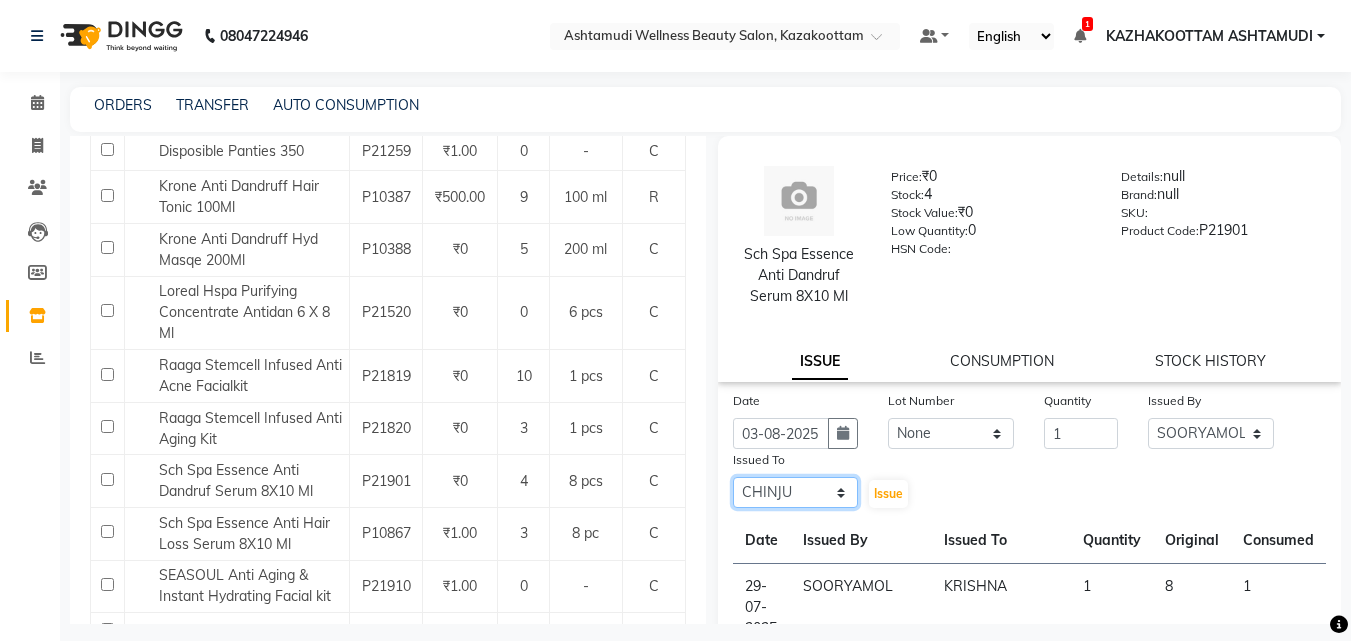 click on "Select Arya  CHINJU GEETA KAZHAKOOTTAM ASHTAMUDI KRISHNA LEKSHMI MADONNA MICHAEL MINCY VARGHESE Poornima Gopal PRIYA ROSNI Sindhu SOORYAMOL" 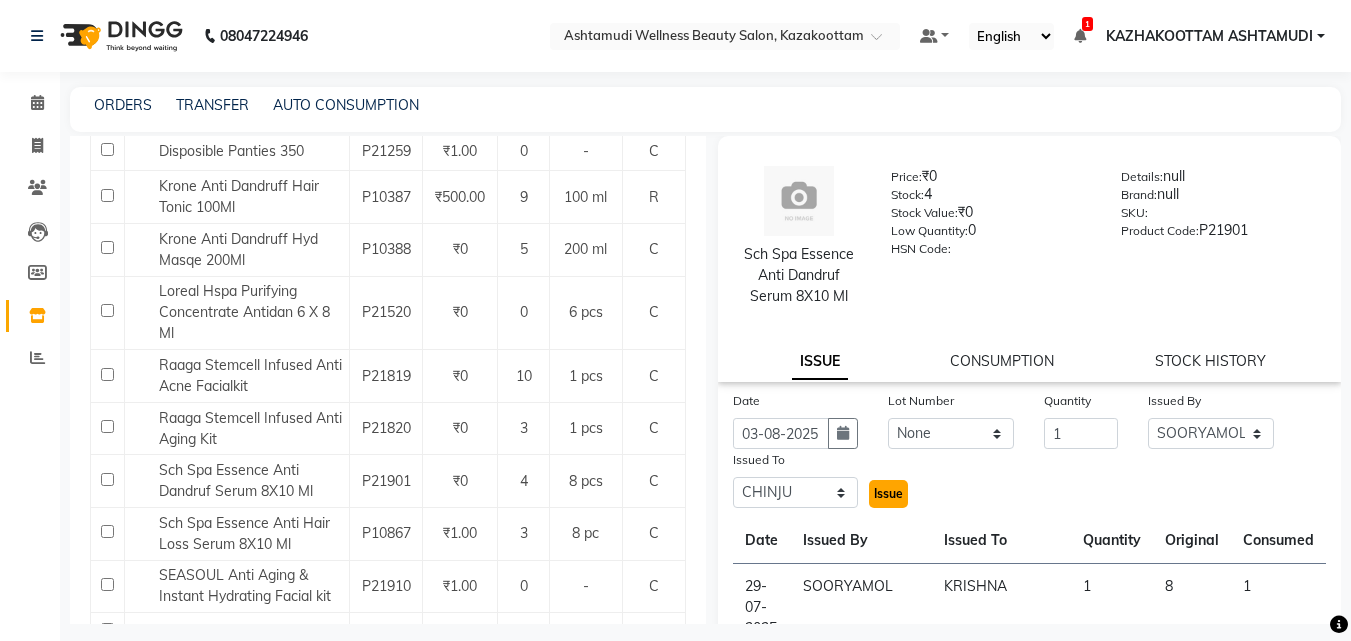 click on "Issue" 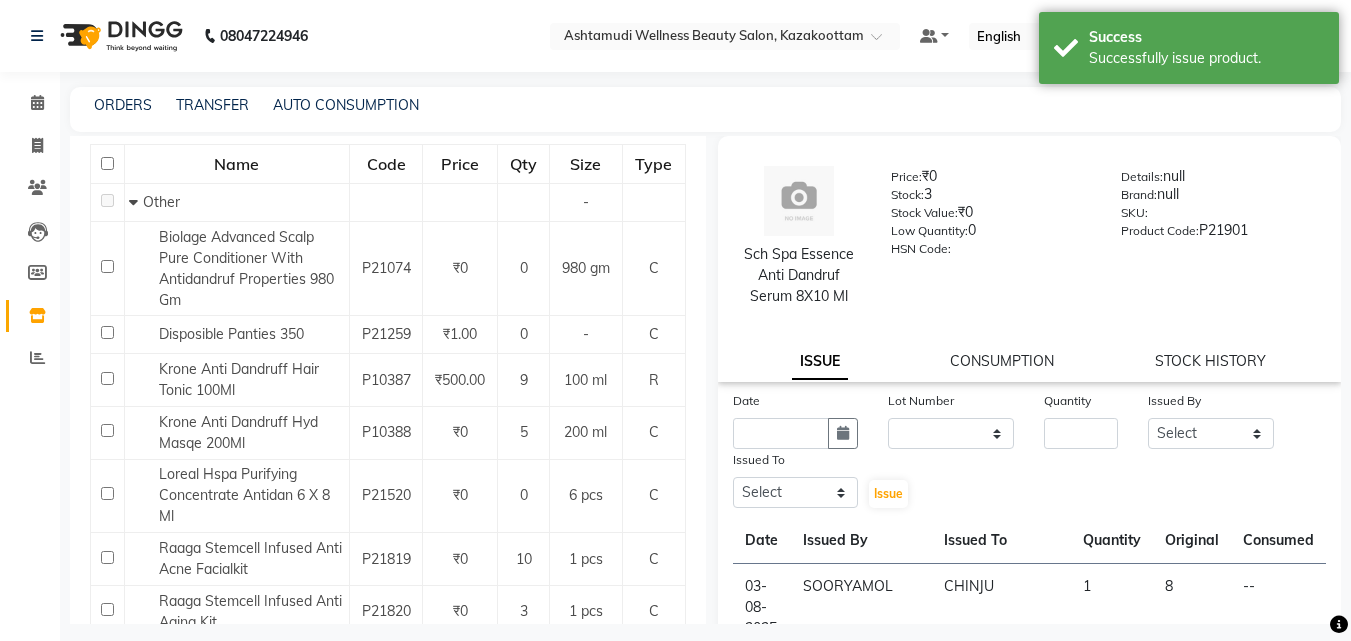 scroll, scrollTop: 0, scrollLeft: 0, axis: both 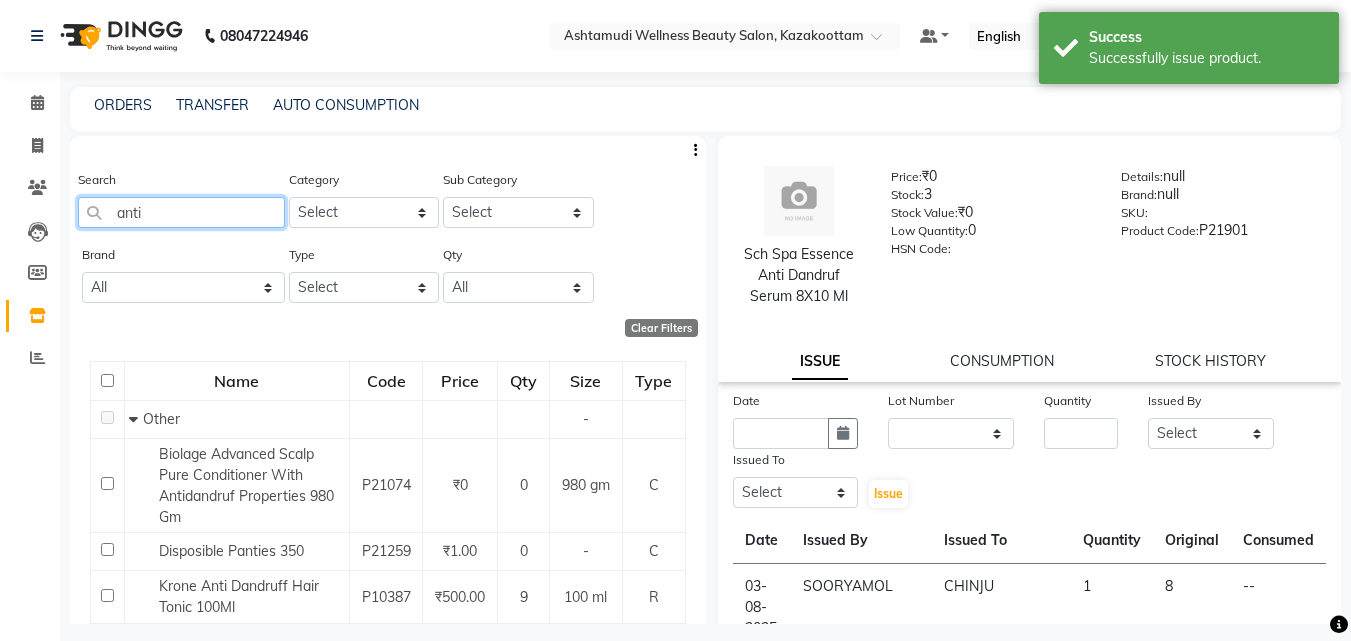 drag, startPoint x: 229, startPoint y: 220, endPoint x: 0, endPoint y: 197, distance: 230.15213 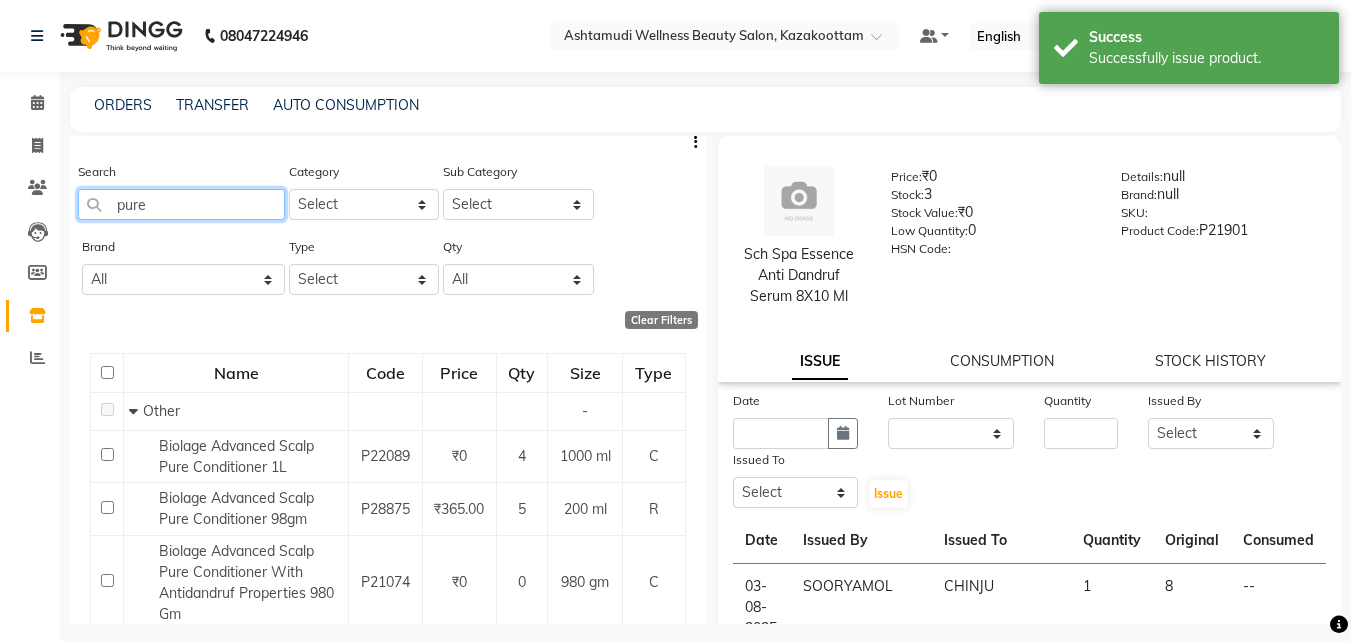 scroll, scrollTop: 0, scrollLeft: 0, axis: both 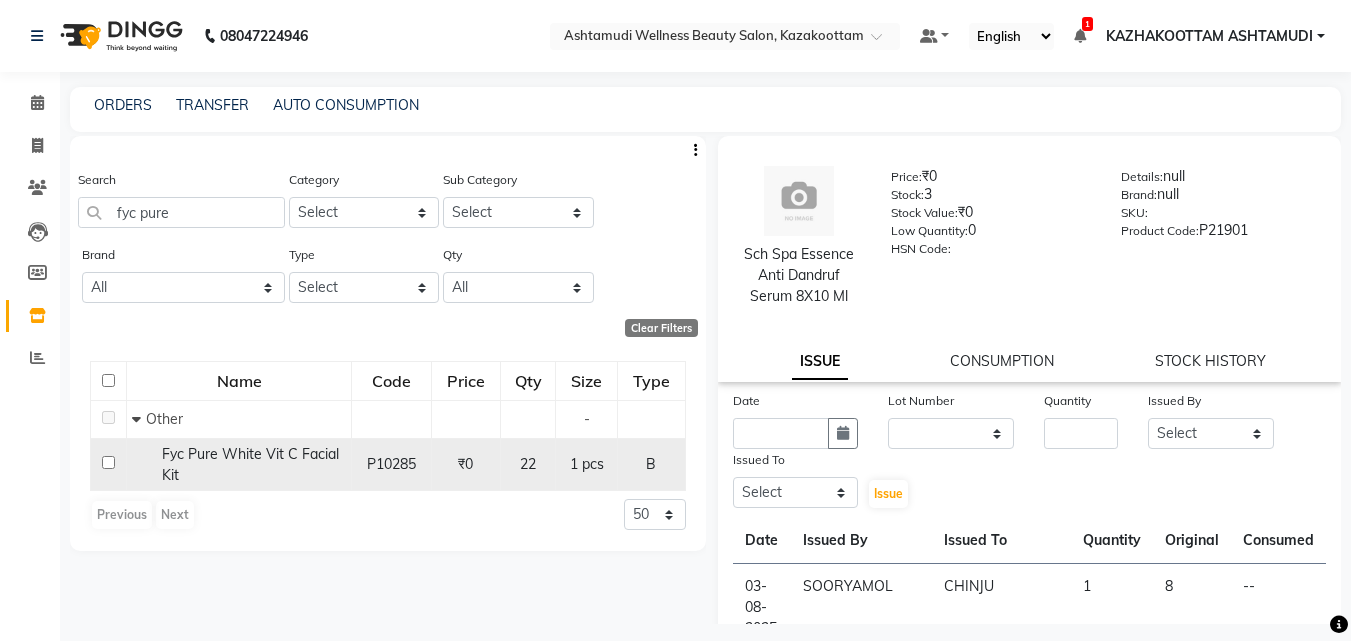 click on "P10285" 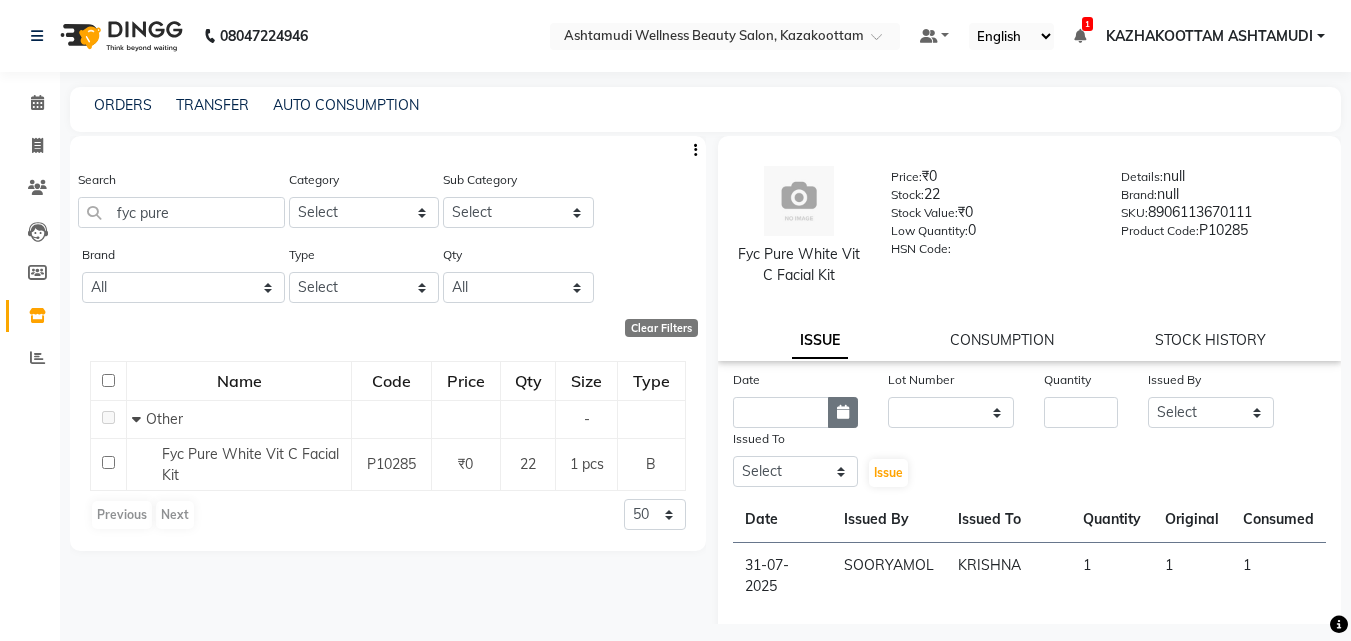 click 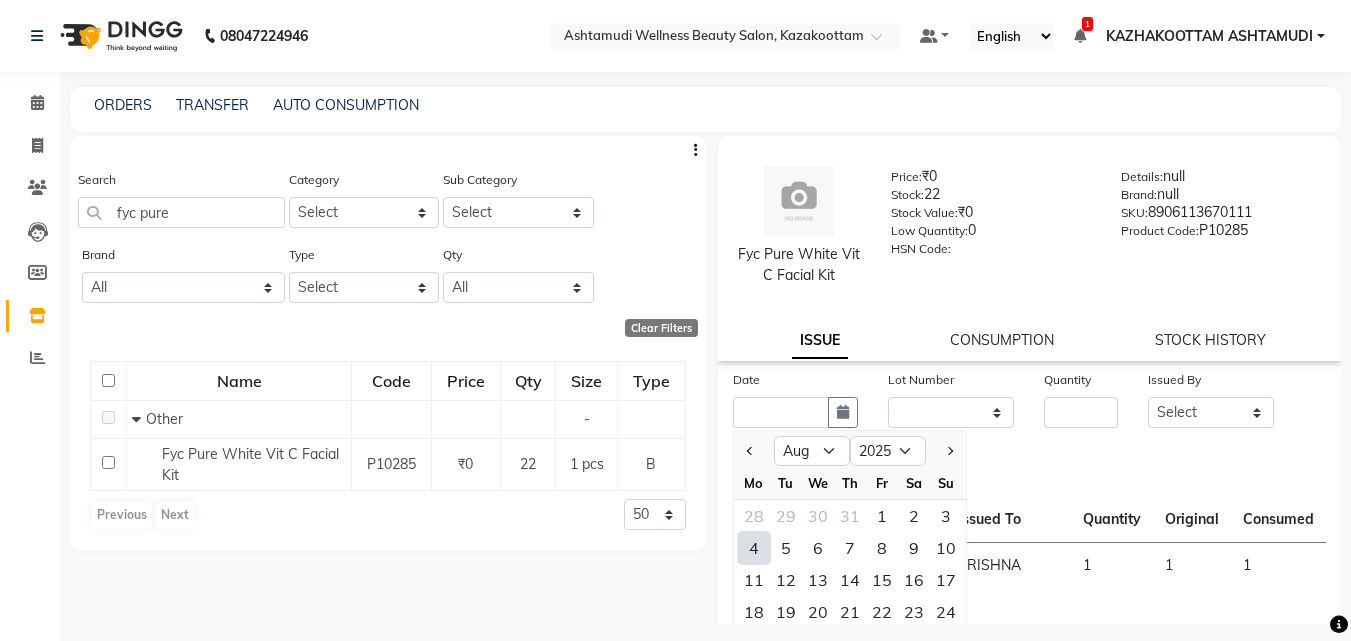 drag, startPoint x: 945, startPoint y: 516, endPoint x: 917, endPoint y: 477, distance: 48.010414 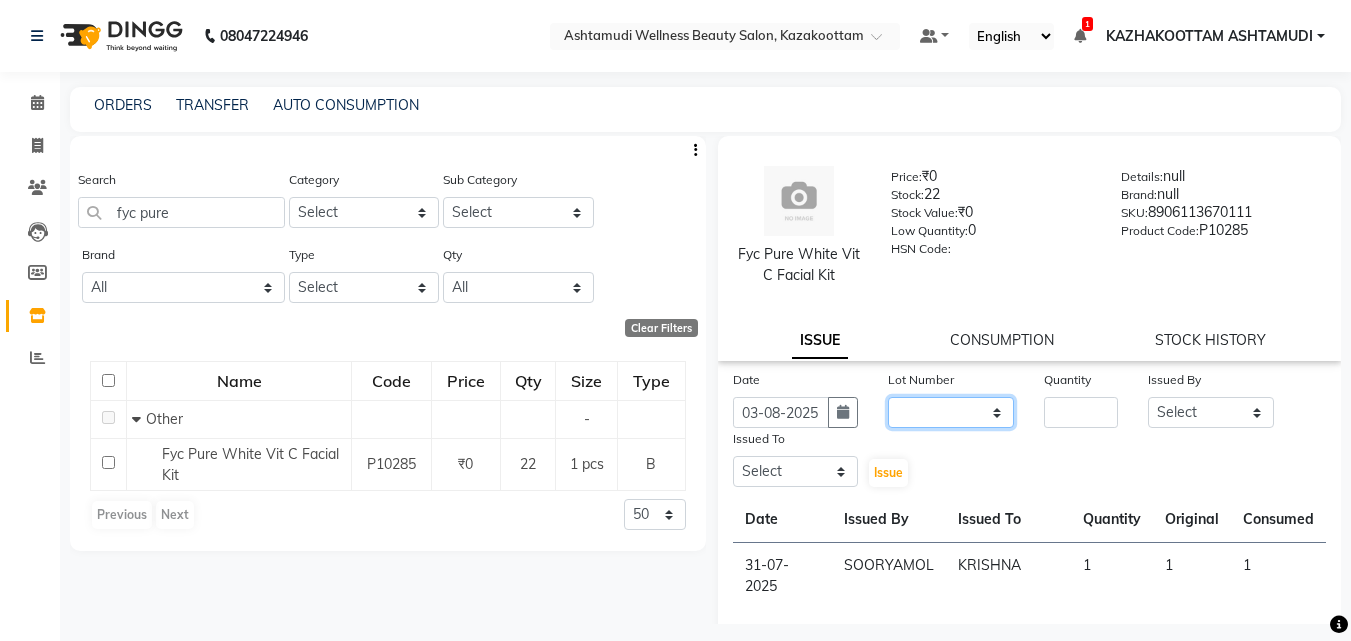 click on "None" 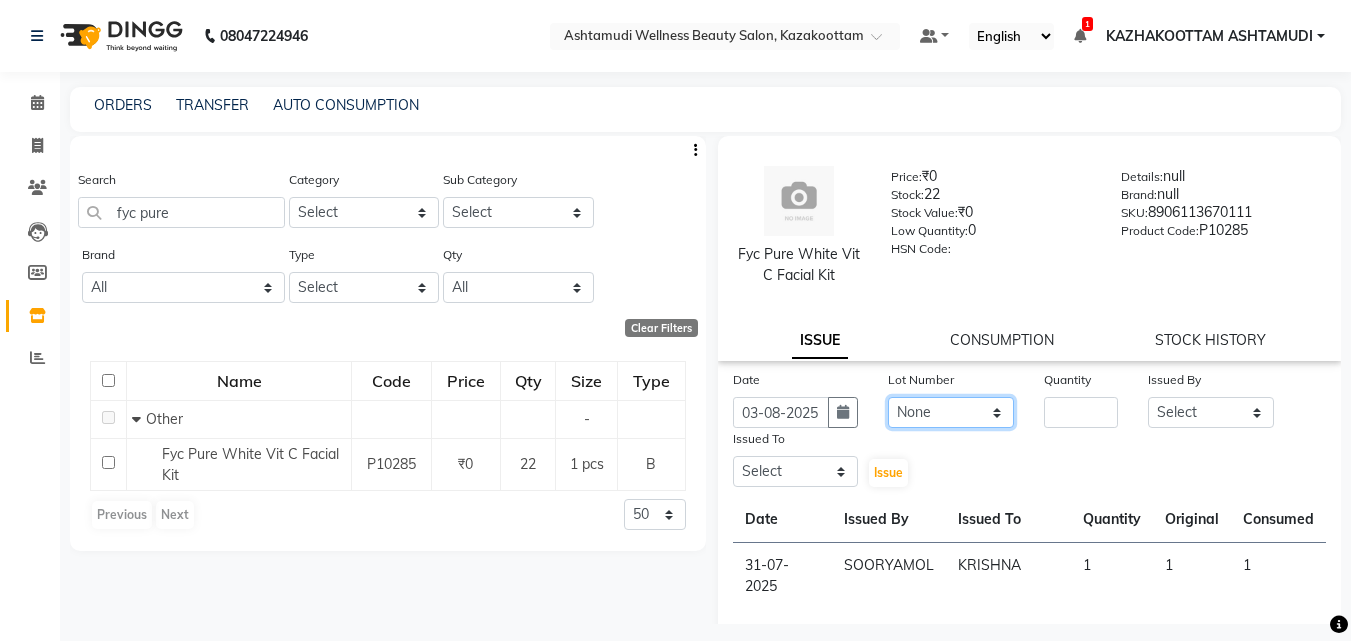 click on "None" 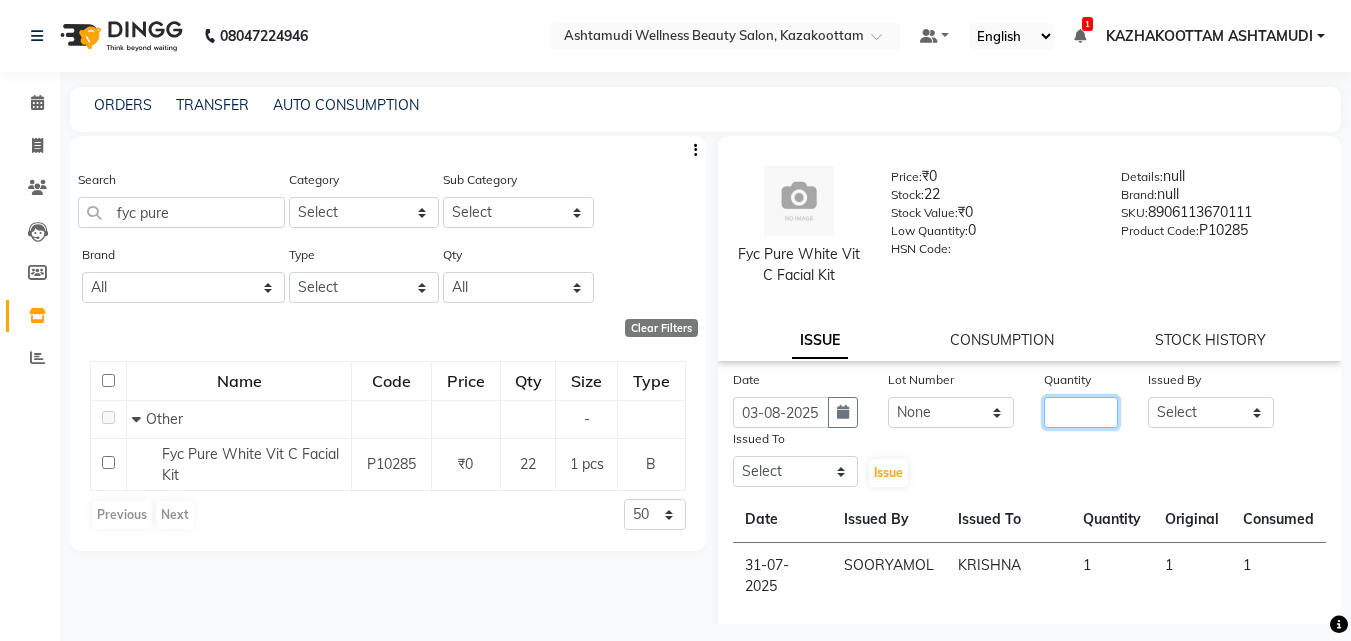 click 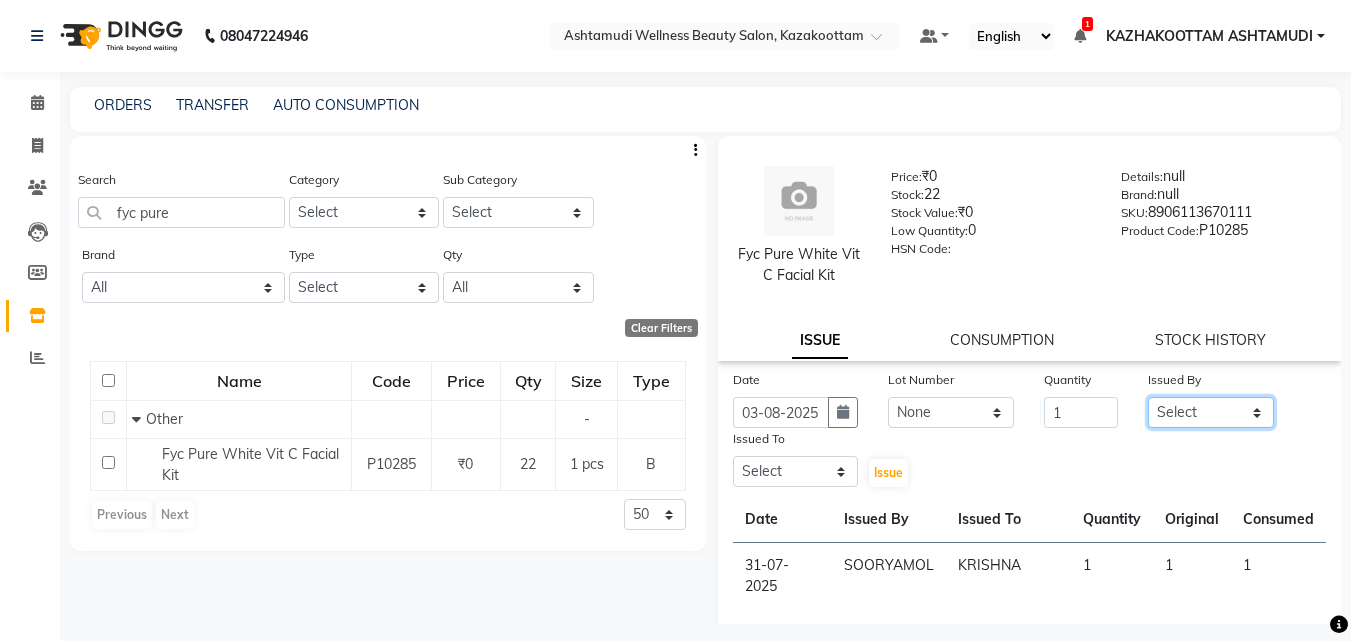 click on "Select Arya  CHINJU GEETA KAZHAKOOTTAM ASHTAMUDI KRISHNA LEKSHMI MADONNA MICHAEL MINCY VARGHESE Poornima Gopal PRIYA ROSNI Sindhu SOORYAMOL" 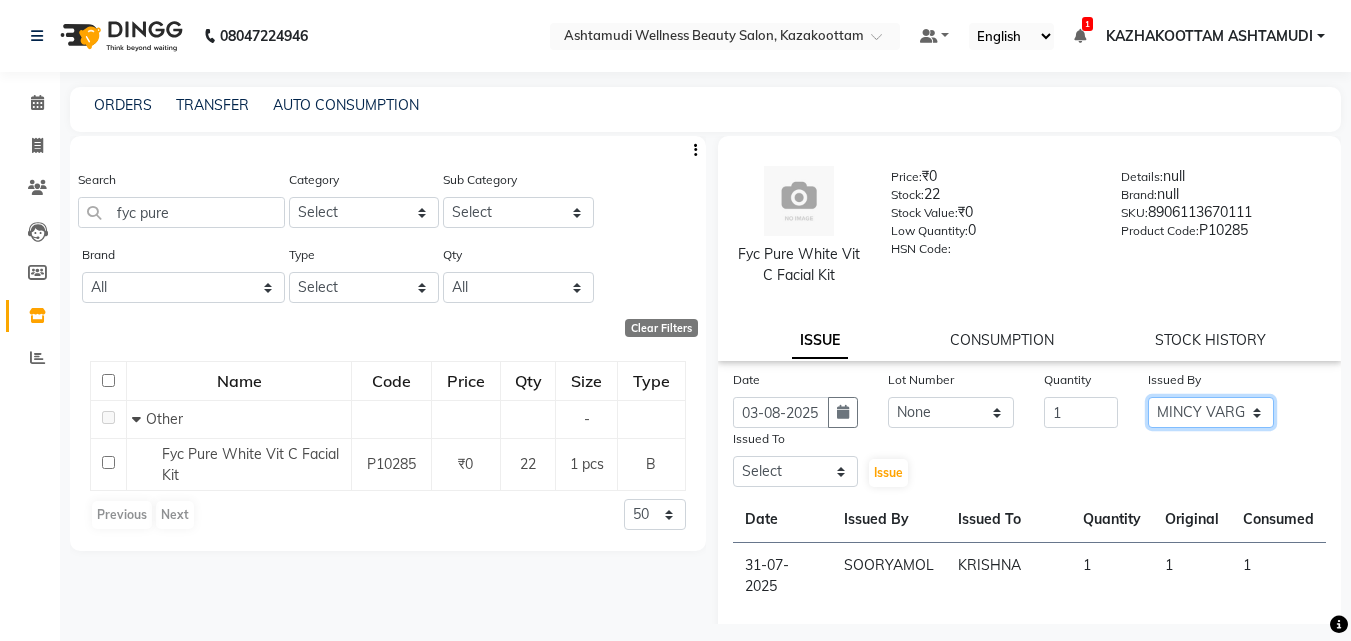 click on "Select Arya  CHINJU GEETA KAZHAKOOTTAM ASHTAMUDI KRISHNA LEKSHMI MADONNA MICHAEL MINCY VARGHESE Poornima Gopal PRIYA ROSNI Sindhu SOORYAMOL" 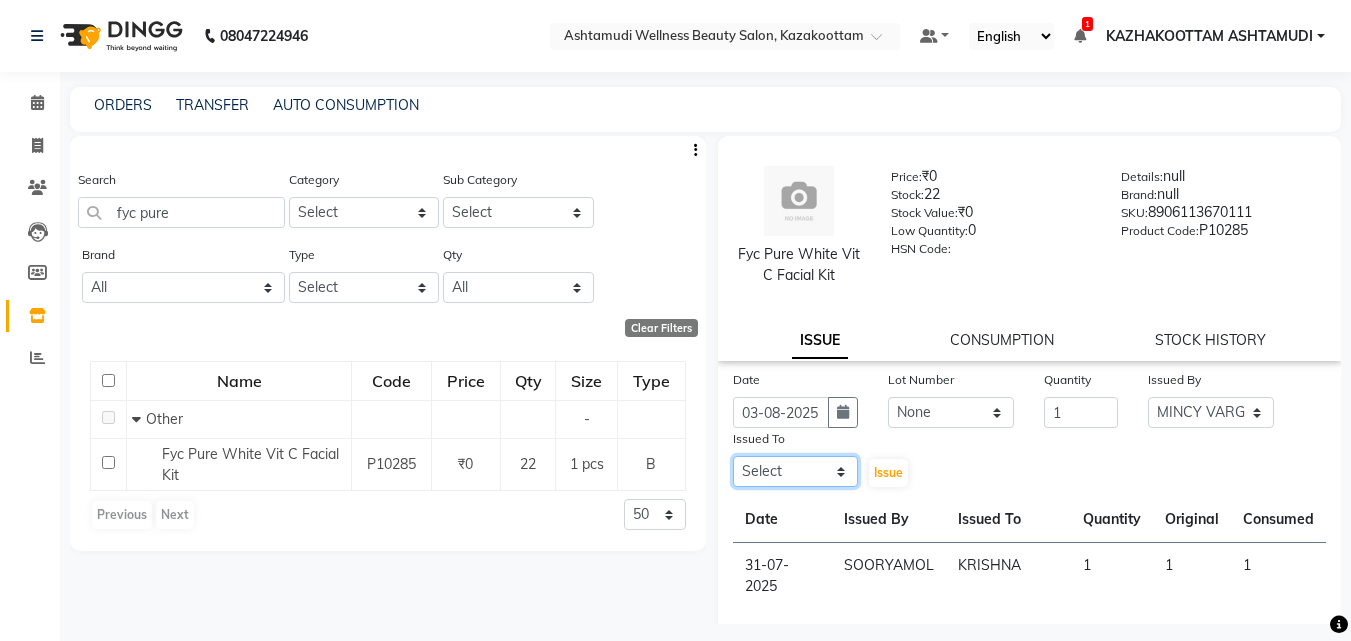 click on "Select Arya  CHINJU GEETA KAZHAKOOTTAM ASHTAMUDI KRISHNA LEKSHMI MADONNA MICHAEL MINCY VARGHESE Poornima Gopal PRIYA ROSNI Sindhu SOORYAMOL" 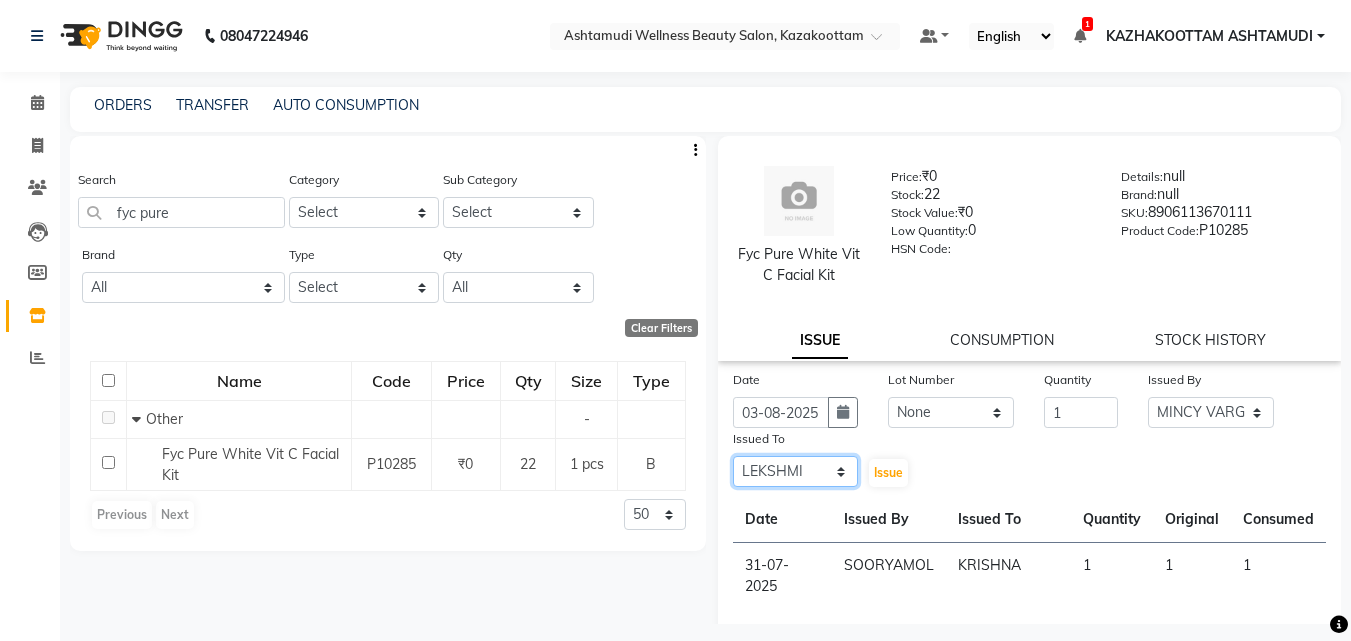 click on "Select Arya  CHINJU GEETA KAZHAKOOTTAM ASHTAMUDI KRISHNA LEKSHMI MADONNA MICHAEL MINCY VARGHESE Poornima Gopal PRIYA ROSNI Sindhu SOORYAMOL" 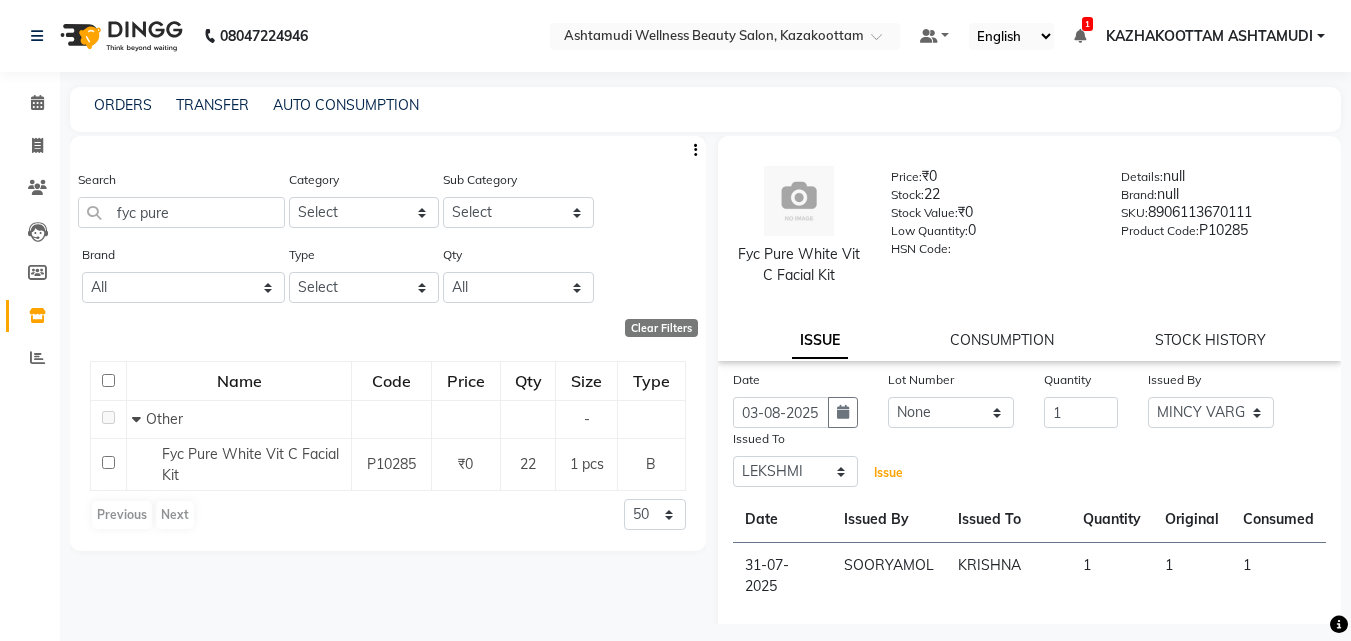 click on "Issue" 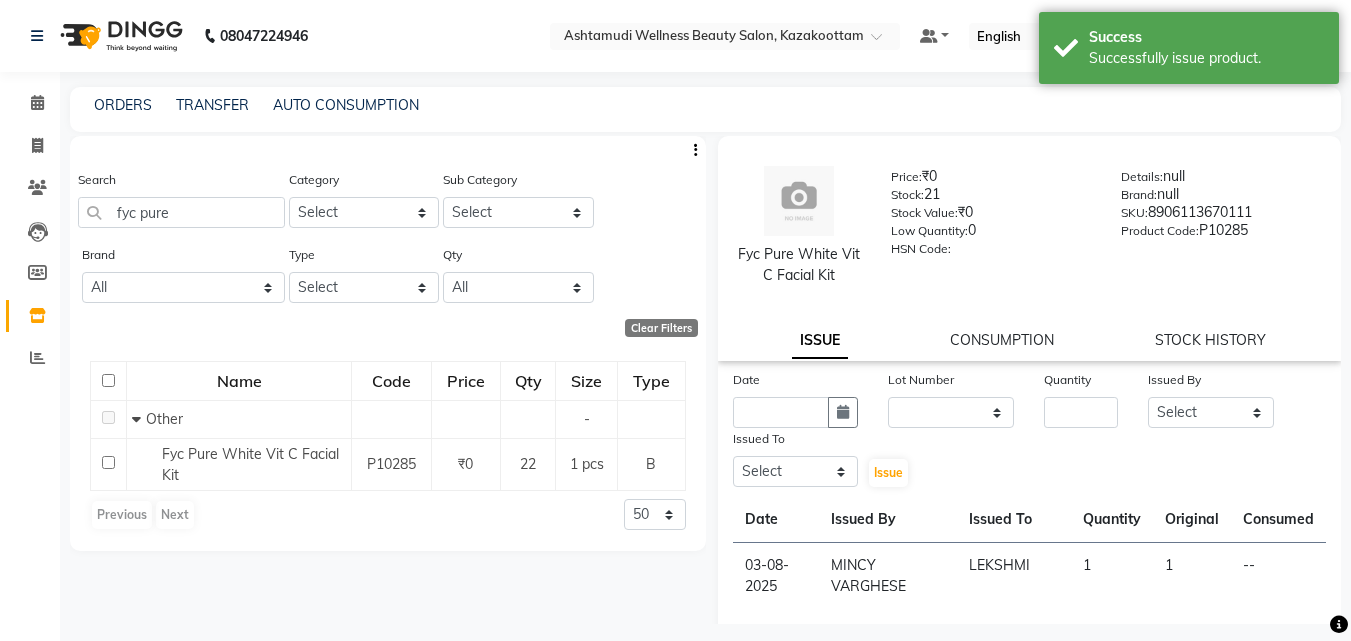 click on "Fyc Pure White Vit C Facial Kit  Price:   ₹0  Stock:   21  Stock Value:   ₹0  Low Quantity:  0  HSN Code:    Details:   null  Brand:   null  SKU:   8906113670111  Product Code:   P10285  ISSUE CONSUMPTION STOCK HISTORY" 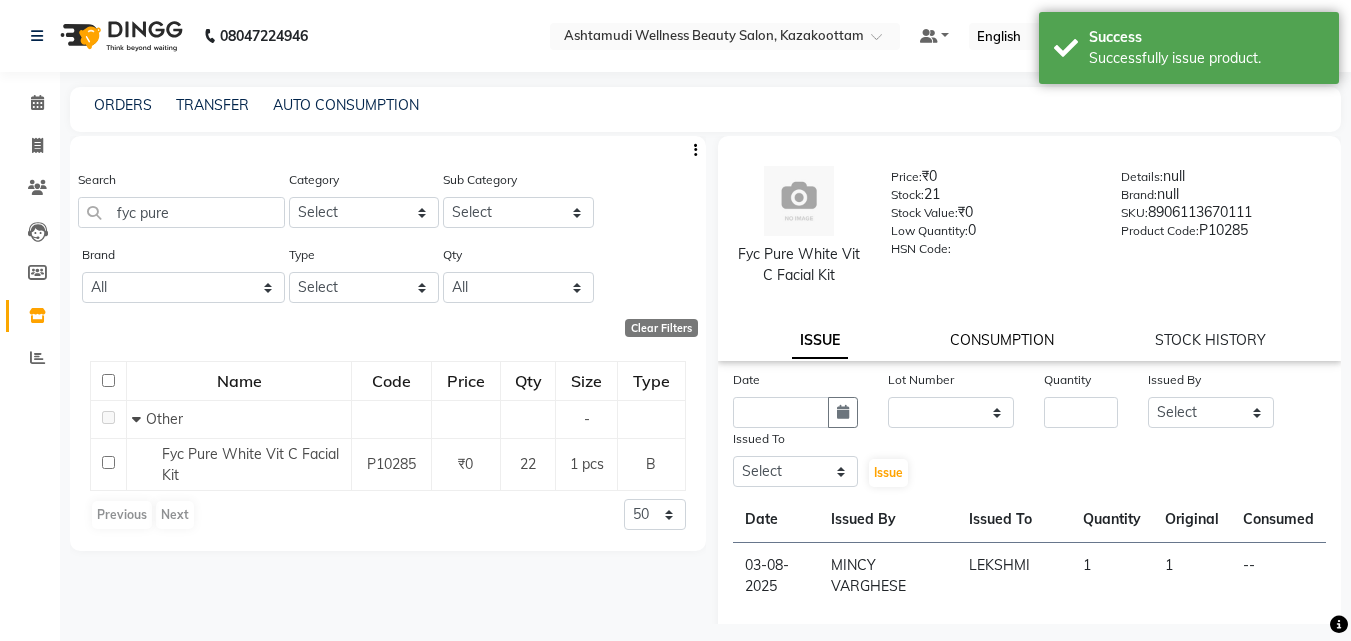 click on "CONSUMPTION" 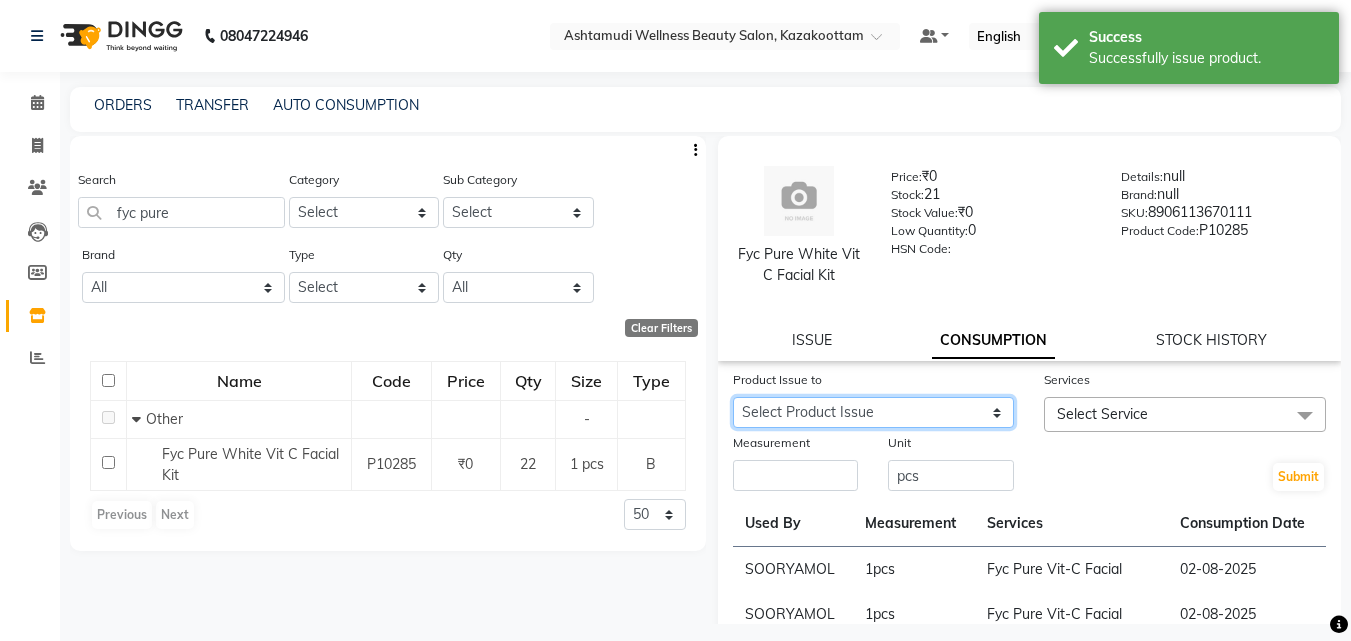 click on "Select Product Issue [DATE], Issued to: [NAME], Balance: 1" 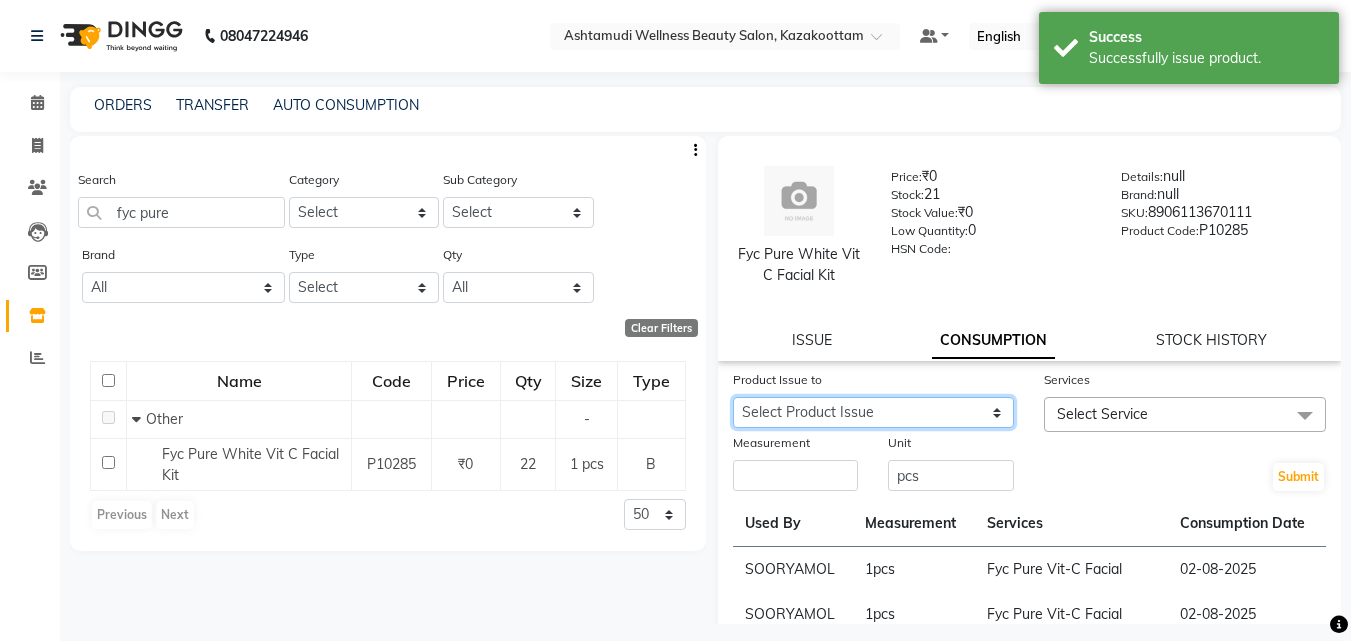 click on "Select Product Issue [DATE], Issued to: [NAME], Balance: 1" 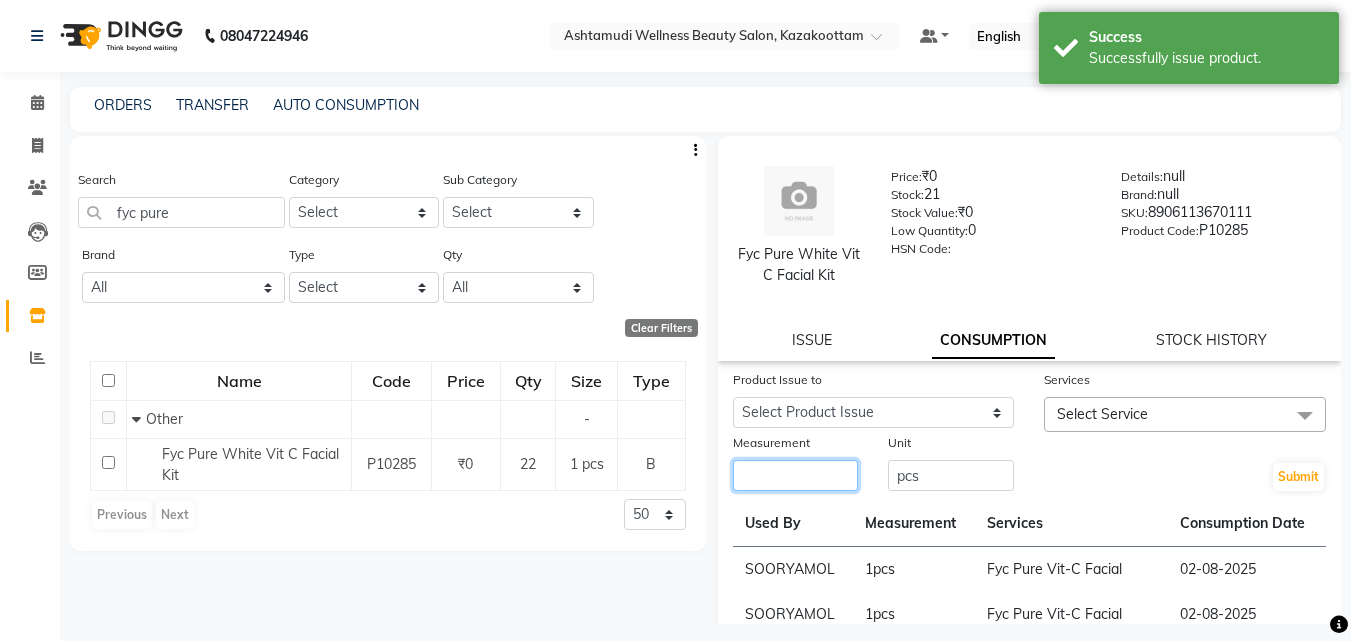 click 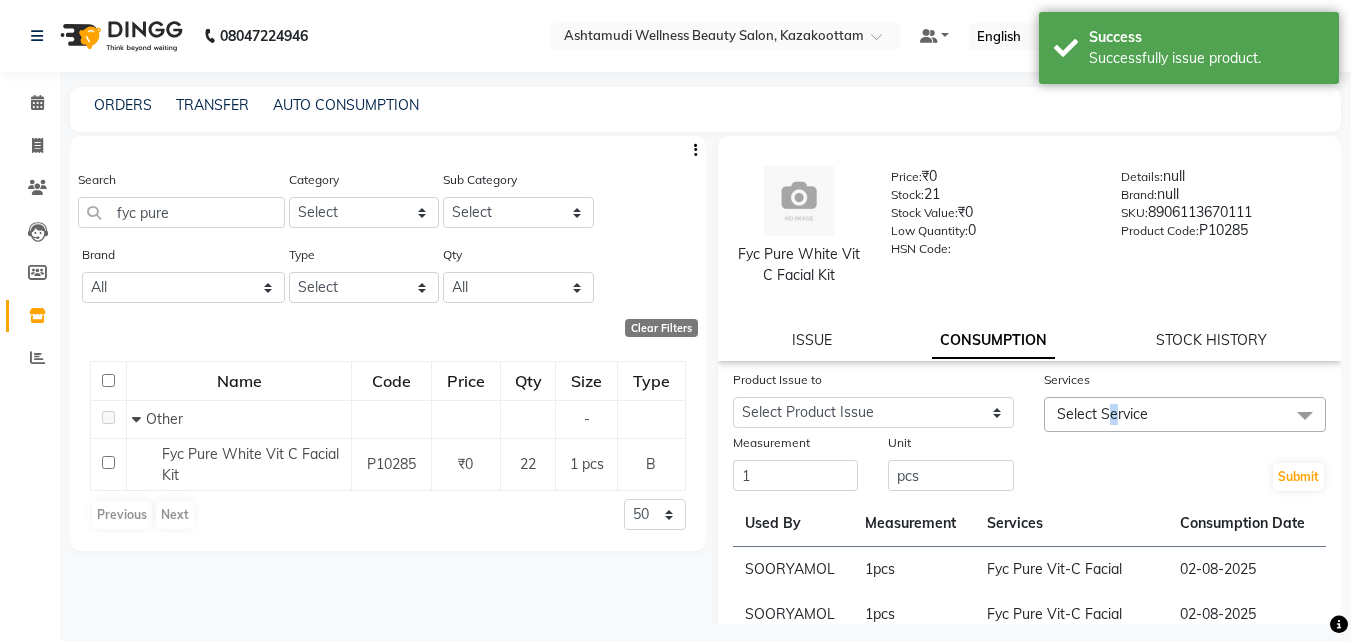 click on "Select Service" 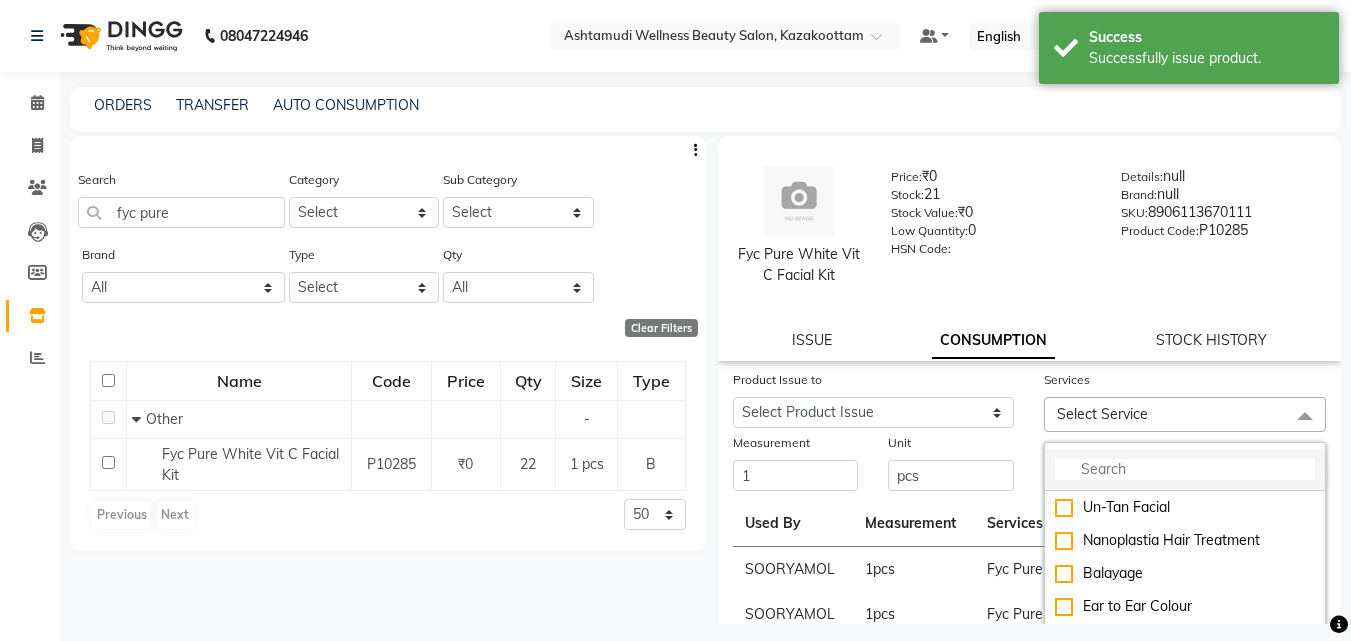 click 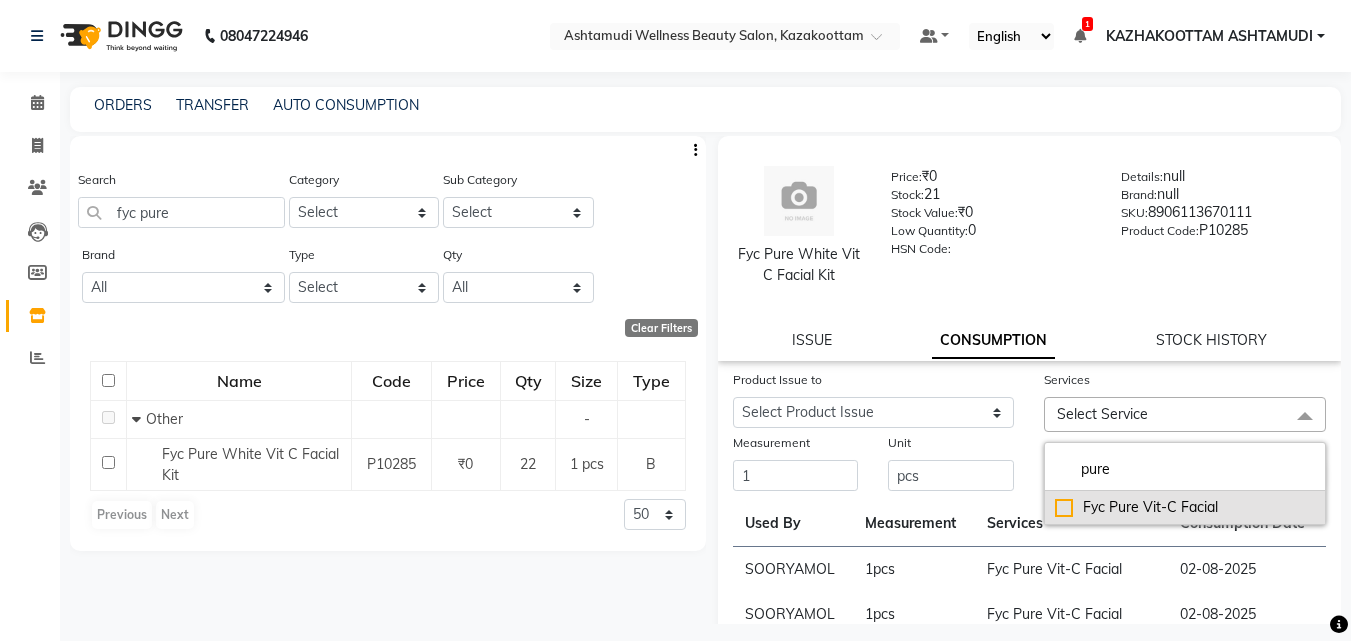 click on "Fyc Pure Vit-C Facial" 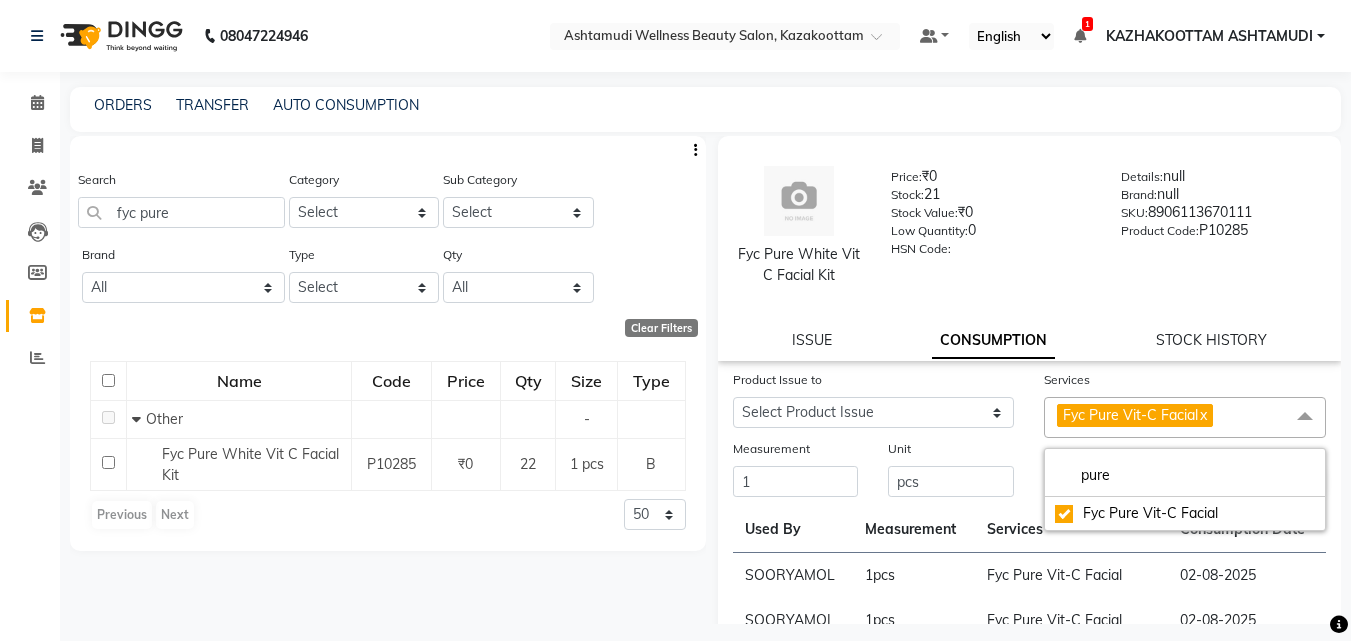 click on "Submit" 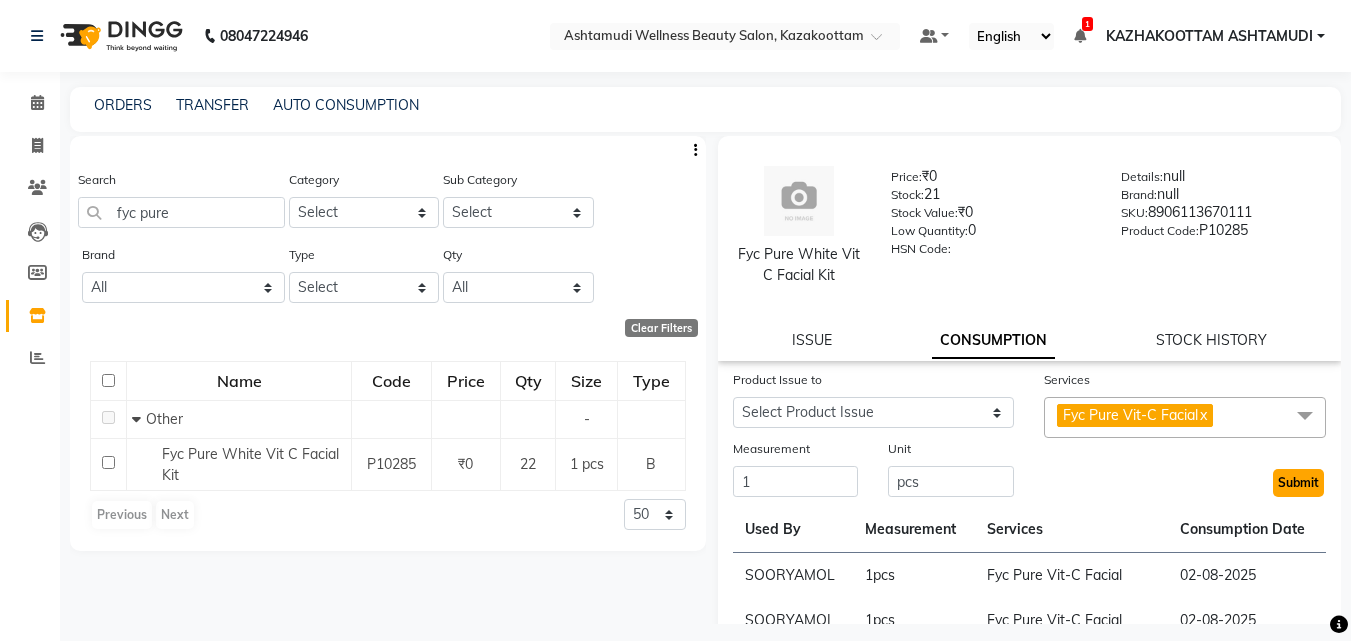 click on "Submit" 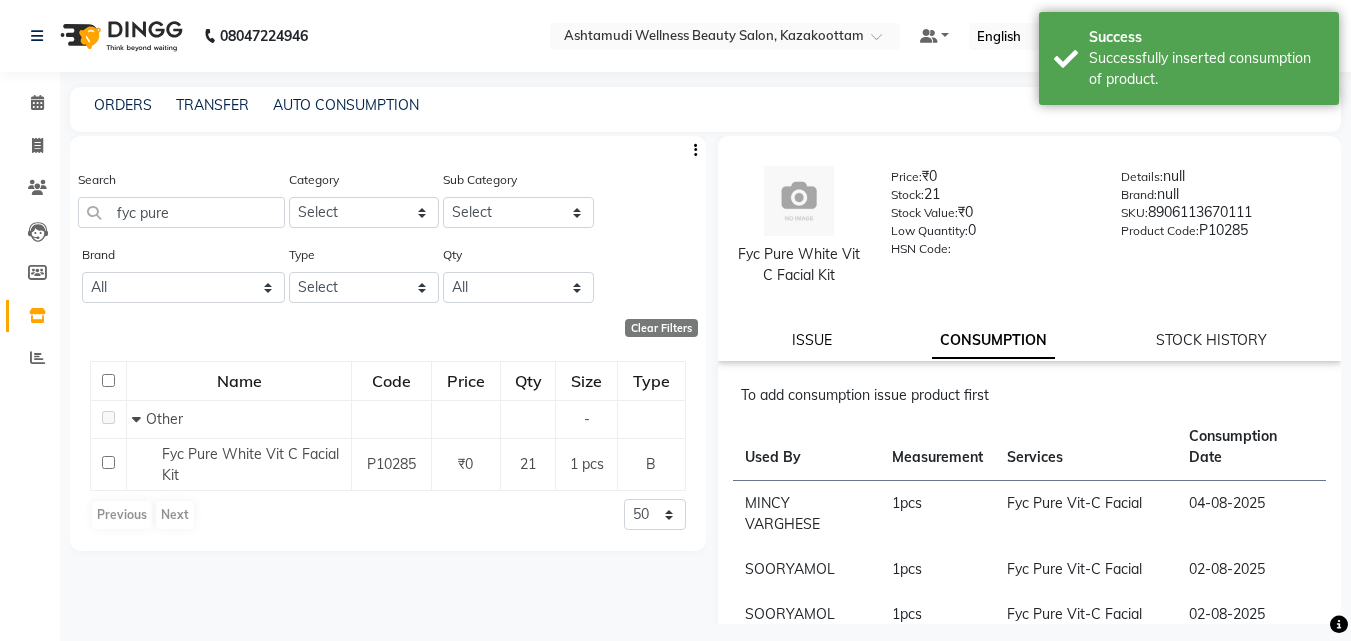 click on "ISSUE" 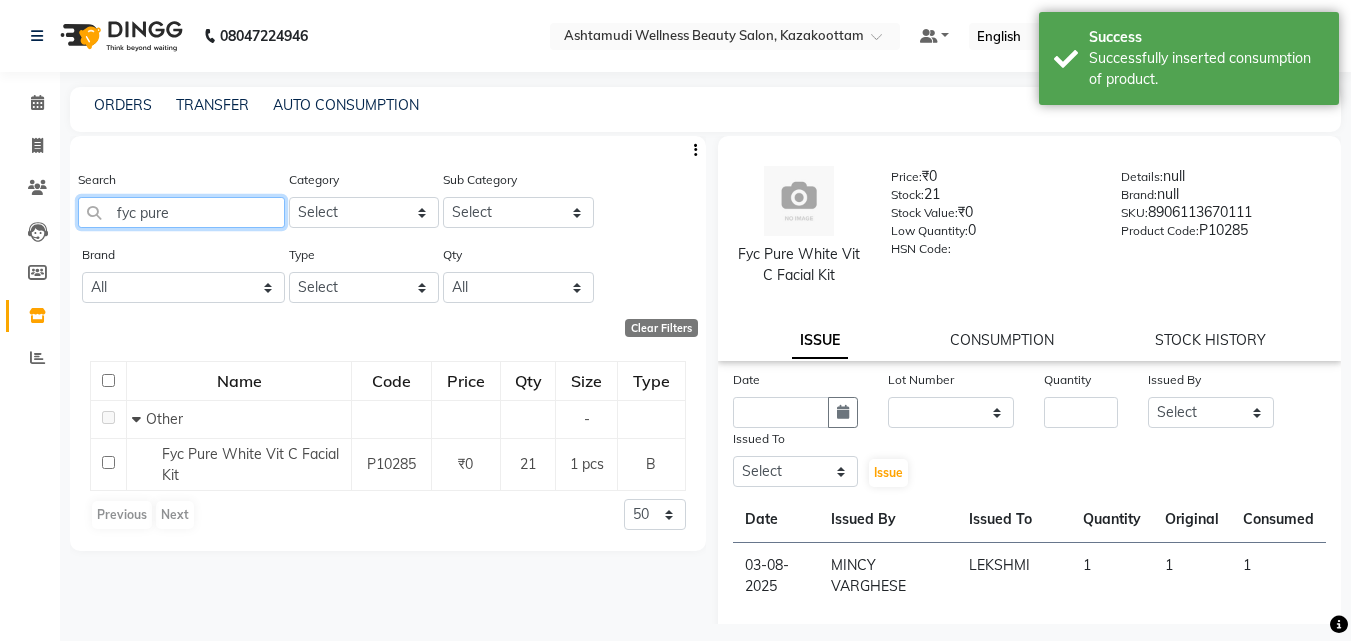 drag, startPoint x: 67, startPoint y: 215, endPoint x: 0, endPoint y: 156, distance: 89.27486 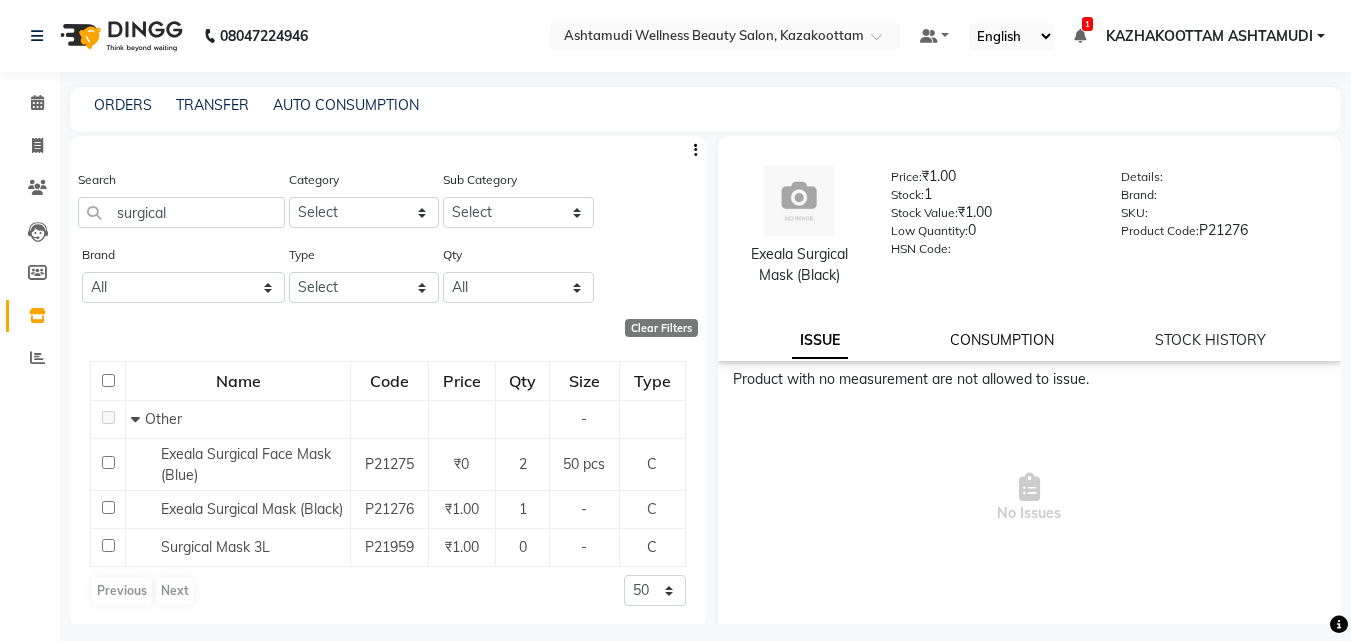 click on "CONSUMPTION" 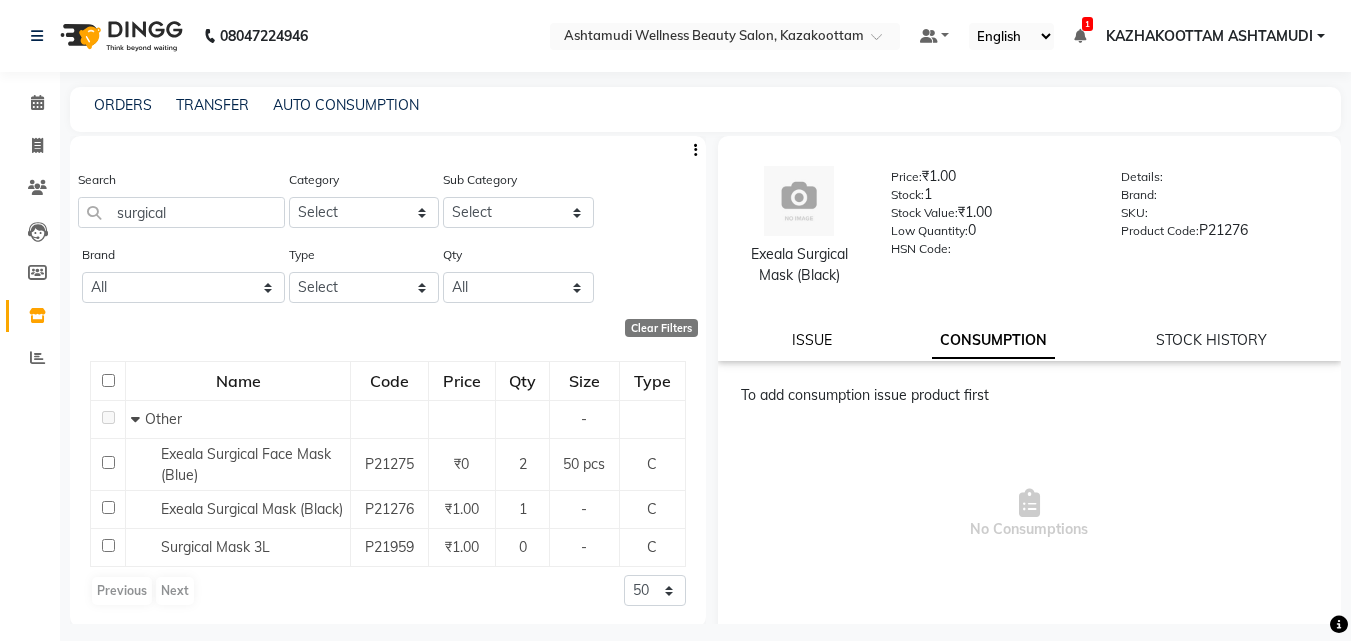 click on "ISSUE" 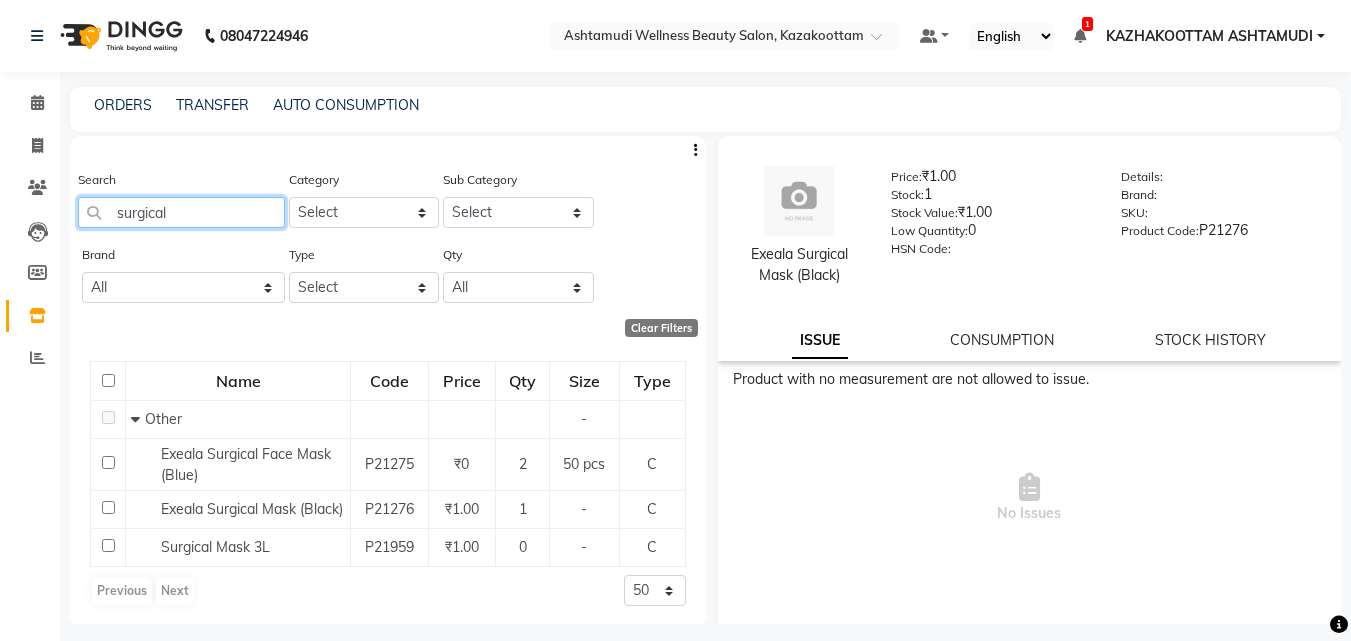 drag, startPoint x: 243, startPoint y: 221, endPoint x: 0, endPoint y: 232, distance: 243.24884 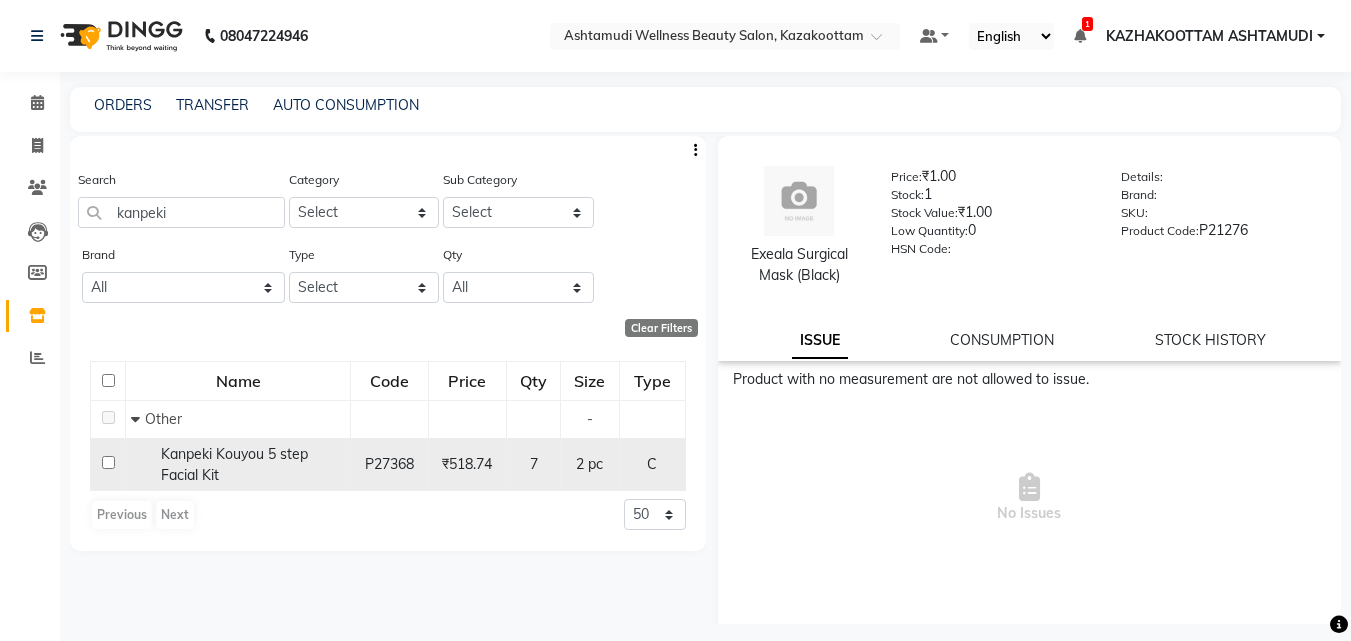click on "P27368" 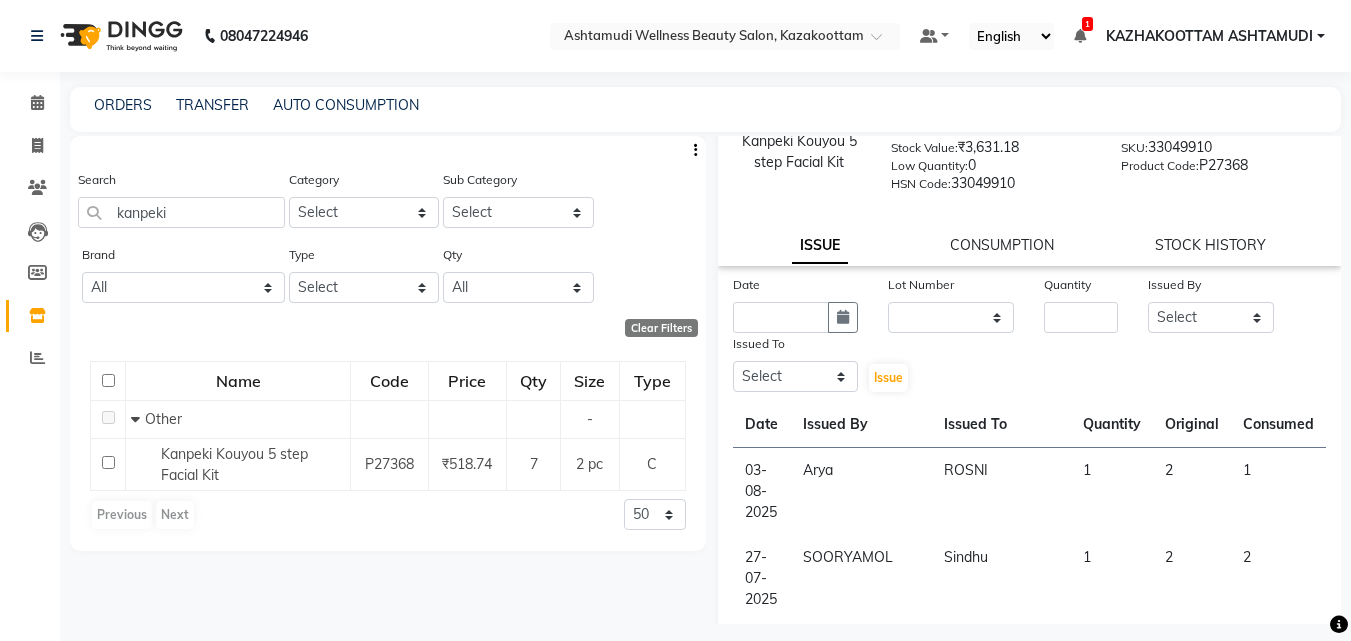 scroll, scrollTop: 100, scrollLeft: 0, axis: vertical 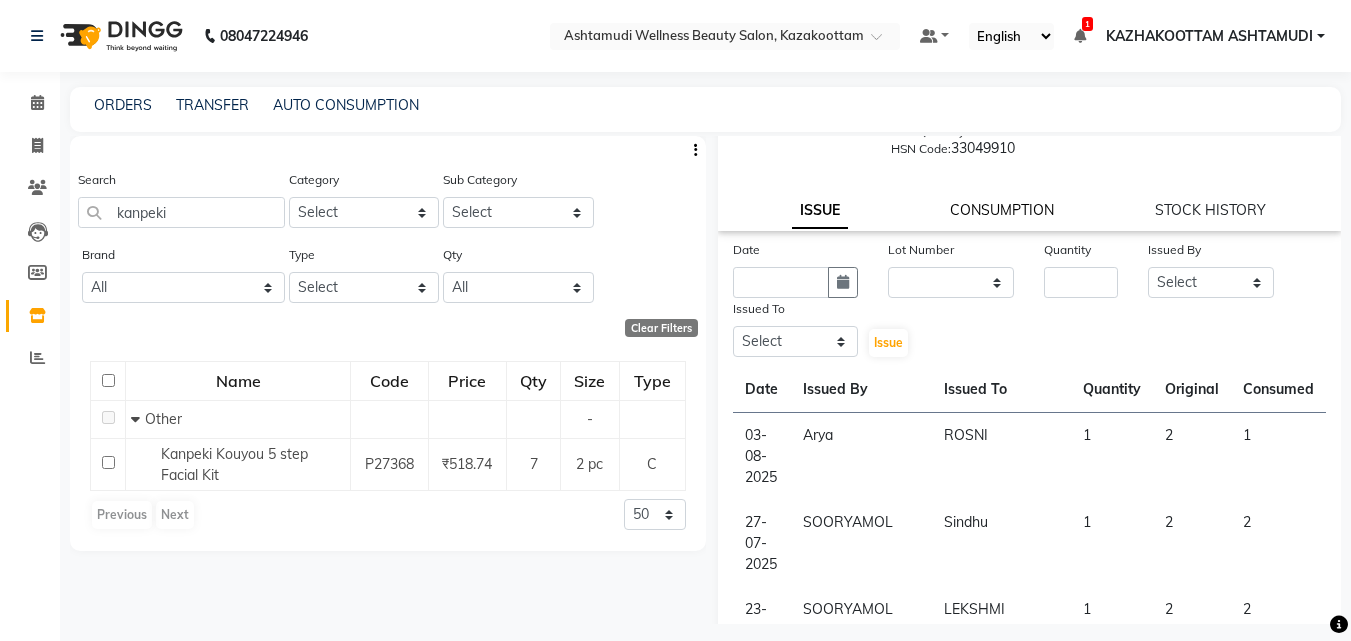 click on "CONSUMPTION" 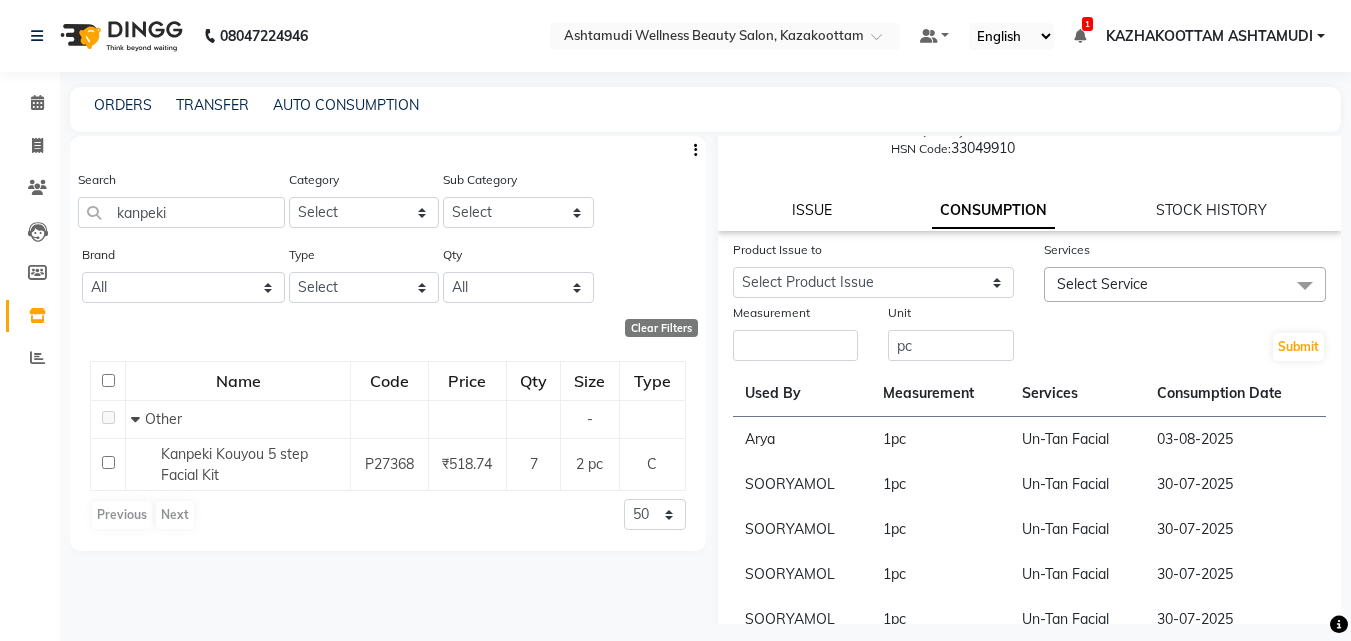 click on "ISSUE" 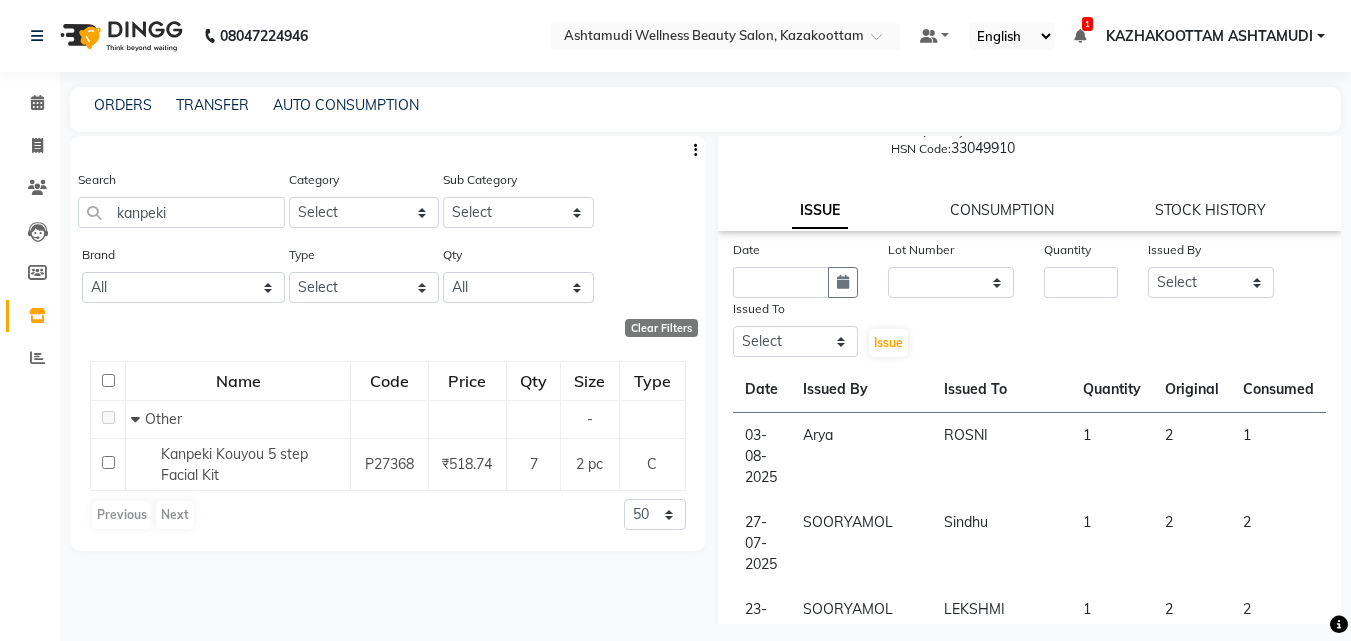 scroll, scrollTop: 0, scrollLeft: 0, axis: both 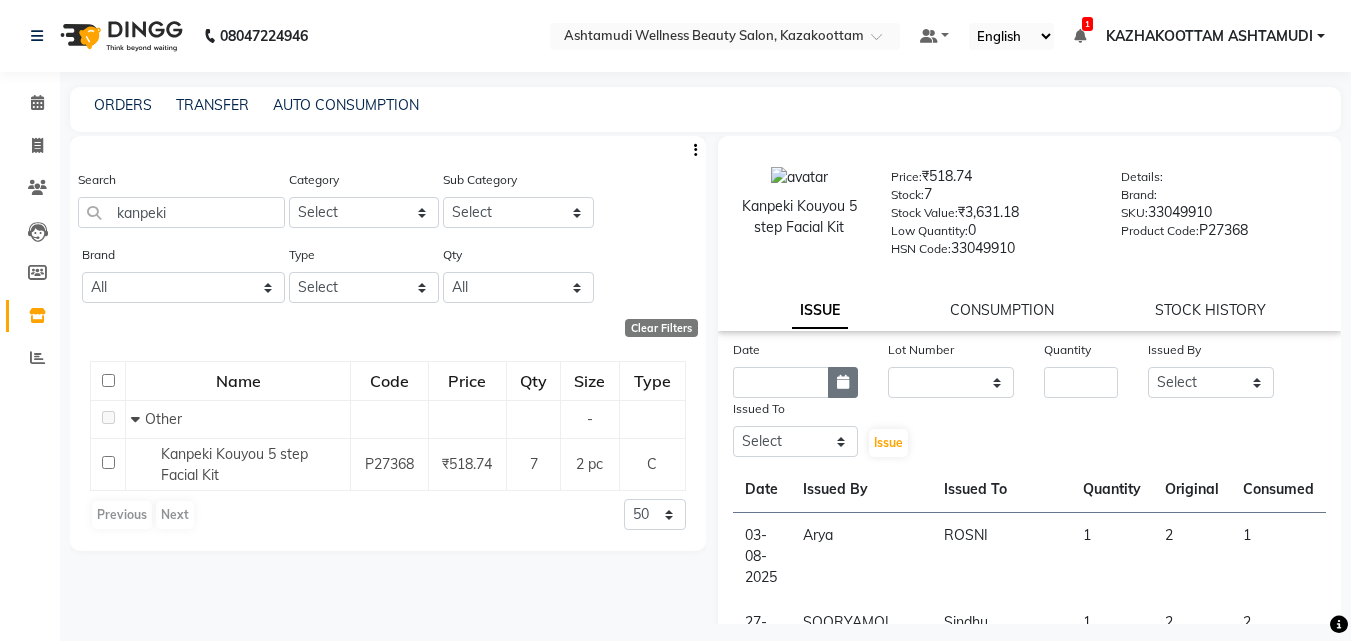 click 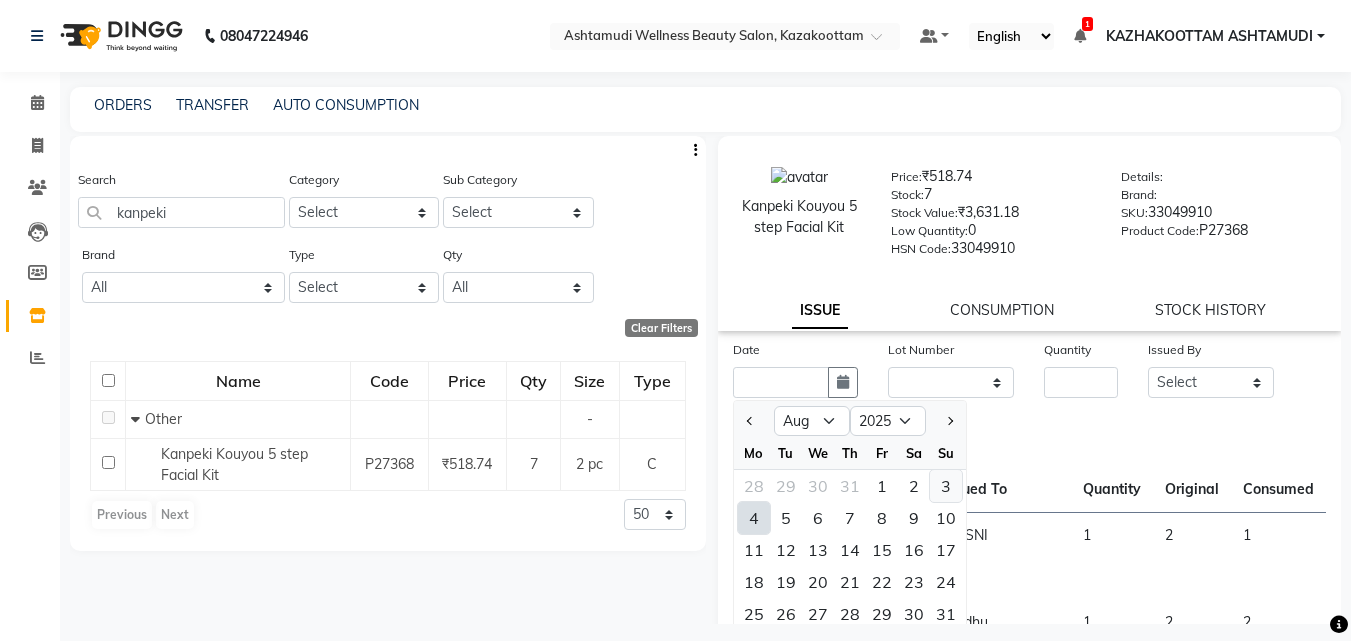 click on "3" 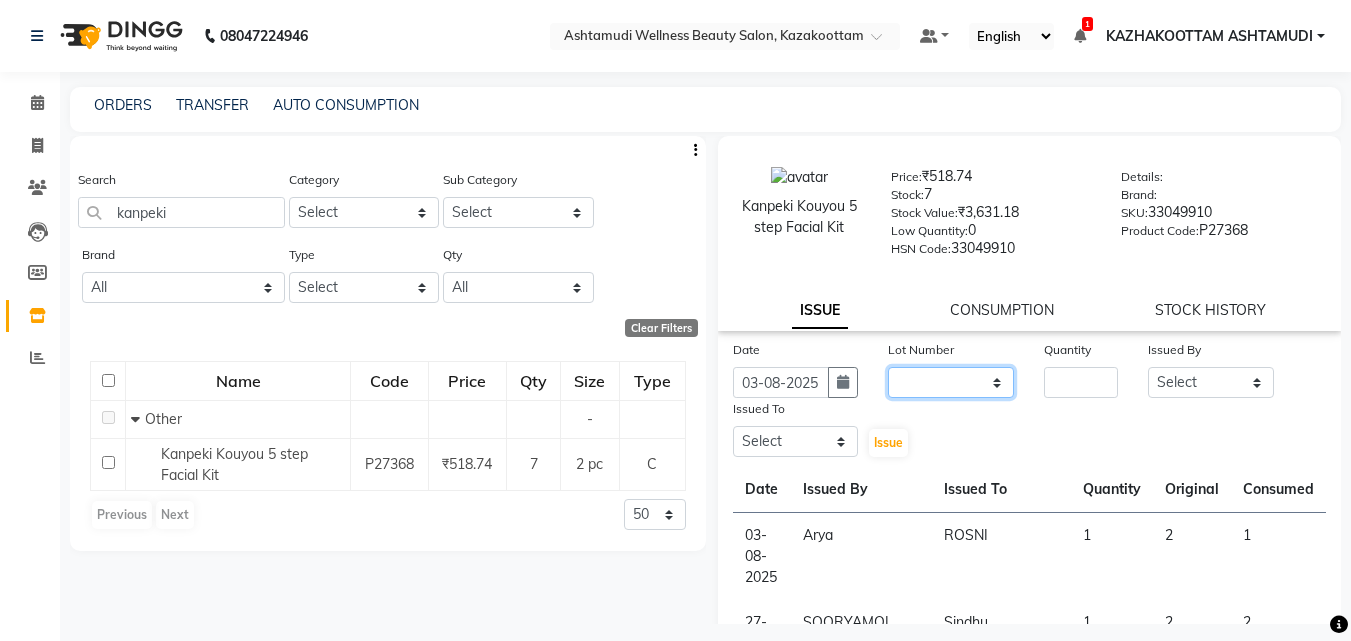 click on "None" 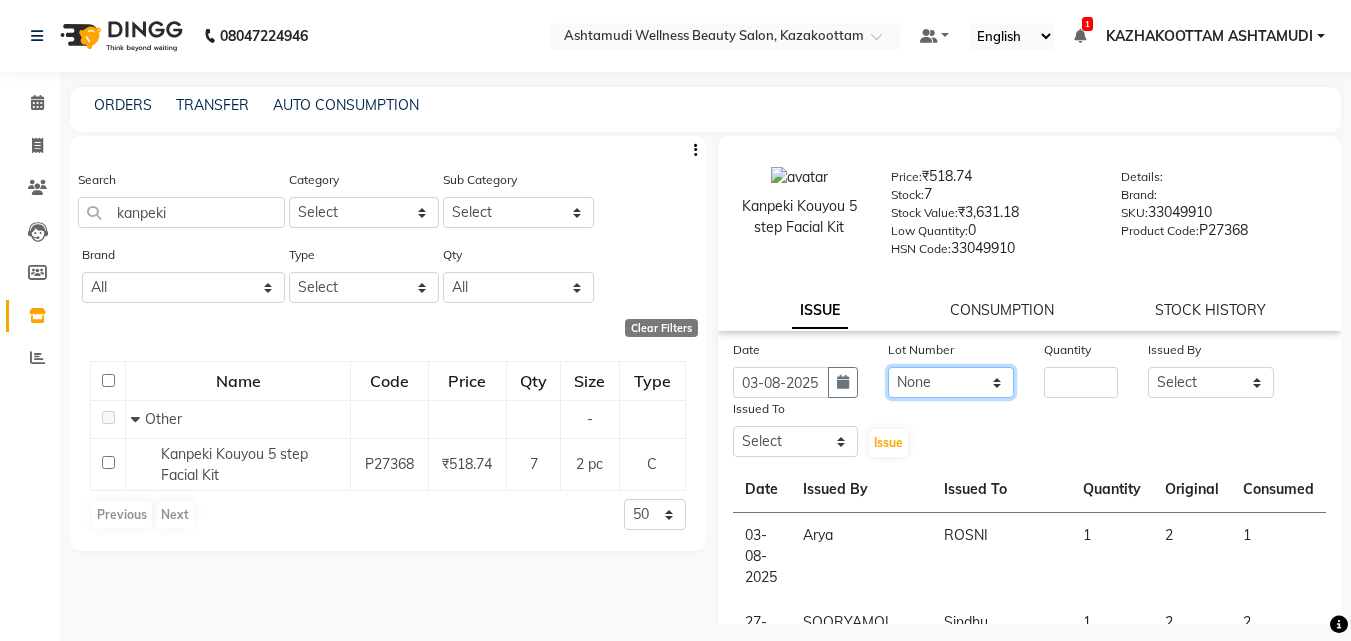 click on "None" 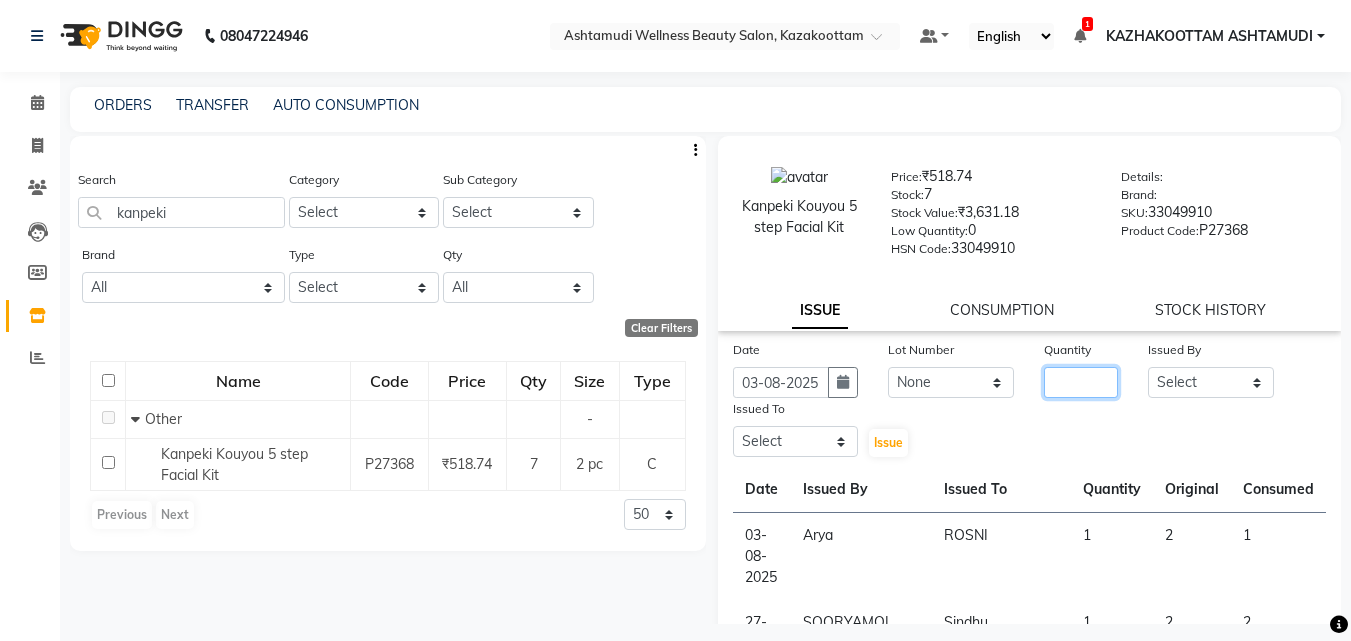 click on "Date [DATE] Lot Number None Quantity Issued By Select [NAME] CHINJU GEETA KAZHAKOOTTAM ASHTAMUDI KRISHNA LEKSHMI MADONNA MICHAEL MINCY VARGHESE Poornima Gopal PRIYA ROSNI Sindhu SOORYAMOL Issued To Select [NAME] CHINJU GEETA KAZHAKOOTTAM ASHTAMUDI KRISHNA LEKSHMI MADONNA MICHAEL MINCY VARGHESE Poornima Gopal PRIYA ROSNI Sindhu SOORYAMOL Issue" 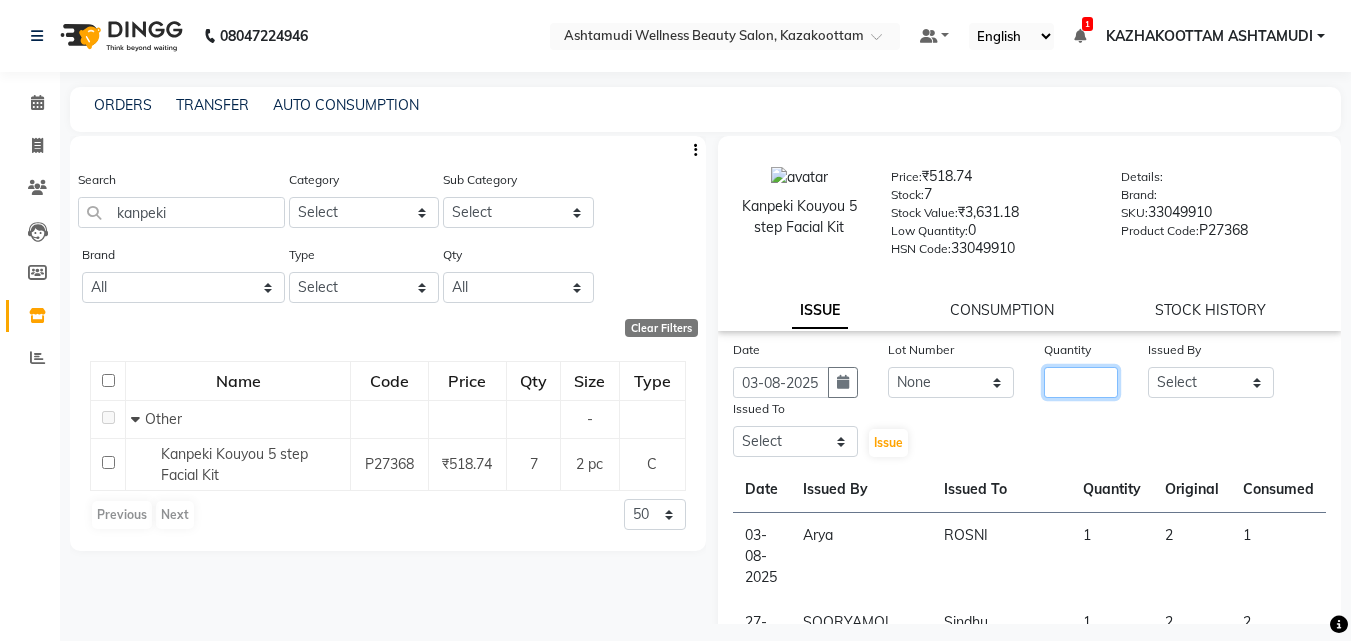 click 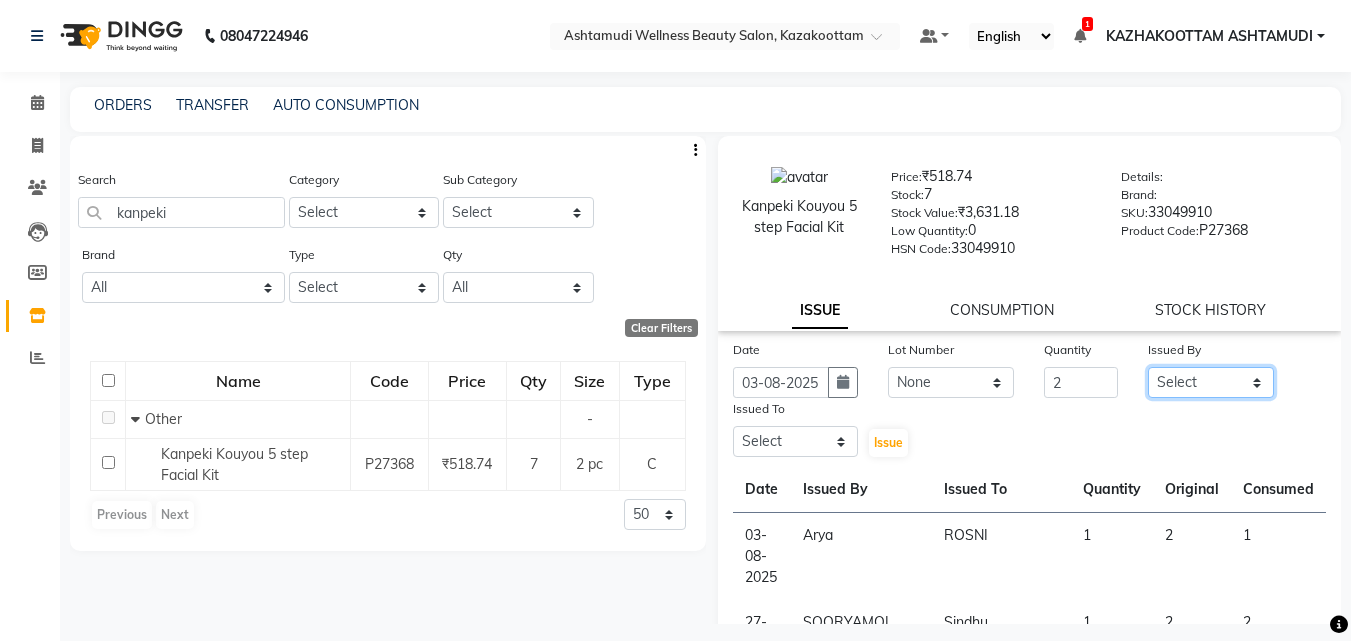 click on "Select Arya  CHINJU GEETA KAZHAKOOTTAM ASHTAMUDI KRISHNA LEKSHMI MADONNA MICHAEL MINCY VARGHESE Poornima Gopal PRIYA ROSNI Sindhu SOORYAMOL" 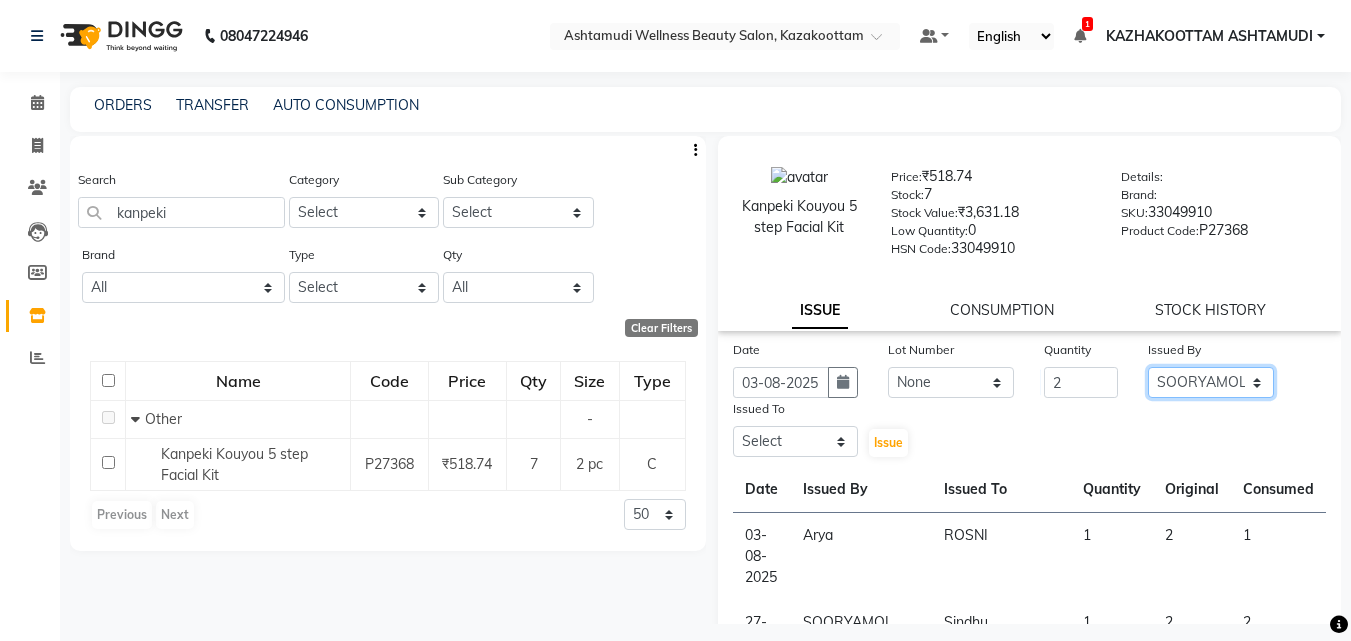 click on "Select Arya  CHINJU GEETA KAZHAKOOTTAM ASHTAMUDI KRISHNA LEKSHMI MADONNA MICHAEL MINCY VARGHESE Poornima Gopal PRIYA ROSNI Sindhu SOORYAMOL" 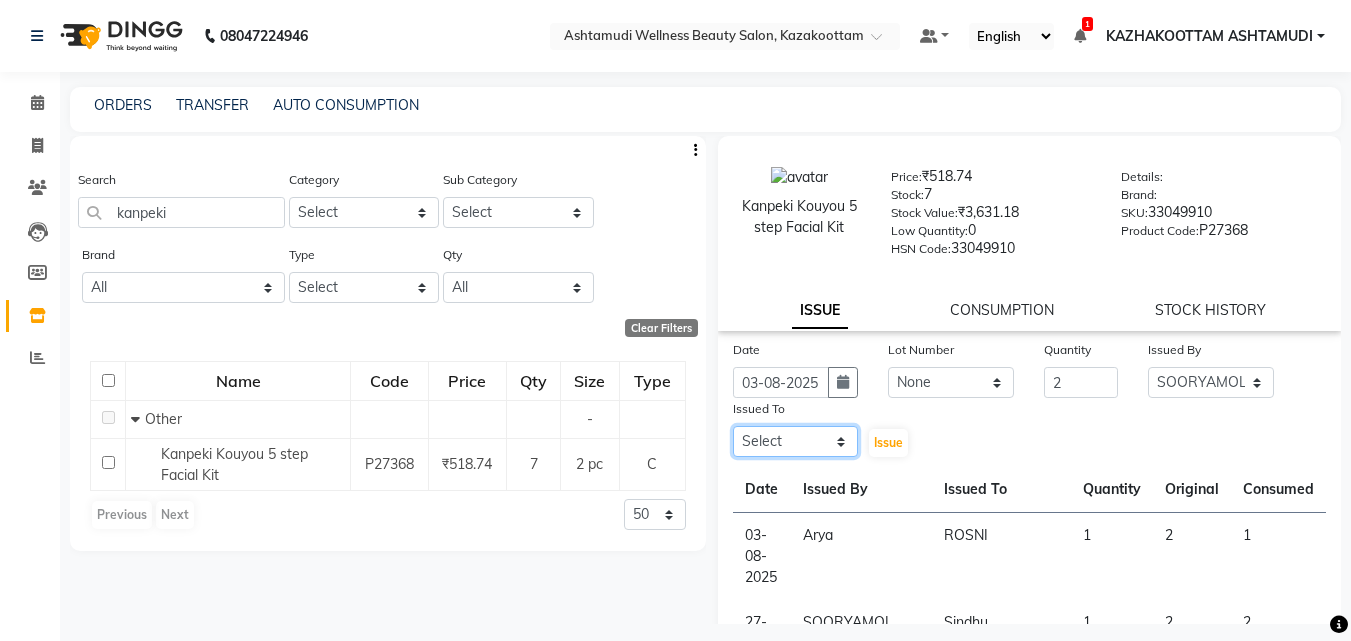 click on "Select Arya  CHINJU GEETA KAZHAKOOTTAM ASHTAMUDI KRISHNA LEKSHMI MADONNA MICHAEL MINCY VARGHESE Poornima Gopal PRIYA ROSNI Sindhu SOORYAMOL" 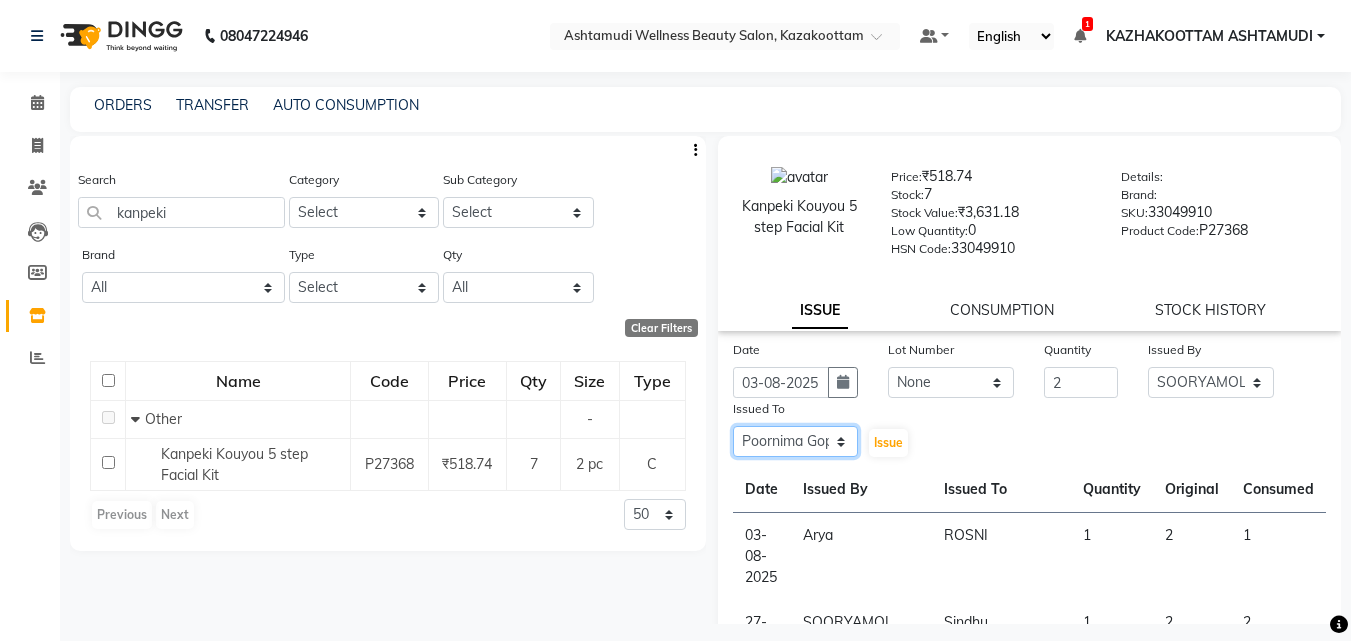 click on "Select Arya  CHINJU GEETA KAZHAKOOTTAM ASHTAMUDI KRISHNA LEKSHMI MADONNA MICHAEL MINCY VARGHESE Poornima Gopal PRIYA ROSNI Sindhu SOORYAMOL" 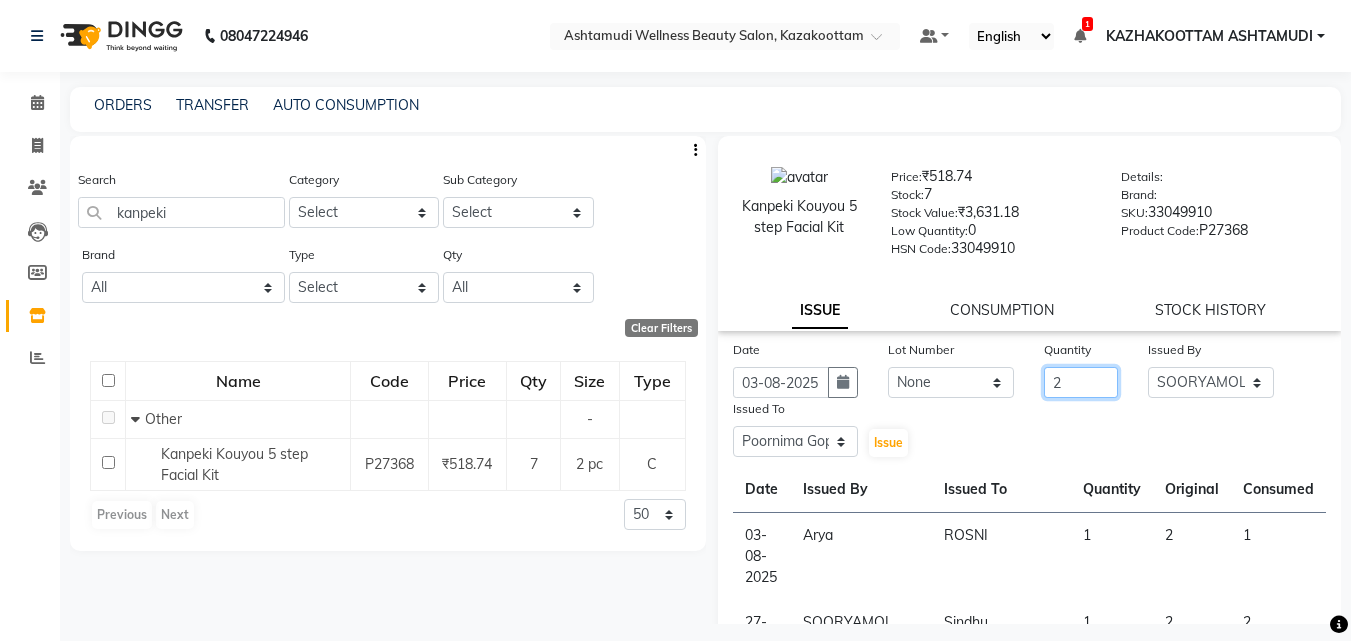 drag, startPoint x: 1065, startPoint y: 389, endPoint x: 991, endPoint y: 395, distance: 74.24284 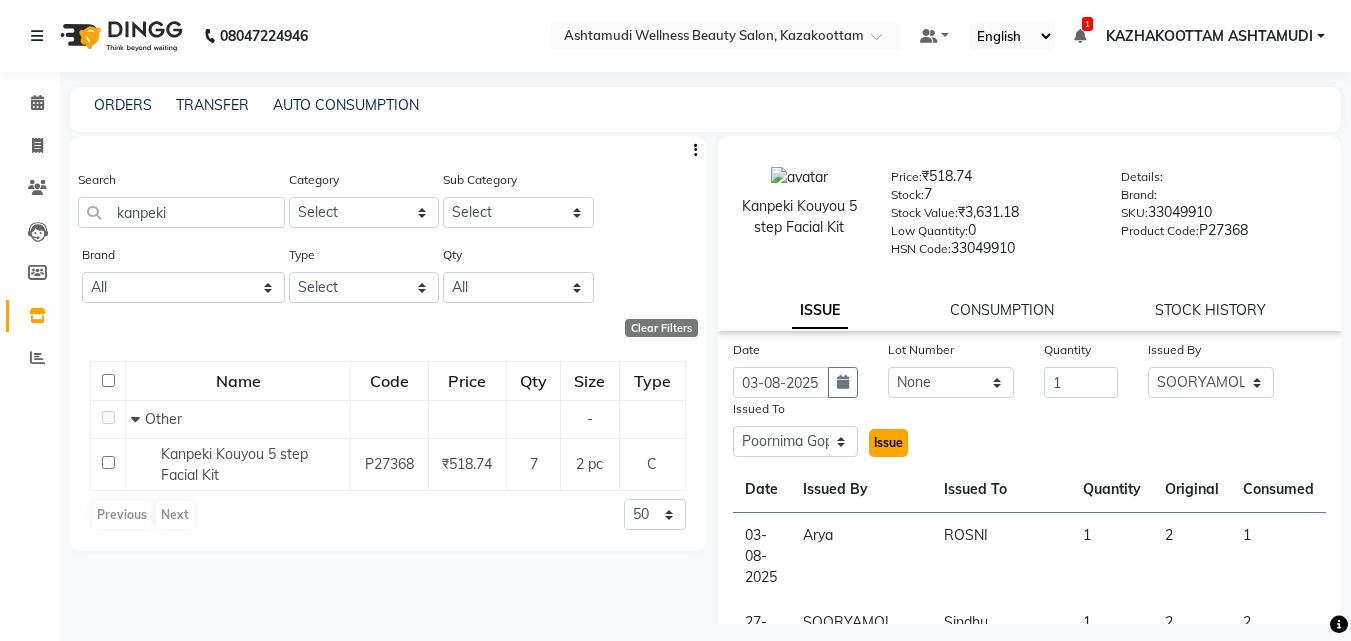 click on "Issue" 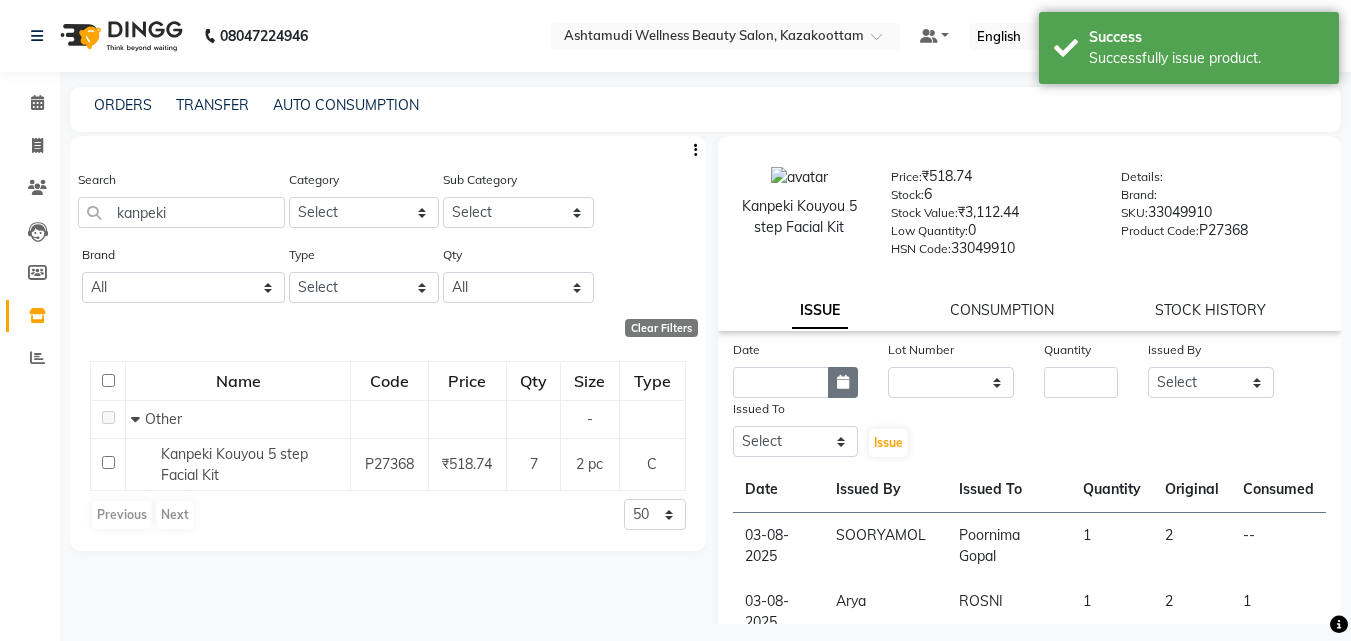 click 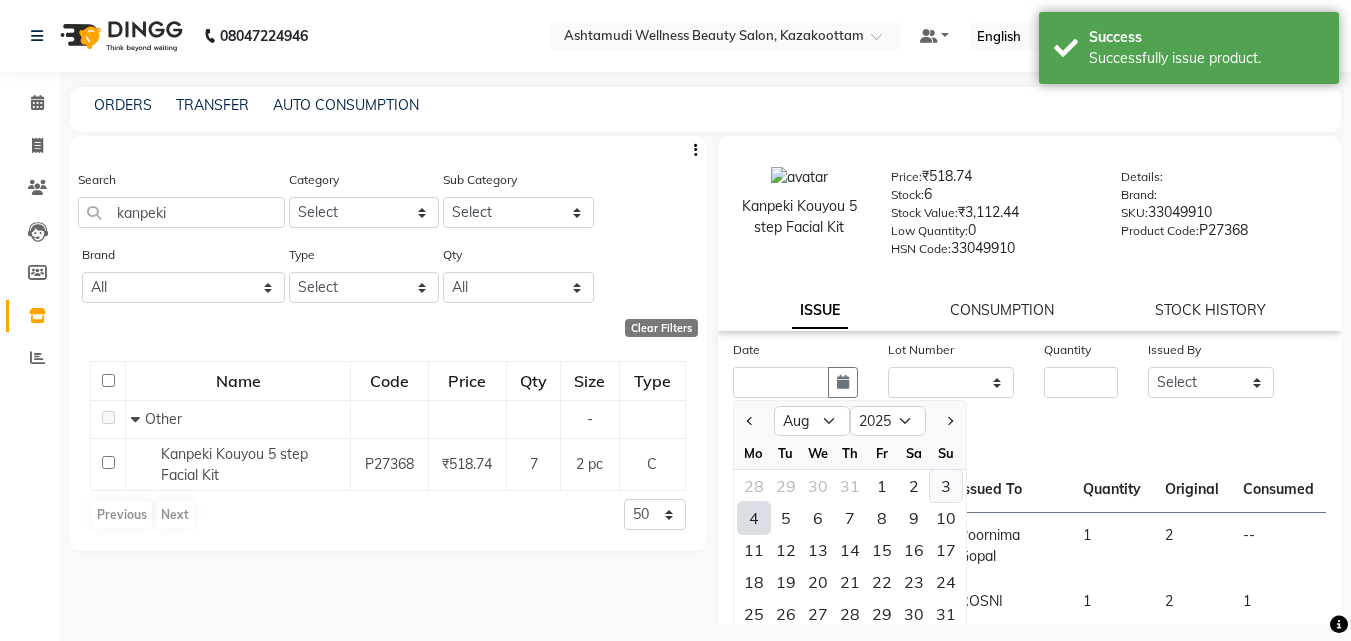 click on "3" 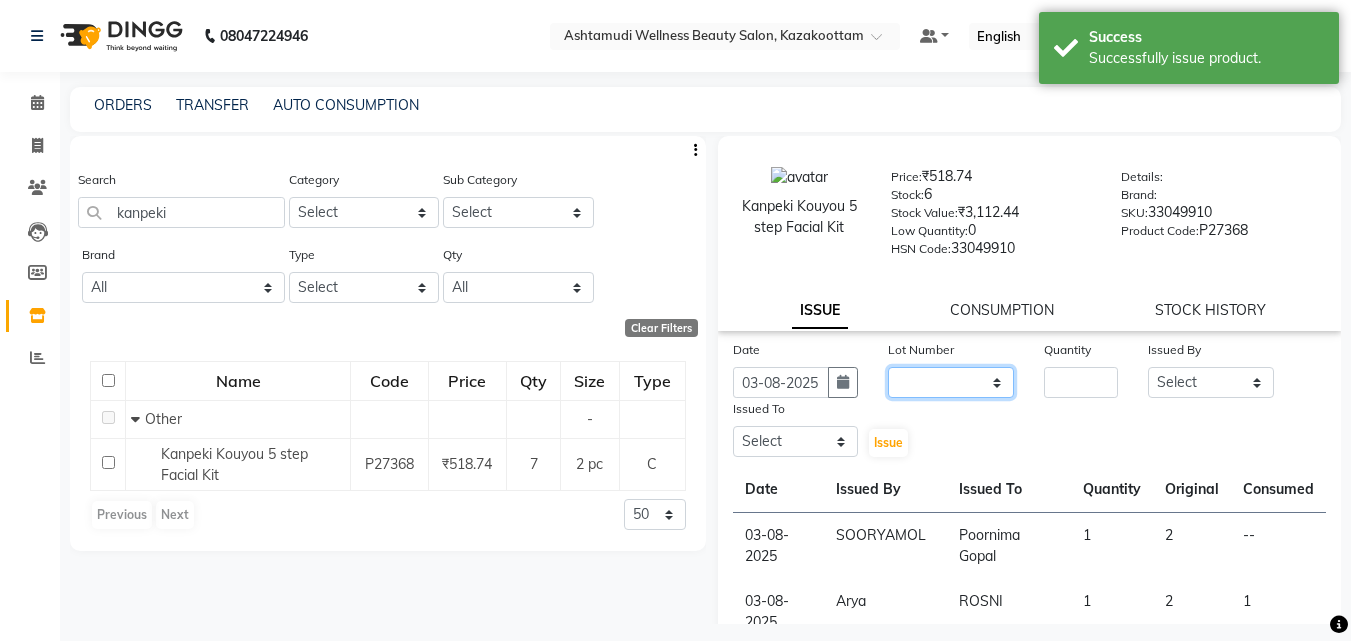 click on "None" 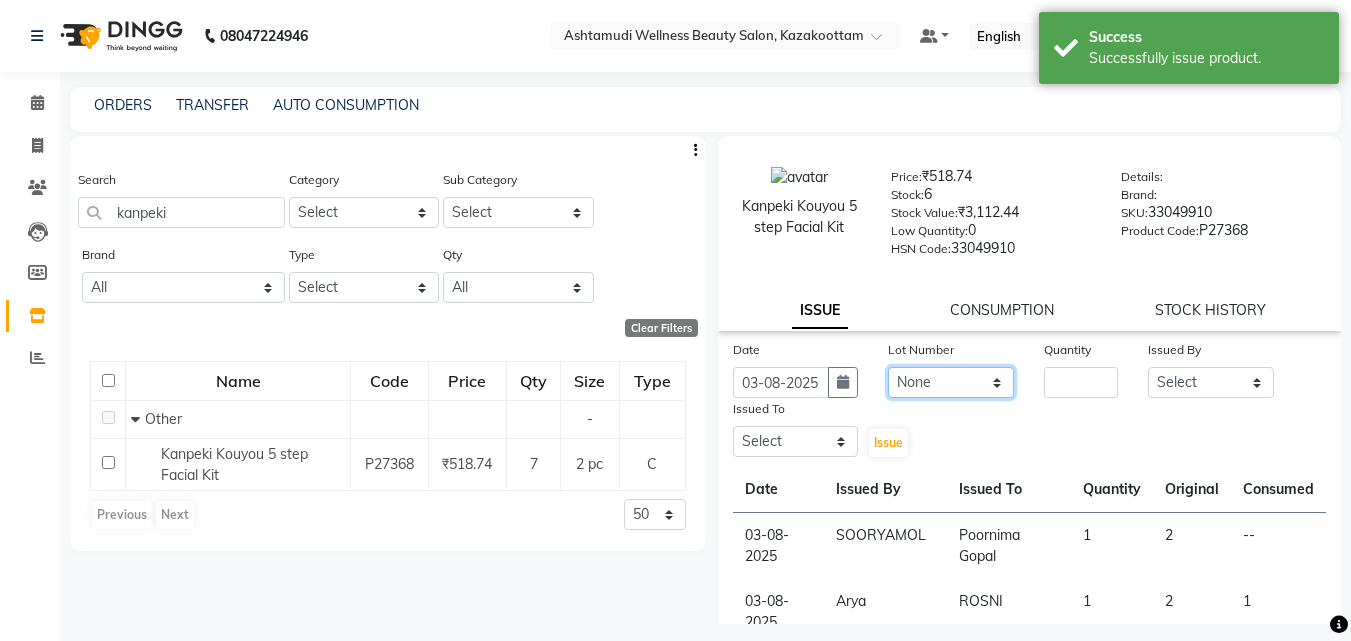 click on "None" 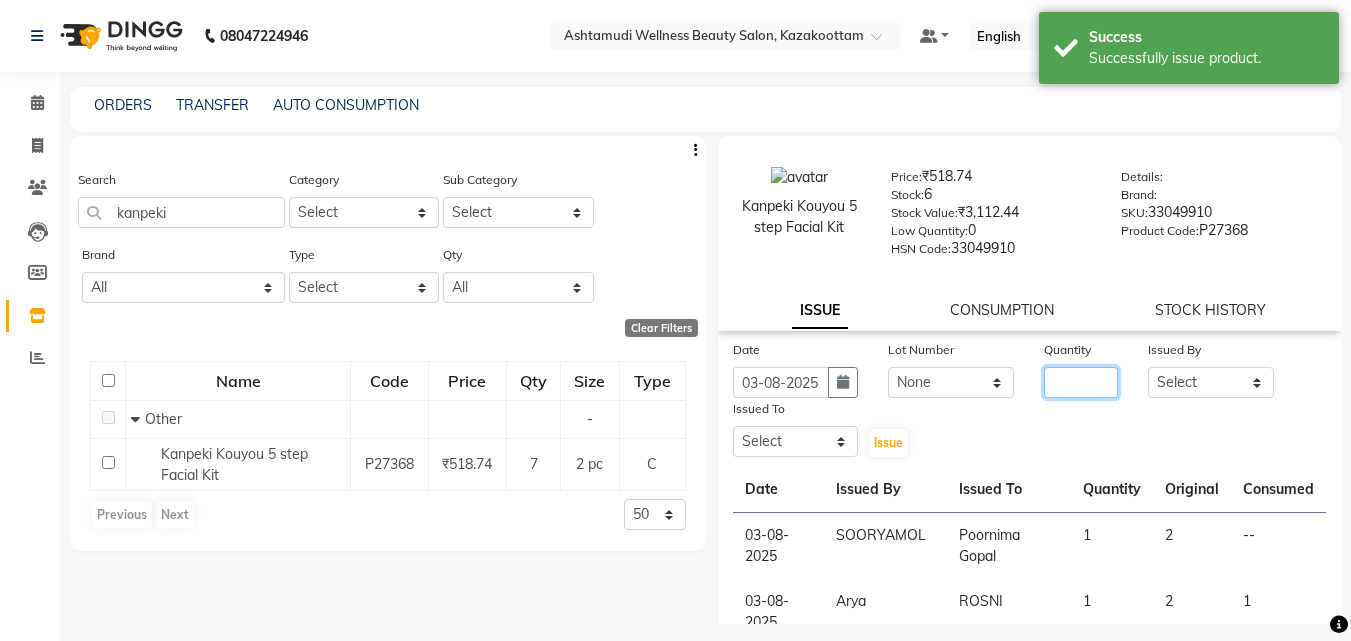 click 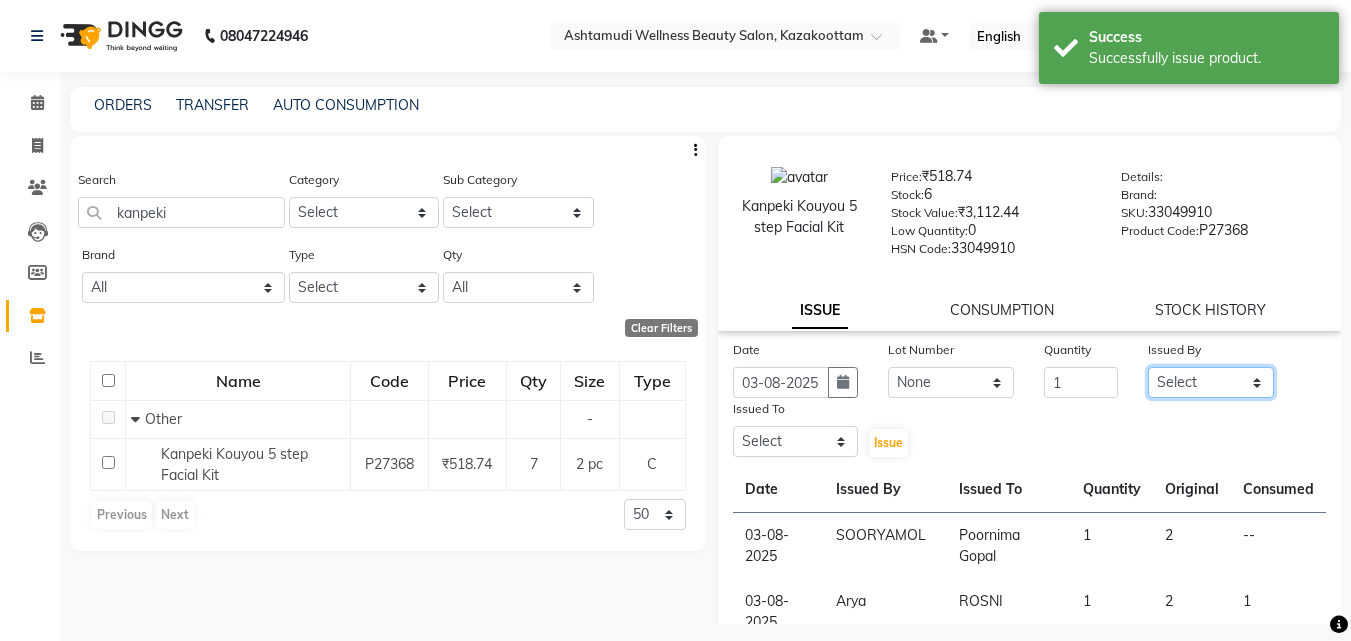 click on "Select Arya  CHINJU GEETA KAZHAKOOTTAM ASHTAMUDI KRISHNA LEKSHMI MADONNA MICHAEL MINCY VARGHESE Poornima Gopal PRIYA ROSNI Sindhu SOORYAMOL" 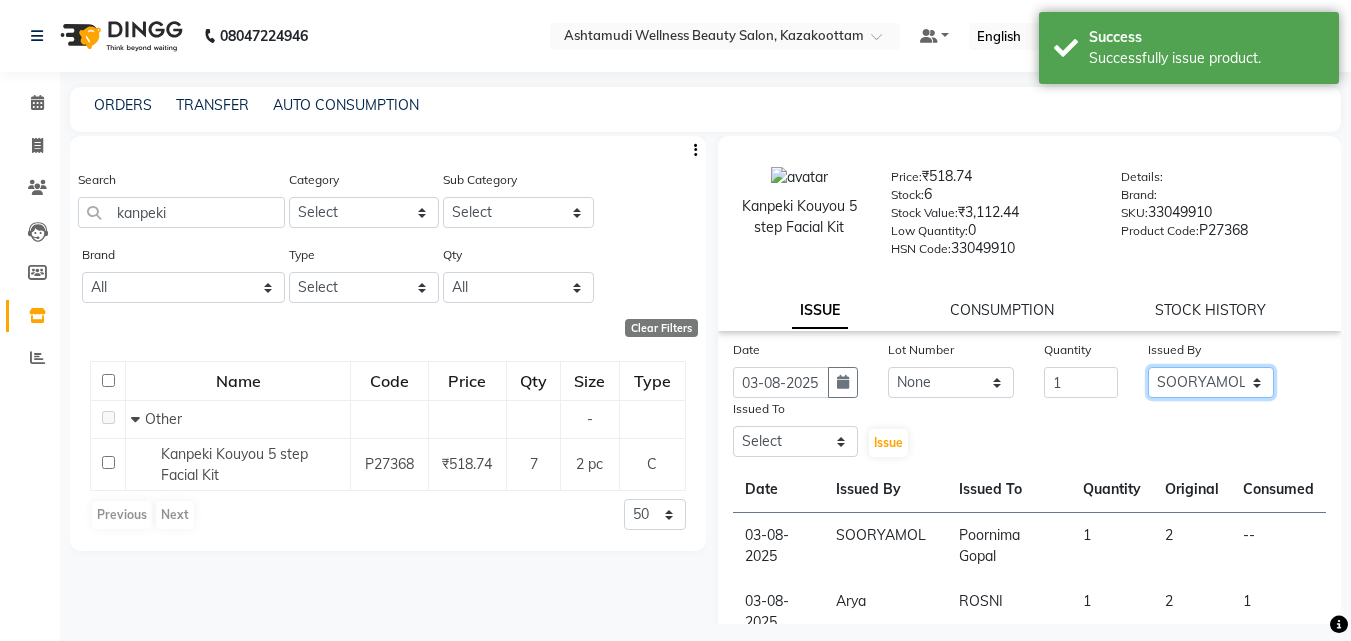 click on "Select Arya  CHINJU GEETA KAZHAKOOTTAM ASHTAMUDI KRISHNA LEKSHMI MADONNA MICHAEL MINCY VARGHESE Poornima Gopal PRIYA ROSNI Sindhu SOORYAMOL" 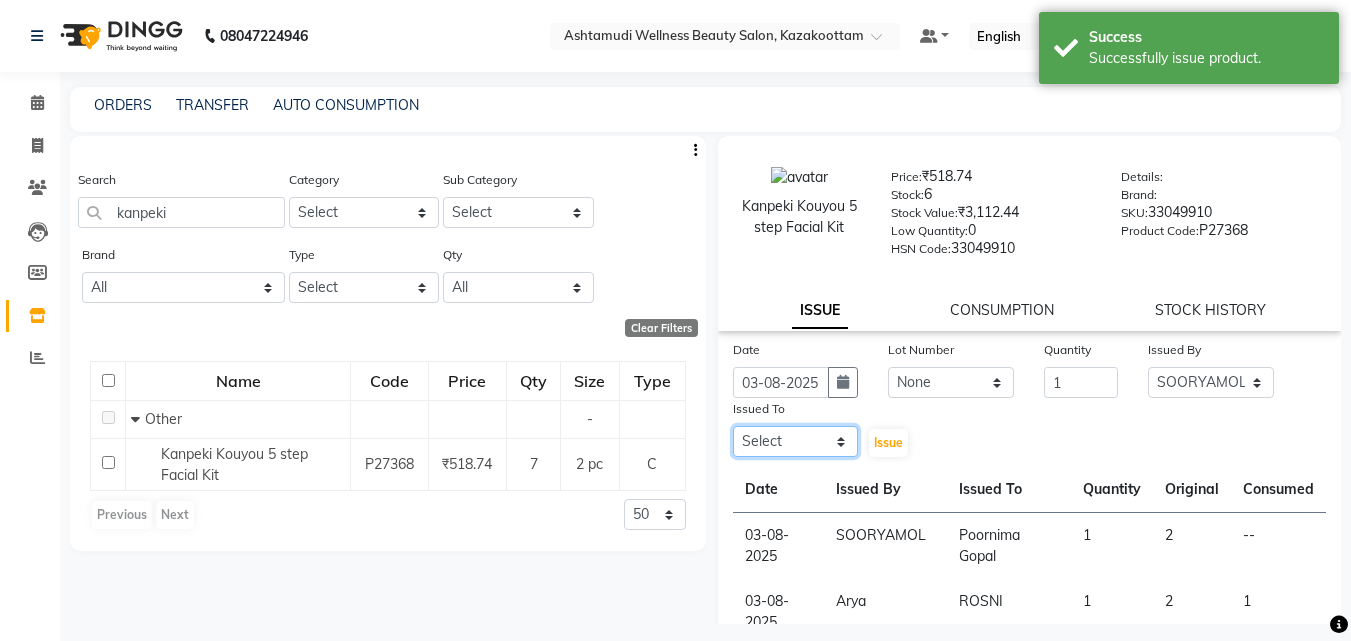 click on "Select Arya  CHINJU GEETA KAZHAKOOTTAM ASHTAMUDI KRISHNA LEKSHMI MADONNA MICHAEL MINCY VARGHESE Poornima Gopal PRIYA ROSNI Sindhu SOORYAMOL" 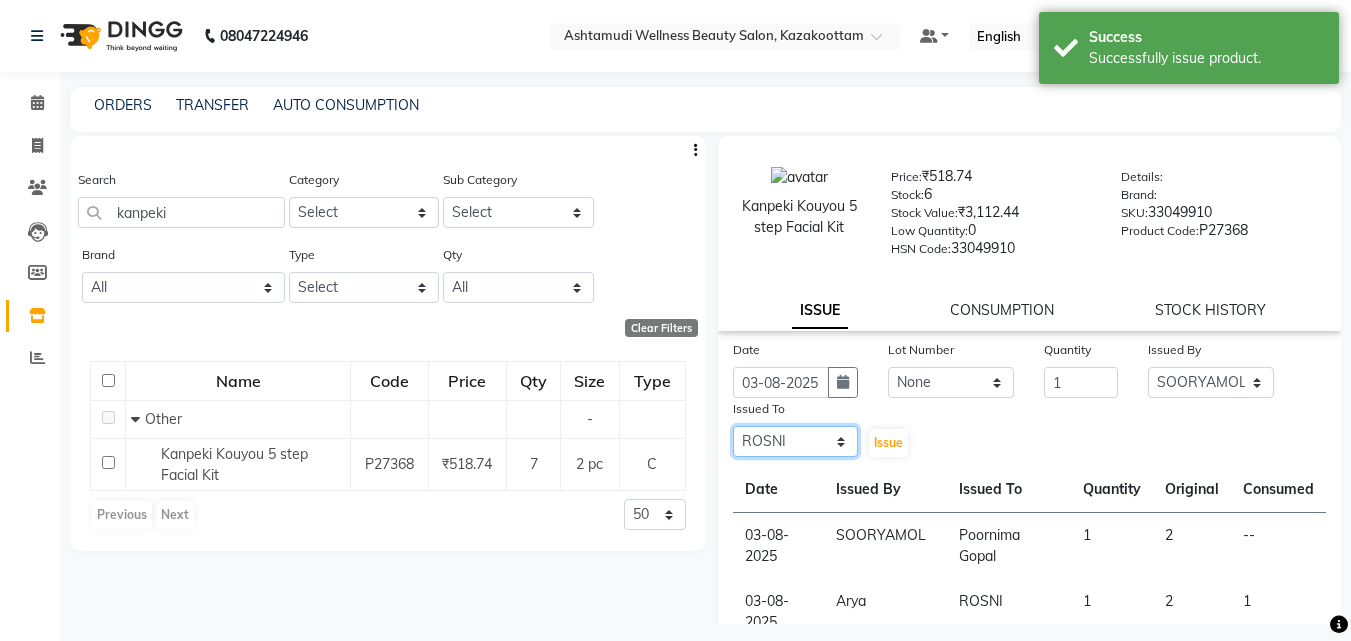 click on "Select Arya  CHINJU GEETA KAZHAKOOTTAM ASHTAMUDI KRISHNA LEKSHMI MADONNA MICHAEL MINCY VARGHESE Poornima Gopal PRIYA ROSNI Sindhu SOORYAMOL" 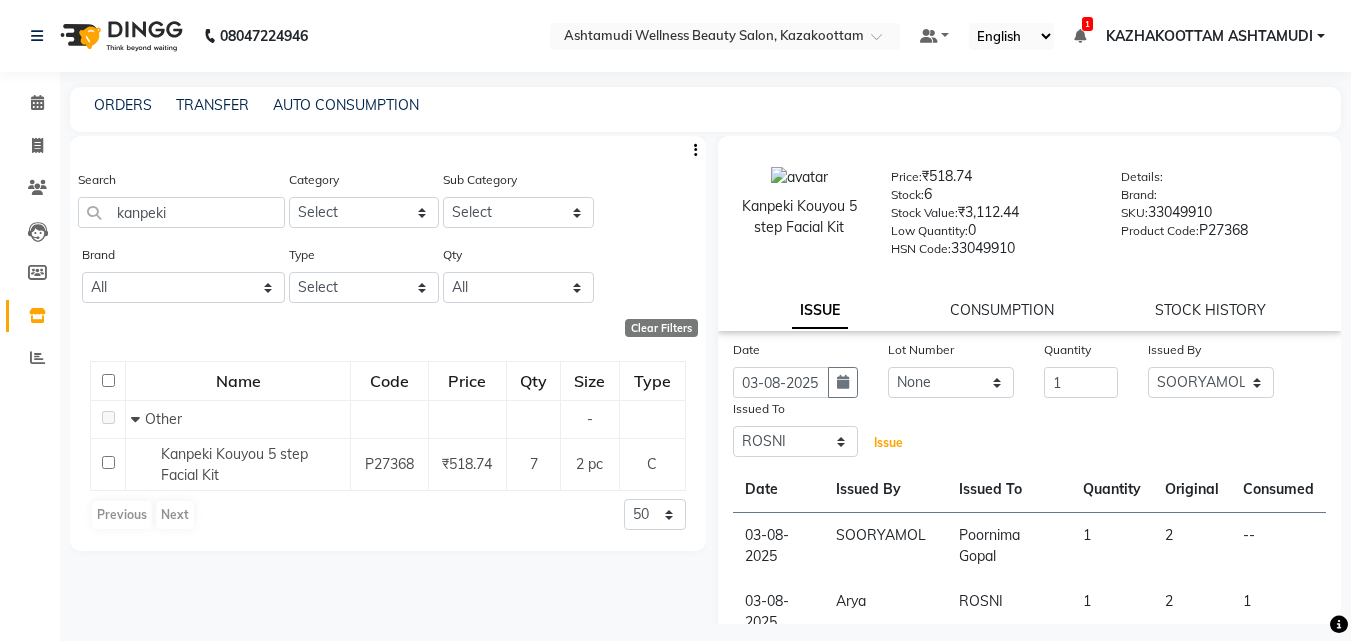 click on "Issue" 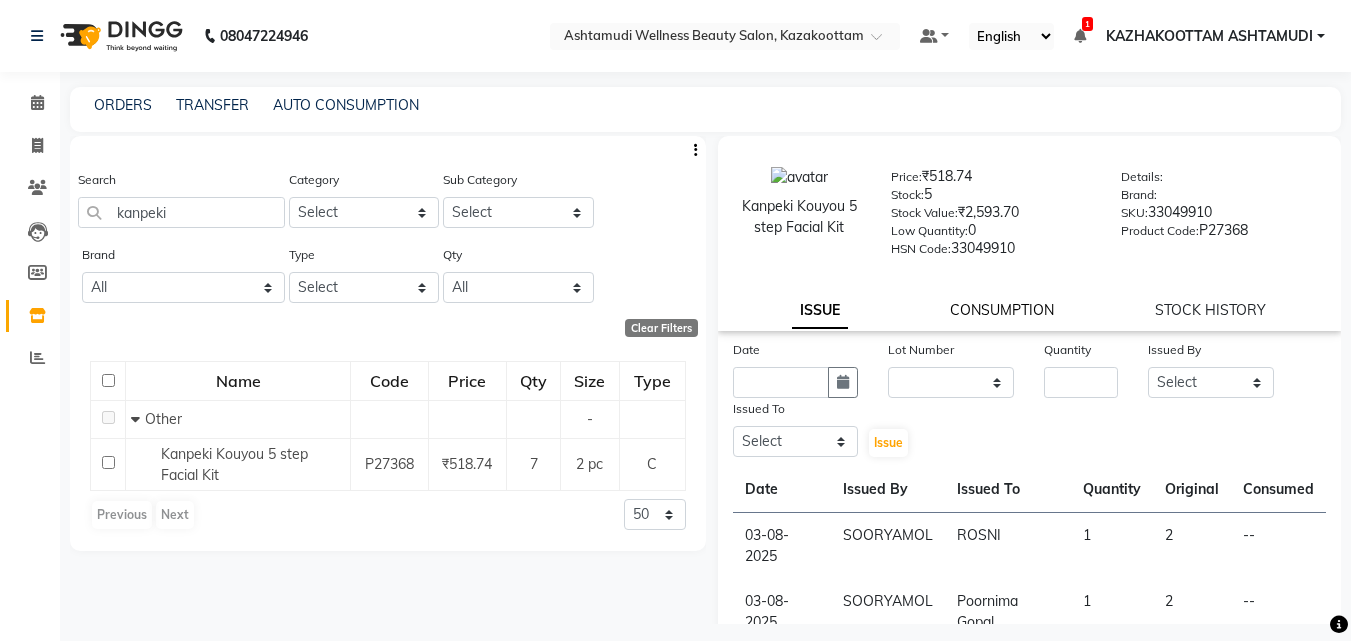 click on "CONSUMPTION" 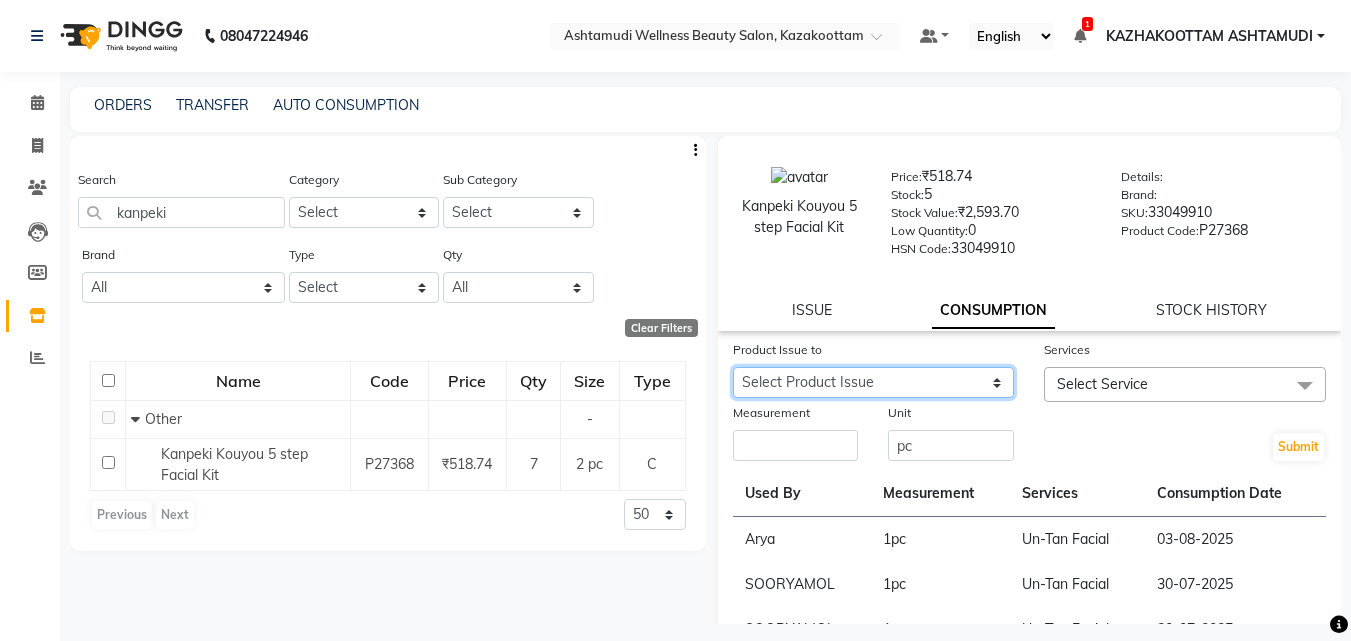 click on "Select Product Issue [DATE], Issued to: [NAME], Balance: 2 [DATE], Issued to: [NAME], Balance: 2 [DATE], Issued to: [NAME], Balance: 1" 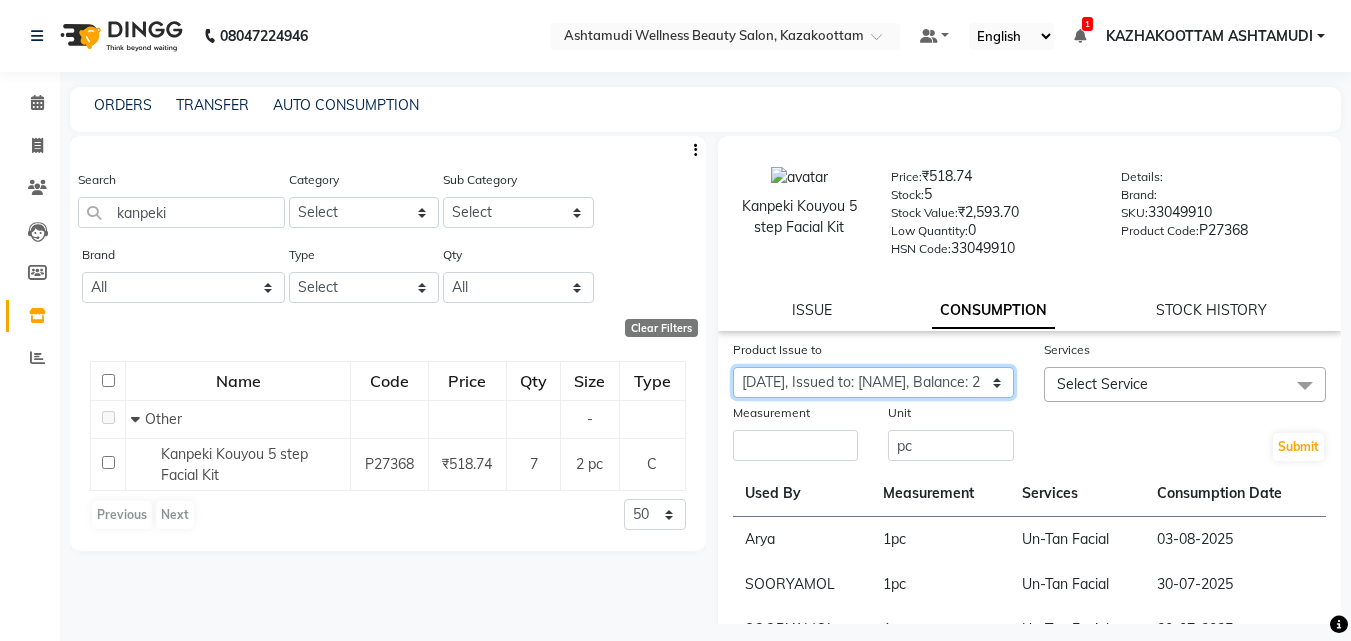 click on "Select Product Issue [DATE], Issued to: [NAME], Balance: 2 [DATE], Issued to: [NAME], Balance: 2 [DATE], Issued to: [NAME], Balance: 1" 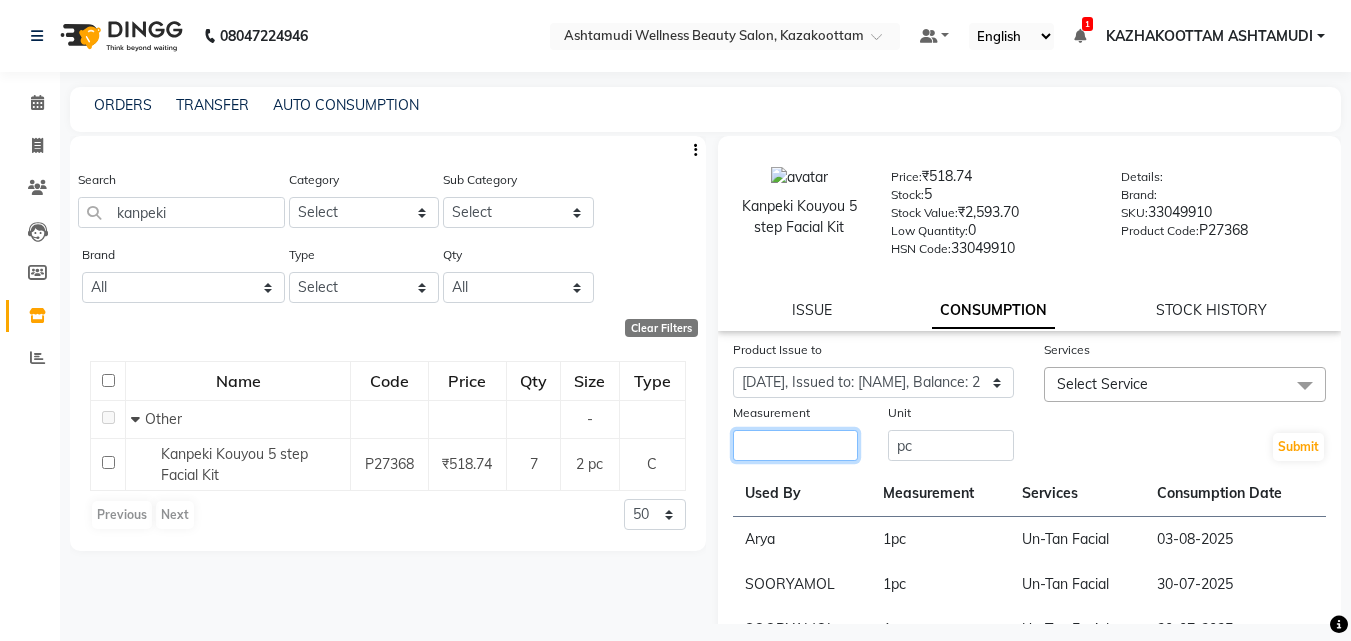 click 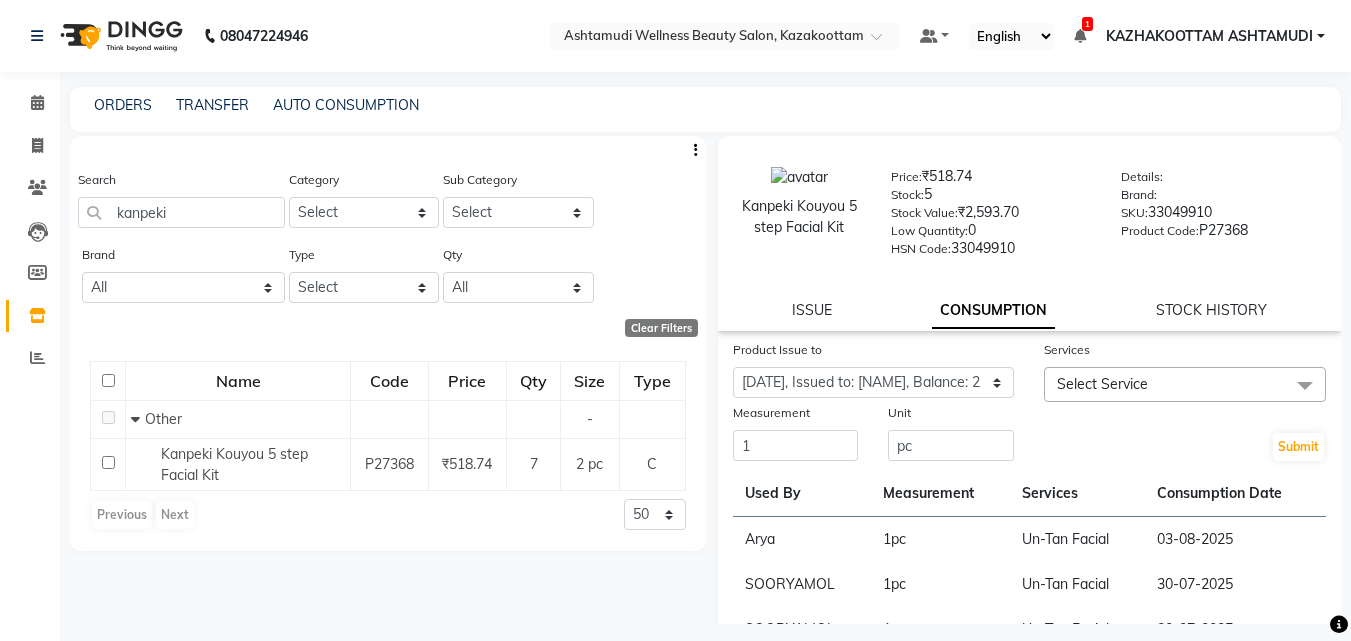click on "Select Service" 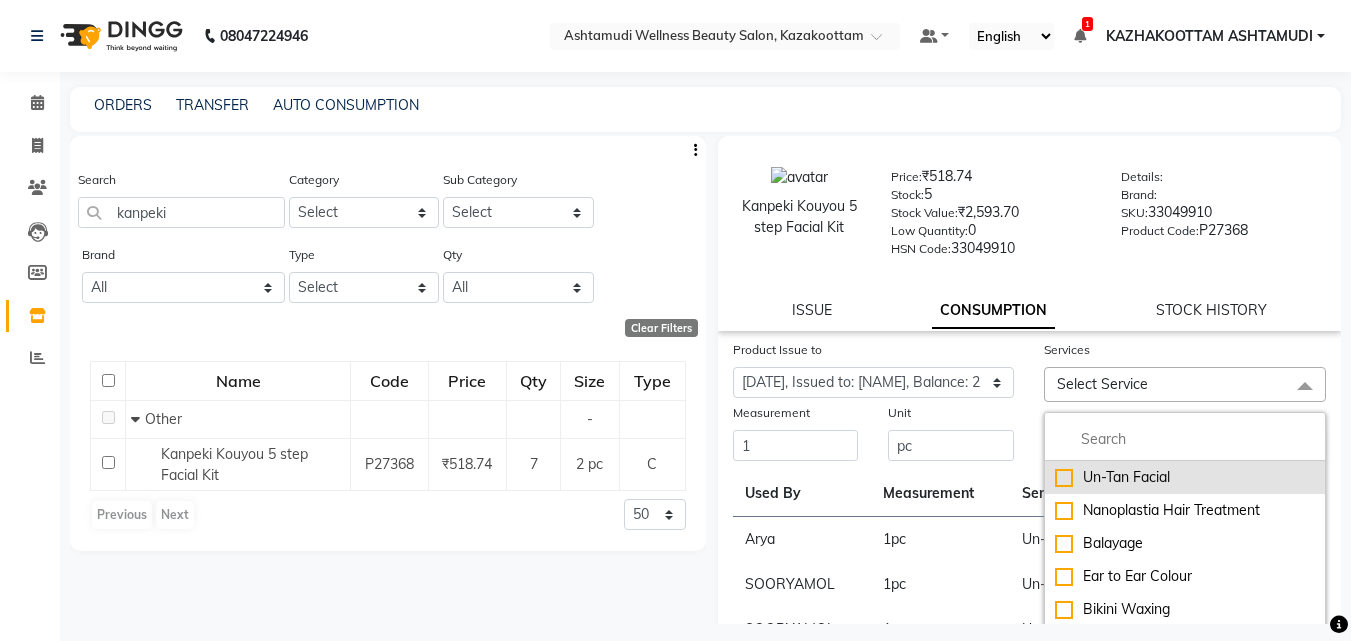 click on "Un-Tan Facial" 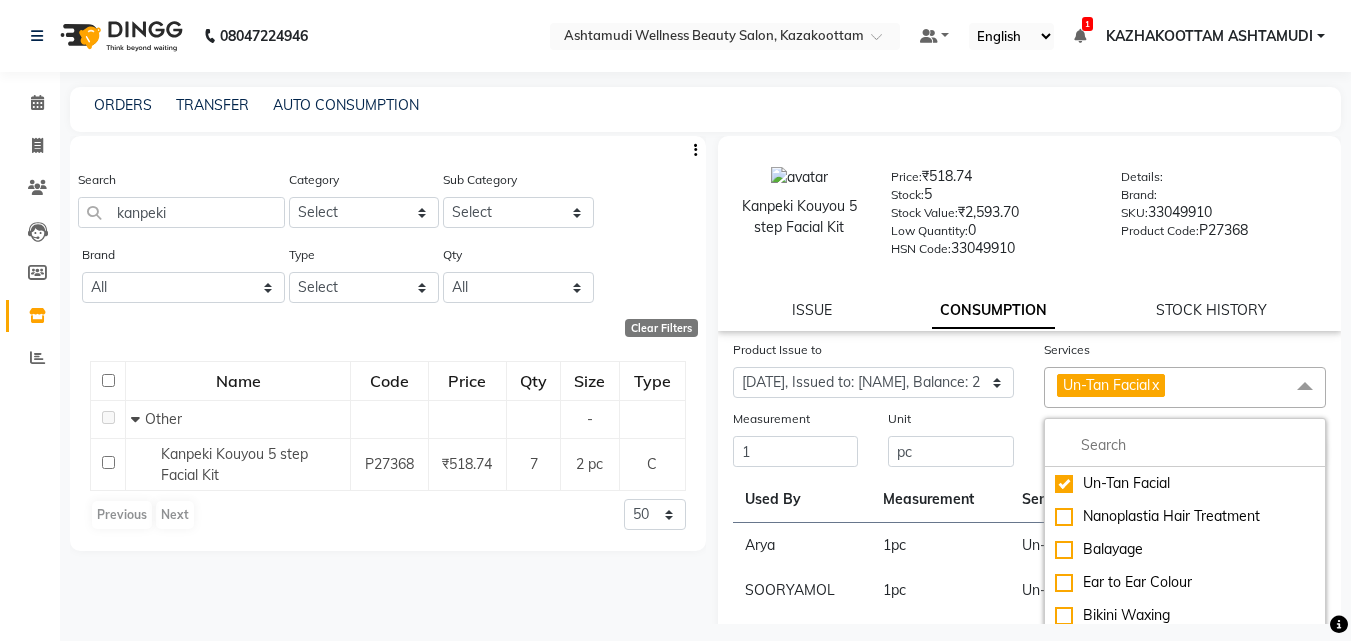 drag, startPoint x: 1001, startPoint y: 426, endPoint x: 1017, endPoint y: 425, distance: 16.03122 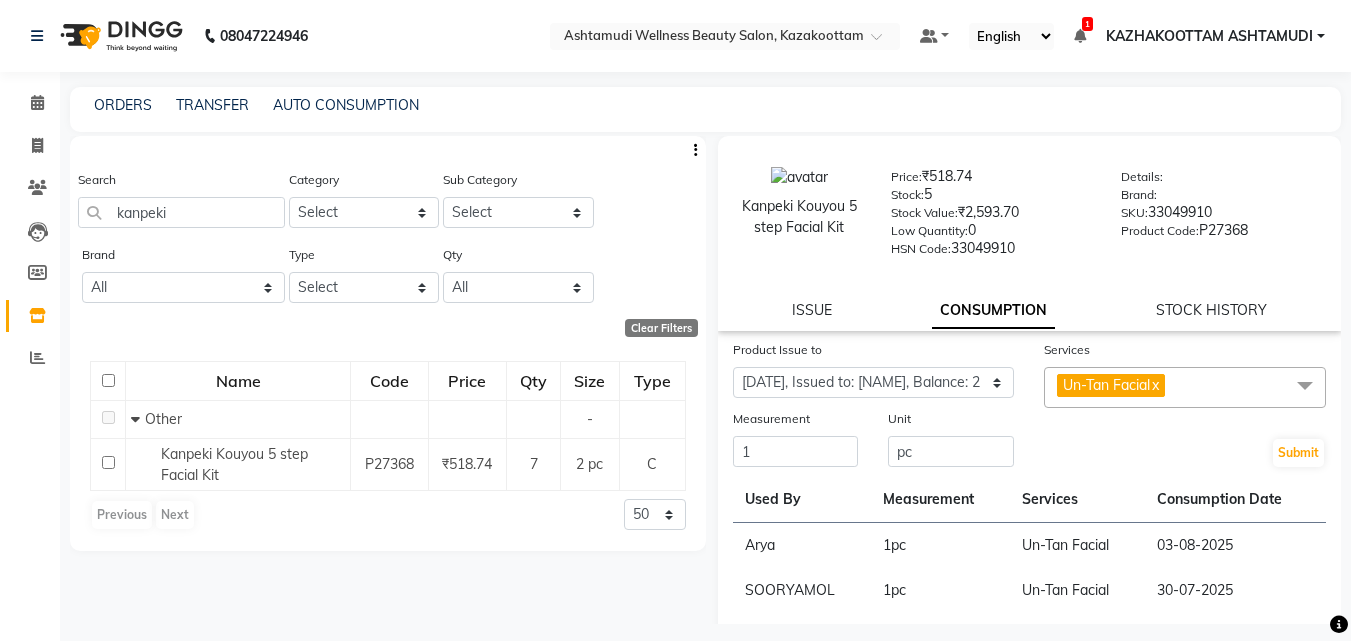 click on "Submit" 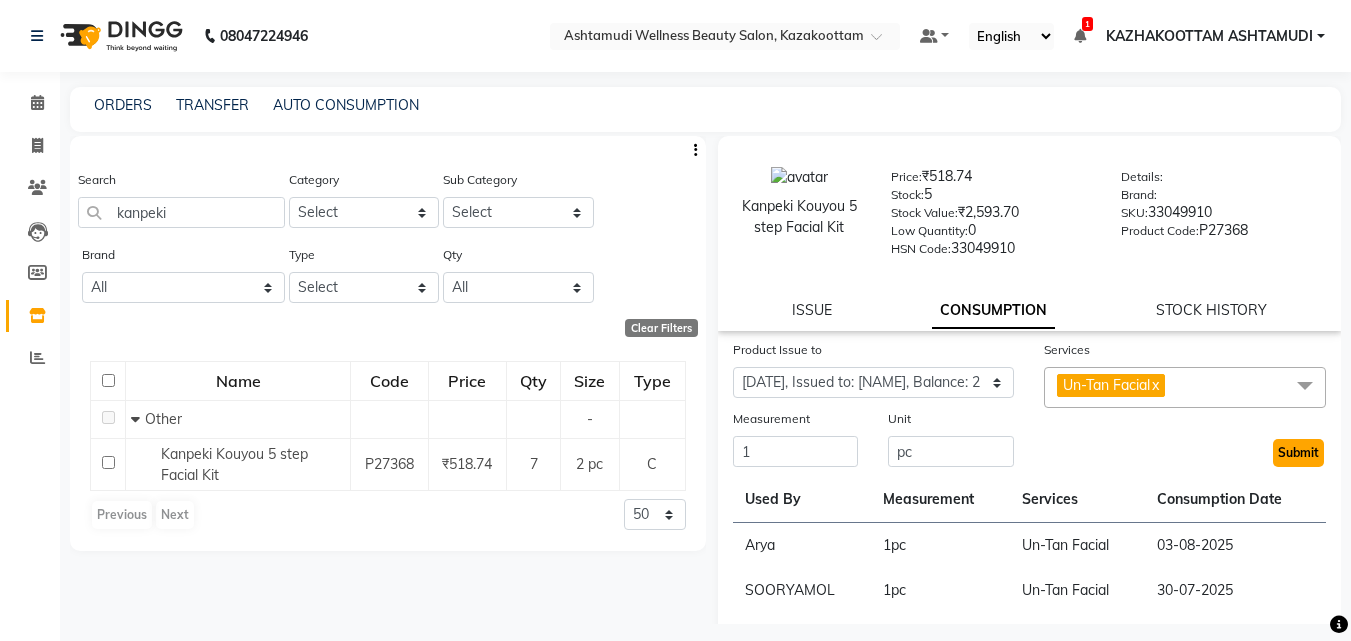 drag, startPoint x: 1262, startPoint y: 449, endPoint x: 1277, endPoint y: 451, distance: 15.132746 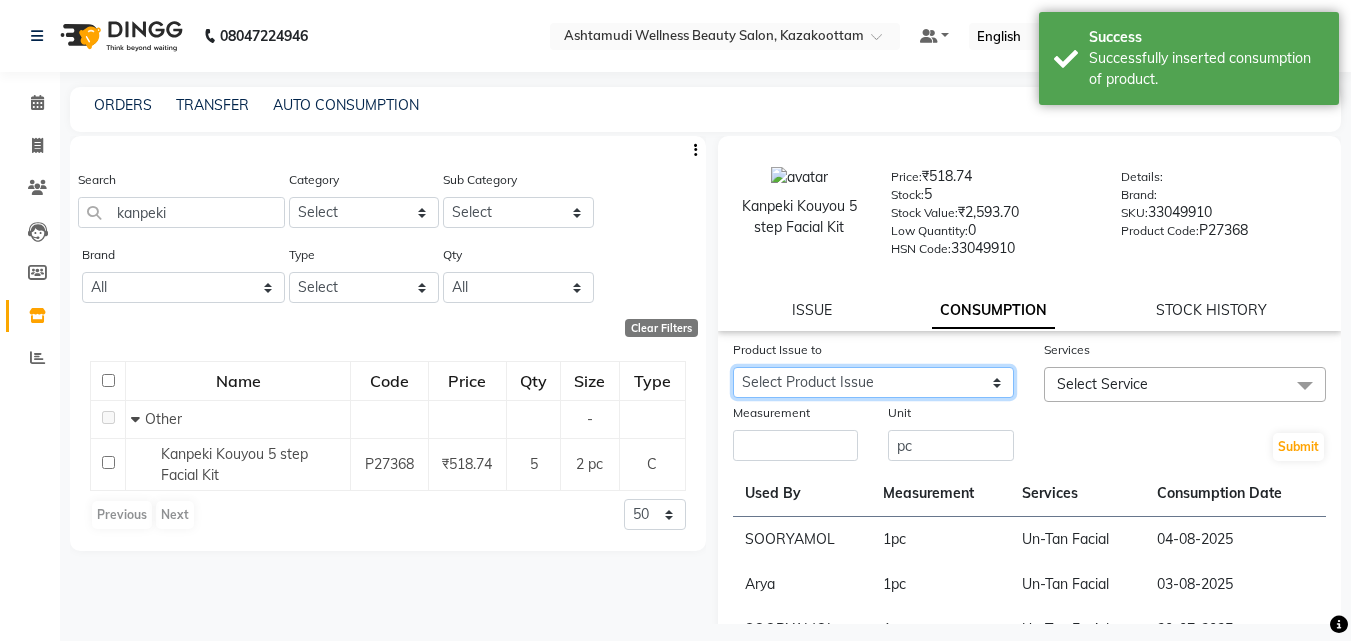 click on "Select Product Issue [DATE], Issued to: [NAME], Balance: 1 [DATE], Issued to: [NAME], Balance: 2" 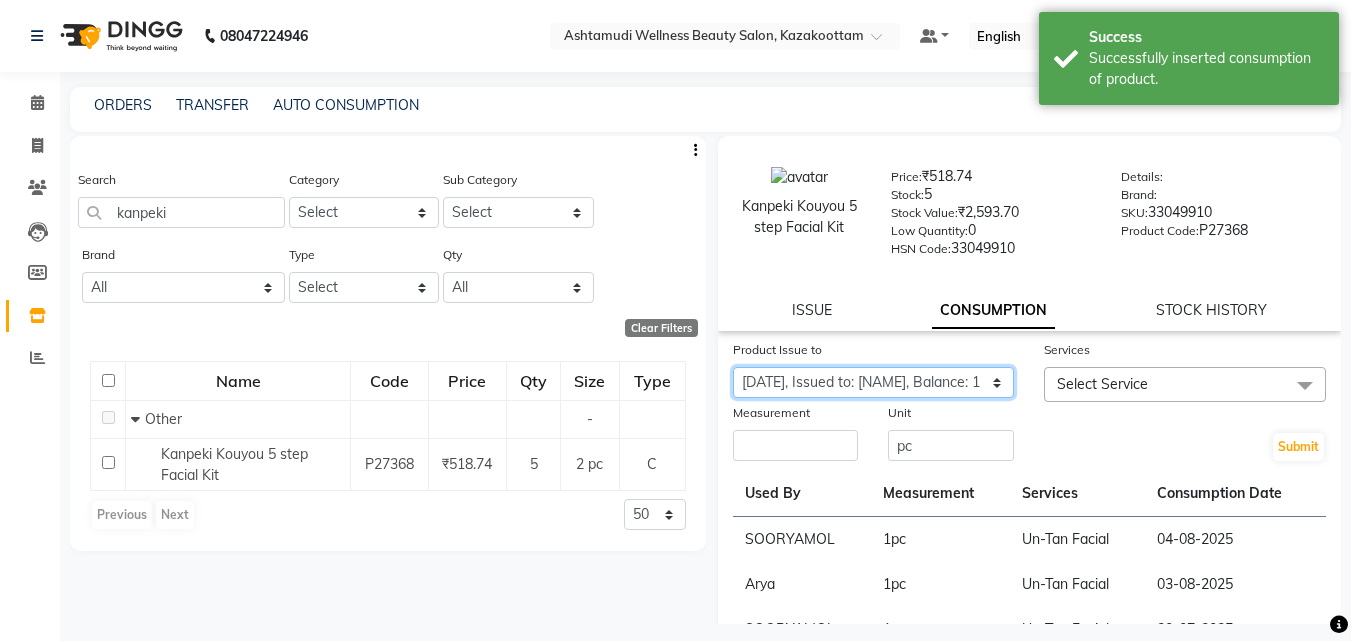 click on "Select Product Issue [DATE], Issued to: [NAME], Balance: 1 [DATE], Issued to: [NAME], Balance: 2" 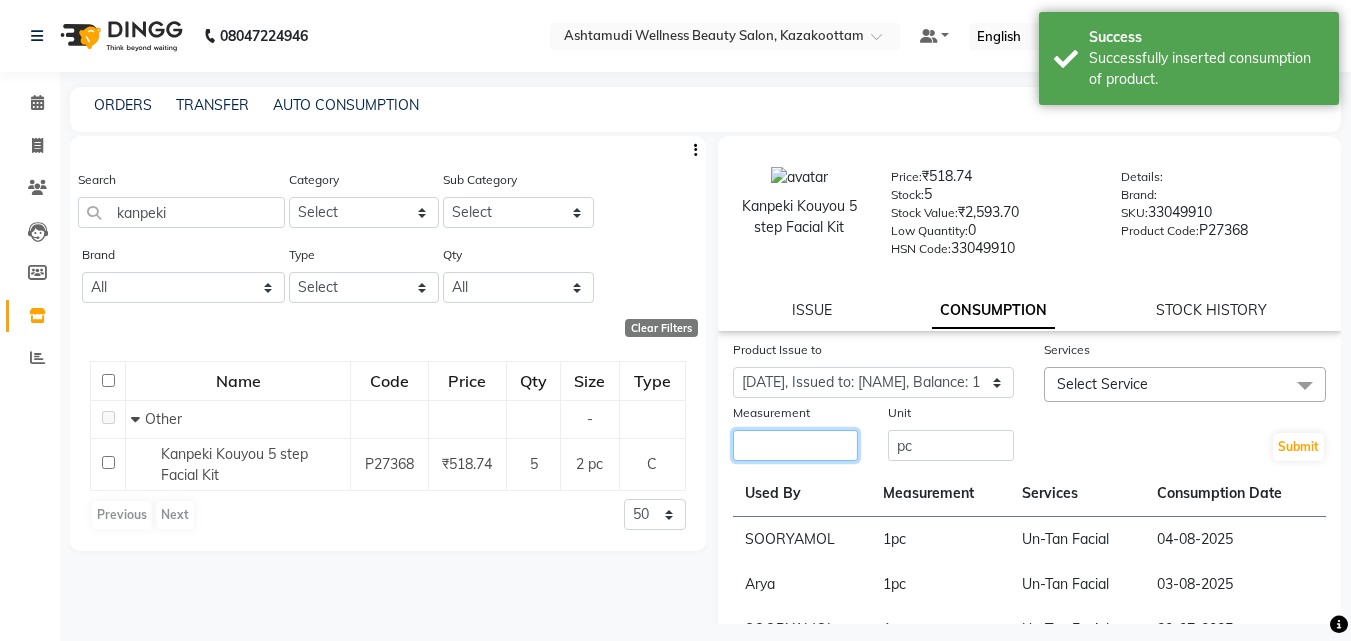 click 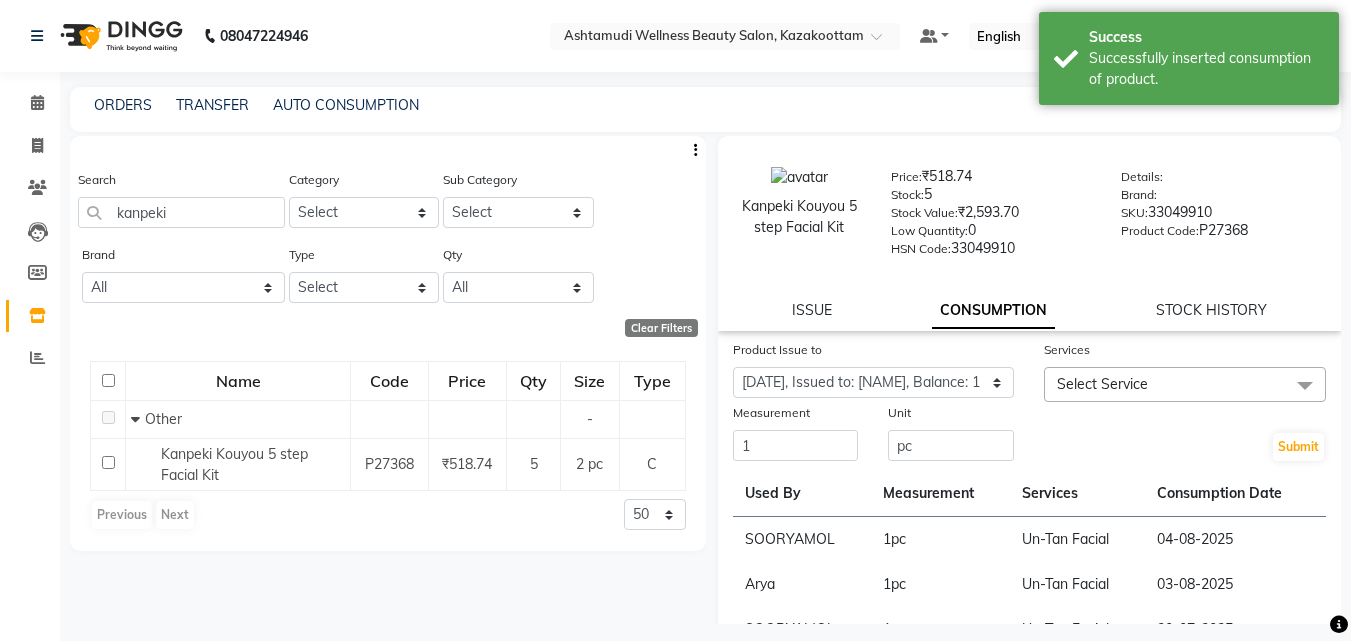 click on "Select Service" 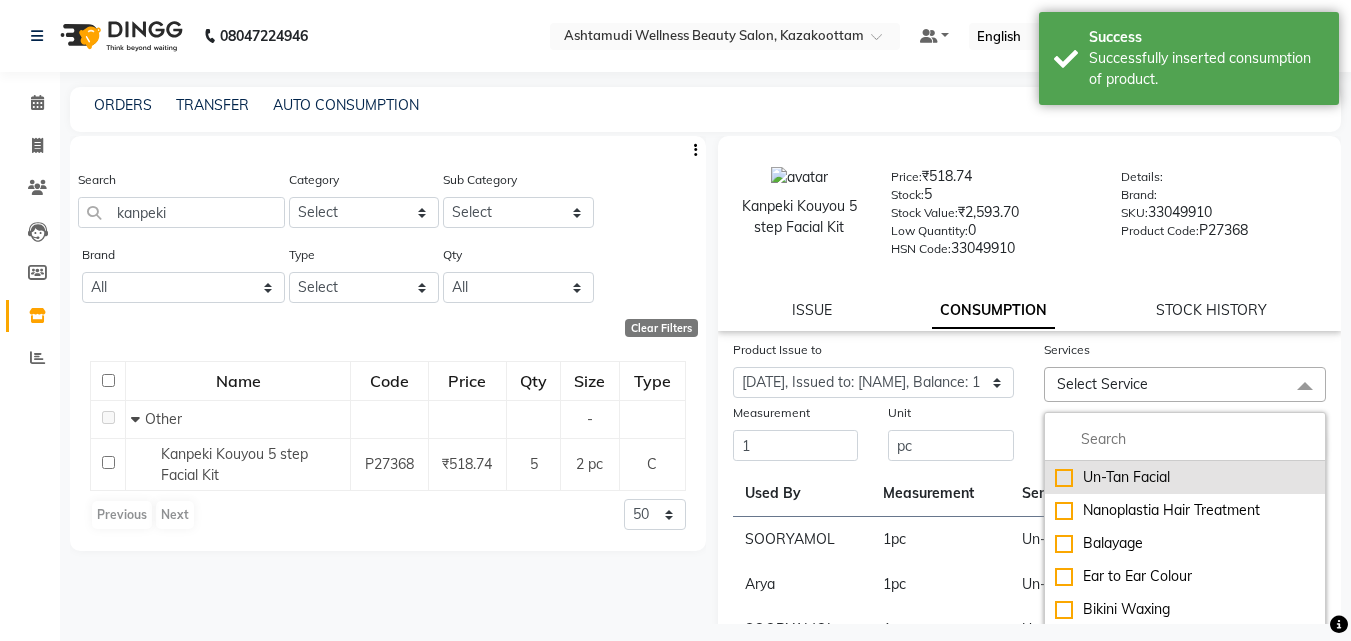 click on "Un-Tan Facial" 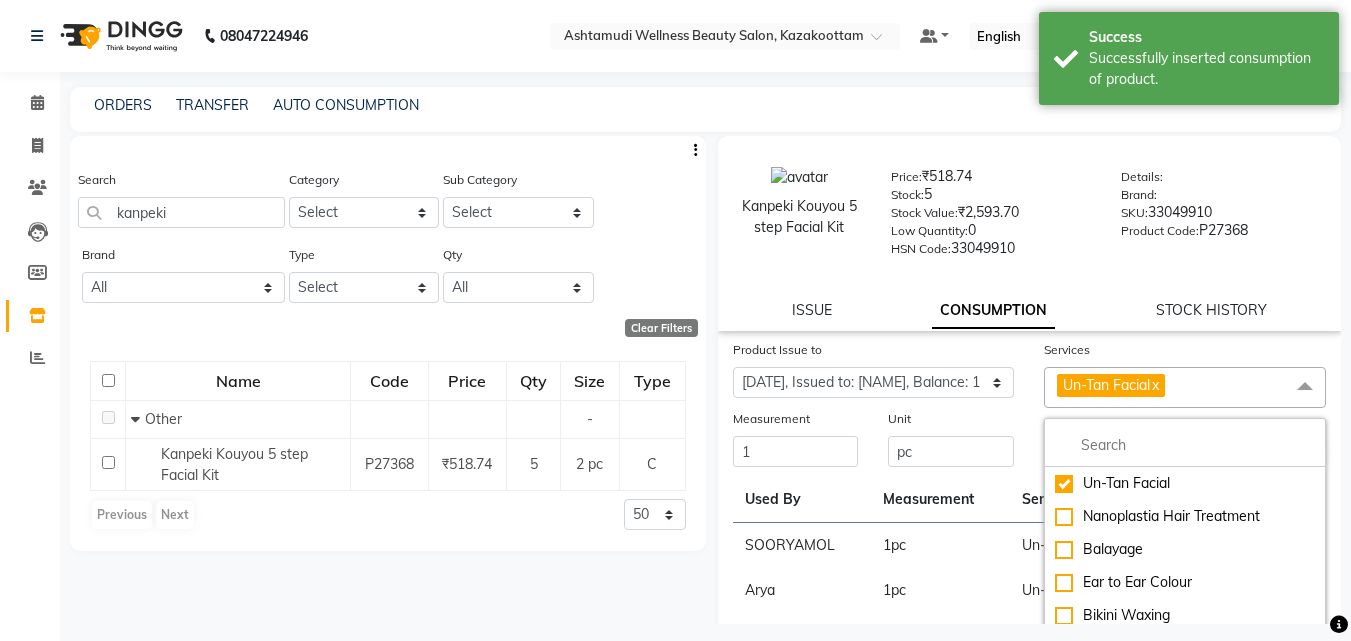 drag, startPoint x: 1035, startPoint y: 420, endPoint x: 1057, endPoint y: 419, distance: 22.022715 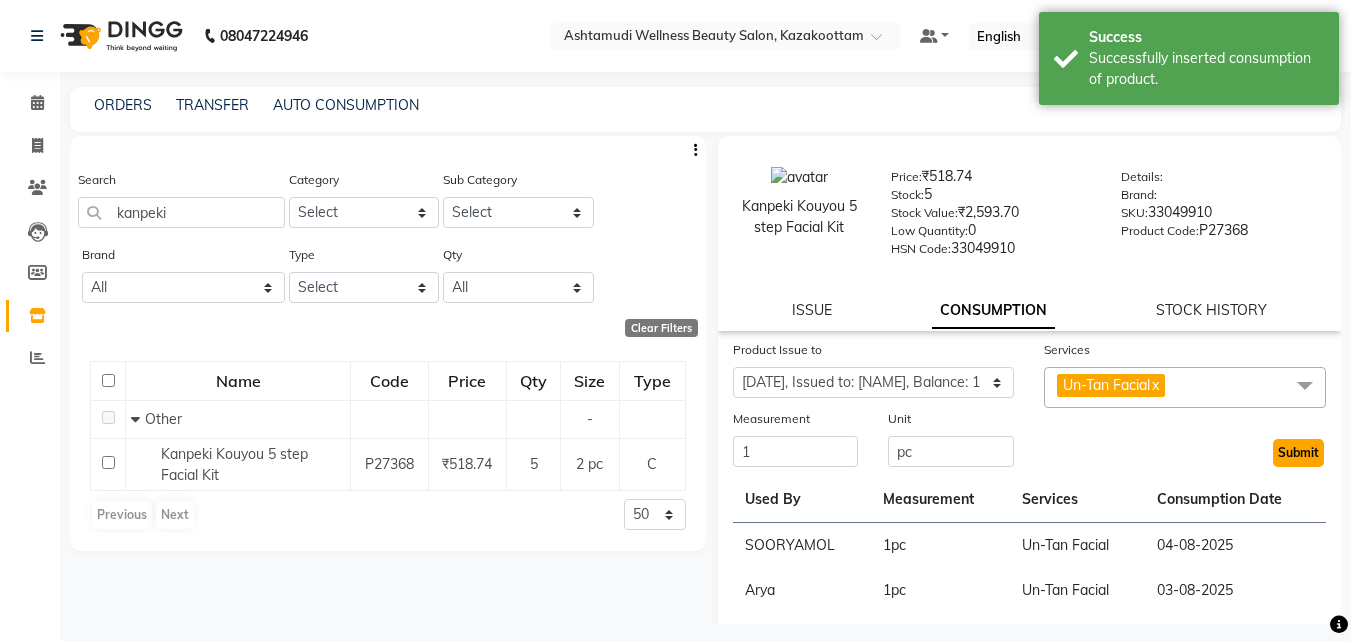 click on "Submit" 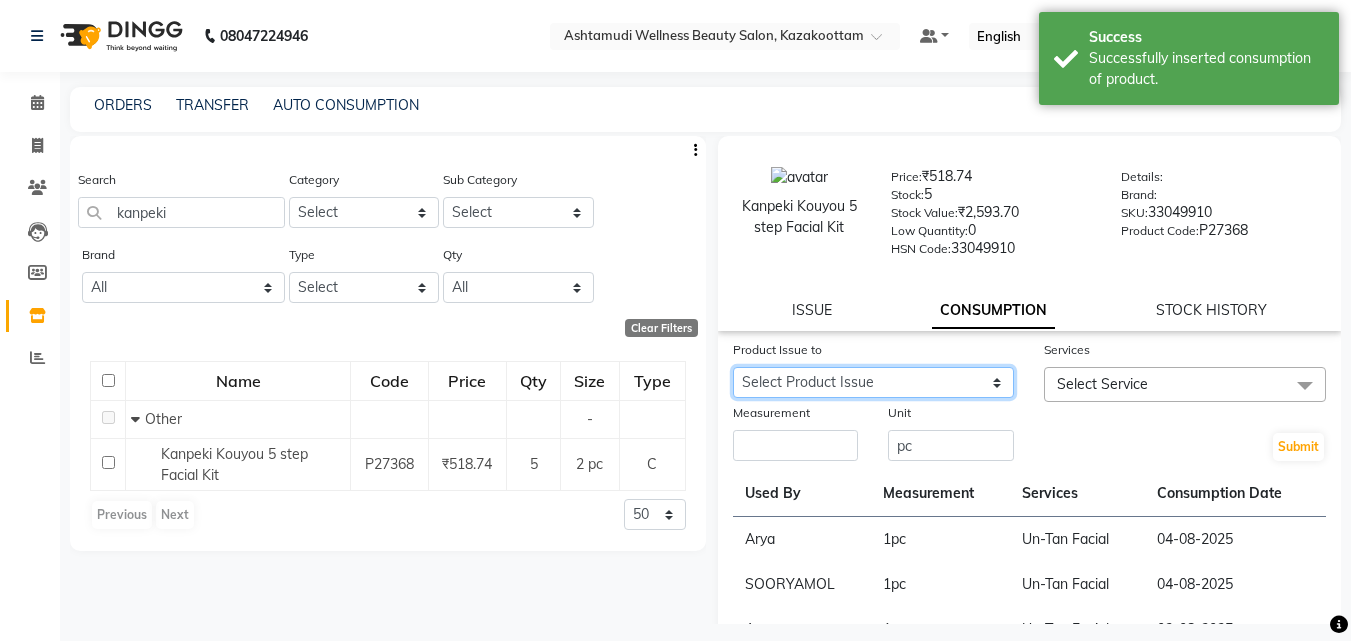 click on "Select Product Issue [DATE], Issued to: [NAME], Balance: 1 [DATE], Issued to: [NAME], Balance: 2" 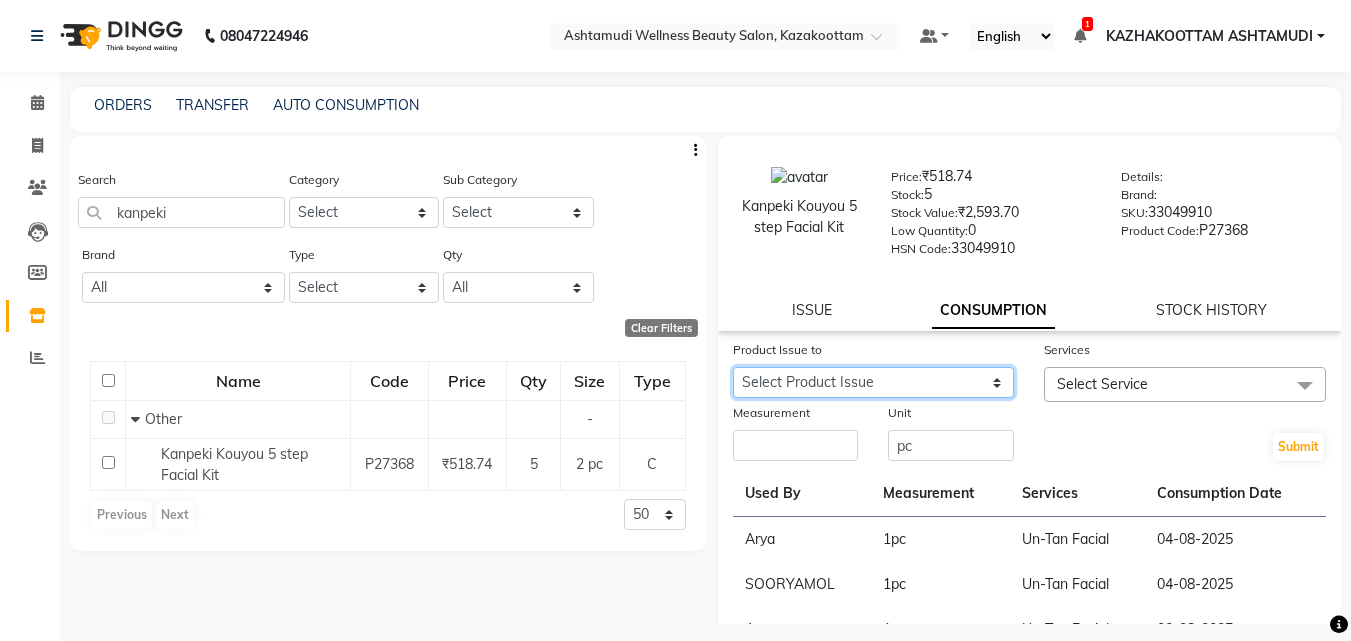 click on "Select Product Issue [DATE], Issued to: [NAME], Balance: 1 [DATE], Issued to: [NAME], Balance: 2" 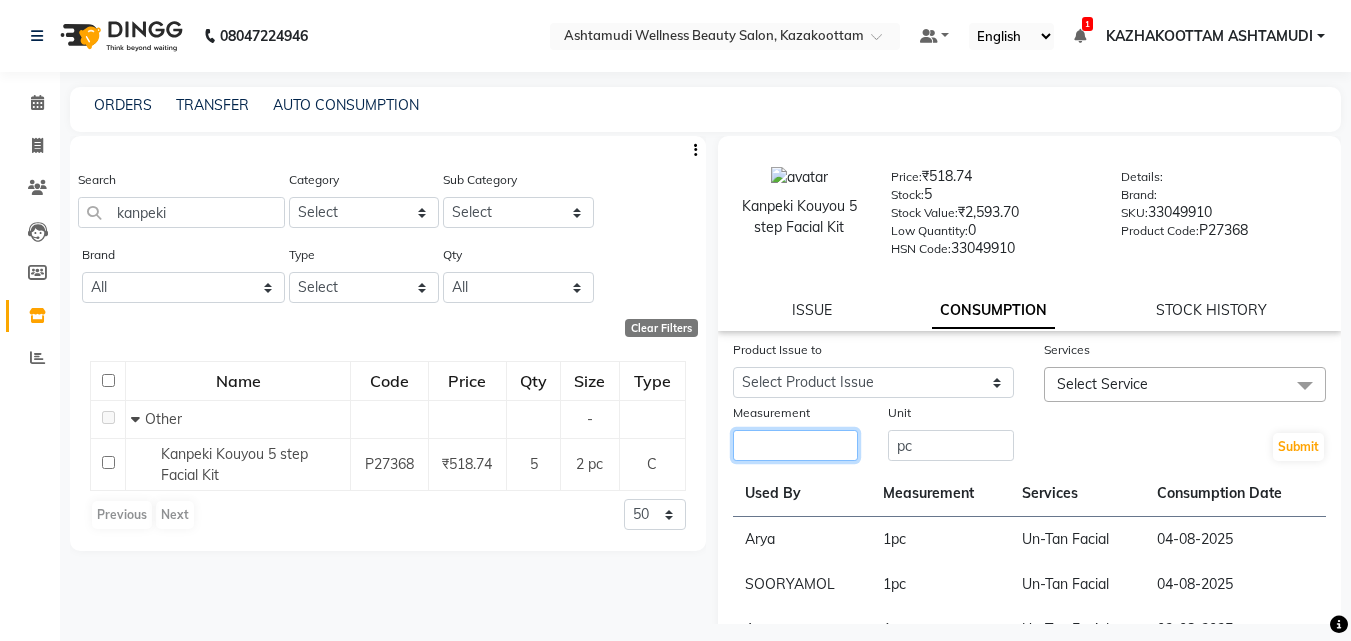 click 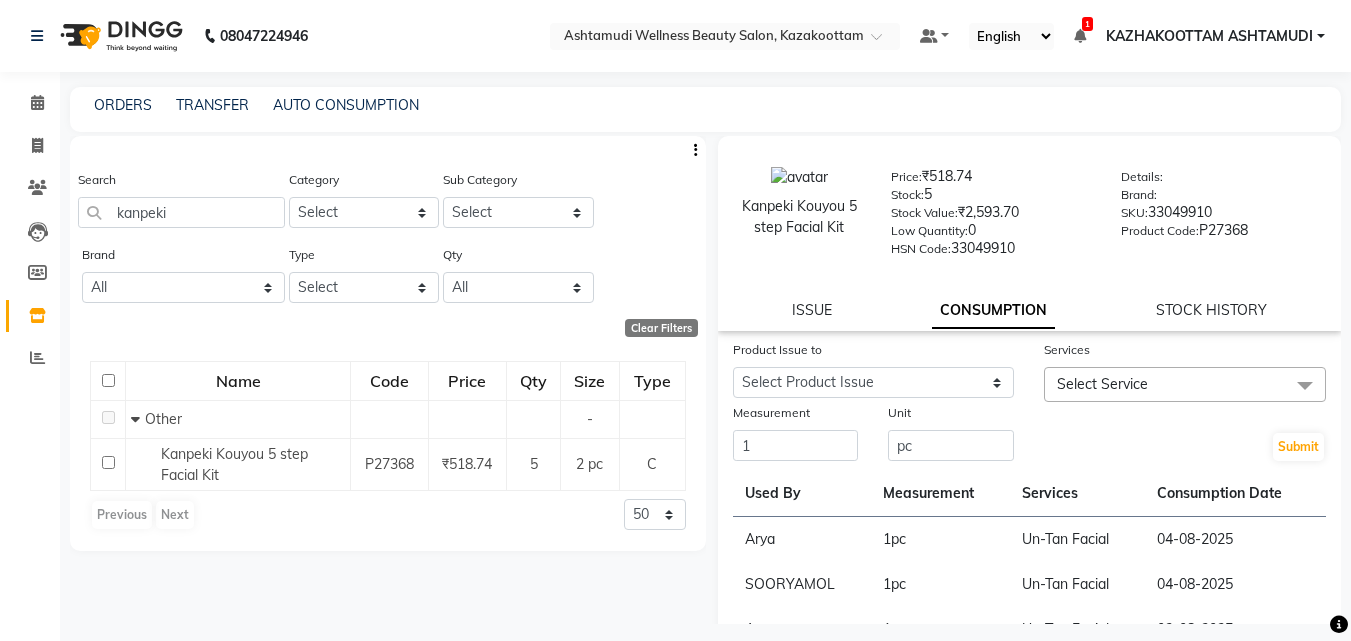 click on "Select Service" 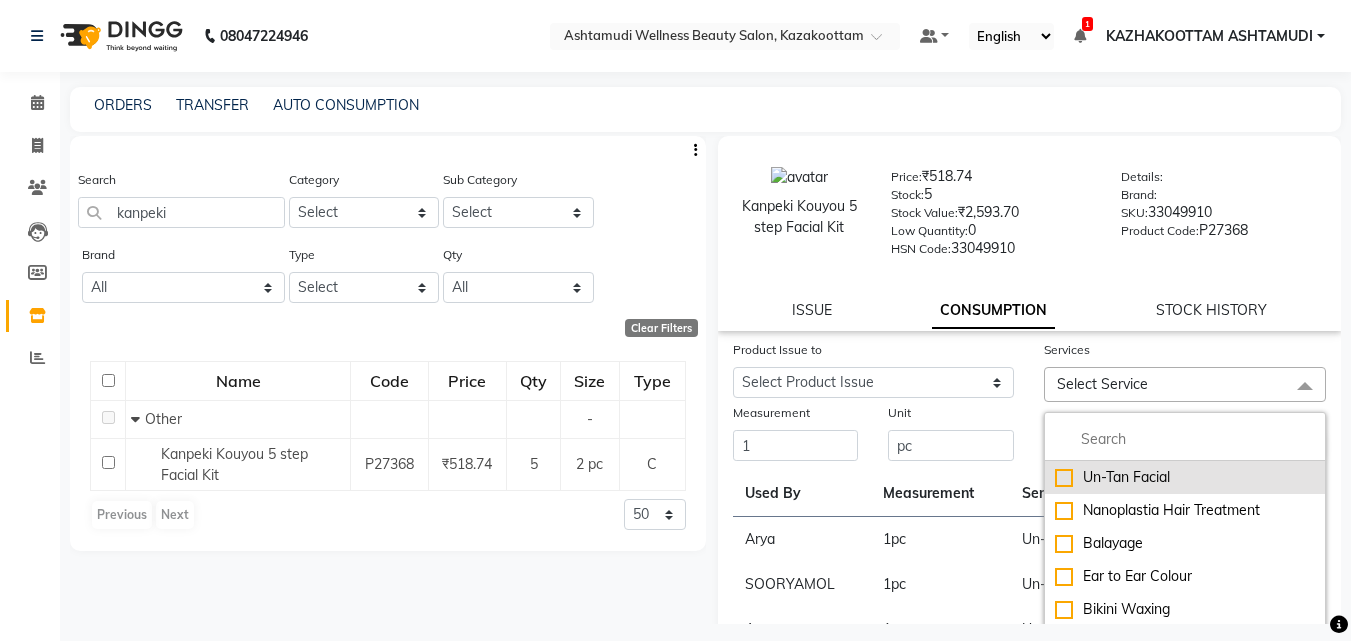 drag, startPoint x: 1110, startPoint y: 473, endPoint x: 1096, endPoint y: 474, distance: 14.035668 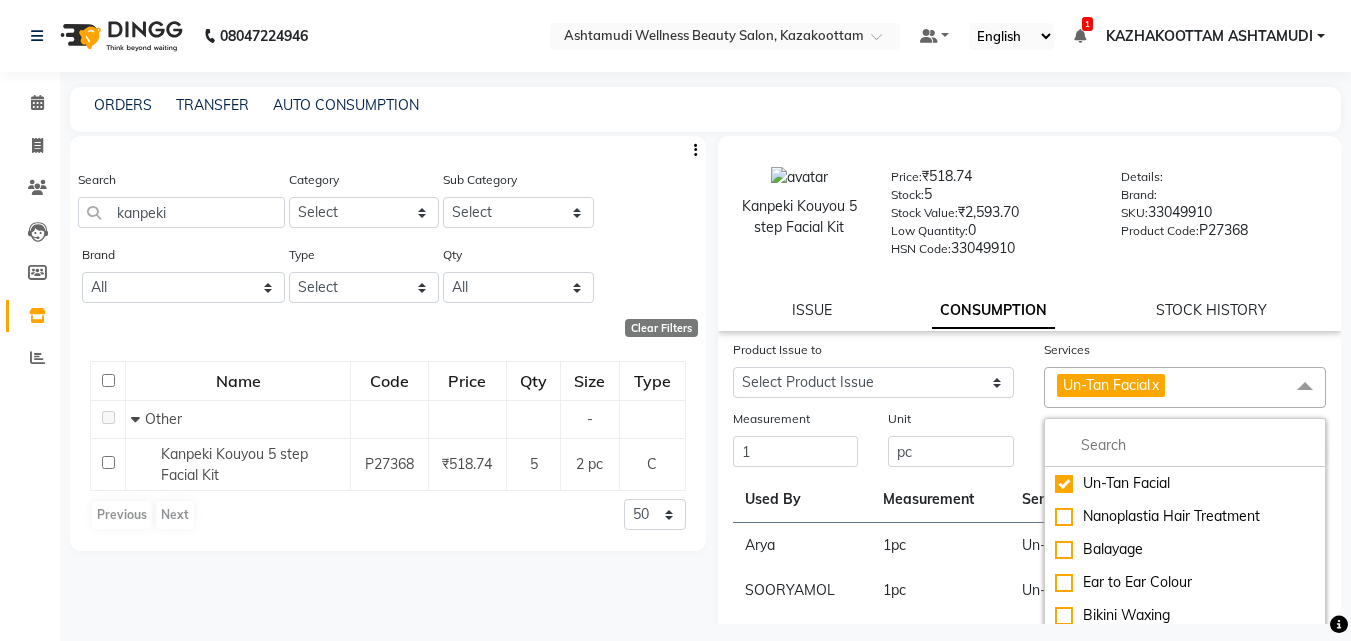 click on "Product Issue to Select Product Issue [DATE], Issued to: [NAME], Balance: 1 [DATE], Issued to: [NAME], Balance: 2" 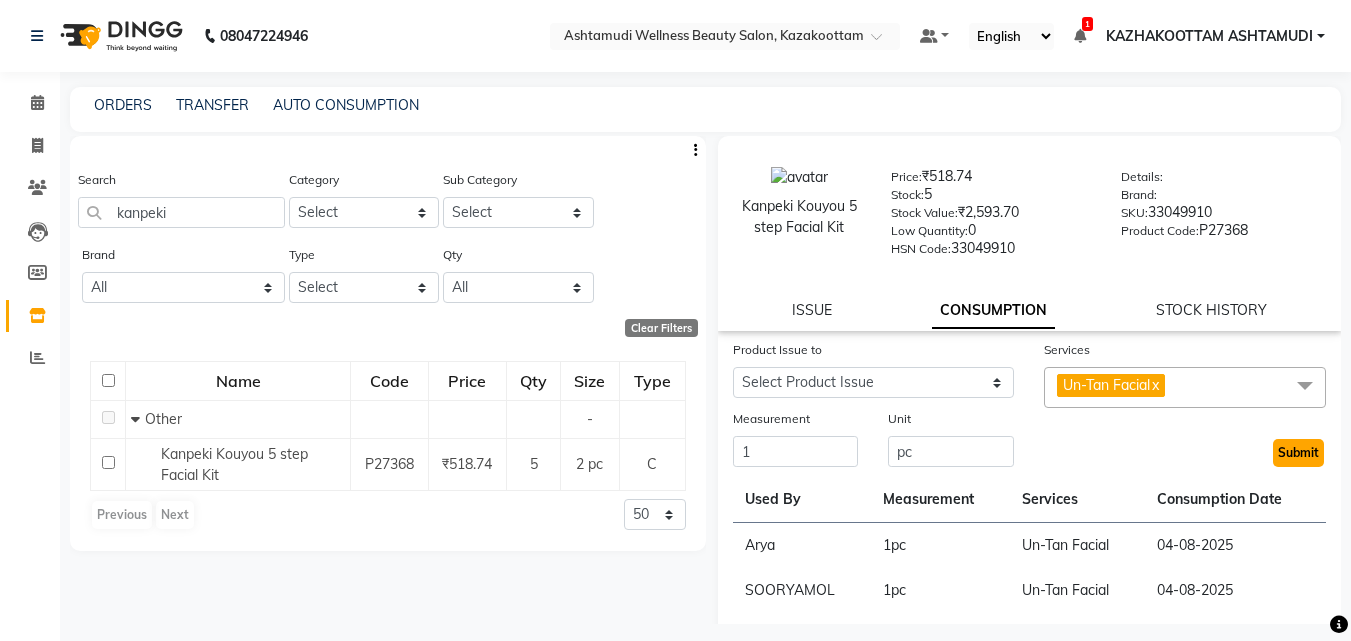 click on "Submit" 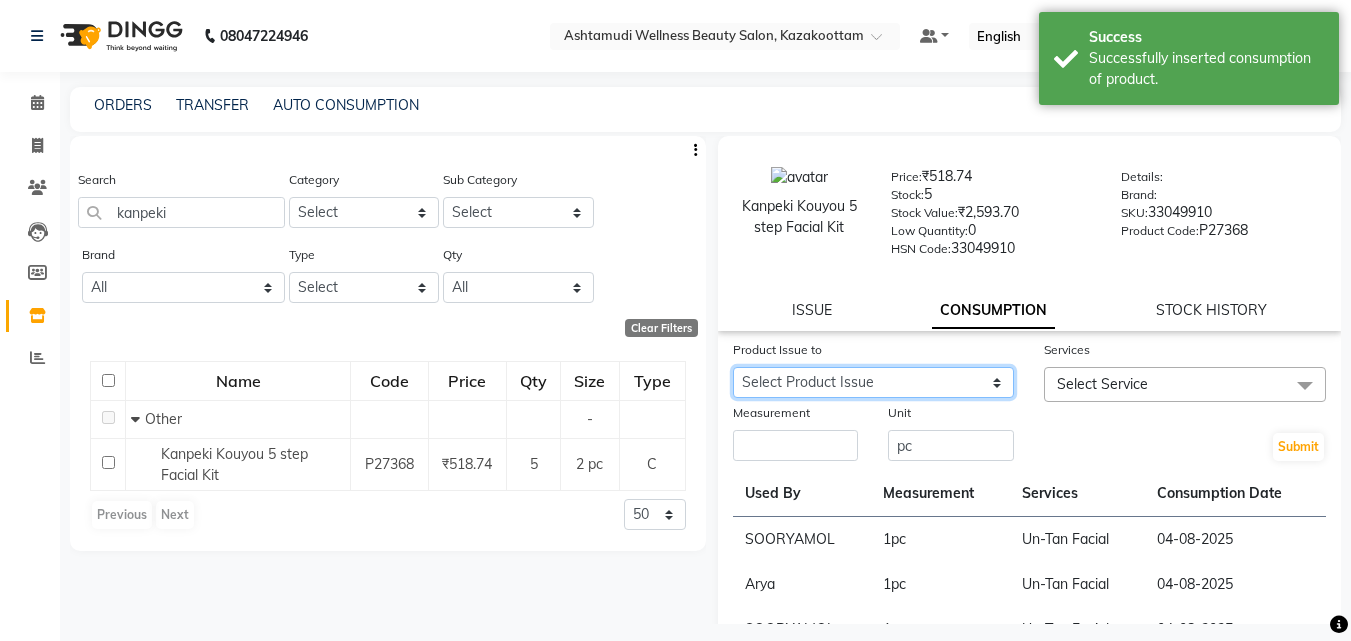 click on "Select Product Issue [DATE], Issued to: [NAME], Balance: 1 [DATE], Issued to: [NAME], Balance: 1" 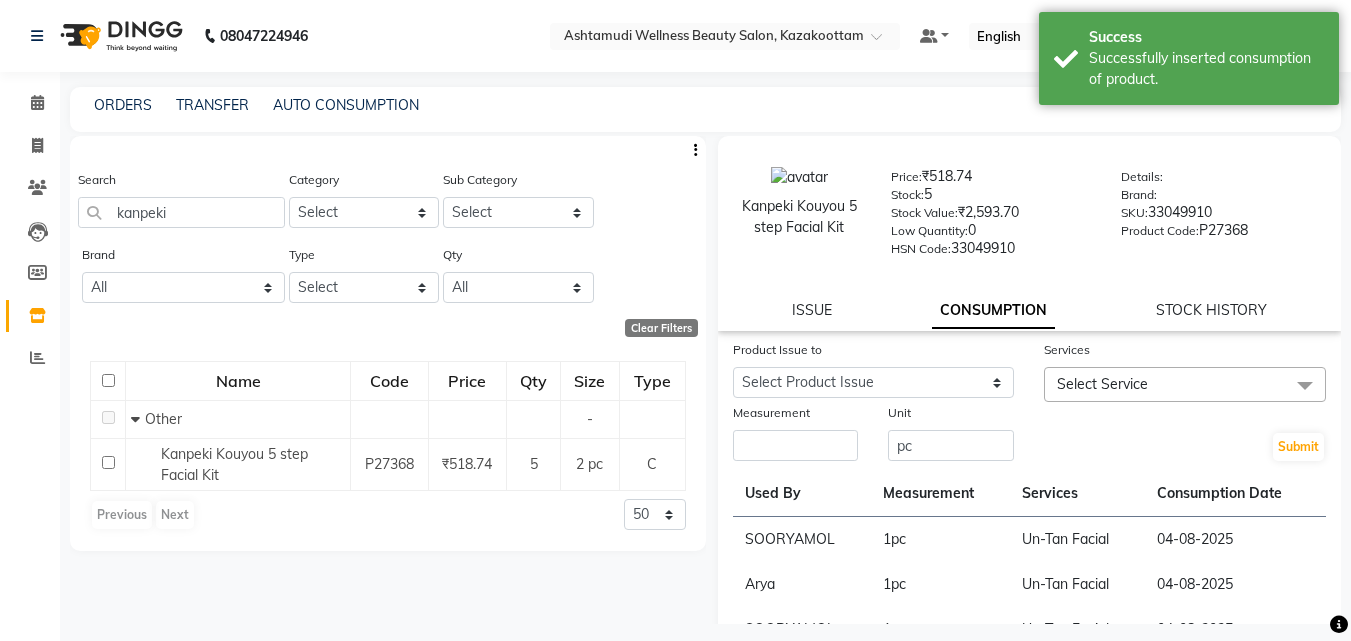 click on "Kanpeki Kouyou 5 step Facial Kit  Price:   ₹518.74  Stock:   5  Stock Value:   ₹2,593.70  Low Quantity:  0  HSN Code:  33049910  Details:     Brand:     SKU:   33049910  Product Code:   P27368  ISSUE CONSUMPTION STOCK HISTORY" 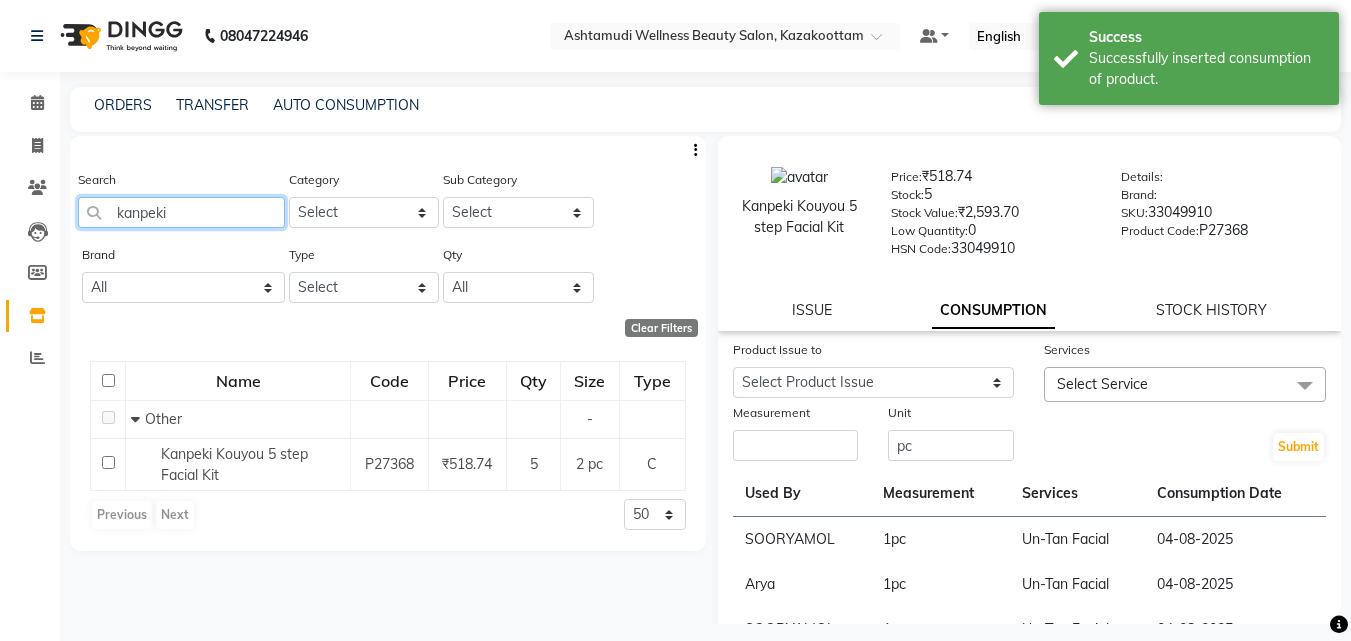 drag, startPoint x: 239, startPoint y: 215, endPoint x: 0, endPoint y: 210, distance: 239.05229 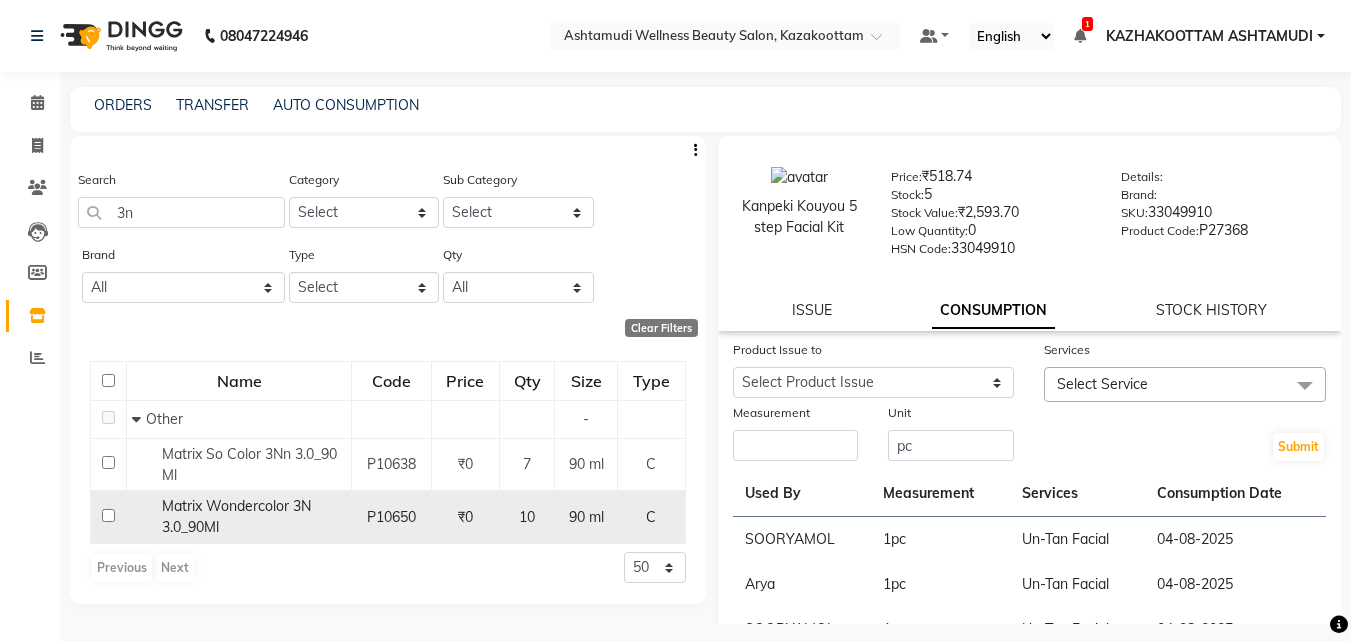 click on "Matrix Wondercolor 3N 3.0_90Ml" 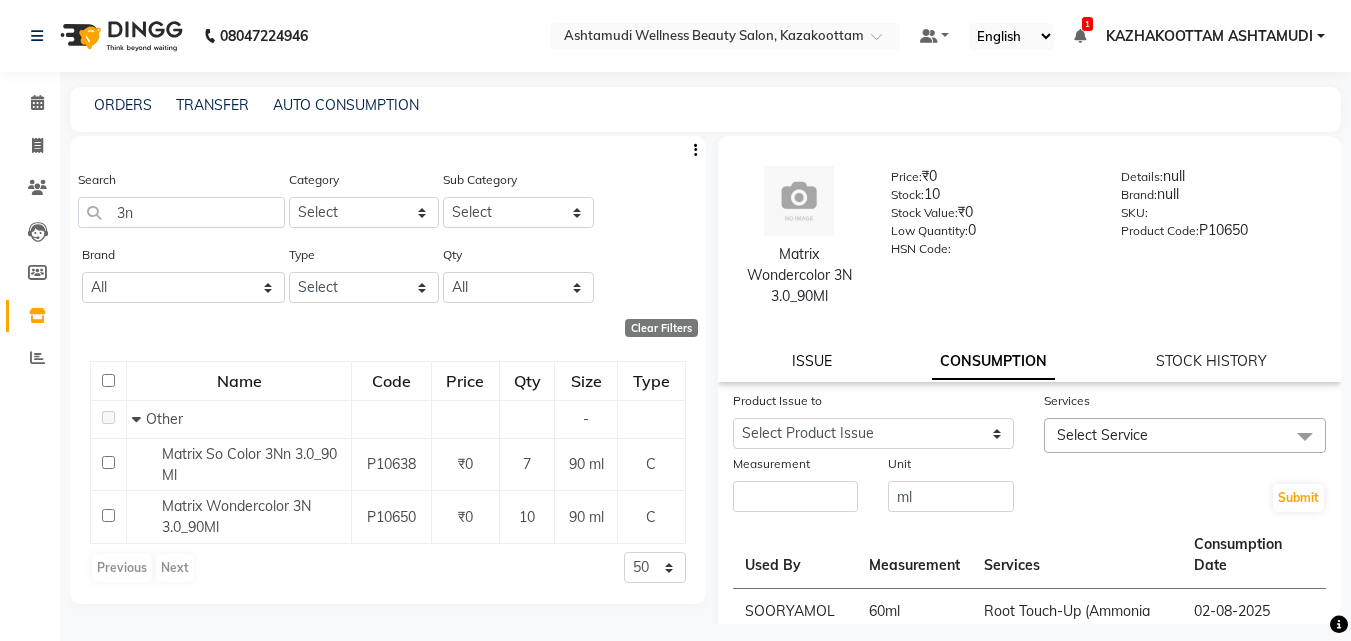 click on "ISSUE" 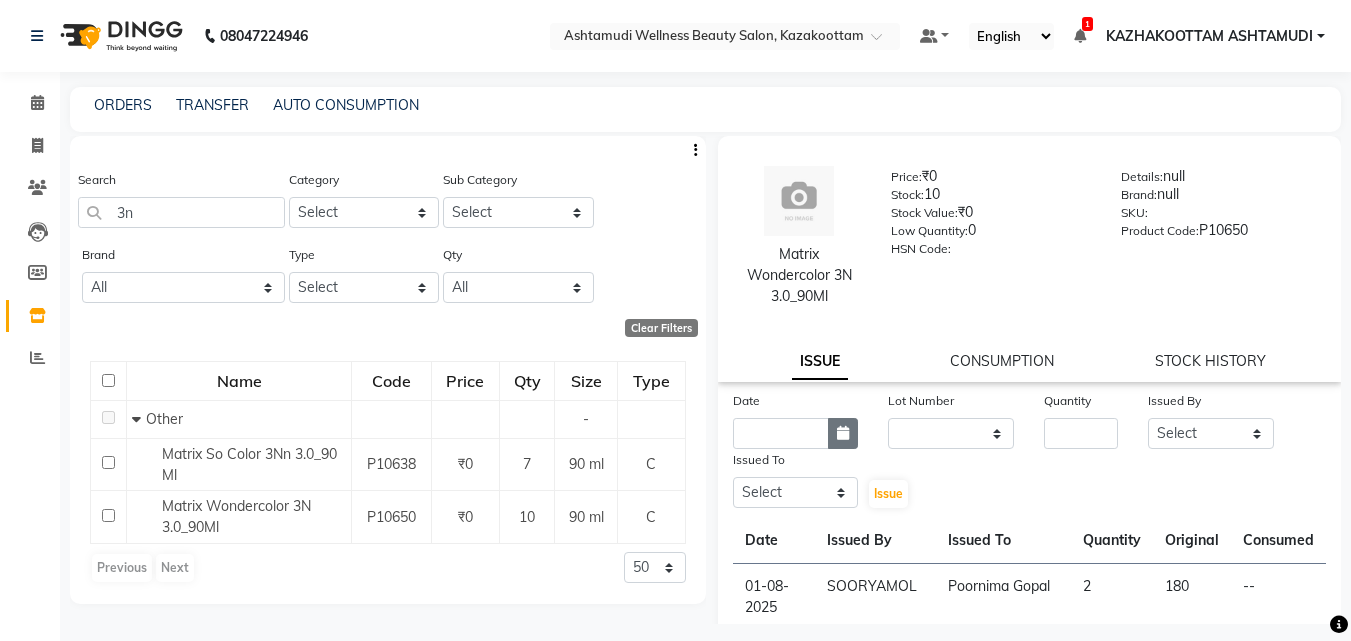 click 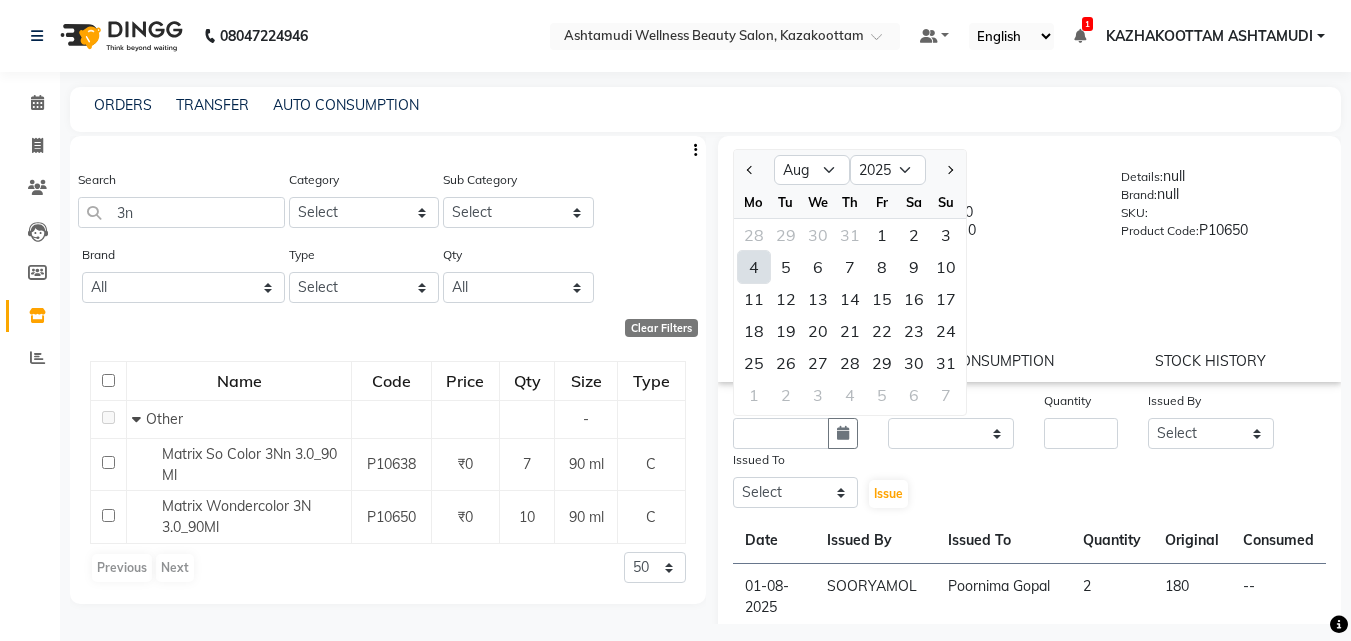drag, startPoint x: 953, startPoint y: 238, endPoint x: 969, endPoint y: 265, distance: 31.38471 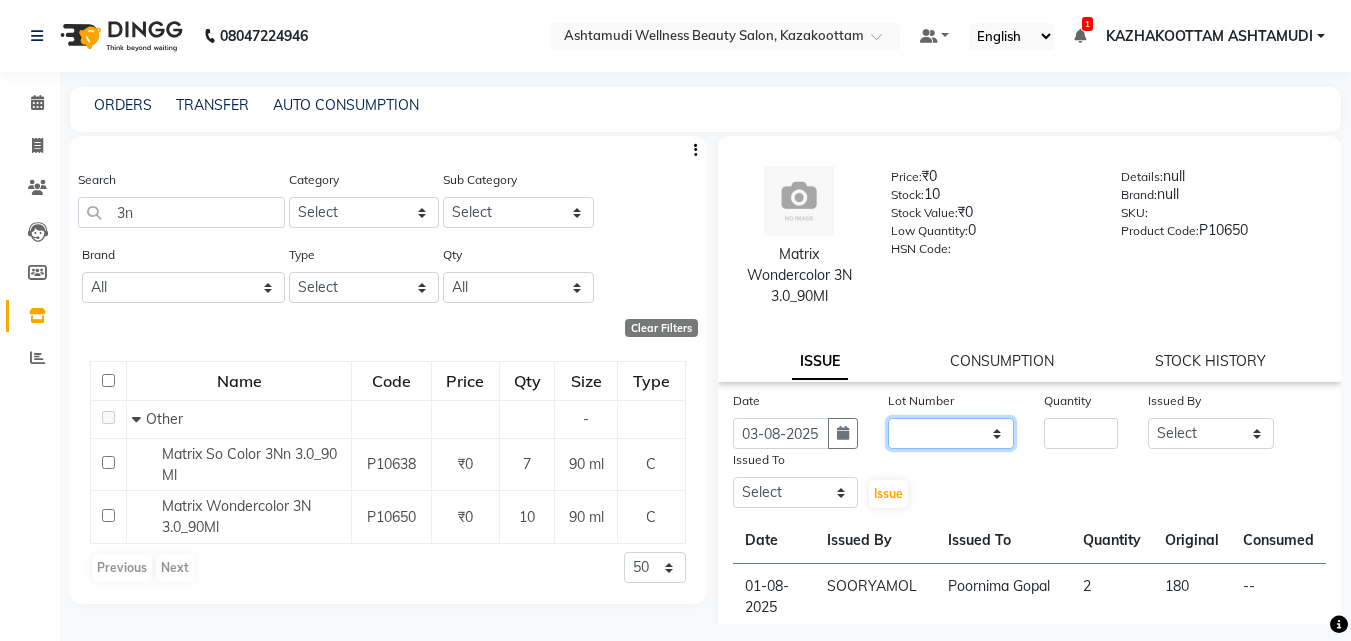 click on "None" 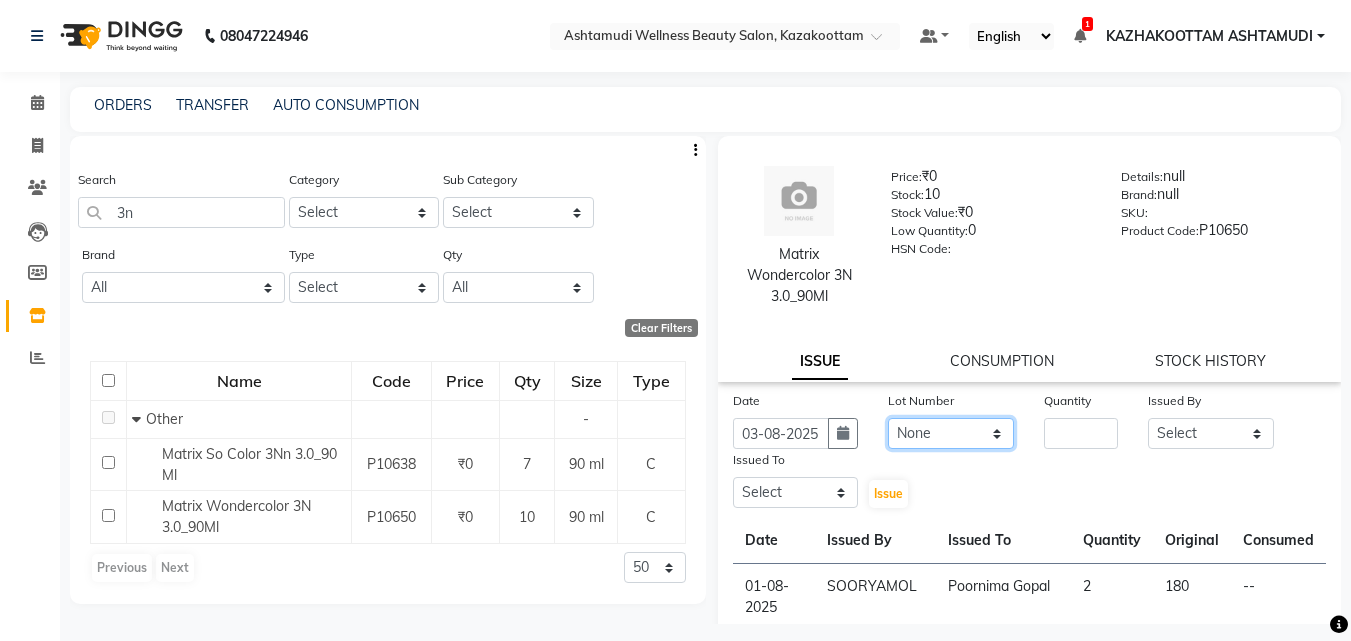 click on "None" 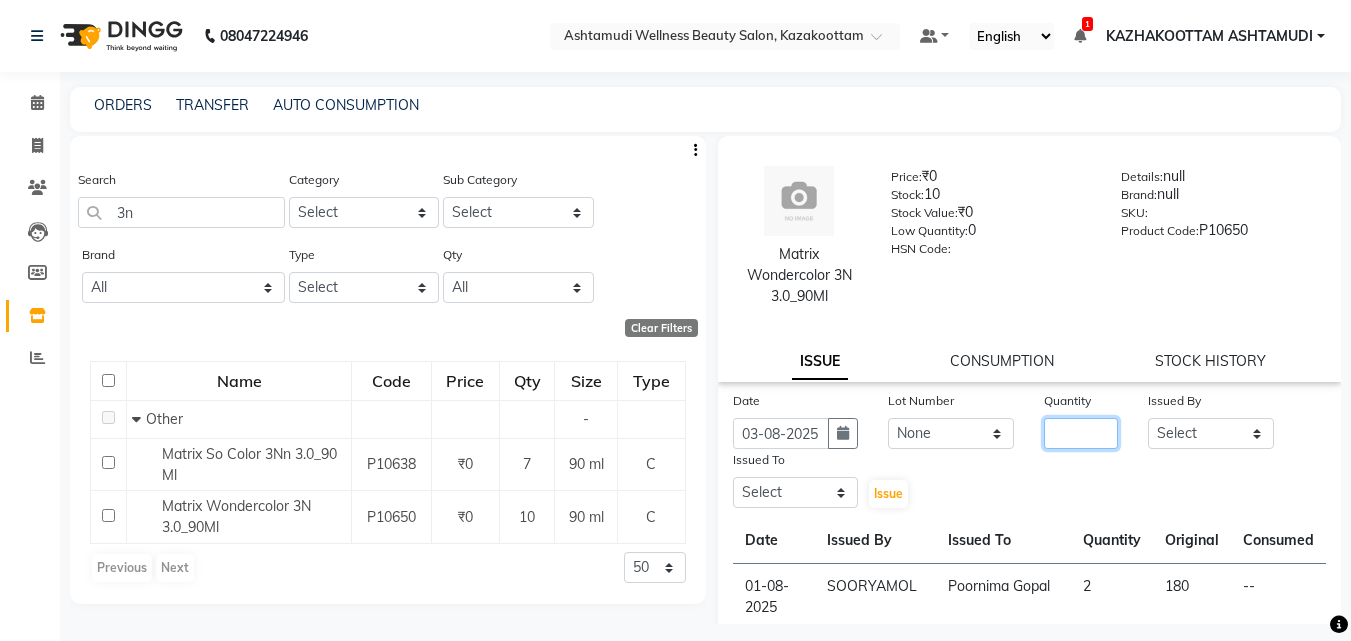 click 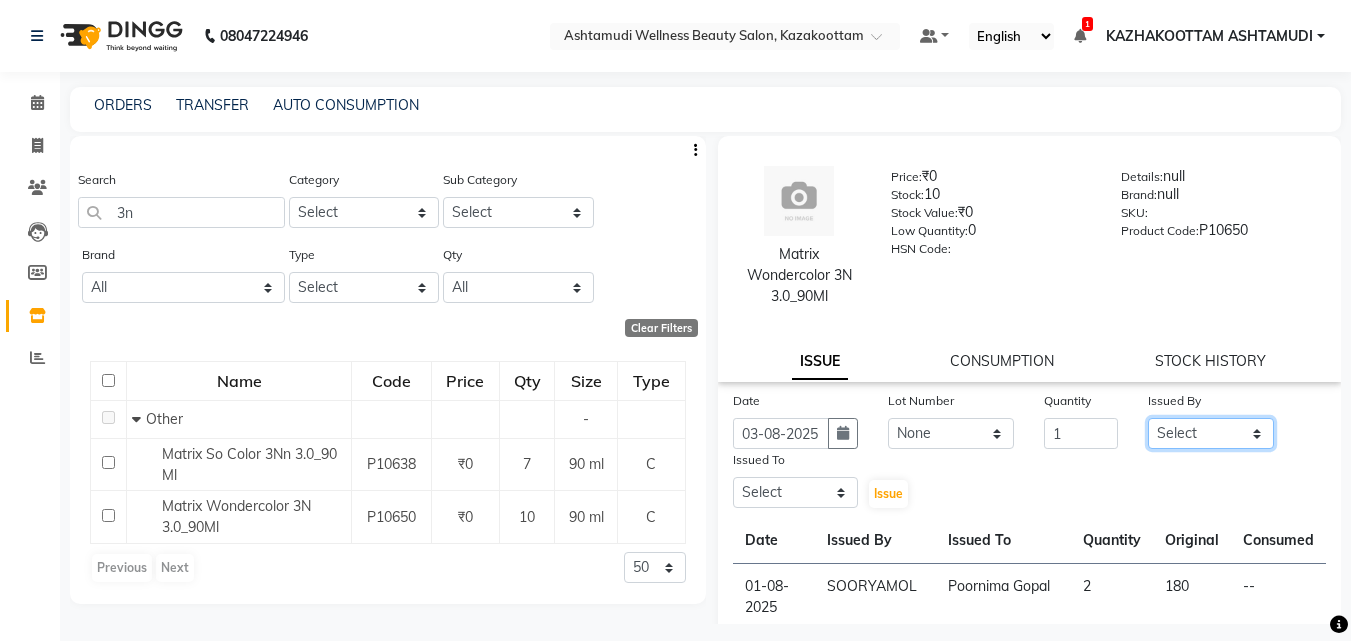 click on "Select Arya  CHINJU GEETA KAZHAKOOTTAM ASHTAMUDI KRISHNA LEKSHMI MADONNA MICHAEL MINCY VARGHESE Poornima Gopal PRIYA ROSNI Sindhu SOORYAMOL" 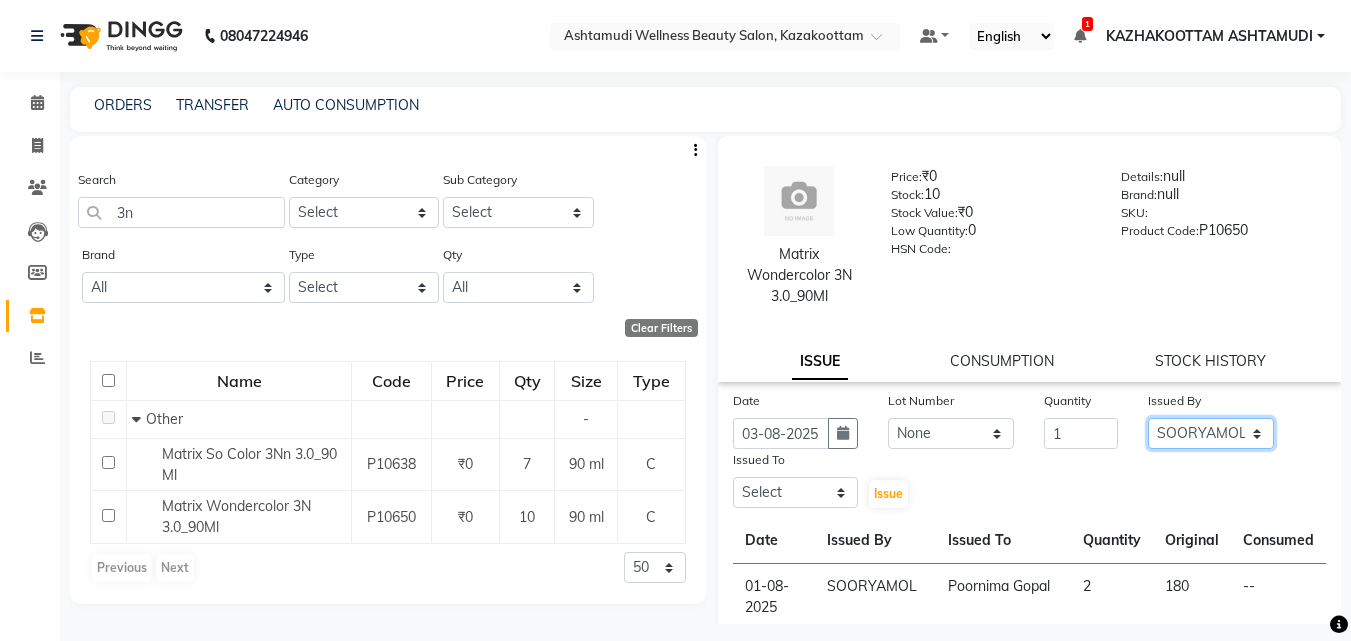 click on "Select Arya  CHINJU GEETA KAZHAKOOTTAM ASHTAMUDI KRISHNA LEKSHMI MADONNA MICHAEL MINCY VARGHESE Poornima Gopal PRIYA ROSNI Sindhu SOORYAMOL" 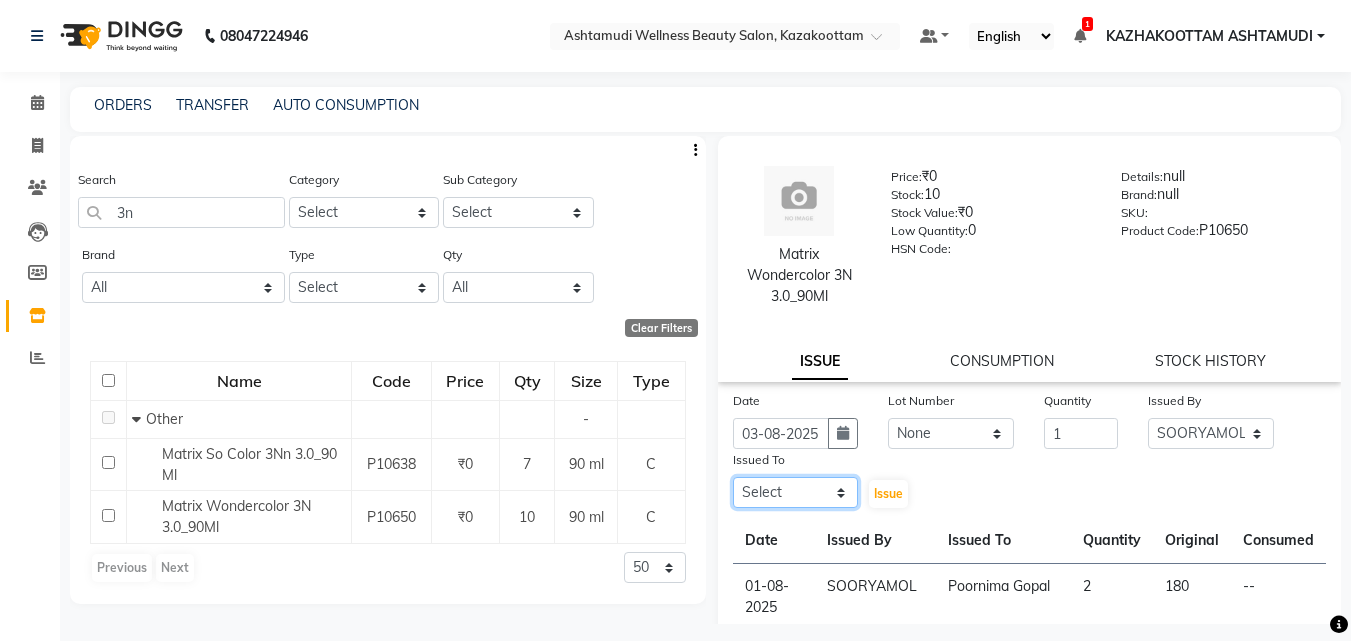 click on "Select Arya  CHINJU GEETA KAZHAKOOTTAM ASHTAMUDI KRISHNA LEKSHMI MADONNA MICHAEL MINCY VARGHESE Poornima Gopal PRIYA ROSNI Sindhu SOORYAMOL" 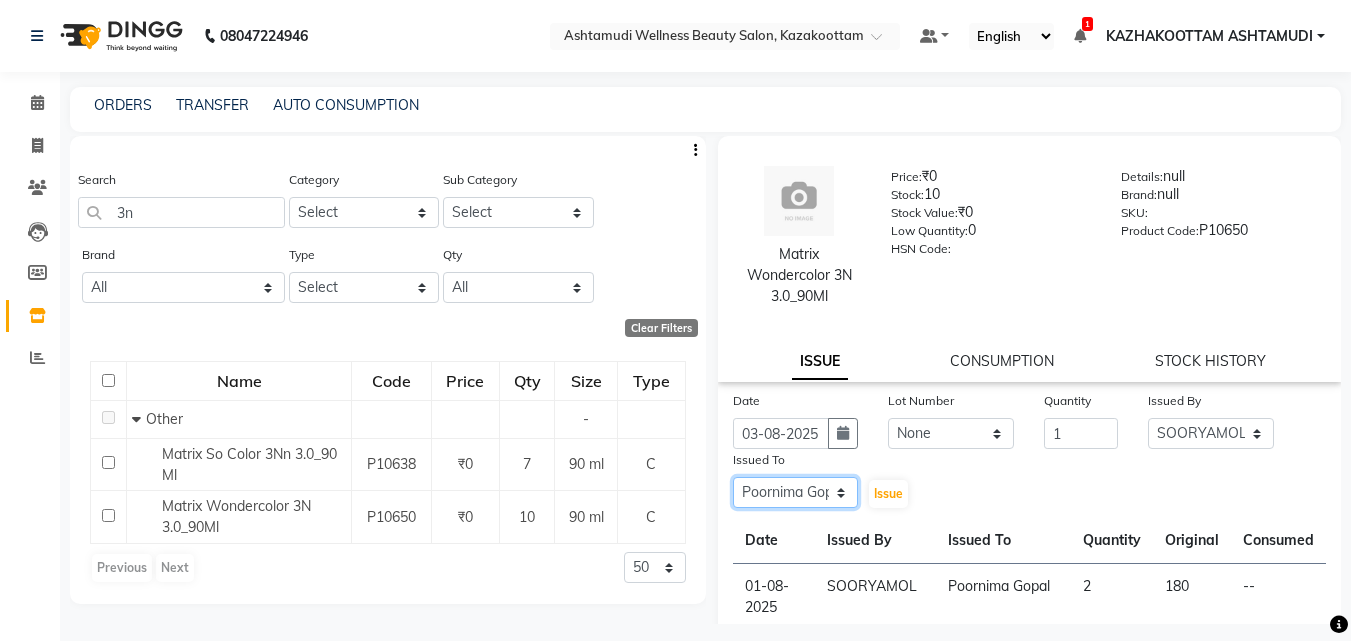 click on "Select Arya  CHINJU GEETA KAZHAKOOTTAM ASHTAMUDI KRISHNA LEKSHMI MADONNA MICHAEL MINCY VARGHESE Poornima Gopal PRIYA ROSNI Sindhu SOORYAMOL" 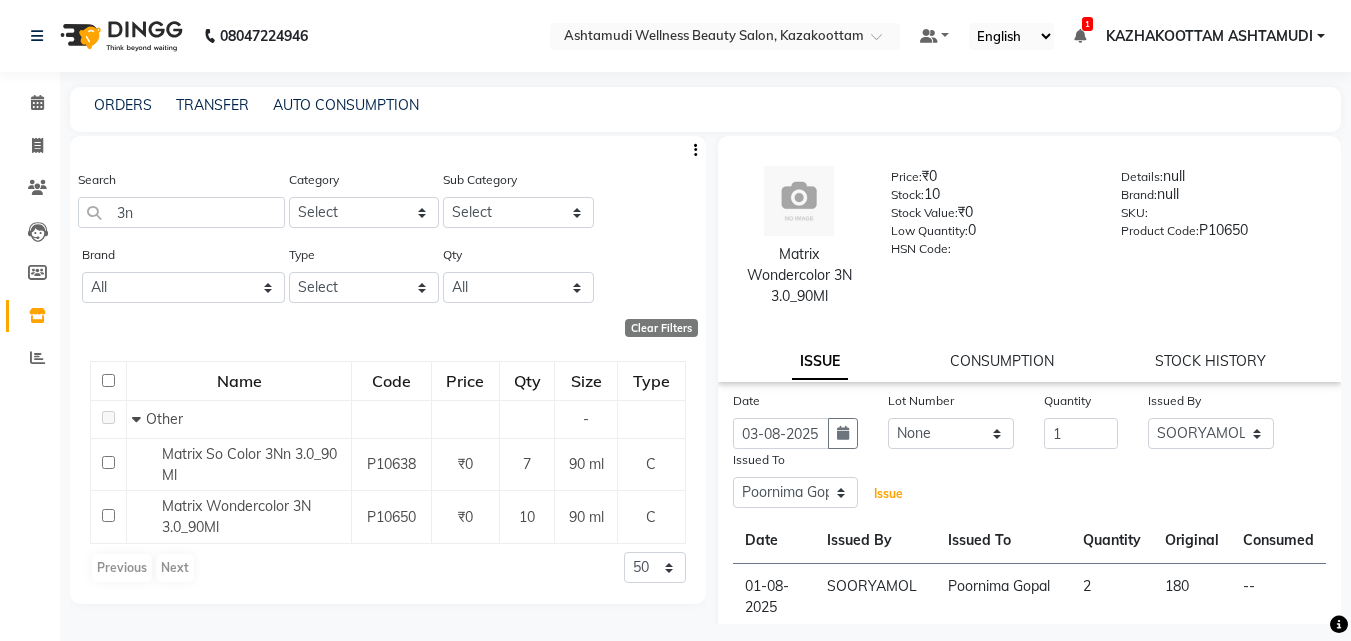 click on "Issue" 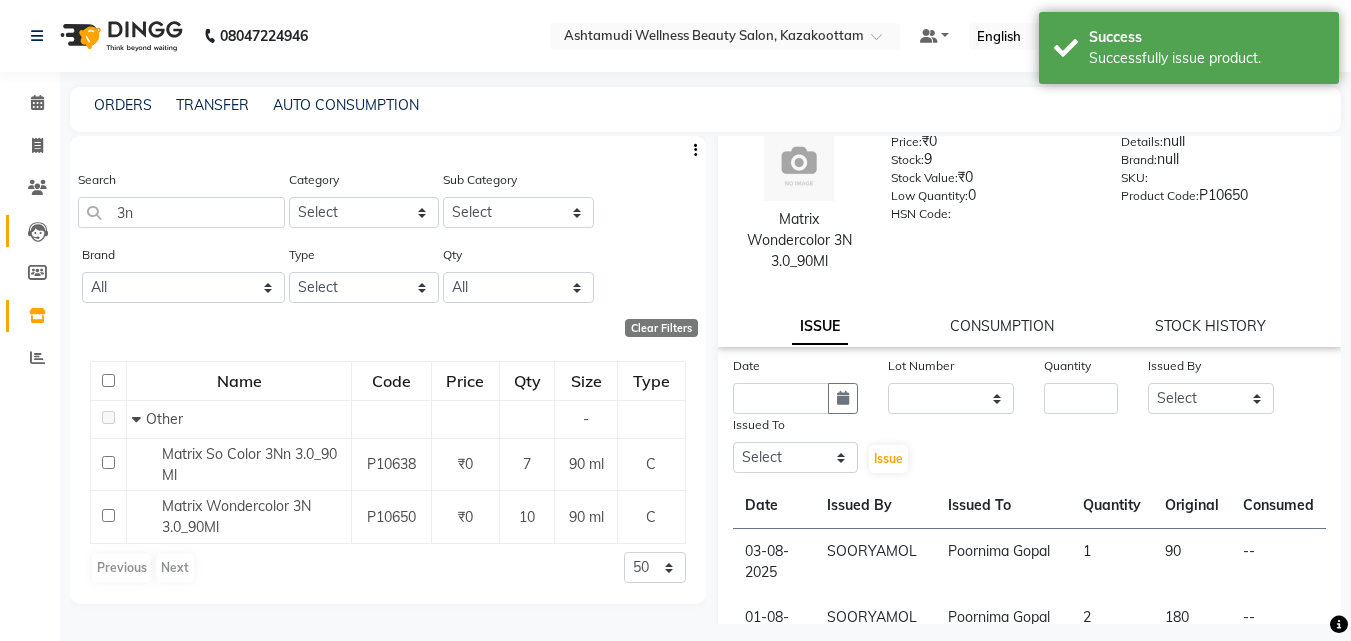 scroll, scrollTop: 0, scrollLeft: 0, axis: both 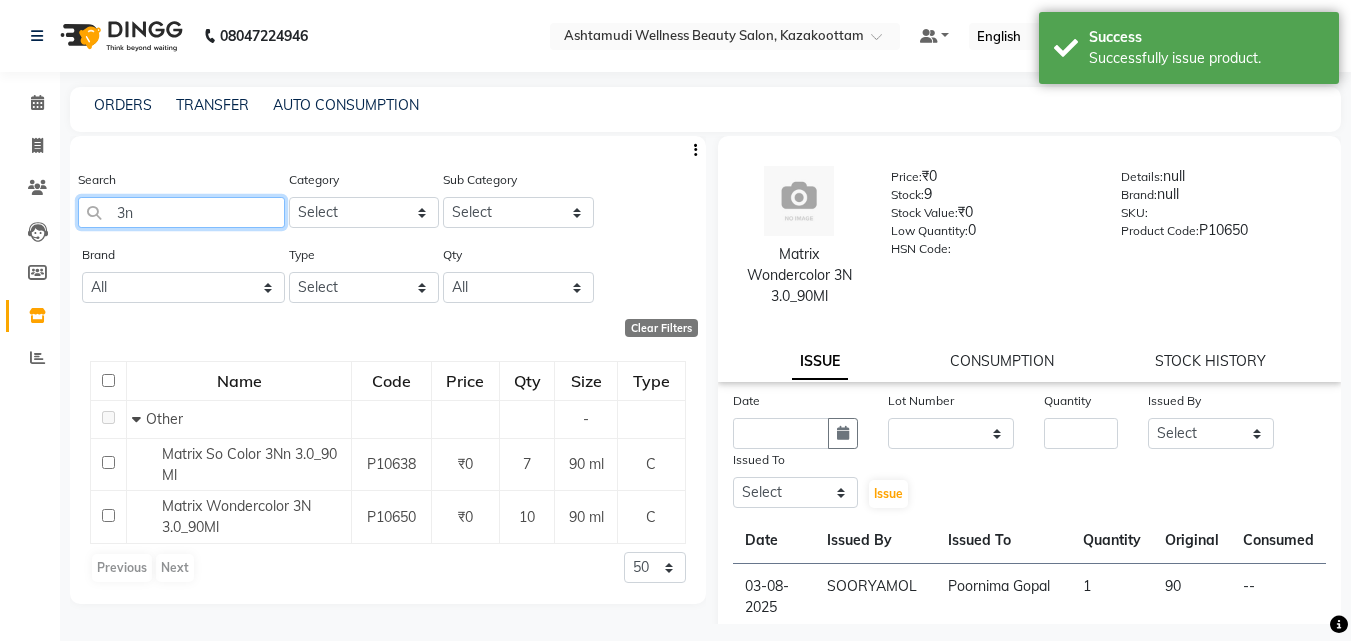 drag, startPoint x: 90, startPoint y: 220, endPoint x: 0, endPoint y: 175, distance: 100.62306 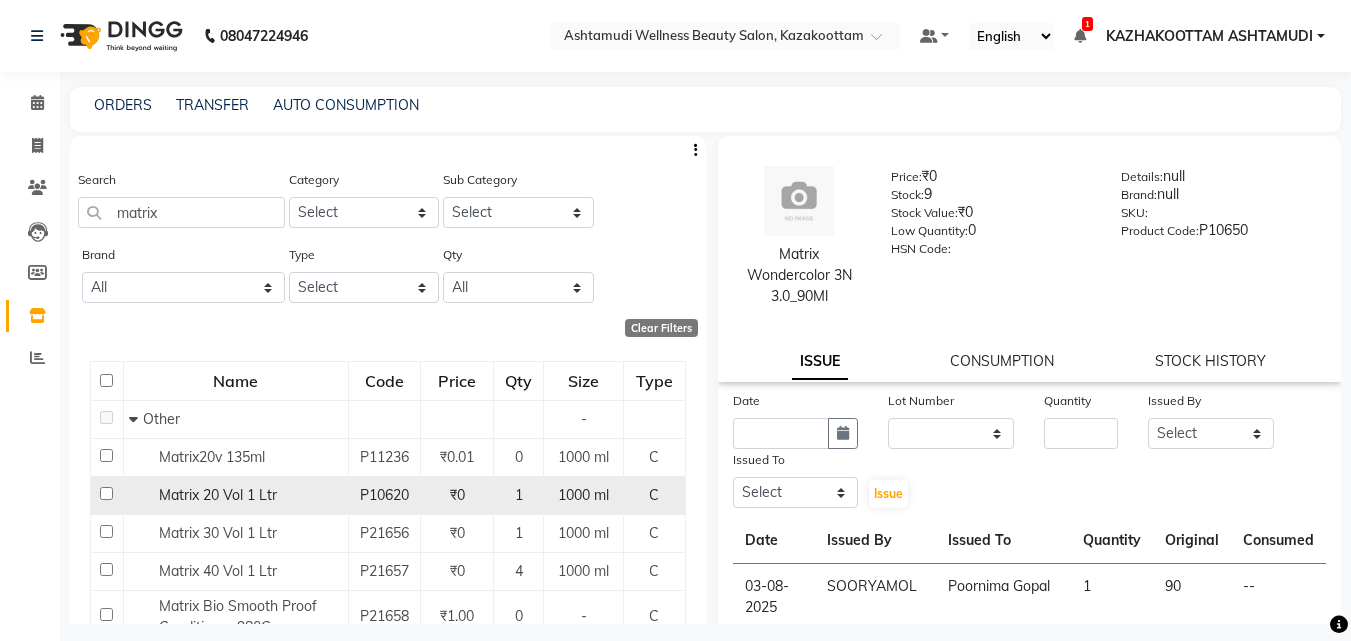 click on "Matrix 20 Vol 1 Ltr" 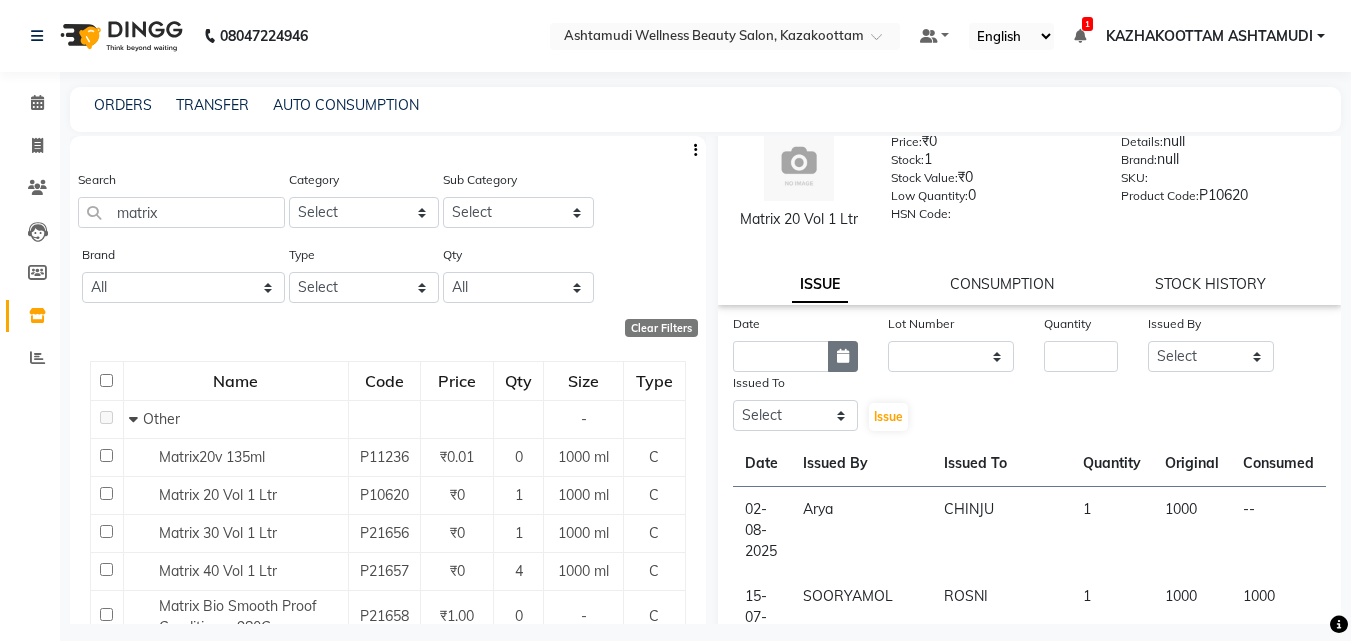 scroll, scrollTop: 0, scrollLeft: 0, axis: both 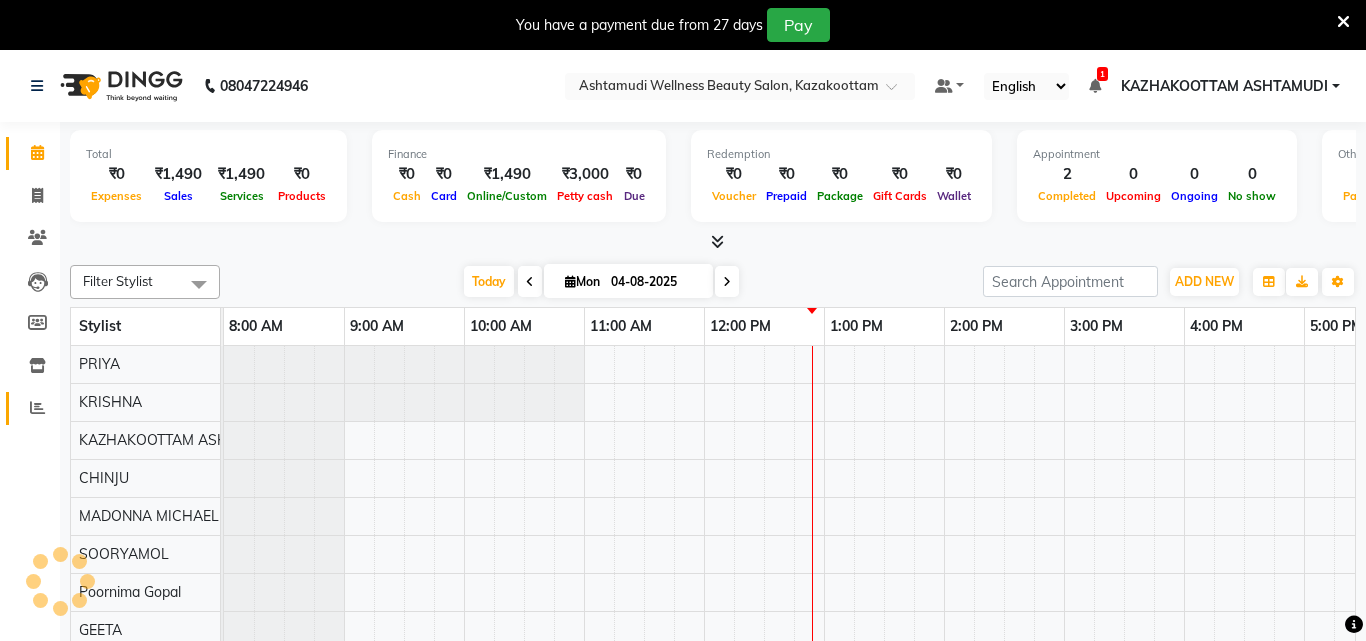 click 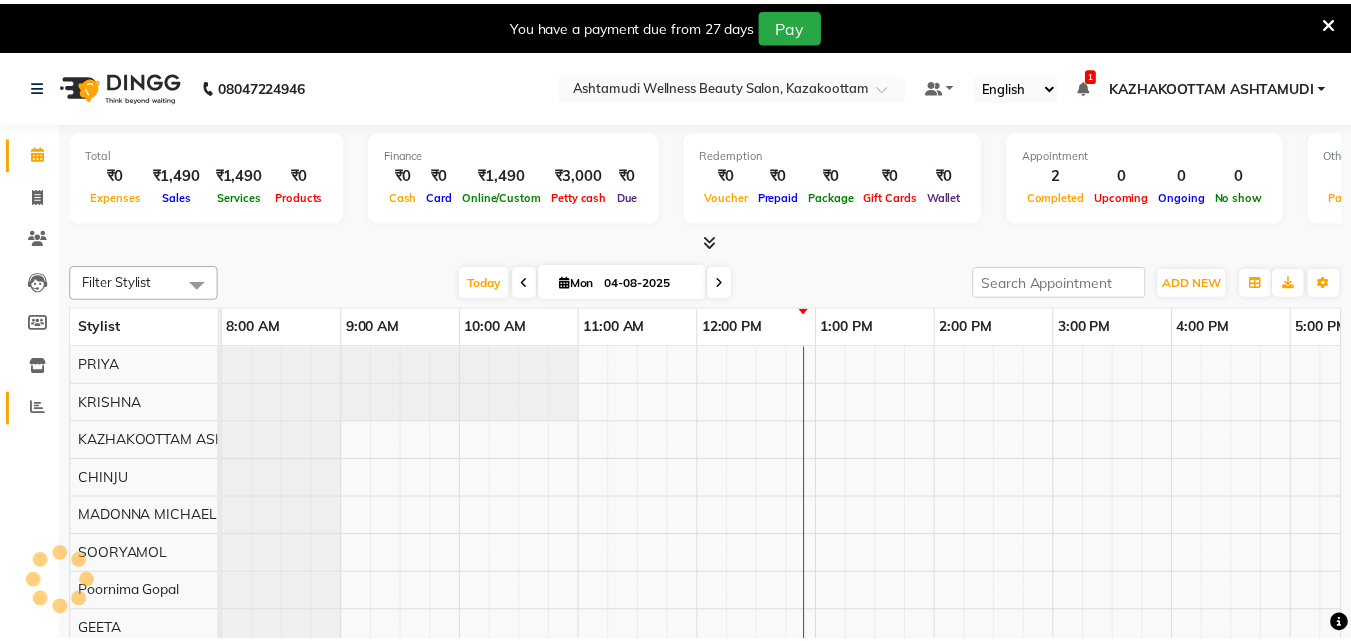 scroll, scrollTop: 0, scrollLeft: 0, axis: both 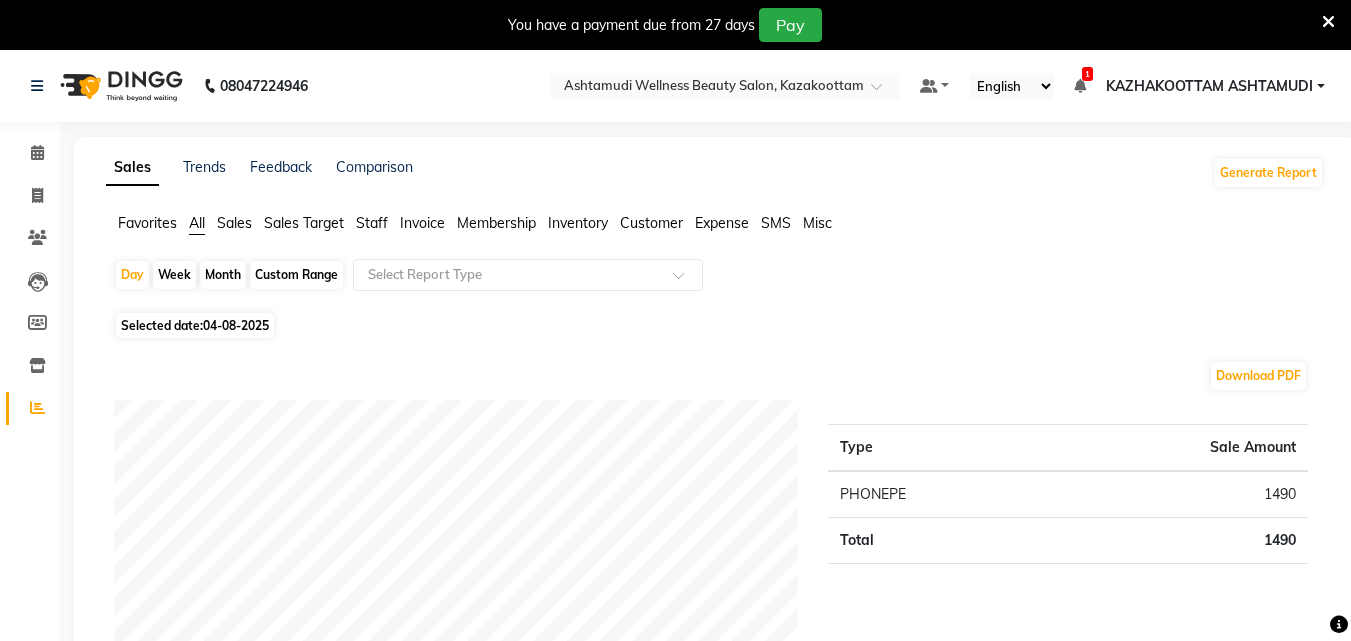 click on "04-08-2025" 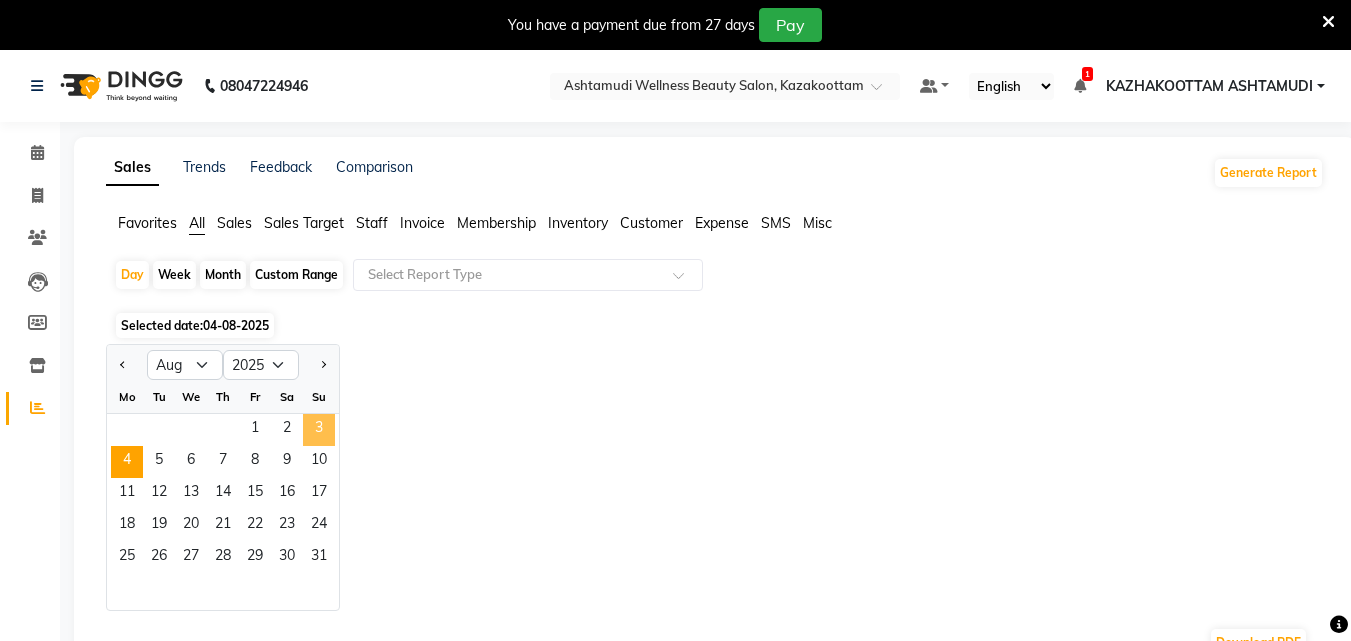 click on "3" 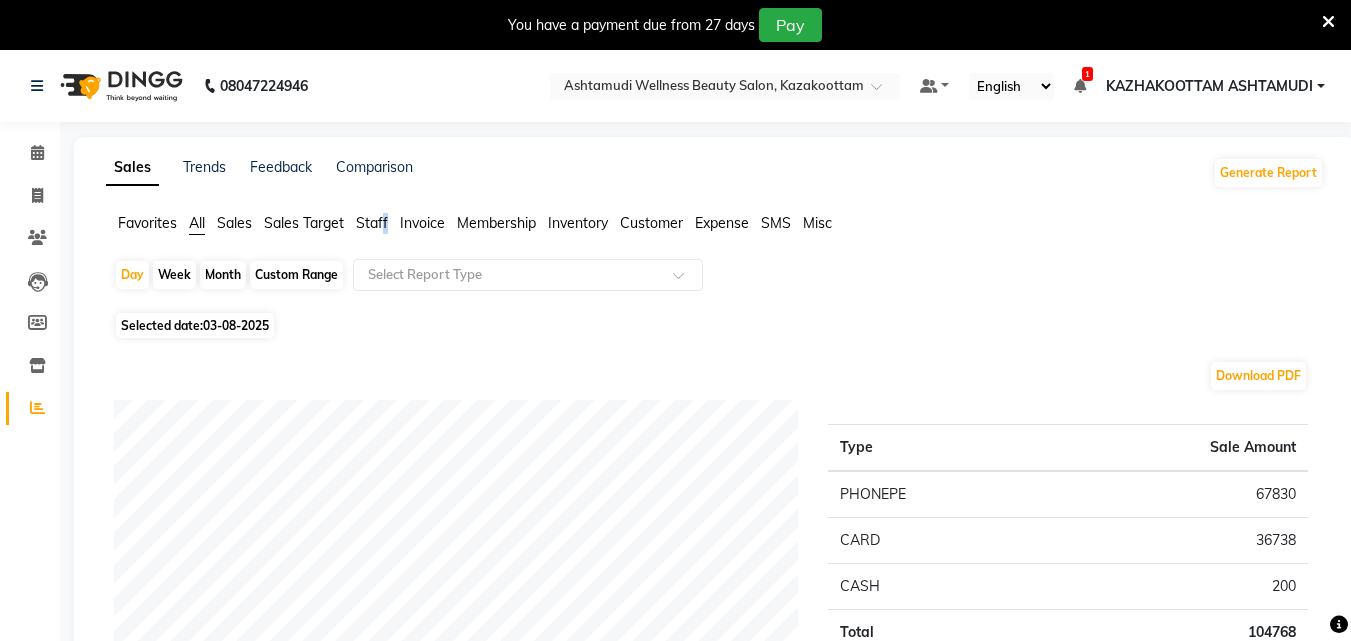 click on "Staff" 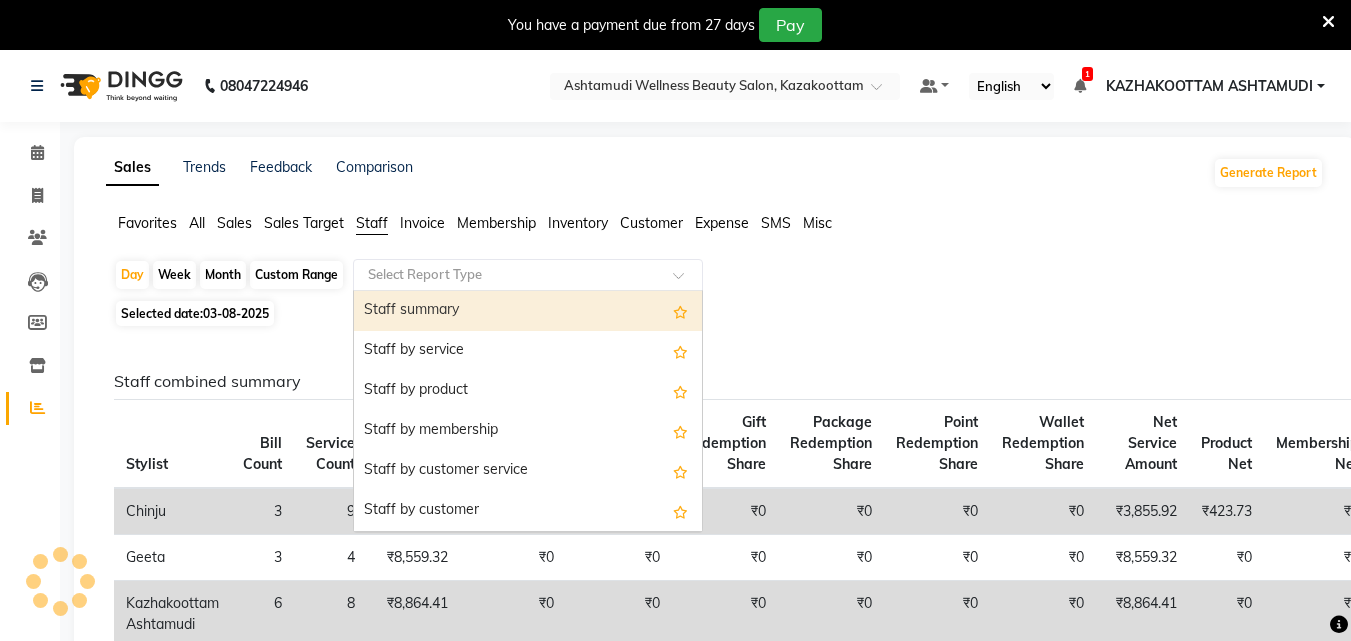 click 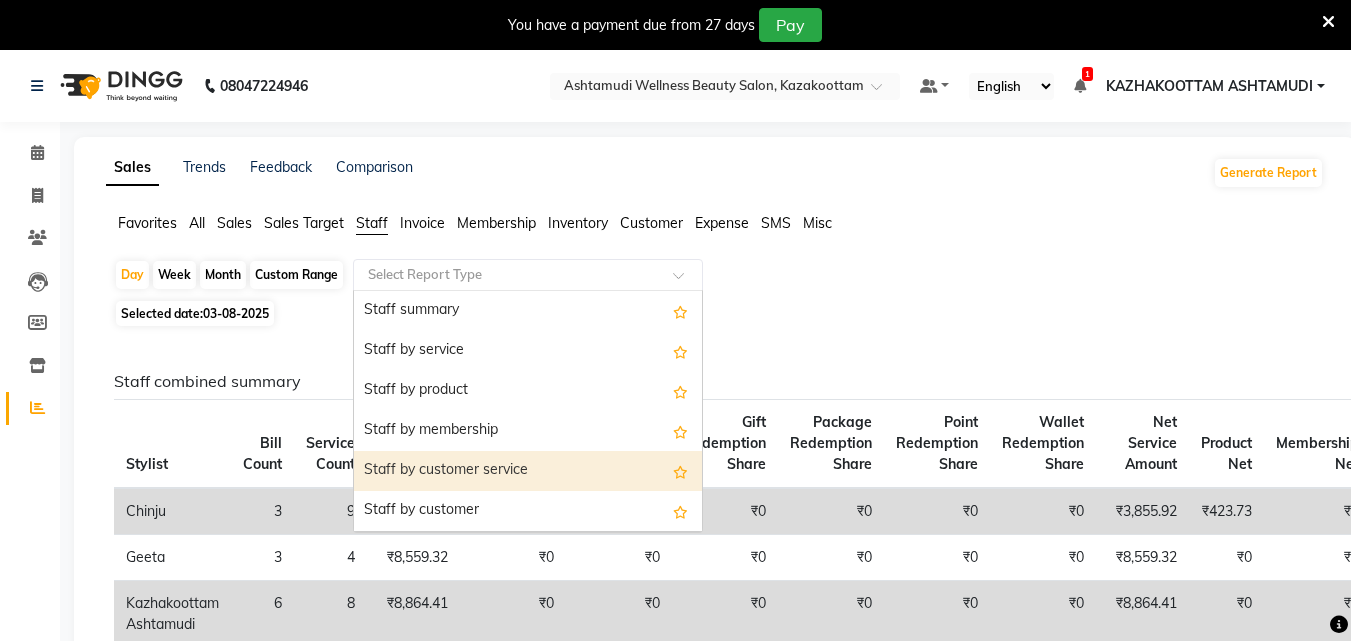 click on "Staff by customer service" at bounding box center (528, 471) 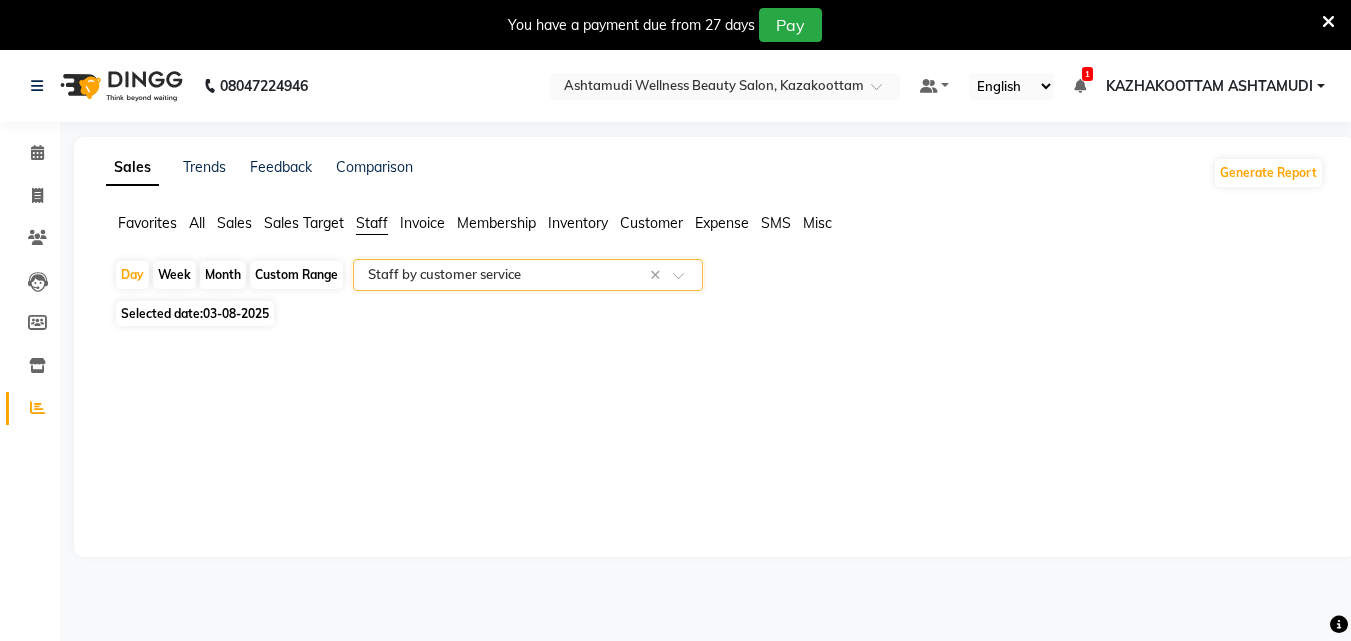 select on "full_report" 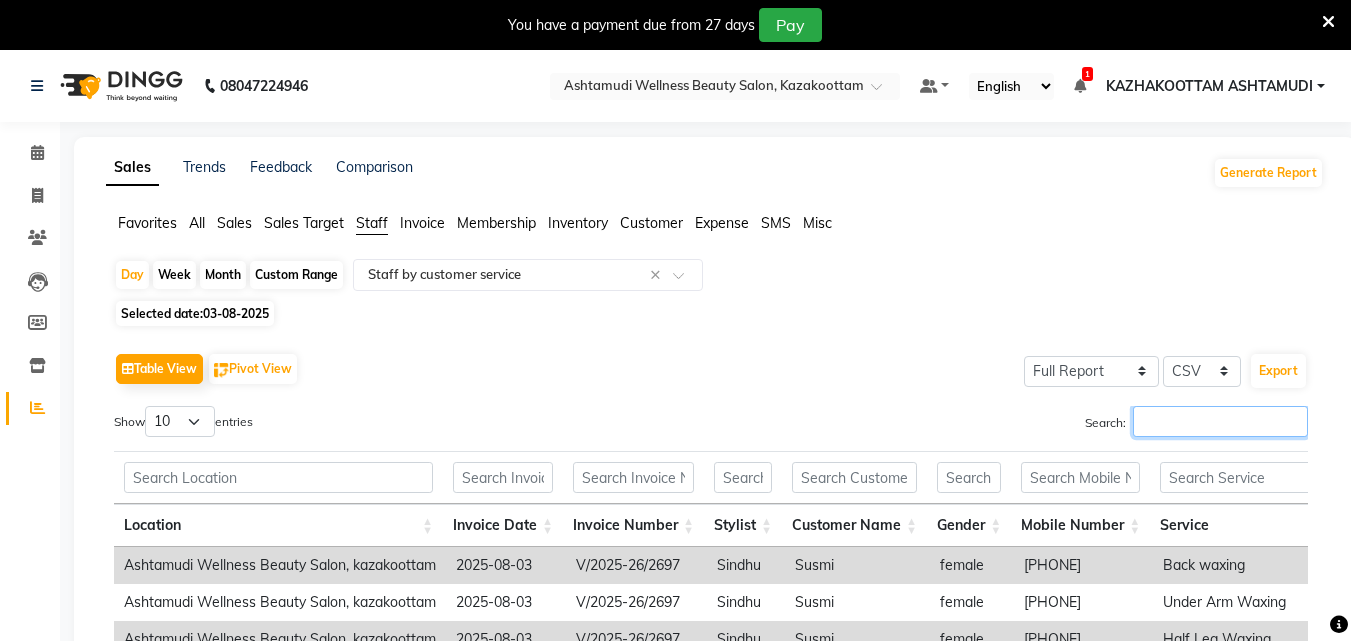 click on "Search:" at bounding box center (1220, 421) 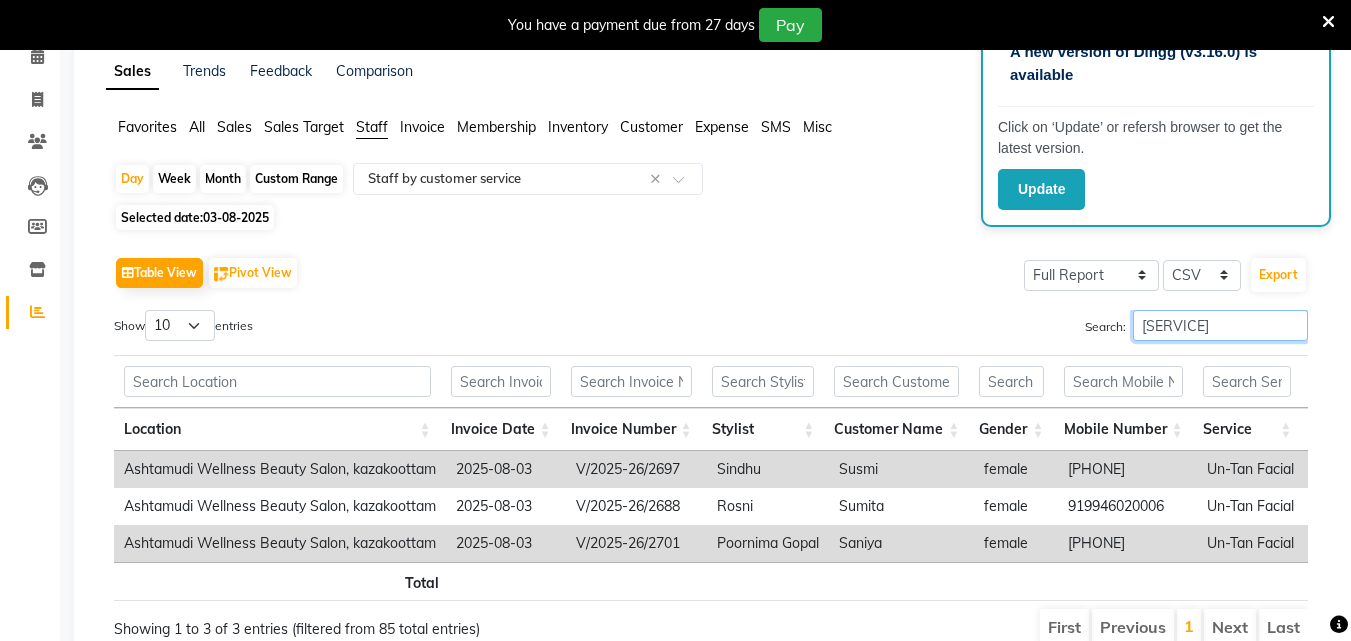 scroll, scrollTop: 0, scrollLeft: 0, axis: both 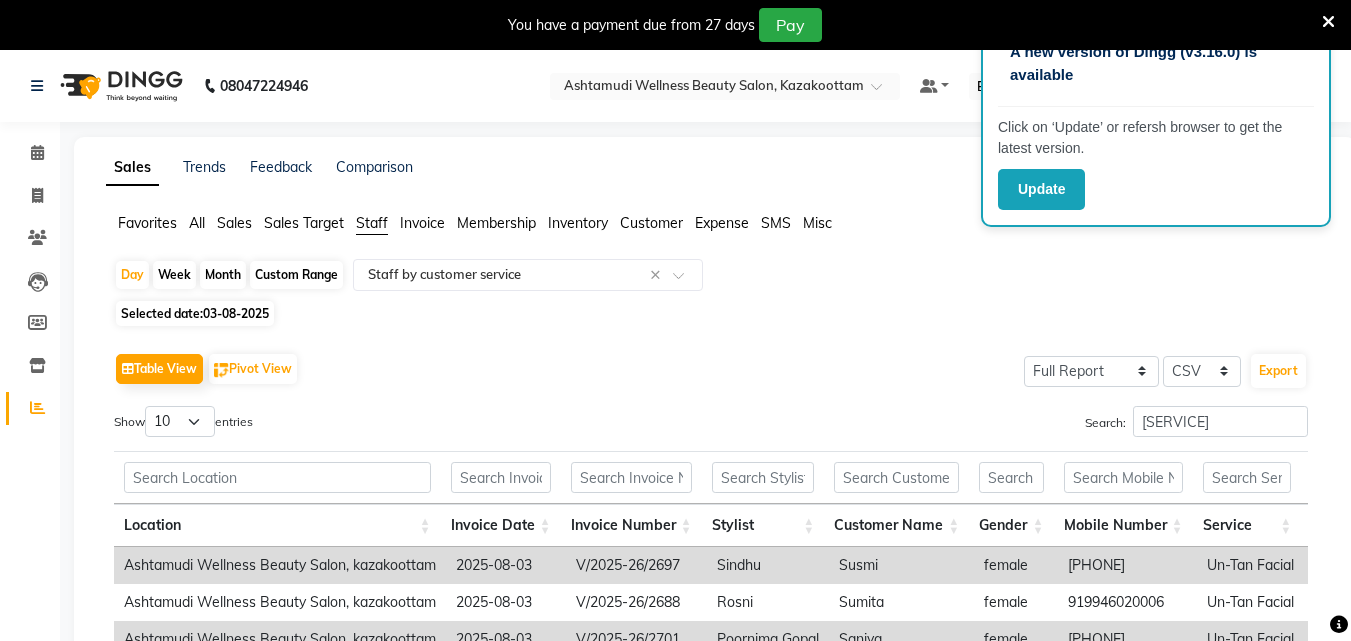 click at bounding box center (1328, 22) 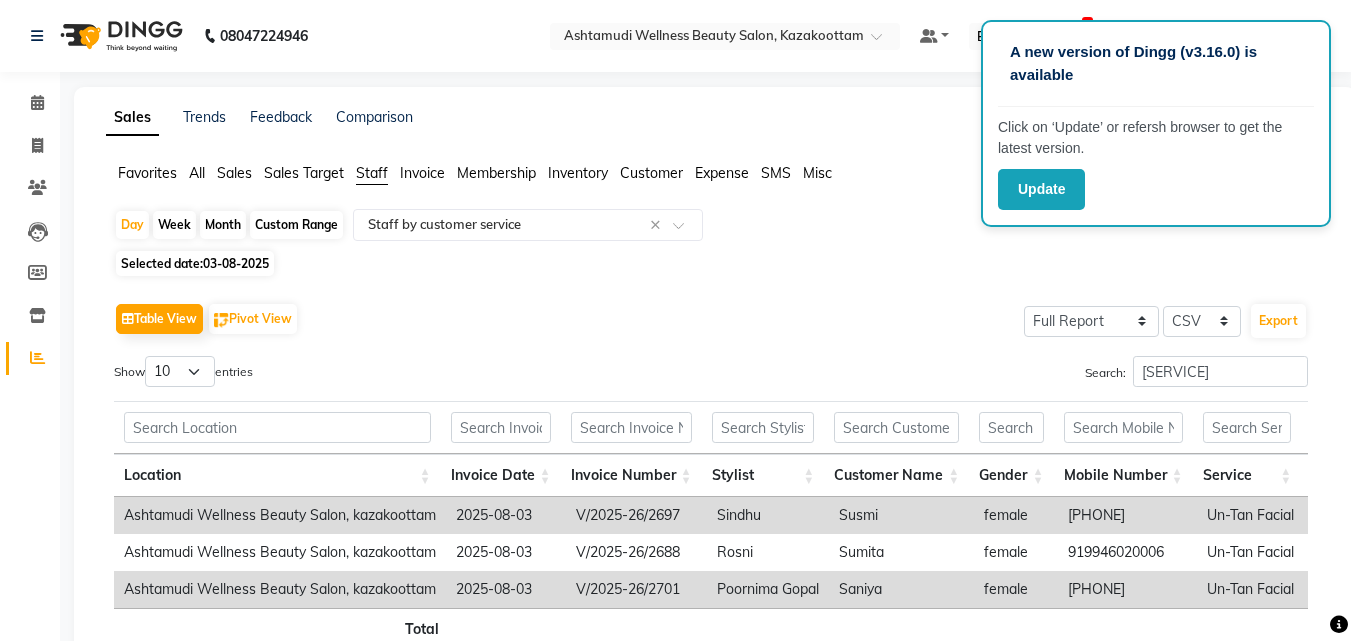 click on "Day   Week   Month   Custom Range  Select Report Type × Staff by customer service ×" 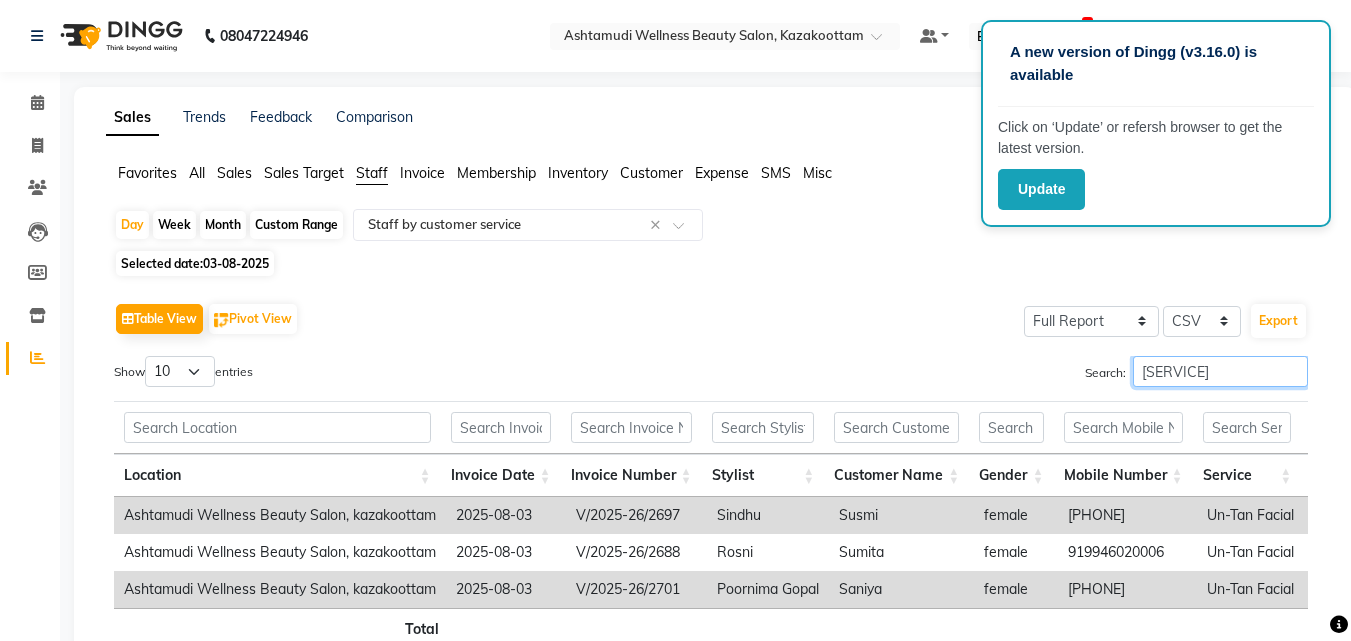 drag, startPoint x: 1216, startPoint y: 380, endPoint x: 872, endPoint y: 407, distance: 345.05795 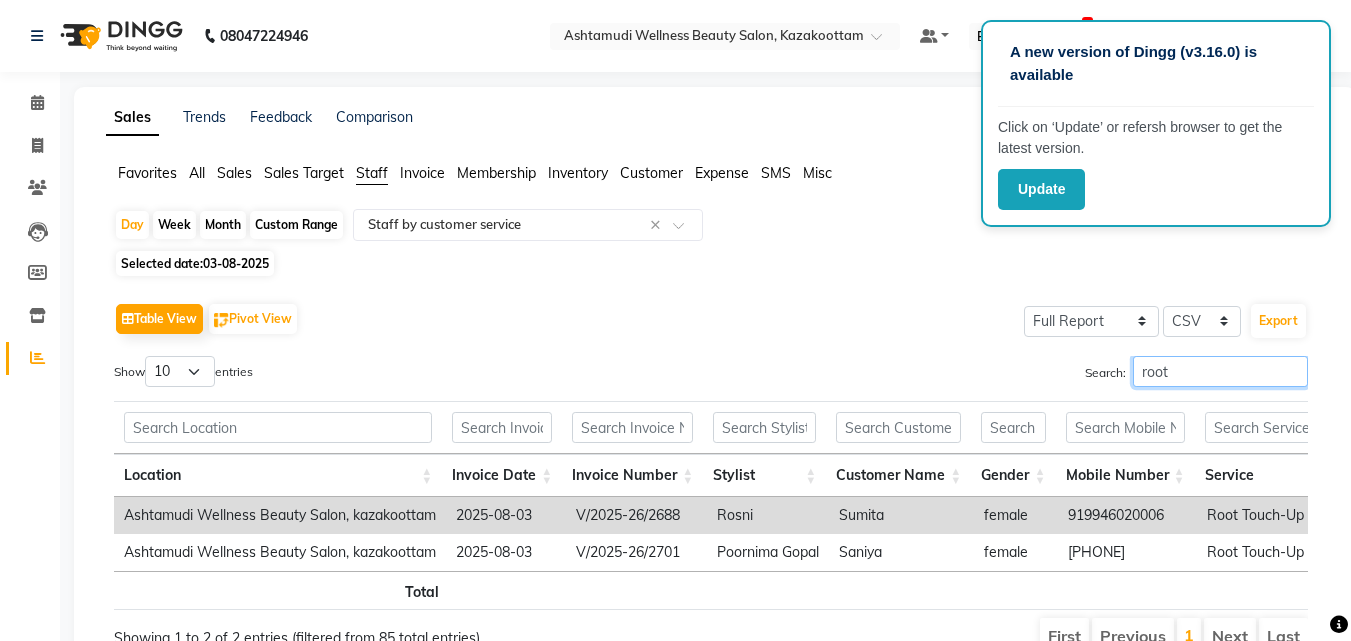 scroll, scrollTop: 0, scrollLeft: 53, axis: horizontal 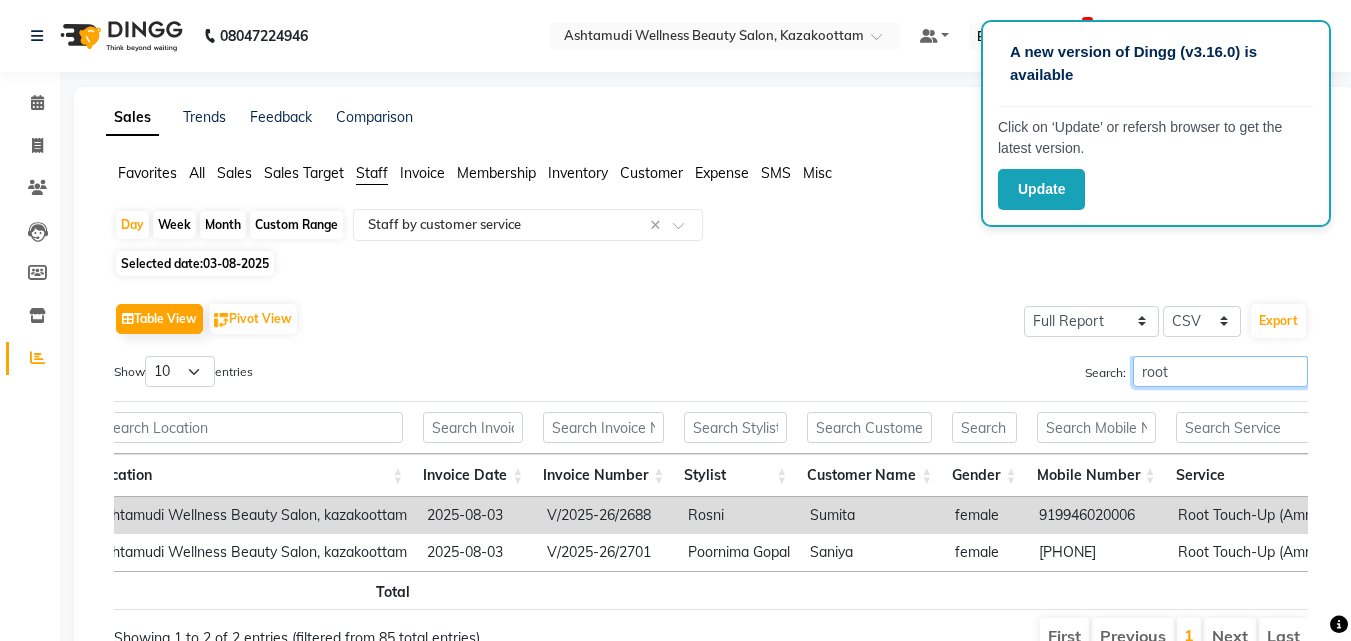 drag, startPoint x: 1211, startPoint y: 376, endPoint x: 923, endPoint y: 375, distance: 288.00174 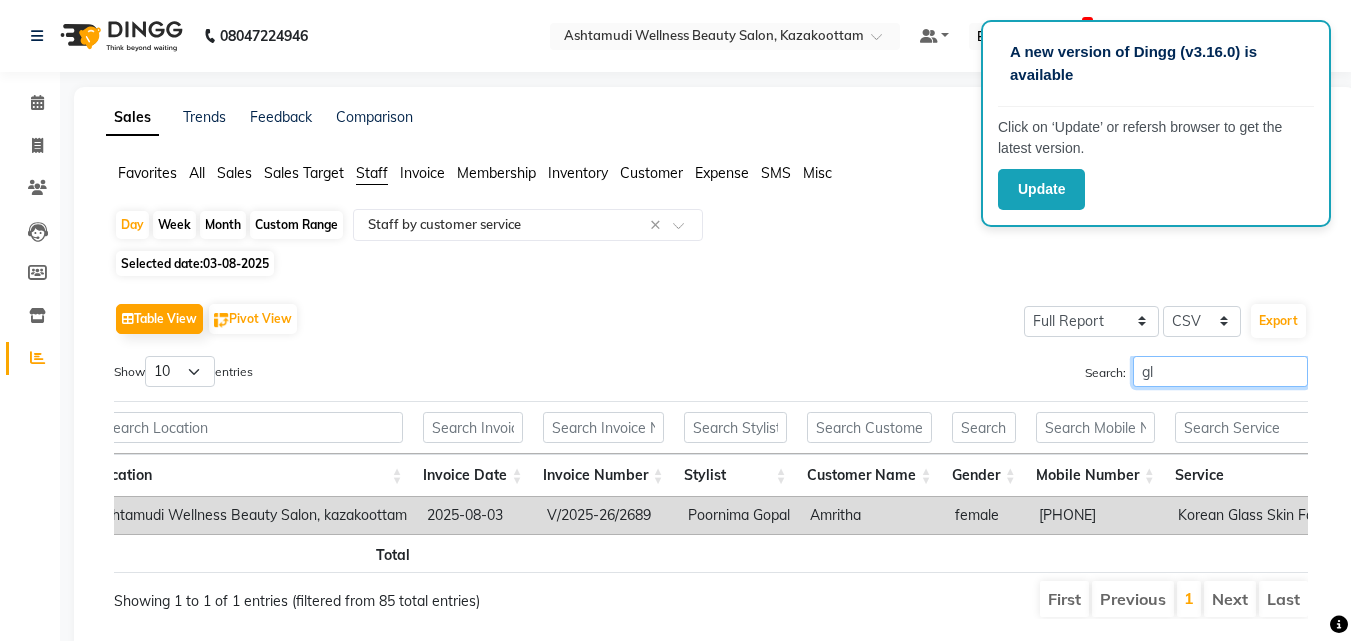 type on "g" 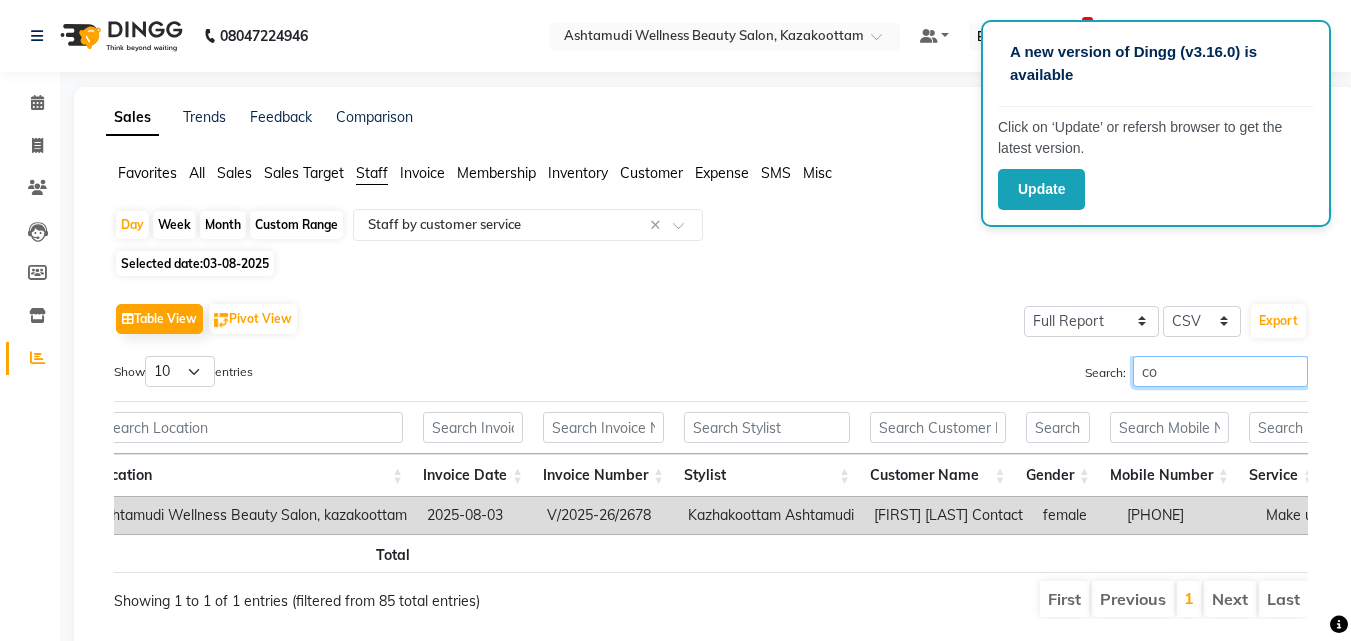 type on "c" 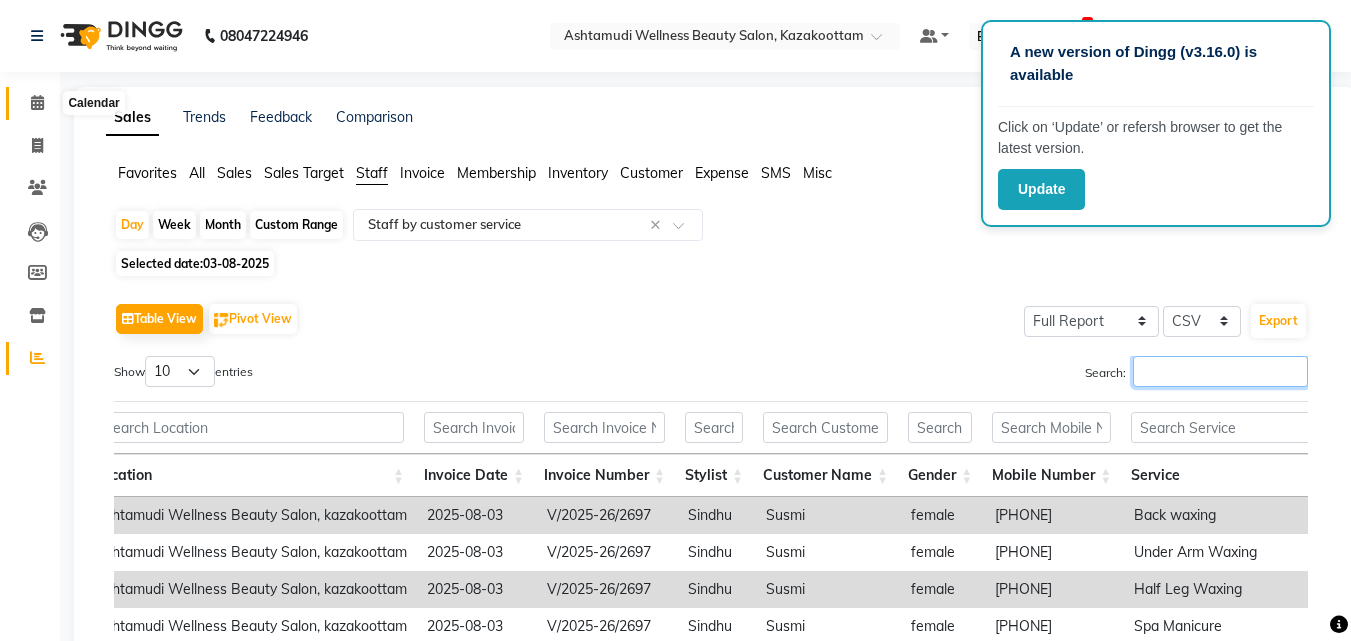 type 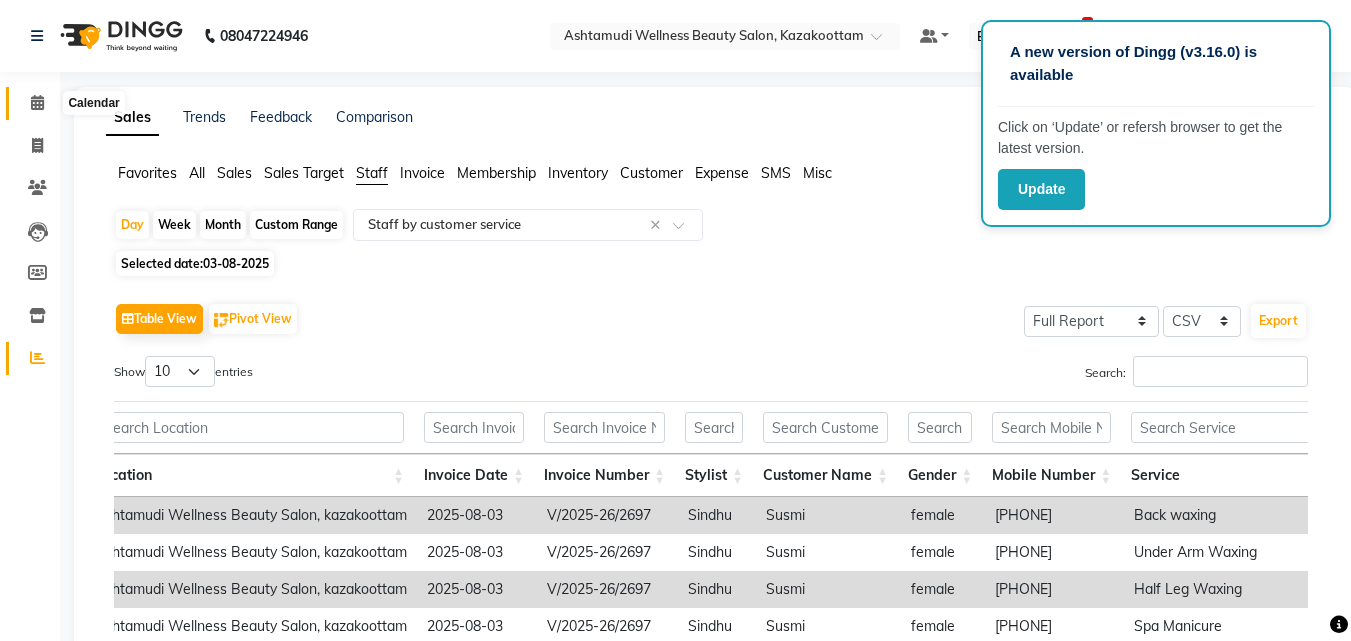 click 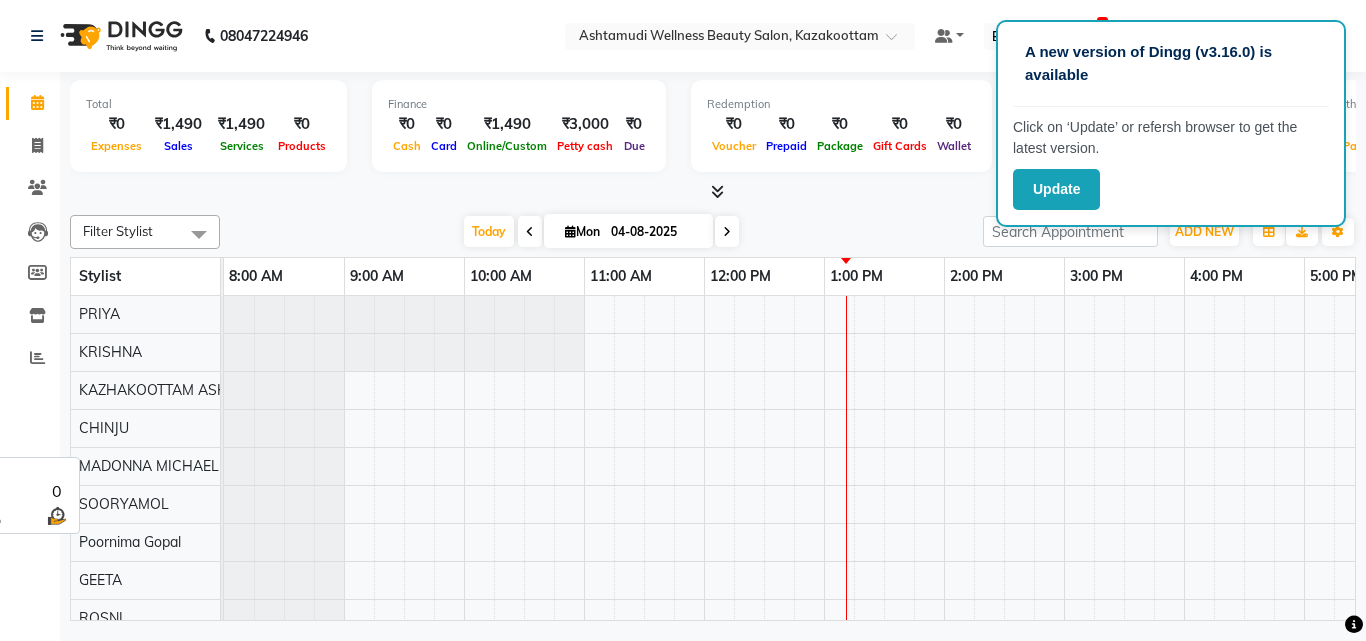 scroll, scrollTop: 209, scrollLeft: 0, axis: vertical 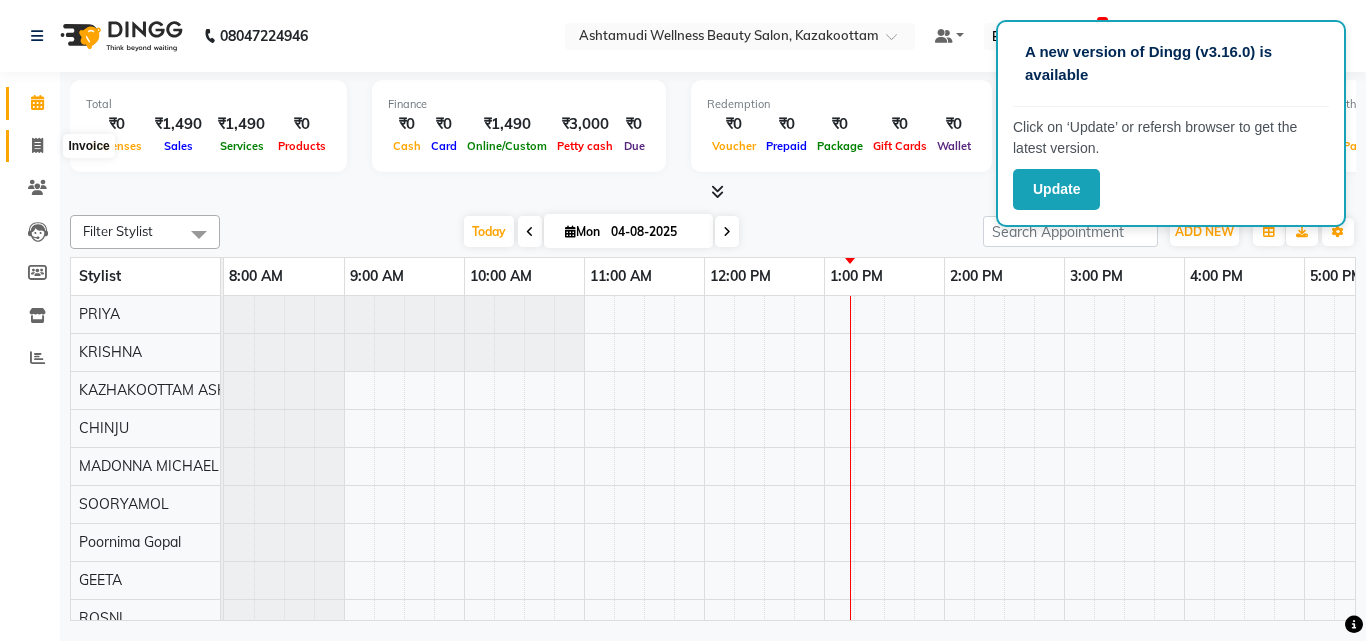click 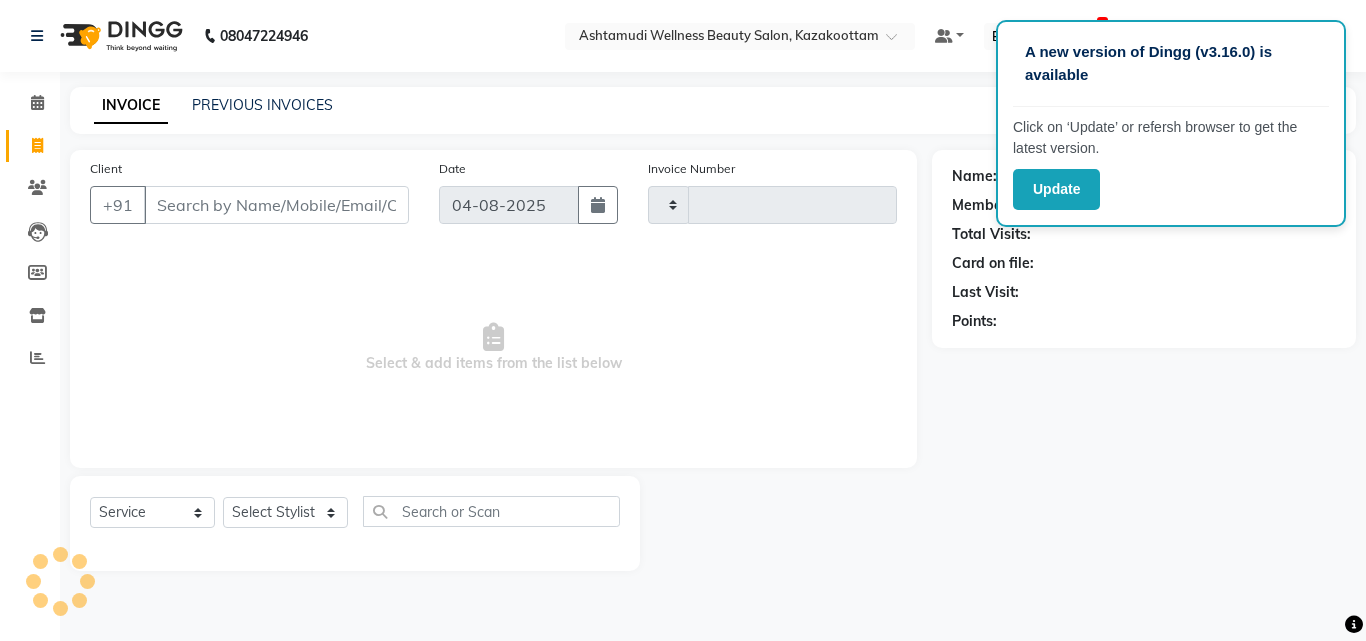 type on "2704" 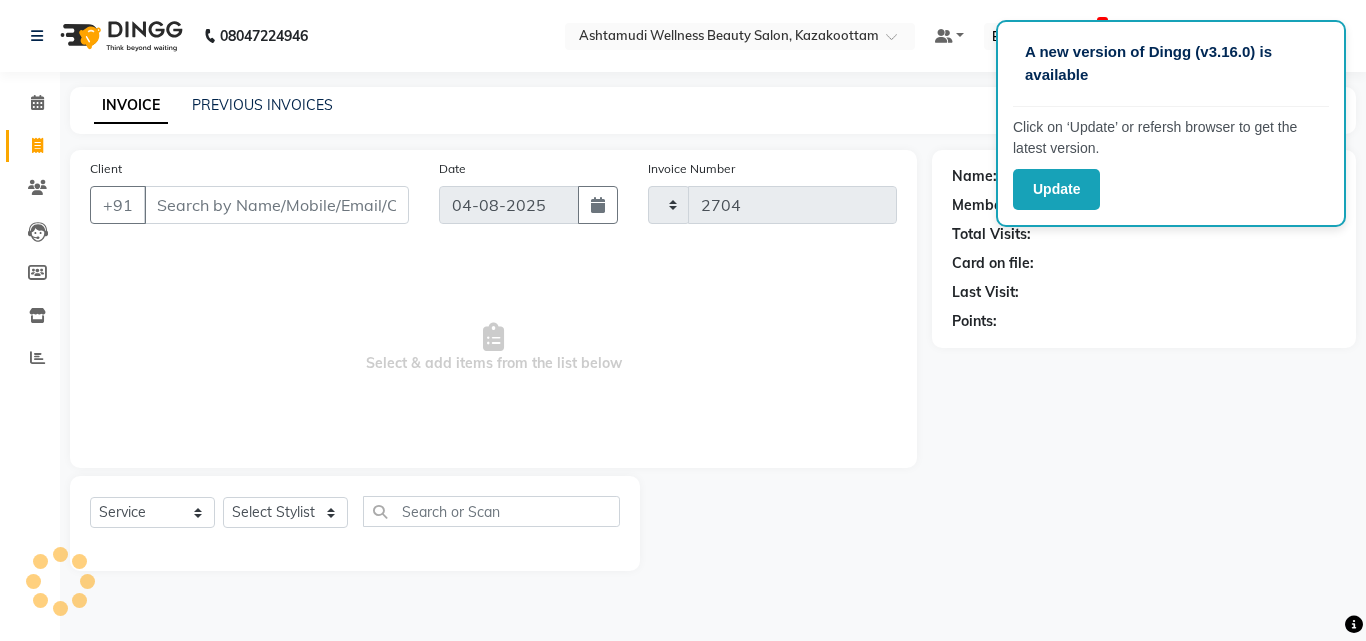 select on "4662" 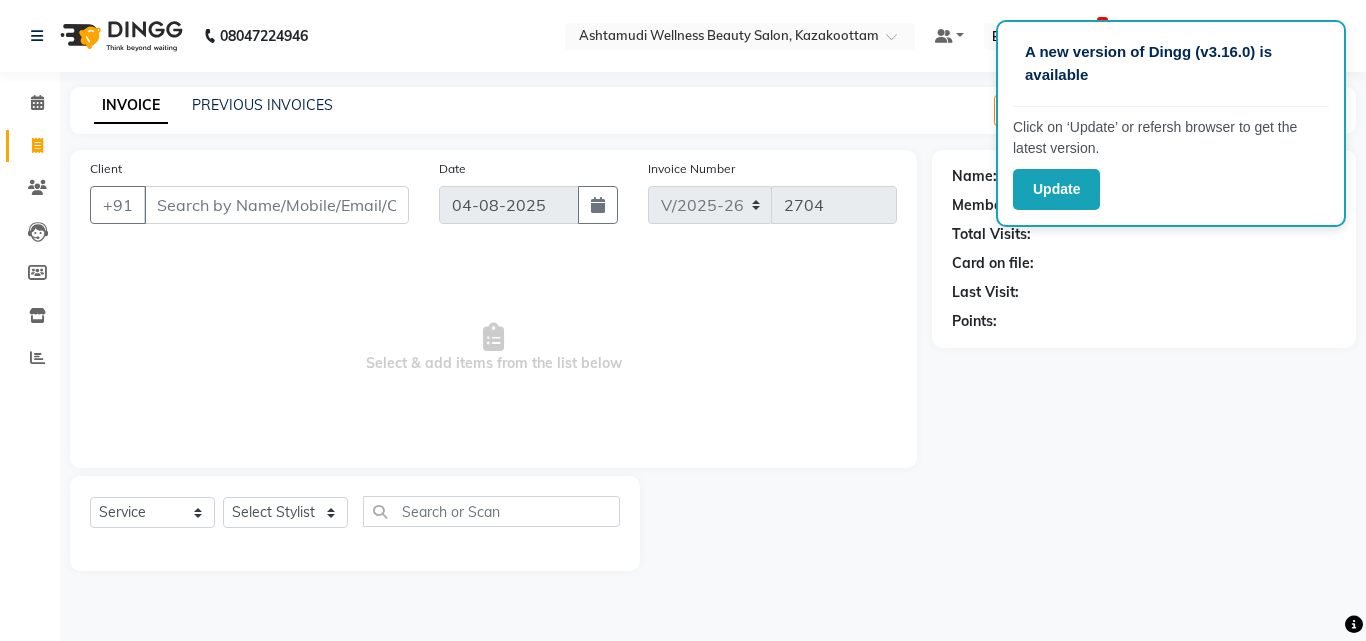 click on "Client" at bounding box center [276, 205] 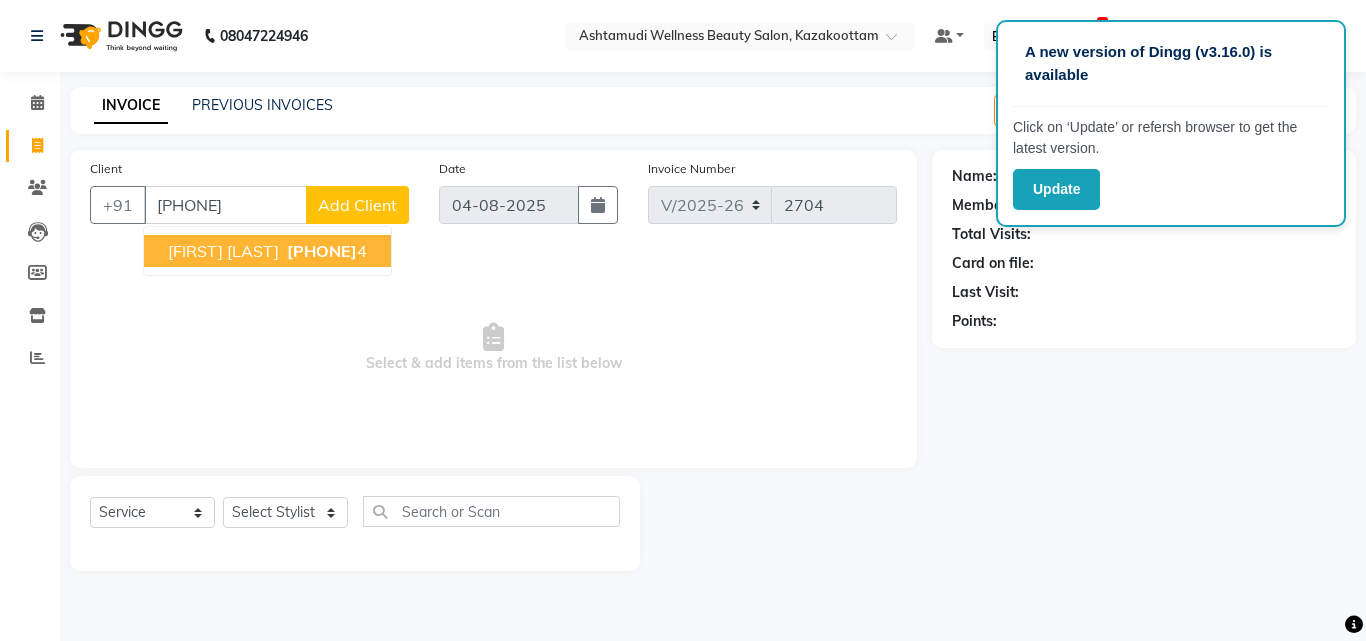 type on "8489519884" 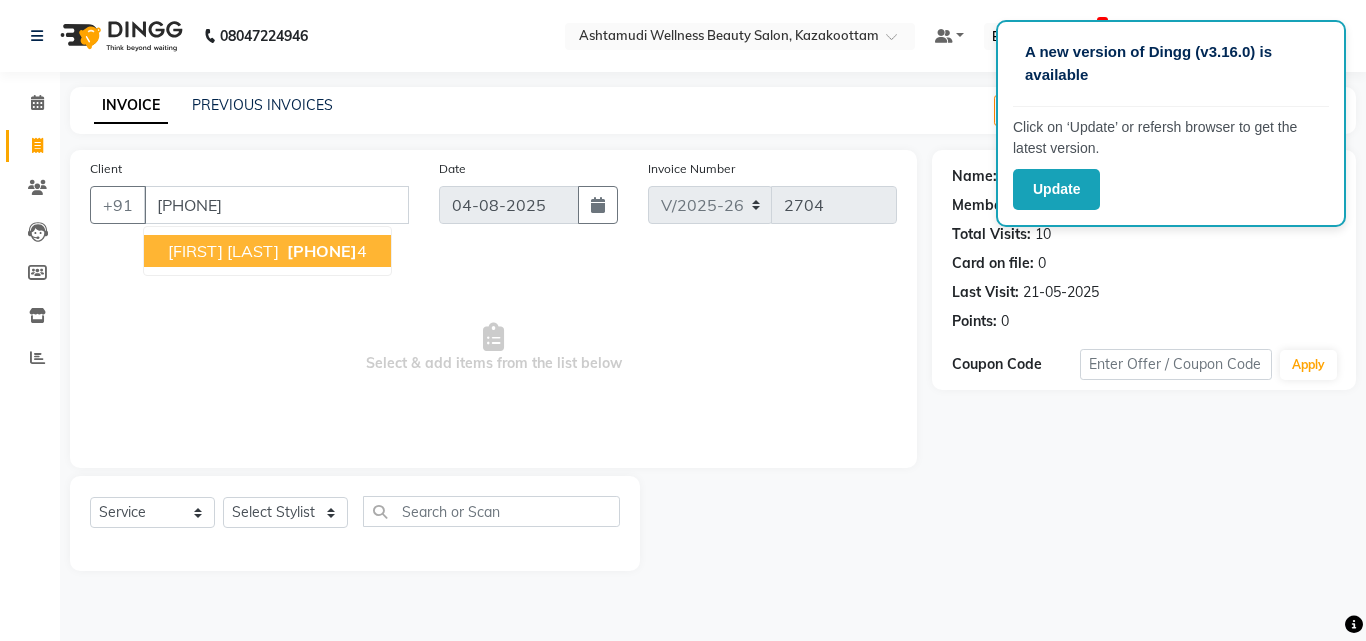 click on "Yamuna info" at bounding box center (223, 251) 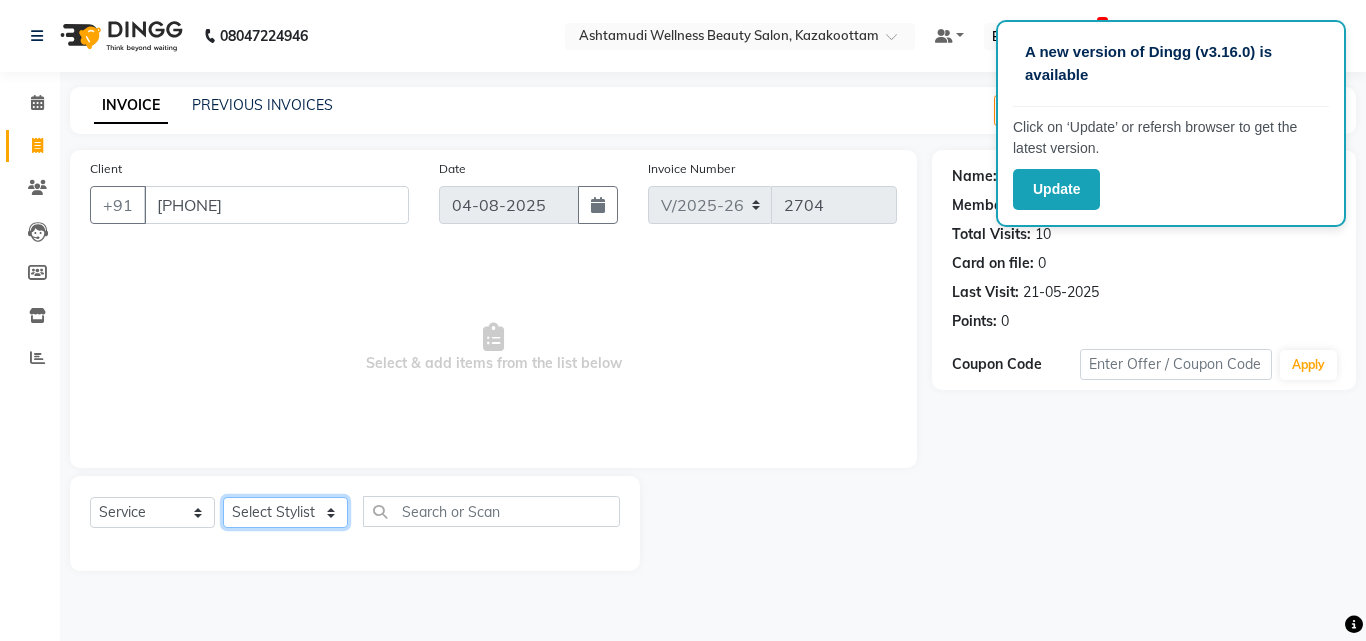 click on "Select Stylist Arya  CHINJU GEETA KAZHAKOOTTAM ASHTAMUDI KRISHNA LEKSHMI MADONNA MICHAEL MINCY VARGHESE Poornima Gopal PRIYA RESHMA ROSNI Sindhu SOORYAMOL" 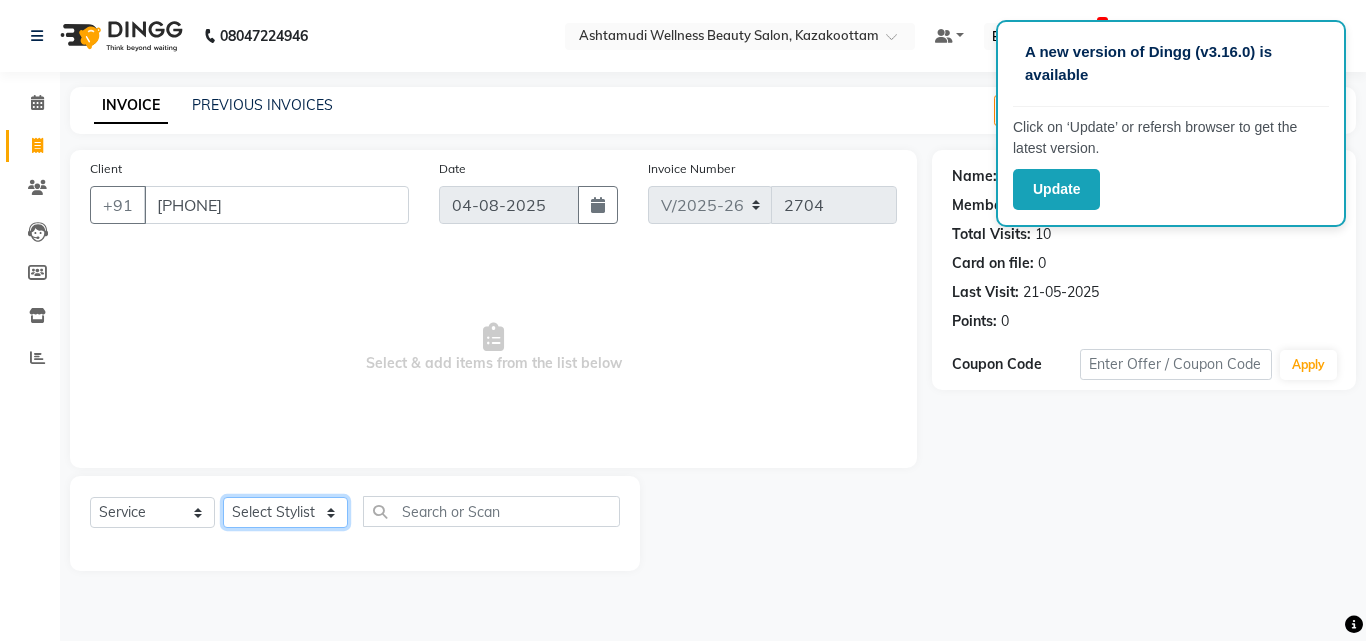 select on "52755" 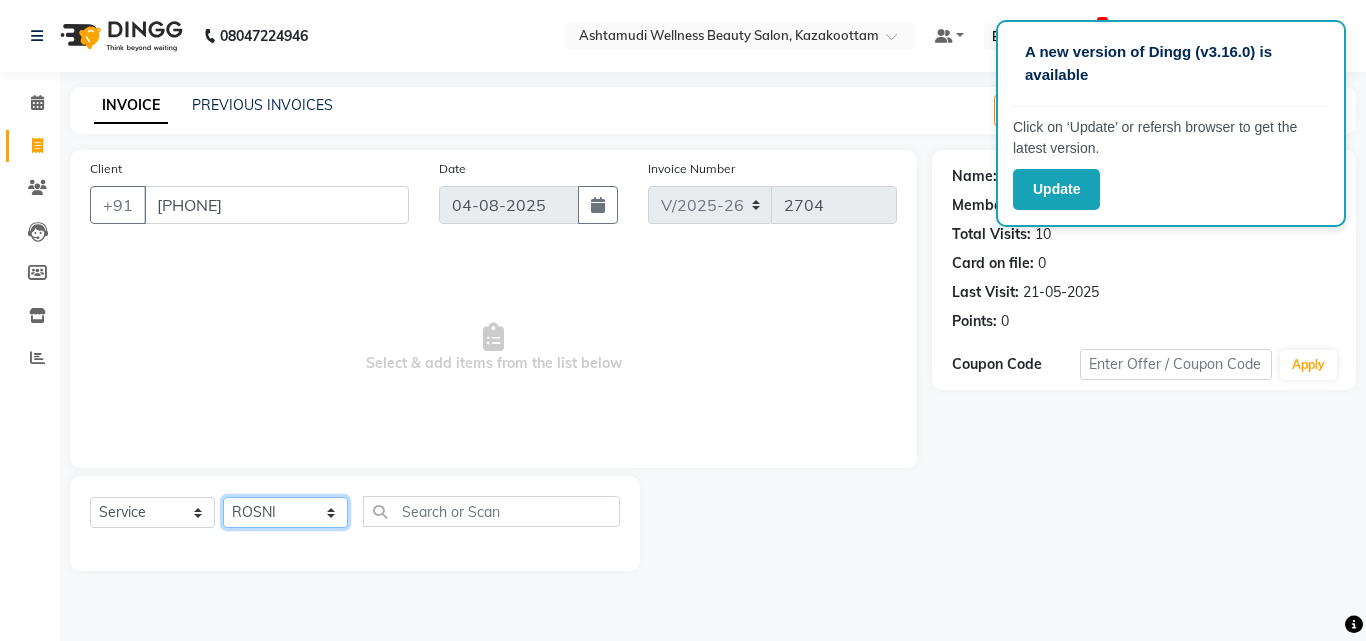 click on "Select Stylist Arya  CHINJU GEETA KAZHAKOOTTAM ASHTAMUDI KRISHNA LEKSHMI MADONNA MICHAEL MINCY VARGHESE Poornima Gopal PRIYA RESHMA ROSNI Sindhu SOORYAMOL" 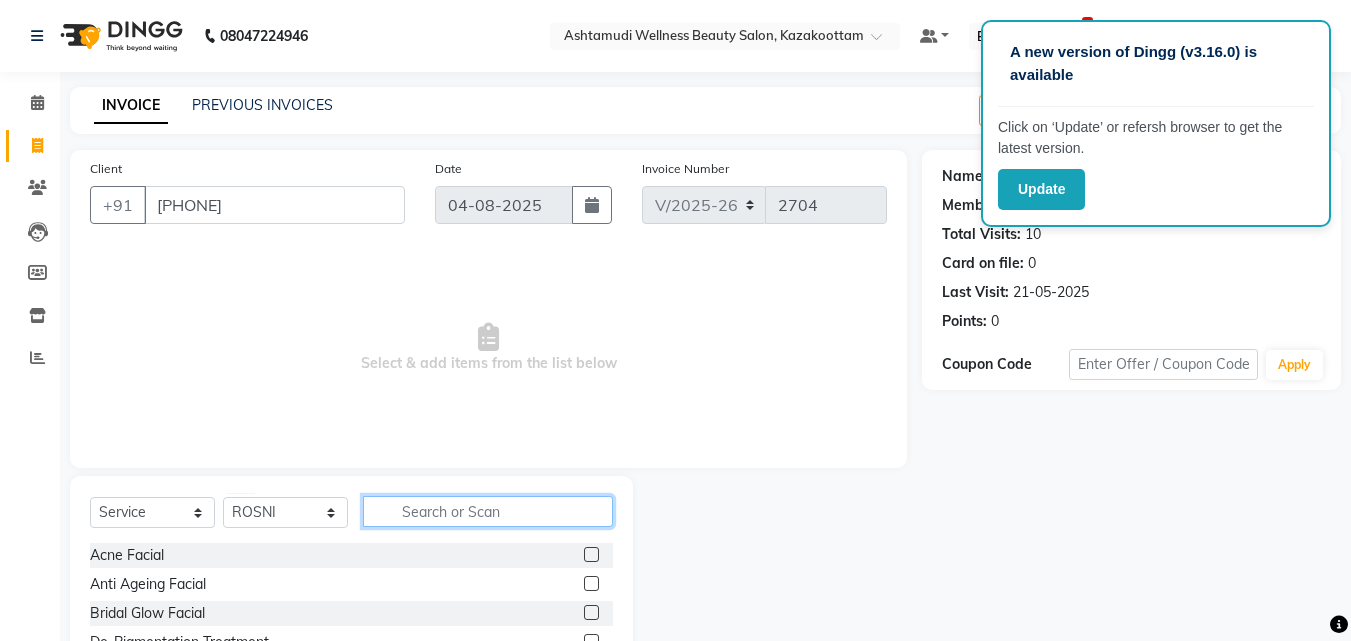 click 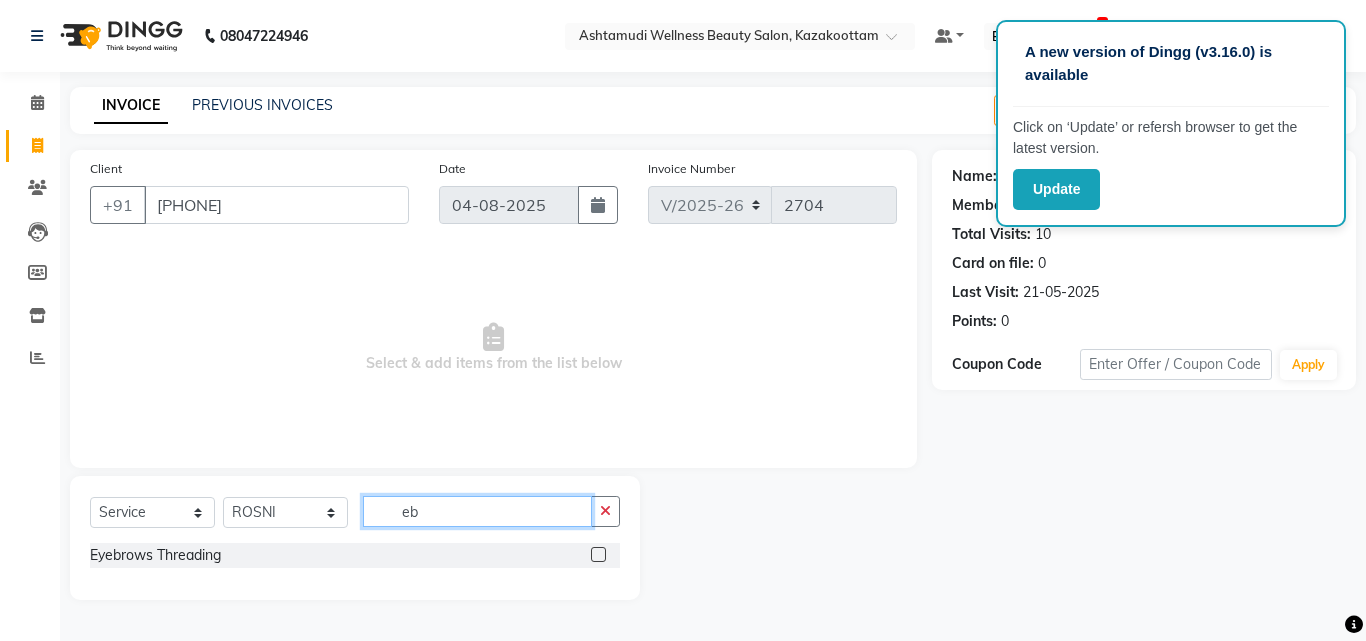 type on "eb" 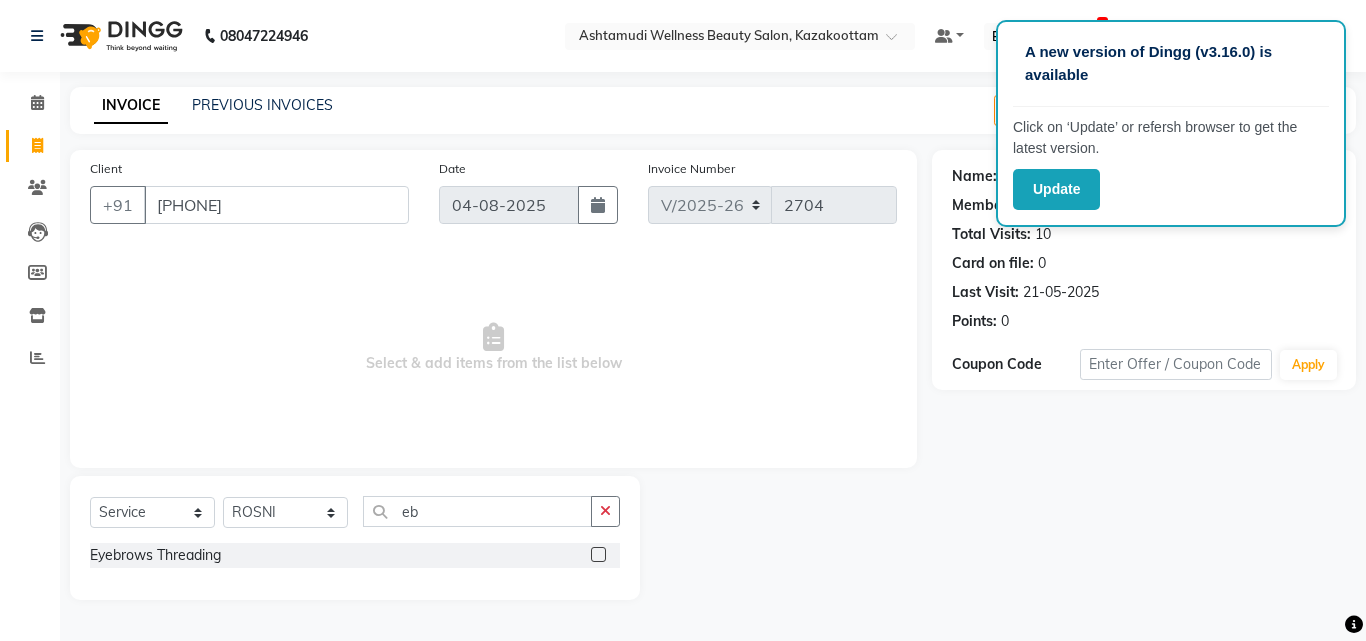 click 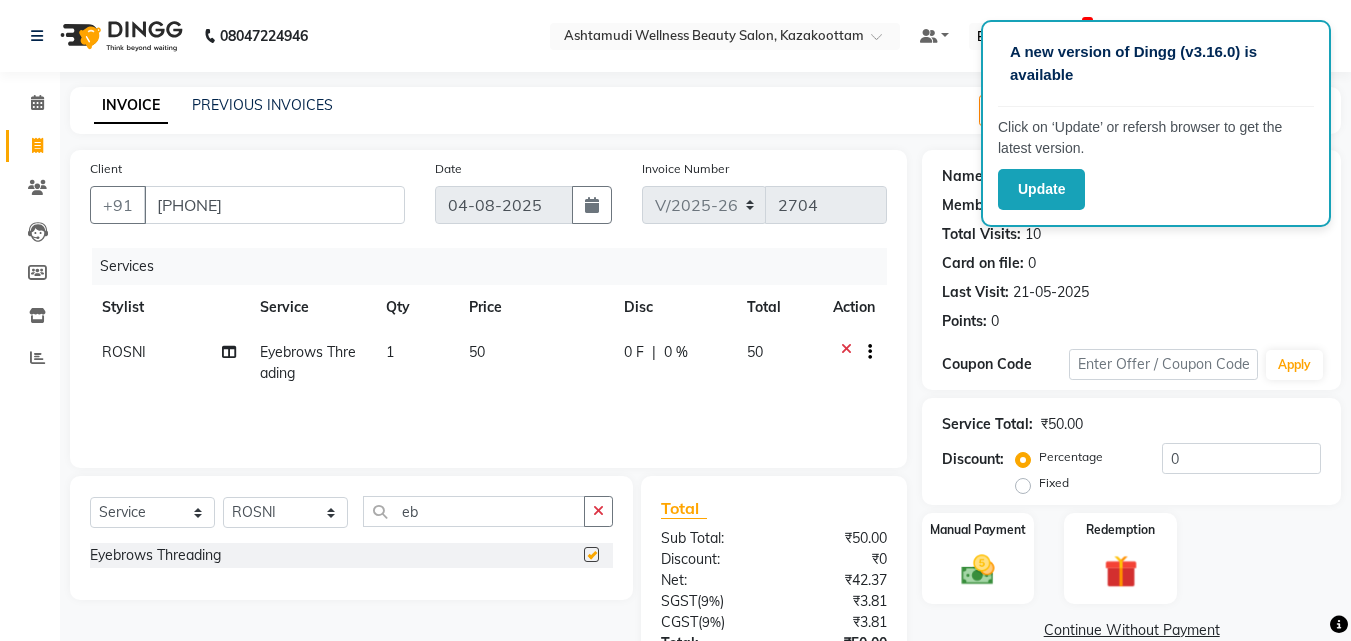 checkbox on "false" 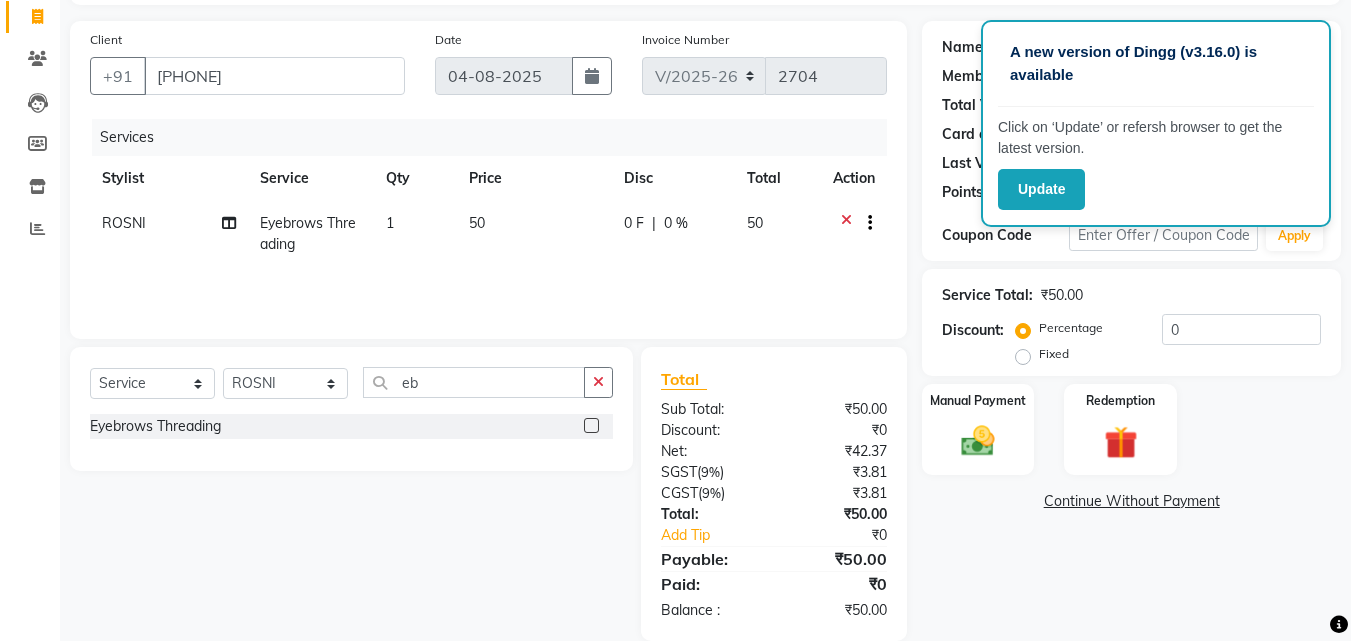scroll, scrollTop: 159, scrollLeft: 0, axis: vertical 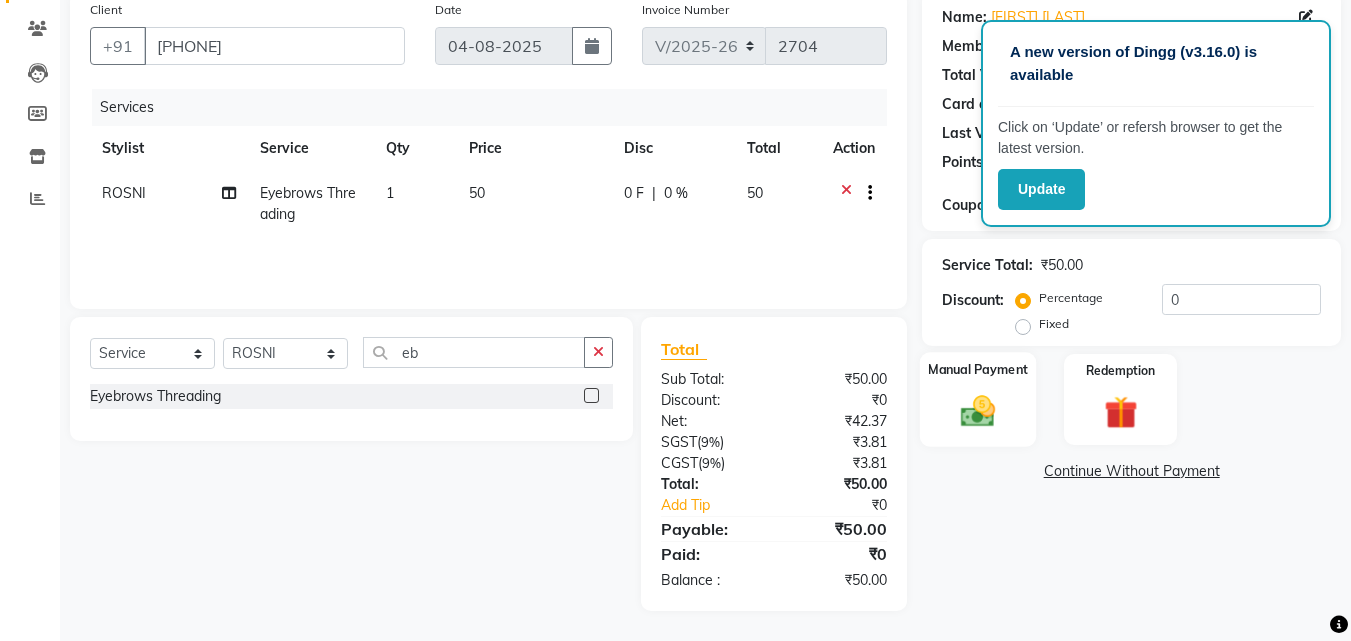 click 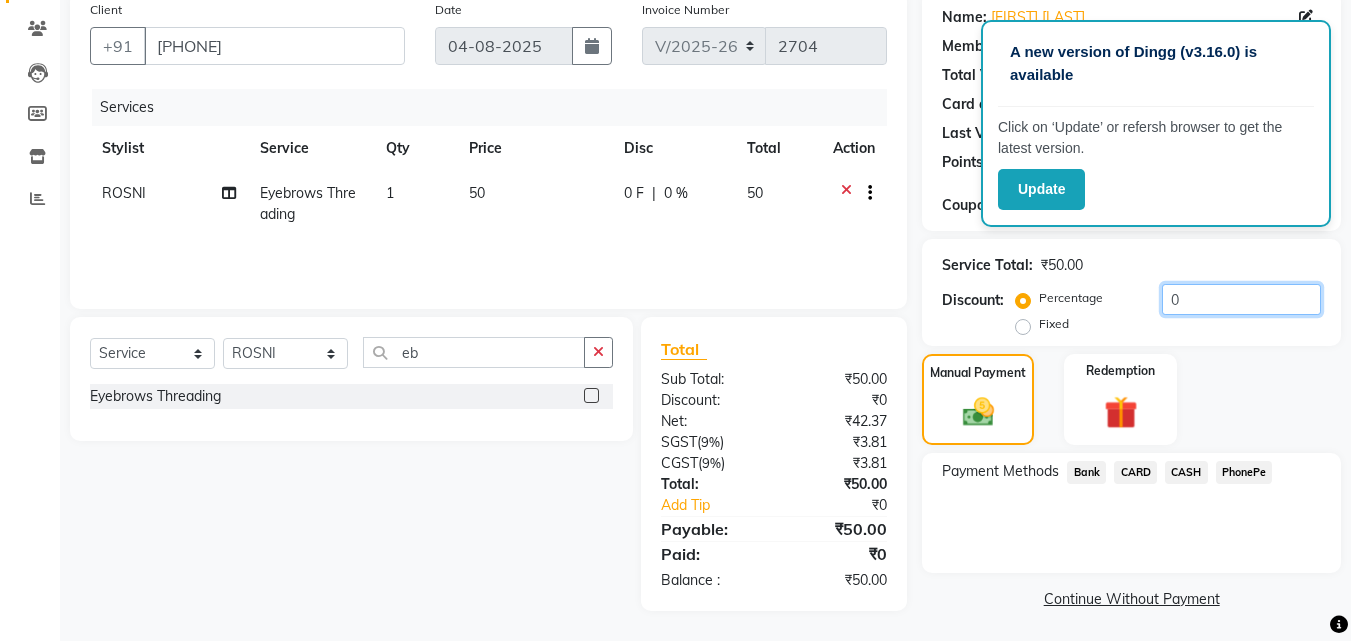 click on "0" 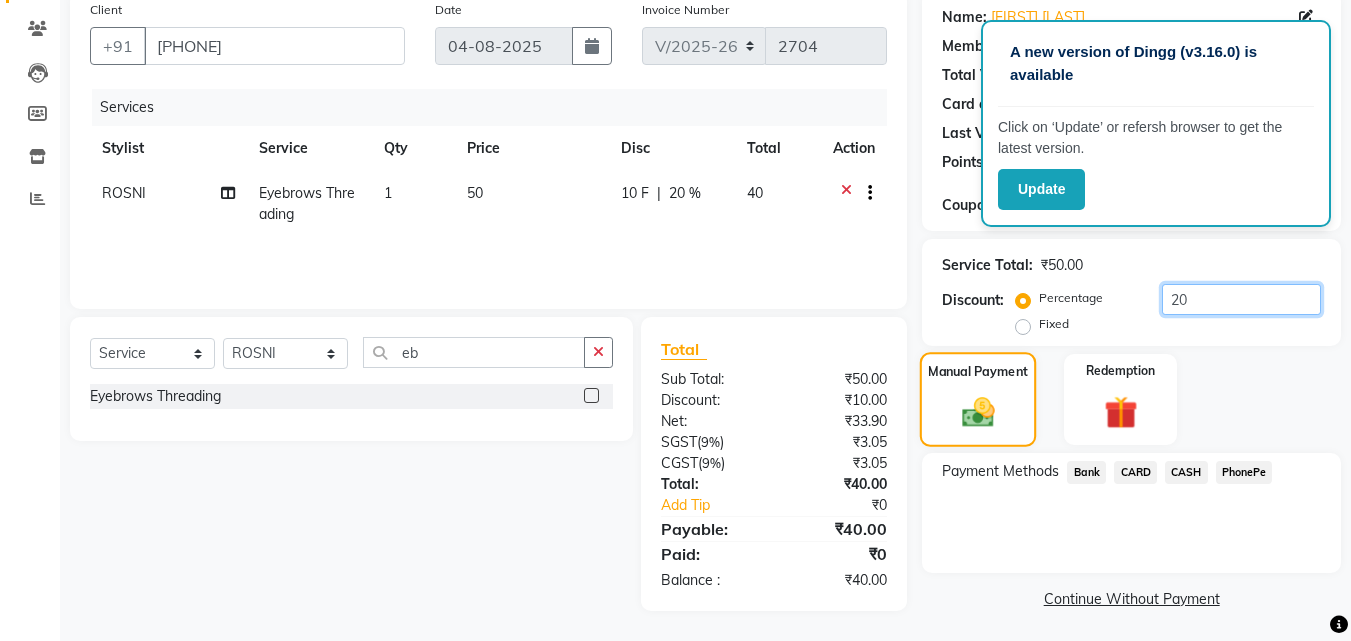 type on "20" 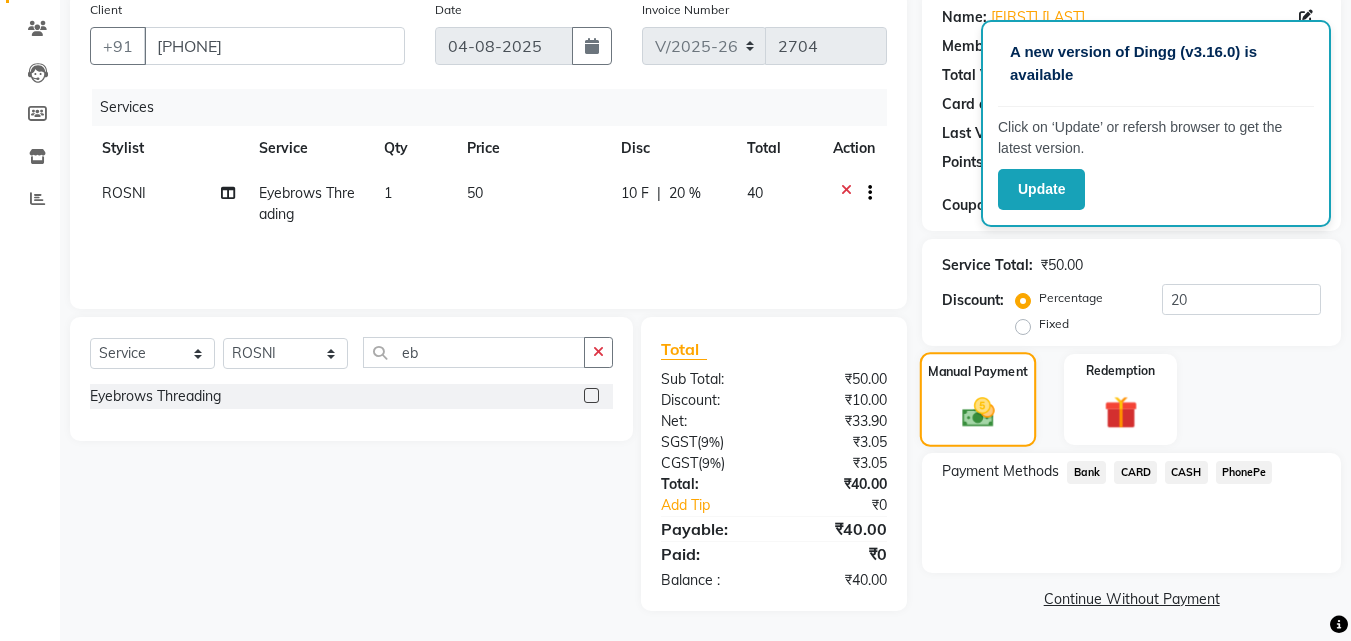 click on "Manual Payment" 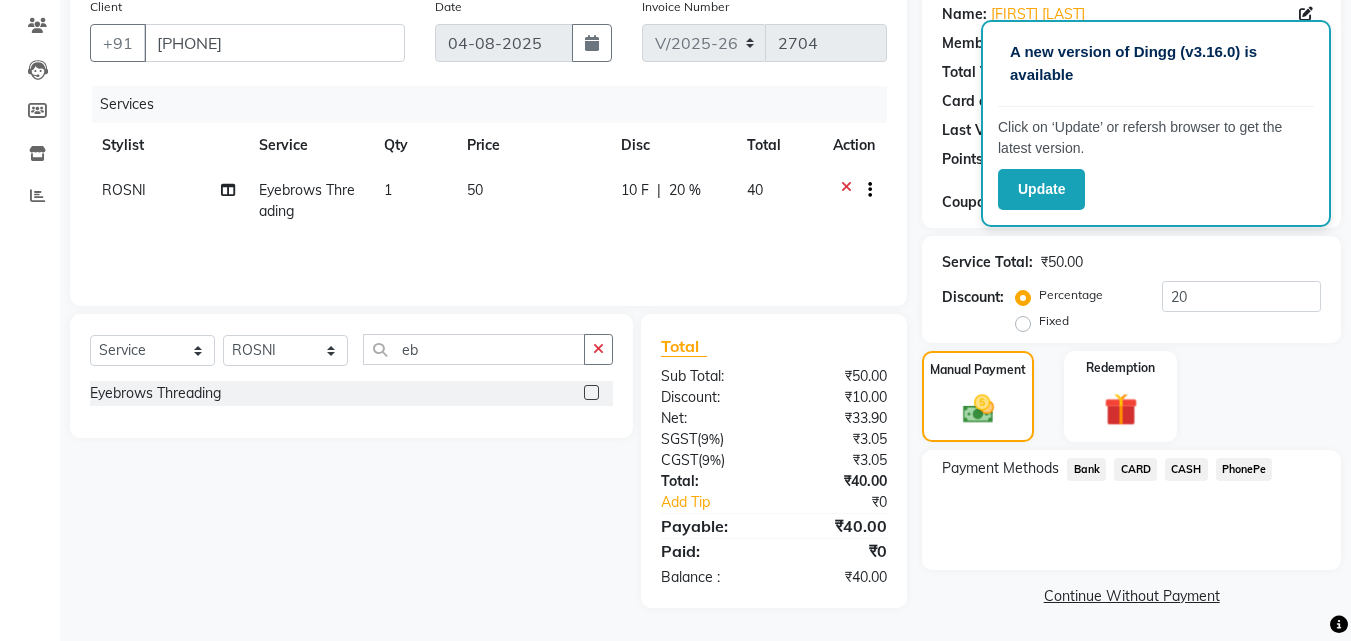 click on "PhonePe" 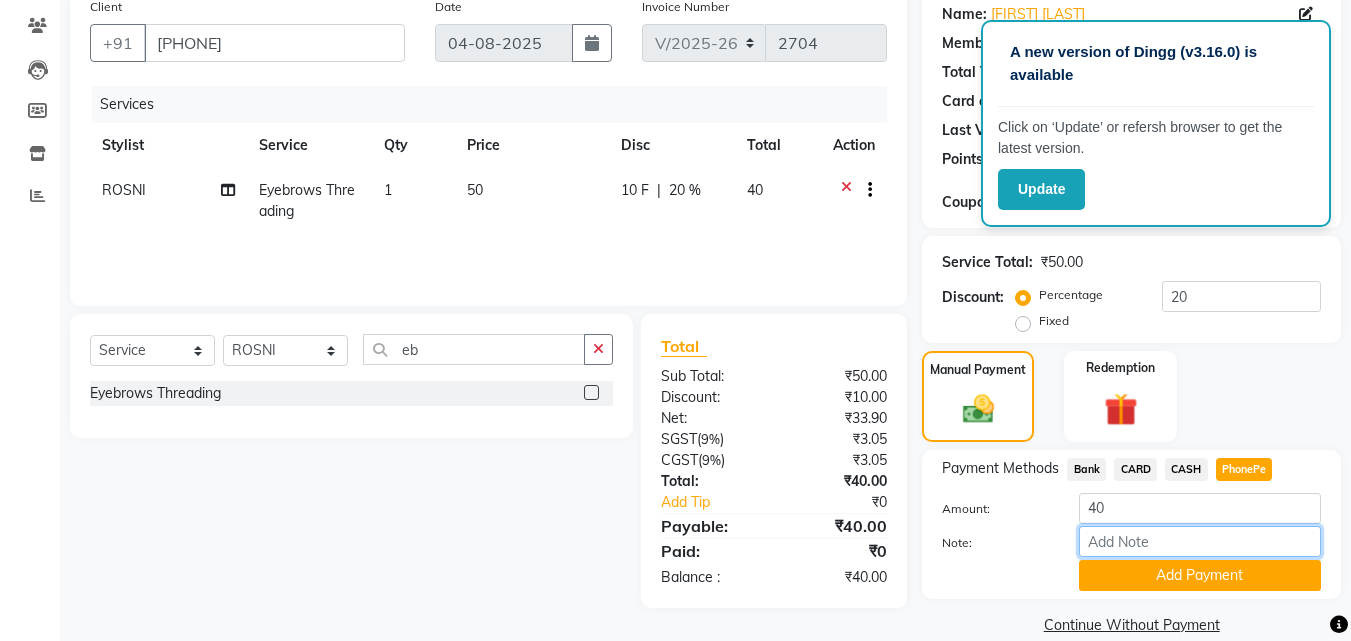 click on "Note:" at bounding box center (1200, 541) 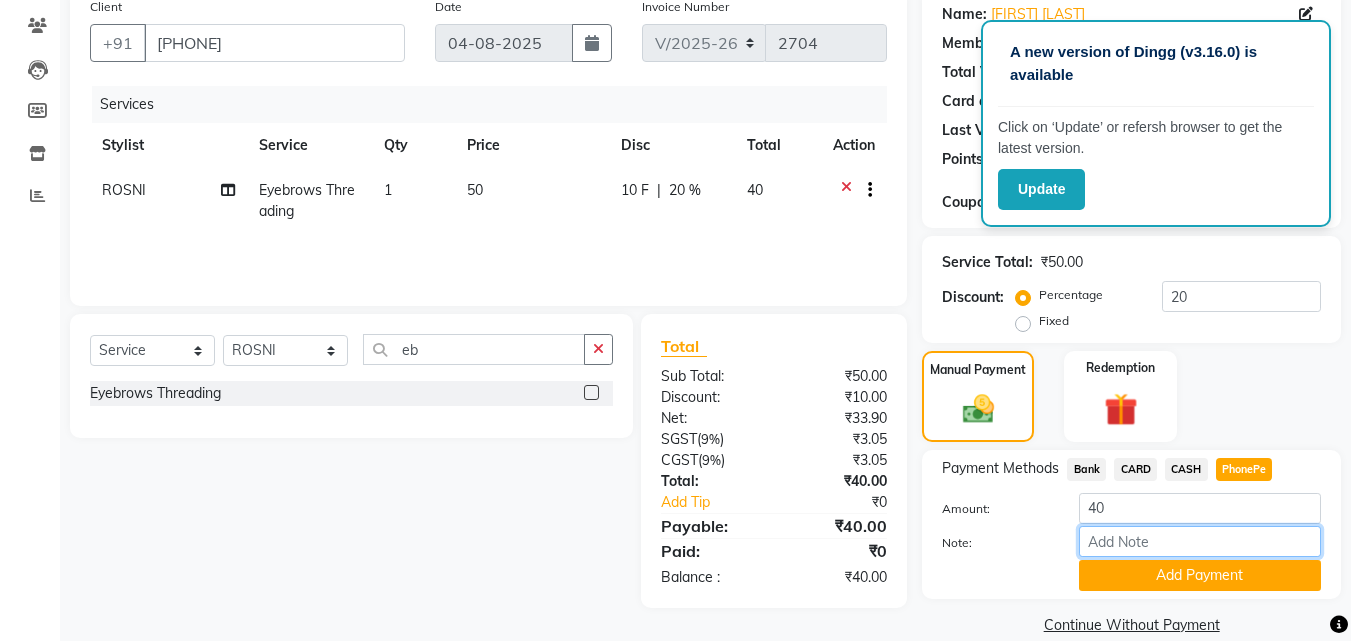 type on "[NAME]" 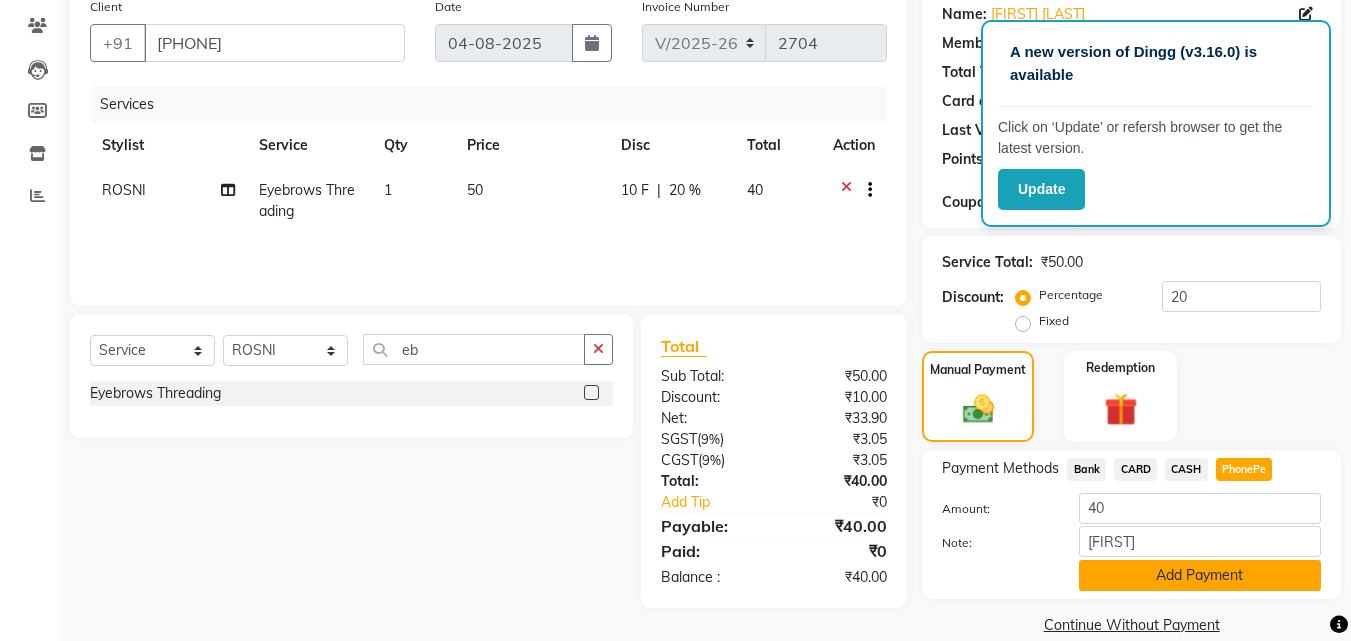 click on "Add Payment" 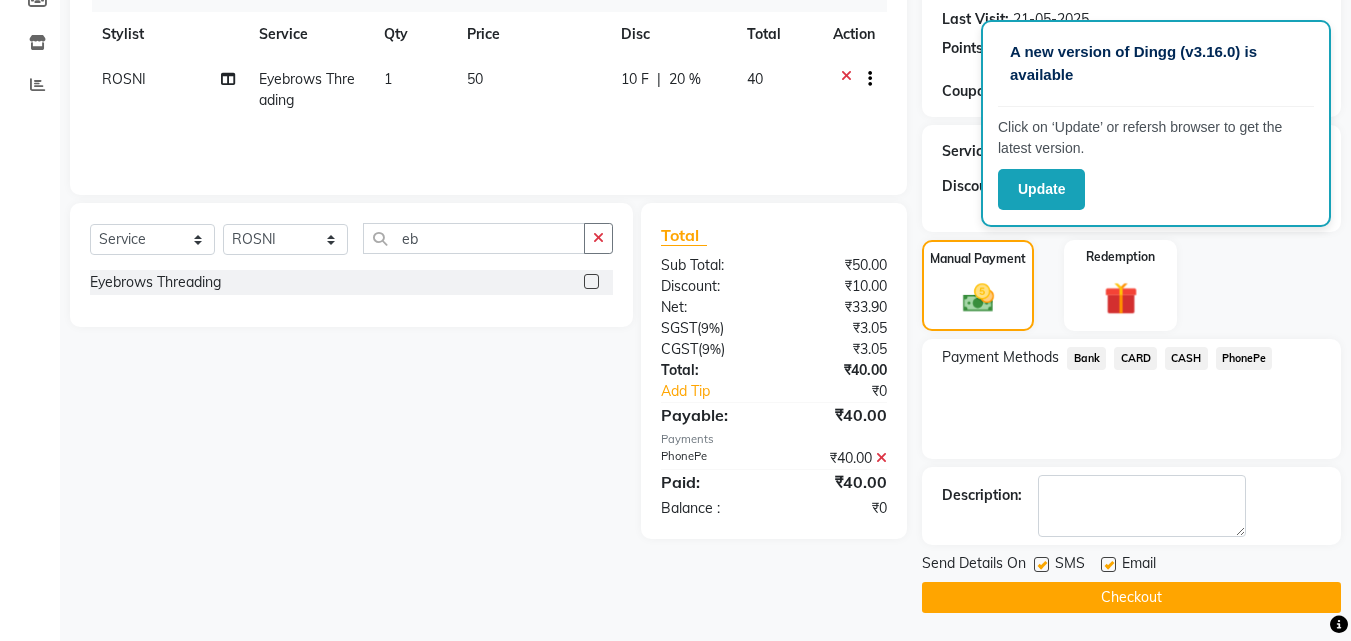 scroll, scrollTop: 275, scrollLeft: 0, axis: vertical 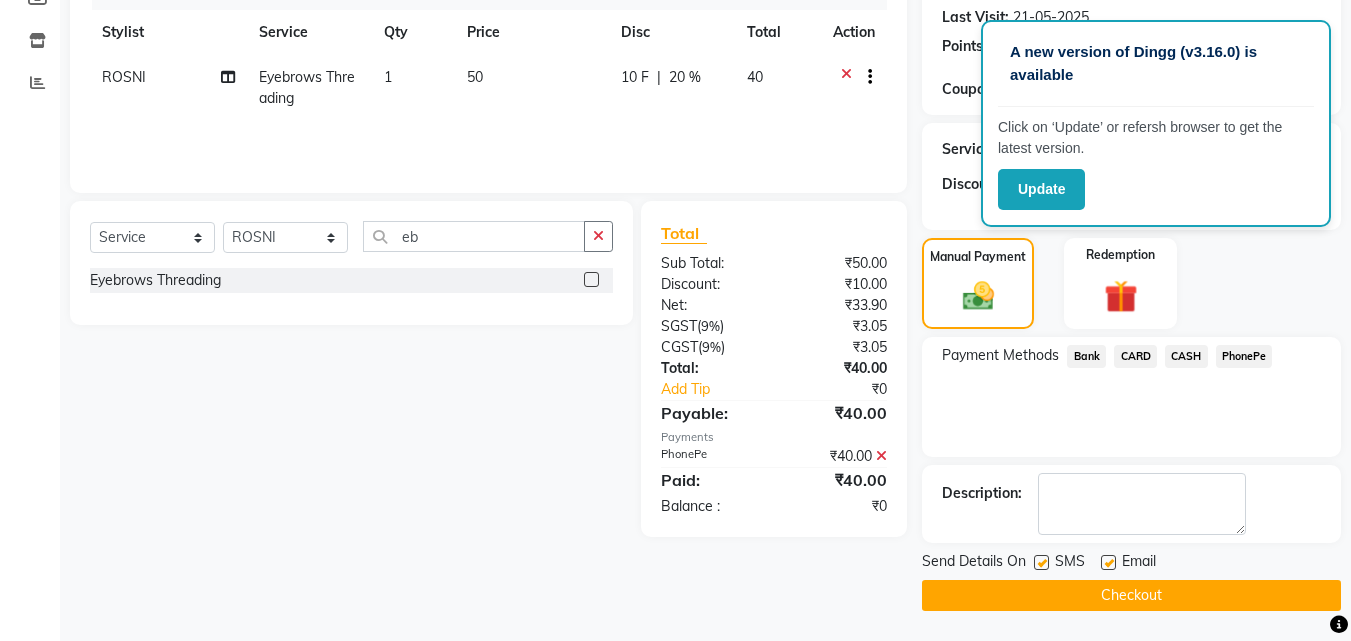 click 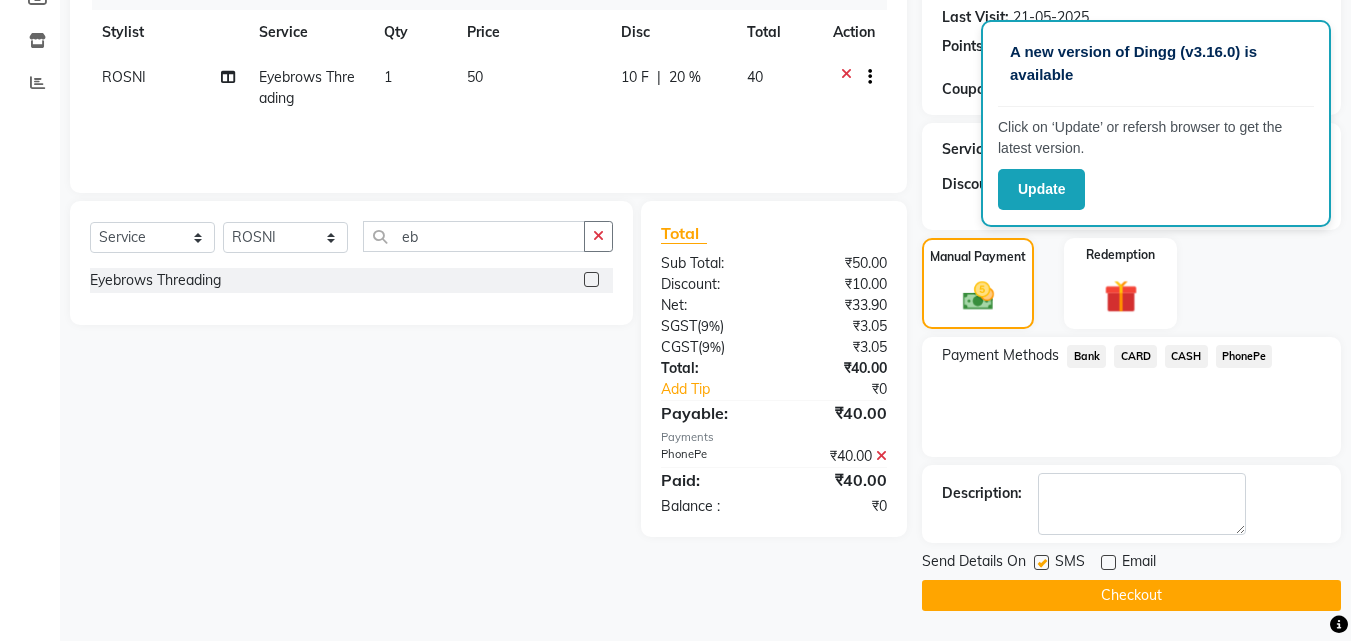 click on "Checkout" 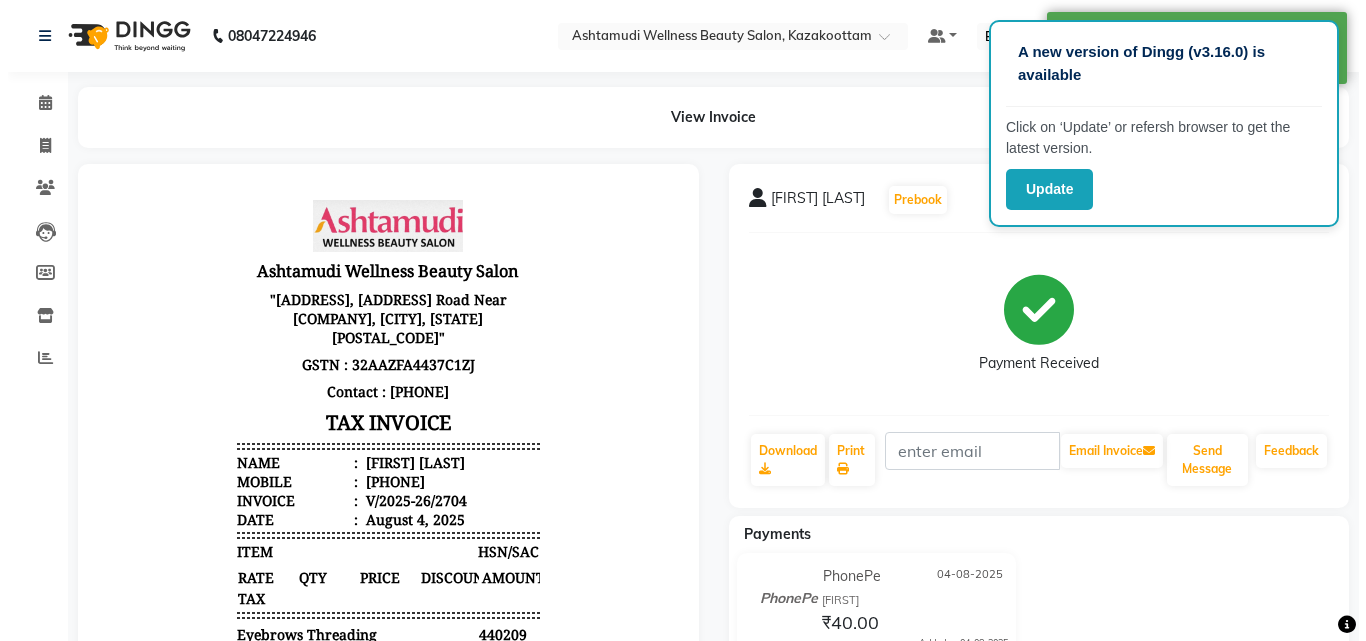 scroll, scrollTop: 0, scrollLeft: 0, axis: both 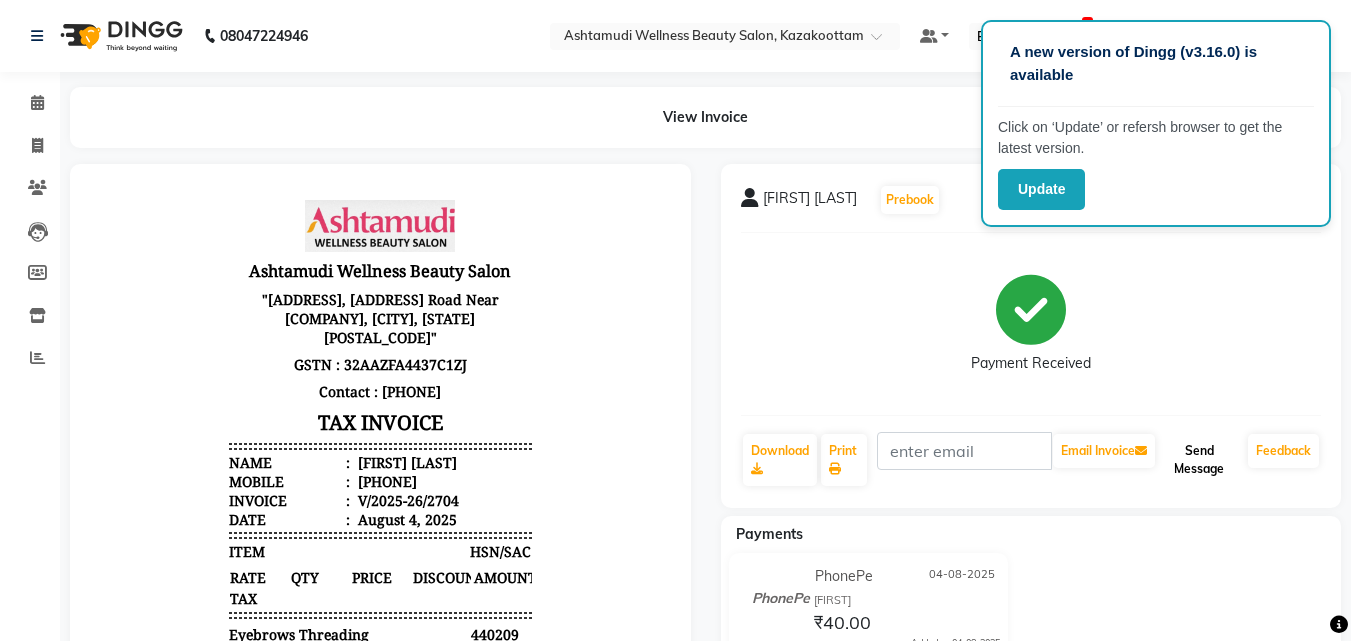 click on "Send Message" 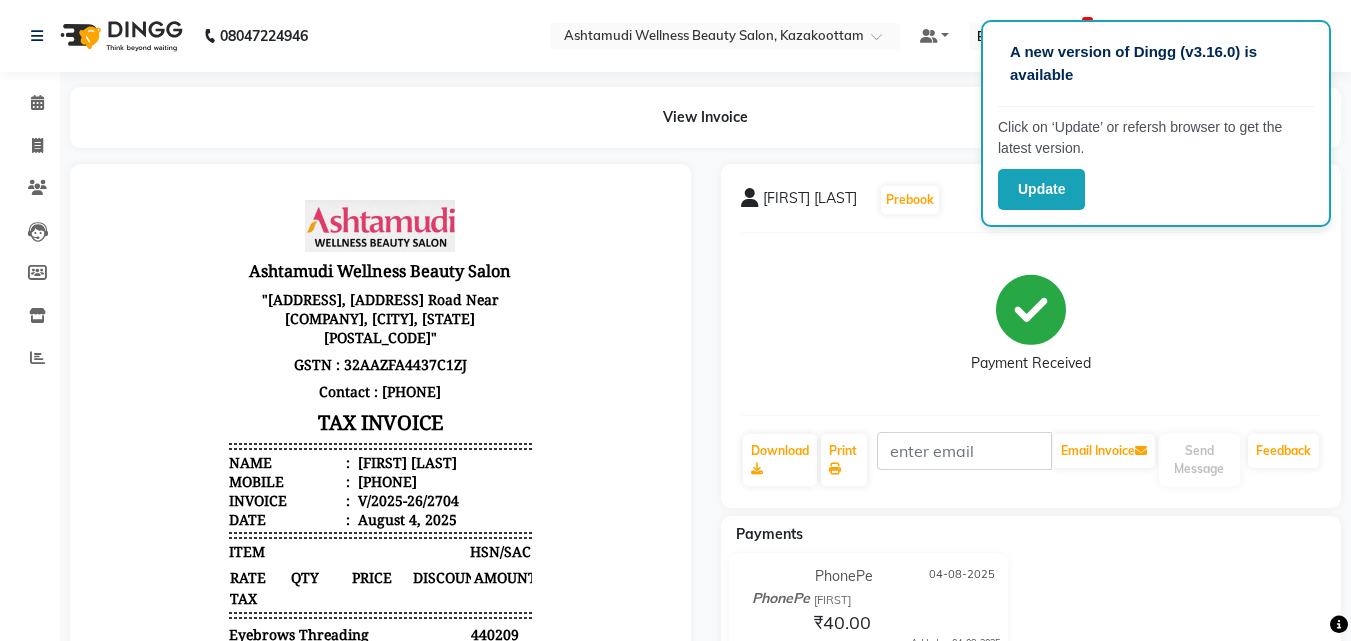 click on "View Invoice" 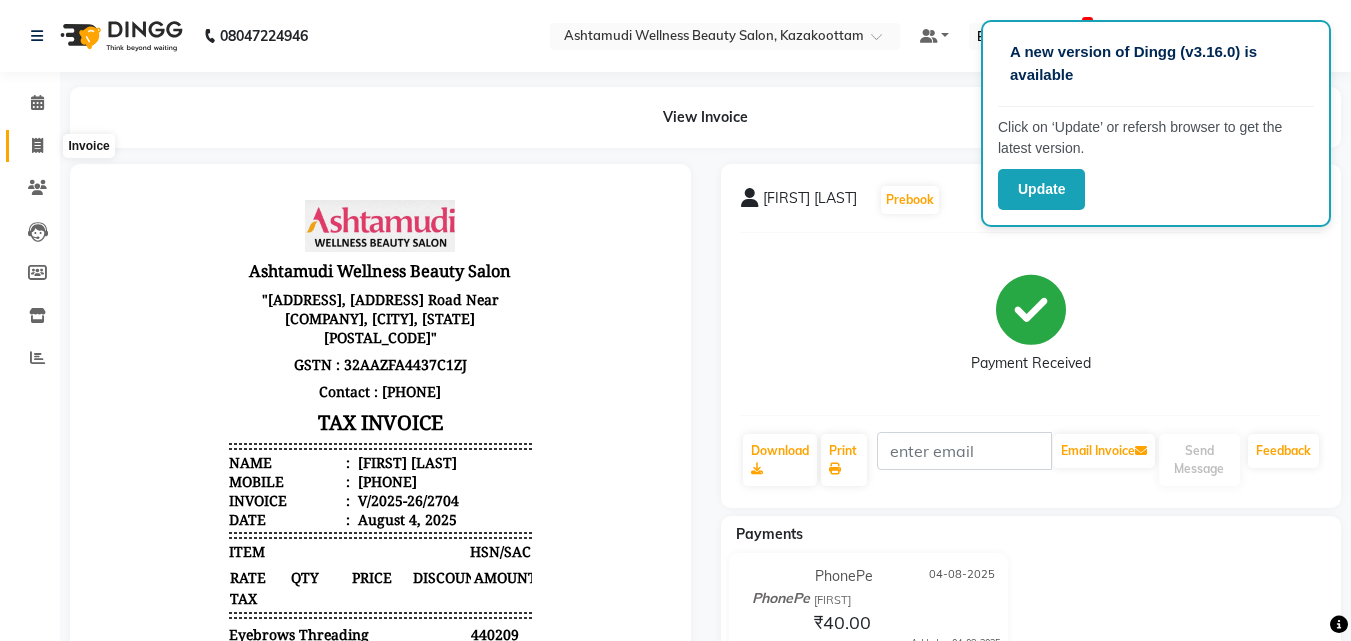 click 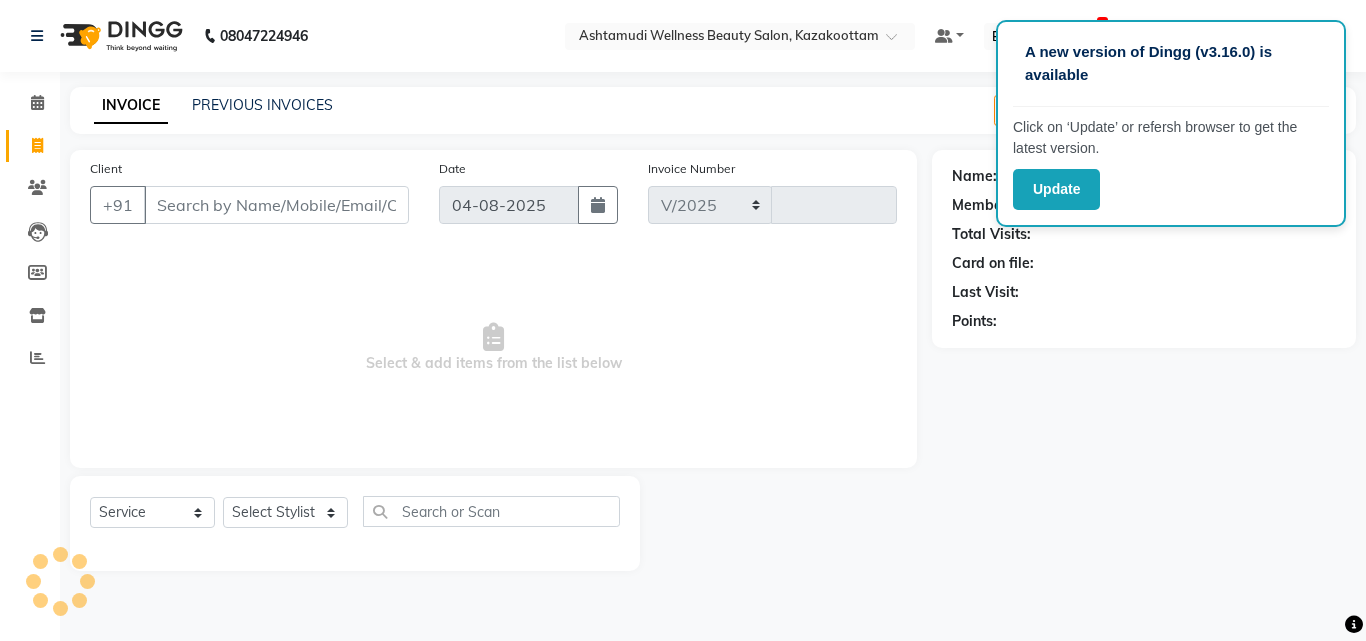 select on "4662" 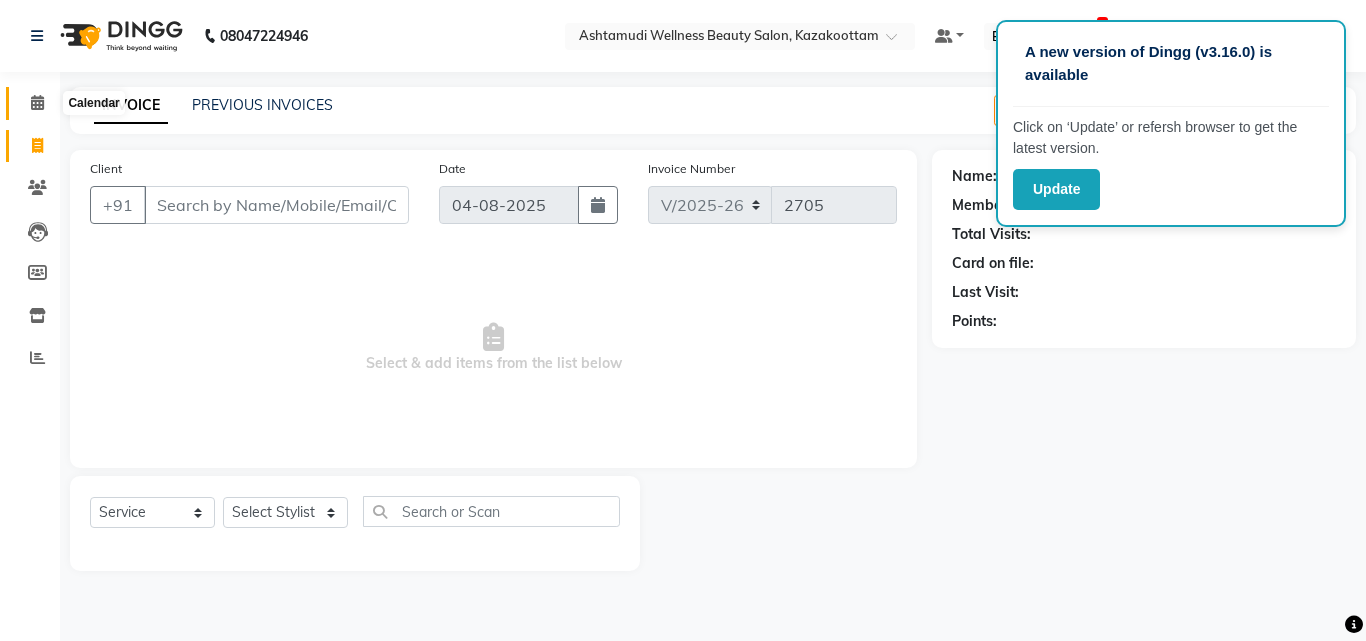 click 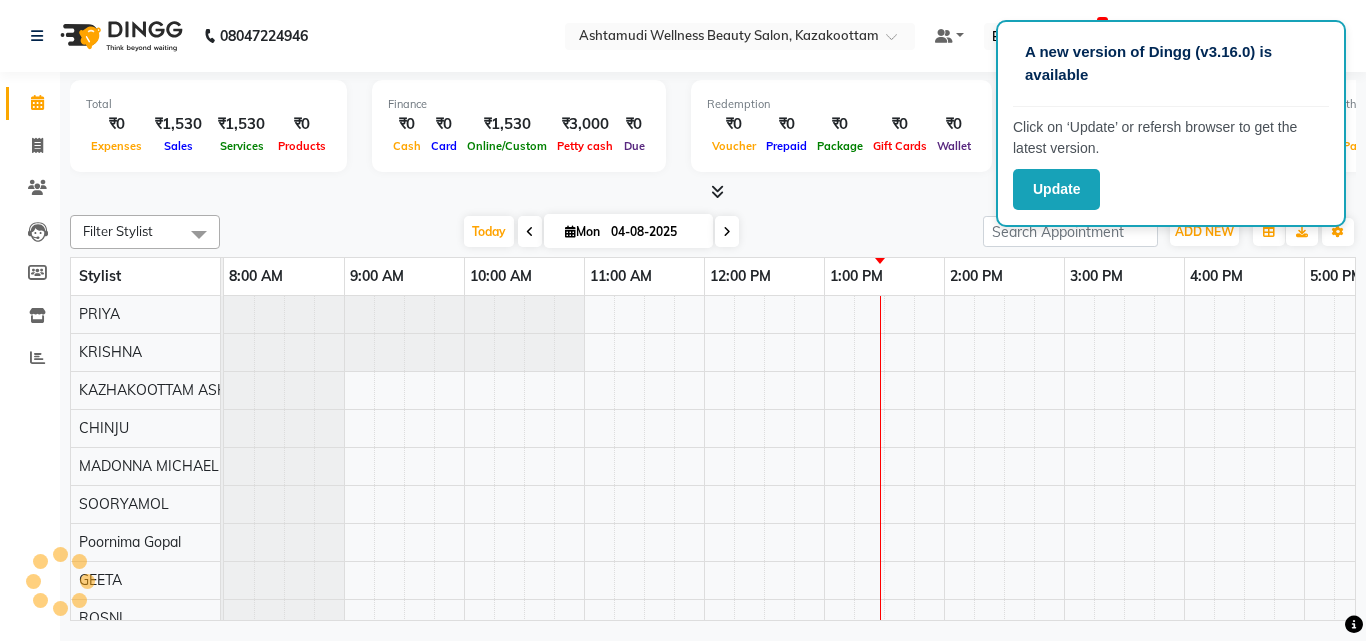 scroll, scrollTop: 0, scrollLeft: 0, axis: both 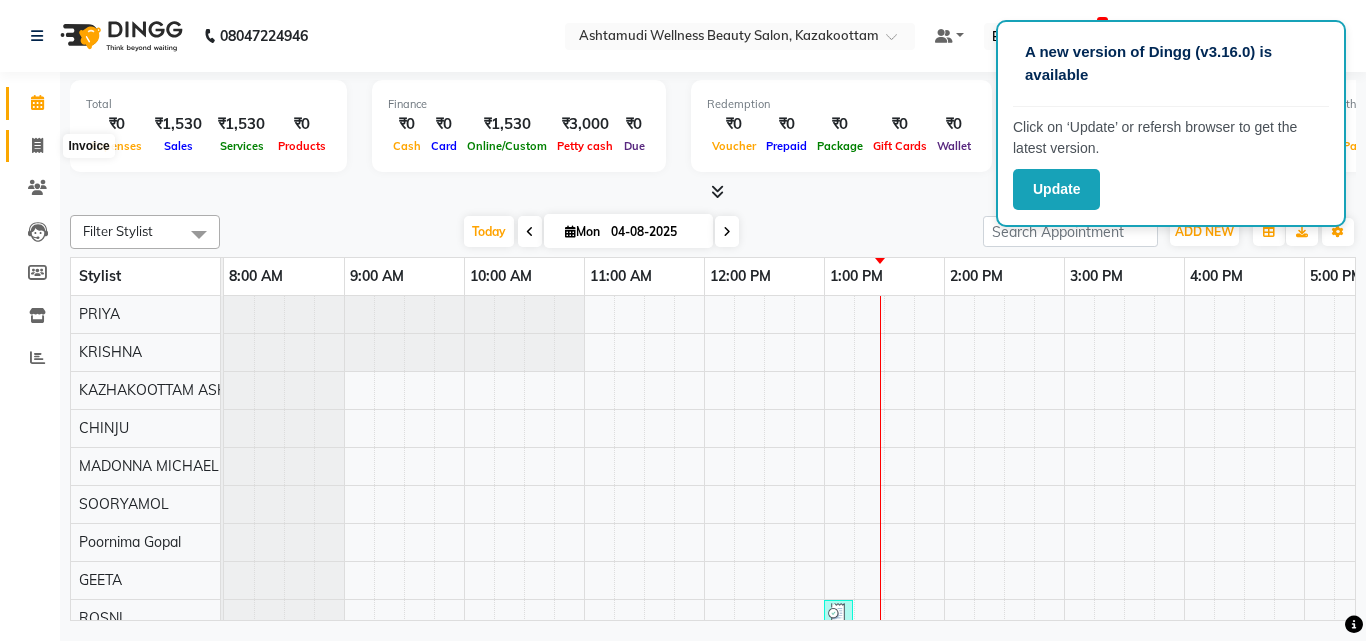 click 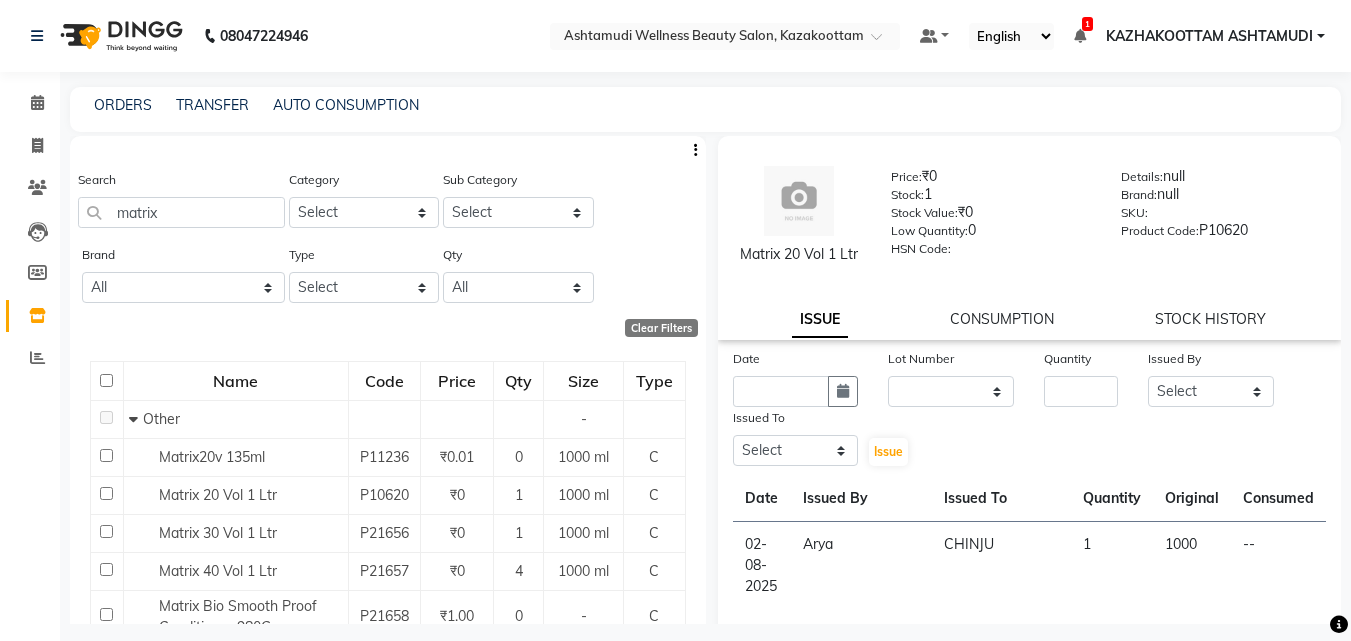 select 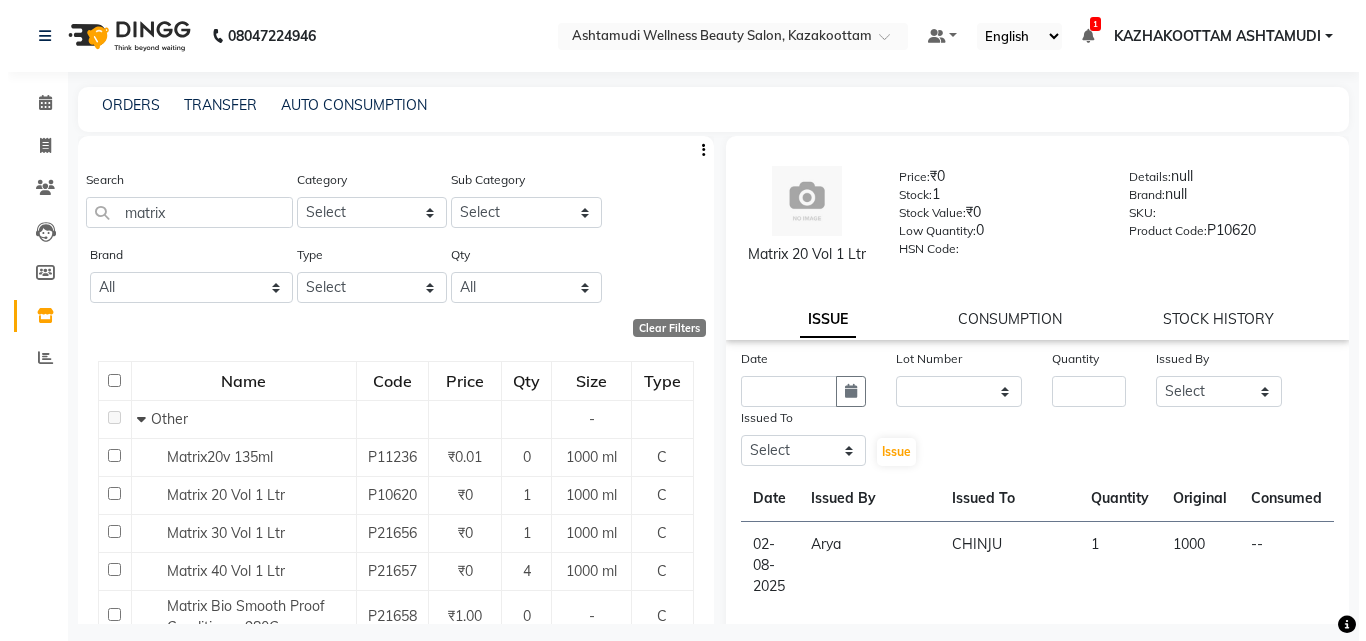 scroll, scrollTop: 0, scrollLeft: 0, axis: both 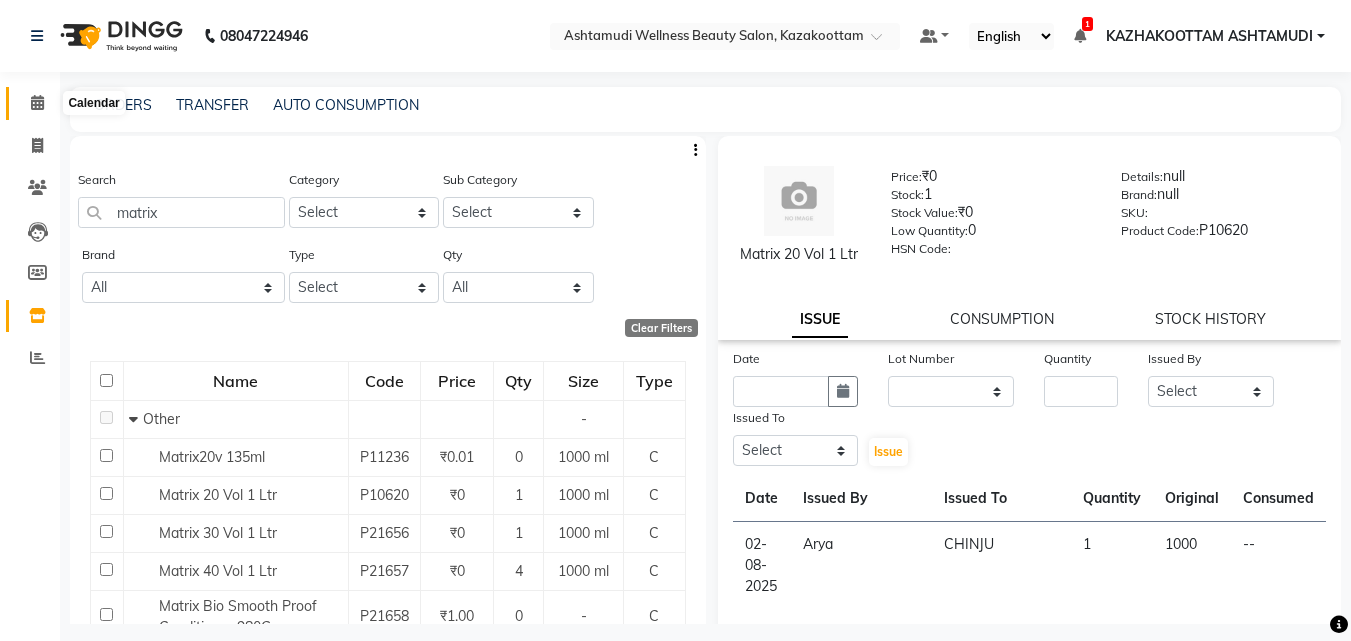 click 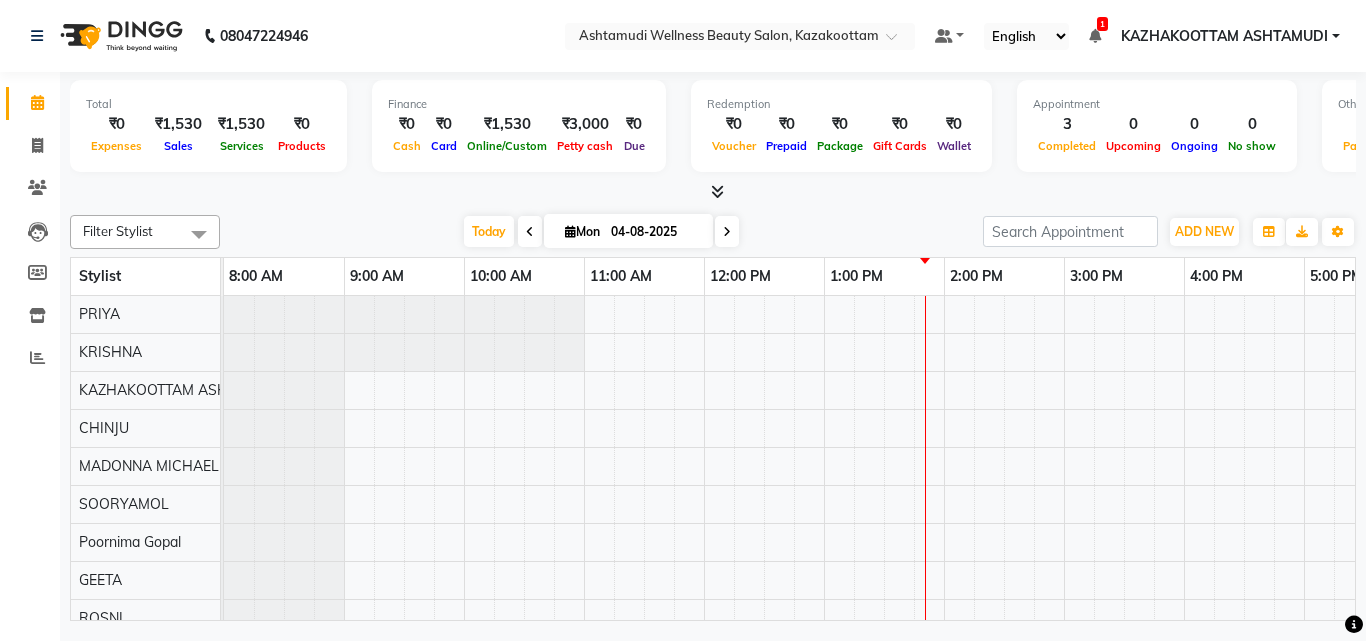 scroll, scrollTop: 0, scrollLeft: 0, axis: both 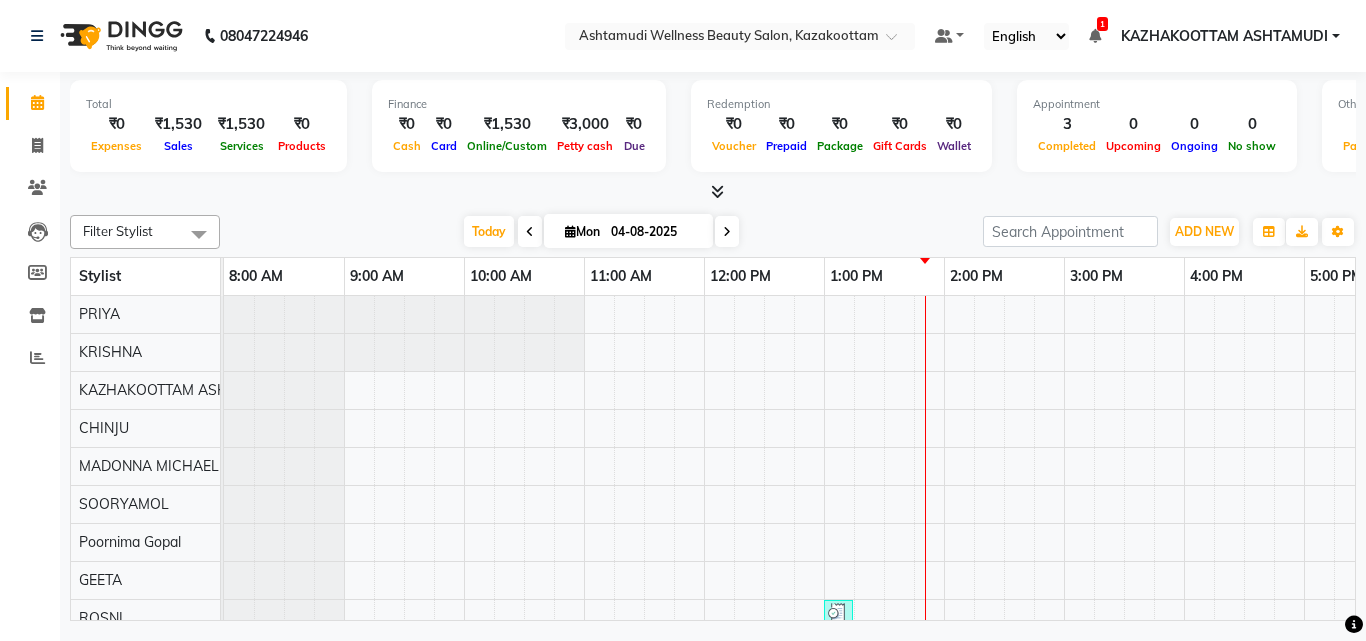 click on "Total  ₹0  Expenses ₹1,530  Sales ₹1,530  Services ₹0  Products Finance  ₹0  Cash ₹0  Card ₹1,530  Online/Custom ₹3,000 Petty cash ₹0 Due  Redemption  ₹0 Voucher ₹0 Prepaid ₹0 Package ₹0  Gift Cards ₹0  Wallet  Appointment  3 Completed 0 Upcoming 0 Ongoing 0 No show  Other sales  ₹0  Packages ₹0  Memberships ₹0  Vouchers ₹0  Prepaids ₹0  Gift Cards Filter Stylist Select All Arya  CHINJU GEETA KAZHAKOOTTAM ASHTAMUDI KRISHNA LEKSHMI MADONNA MICHAEL MINCY VARGHESE Poornima Gopal PRIYA RESHMA ROSNI Sindhu SOORYAMOL Today  Mon 04-08-2025 Toggle Dropdown Add Appointment Add Invoice Add Expense Add Attendance Add Client Toggle Dropdown Add Appointment Add Invoice Add Expense Add Attendance Add Client ADD NEW Toggle Dropdown Add Appointment Add Invoice Add Expense Add Attendance Add Client Filter Stylist Select All Arya  CHINJU GEETA KAZHAKOOTTAM ASHTAMUDI KRISHNA LEKSHMI MADONNA MICHAEL MINCY VARGHESE Poornima Gopal PRIYA RESHMA ROSNI Sindhu SOORYAMOL Group By  Staff View  List" 